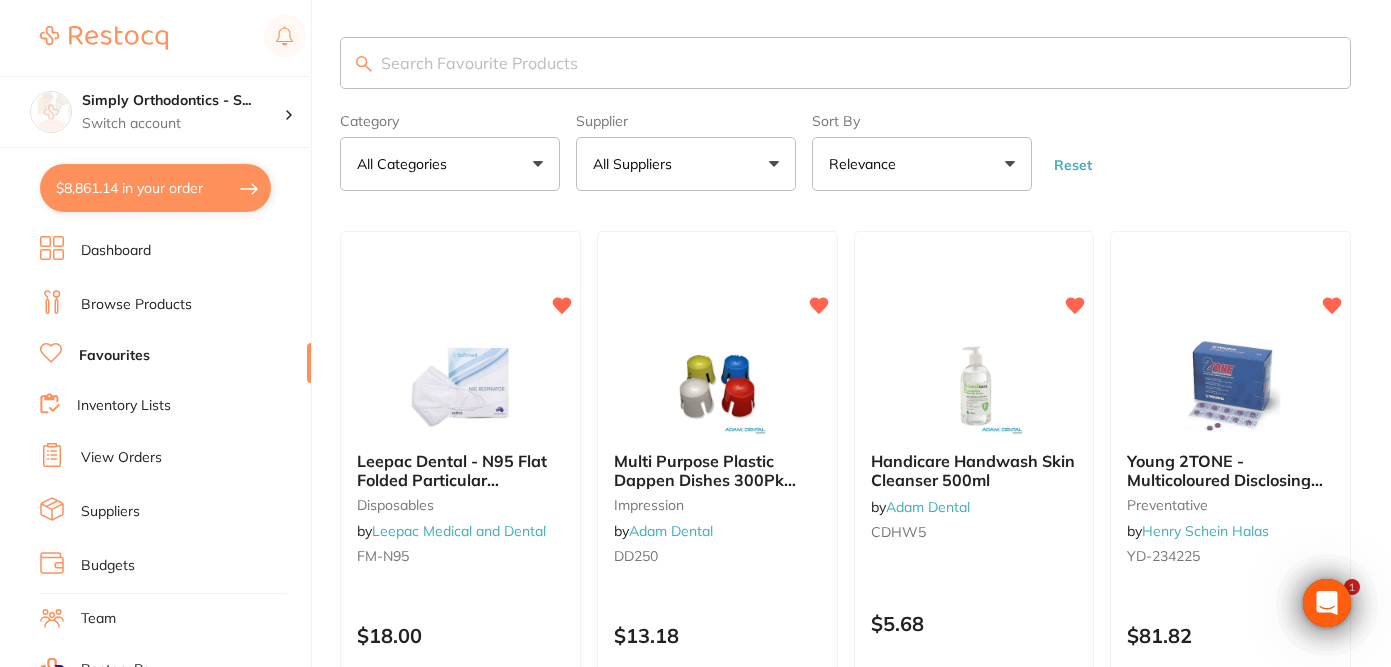 scroll, scrollTop: 0, scrollLeft: 0, axis: both 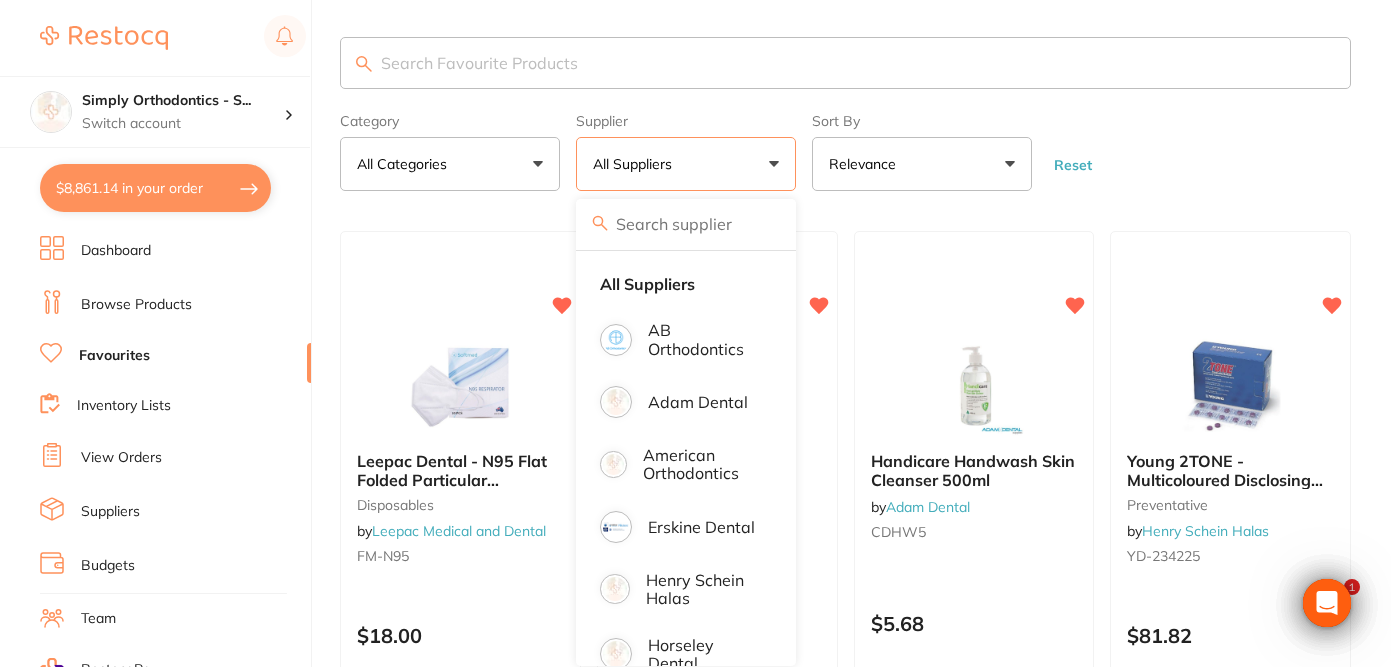 click on "Favourites" at bounding box center [175, 356] 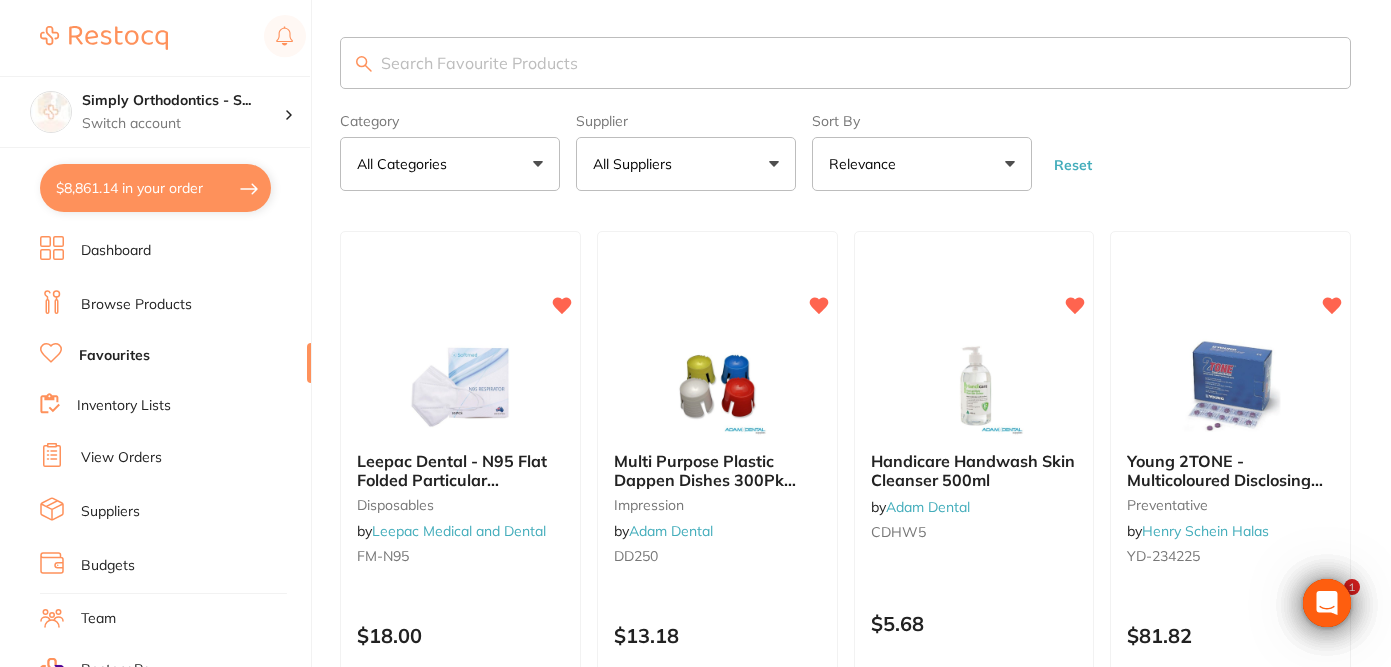 scroll, scrollTop: 0, scrollLeft: 0, axis: both 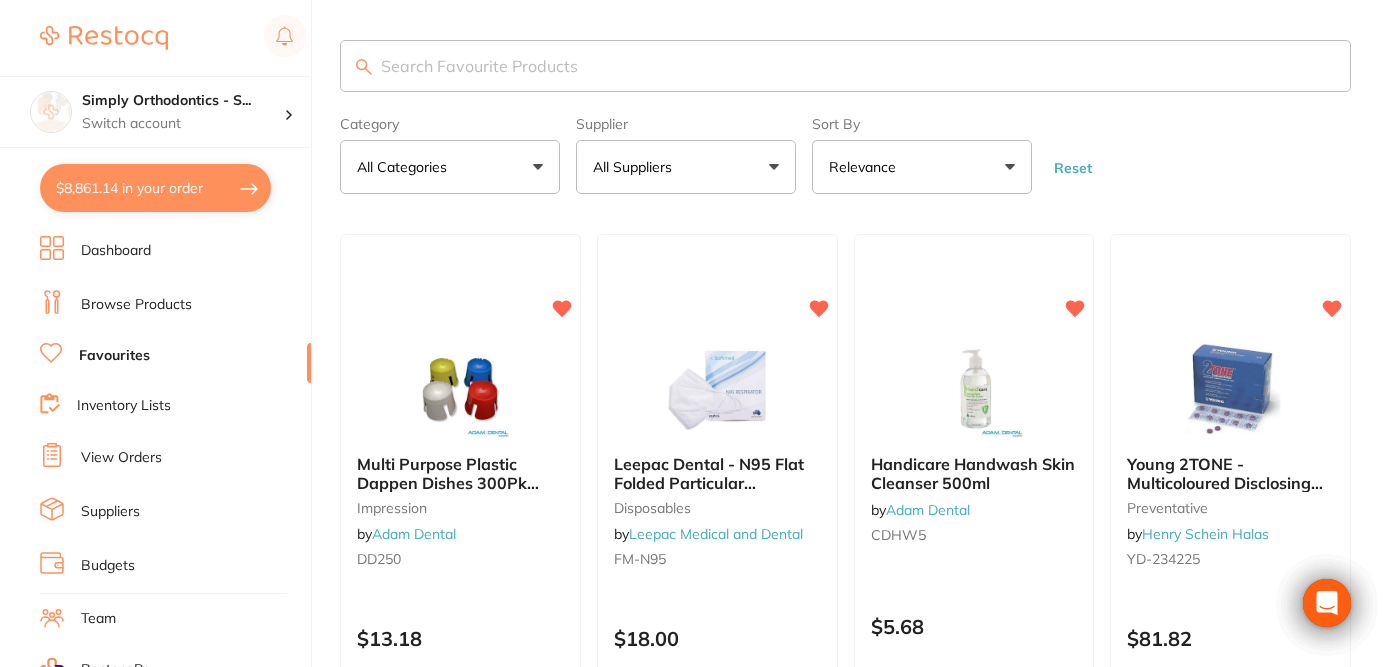 click at bounding box center [845, 66] 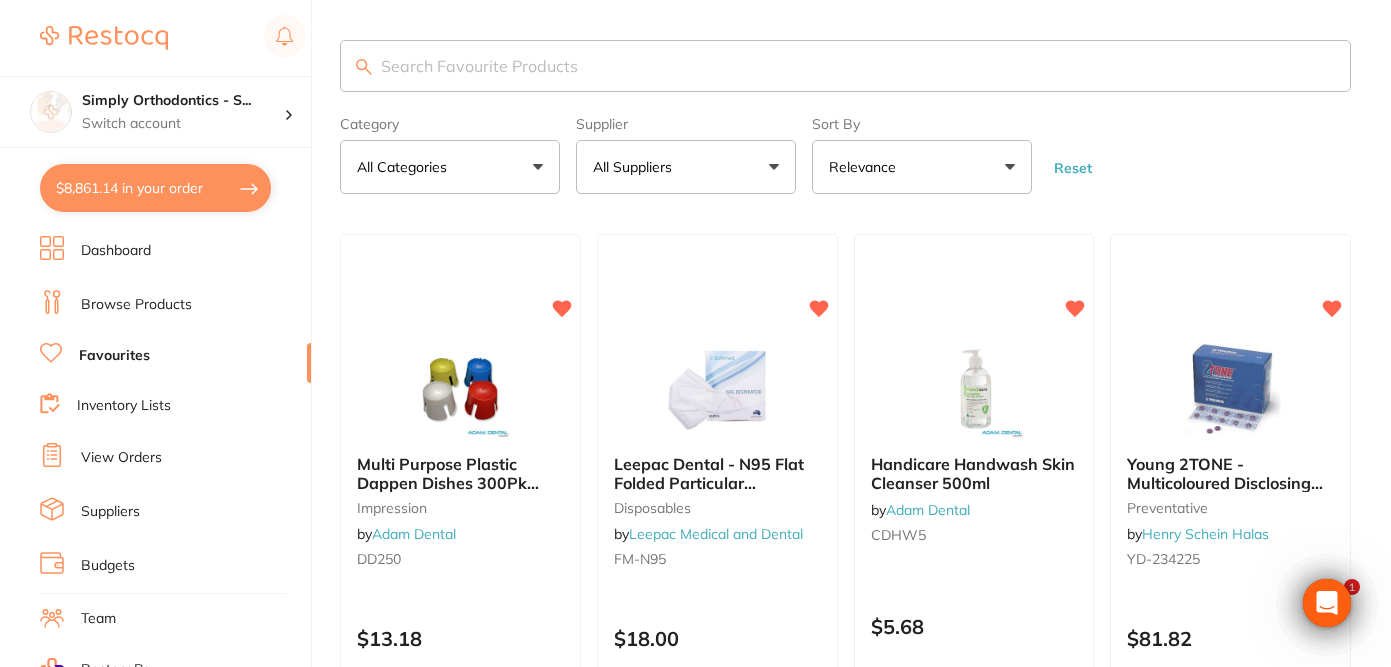 scroll, scrollTop: 0, scrollLeft: 0, axis: both 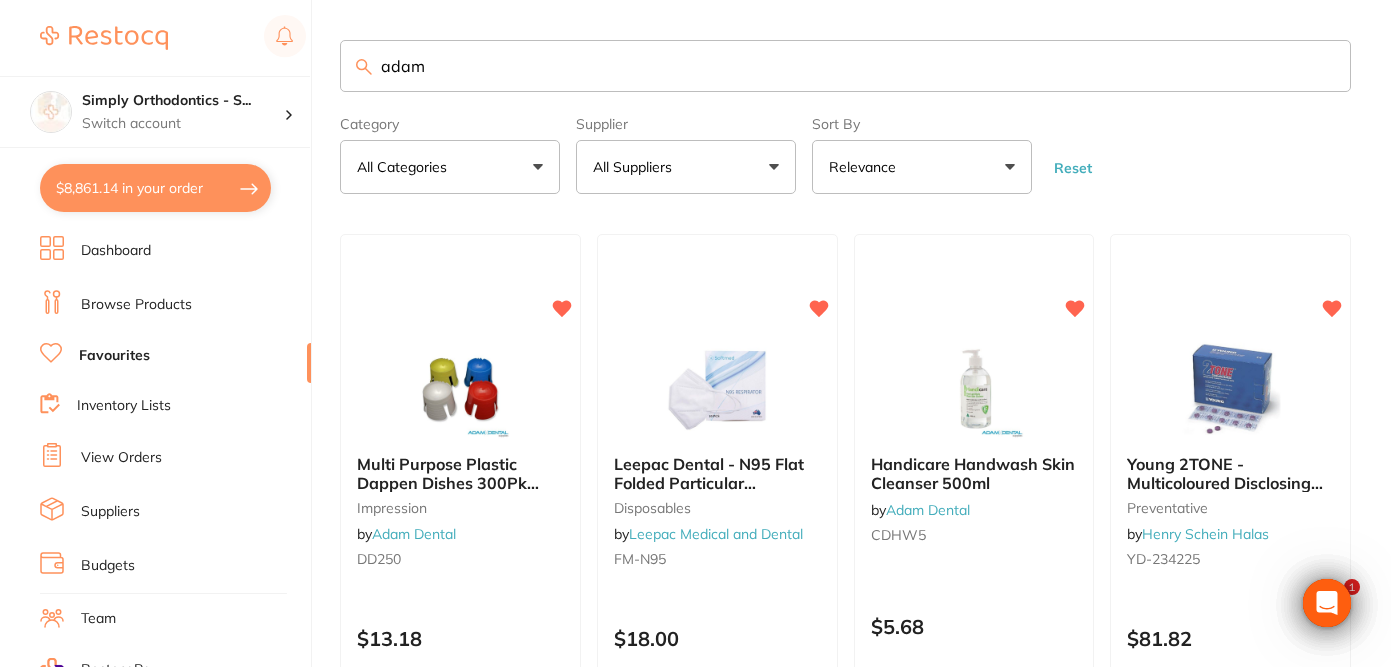 type on "Adam" 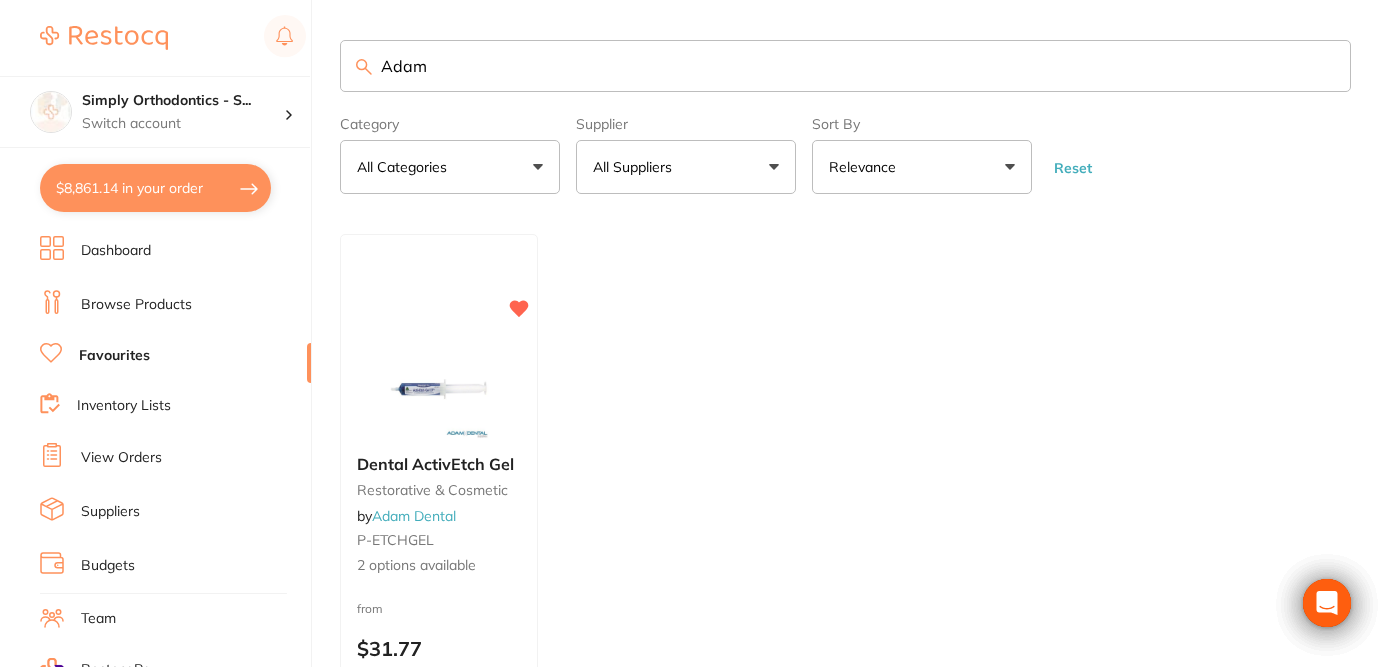 drag, startPoint x: 760, startPoint y: 70, endPoint x: 320, endPoint y: 74, distance: 440.0182 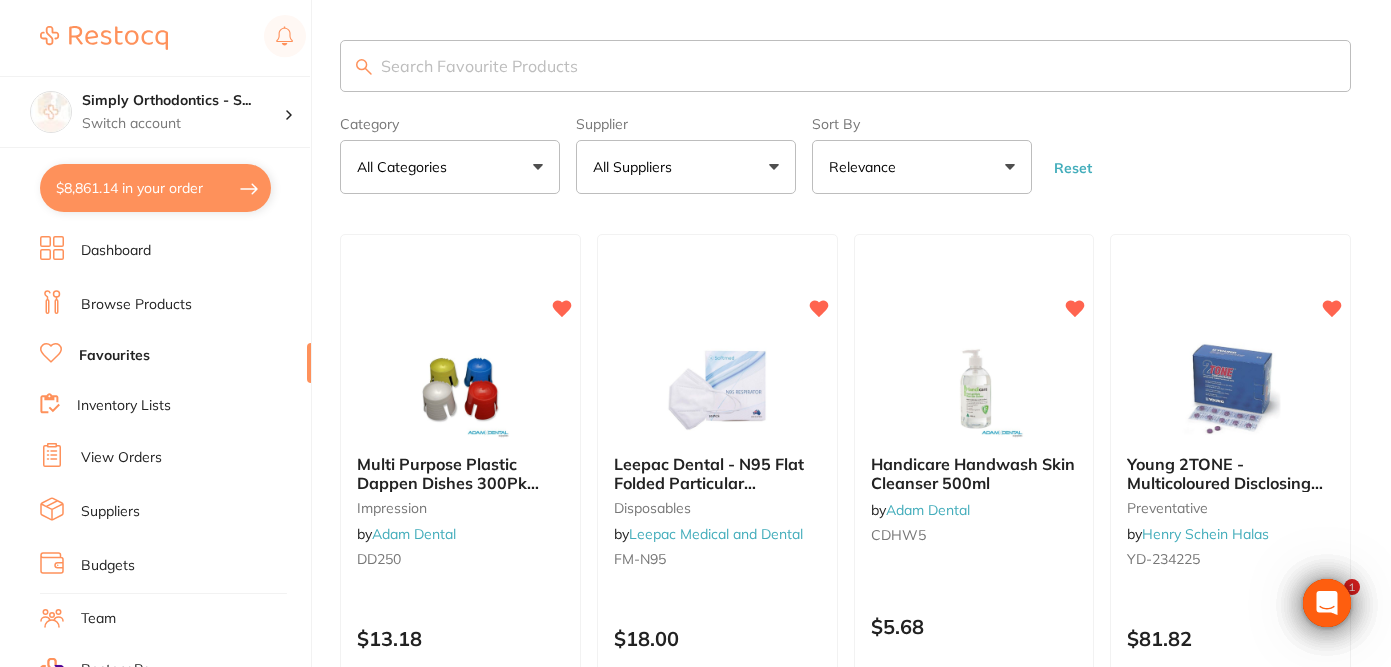 scroll, scrollTop: 0, scrollLeft: 0, axis: both 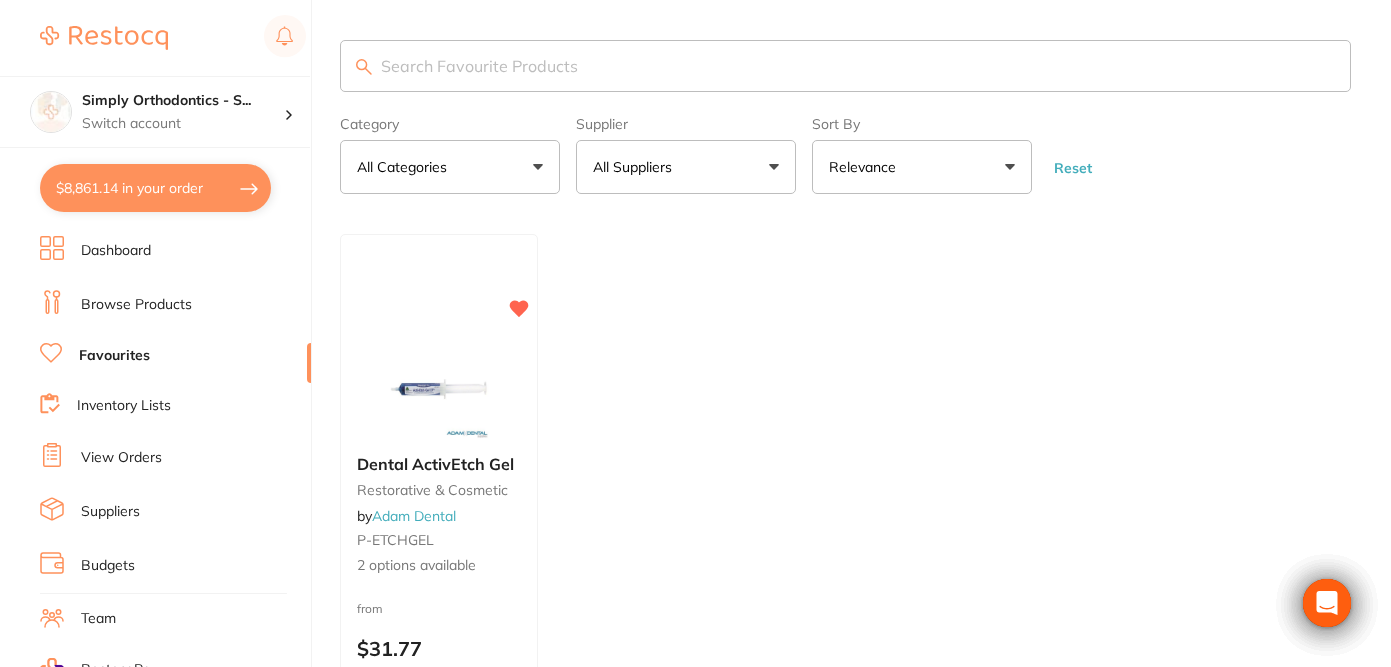 type 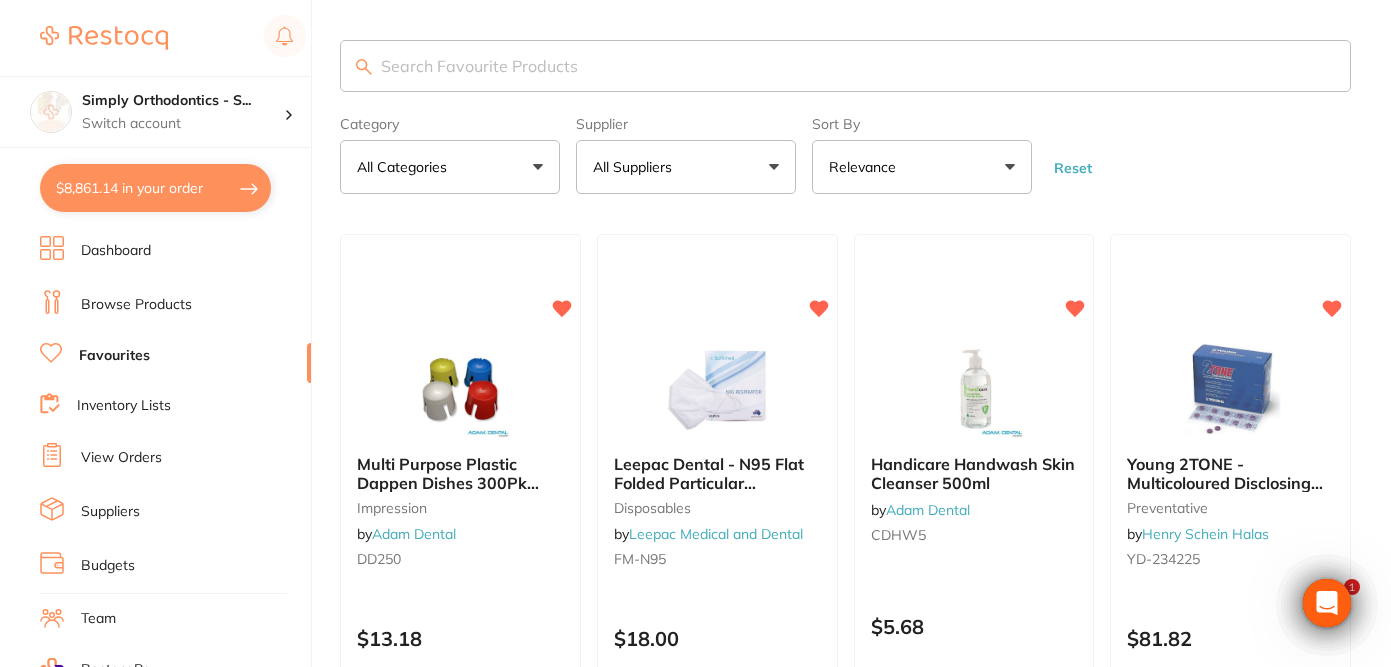 scroll, scrollTop: 0, scrollLeft: 0, axis: both 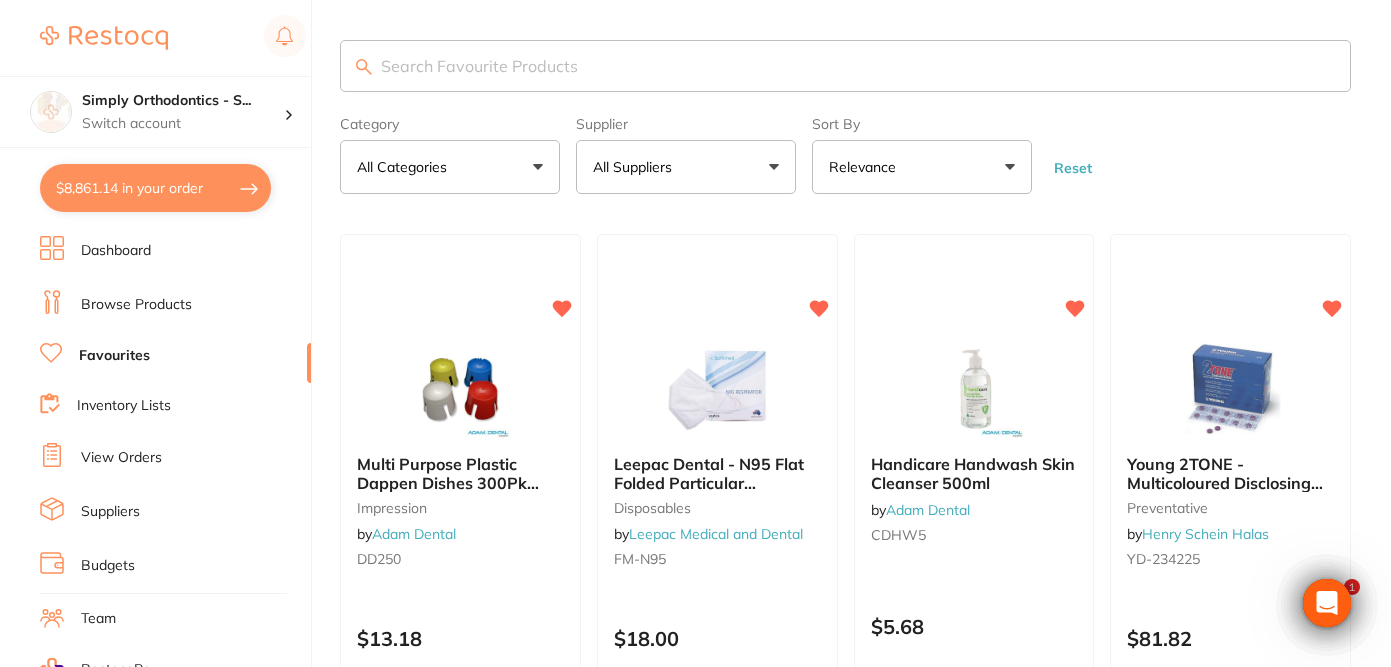 click on "All Suppliers" at bounding box center [686, 167] 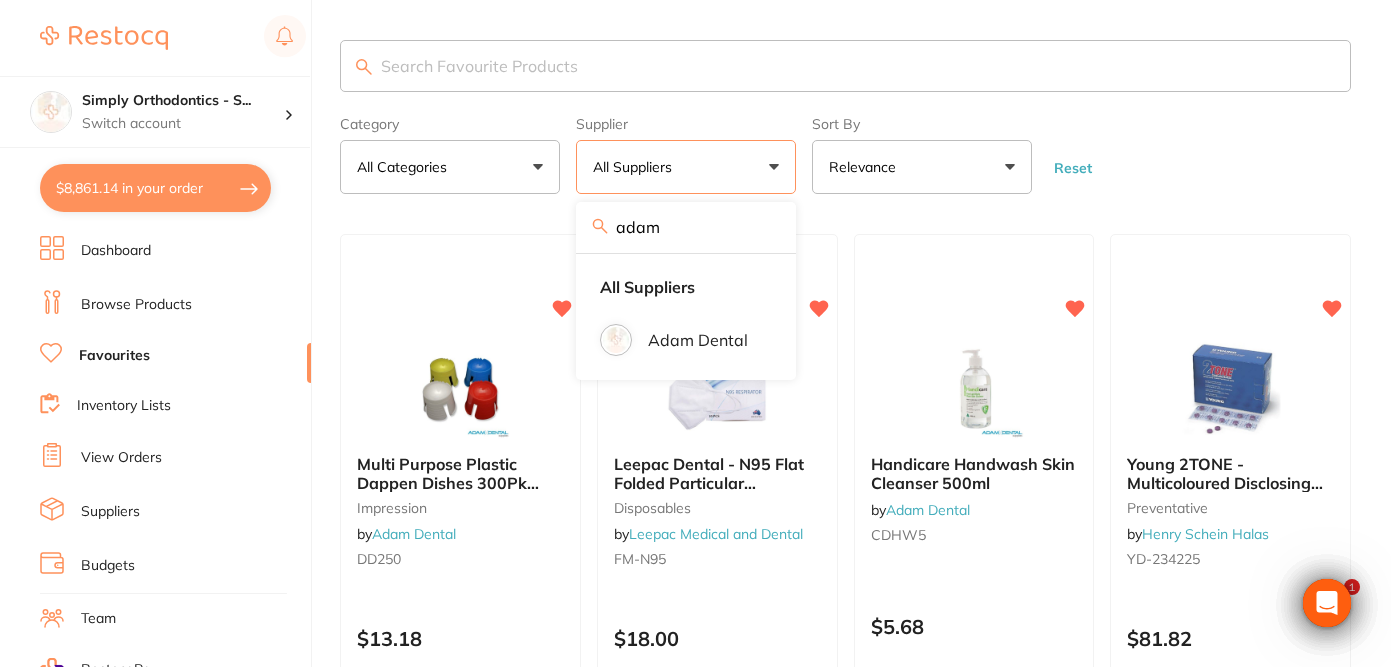 type on "Adam" 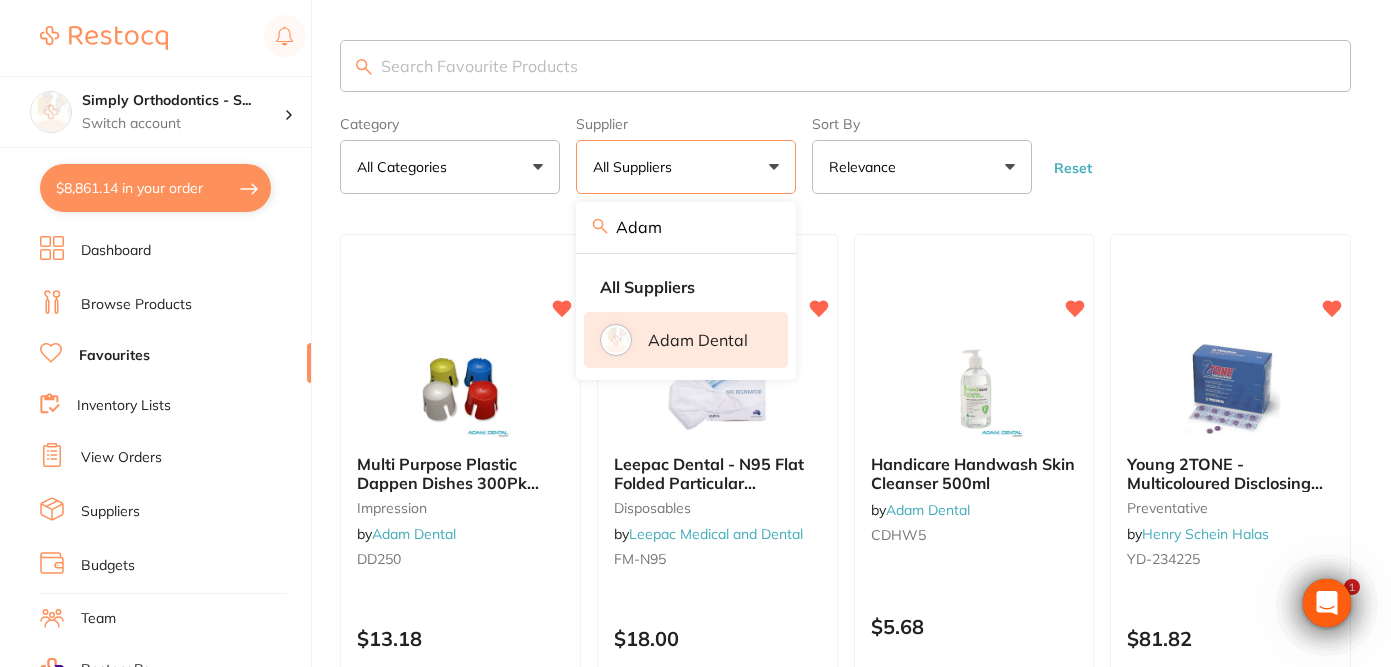 drag, startPoint x: 709, startPoint y: 184, endPoint x: 703, endPoint y: 343, distance: 159.11317 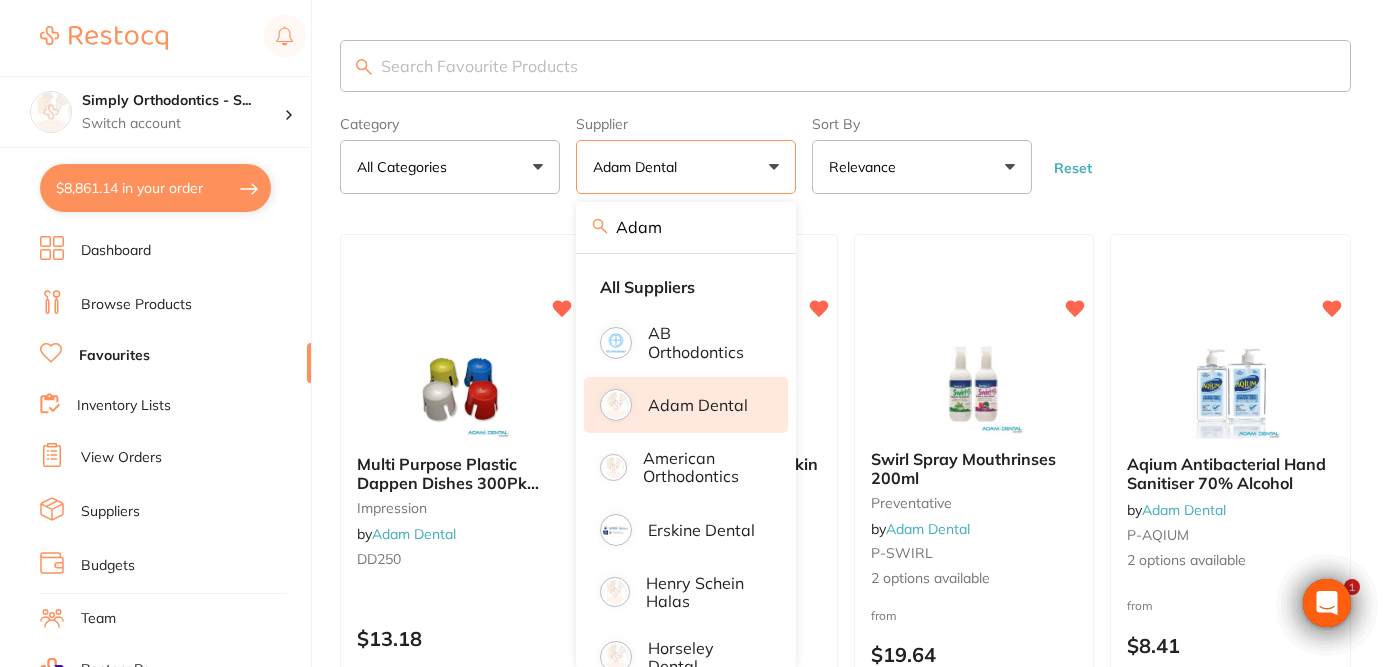 scroll, scrollTop: 94, scrollLeft: 0, axis: vertical 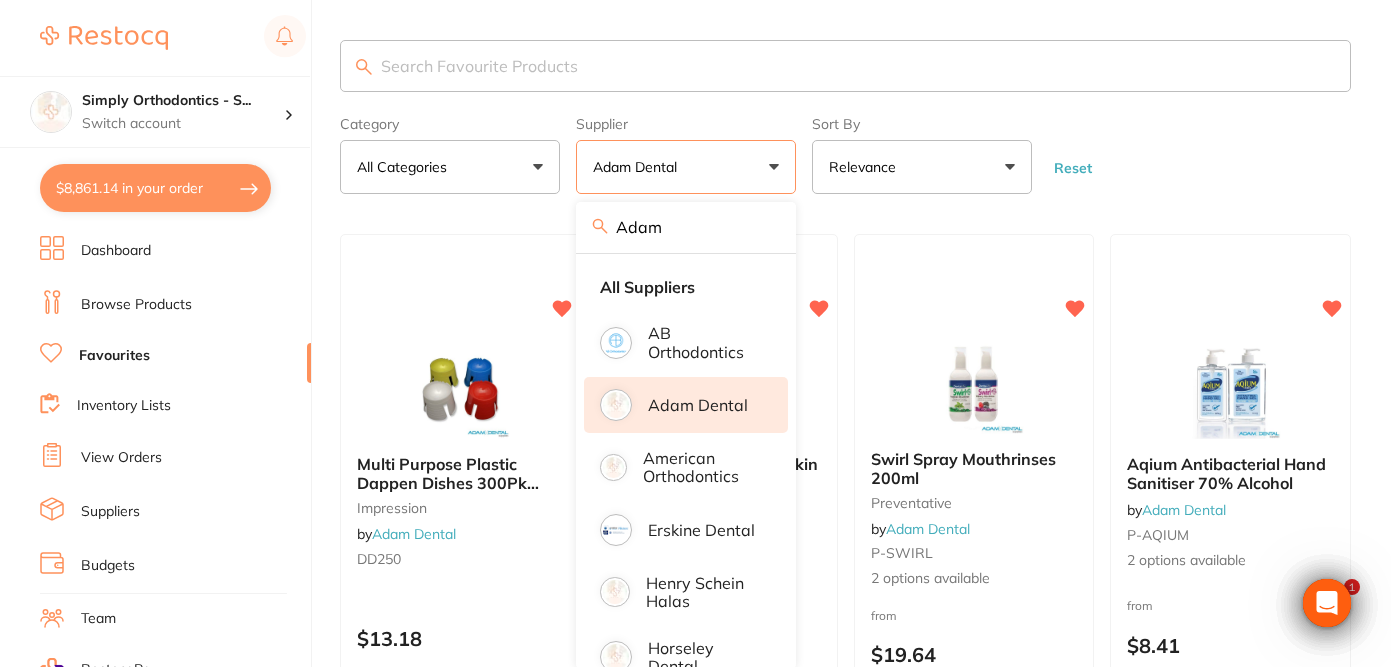 click on "Category All Categories All Categories disposables impression infection control laboratory preventative restorative & cosmetic Clear Category   false    All Categories Category All Categories disposables impression infection control laboratory preventative restorative & cosmetic Supplier Adam Dental Adam All Suppliers AB Orthodontics Adam Dental American Orthodontics Erskine Dental Henry Schein Halas Horseley Dental Leepac Medical and Dental Medident Orien dental ORMCO Orthomax Solventum (KCI) Clear Supplier   true    Adam Dental Supplier Adam All Suppliers AB Orthodontics Adam Dental American Orthodontics Erskine Dental Henry Schein Halas Horseley Dental Leepac Medical and Dental Medident Orien dental ORMCO Orthomax Solventum (KCI) Sort By Relevance Highest Price Lowest Price On Sale Relevance Clear Sort By   false    Relevance Sort By Highest Price Lowest Price On Sale Relevance Reset" at bounding box center [845, 151] 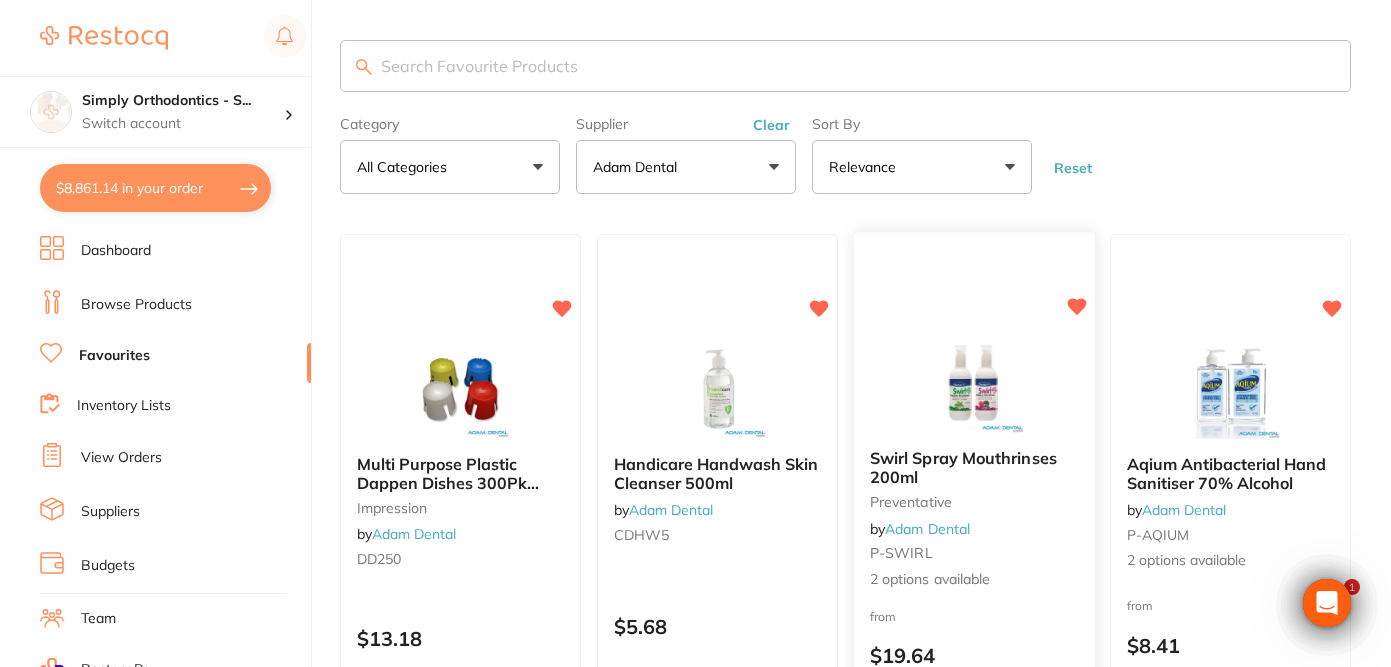 scroll, scrollTop: 0, scrollLeft: 0, axis: both 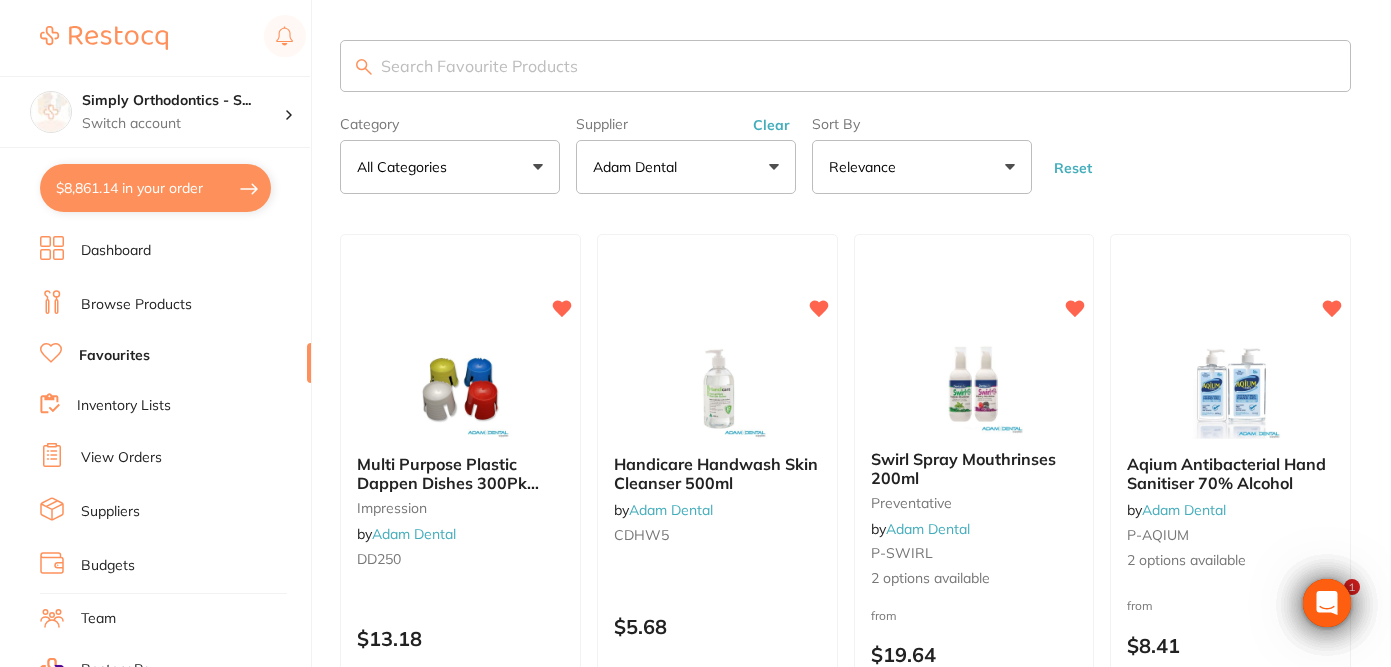 click on "Reset" at bounding box center [1073, 168] 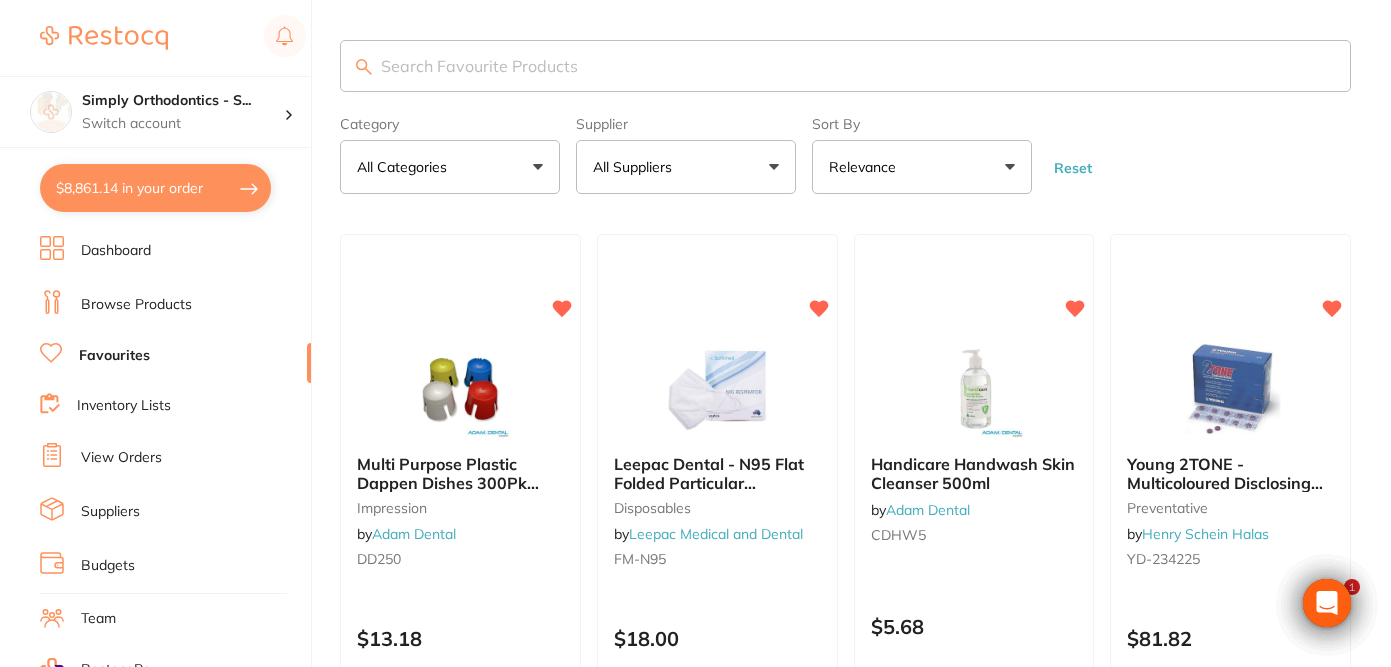 click at bounding box center (845, 66) 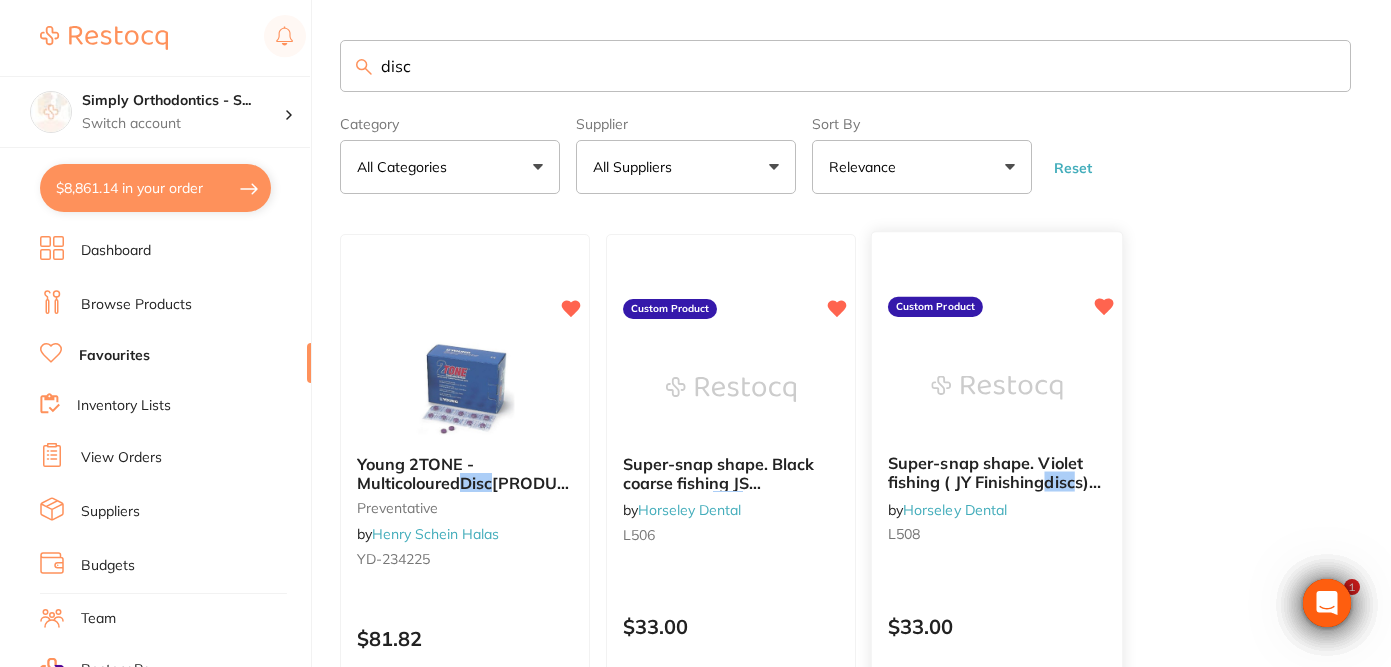 scroll, scrollTop: 0, scrollLeft: 0, axis: both 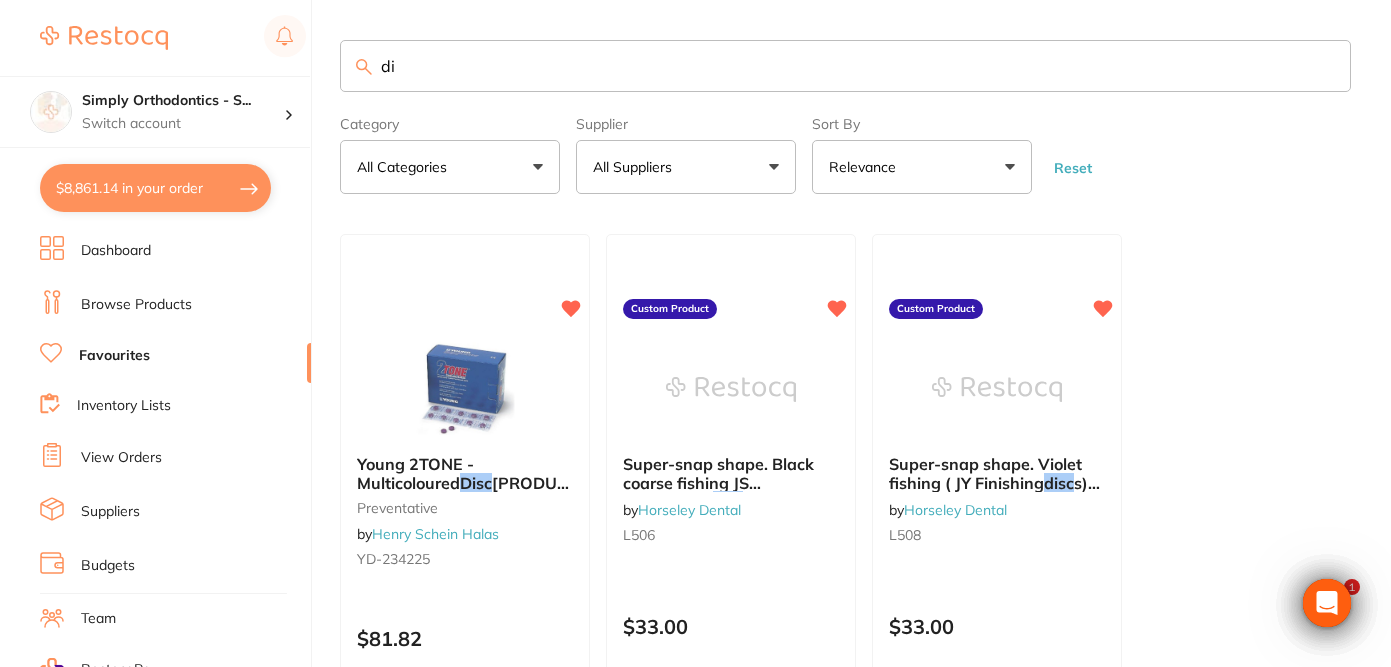 type on "d" 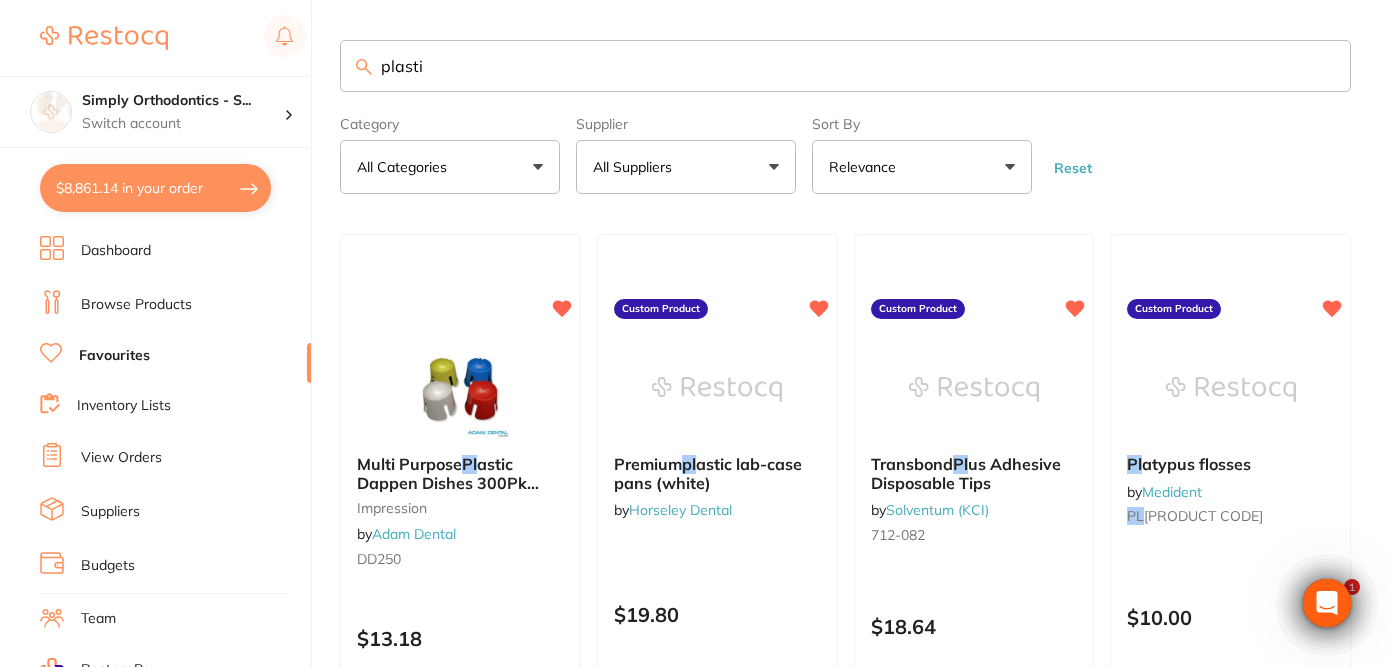 scroll, scrollTop: 0, scrollLeft: 0, axis: both 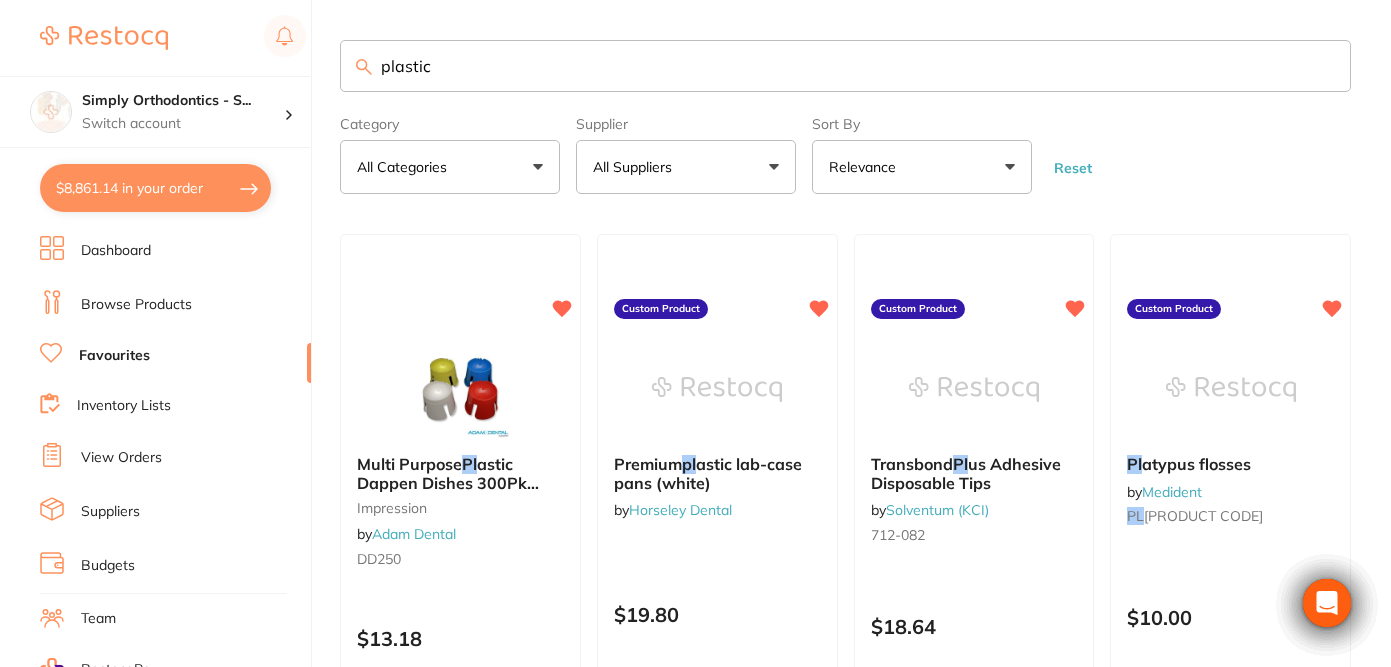 type on "plastic" 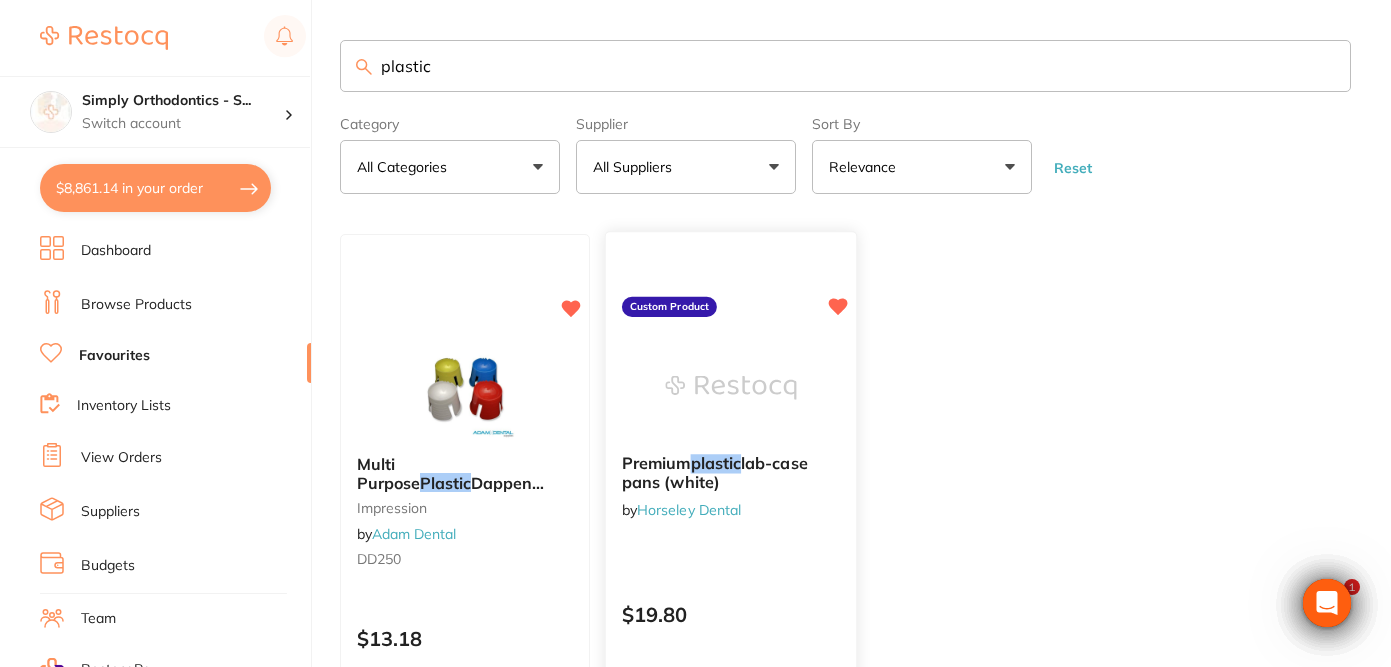 scroll, scrollTop: 0, scrollLeft: 0, axis: both 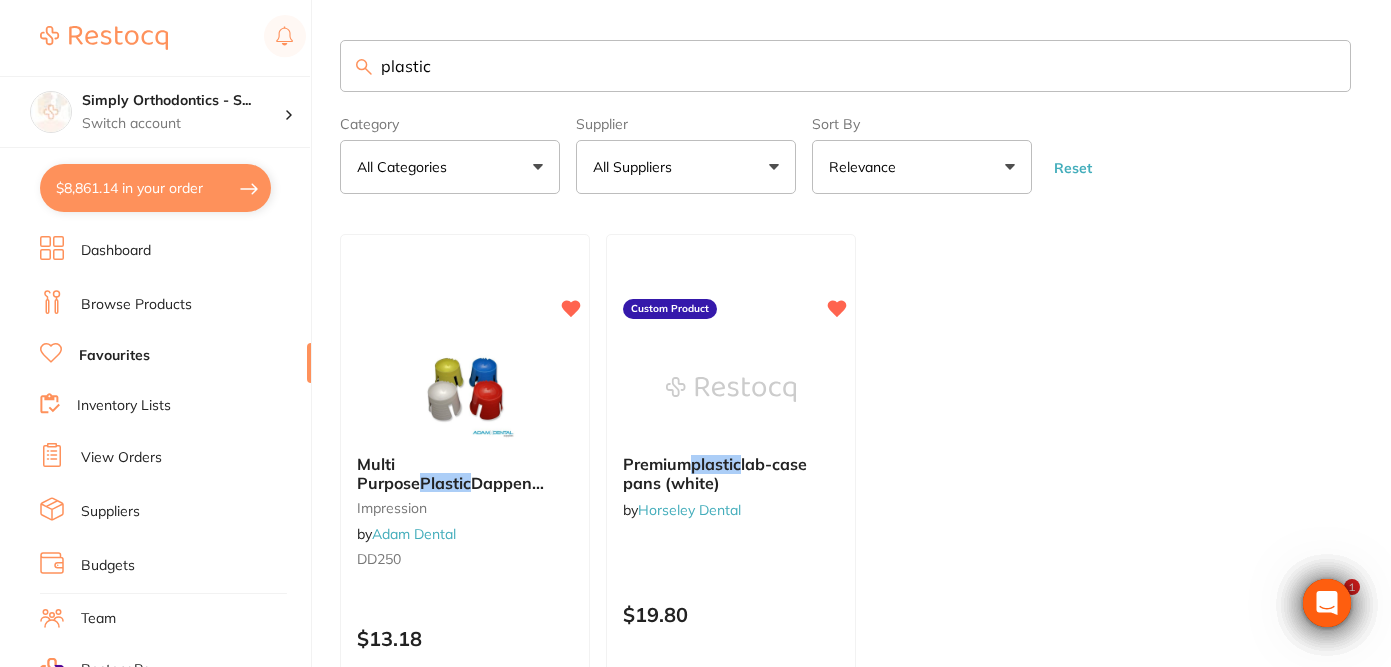 click on "Browse Products" at bounding box center (136, 305) 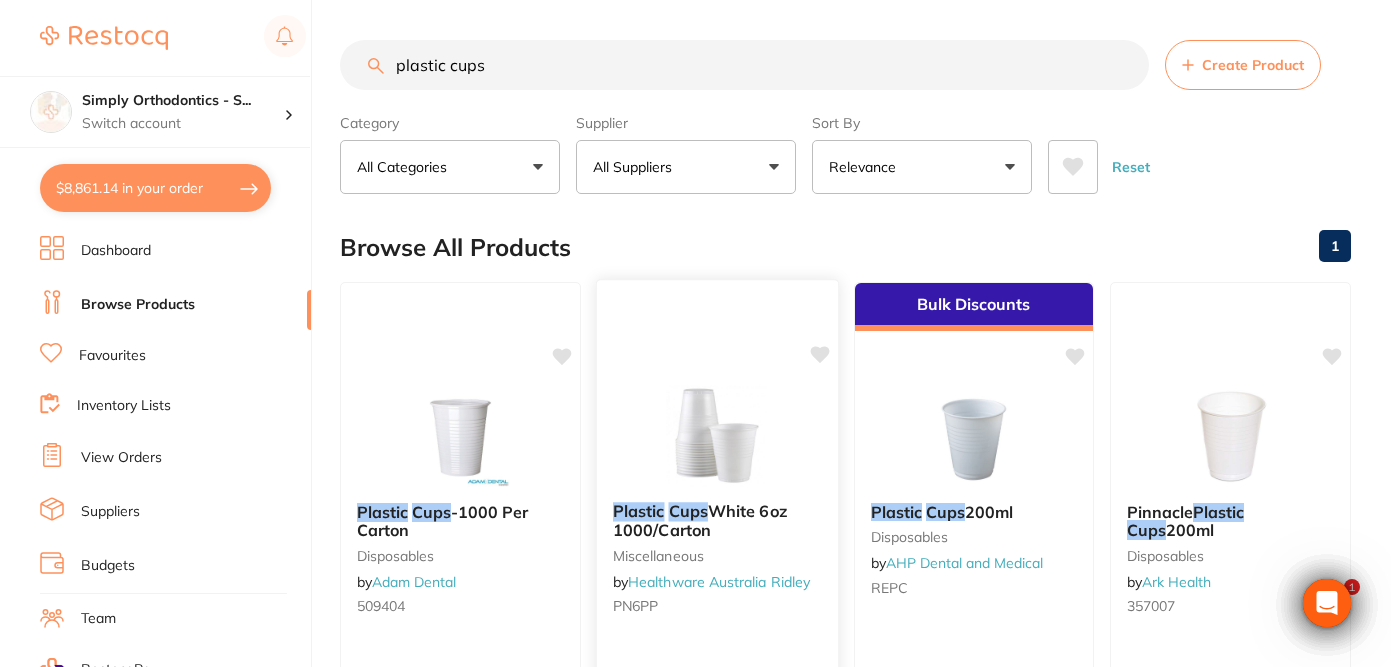 scroll, scrollTop: 0, scrollLeft: 0, axis: both 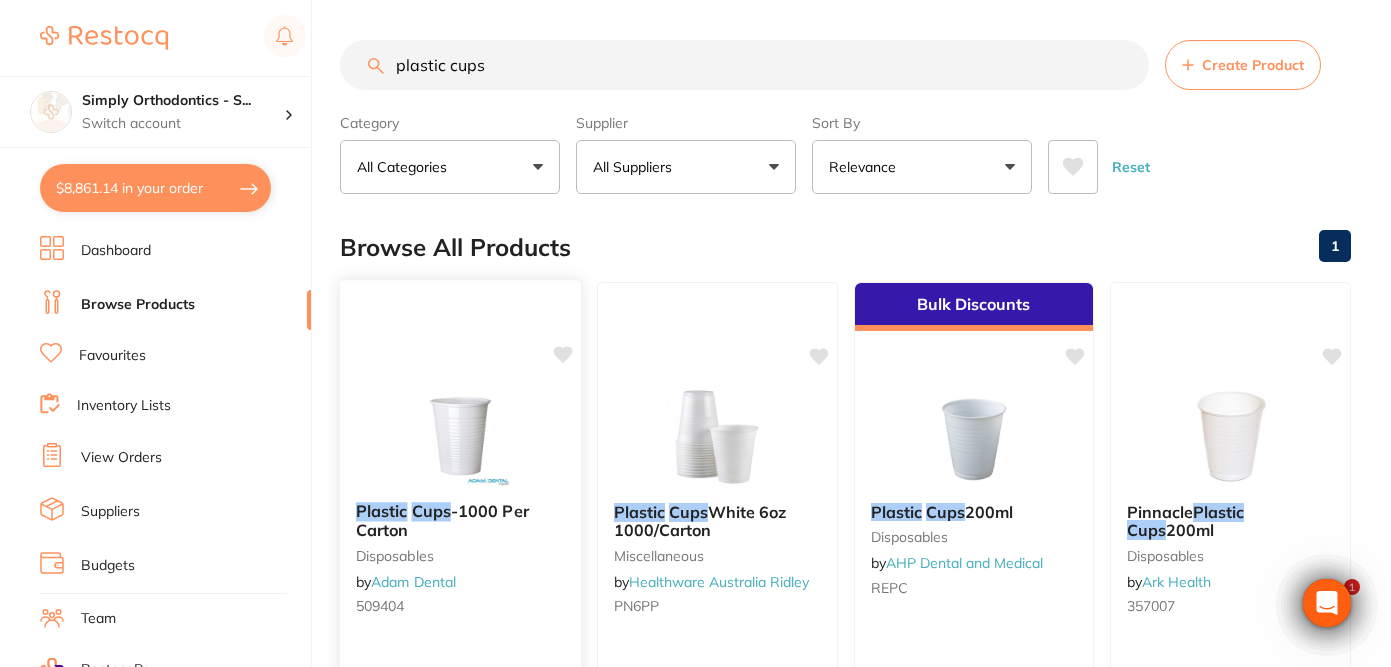 type on "plastic cups" 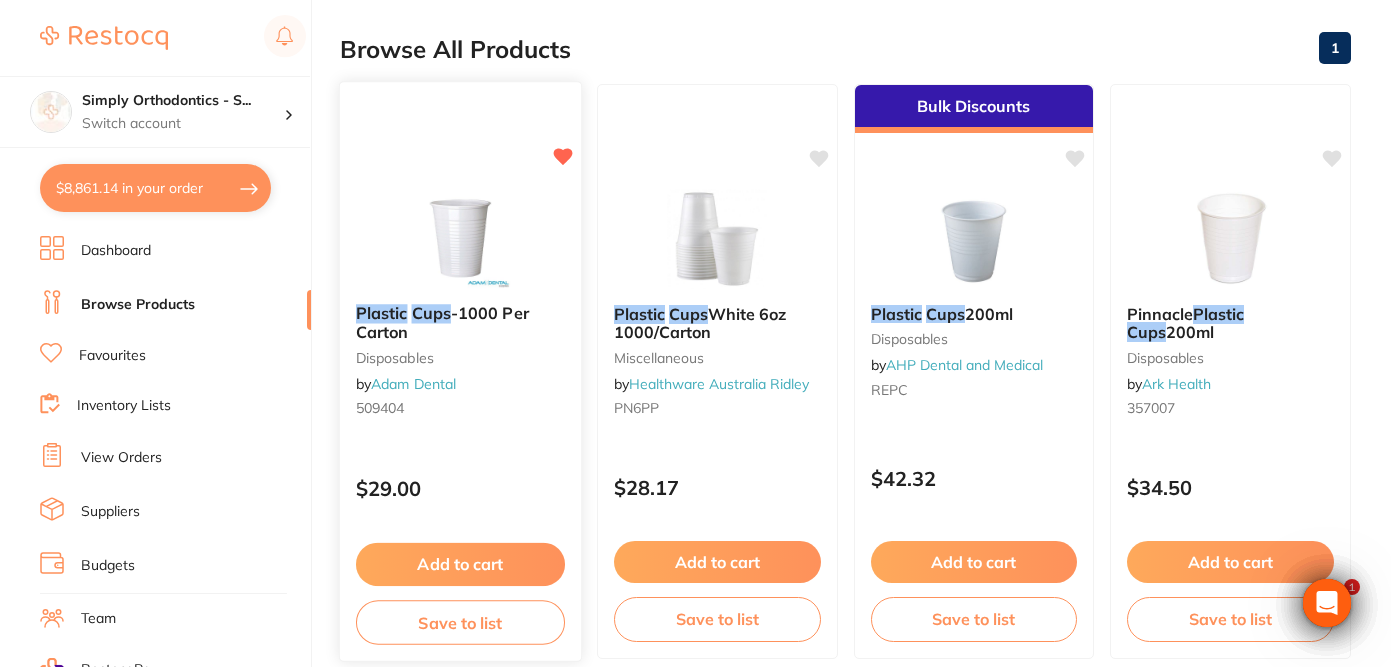 scroll, scrollTop: 216, scrollLeft: 0, axis: vertical 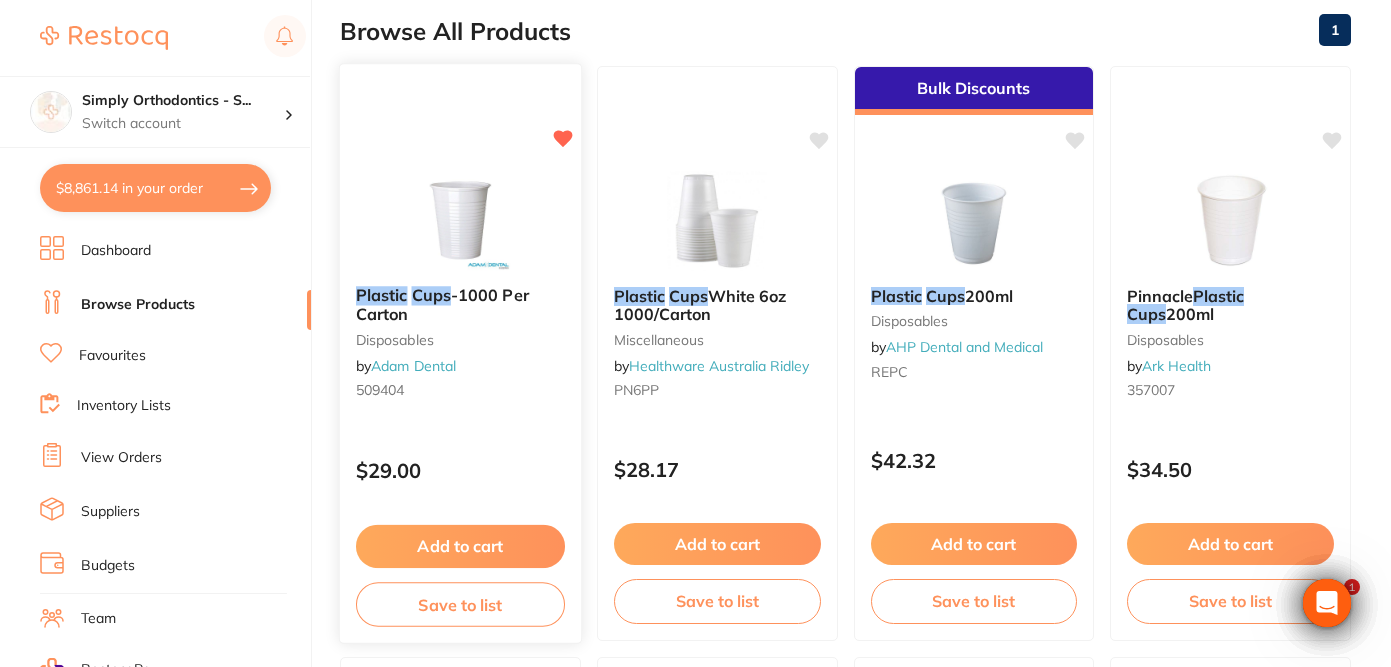 click on "Add to cart" at bounding box center (460, 546) 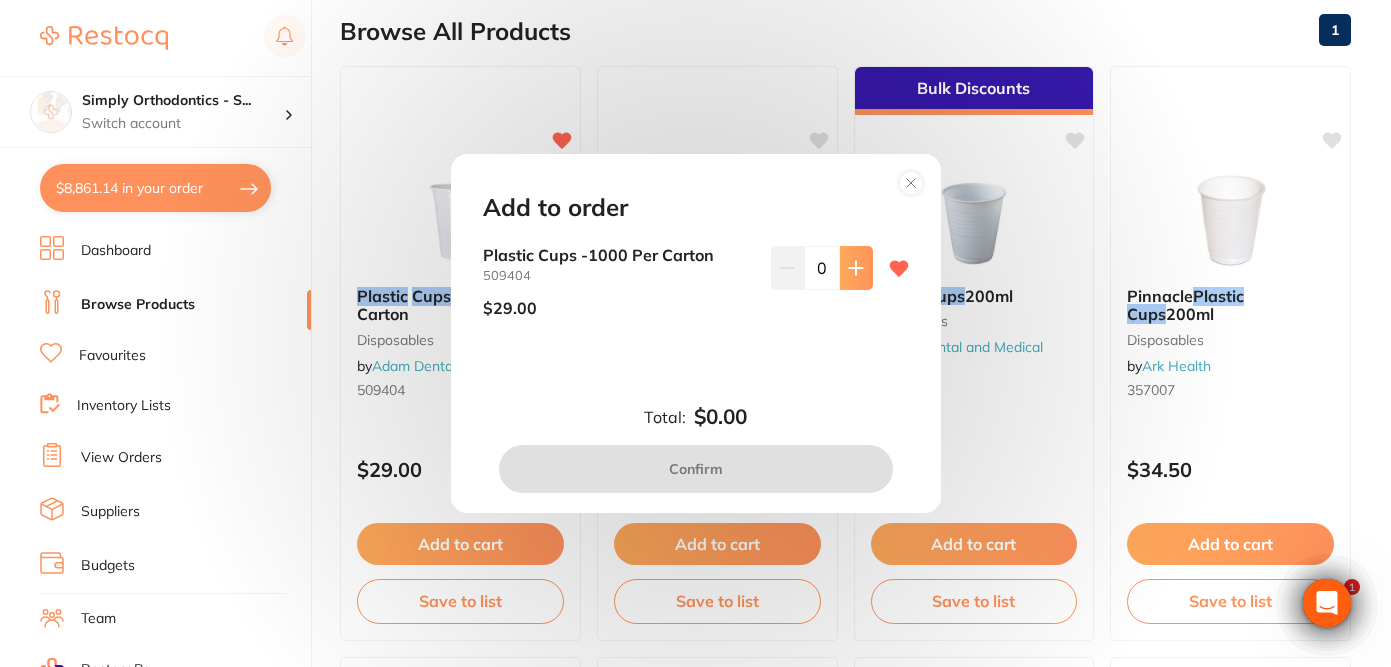 scroll, scrollTop: 0, scrollLeft: 0, axis: both 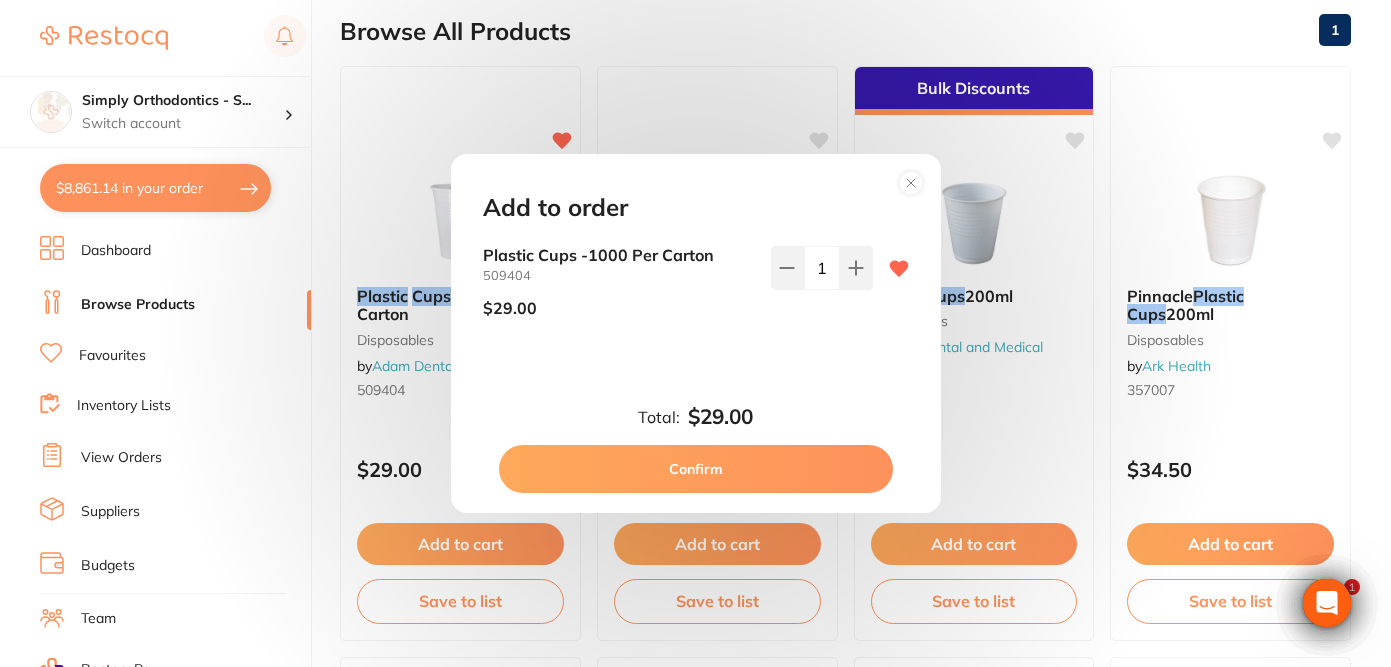 click on "Confirm" at bounding box center [696, 469] 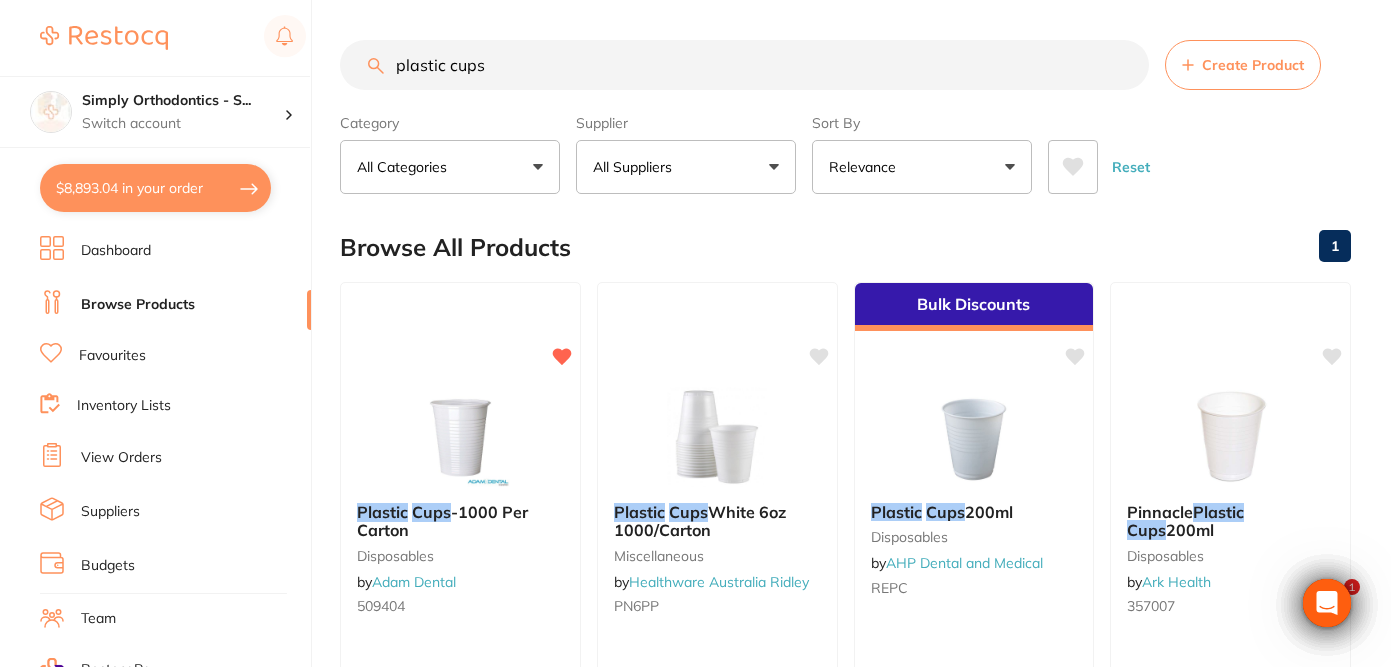 scroll, scrollTop: 0, scrollLeft: 0, axis: both 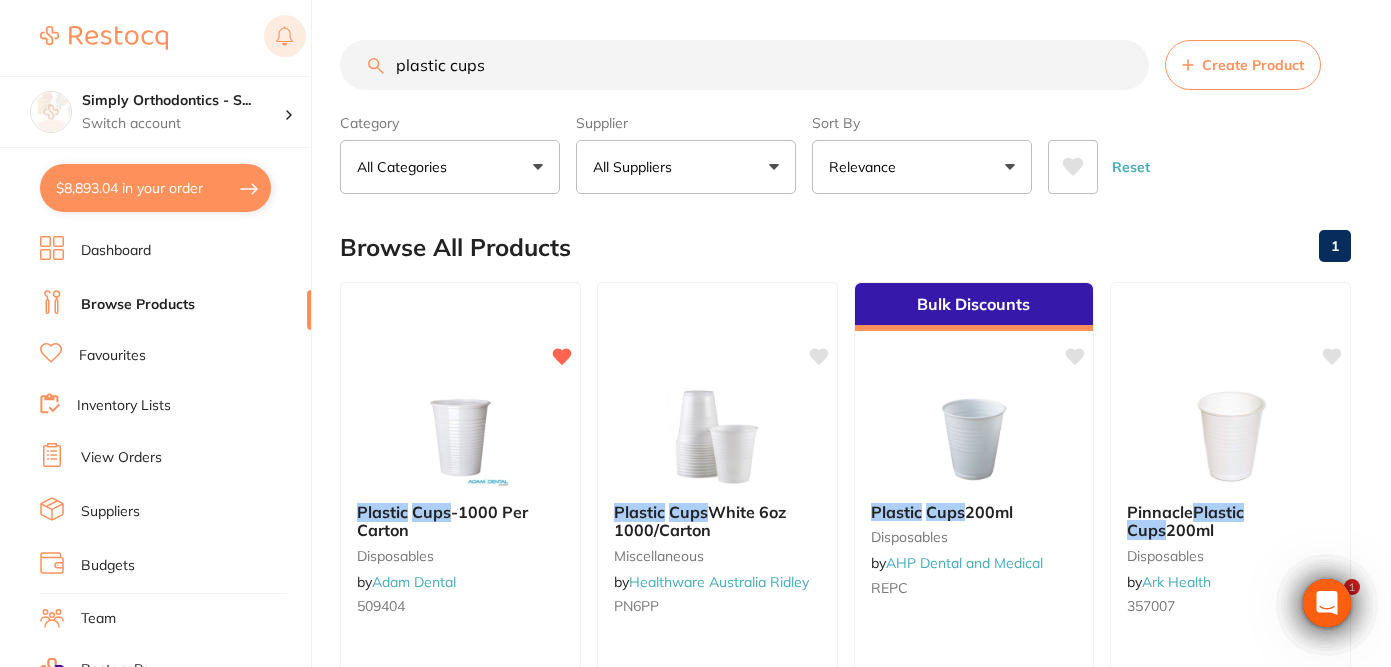 drag, startPoint x: 526, startPoint y: 84, endPoint x: 299, endPoint y: 28, distance: 233.80548 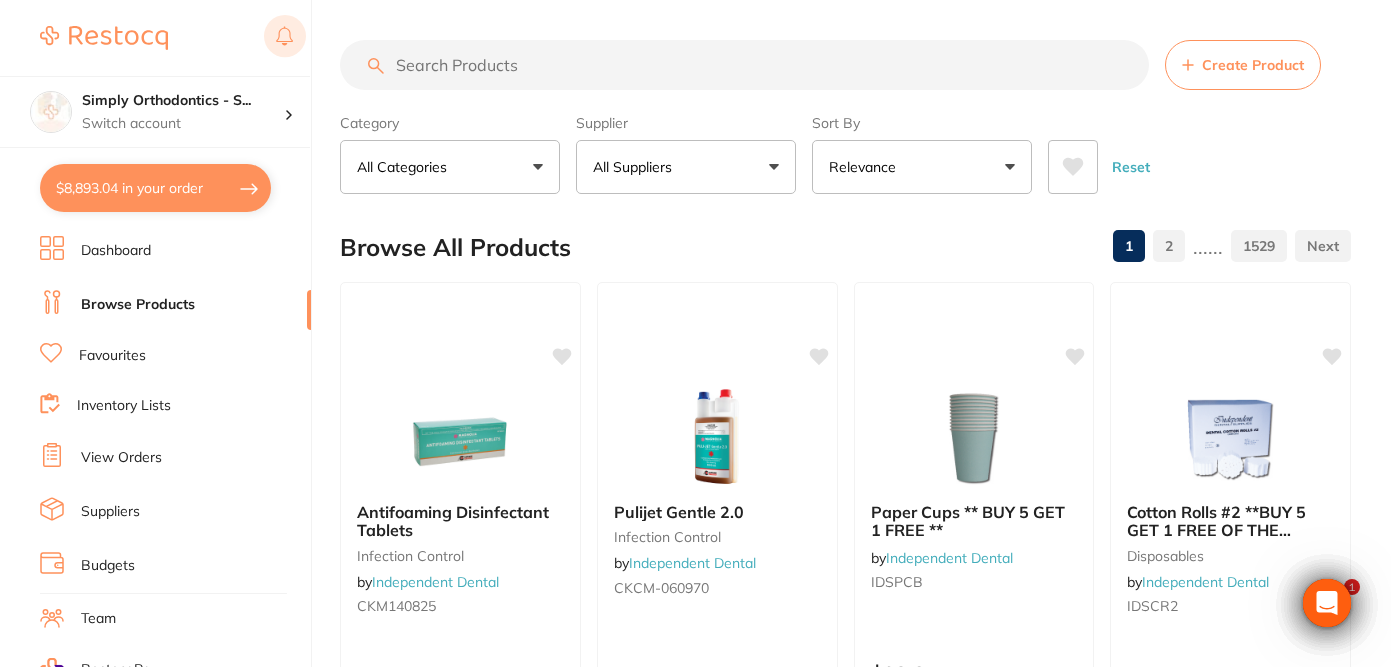 scroll, scrollTop: 0, scrollLeft: 0, axis: both 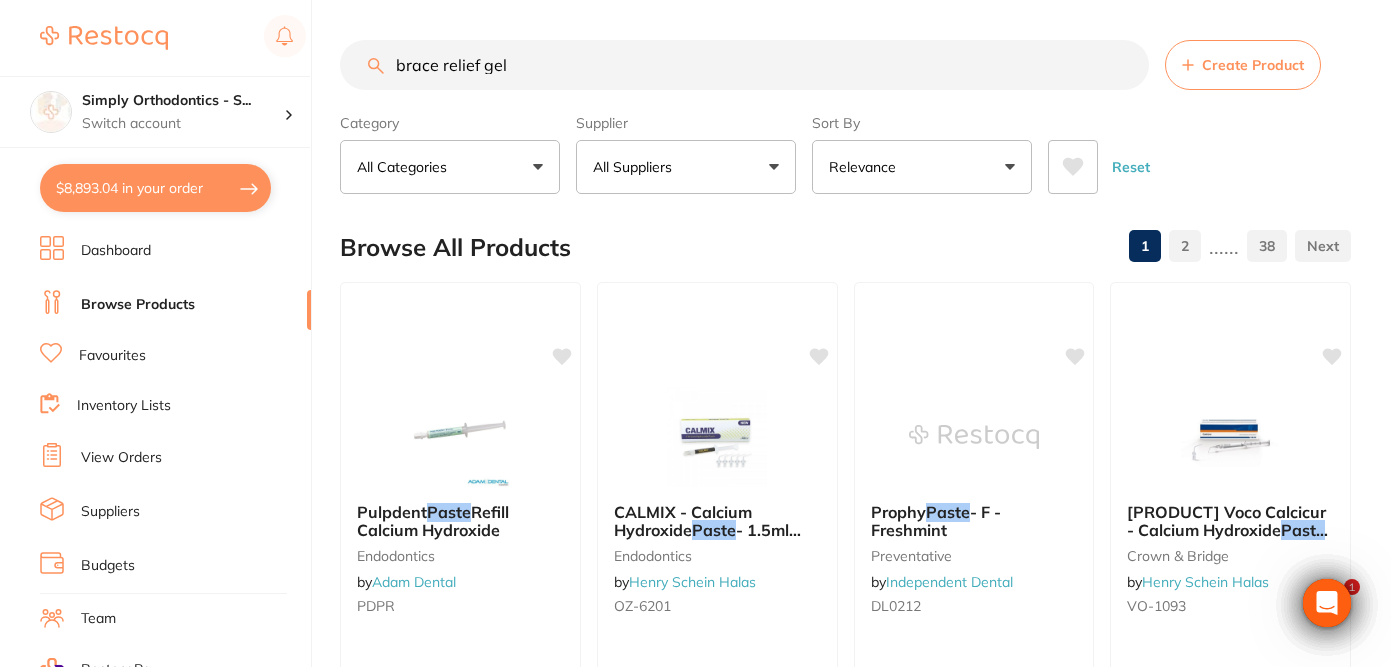type on "brace relief gel" 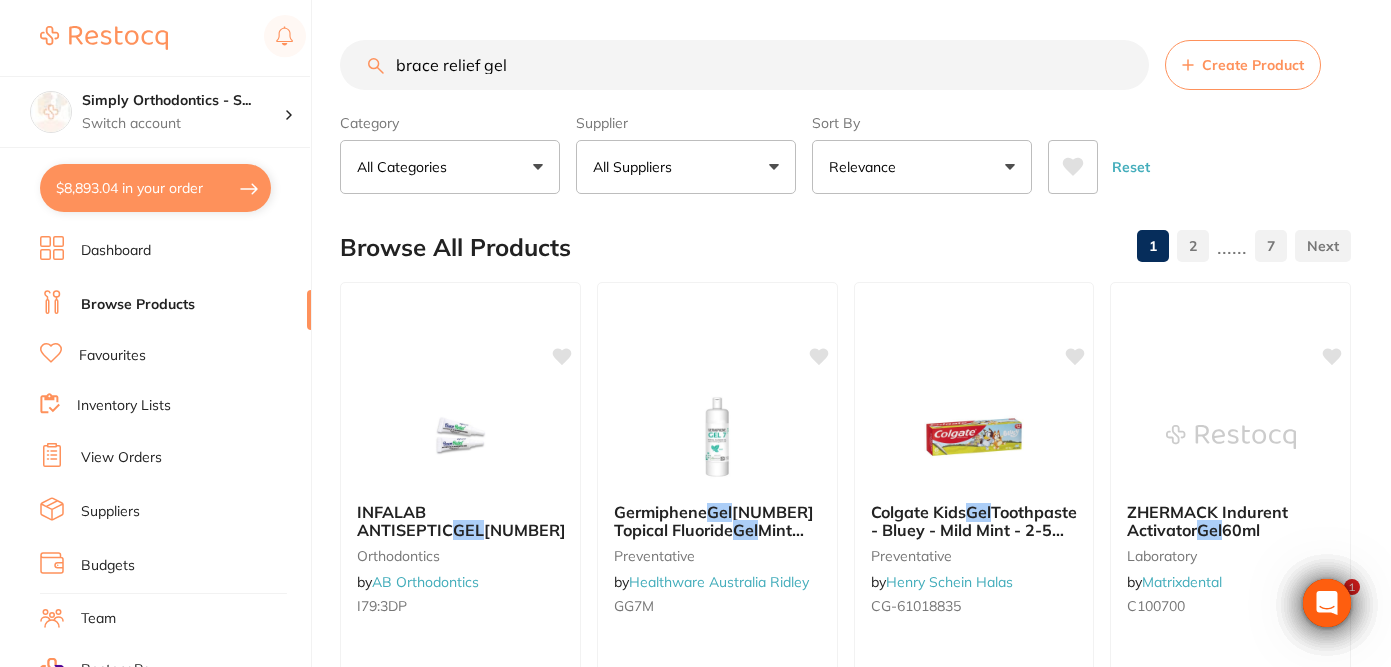 scroll, scrollTop: 0, scrollLeft: 0, axis: both 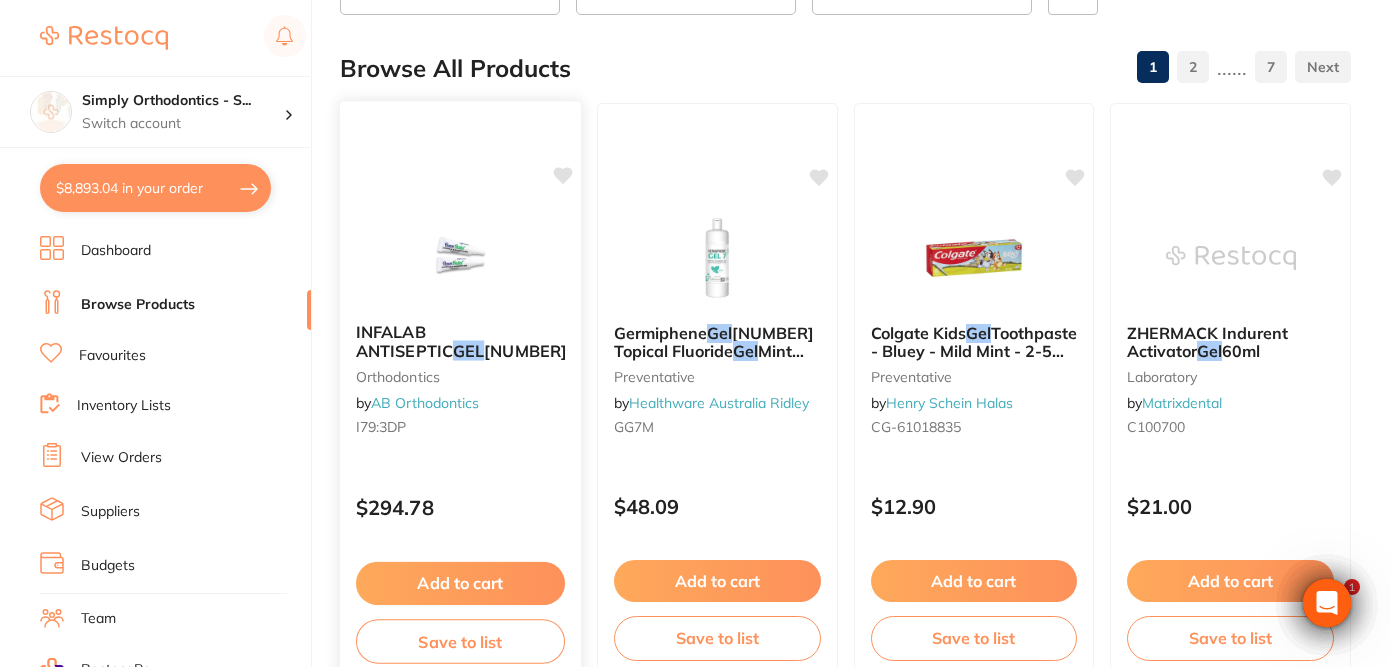 click 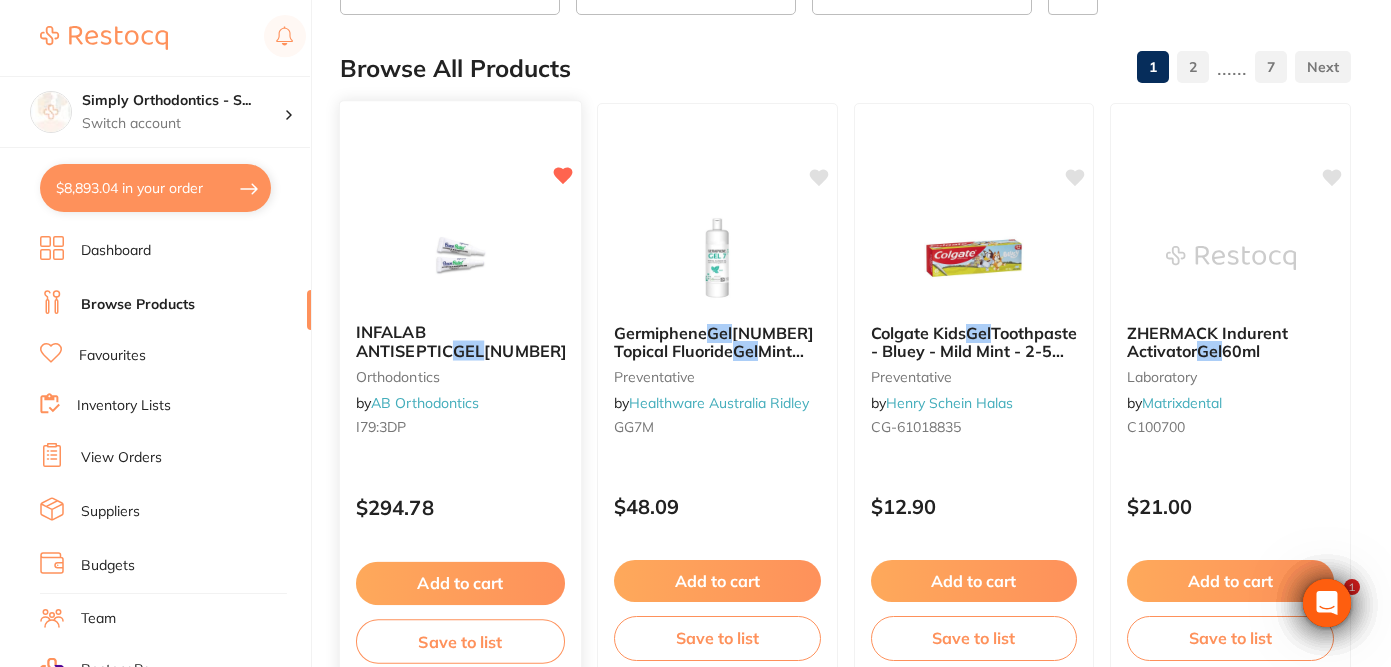 click on "Add to cart" at bounding box center [460, 583] 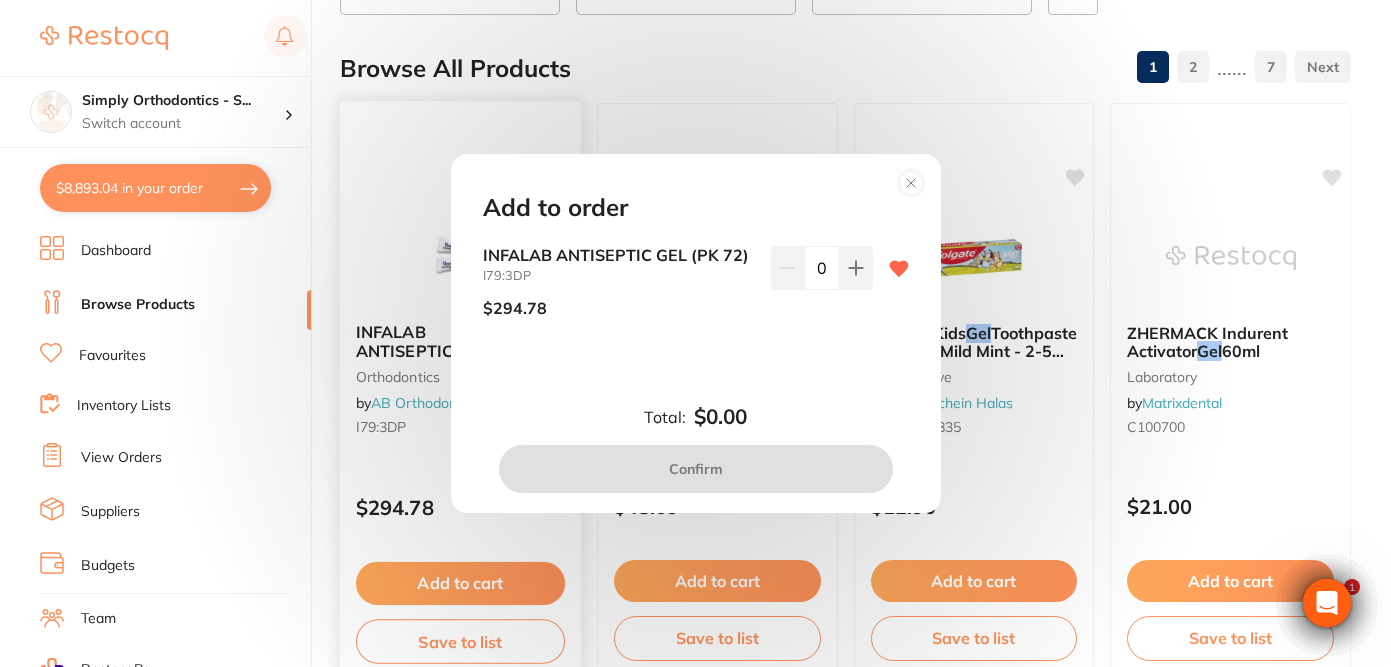 scroll, scrollTop: 0, scrollLeft: 0, axis: both 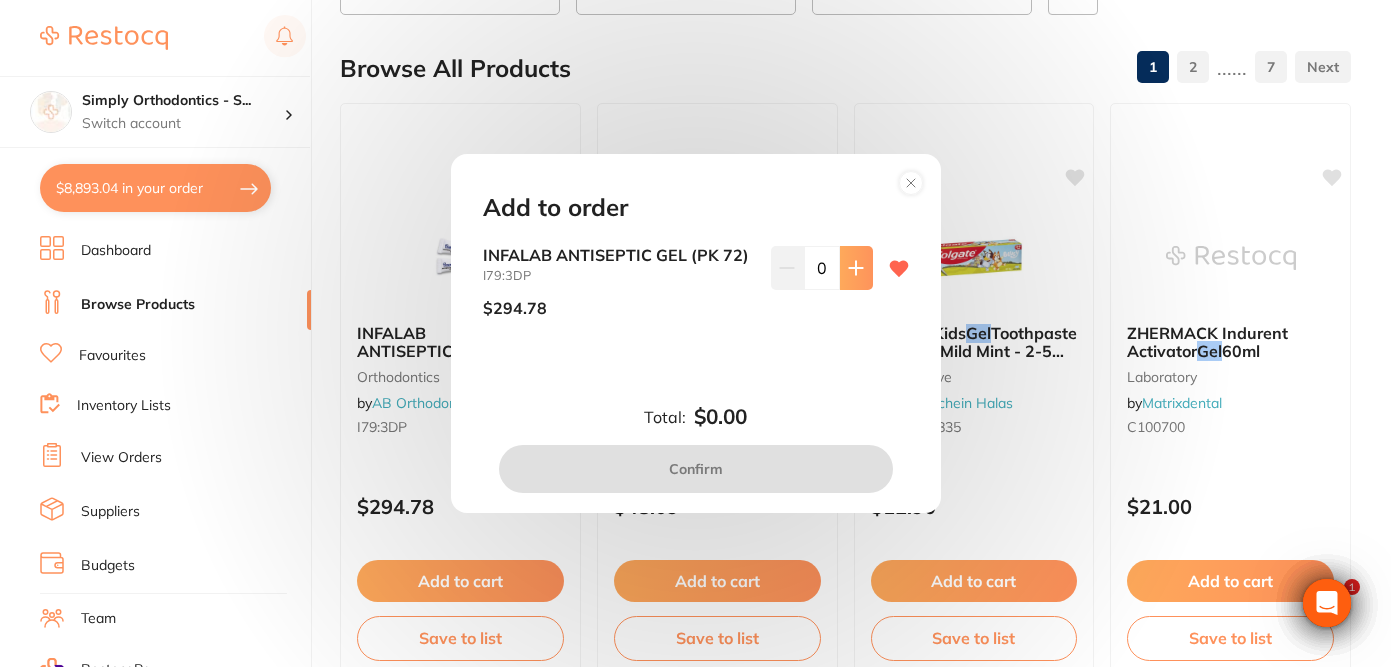click at bounding box center (856, 268) 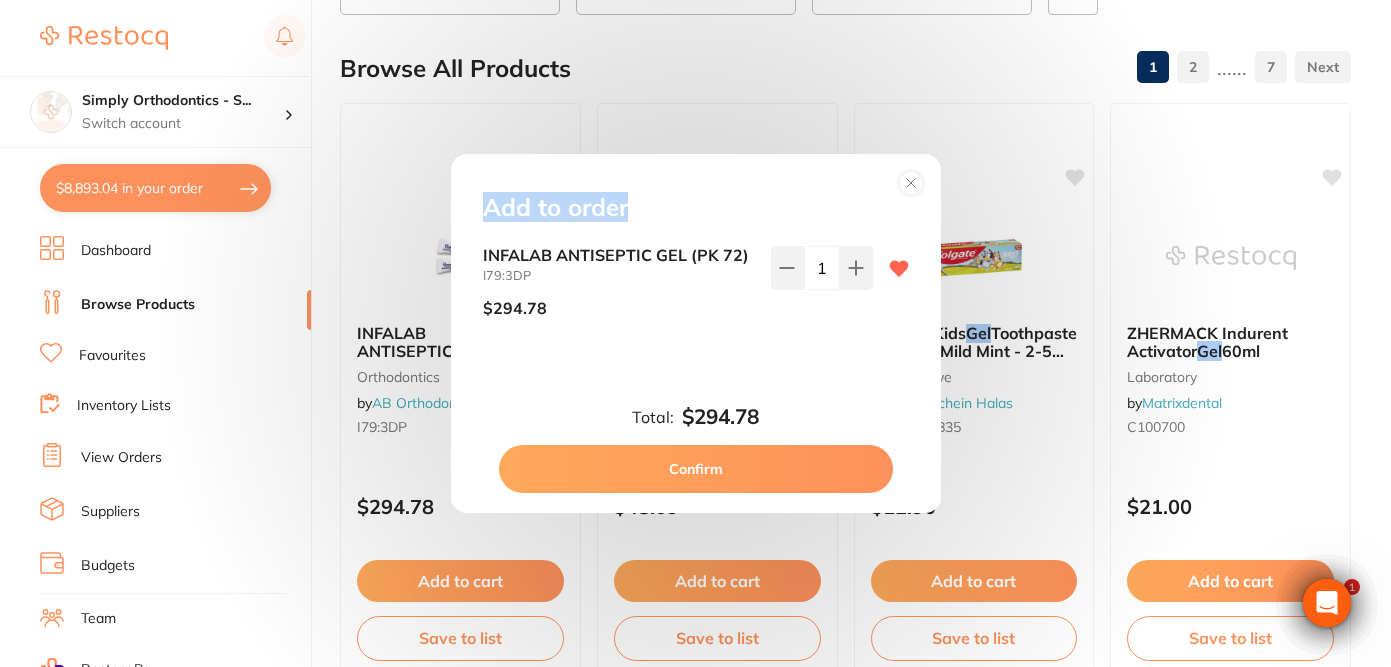 drag, startPoint x: 662, startPoint y: 169, endPoint x: 788, endPoint y: 194, distance: 128.45622 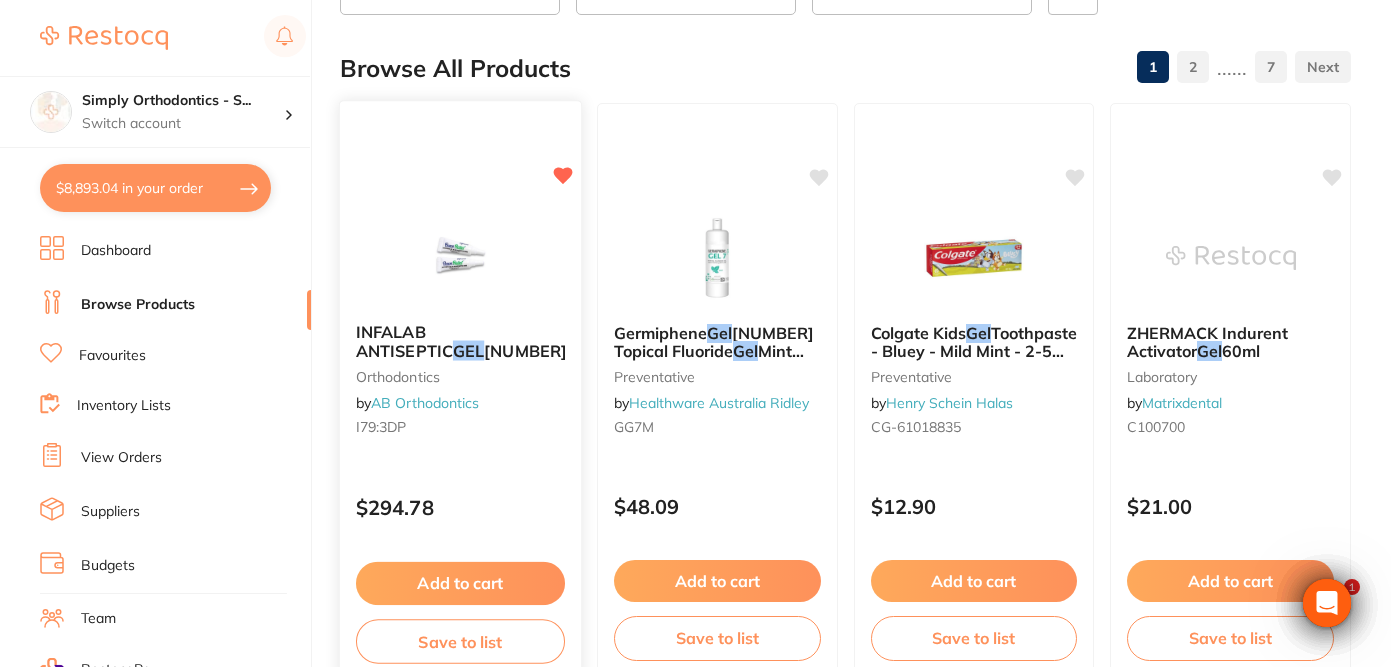 click on "Add to cart" at bounding box center [460, 583] 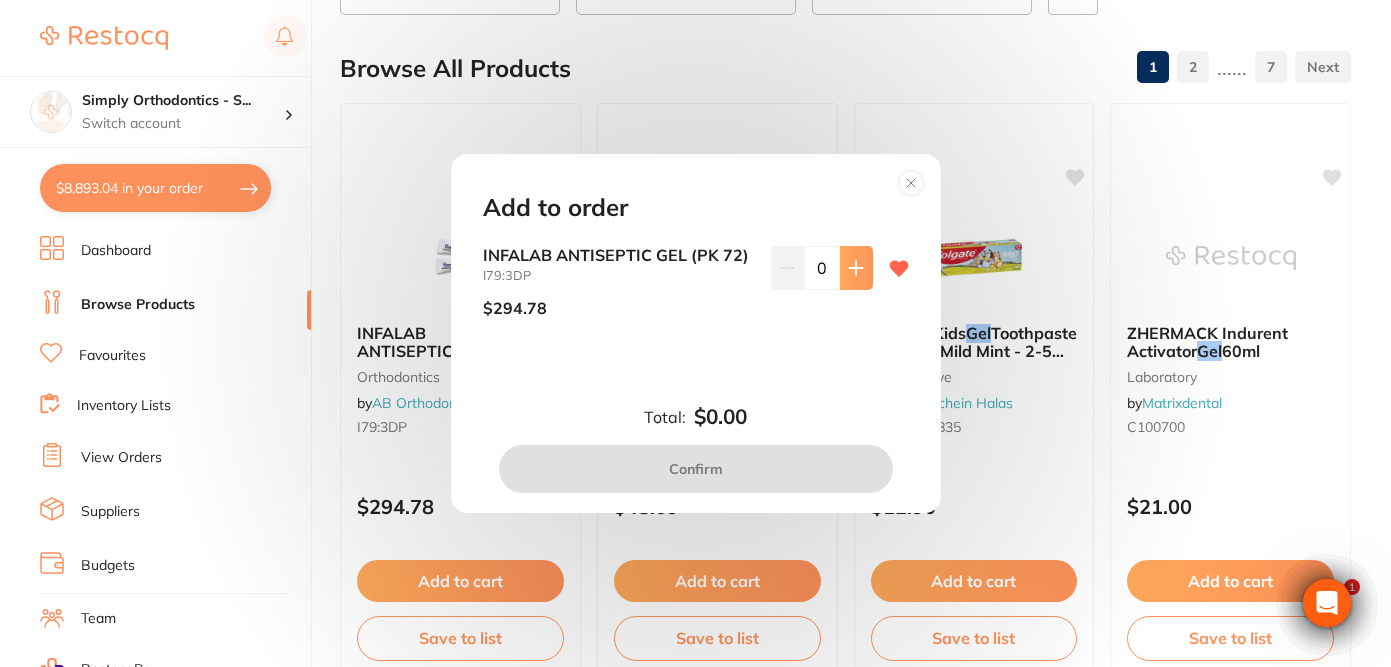 scroll, scrollTop: 0, scrollLeft: 0, axis: both 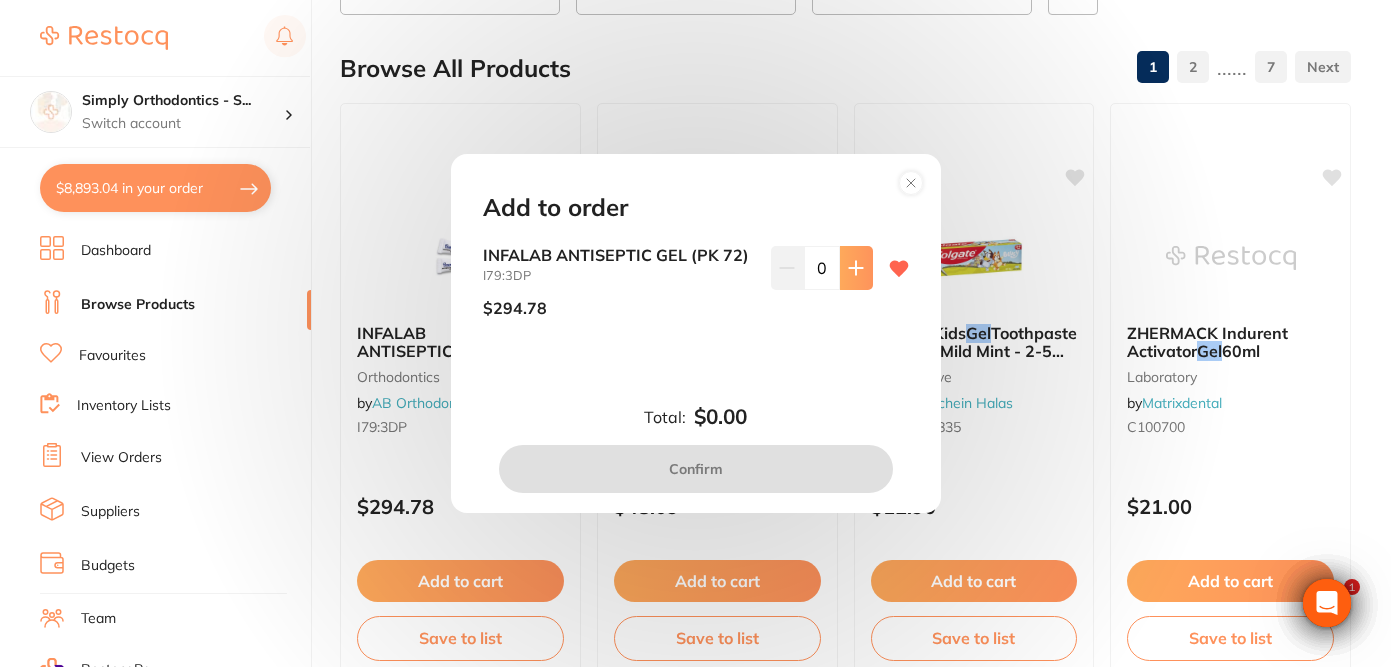 click at bounding box center [856, 268] 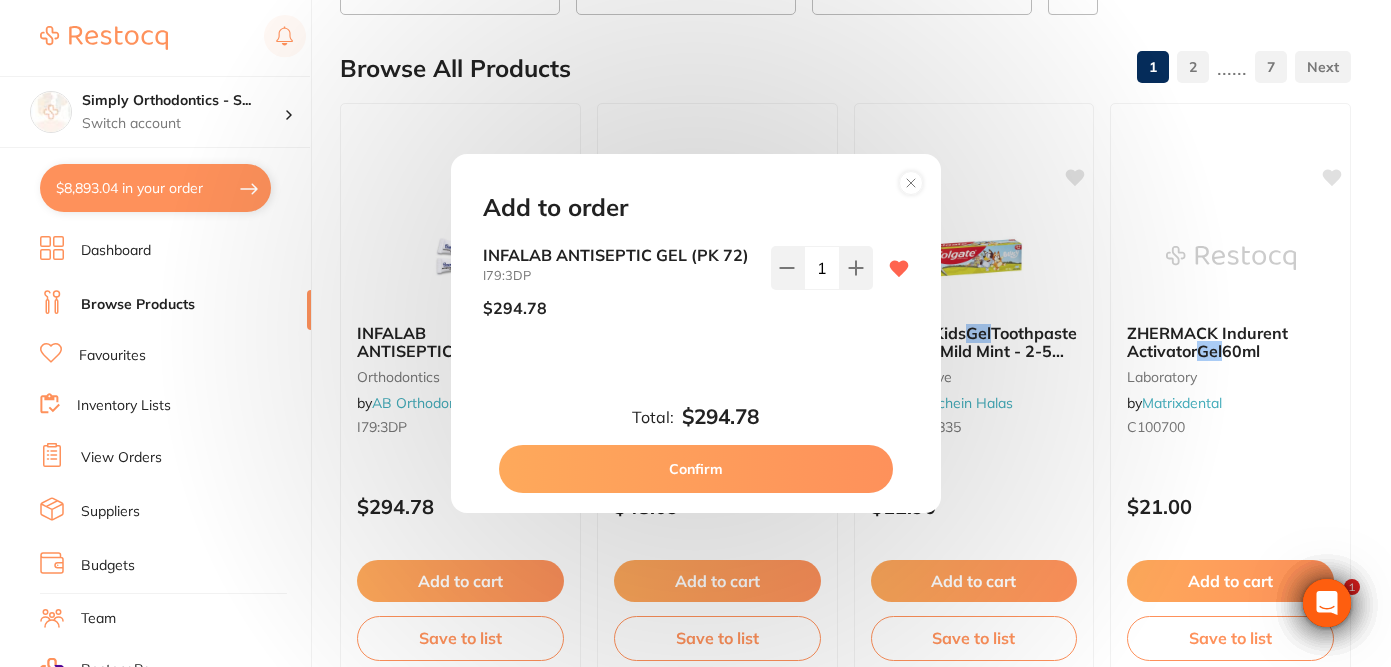 click on "Confirm" at bounding box center (696, 469) 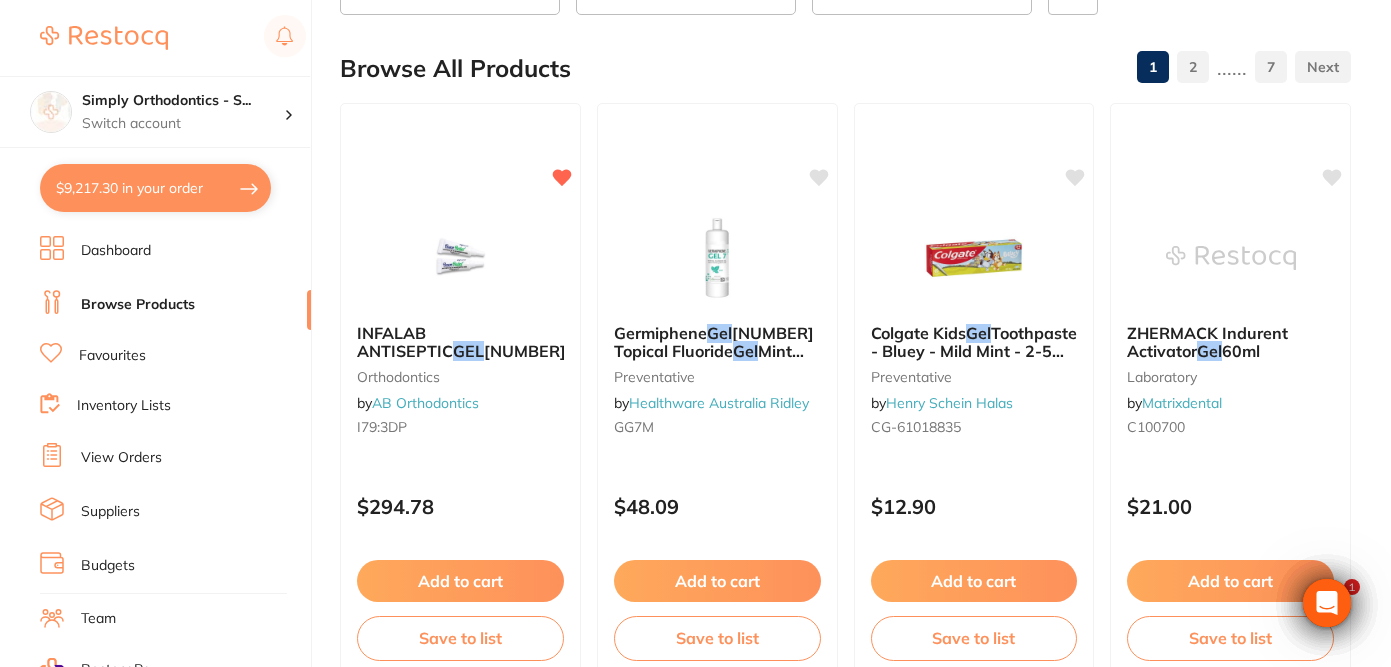 checkbox on "false" 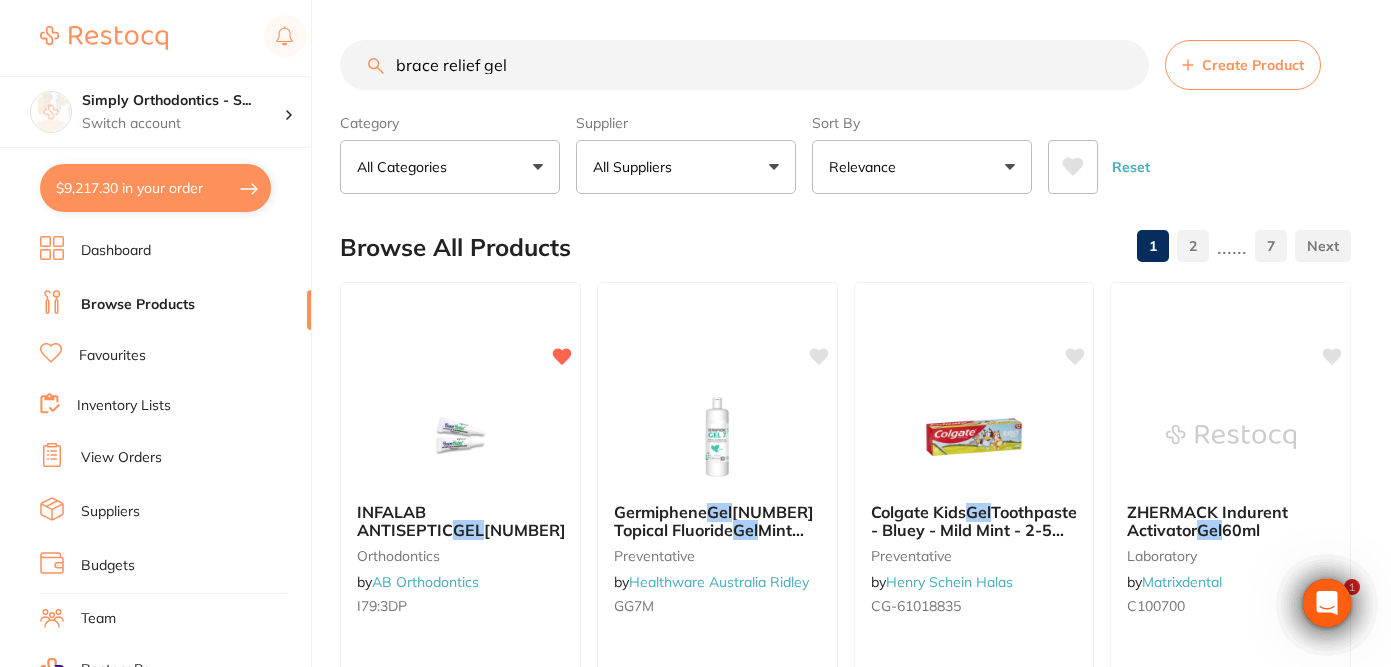 scroll, scrollTop: 0, scrollLeft: 0, axis: both 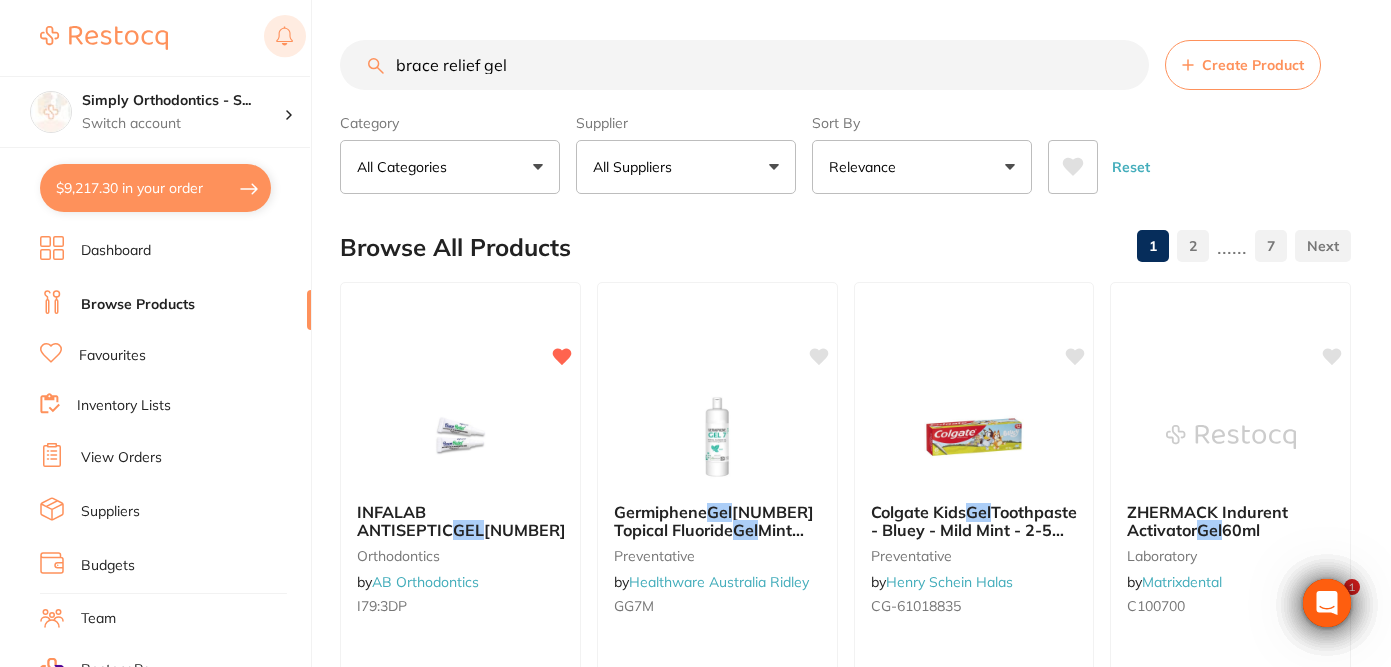 drag, startPoint x: 557, startPoint y: 52, endPoint x: 268, endPoint y: 51, distance: 289.00174 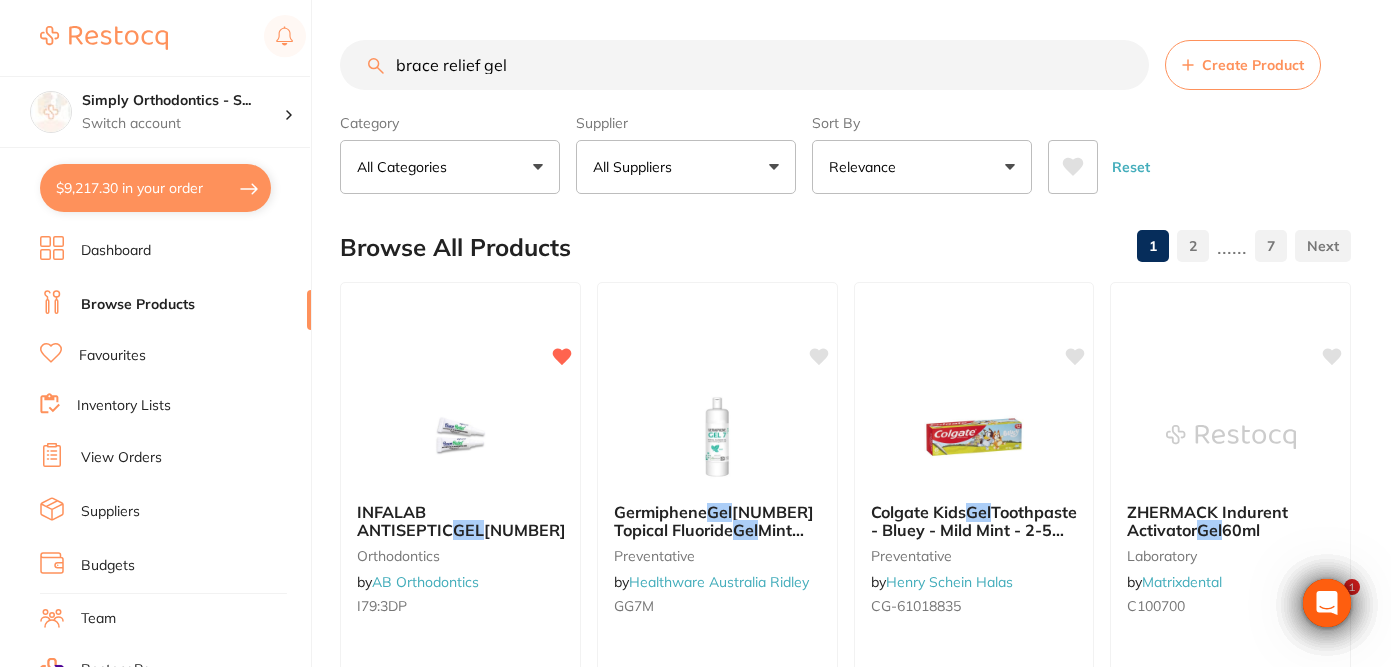 drag, startPoint x: 538, startPoint y: 57, endPoint x: 323, endPoint y: 55, distance: 215.00931 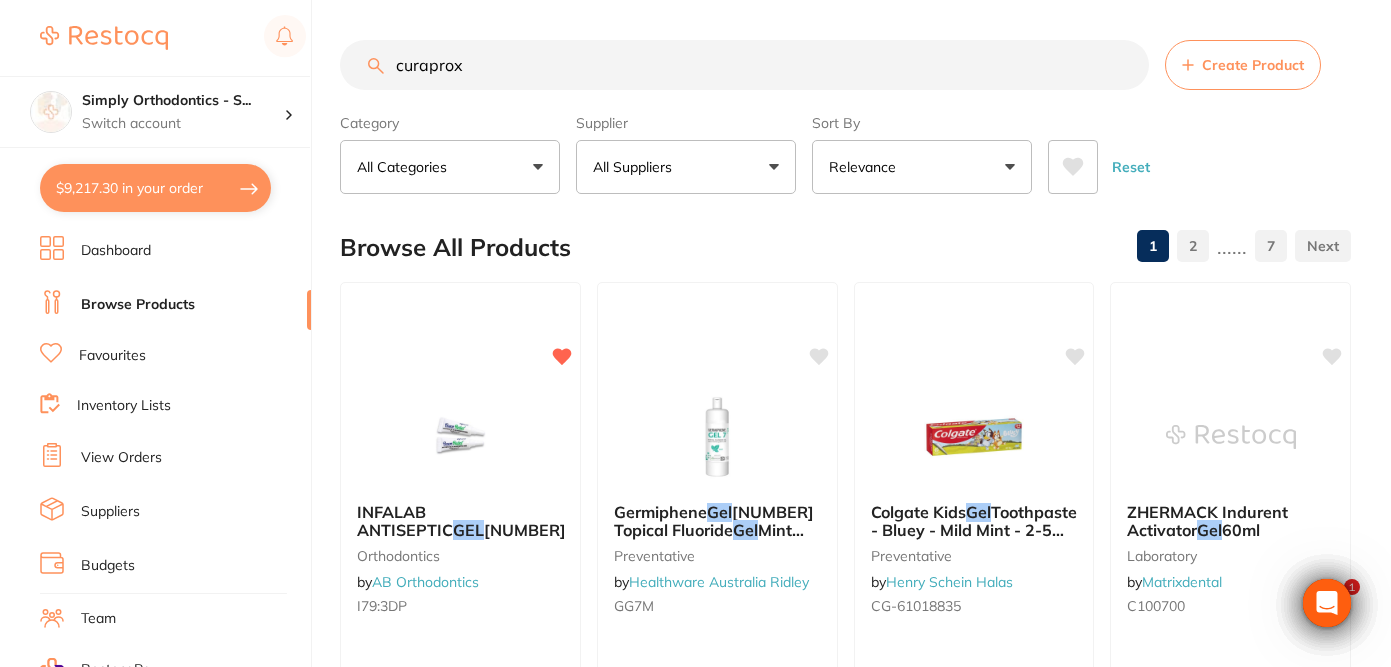 type on "curaprox" 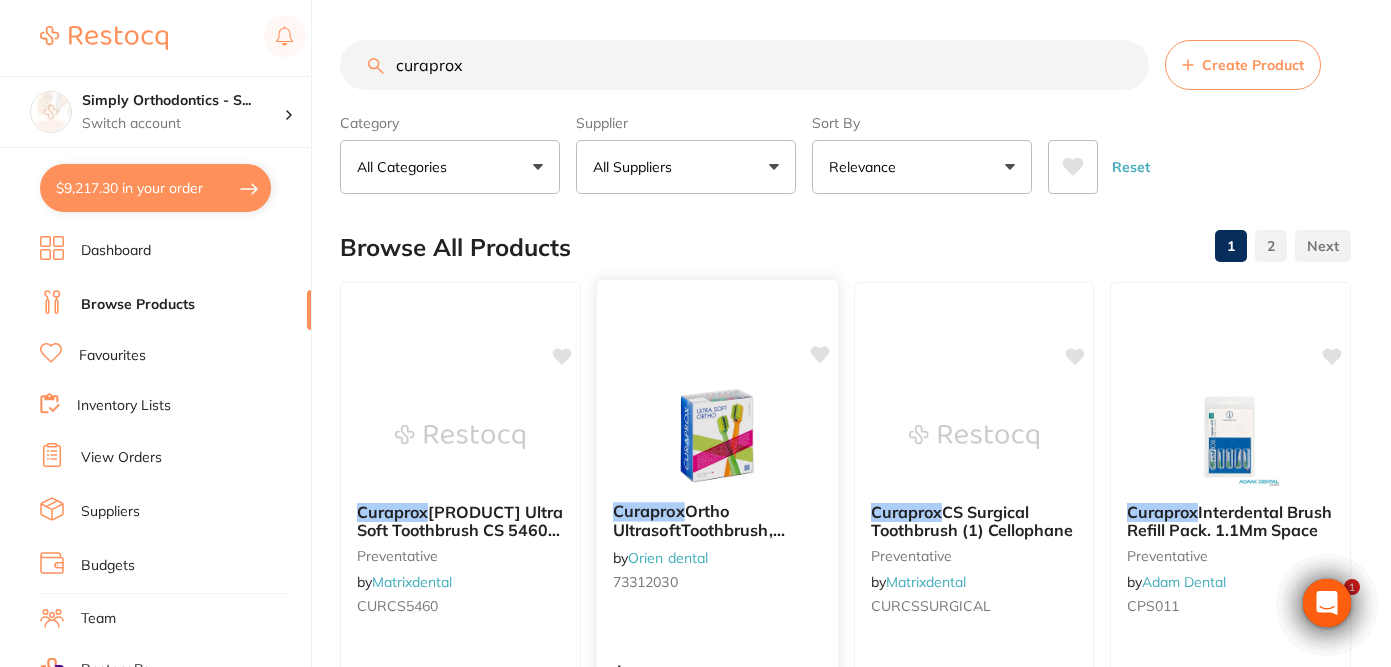 scroll, scrollTop: 42, scrollLeft: 0, axis: vertical 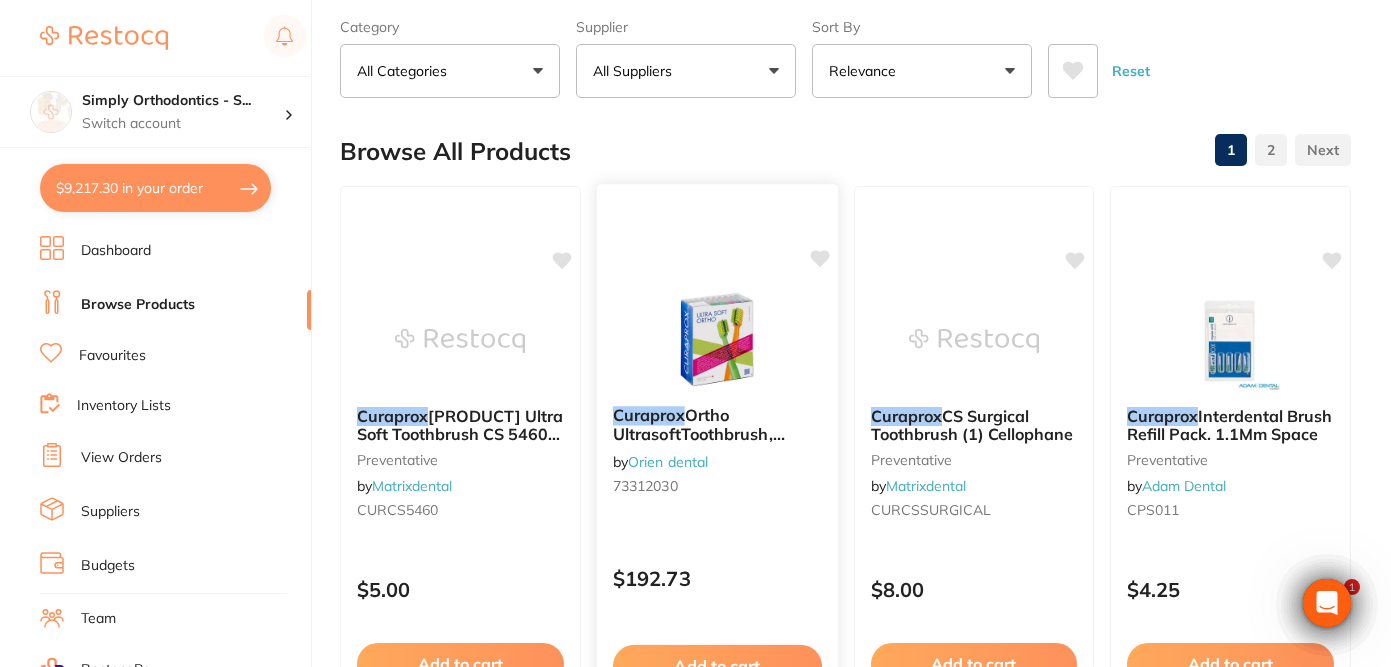 click 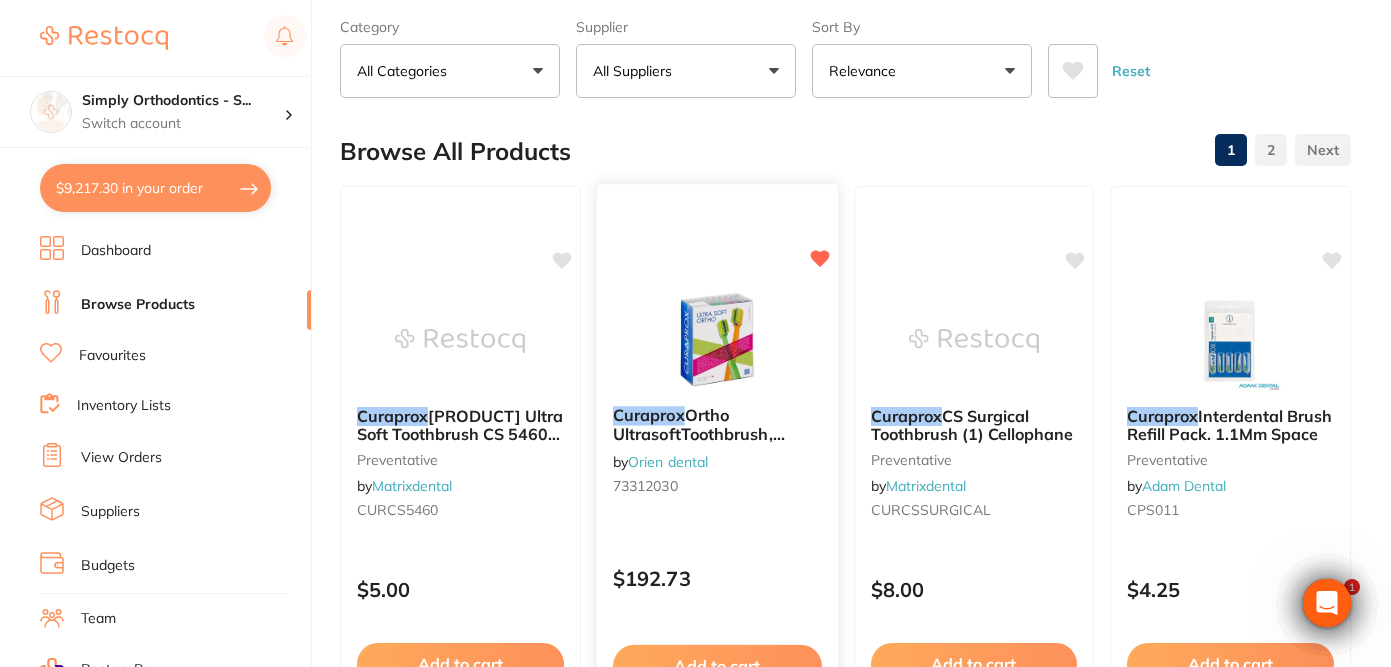 scroll, scrollTop: 360, scrollLeft: 0, axis: vertical 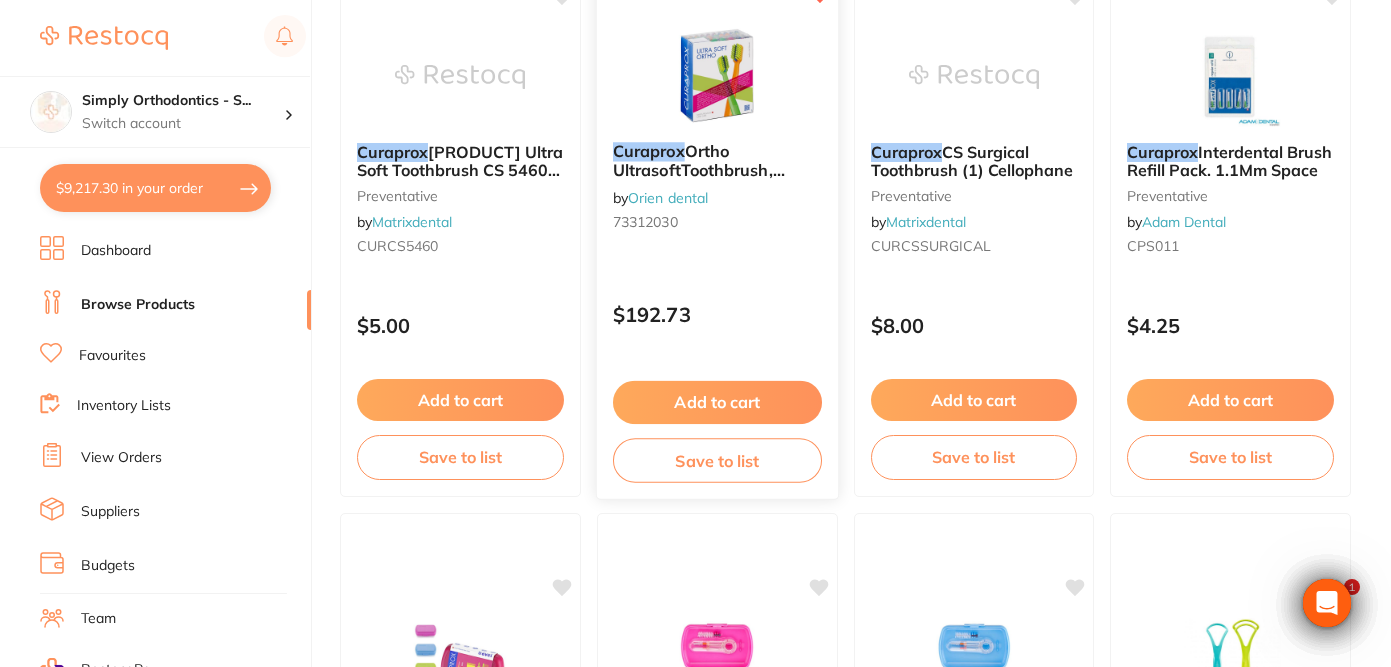 click on "Add to cart" at bounding box center (717, 402) 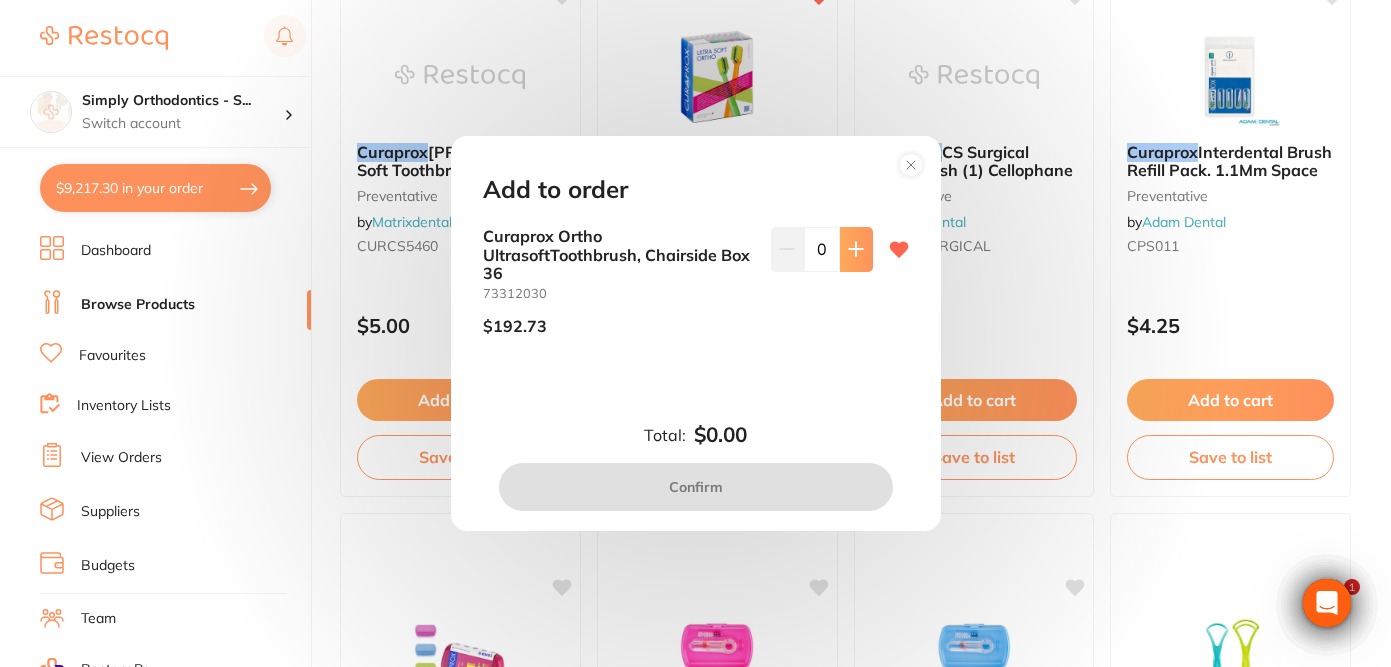 click at bounding box center (856, 249) 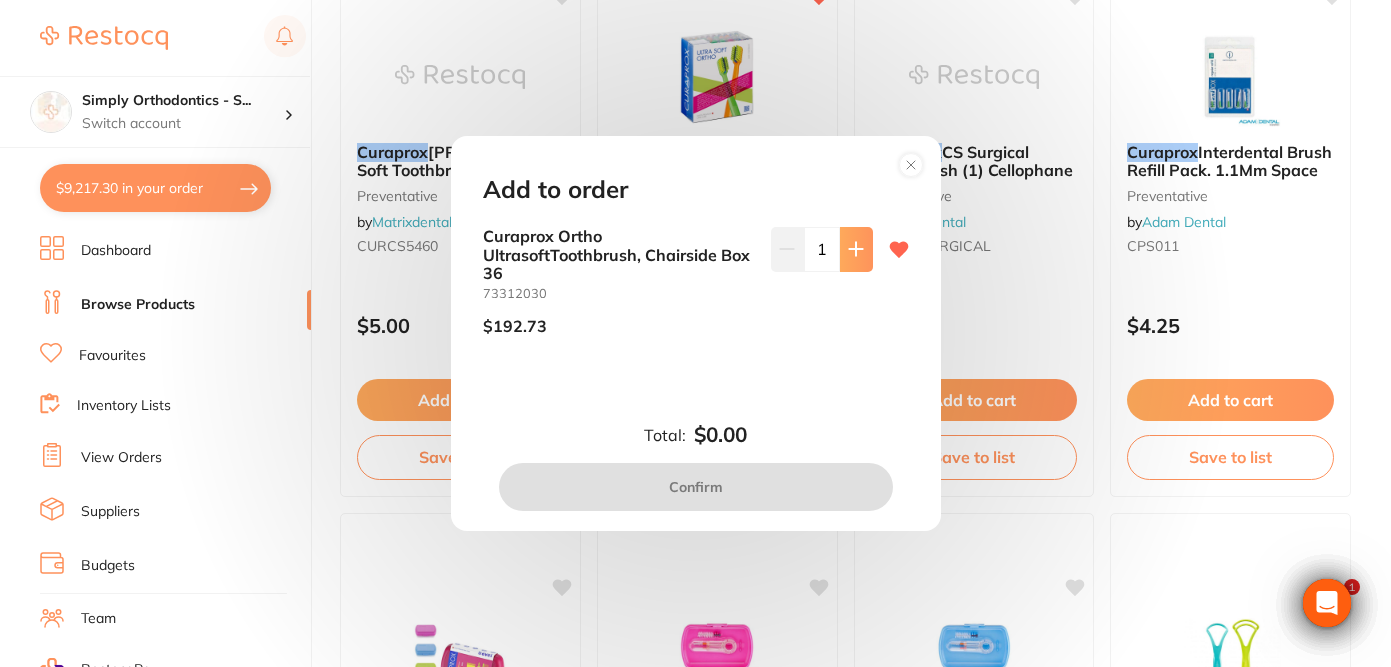 scroll, scrollTop: 0, scrollLeft: 0, axis: both 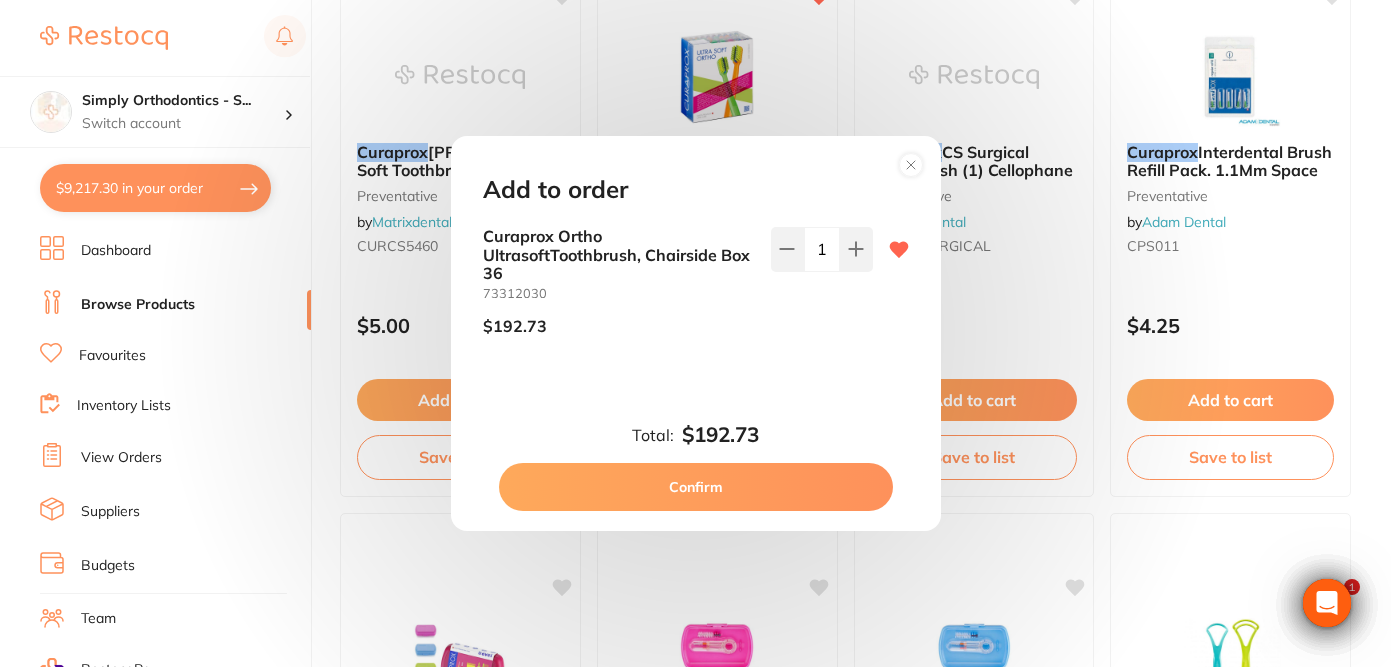 click on "Confirm" at bounding box center [696, 487] 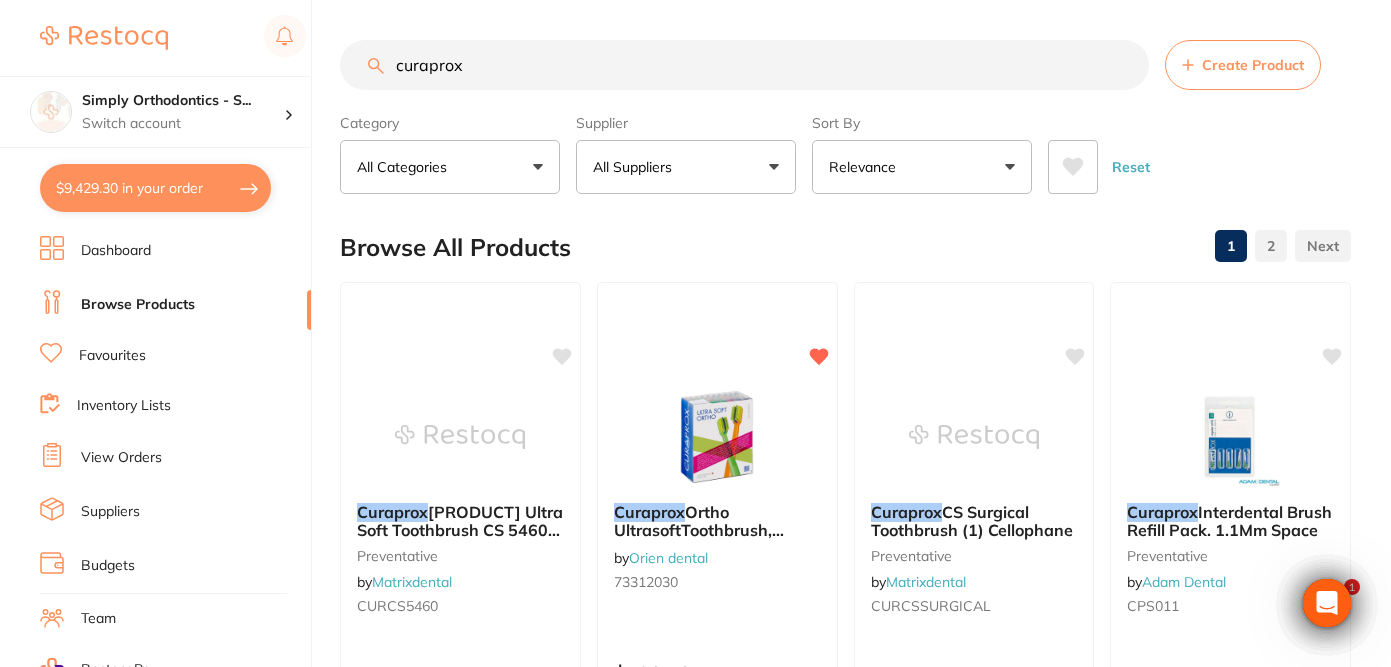 scroll, scrollTop: 0, scrollLeft: 0, axis: both 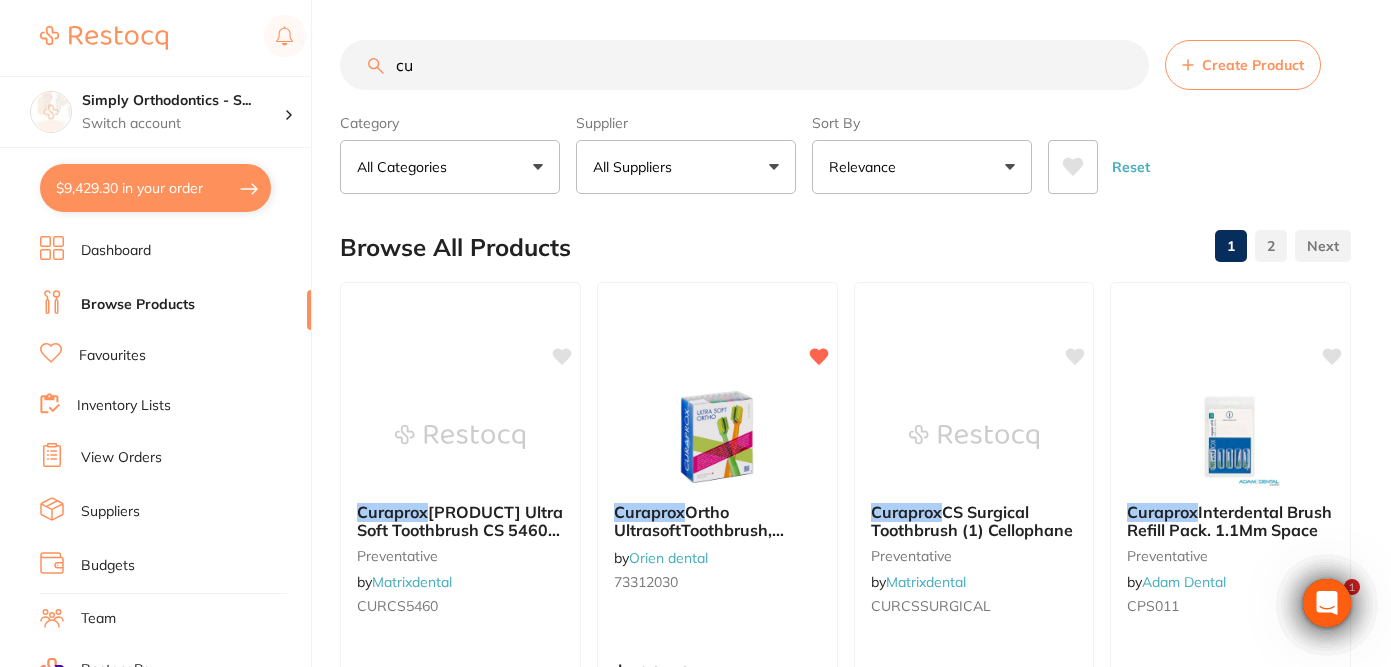 type on "c" 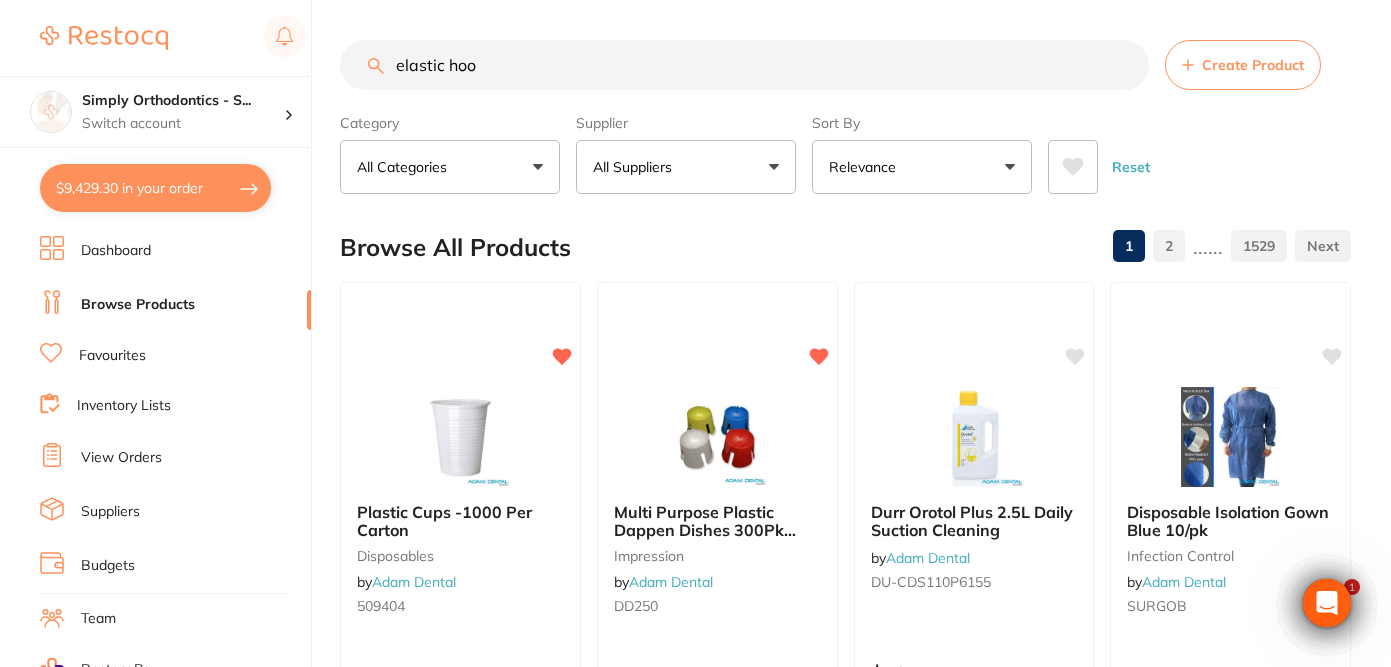 scroll, scrollTop: 0, scrollLeft: 0, axis: both 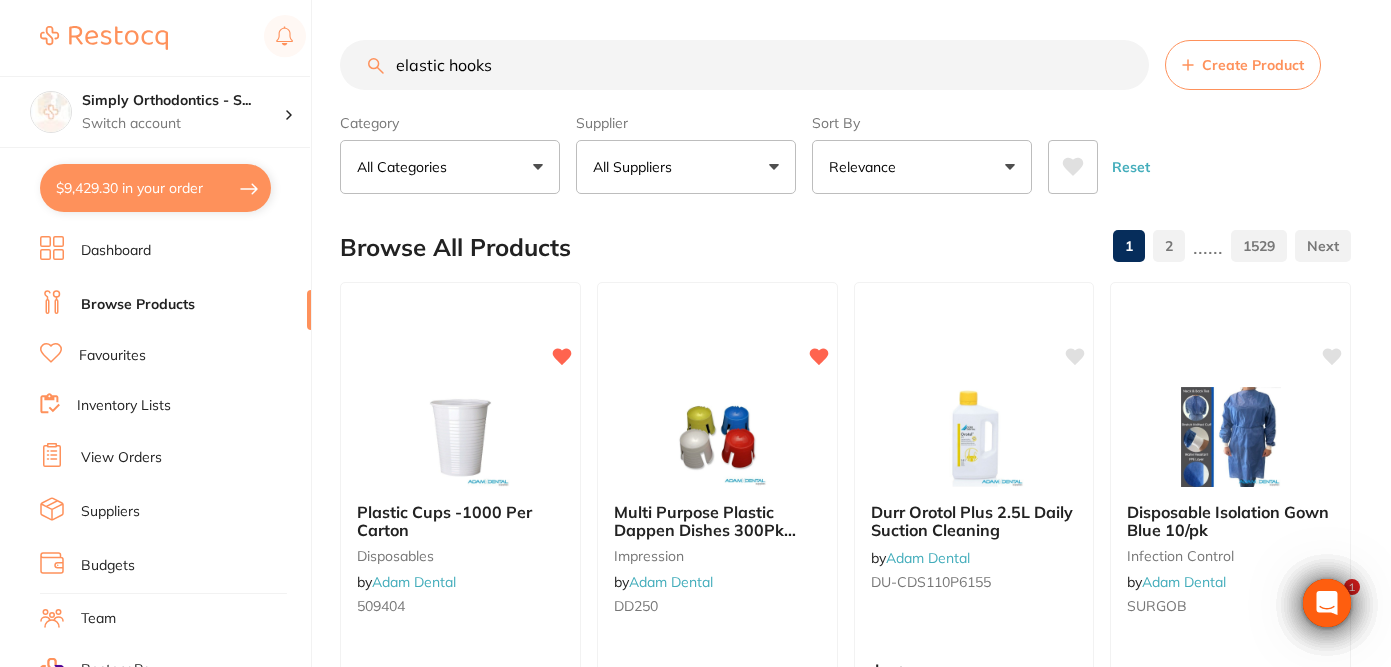 type on "elastic hooks" 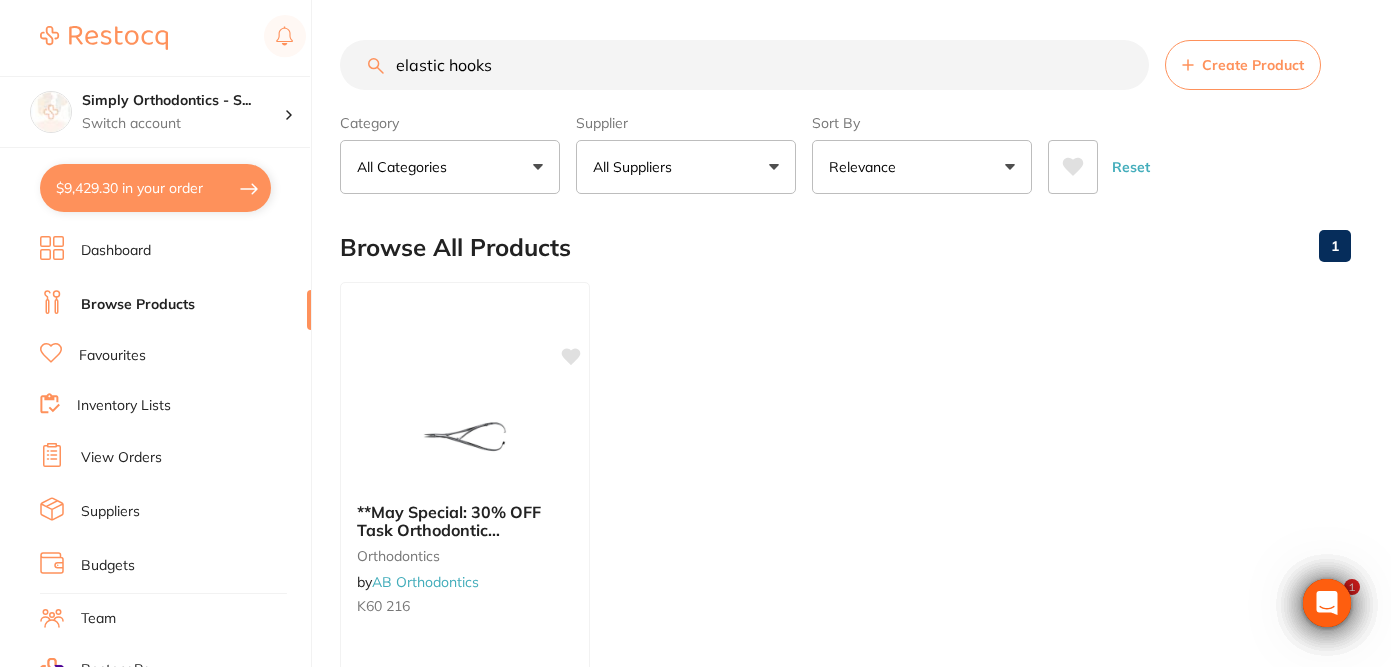 scroll, scrollTop: 0, scrollLeft: 0, axis: both 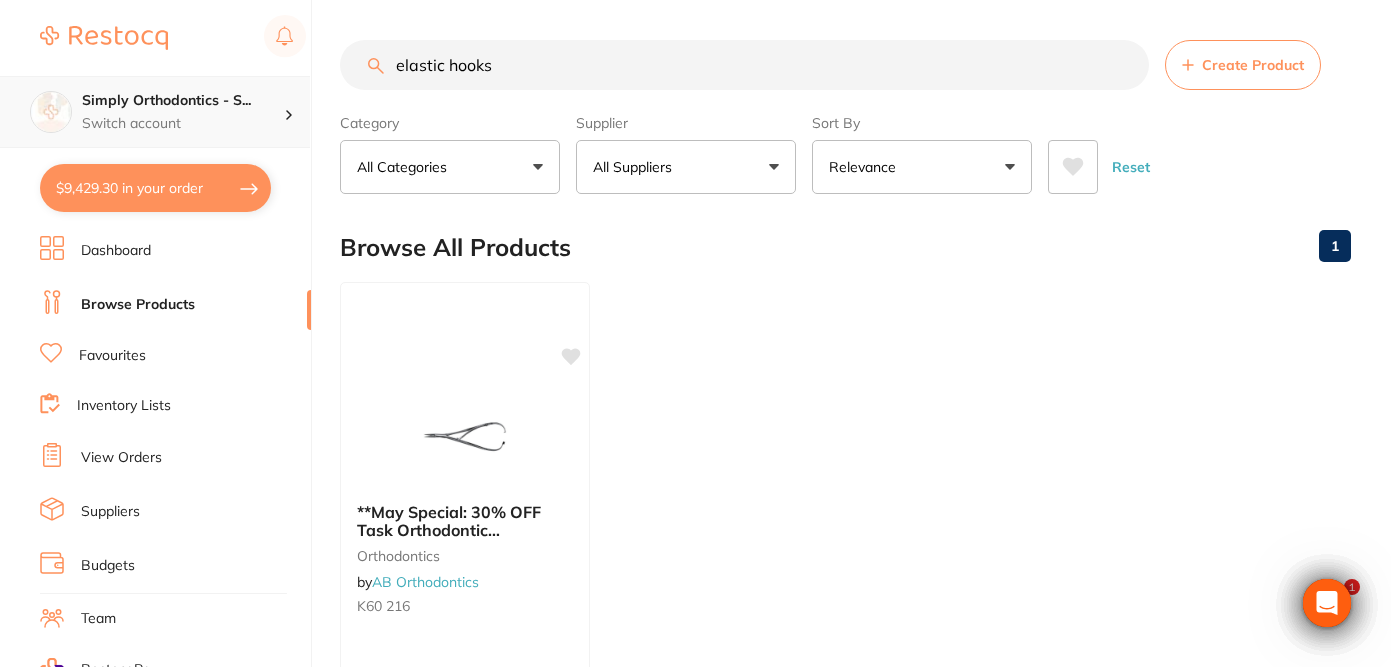drag, startPoint x: 519, startPoint y: 79, endPoint x: 299, endPoint y: 76, distance: 220.02045 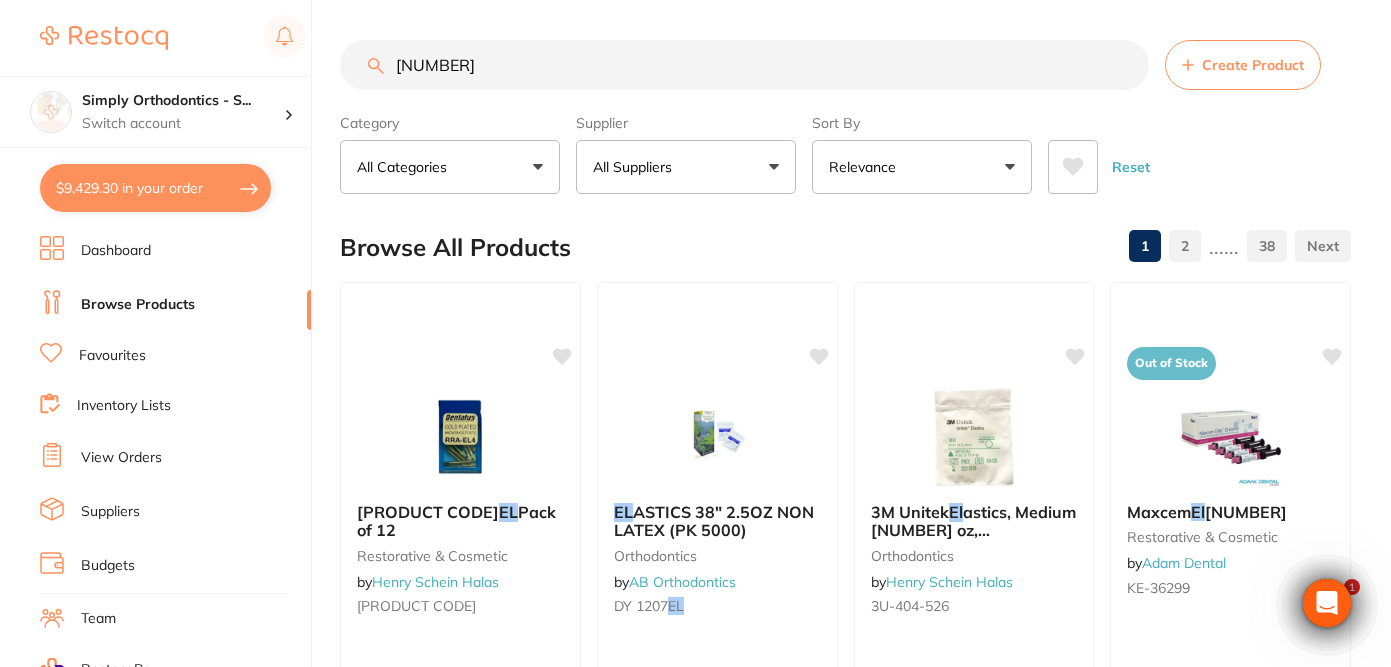 scroll, scrollTop: 0, scrollLeft: 0, axis: both 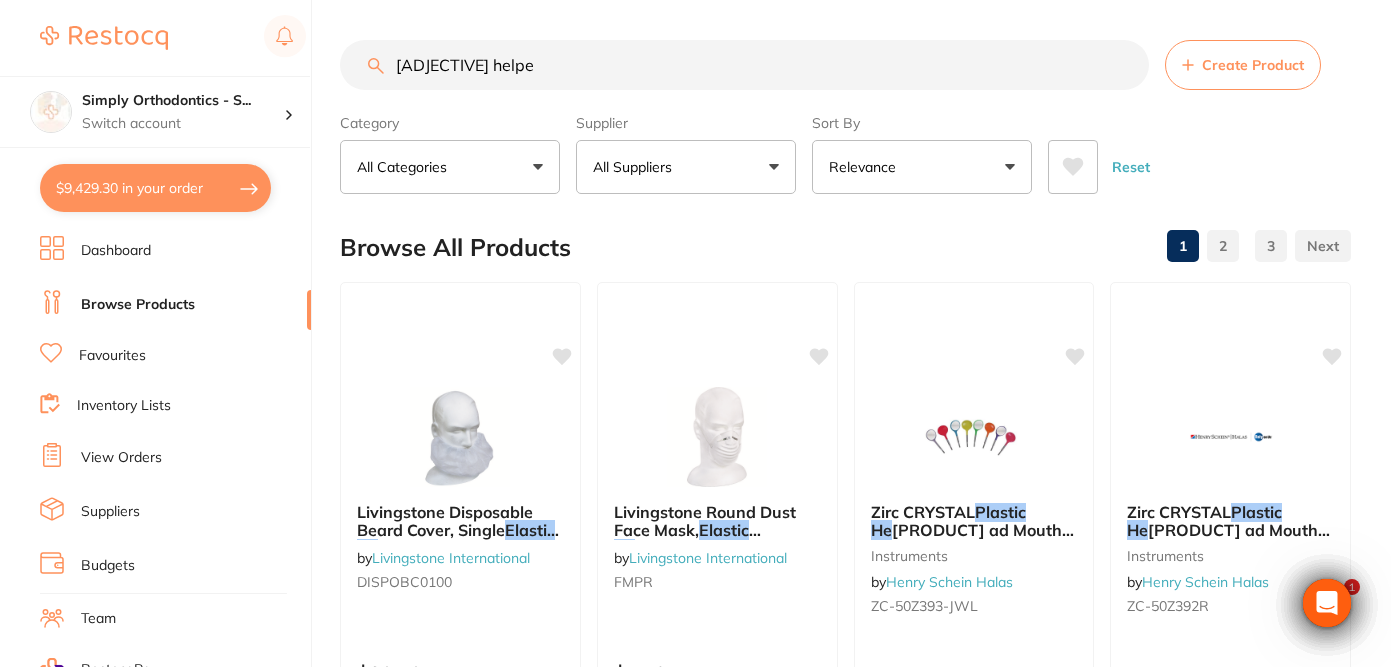 type on "elastic helper" 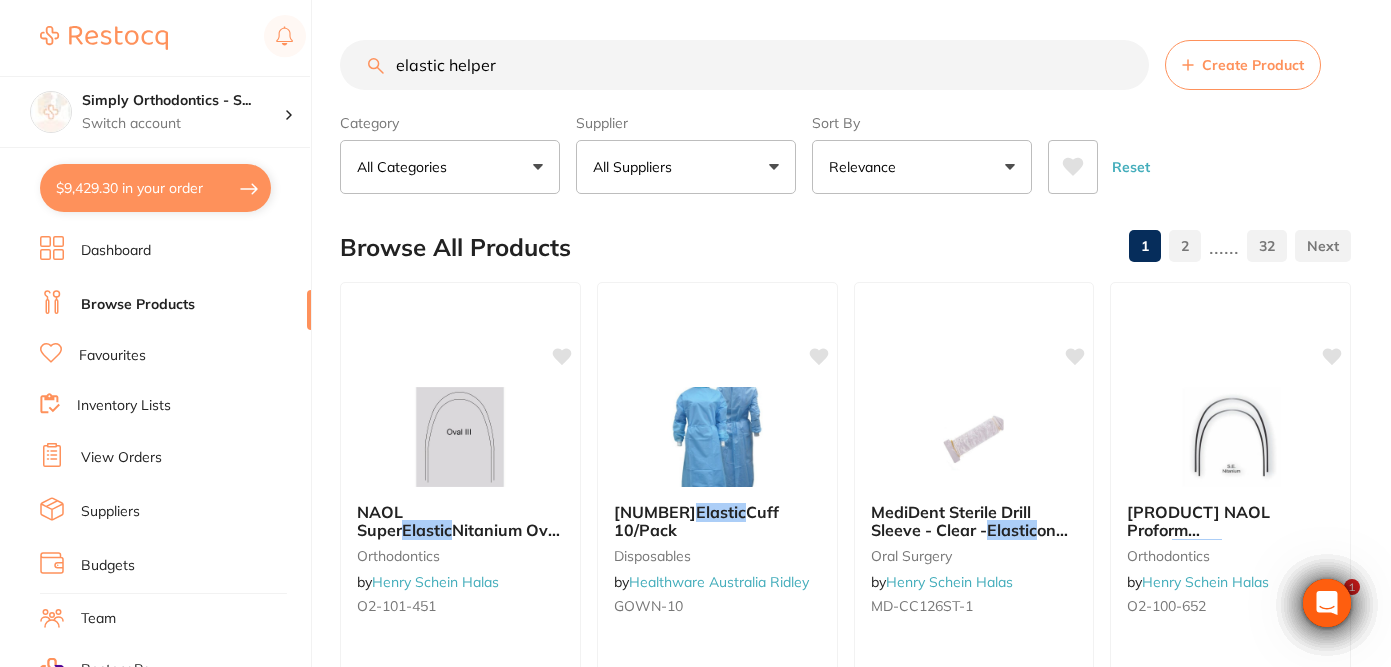scroll, scrollTop: 0, scrollLeft: 0, axis: both 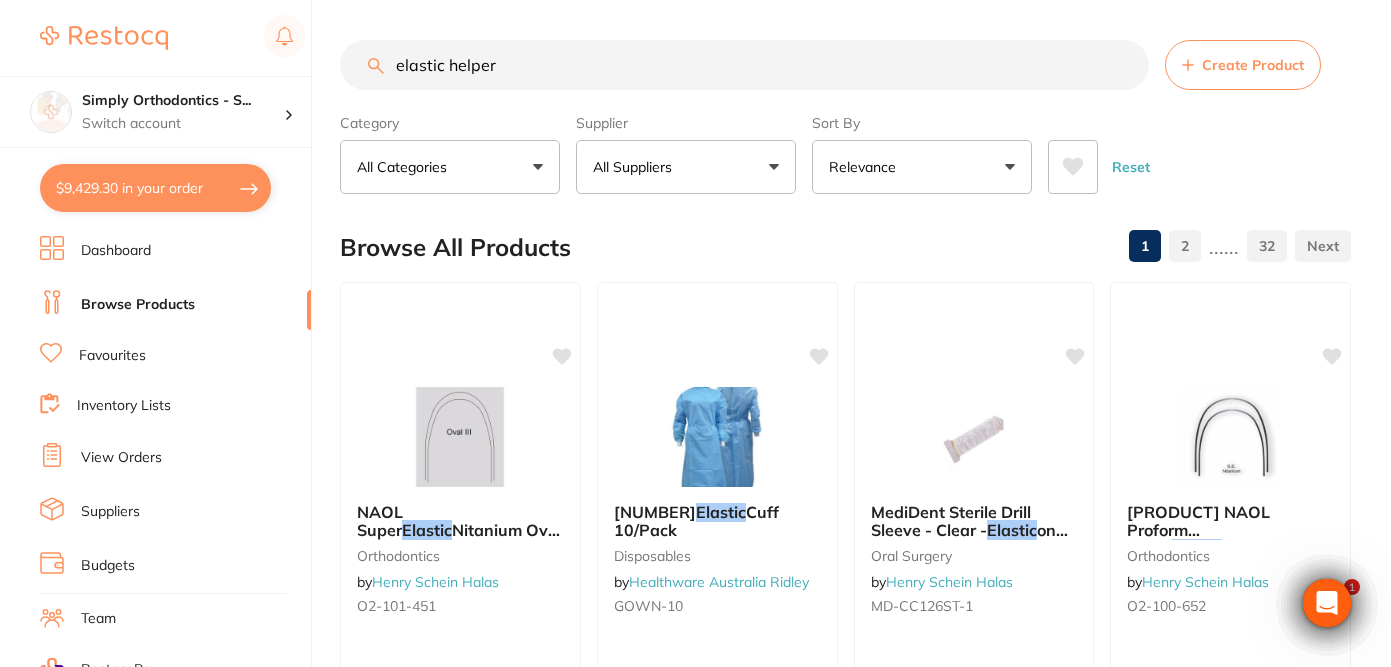 drag, startPoint x: 522, startPoint y: 67, endPoint x: 307, endPoint y: 47, distance: 215.92822 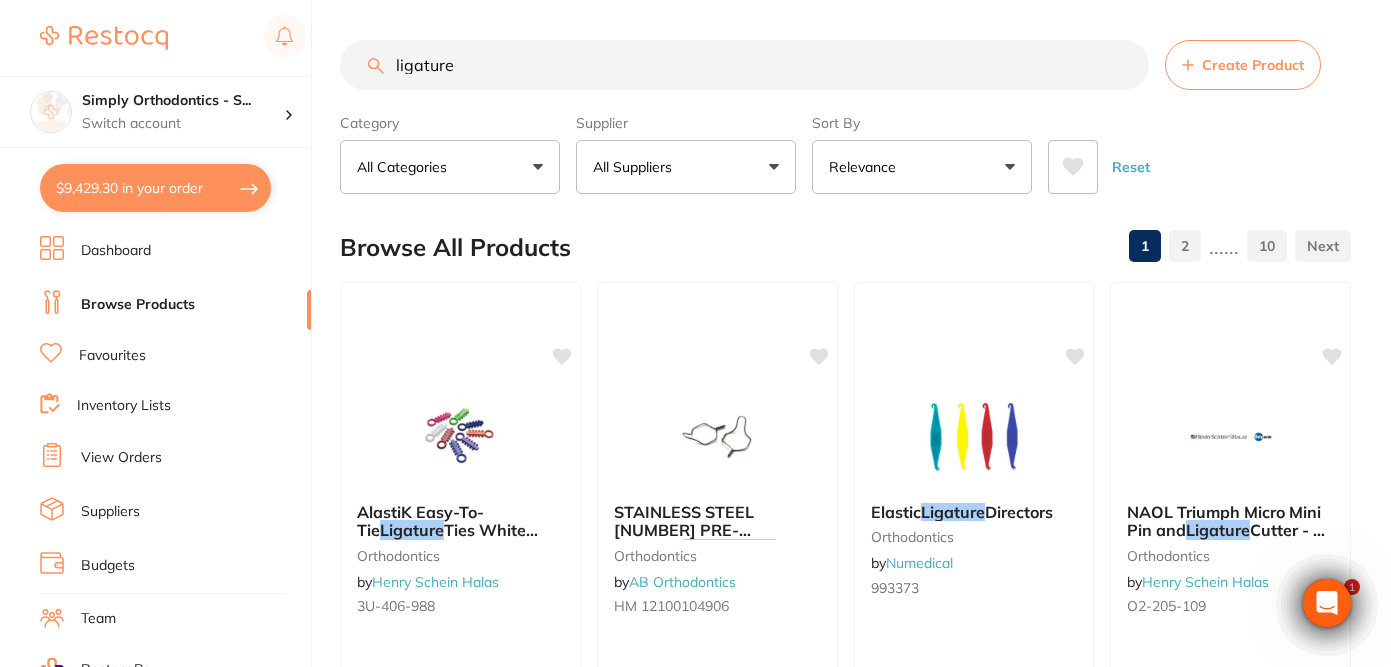 scroll, scrollTop: 0, scrollLeft: 0, axis: both 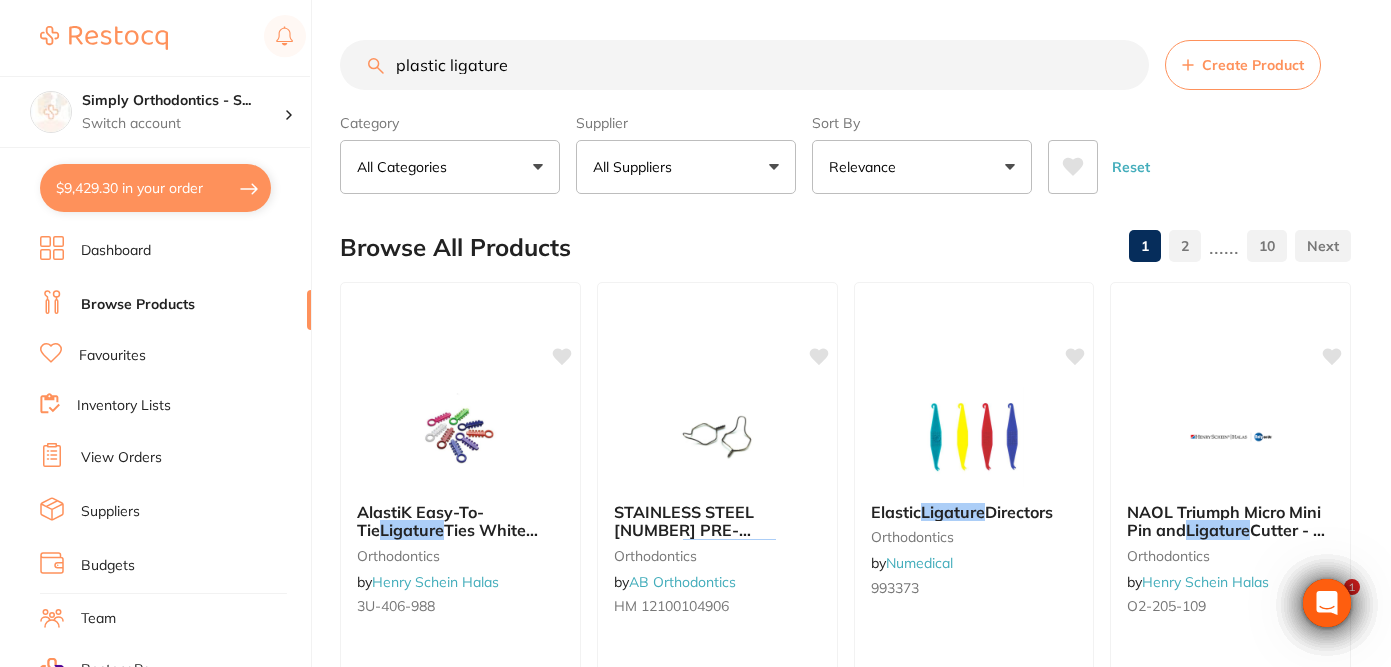 type on "plastic ligature" 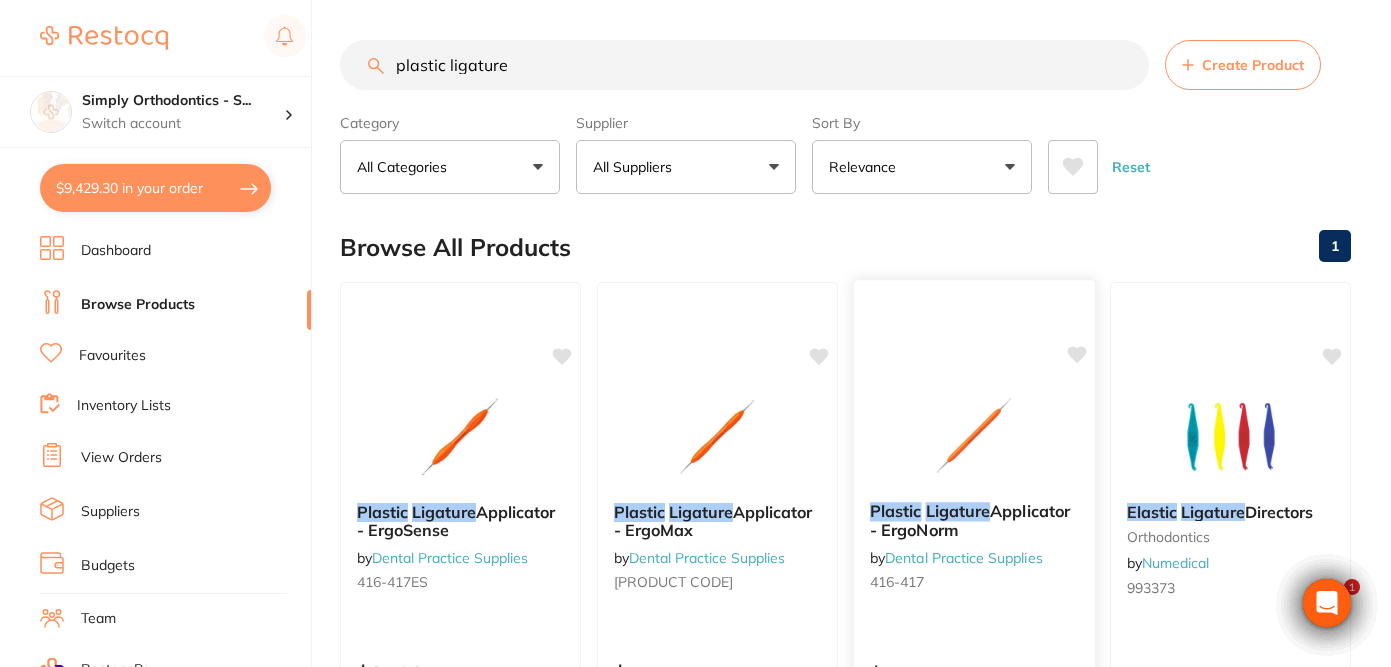 scroll, scrollTop: 478, scrollLeft: 0, axis: vertical 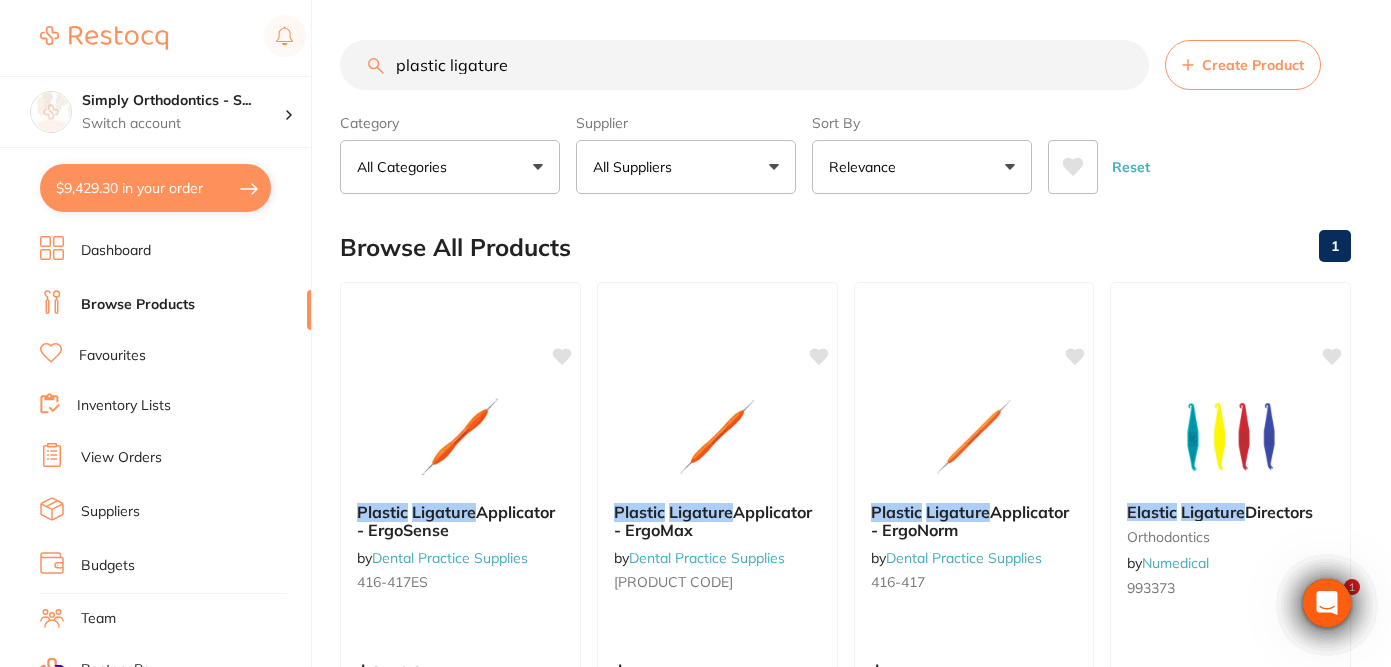drag, startPoint x: 558, startPoint y: 73, endPoint x: 195, endPoint y: 46, distance: 364.00275 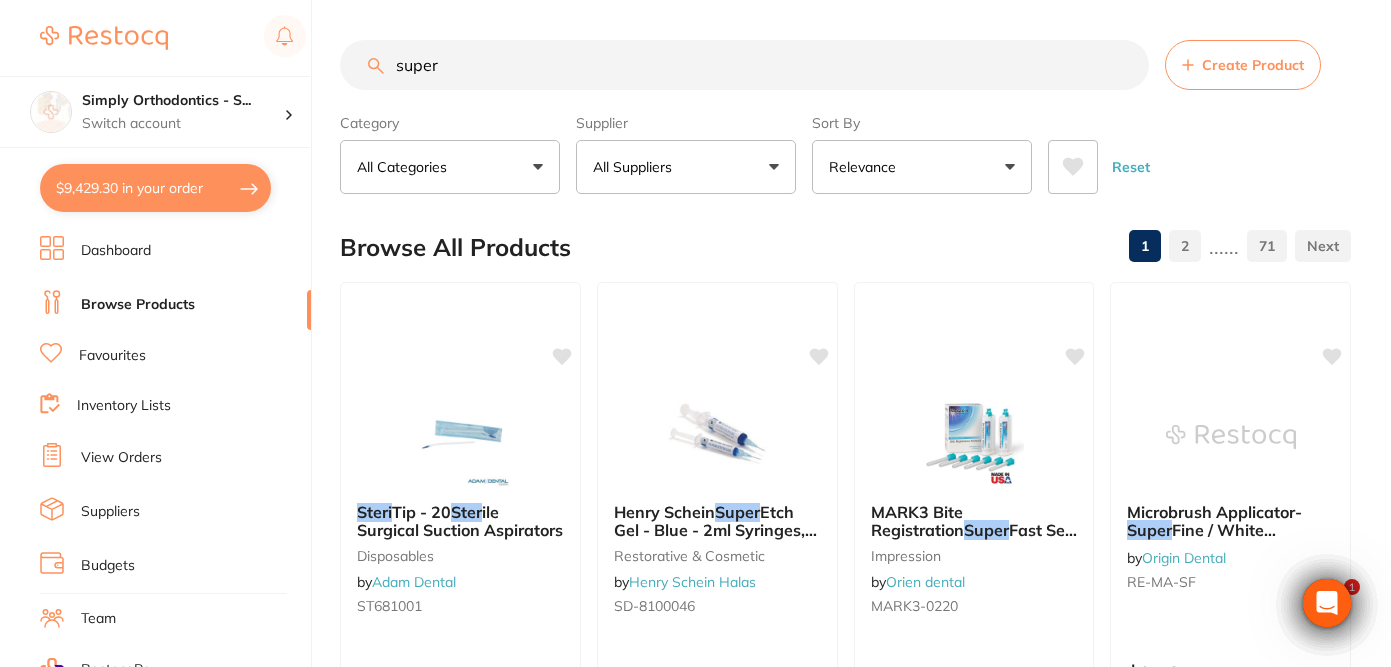 scroll, scrollTop: 0, scrollLeft: 0, axis: both 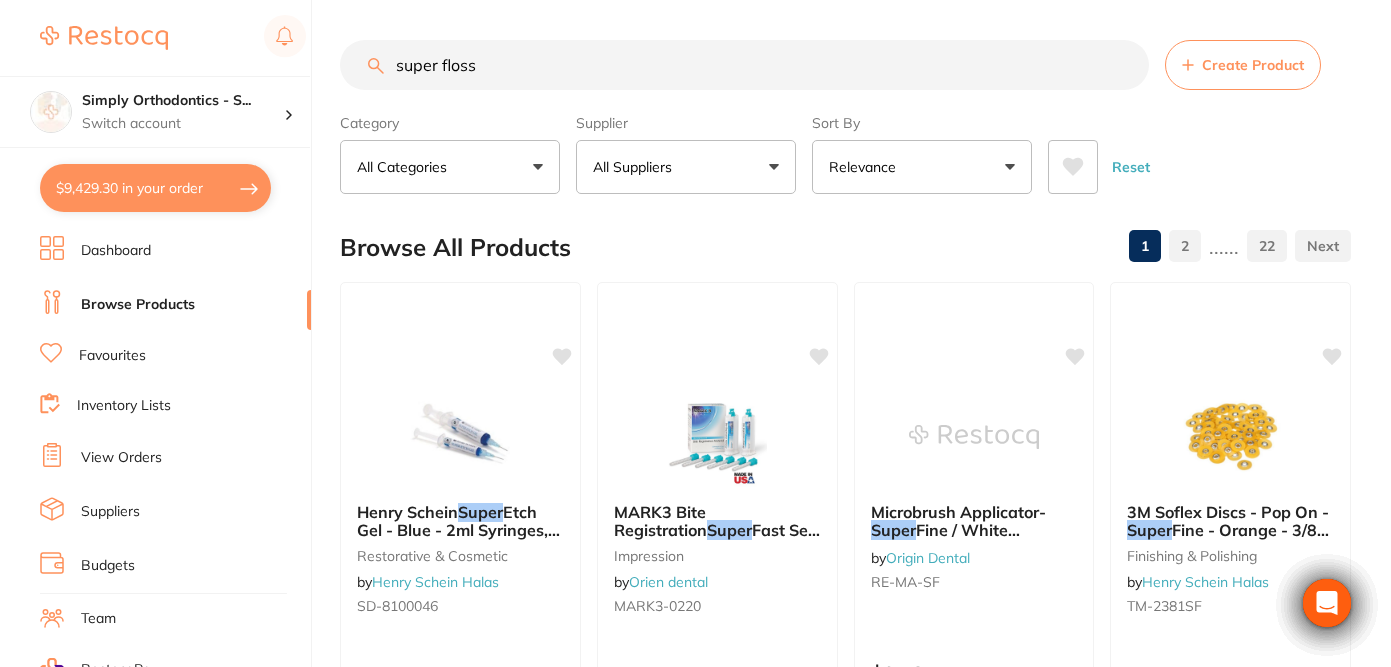 type on "super floss" 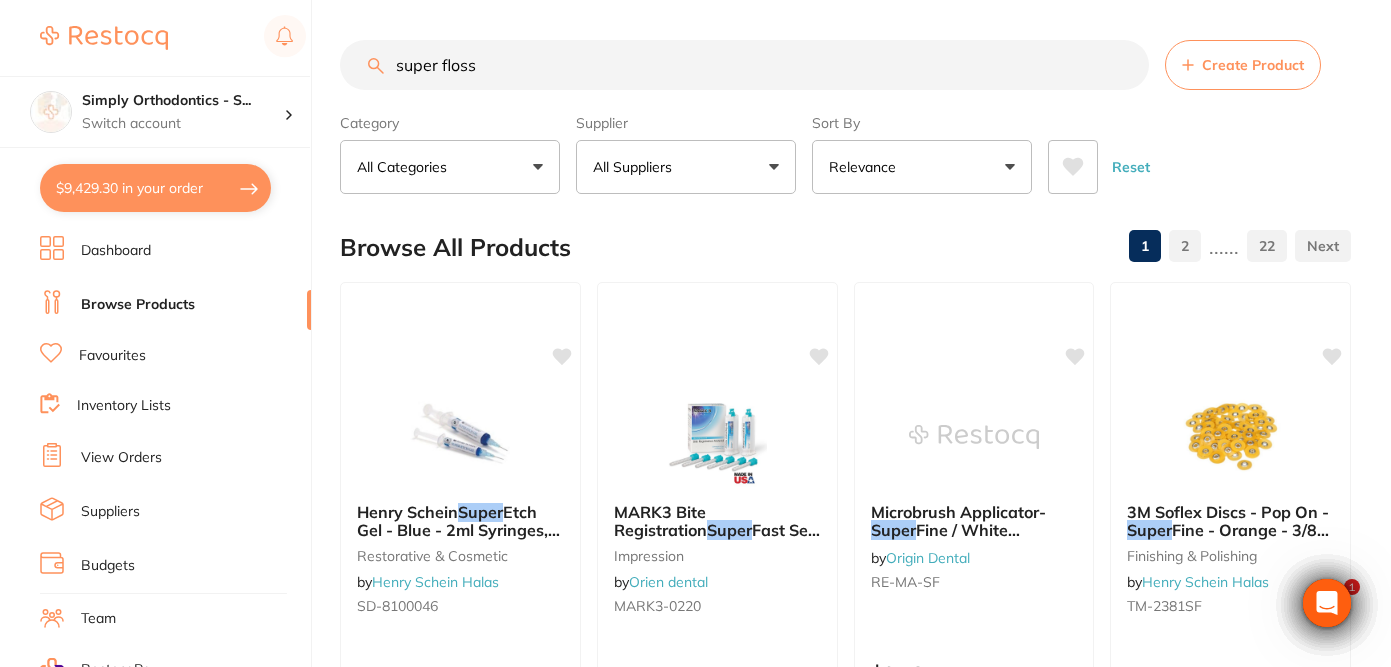 scroll, scrollTop: 0, scrollLeft: 0, axis: both 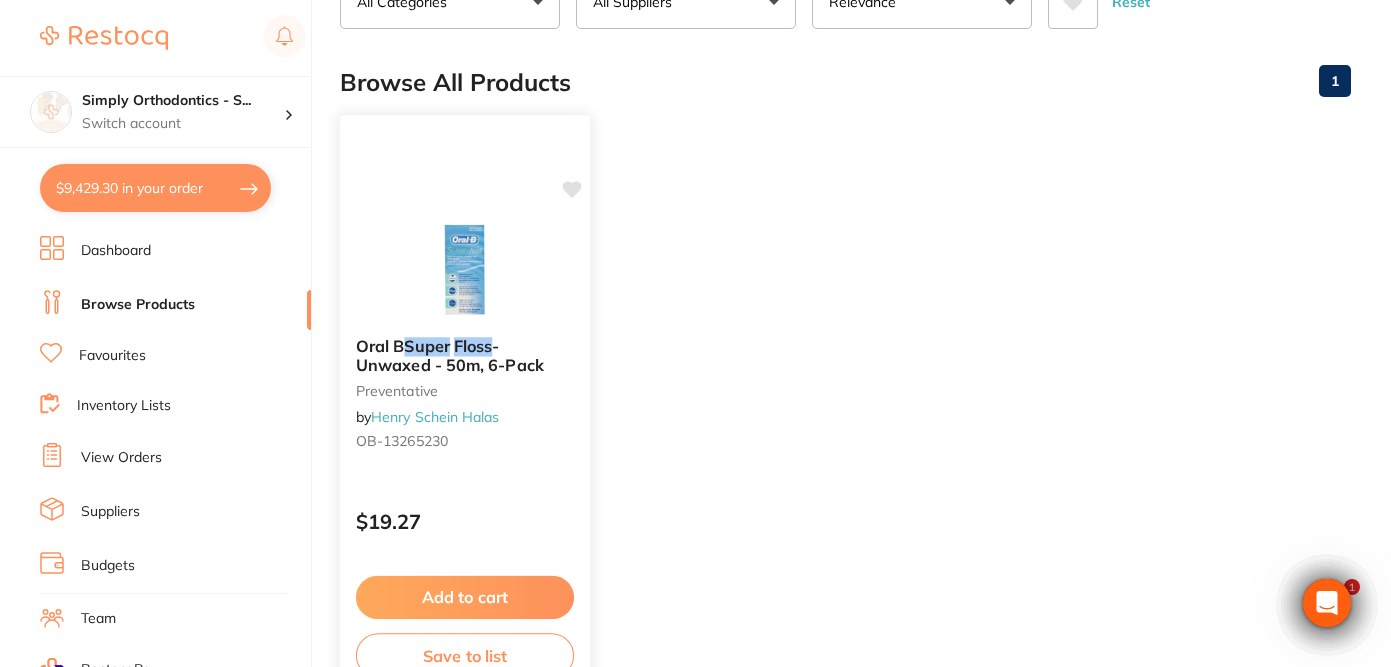 click 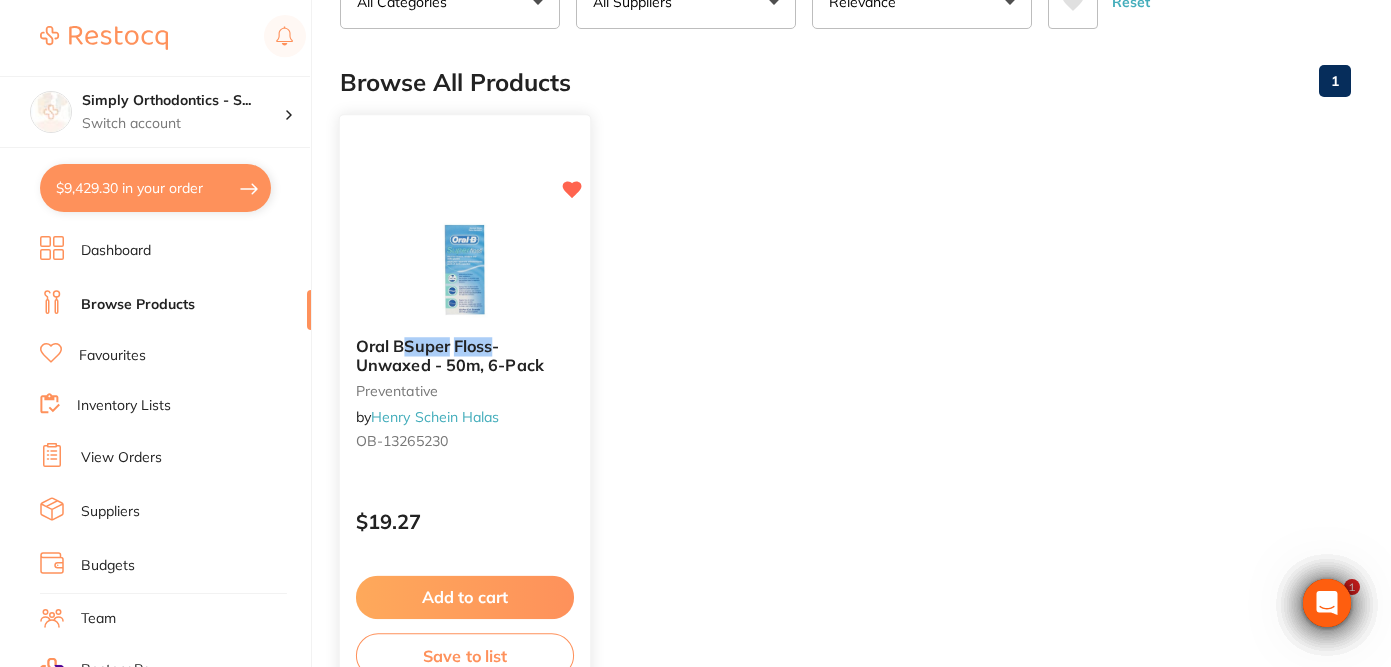 scroll, scrollTop: 188, scrollLeft: 0, axis: vertical 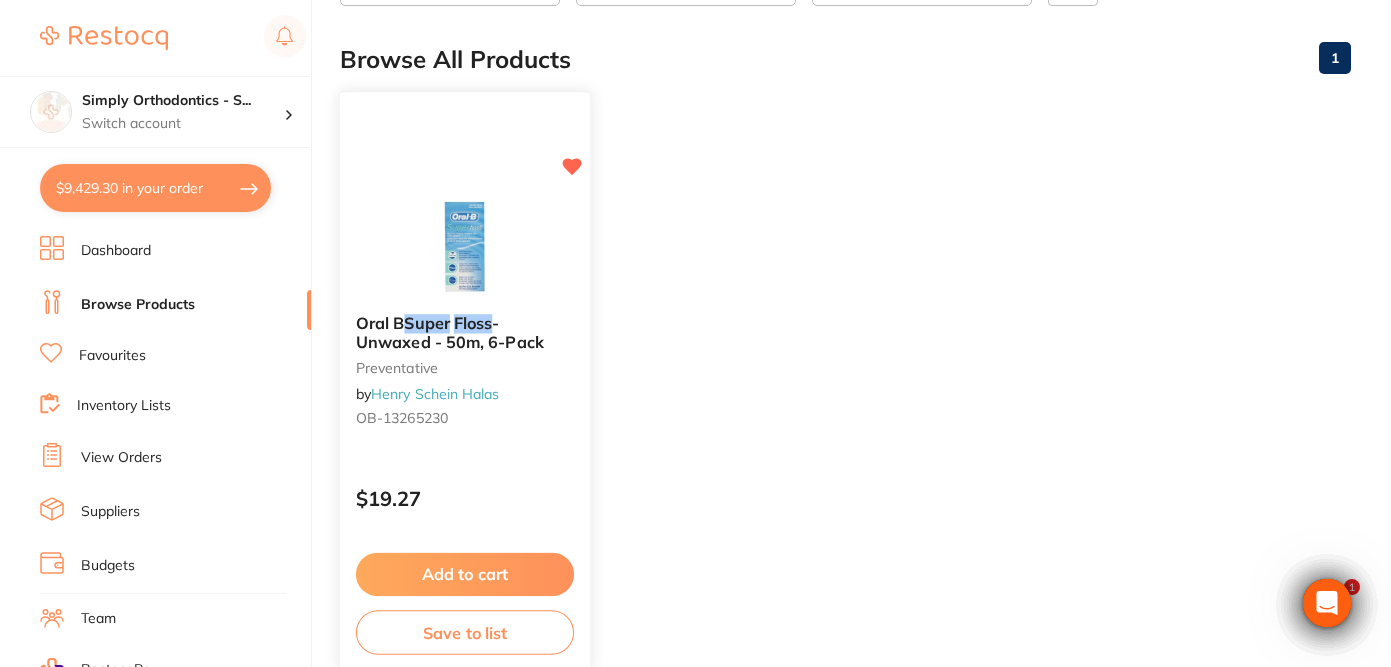 click on "Add to cart" at bounding box center (465, 574) 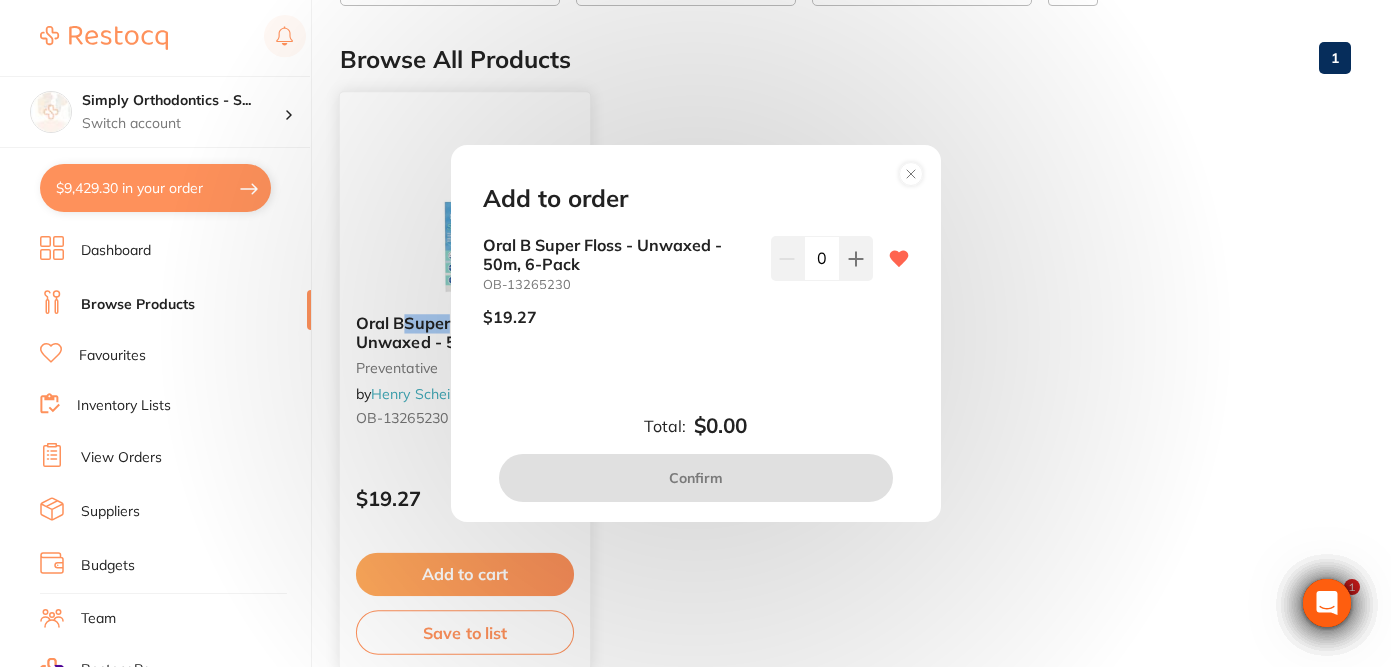 scroll, scrollTop: 0, scrollLeft: 0, axis: both 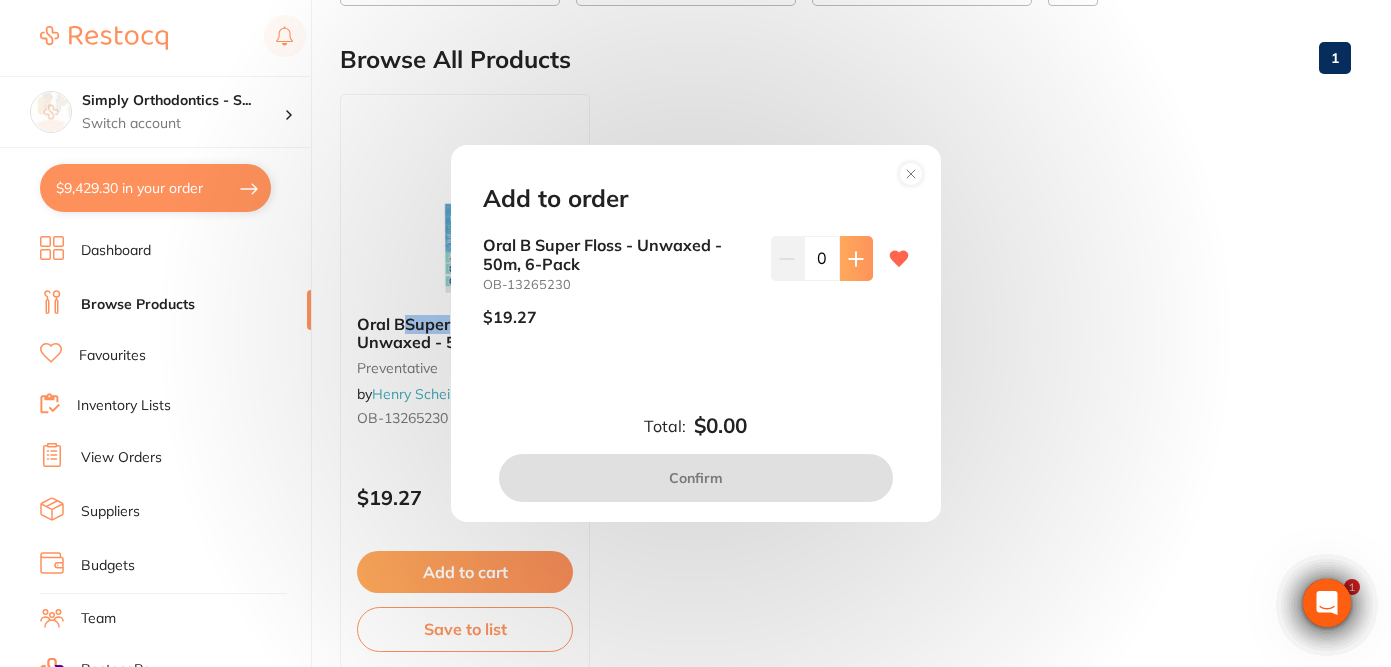 click at bounding box center [856, 258] 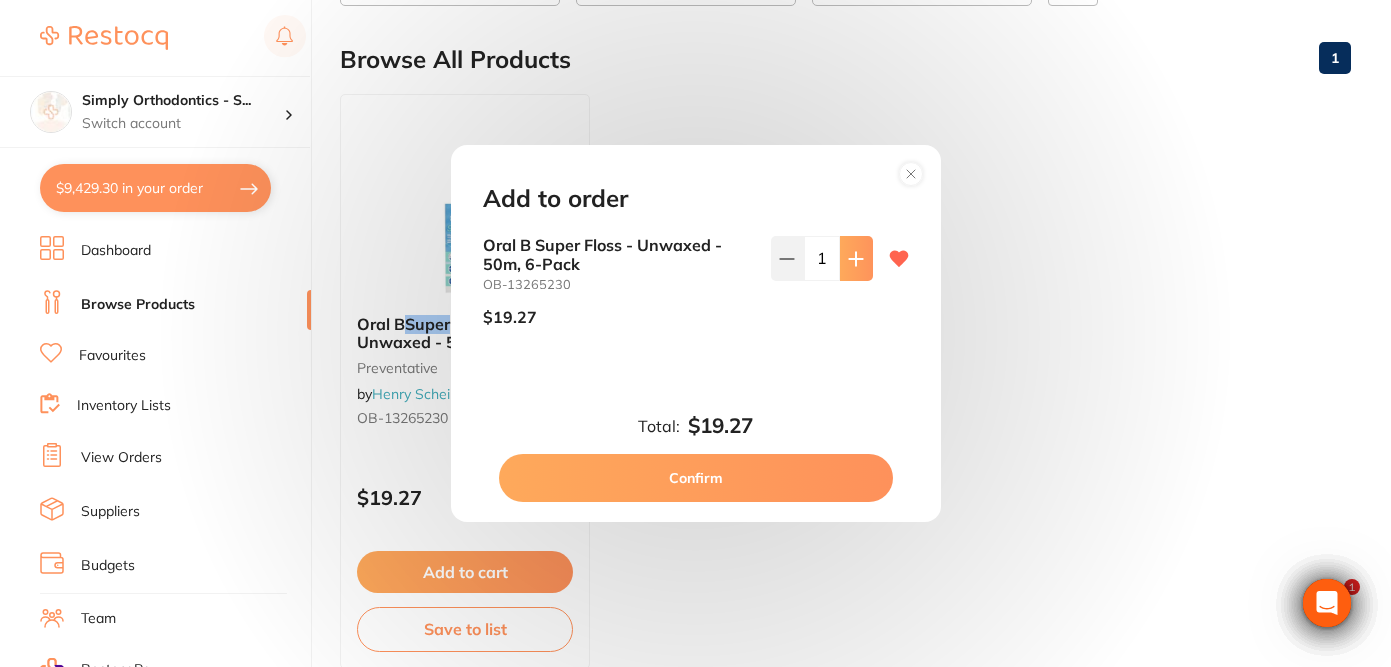 click 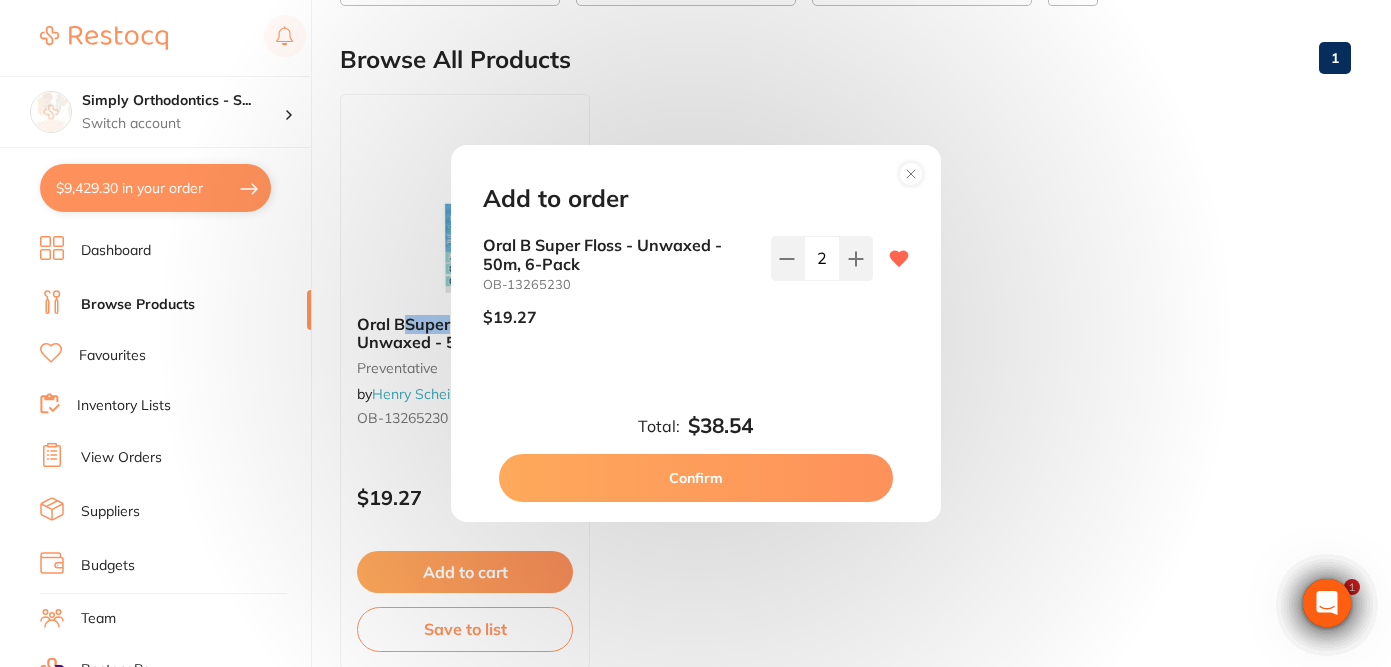 click on "Confirm" at bounding box center [696, 478] 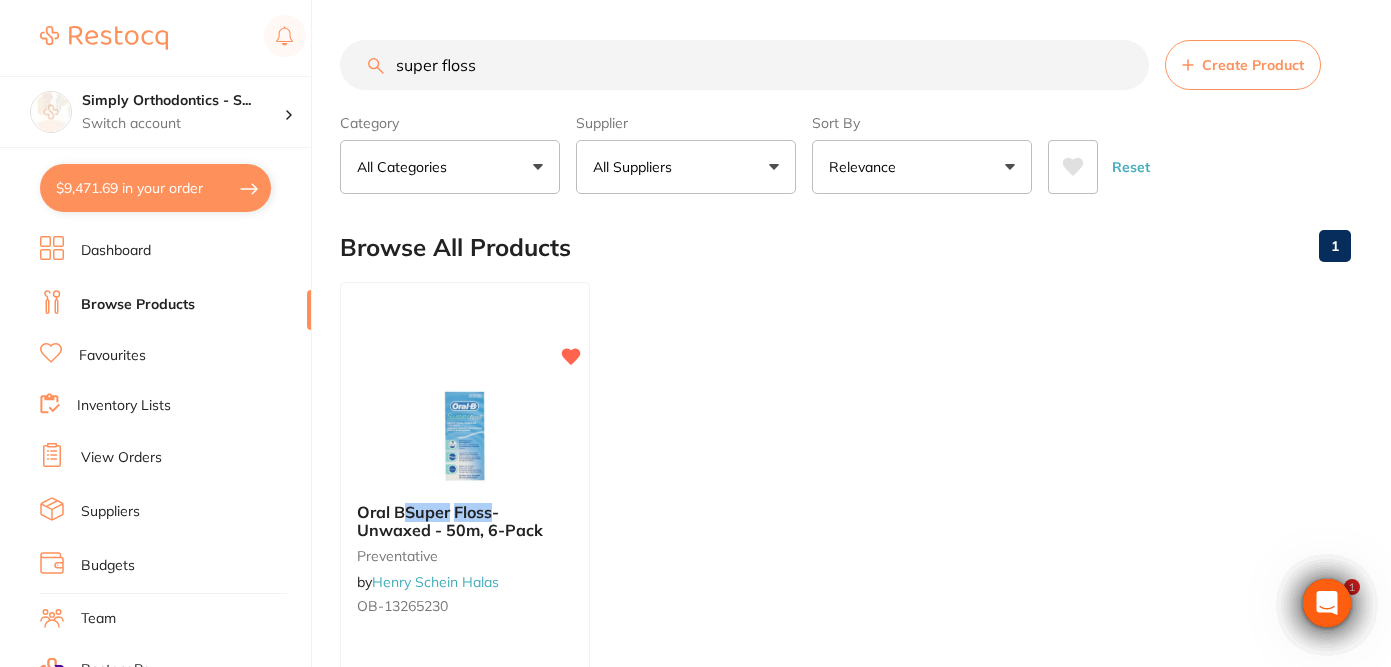 scroll, scrollTop: 0, scrollLeft: 0, axis: both 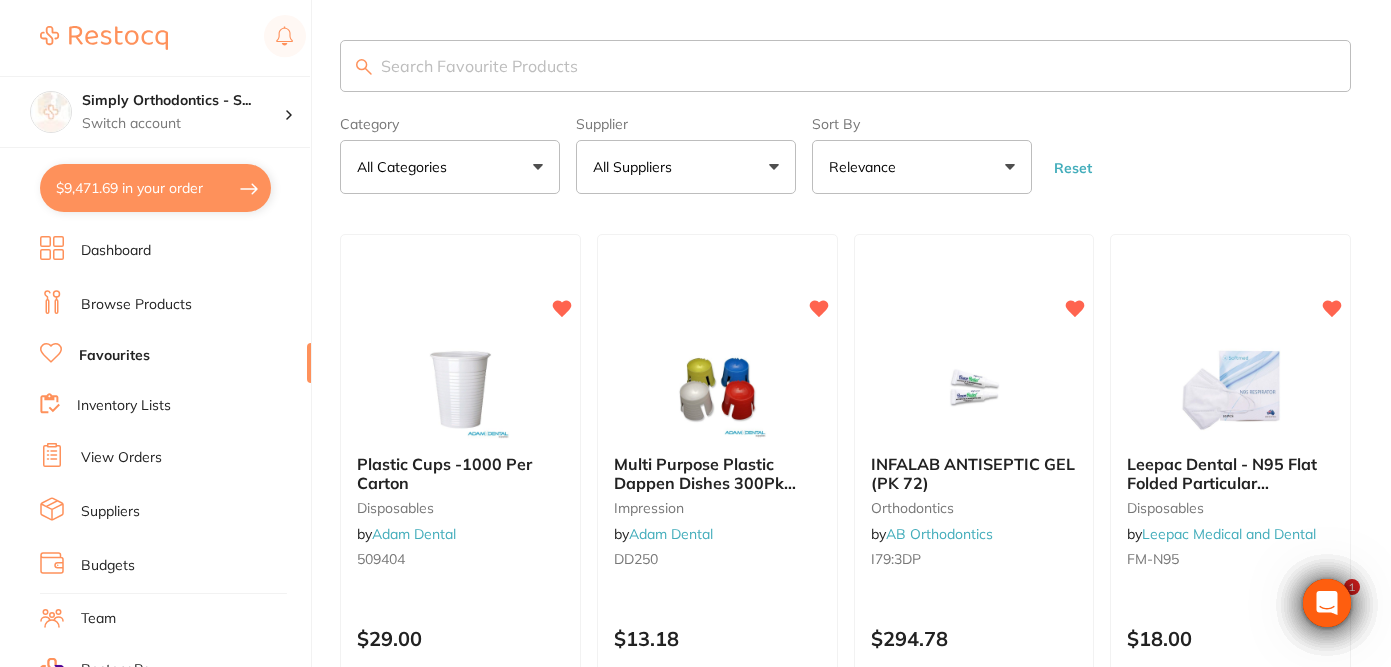 click on "All Suppliers" at bounding box center [686, 167] 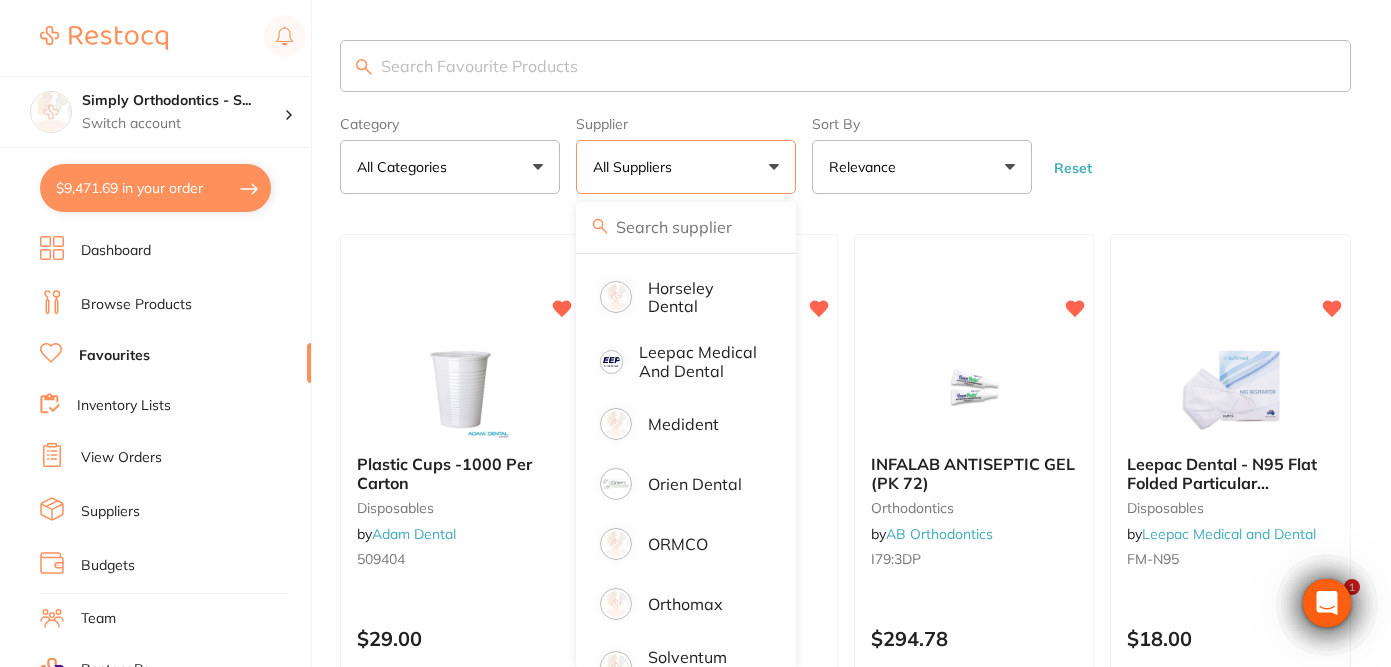 scroll, scrollTop: 361, scrollLeft: 0, axis: vertical 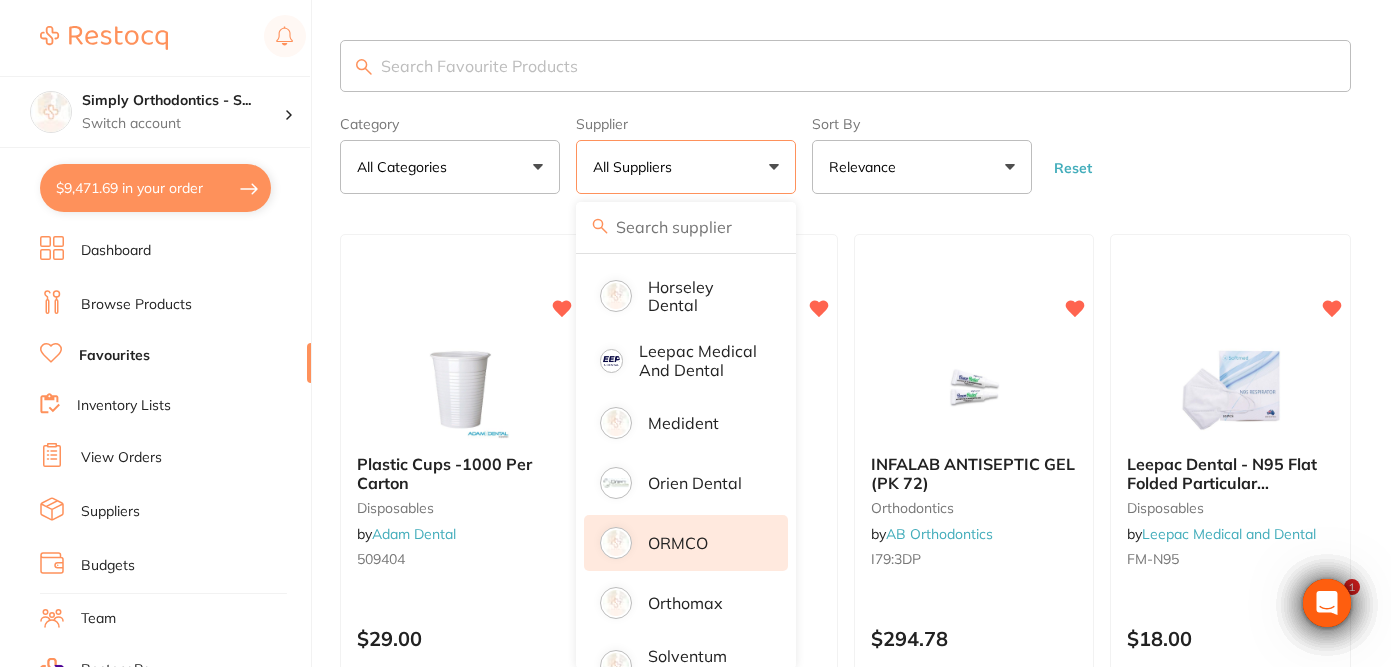 click on "ORMCO" at bounding box center [678, 543] 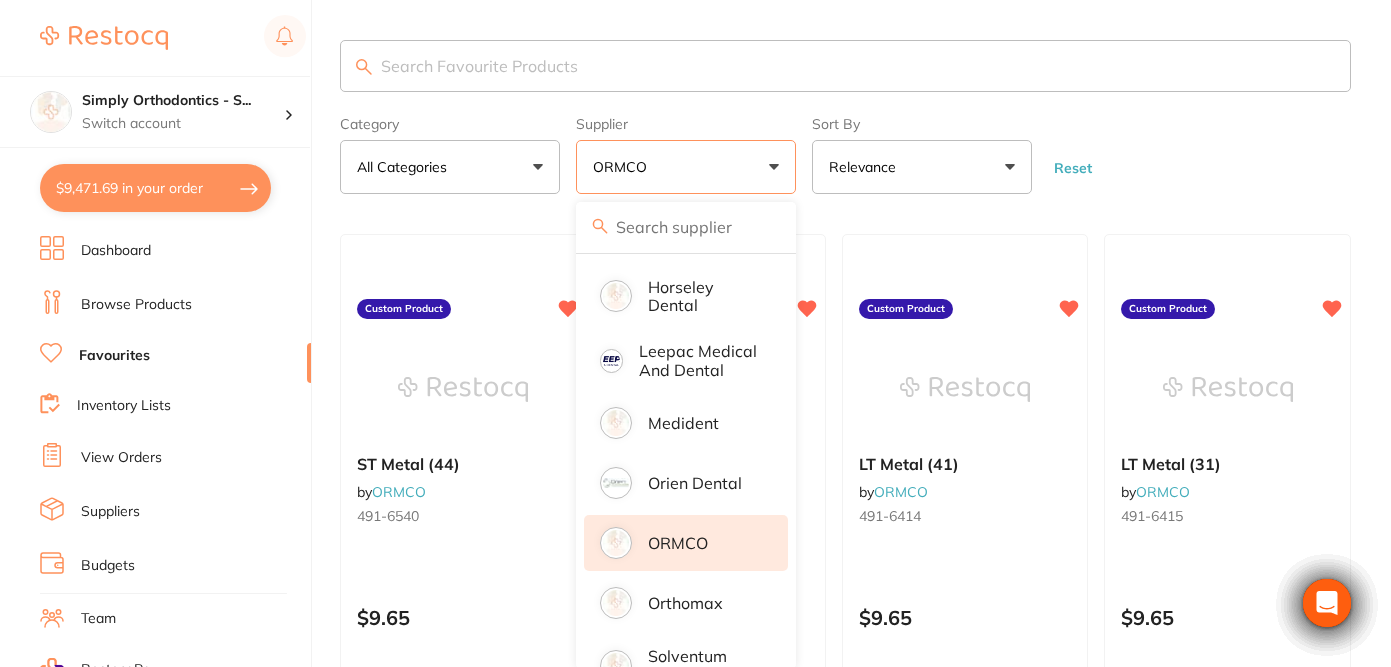 click on "Category All Categories All Categories Clear Category   false    All Categories Category All Categories Supplier ORMCO All Suppliers AB Orthodontics Adam Dental American Orthodontics Erskine Dental Henry Schein Halas Horseley Dental Leepac Medical and Dental Medident Orien dental ORMCO Orthomax Solventum (KCI) Clear Supplier   true    ORMCO Supplier All Suppliers AB Orthodontics Adam Dental American Orthodontics Erskine Dental Henry Schein Halas Horseley Dental Leepac Medical and Dental Medident Orien dental ORMCO Orthomax Solventum (KCI) Sort By Relevance Highest Price Lowest Price On Sale Relevance Clear Sort By   false    Relevance Sort By Highest Price Lowest Price On Sale Relevance Reset" at bounding box center (845, 151) 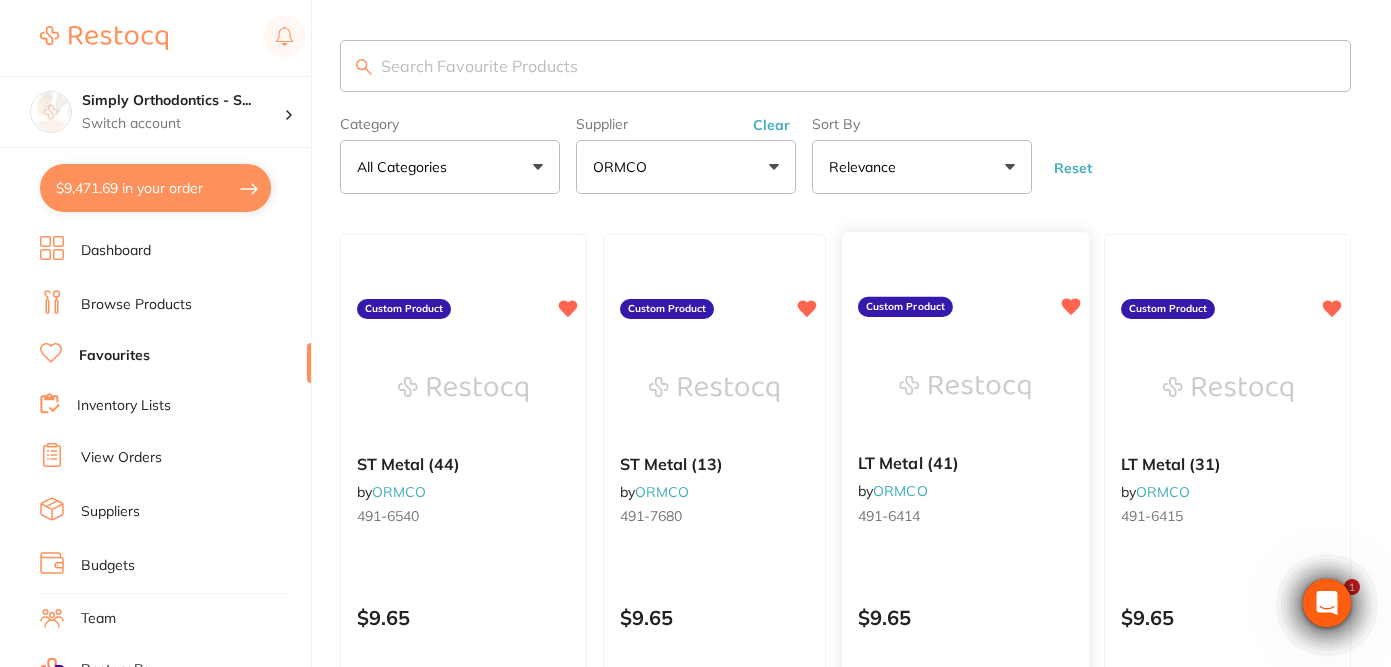 scroll, scrollTop: 0, scrollLeft: 0, axis: both 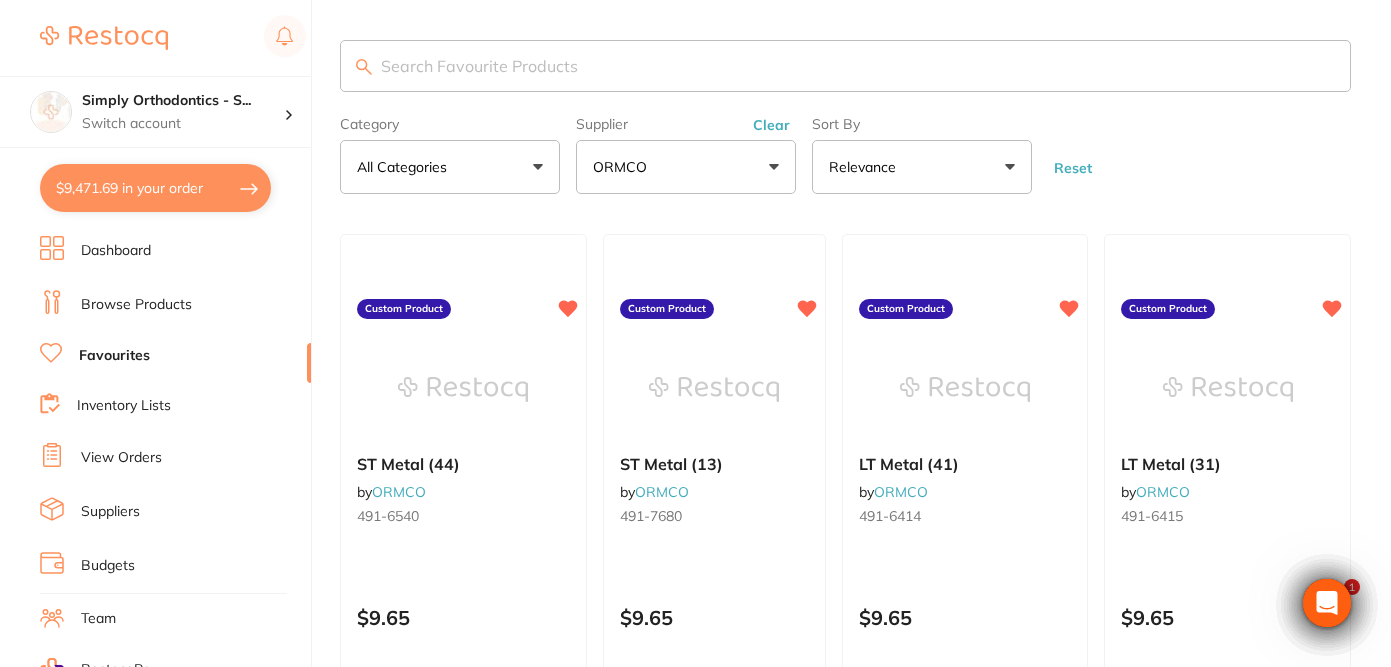 click at bounding box center (845, 66) 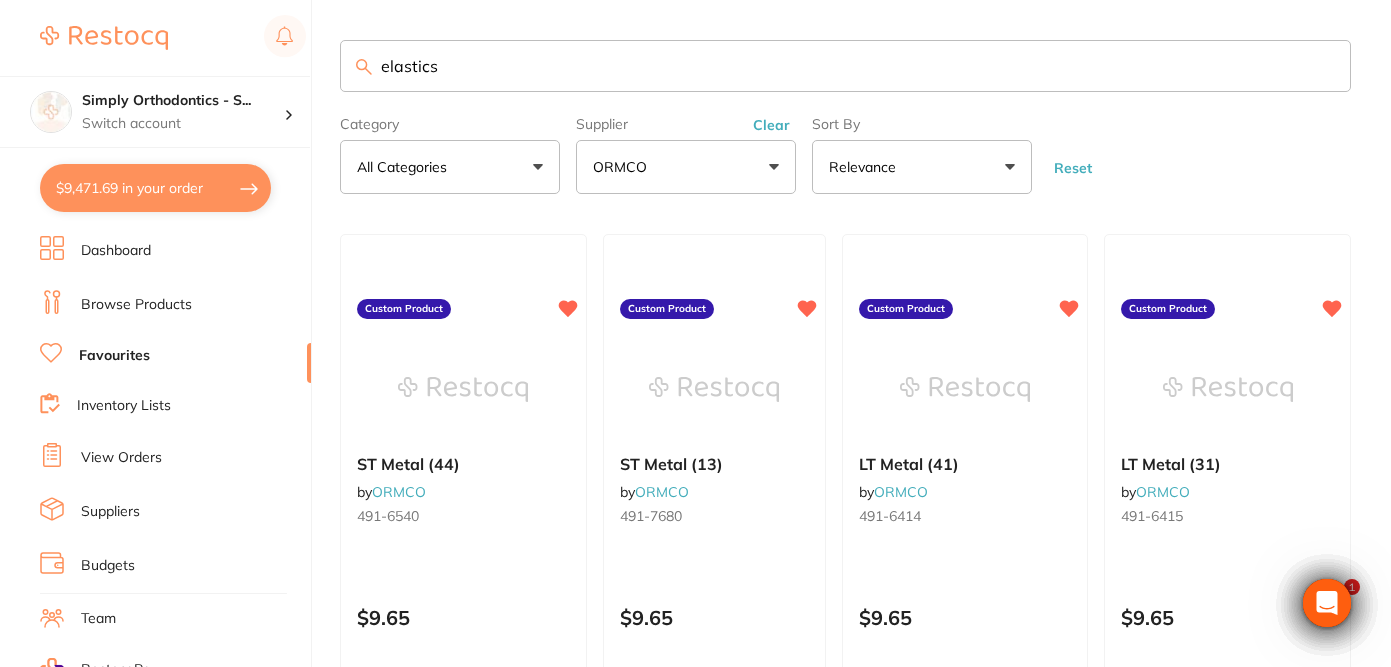 type on "elastics" 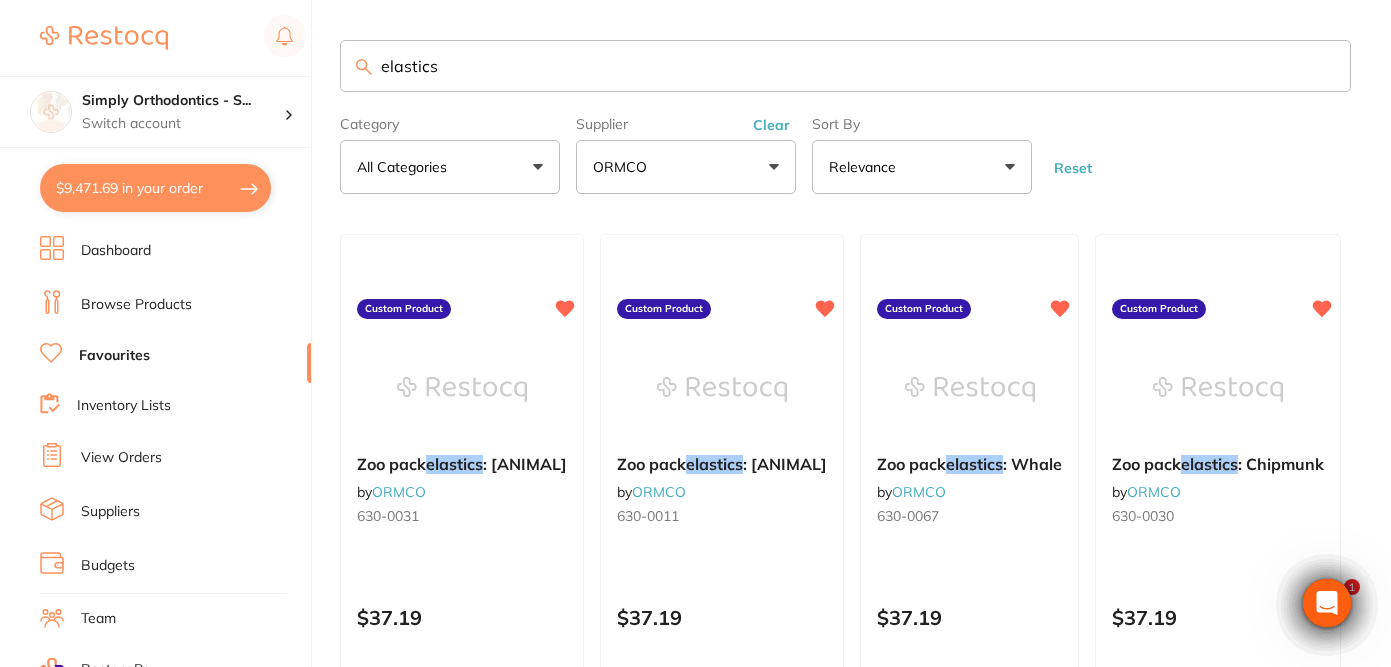 scroll, scrollTop: 0, scrollLeft: 0, axis: both 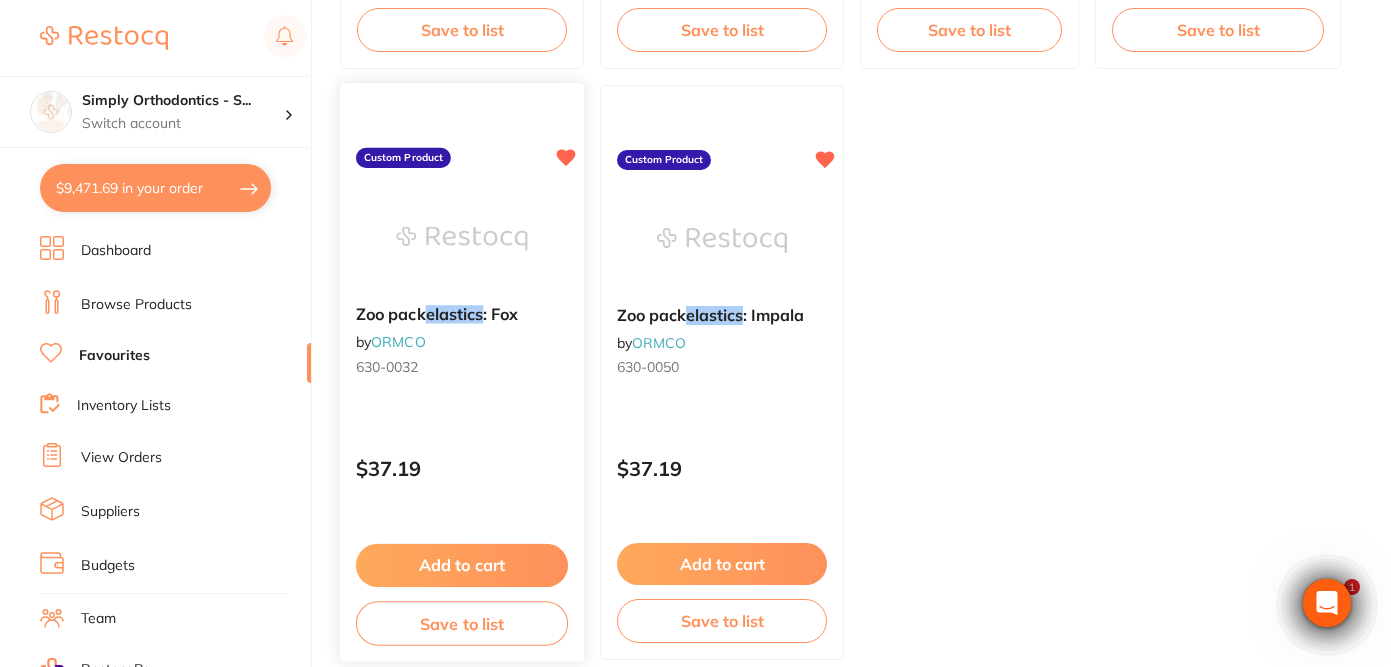 click on "Add to cart" at bounding box center [462, 565] 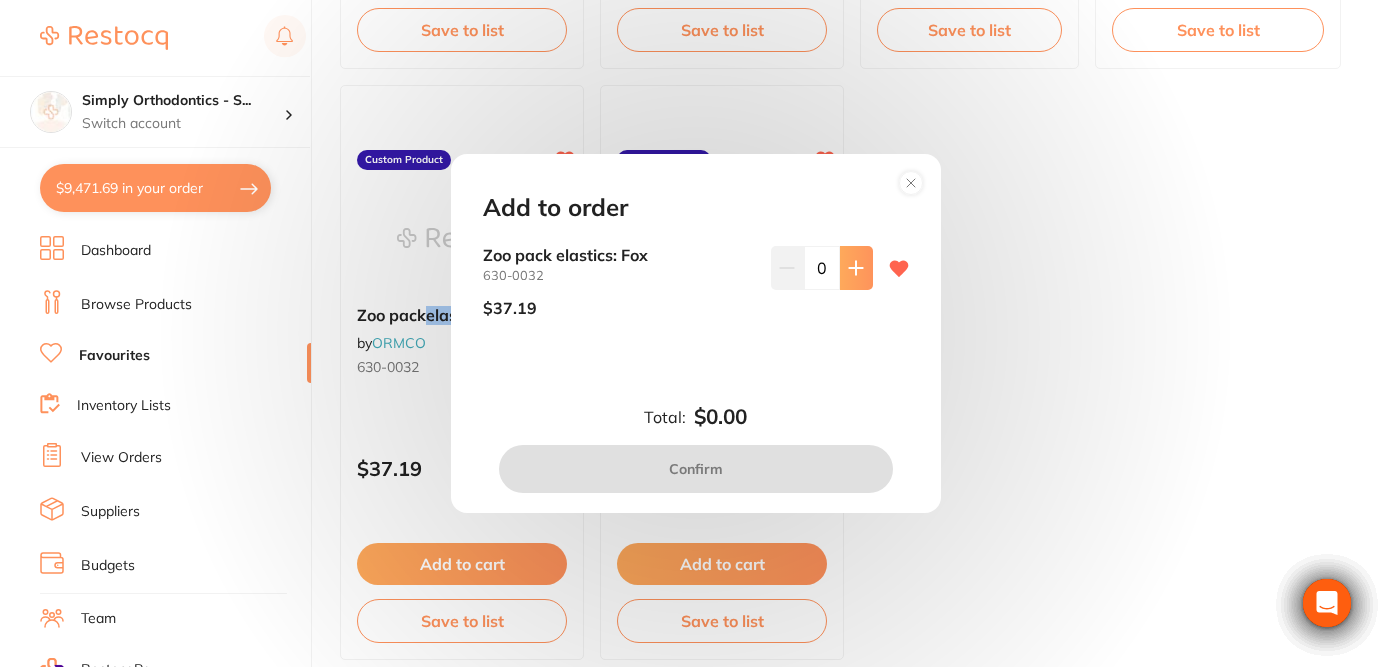 click 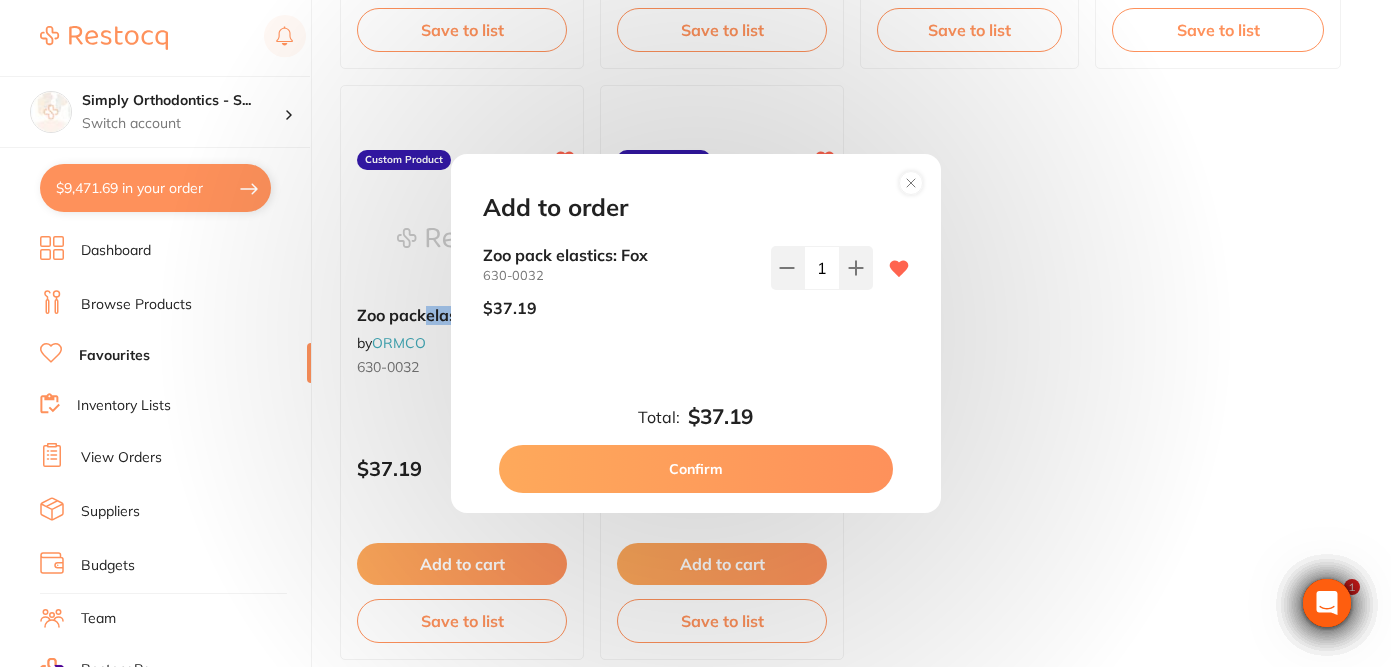 scroll, scrollTop: 0, scrollLeft: 0, axis: both 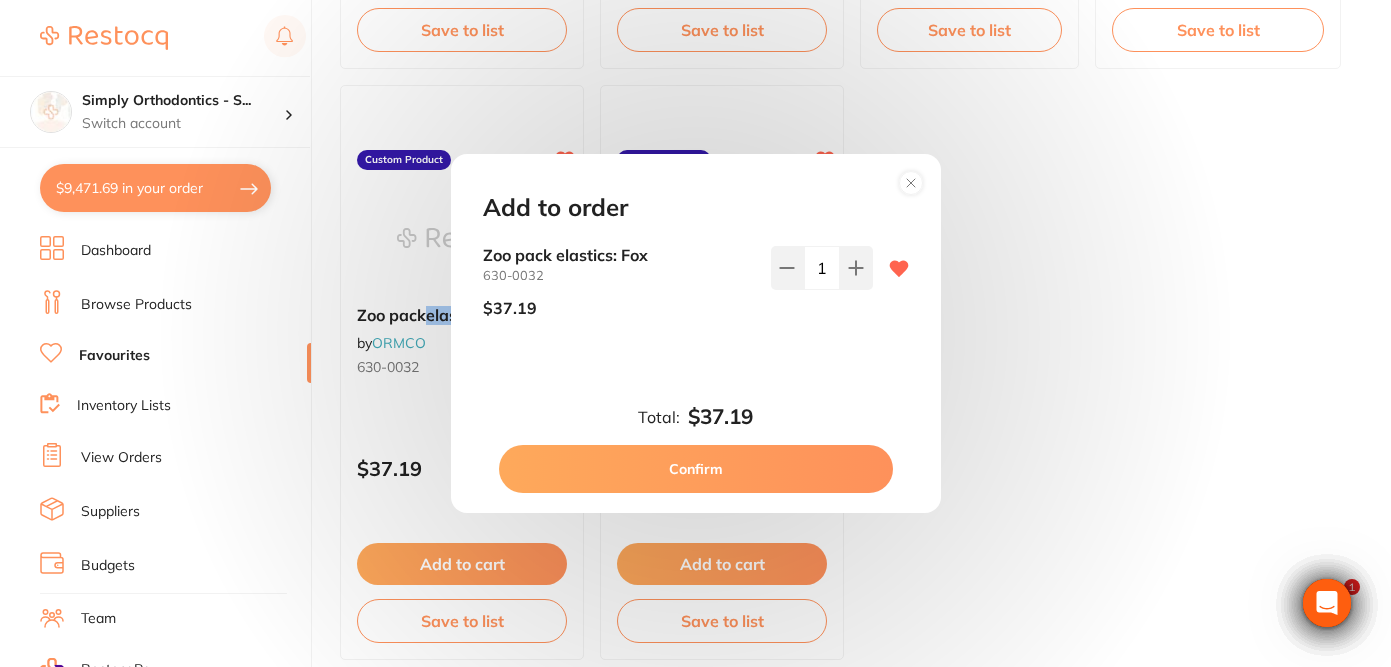 click on "Confirm" at bounding box center [696, 469] 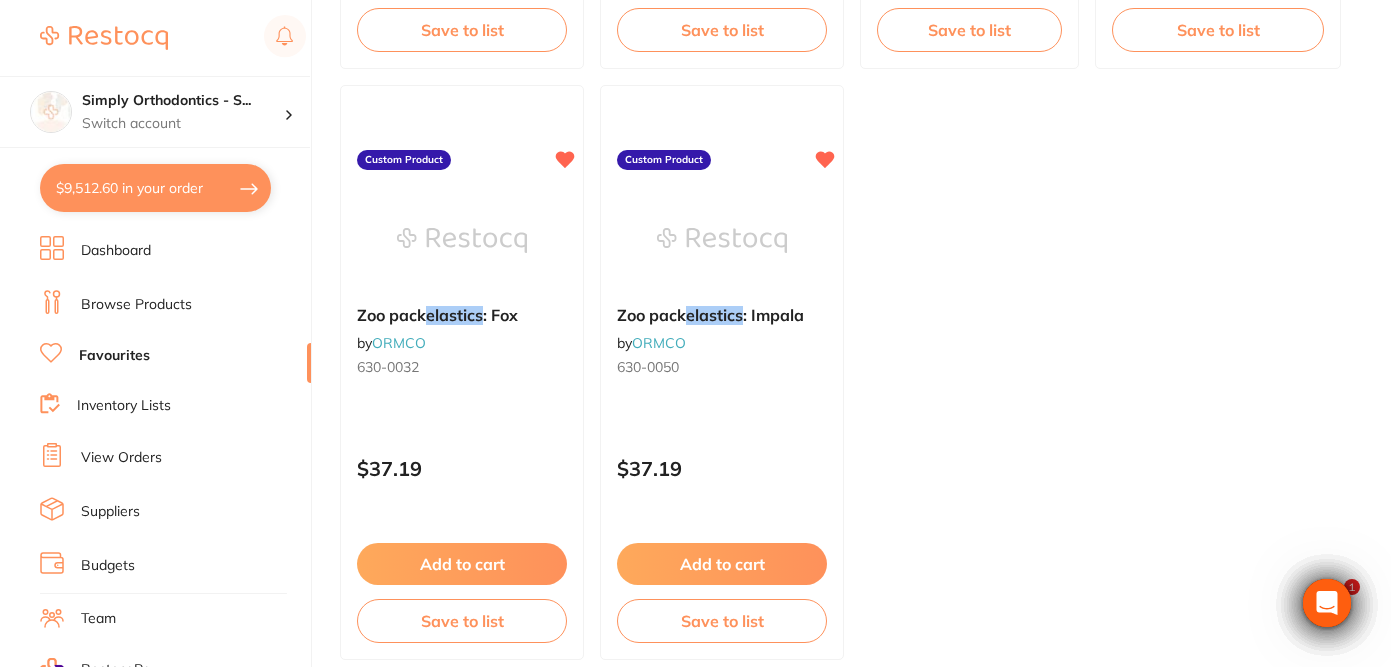 scroll, scrollTop: 0, scrollLeft: 0, axis: both 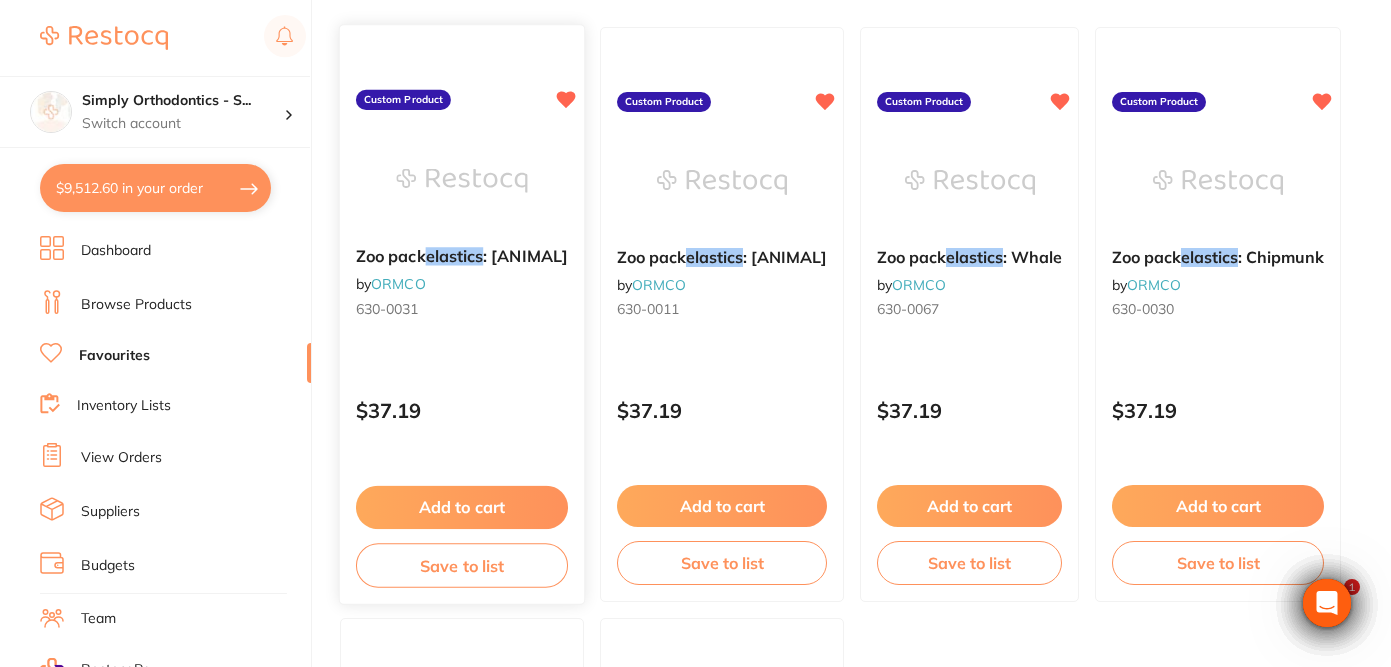 click on "Add to cart" at bounding box center (462, 507) 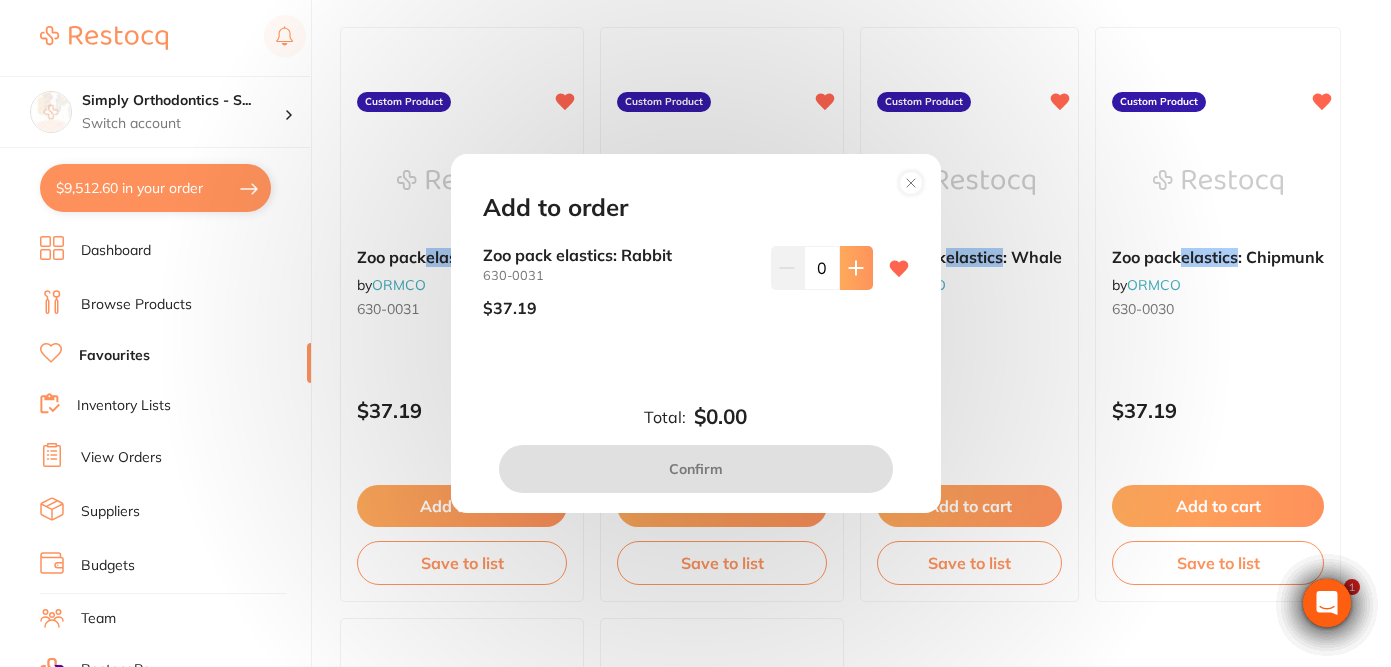 click 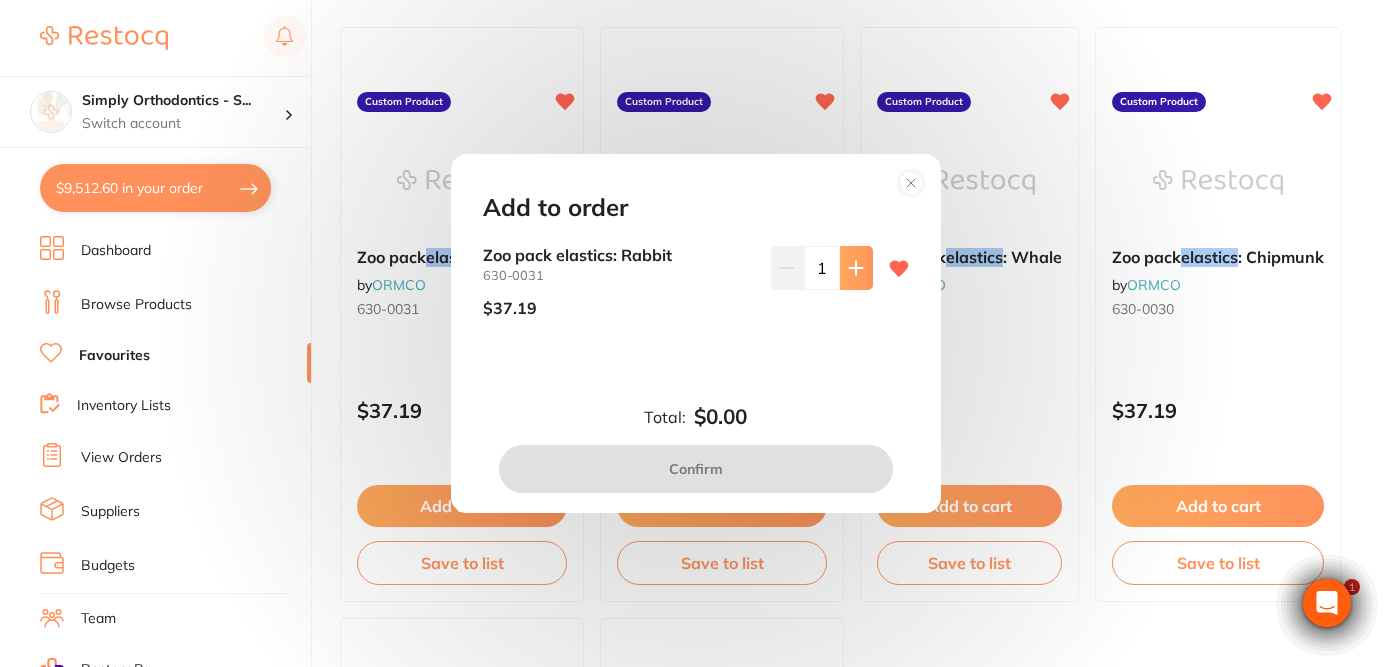 click 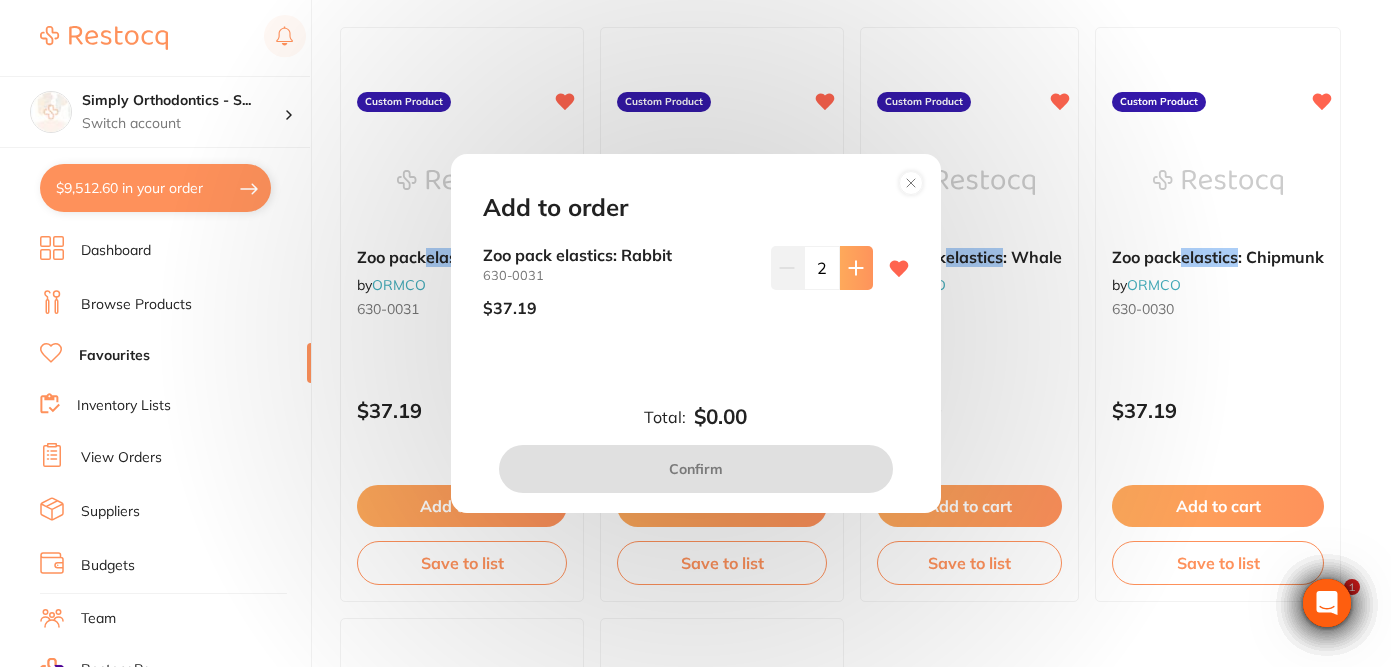 scroll, scrollTop: 0, scrollLeft: 0, axis: both 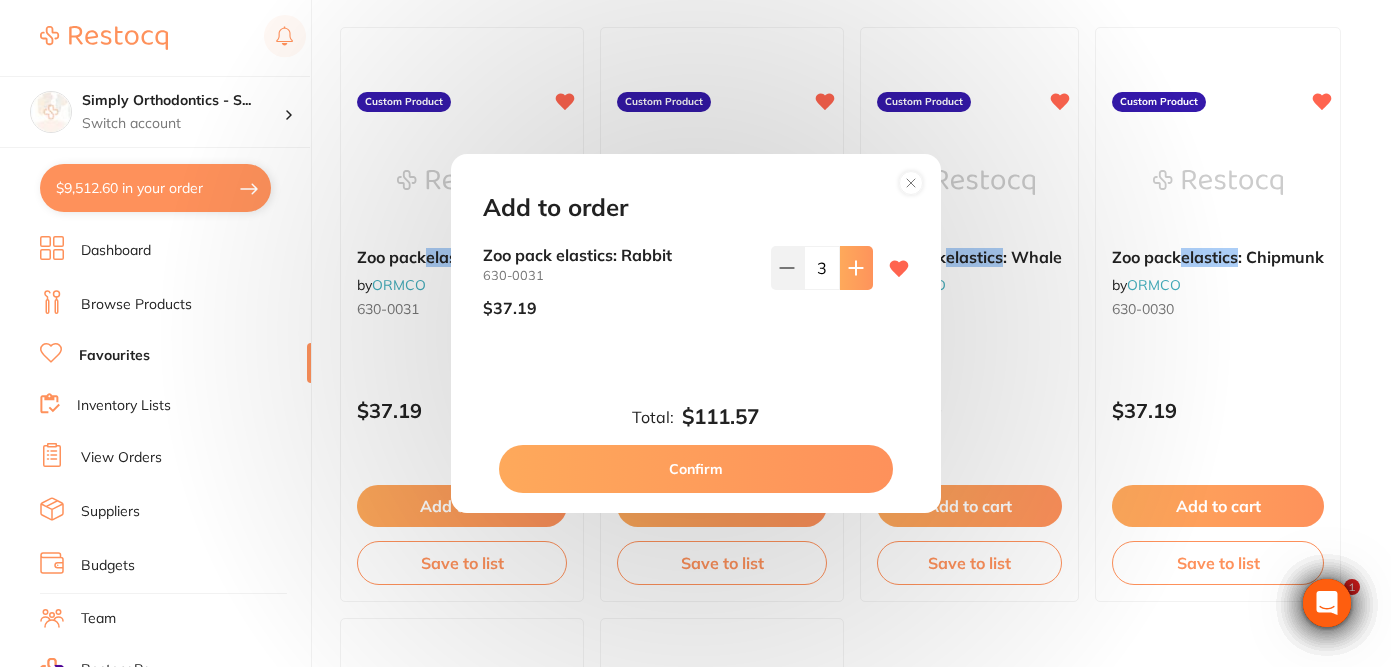 click 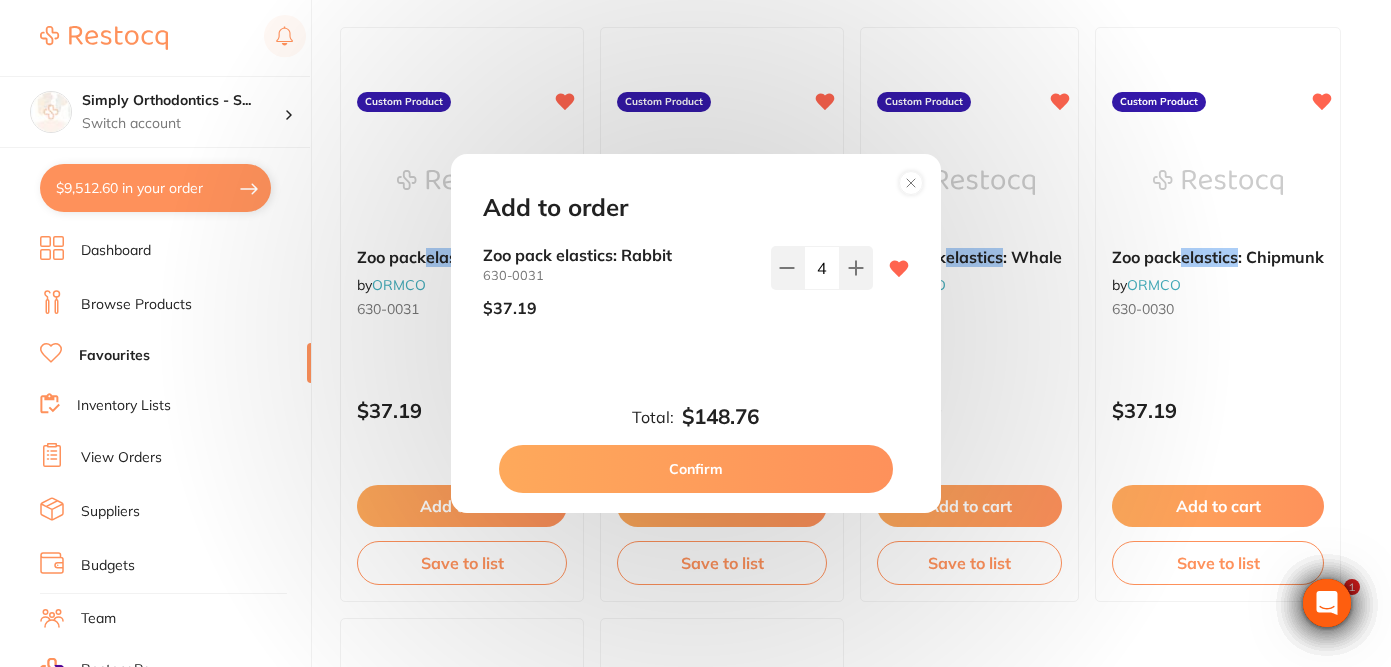 click on "Confirm" at bounding box center [696, 469] 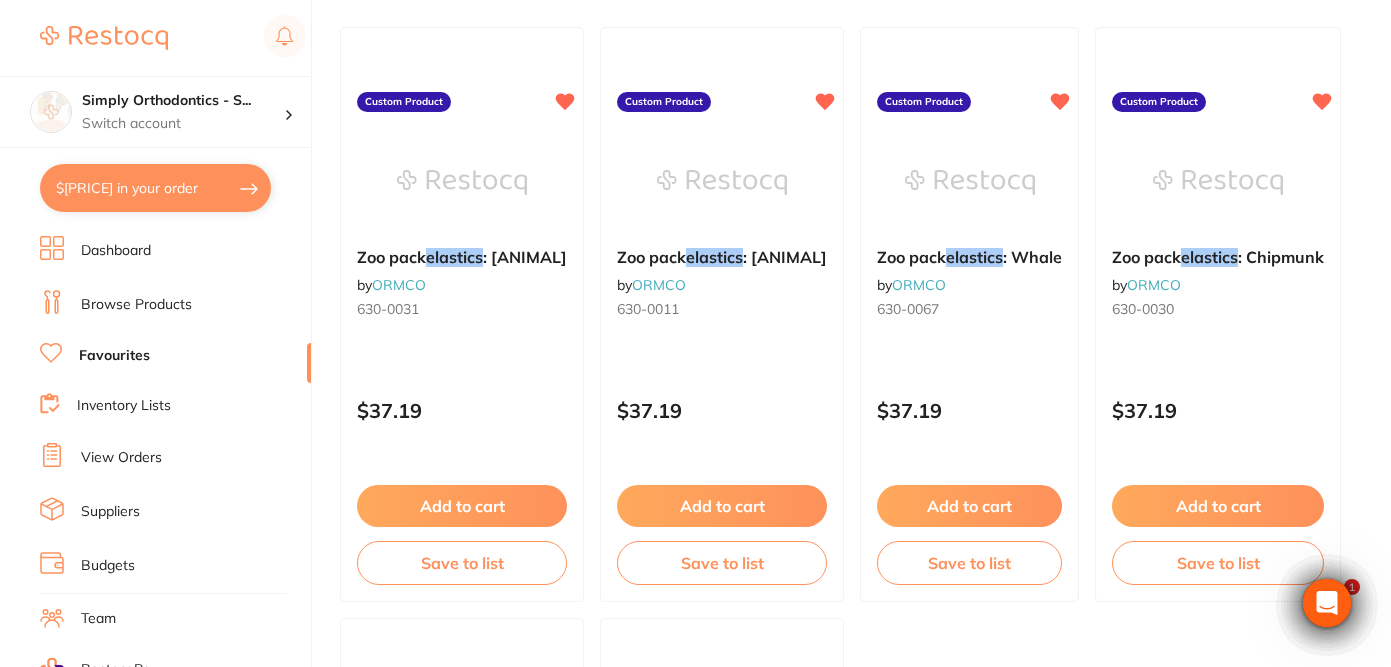 scroll, scrollTop: 0, scrollLeft: 0, axis: both 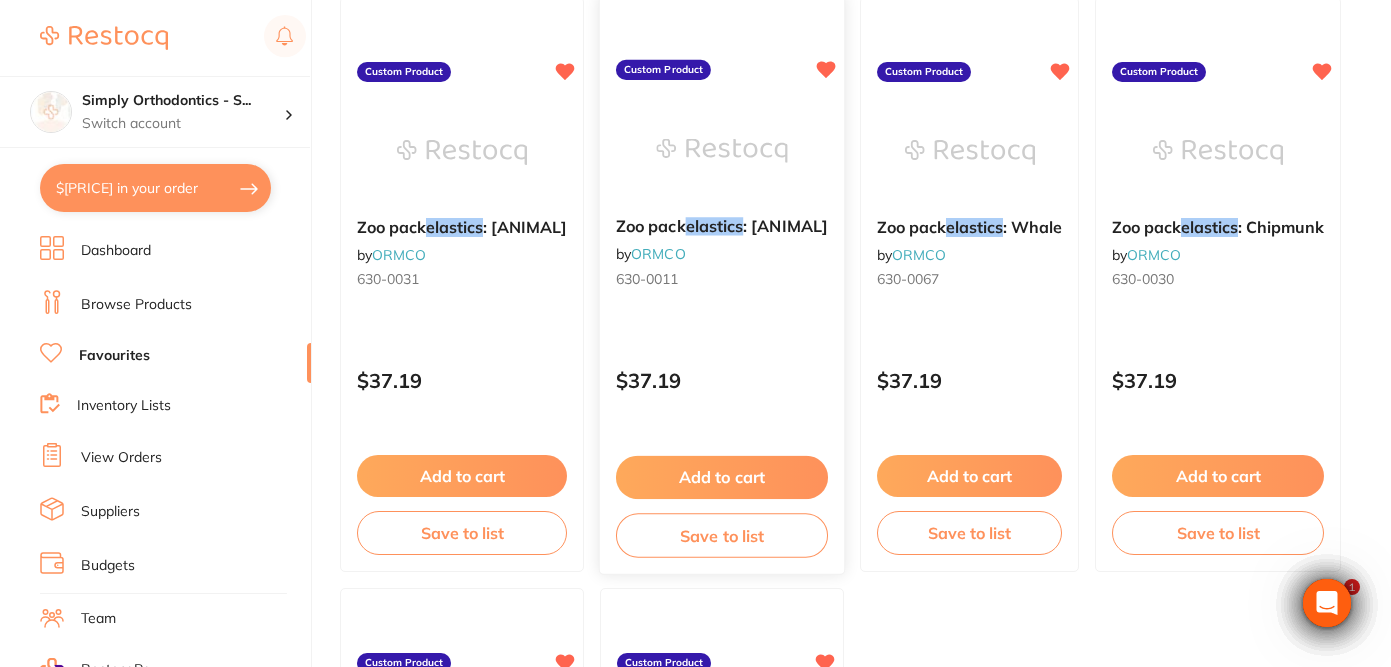 click on "Add to cart" at bounding box center (722, 477) 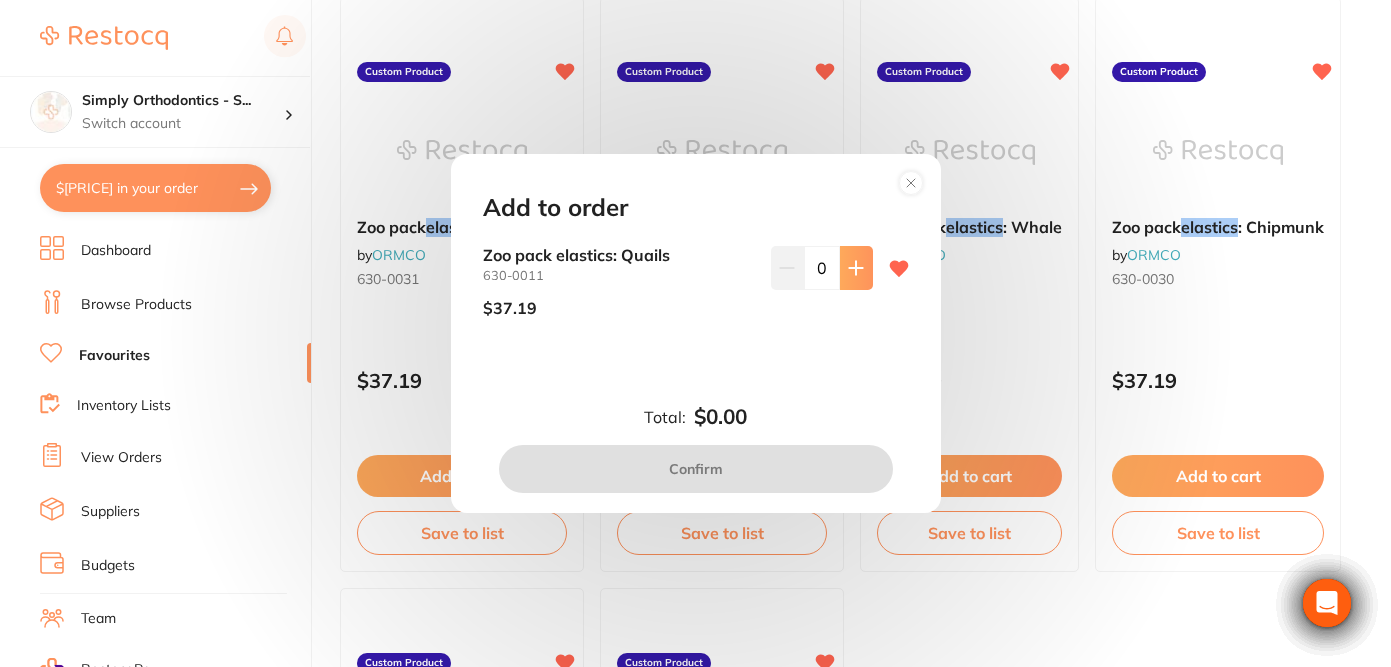 click 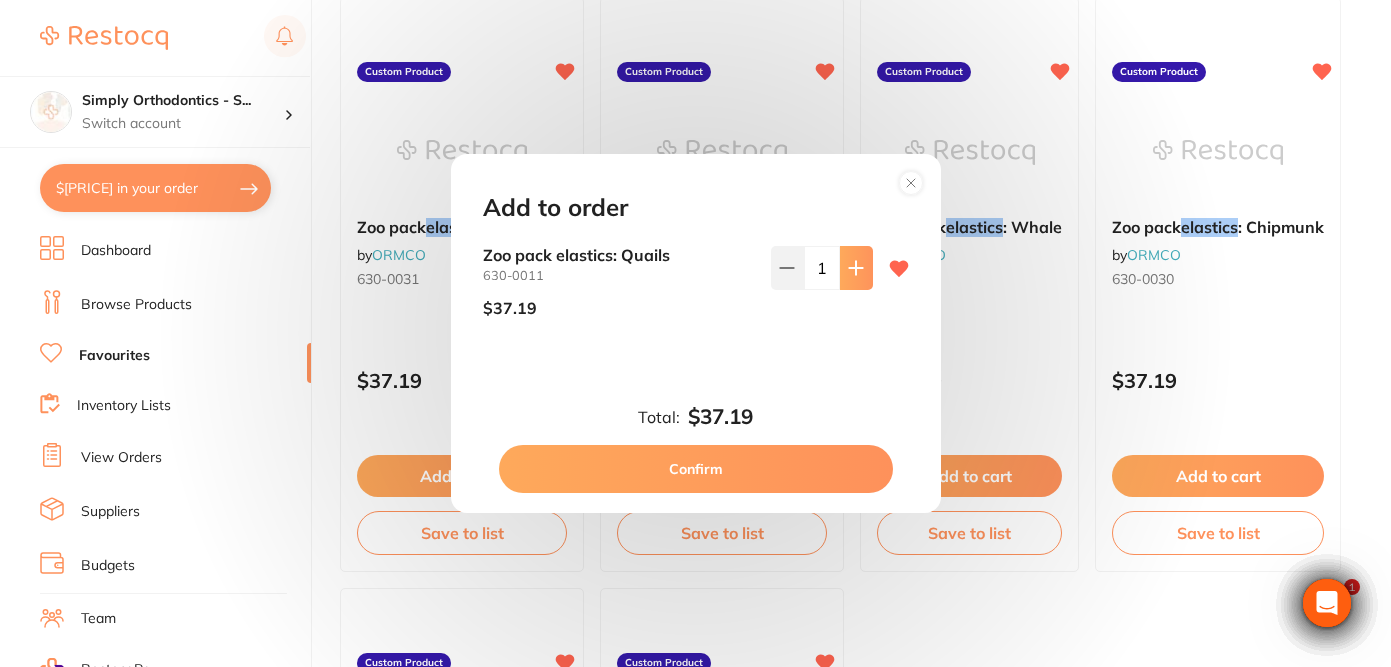 scroll, scrollTop: 0, scrollLeft: 0, axis: both 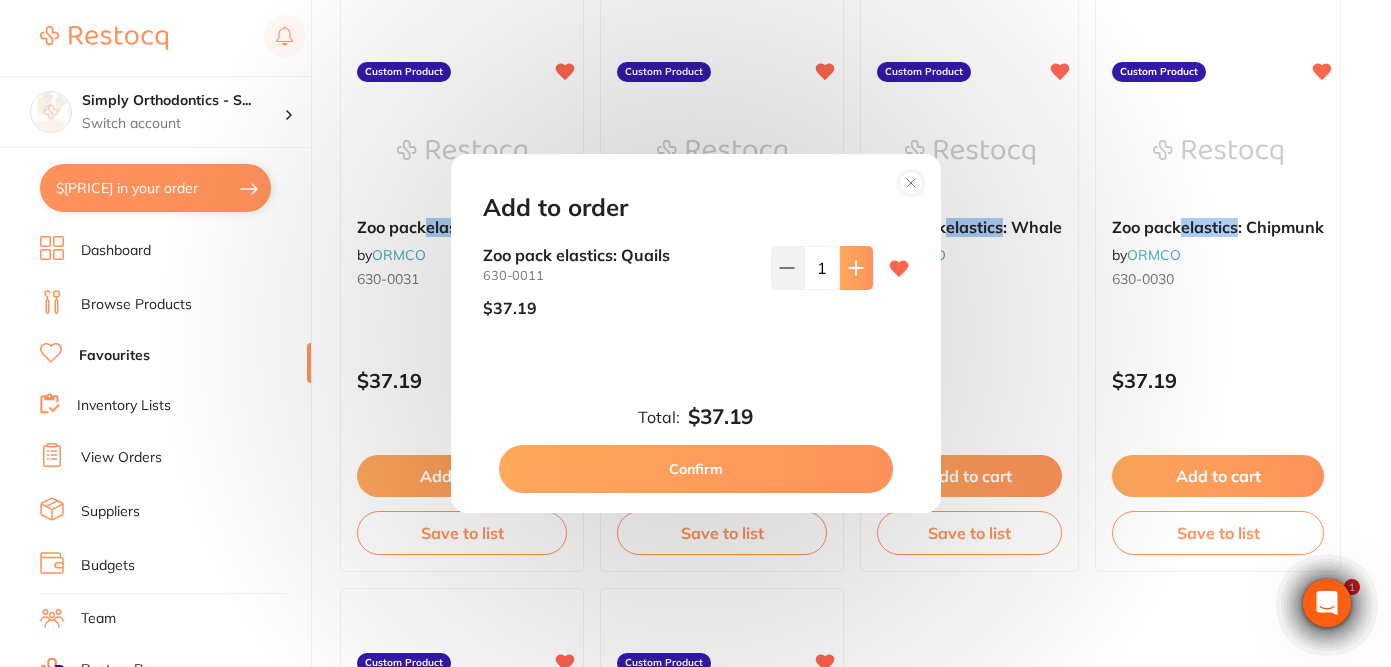 click at bounding box center [856, 268] 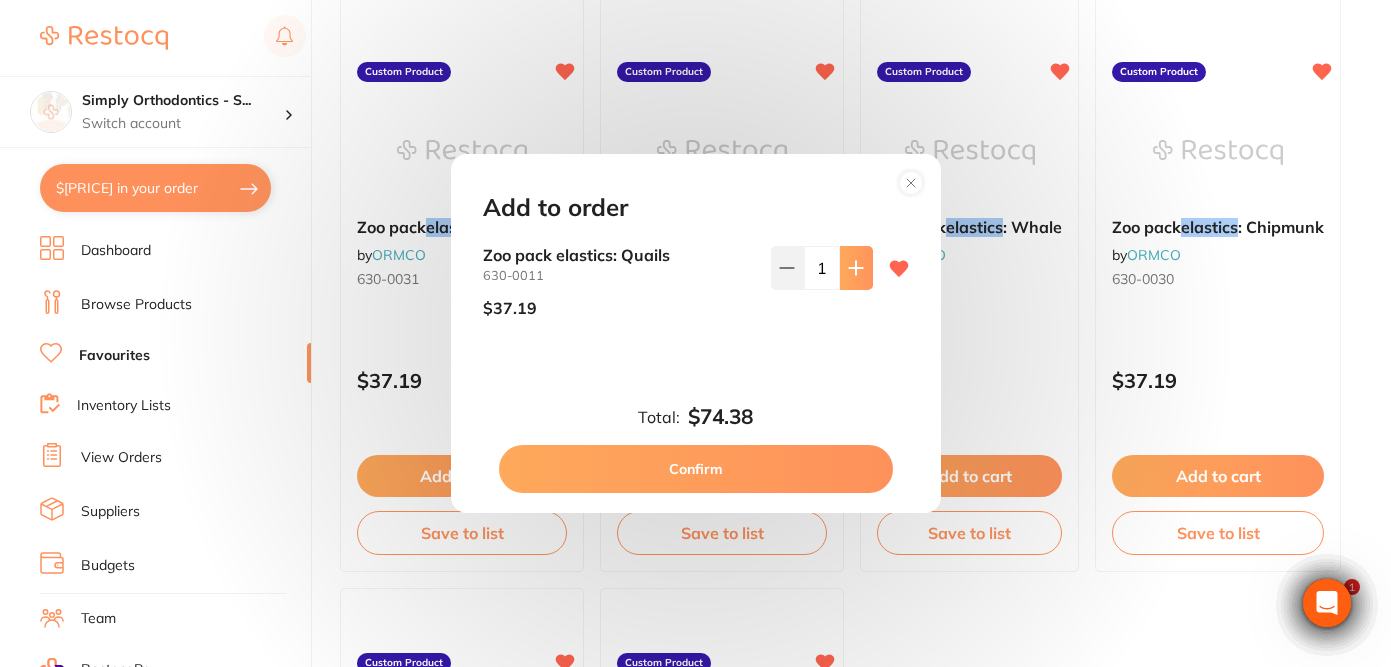type on "2" 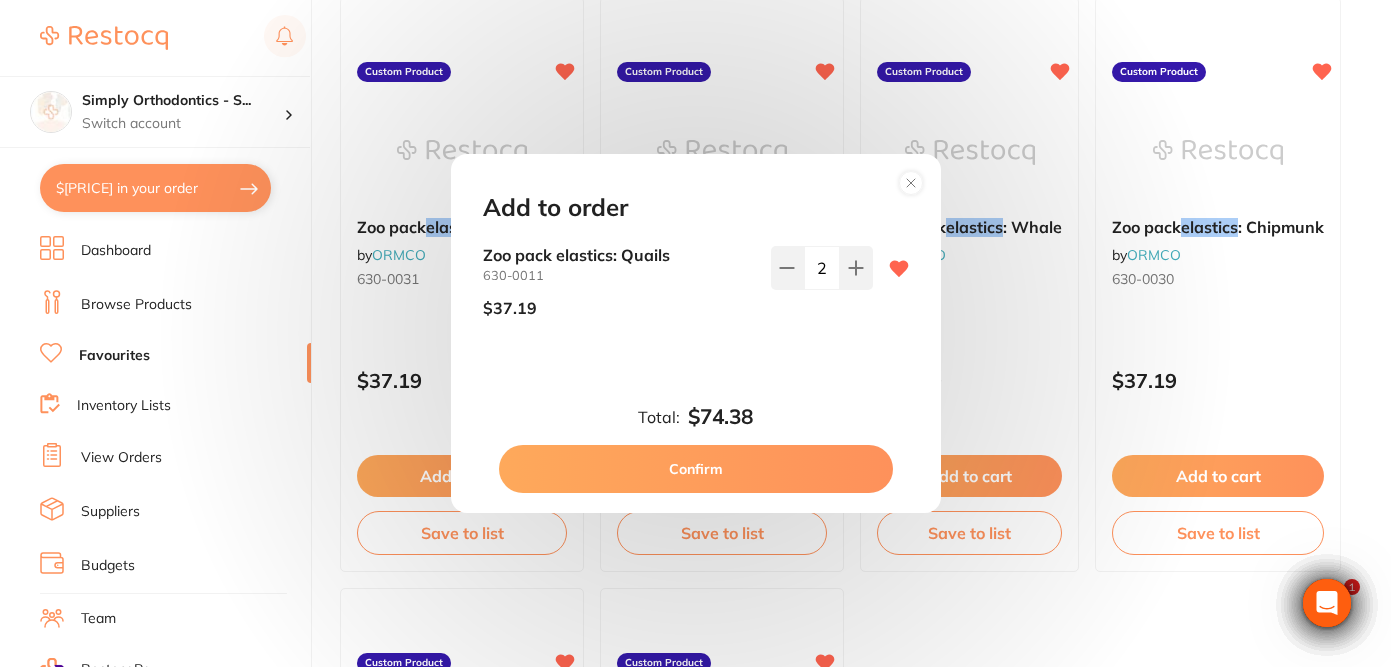click on "Confirm" at bounding box center (696, 469) 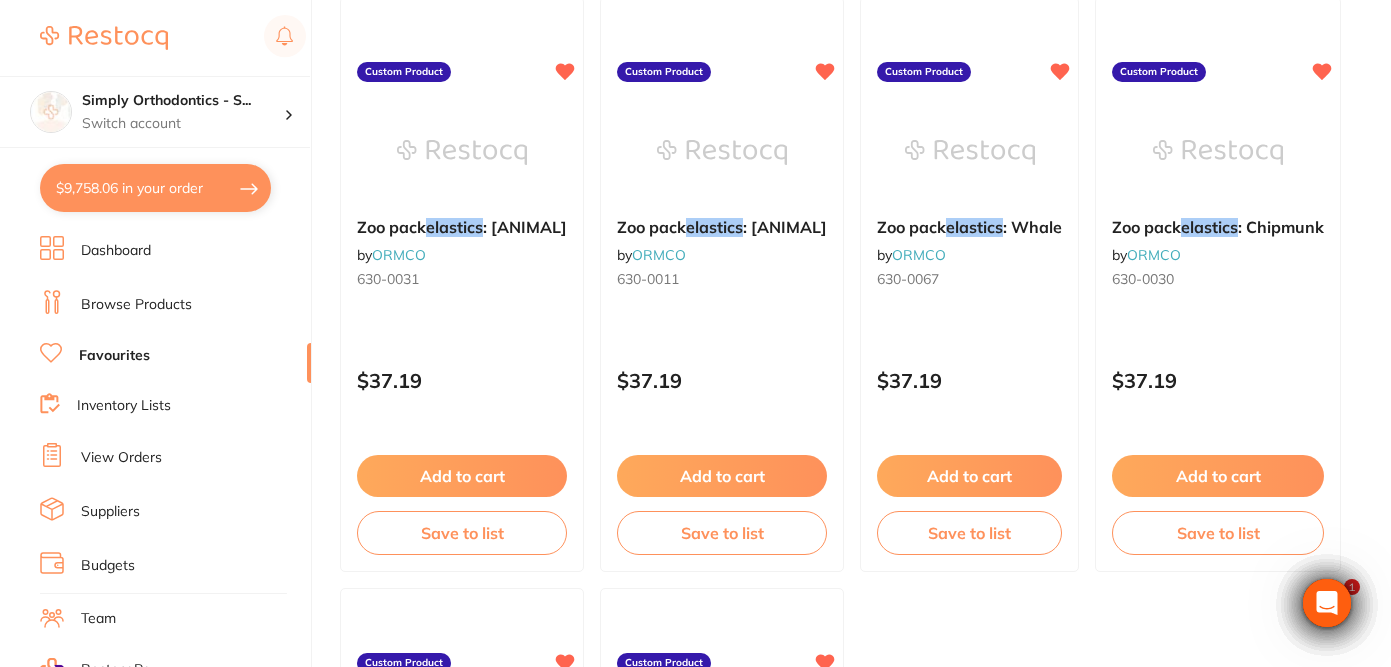 scroll, scrollTop: 0, scrollLeft: 0, axis: both 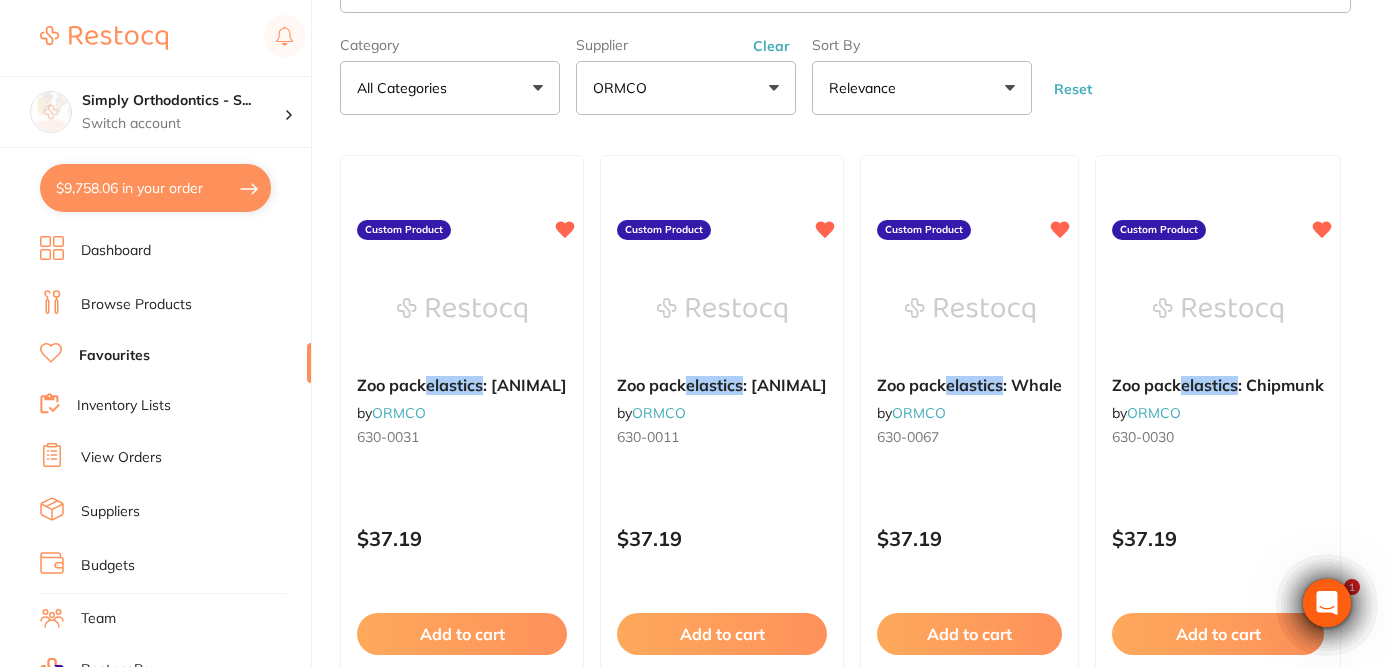 click on "Category All Categories All Categories Clear Category   false    All Categories Category All Categories Supplier ORMCO All Suppliers ORMCO Clear Supplier   false    ORMCO Supplier All Suppliers ORMCO Sort By Relevance Highest Price Lowest Price On Sale Relevance Clear Sort By   false    Relevance Sort By Highest Price Lowest Price On Sale Relevance Reset" at bounding box center [845, 72] 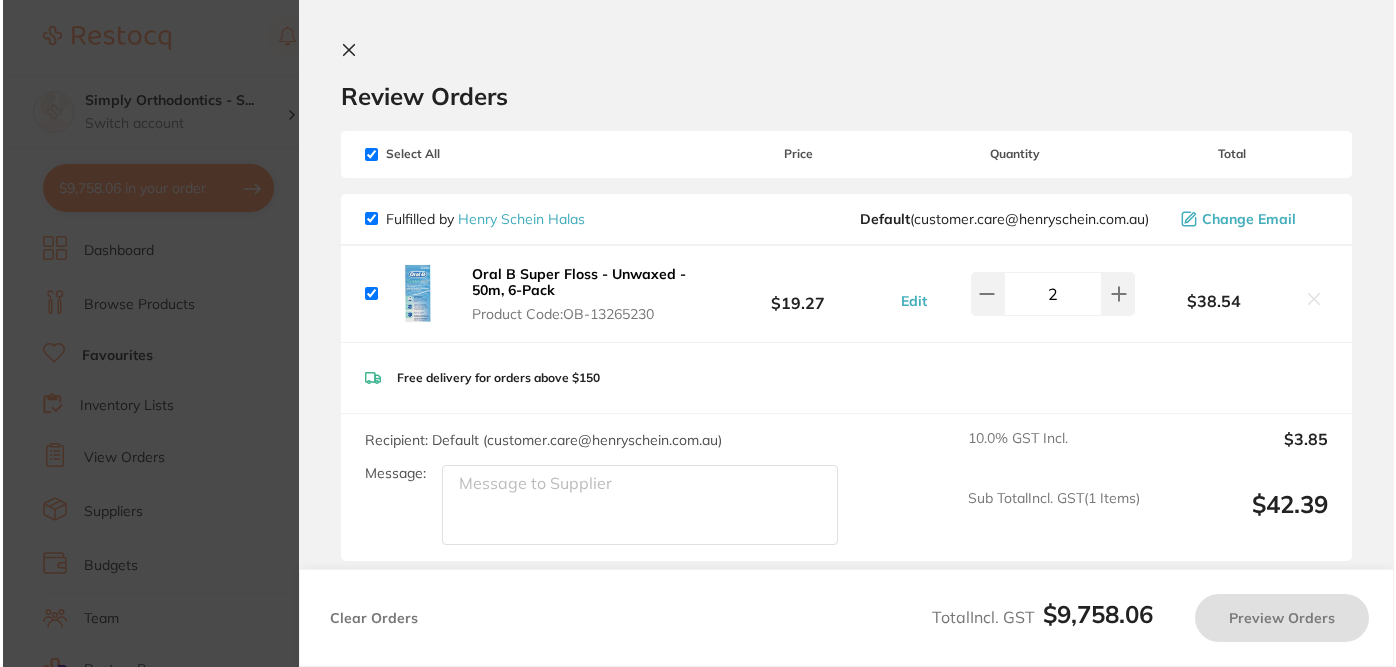 scroll, scrollTop: 0, scrollLeft: 0, axis: both 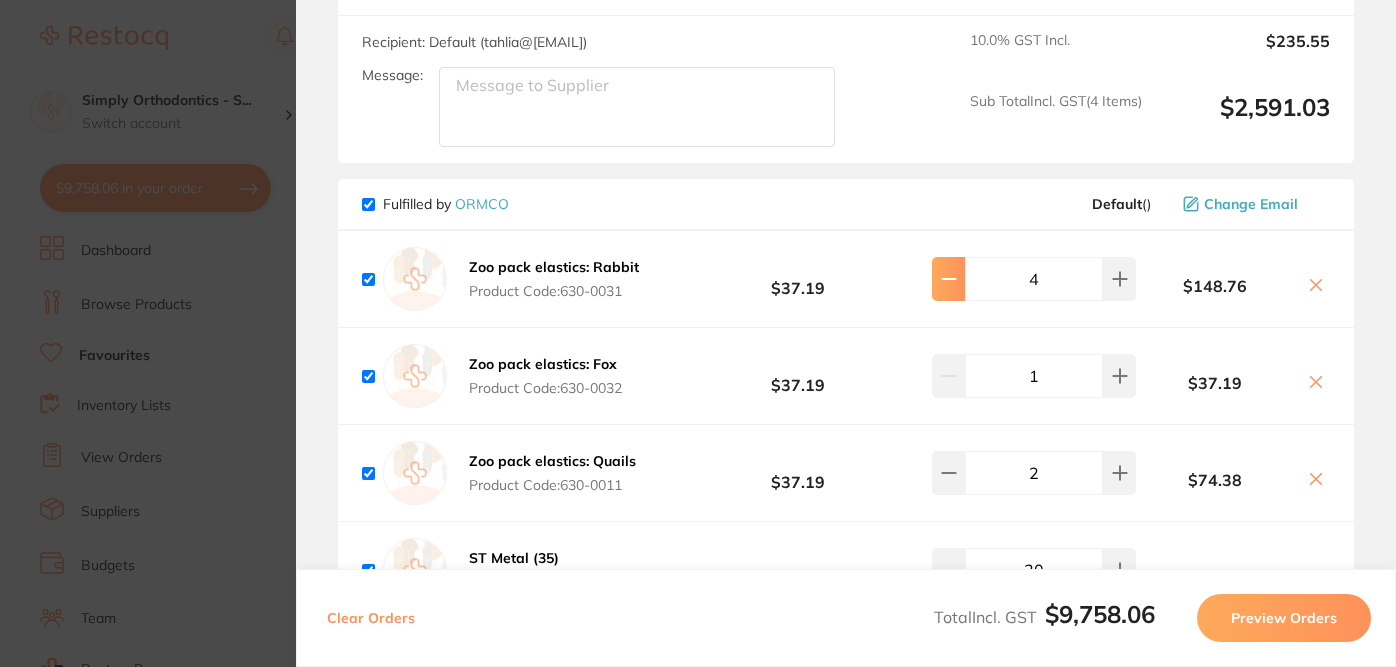 click 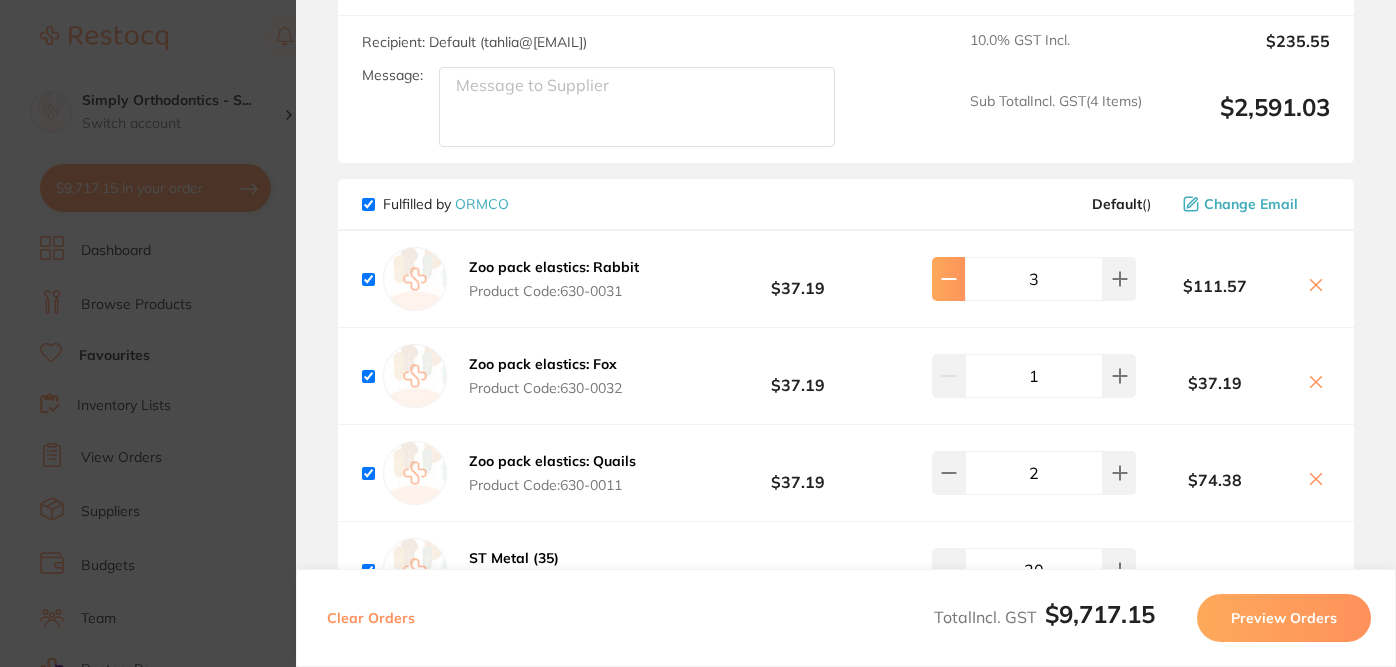 click 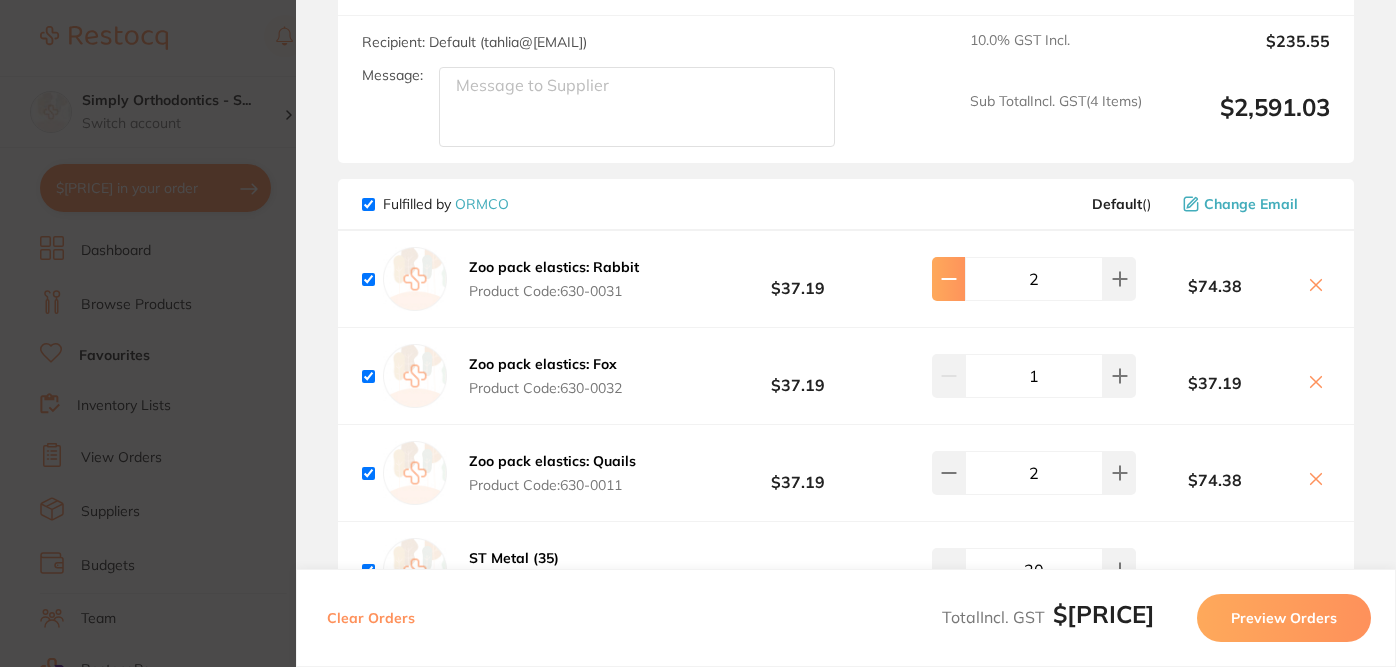 click 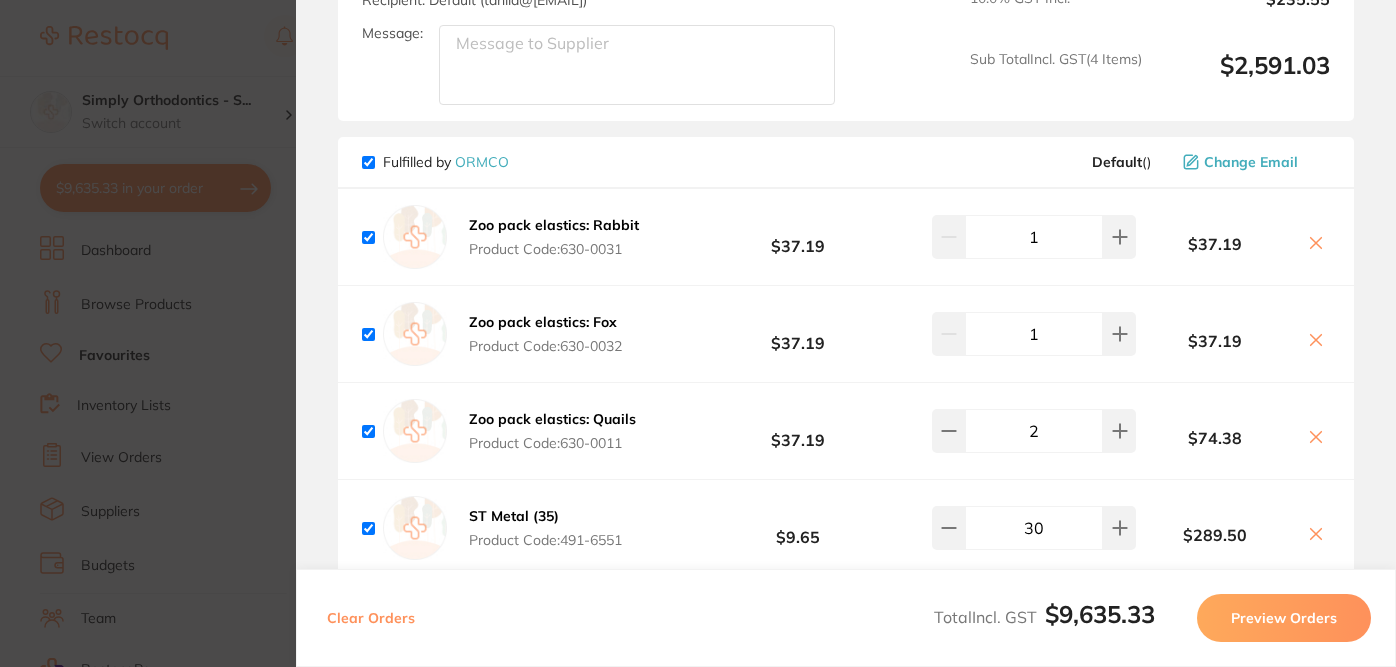 scroll, scrollTop: 2061, scrollLeft: 0, axis: vertical 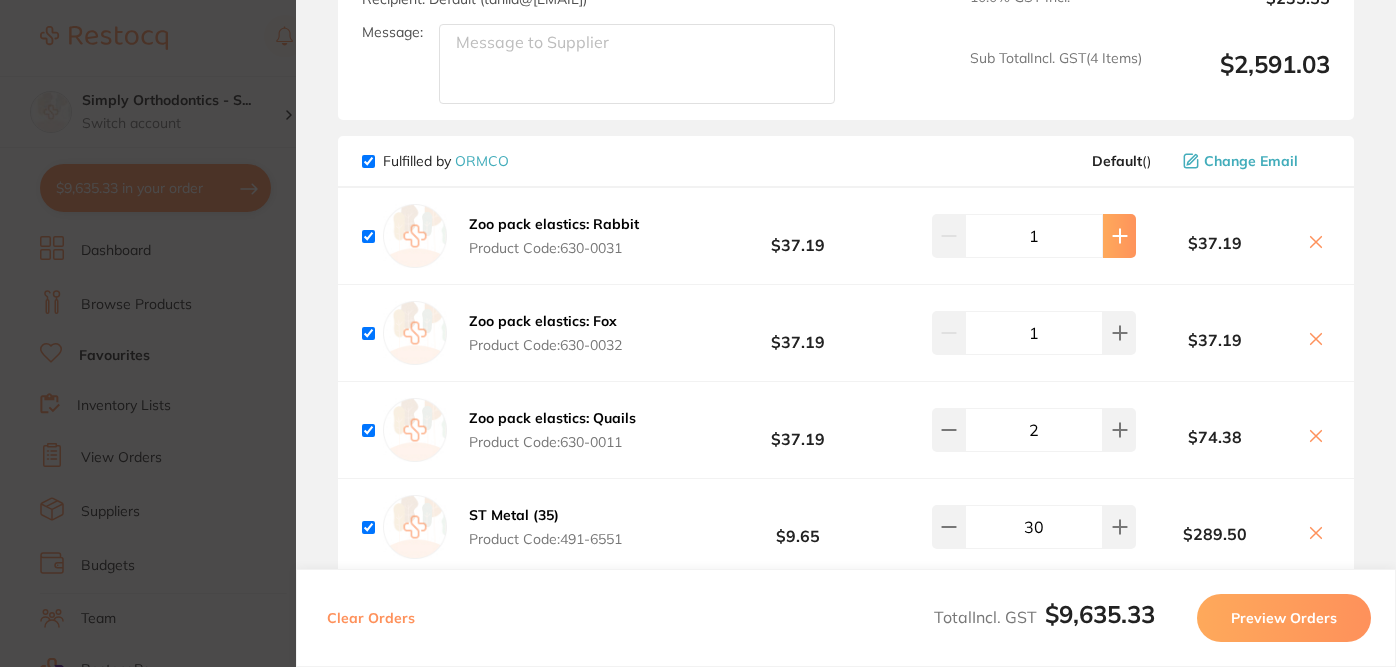 click at bounding box center (1119, -1767) 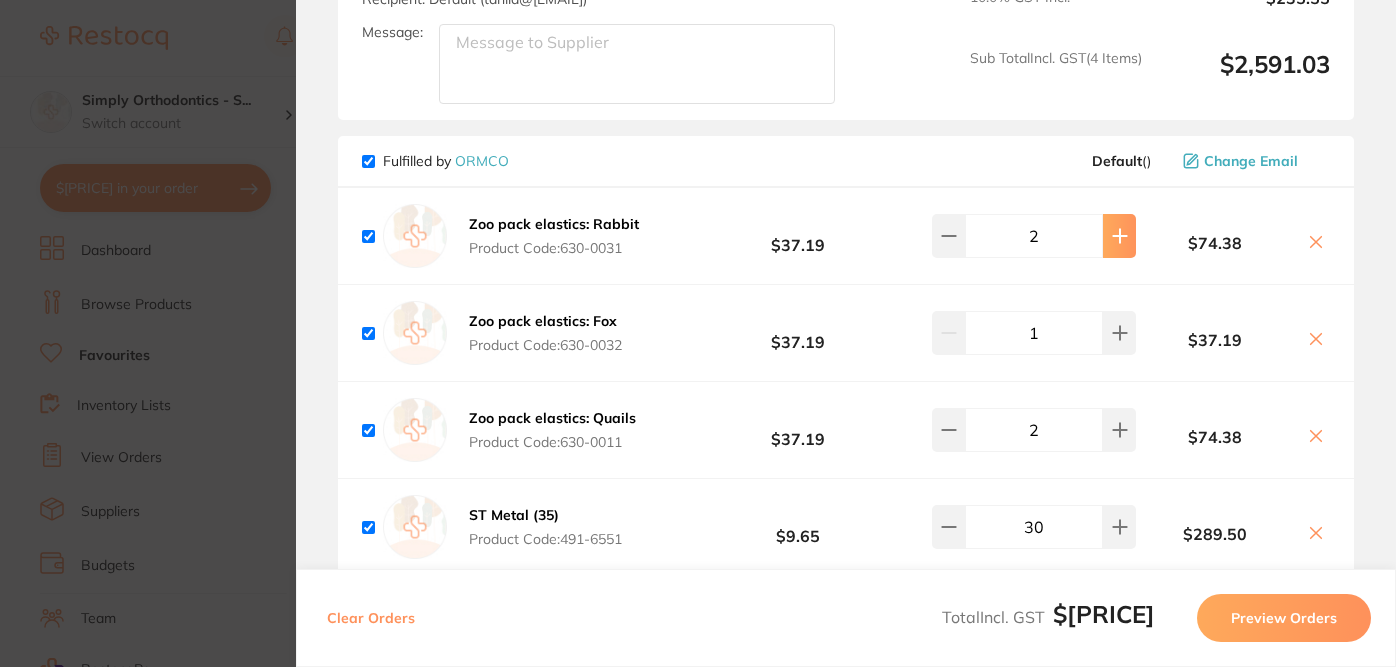 click at bounding box center [1119, -1767] 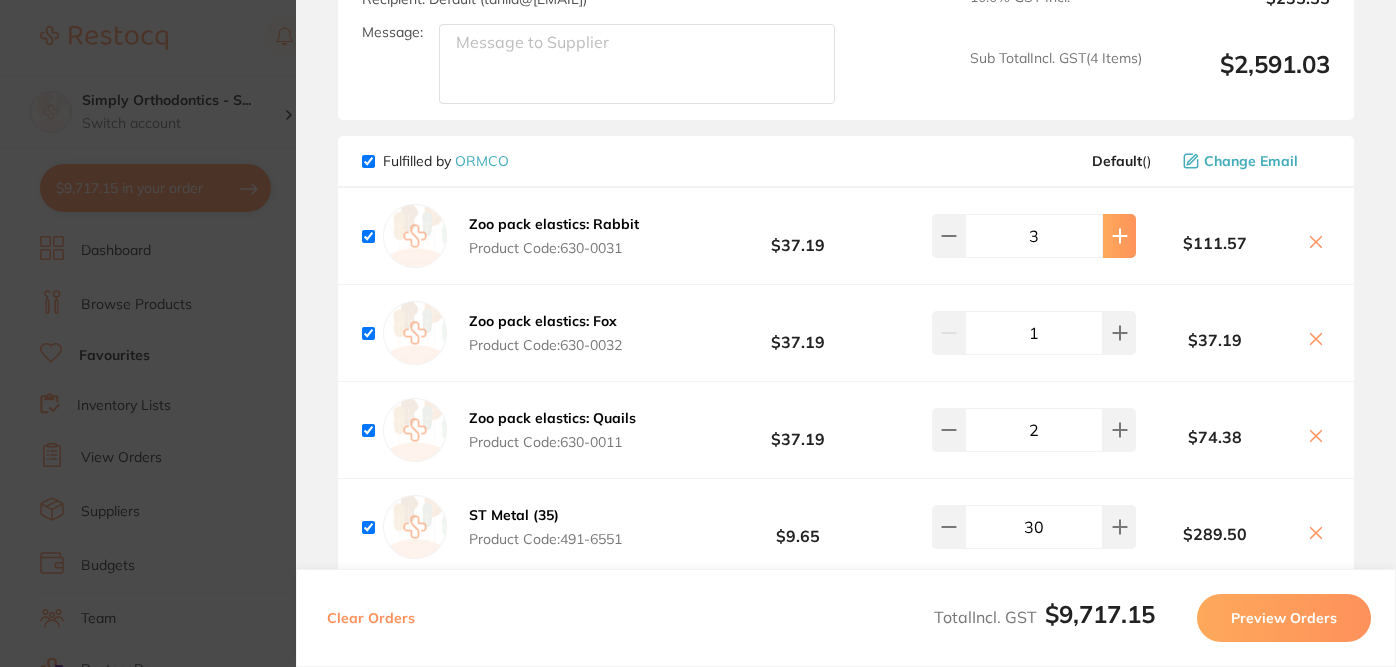 click at bounding box center (1119, -1767) 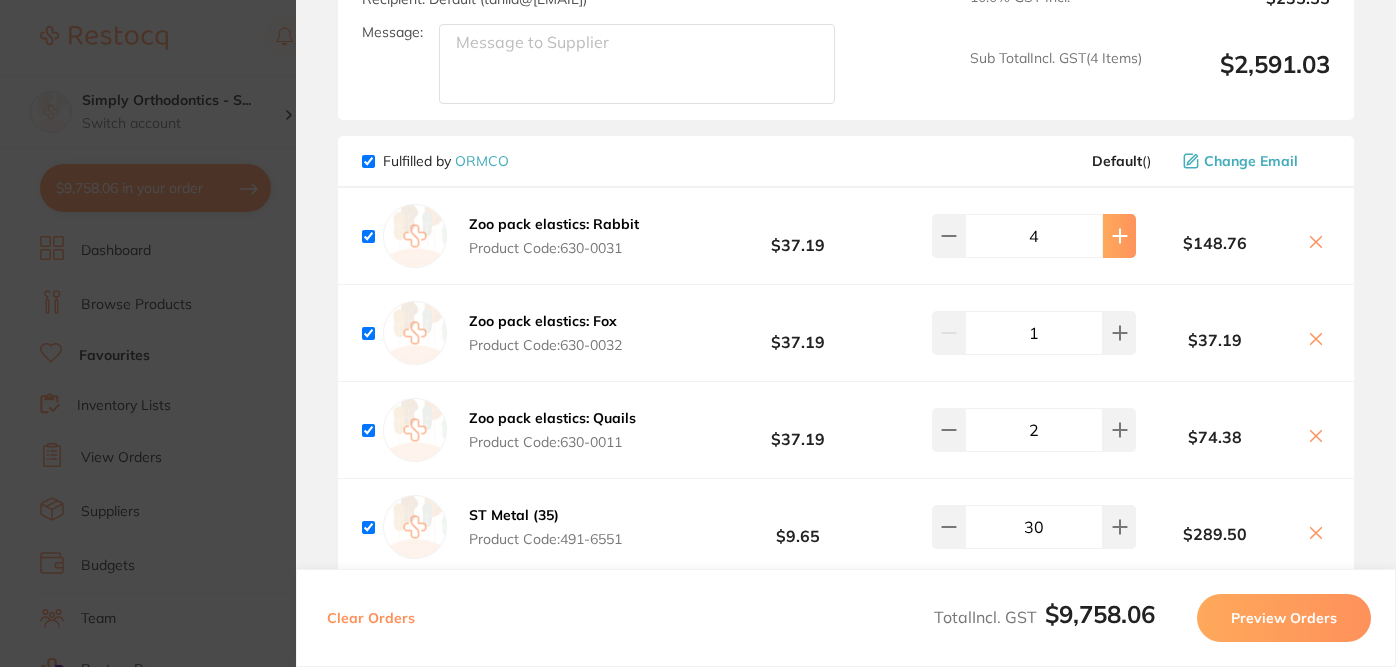 click at bounding box center (1119, -1767) 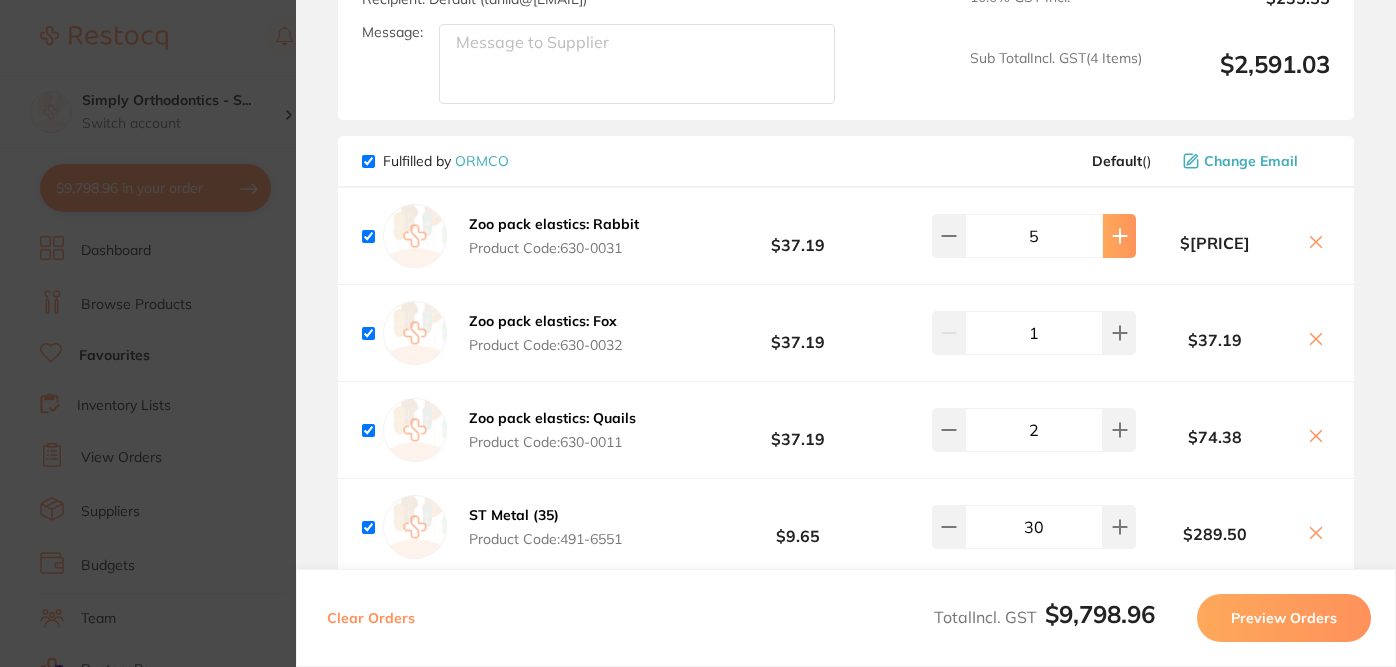 click at bounding box center (1119, -1767) 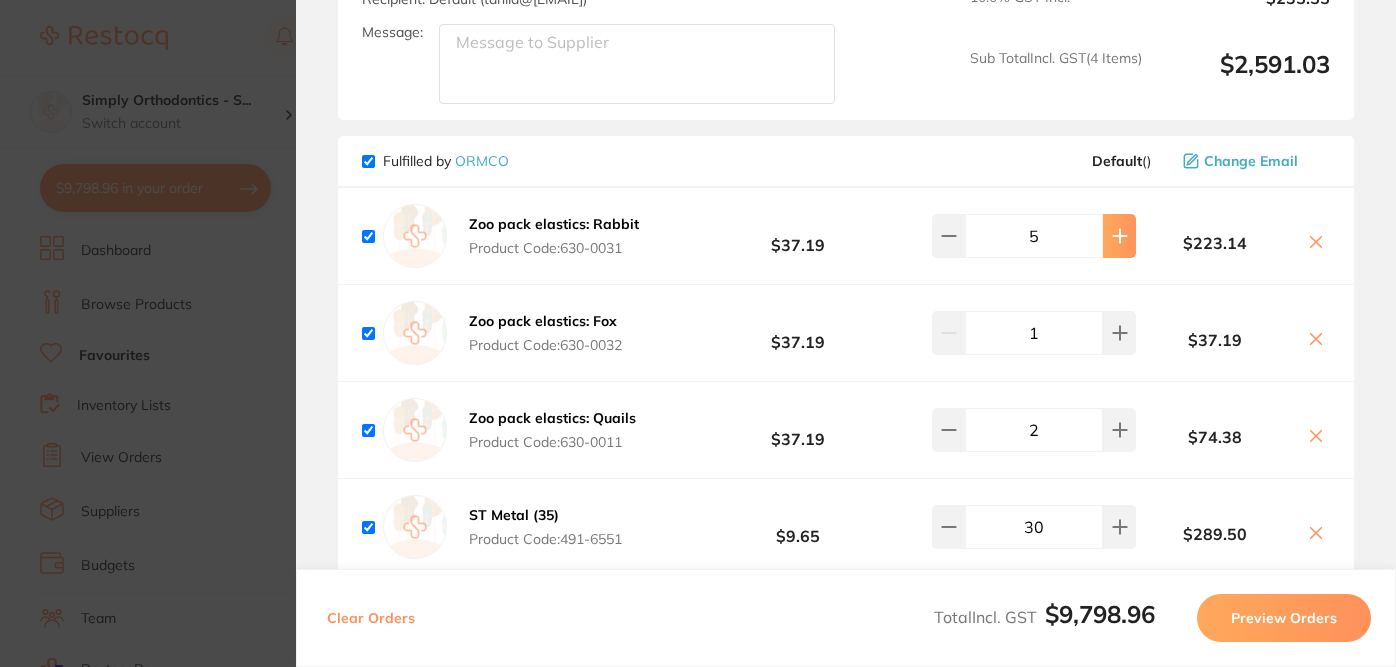 type on "6" 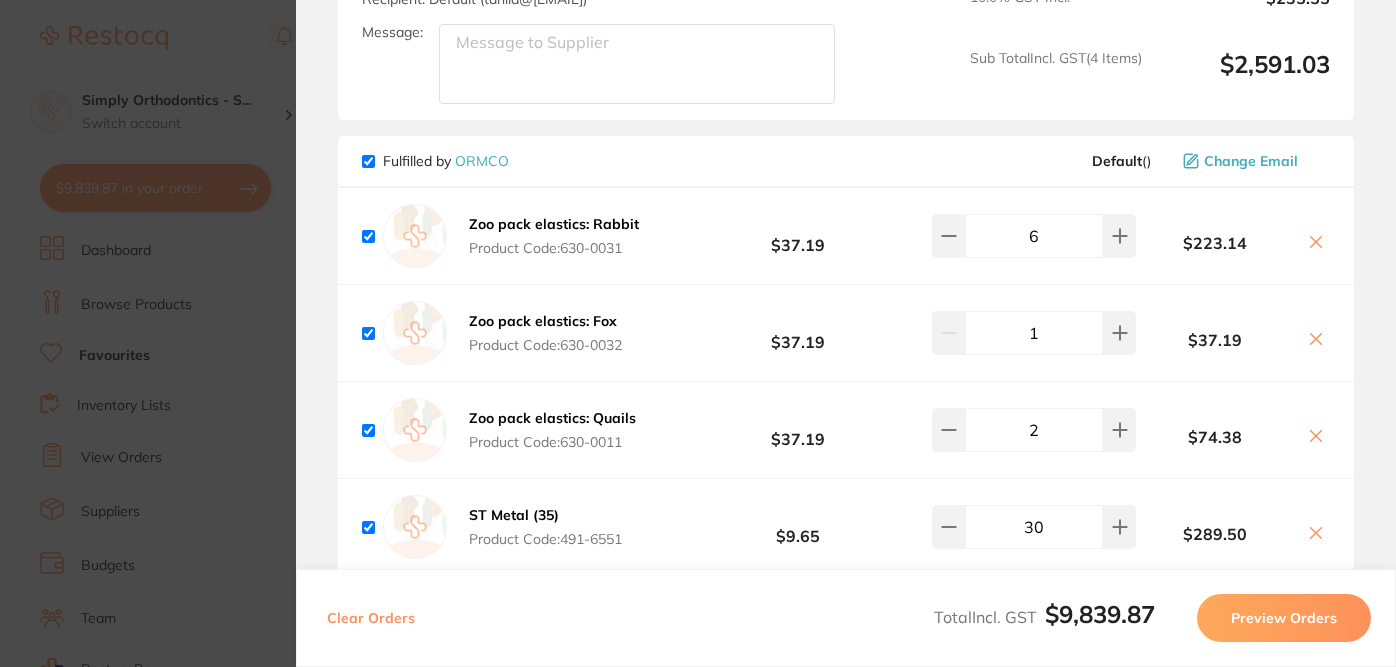 click 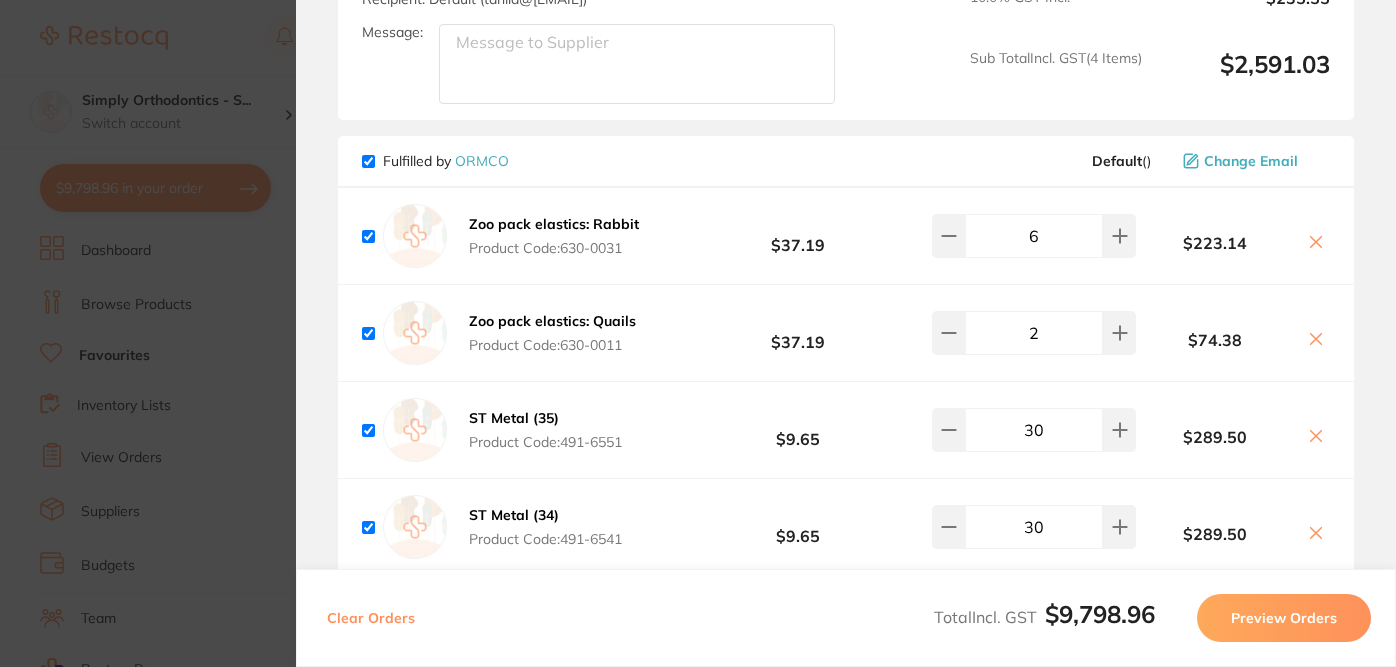 click 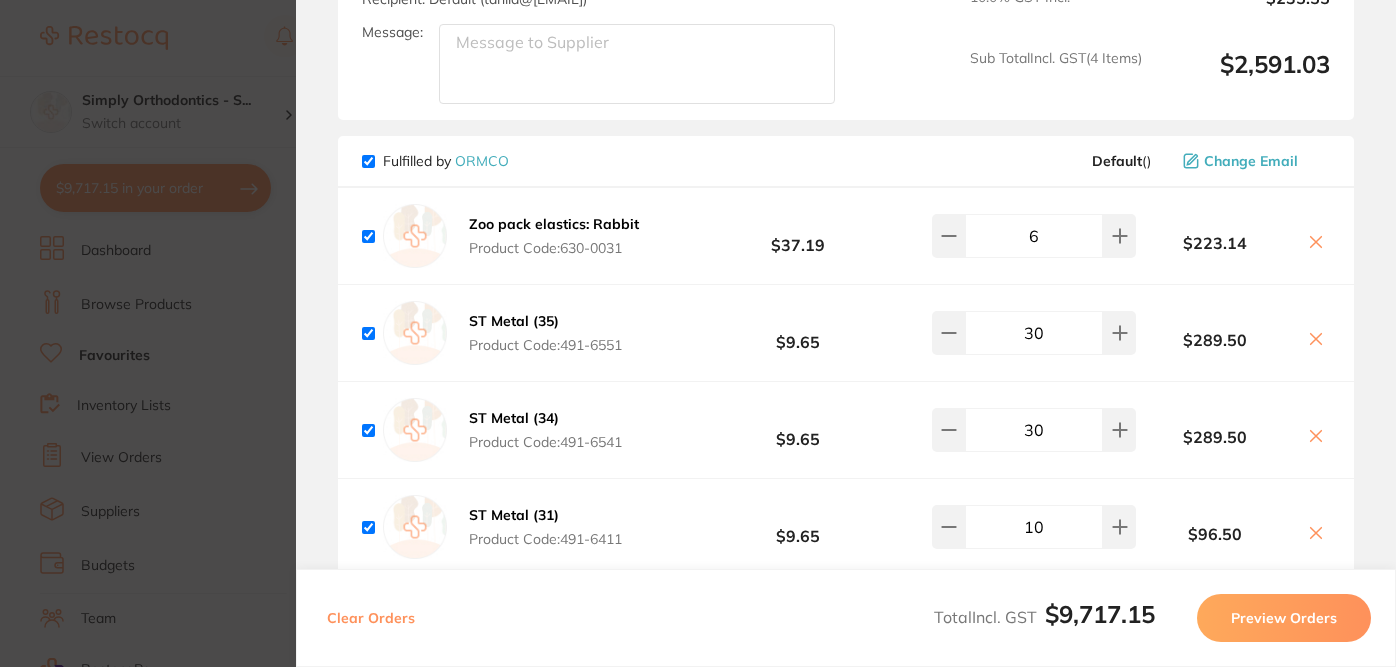 checkbox on "true" 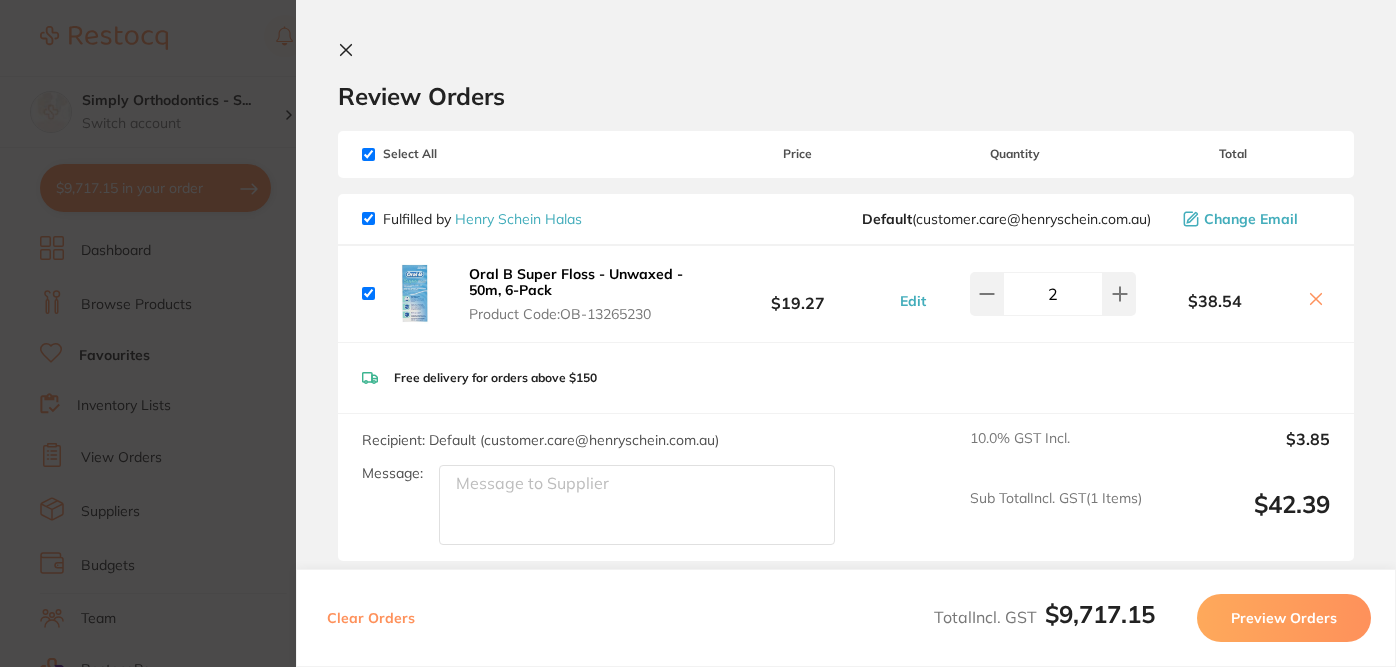 scroll, scrollTop: 0, scrollLeft: 0, axis: both 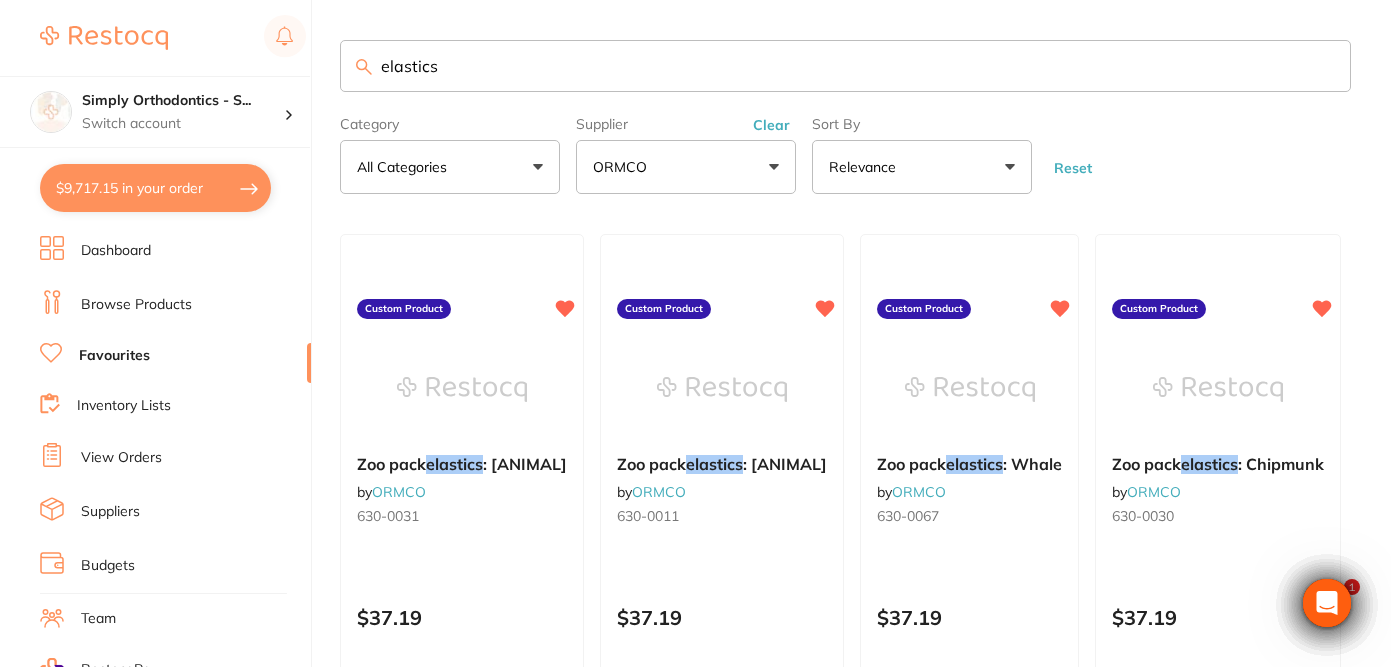 click on "elastics" at bounding box center (845, 66) 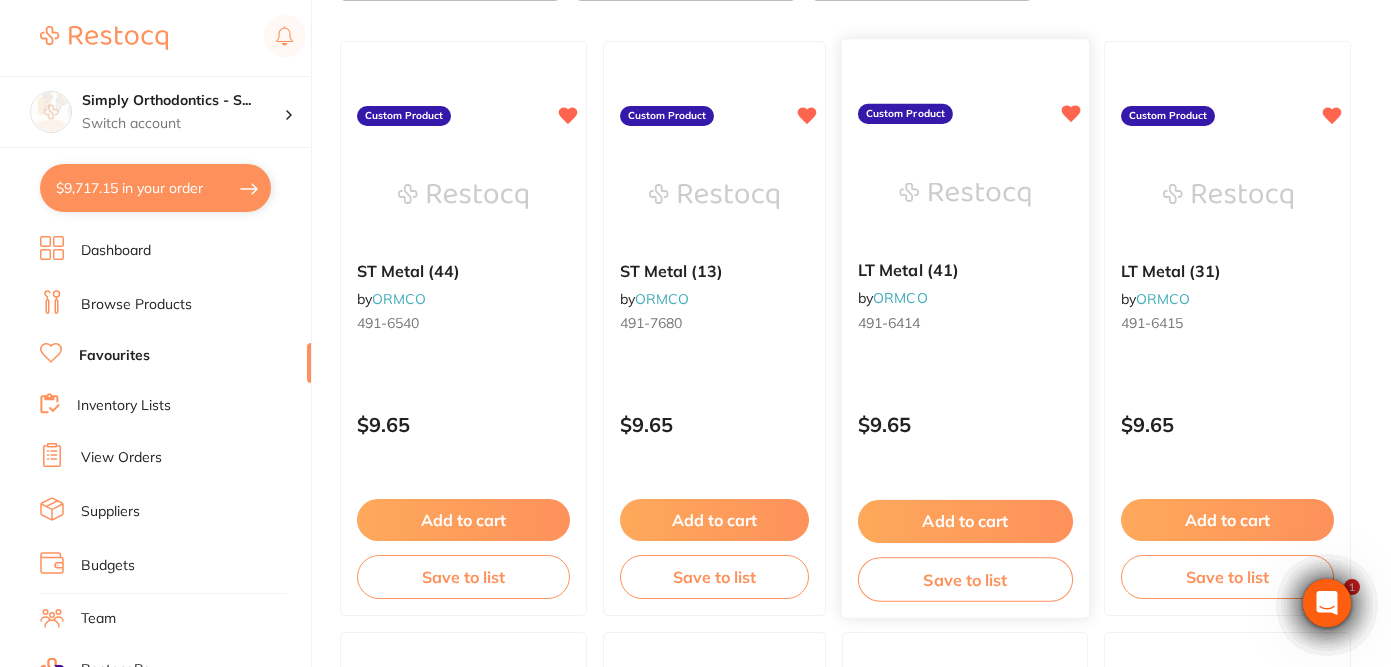 scroll, scrollTop: 0, scrollLeft: 0, axis: both 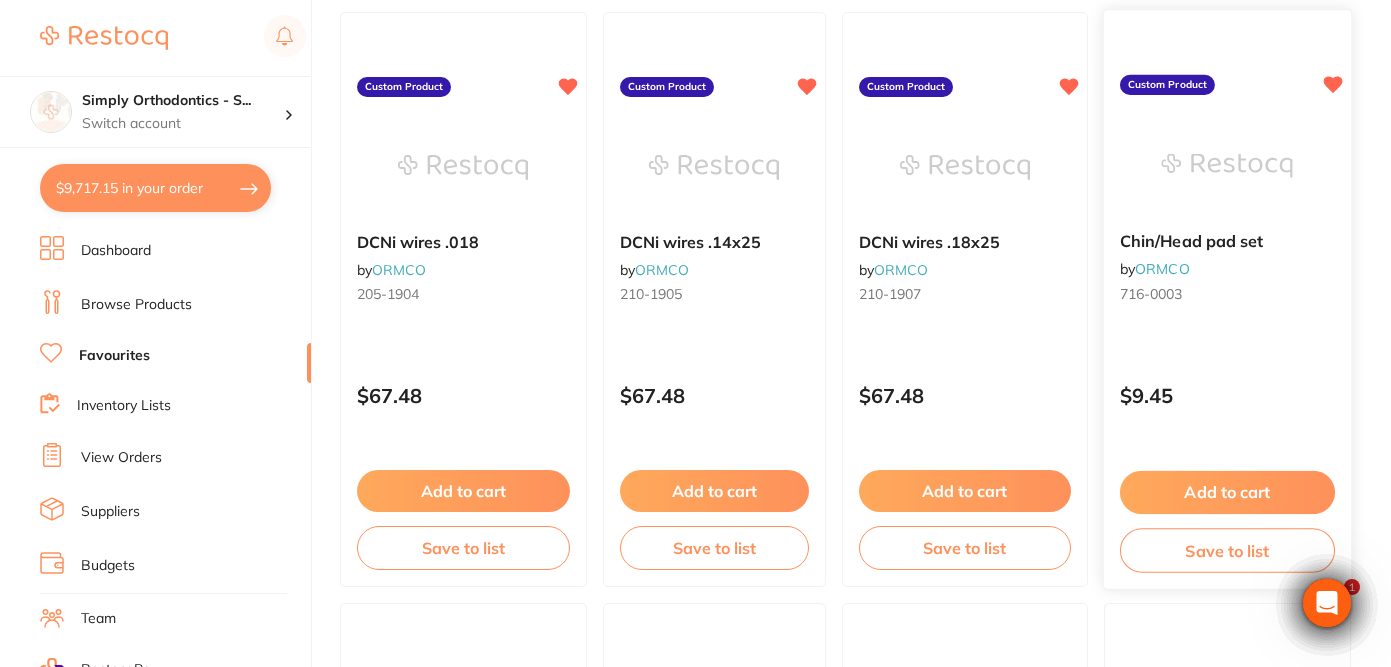 type 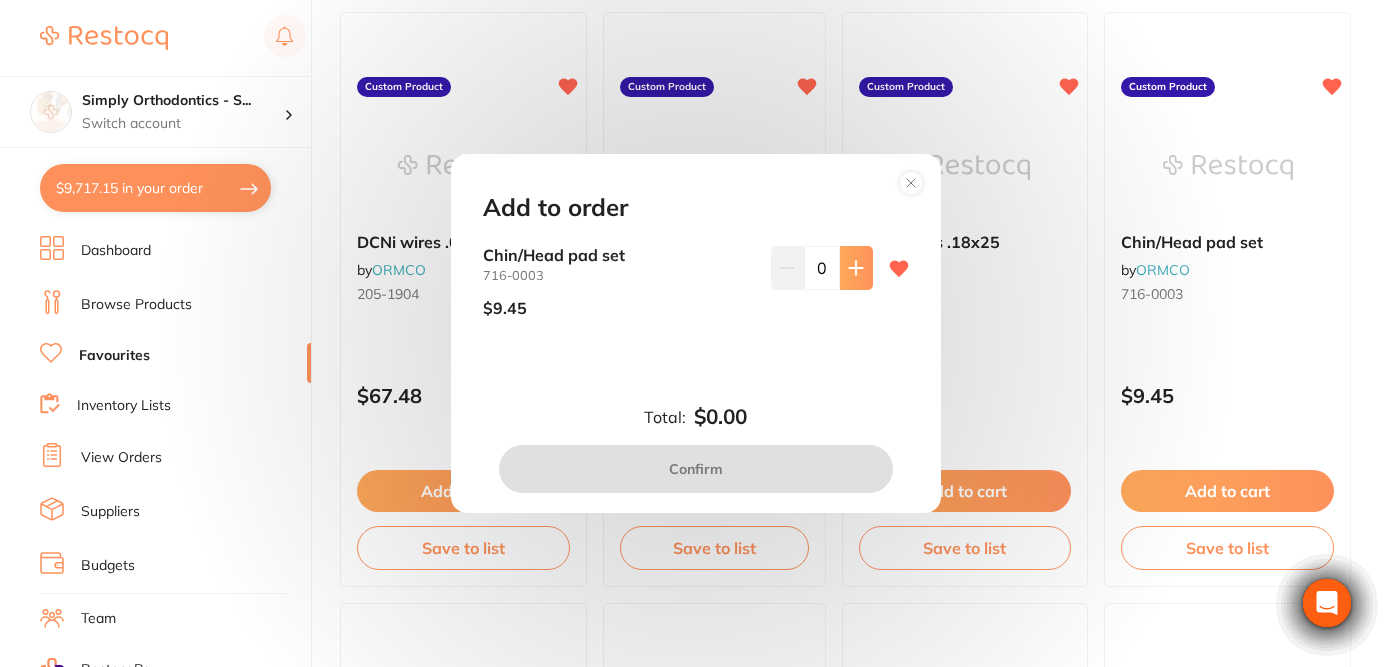 click 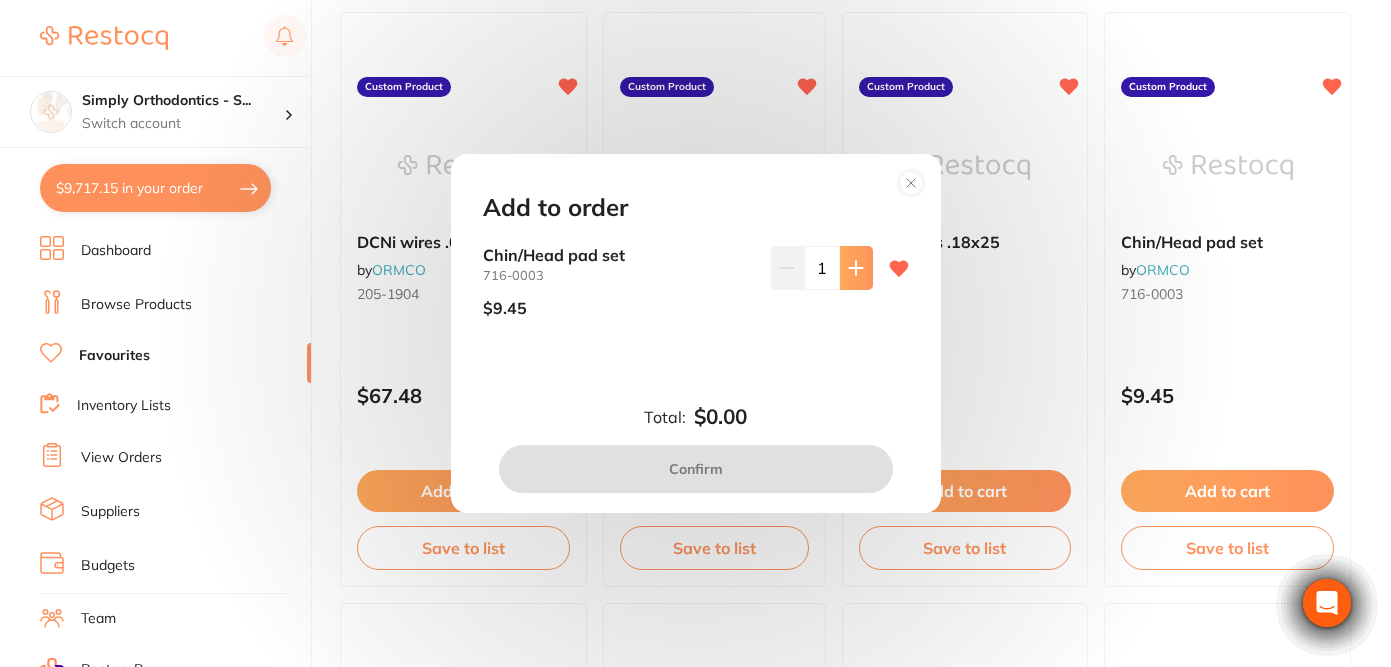 click 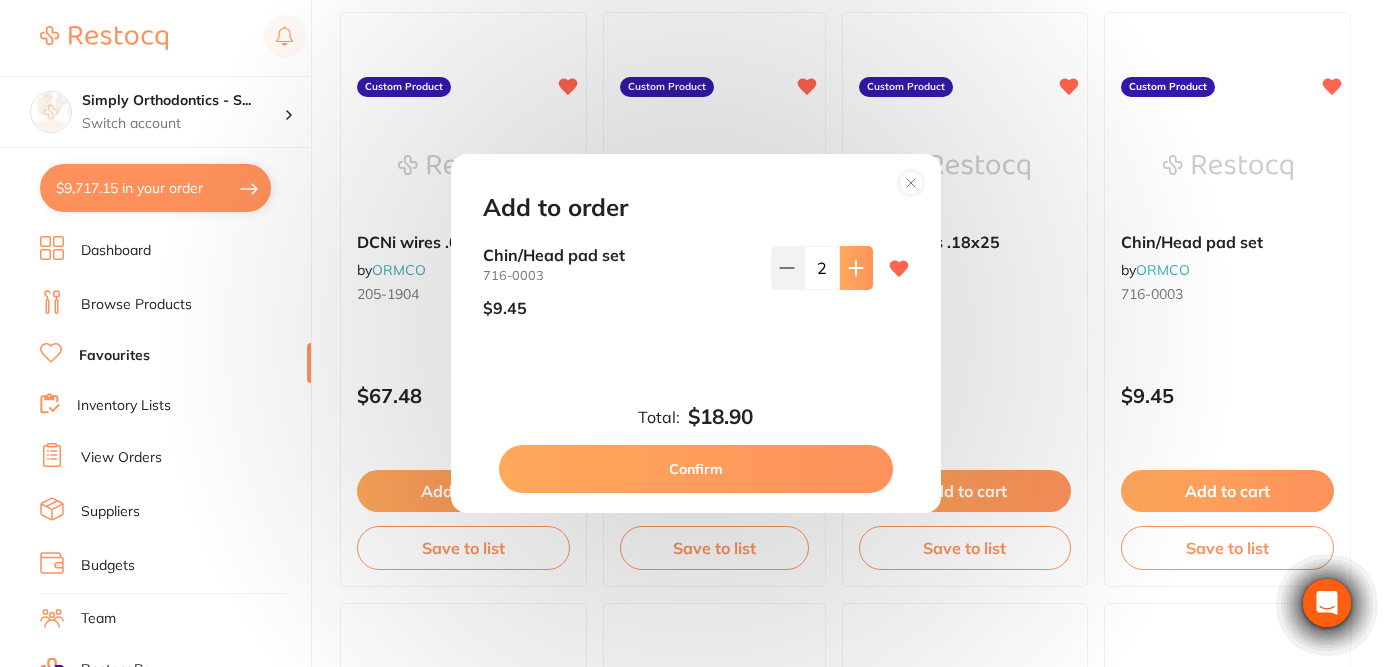 click 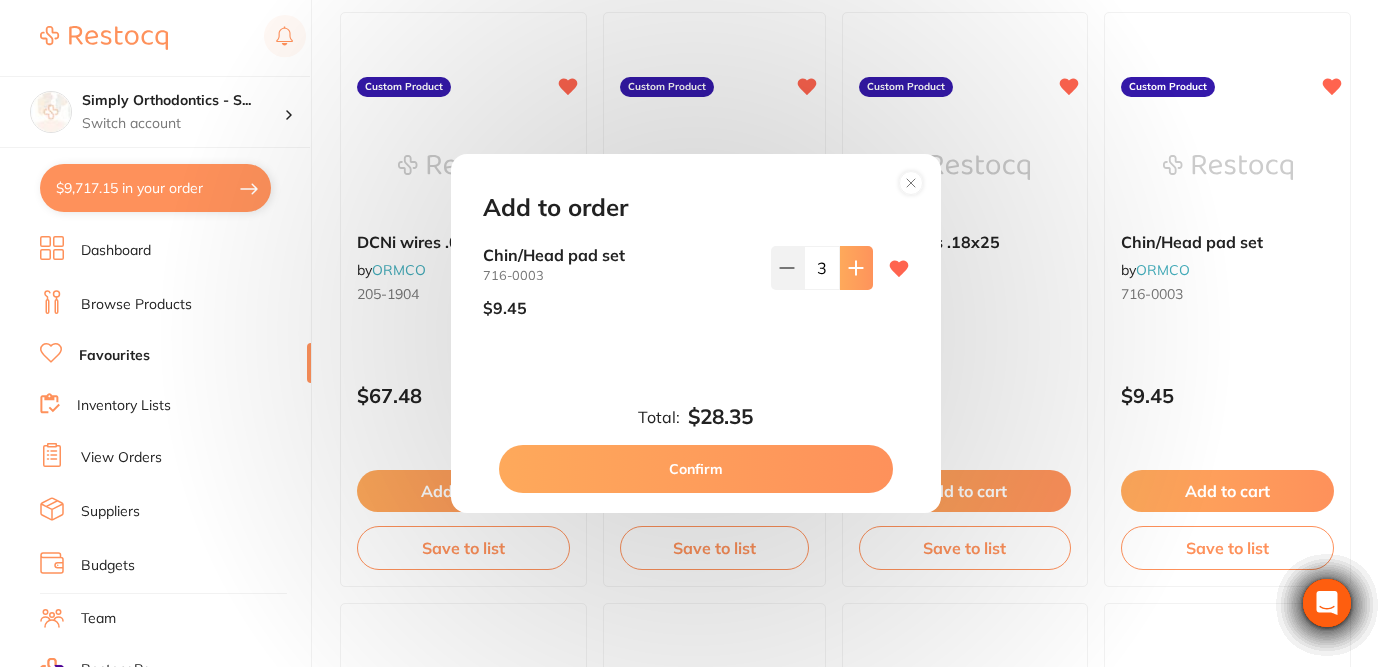 click 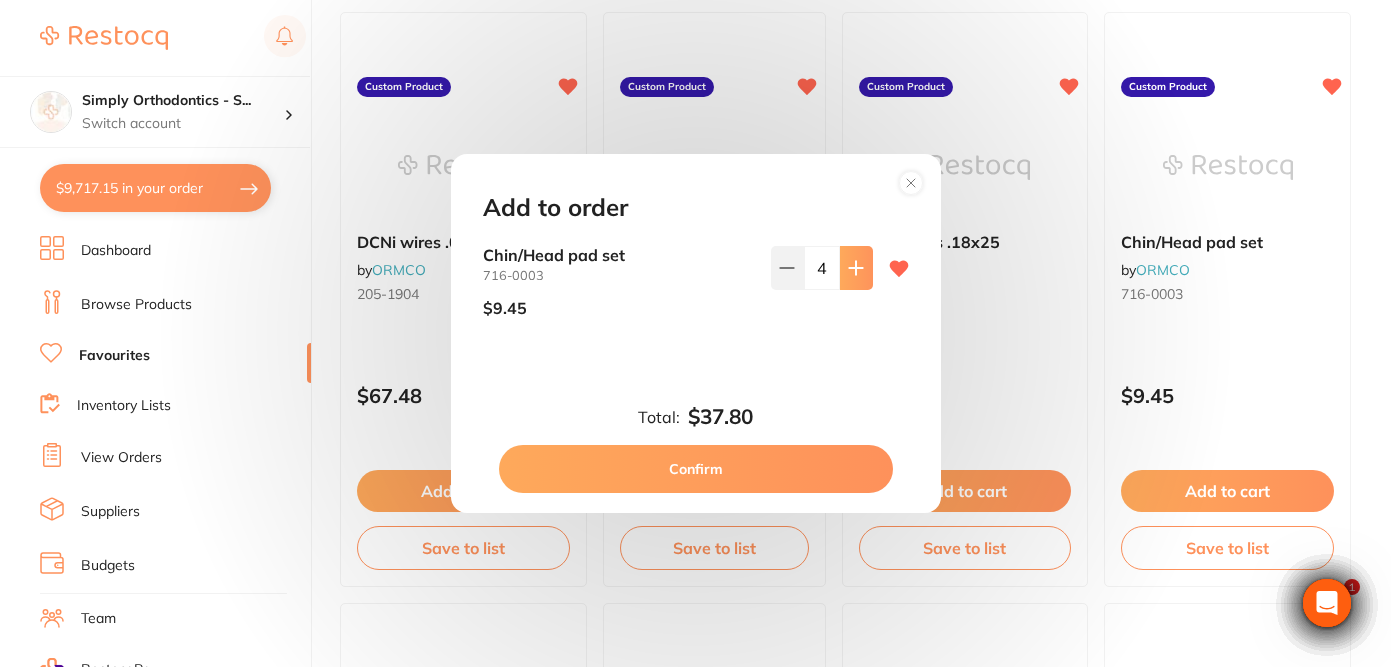 scroll, scrollTop: 0, scrollLeft: 0, axis: both 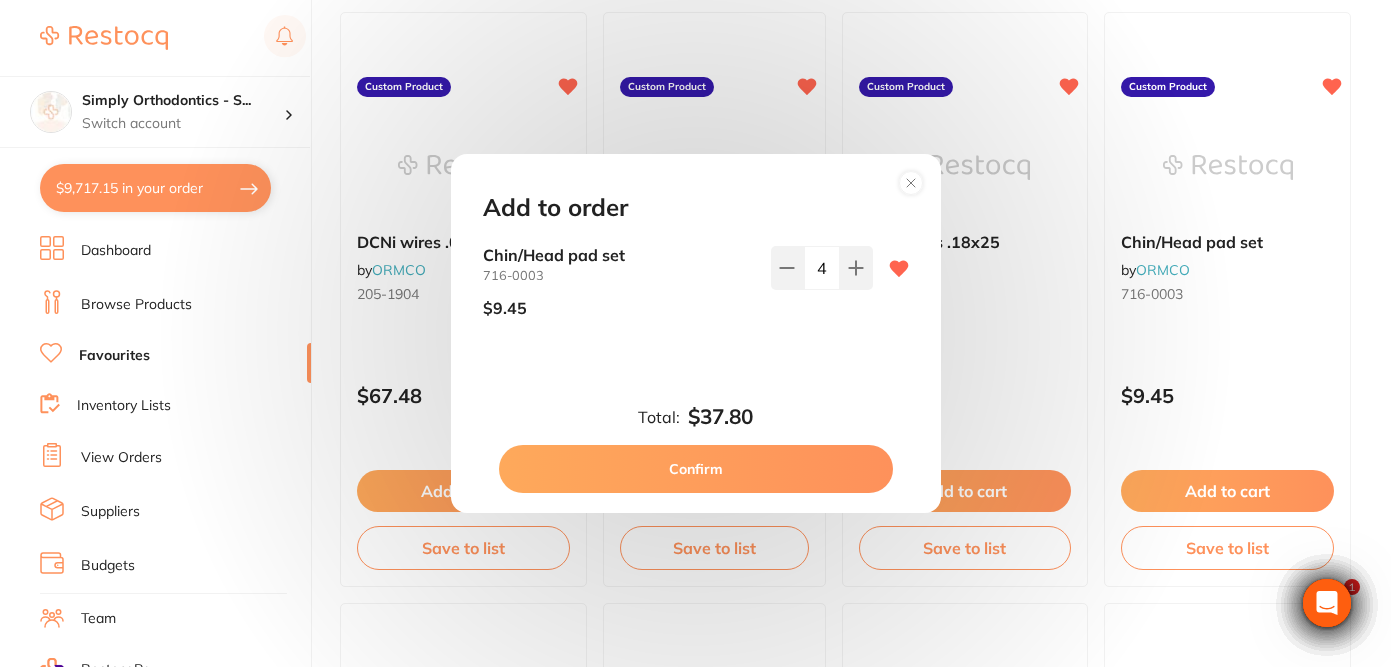 click on "Confirm" at bounding box center [696, 469] 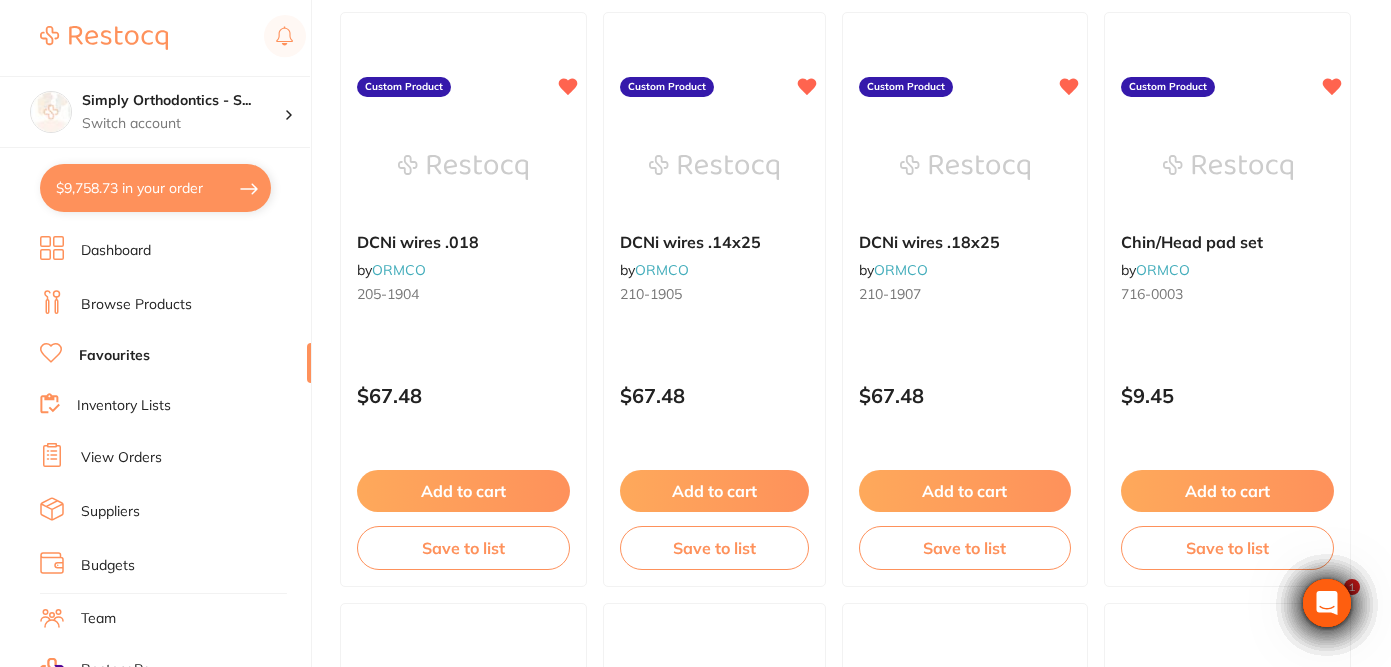scroll, scrollTop: 0, scrollLeft: 0, axis: both 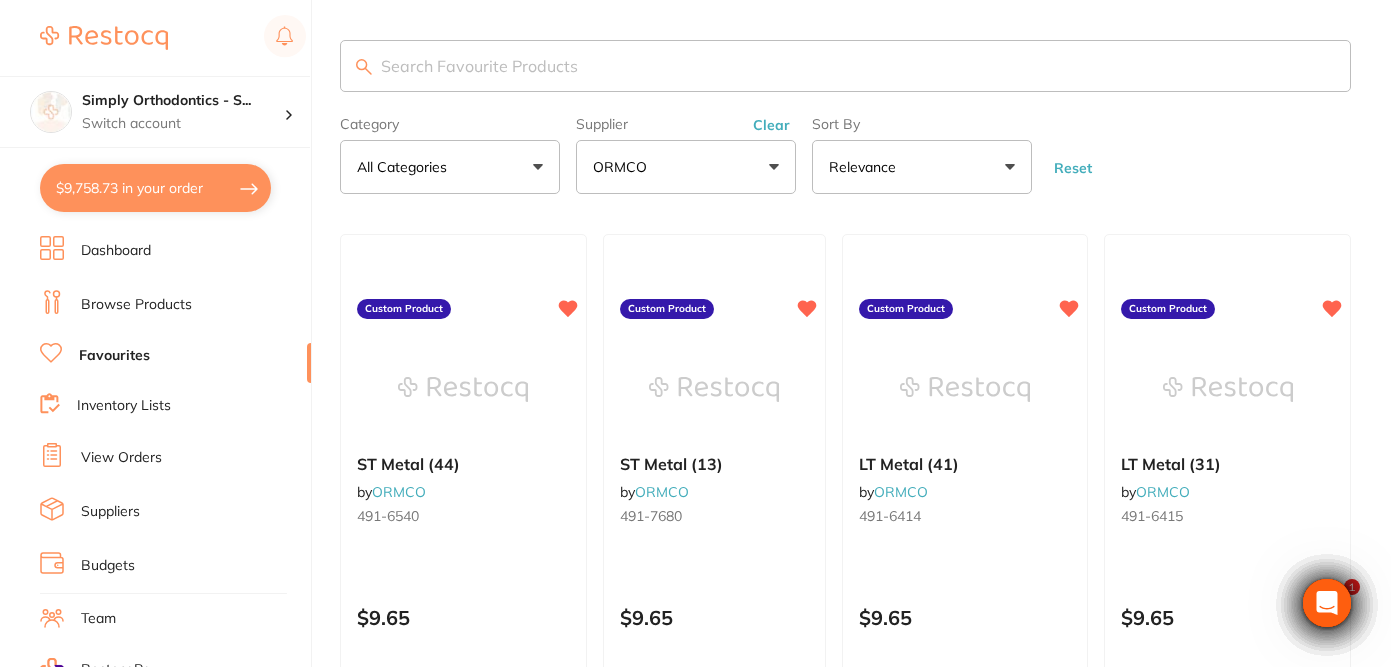 click on "ORMCO" at bounding box center (686, 167) 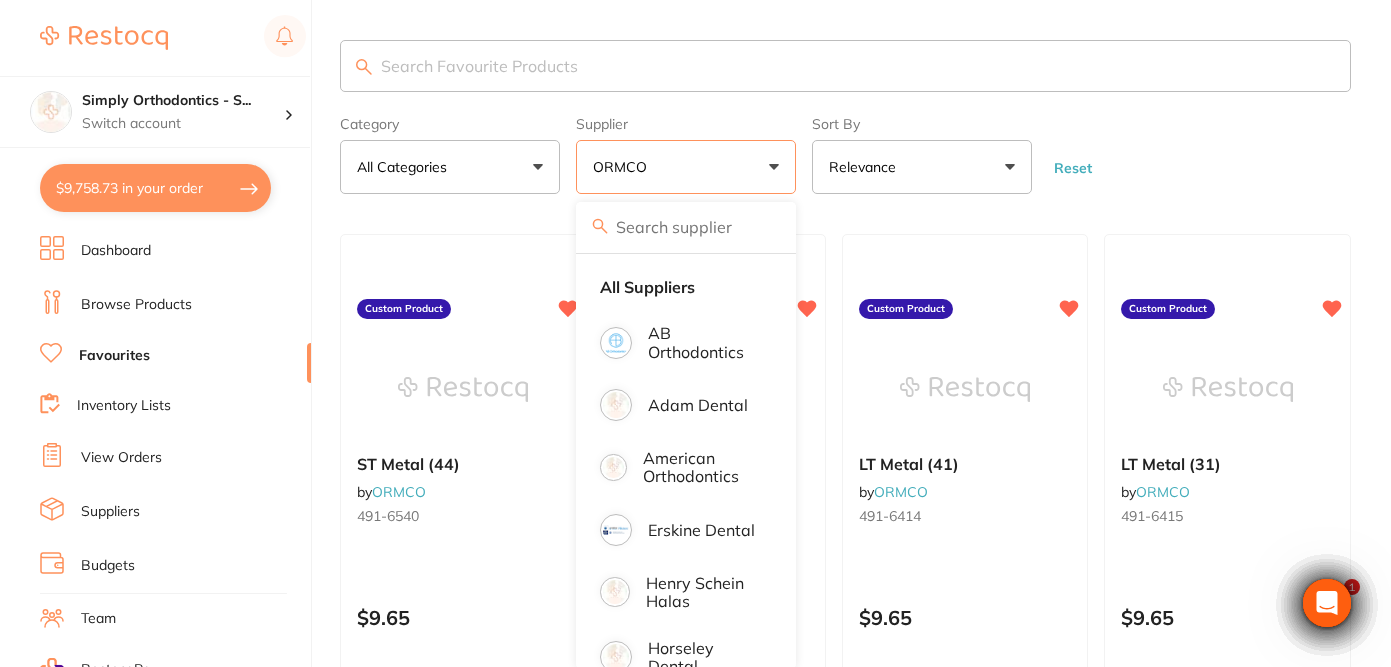 click on "Reset" at bounding box center [1073, 168] 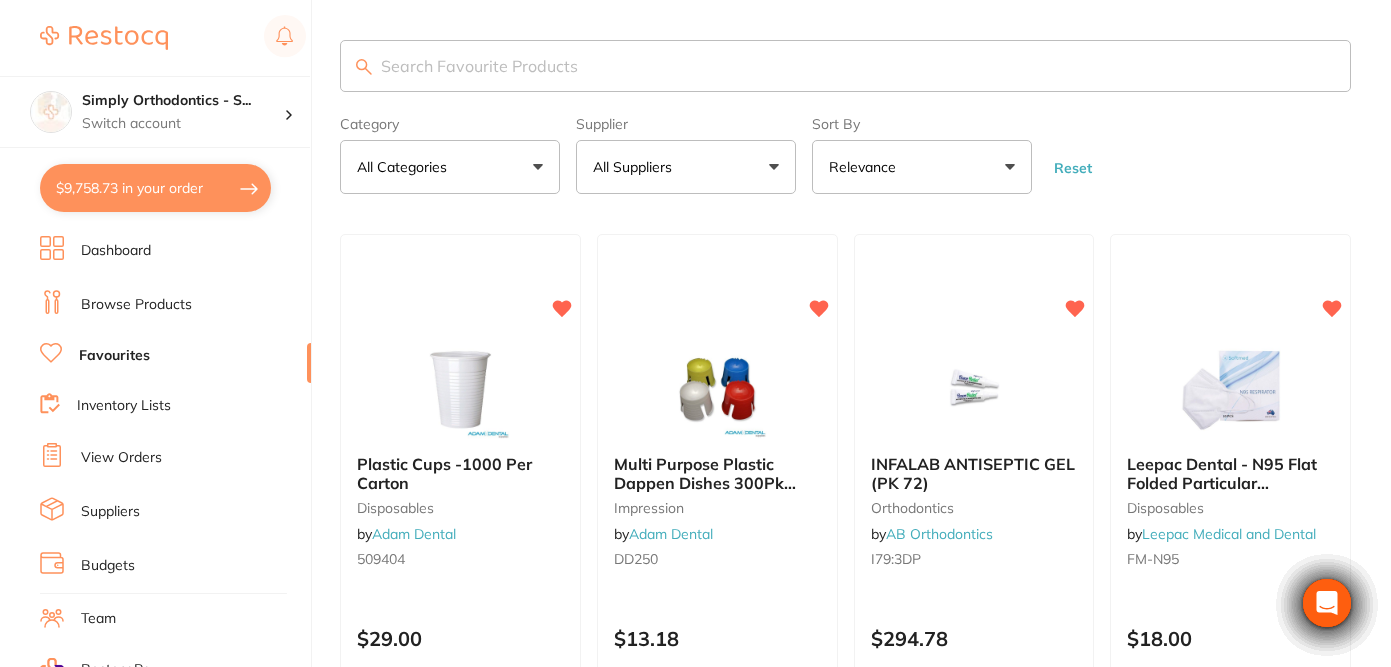 click at bounding box center (845, 66) 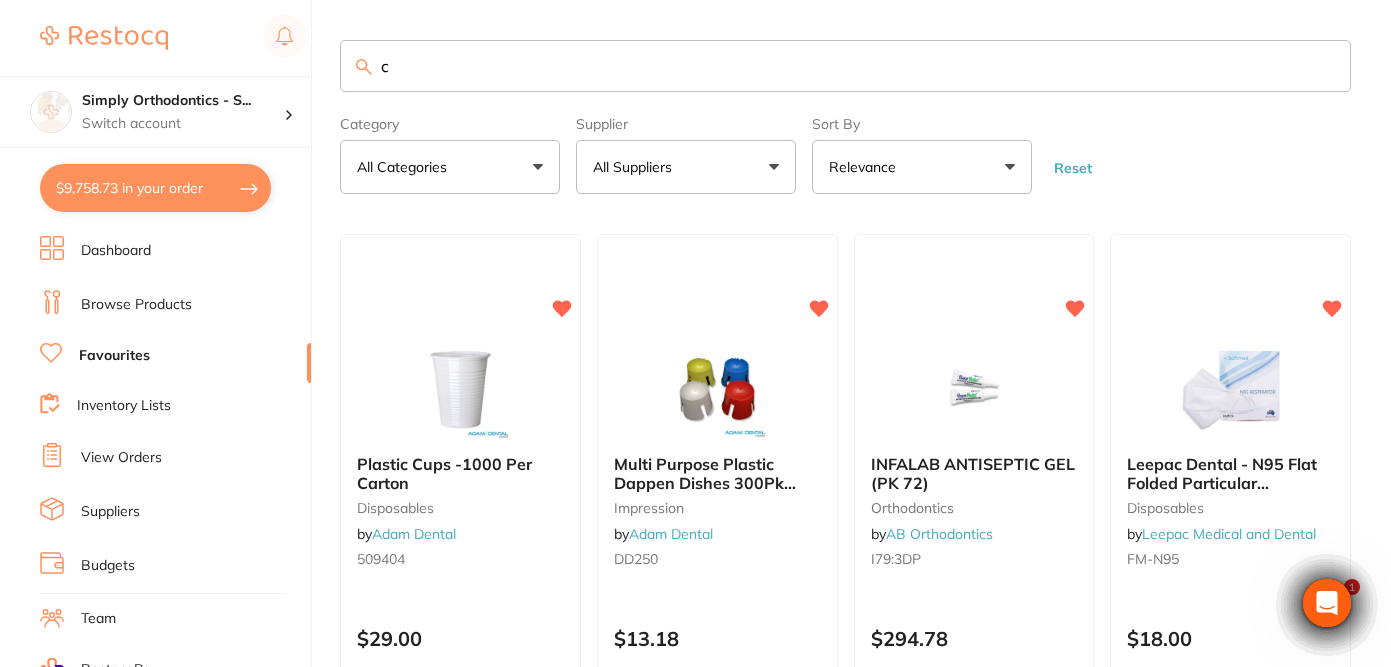 scroll, scrollTop: 0, scrollLeft: 0, axis: both 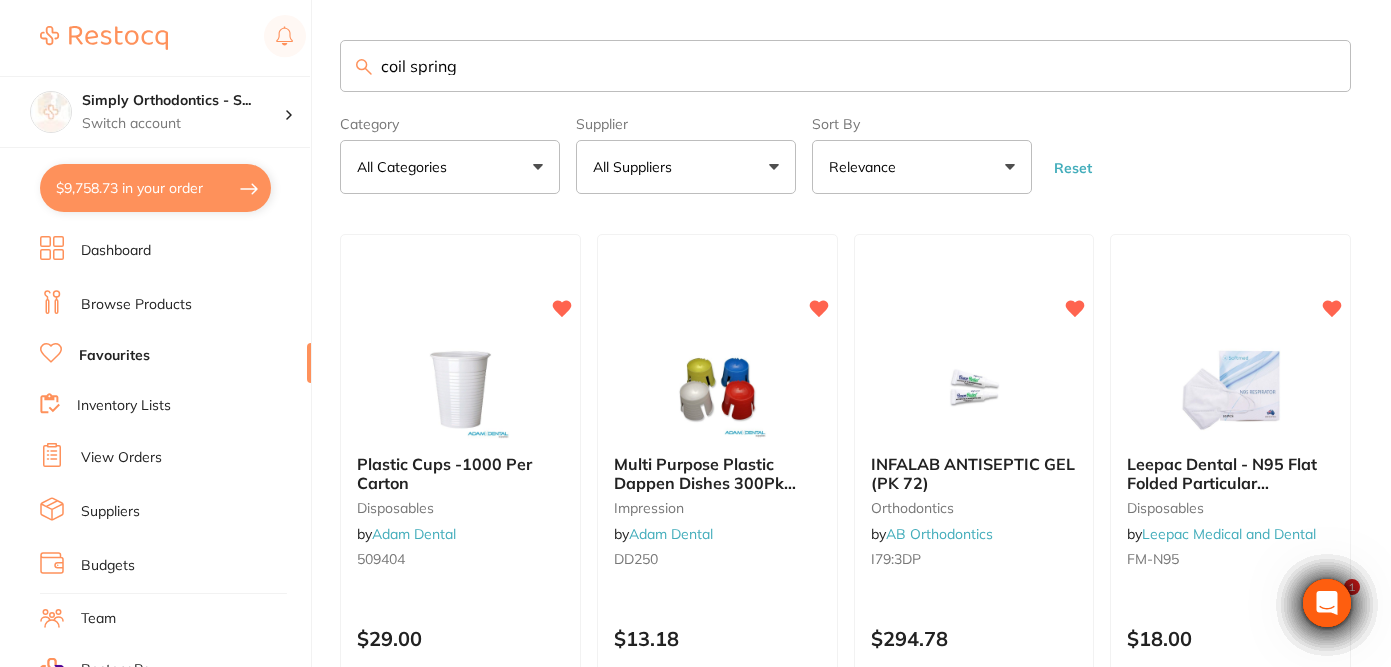 type on "coil spring" 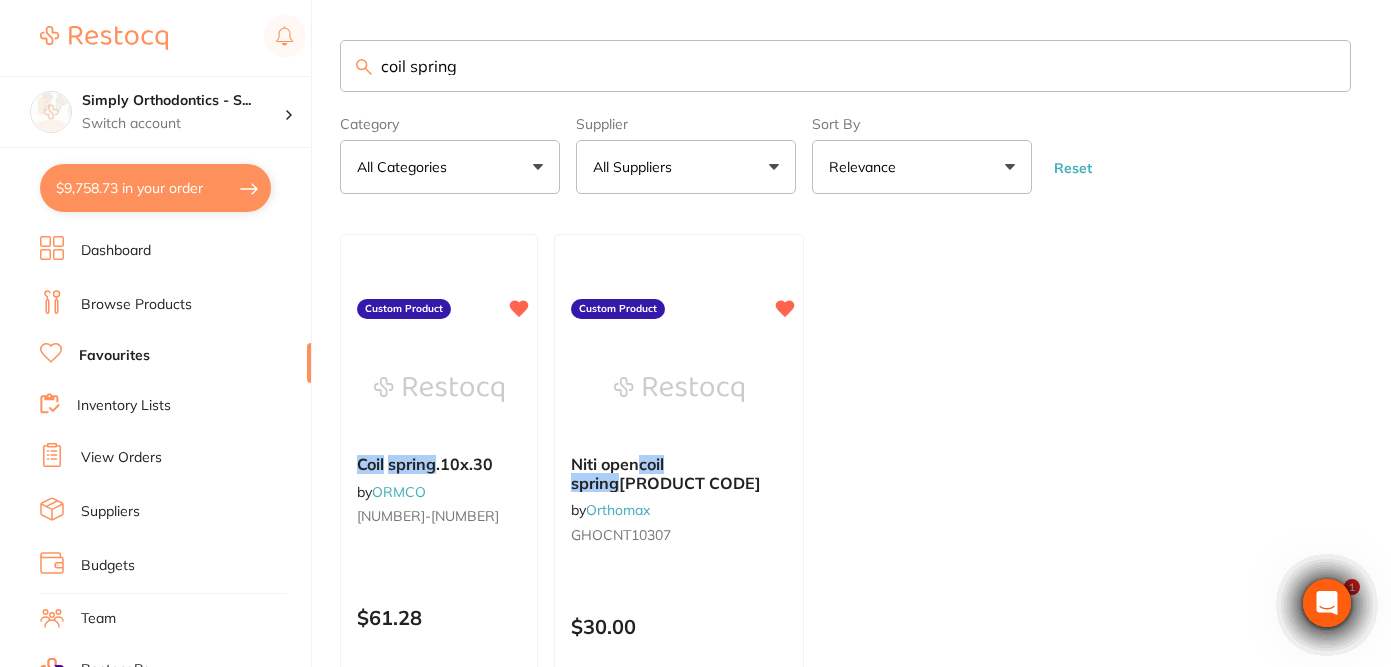 scroll, scrollTop: 0, scrollLeft: 0, axis: both 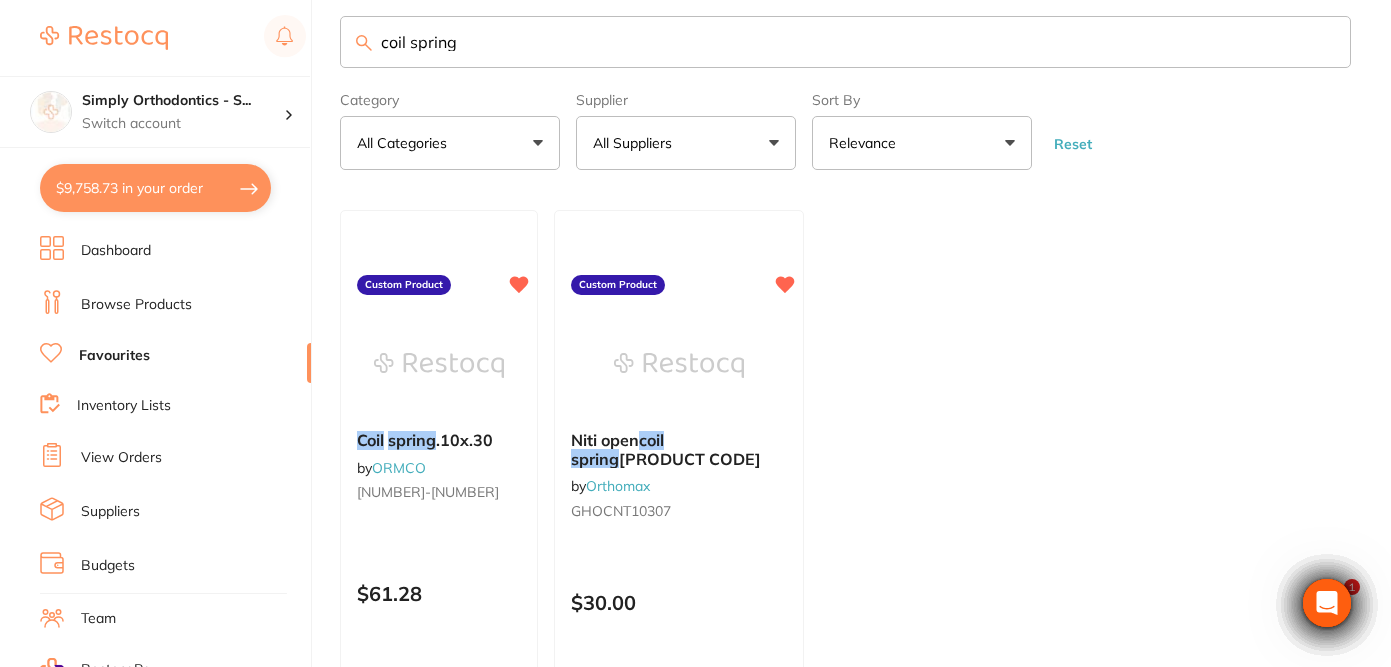 click on "coil spring" at bounding box center [845, 42] 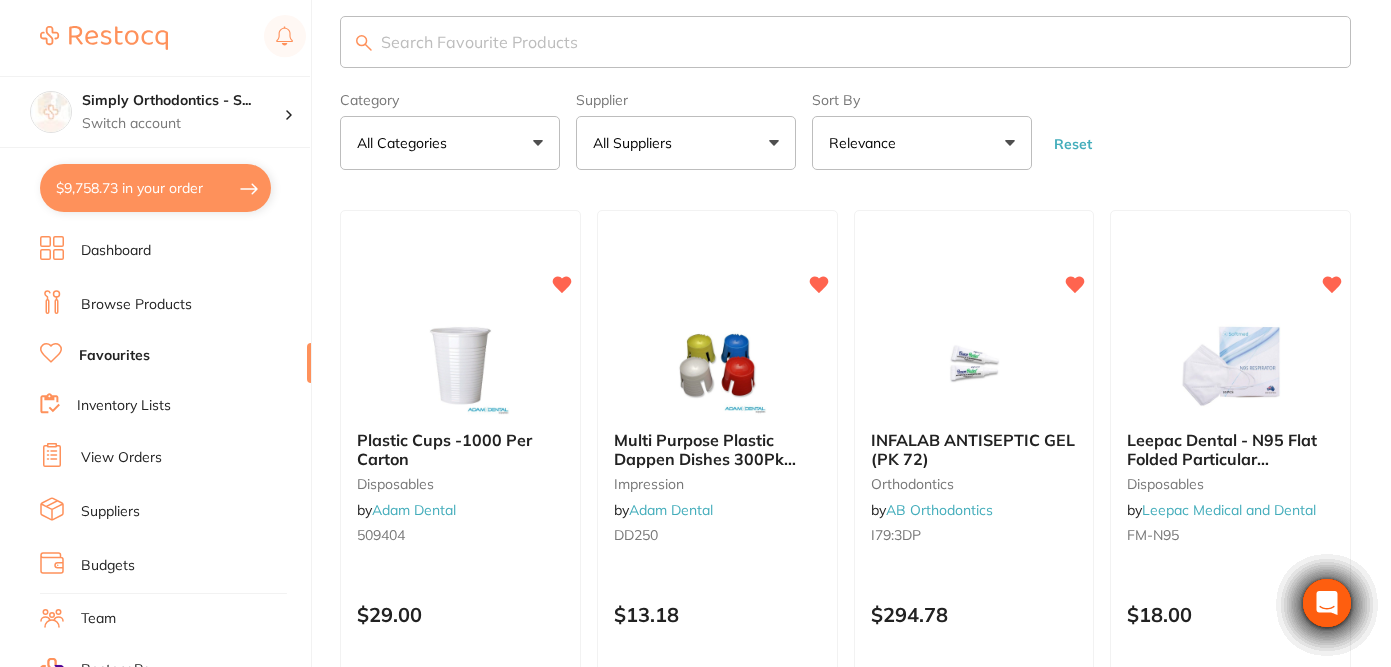click on "All Suppliers" at bounding box center [636, 143] 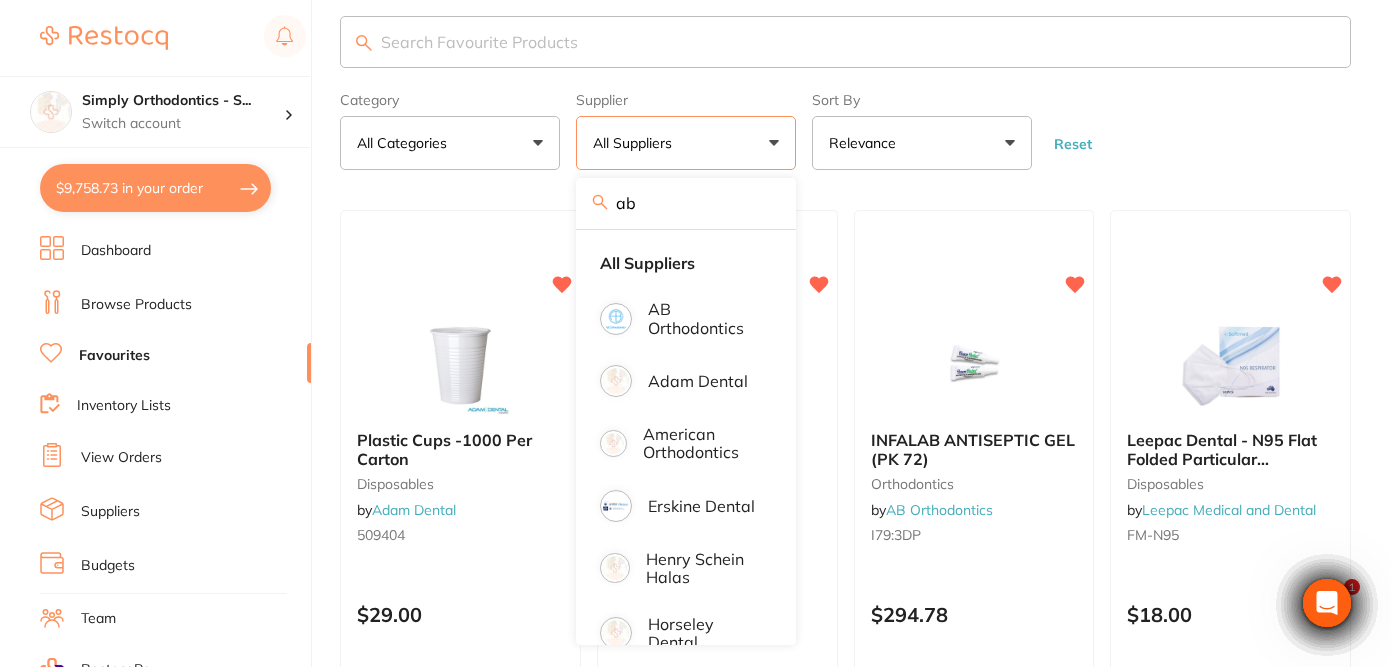 scroll, scrollTop: 0, scrollLeft: 0, axis: both 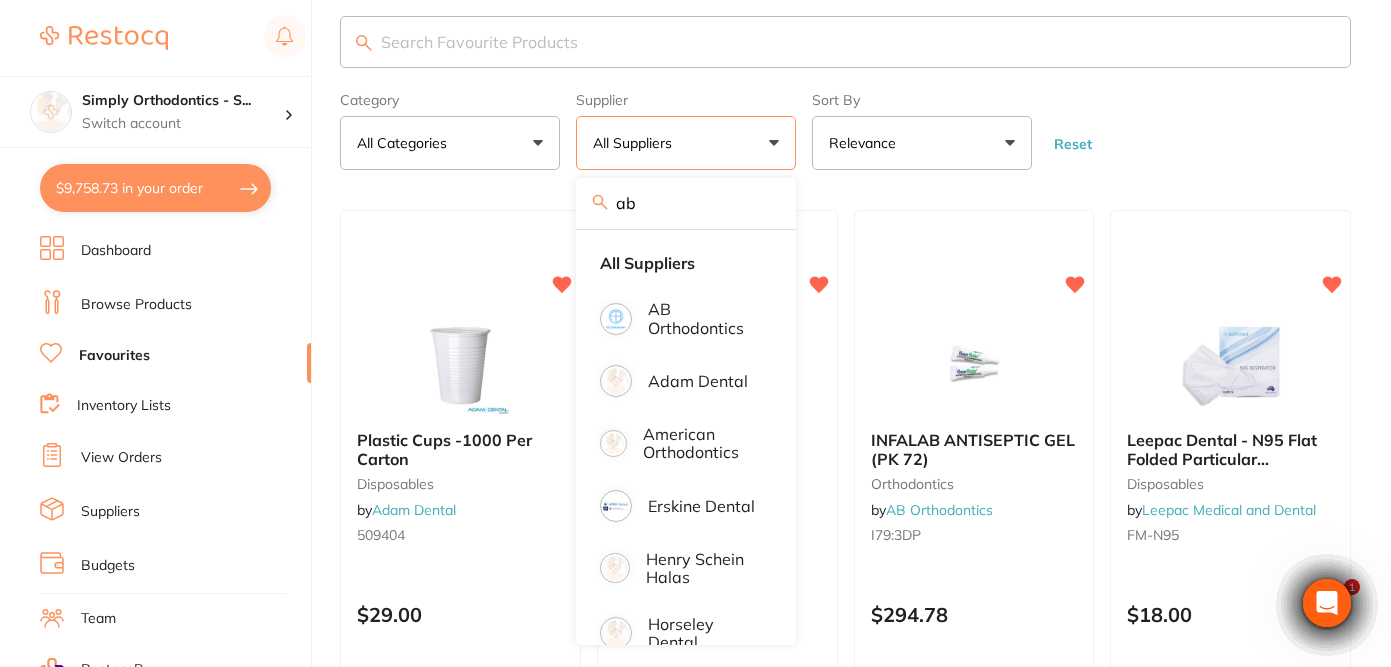 type on "ab" 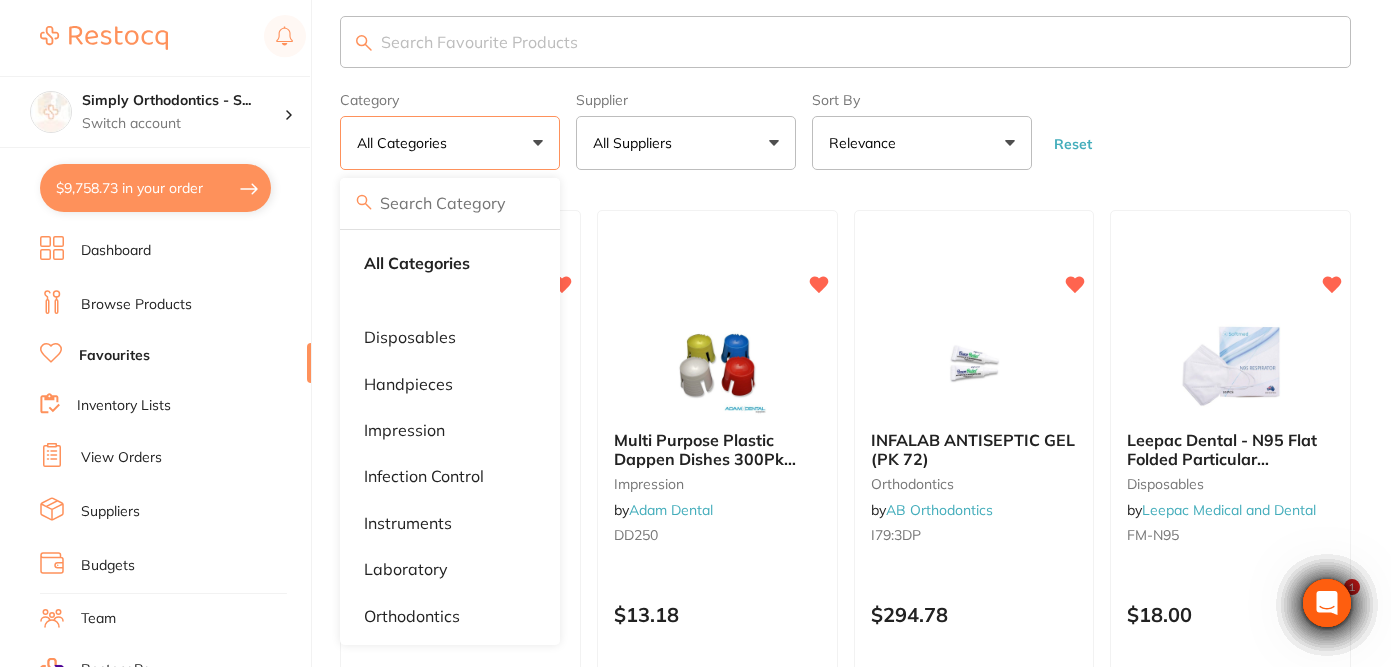 click on "All Suppliers" at bounding box center (686, 143) 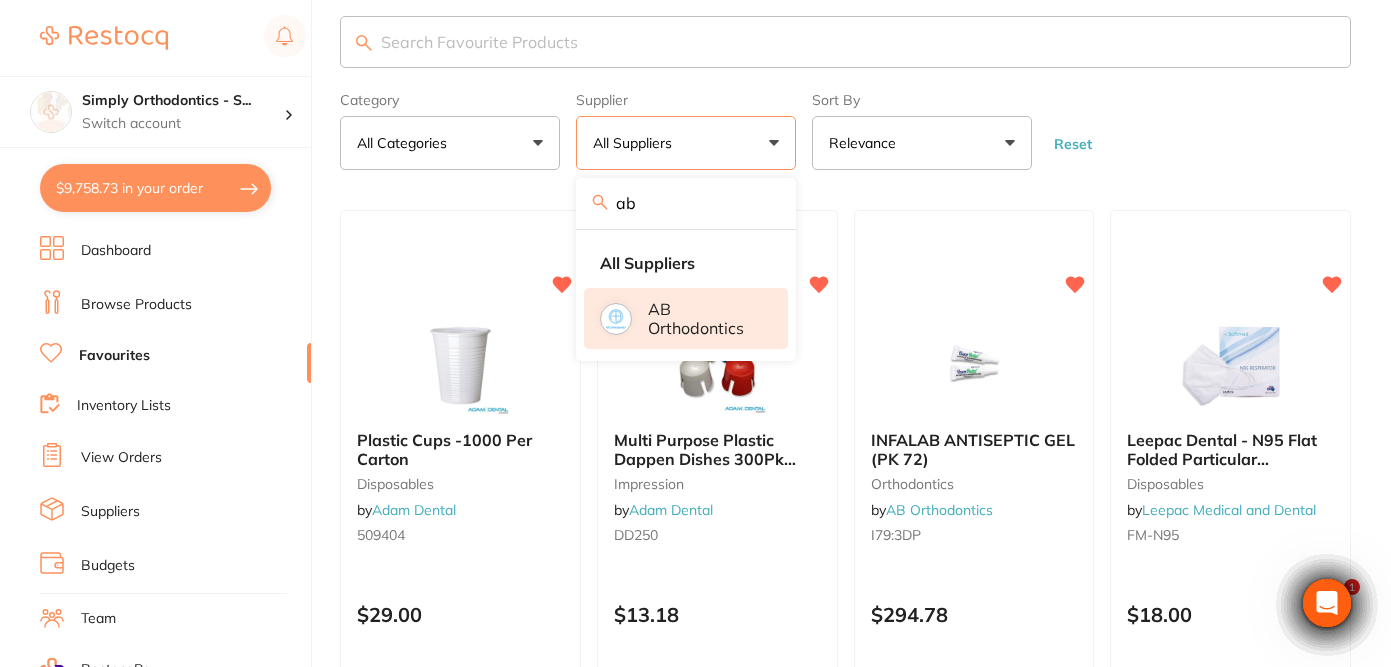 click on "AB Orthodontics" at bounding box center (704, 318) 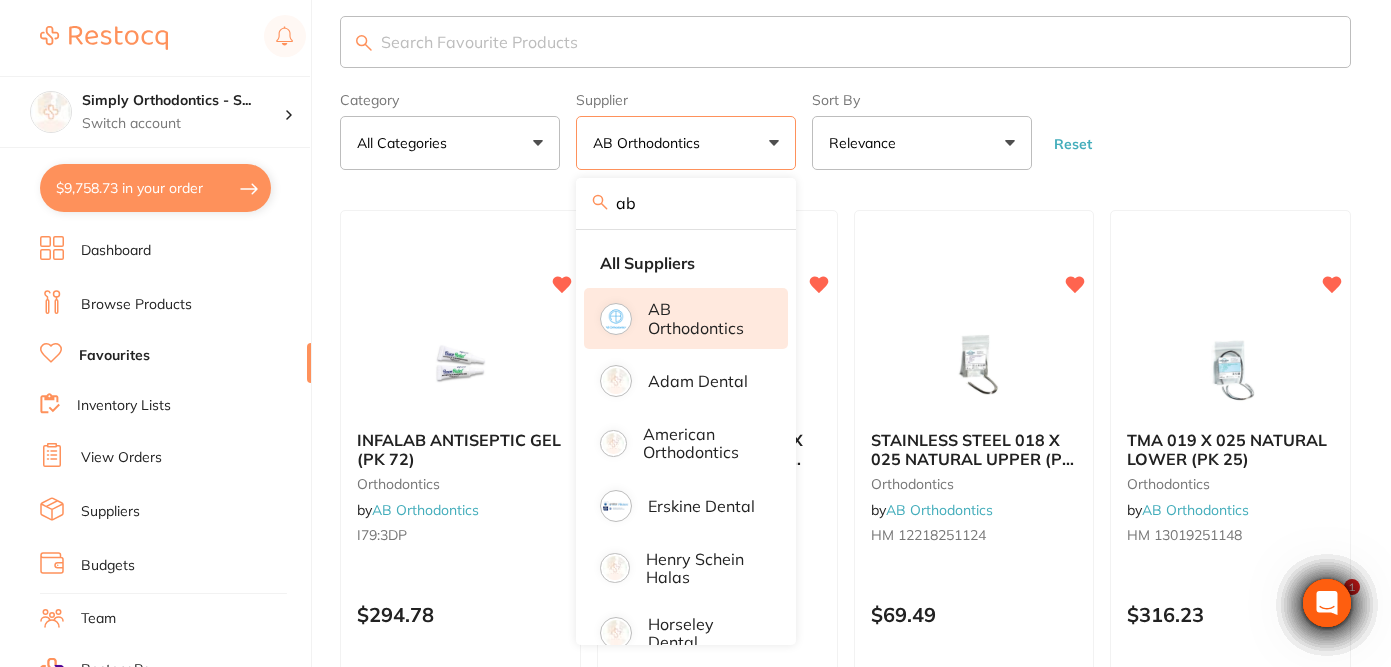 scroll, scrollTop: 0, scrollLeft: 0, axis: both 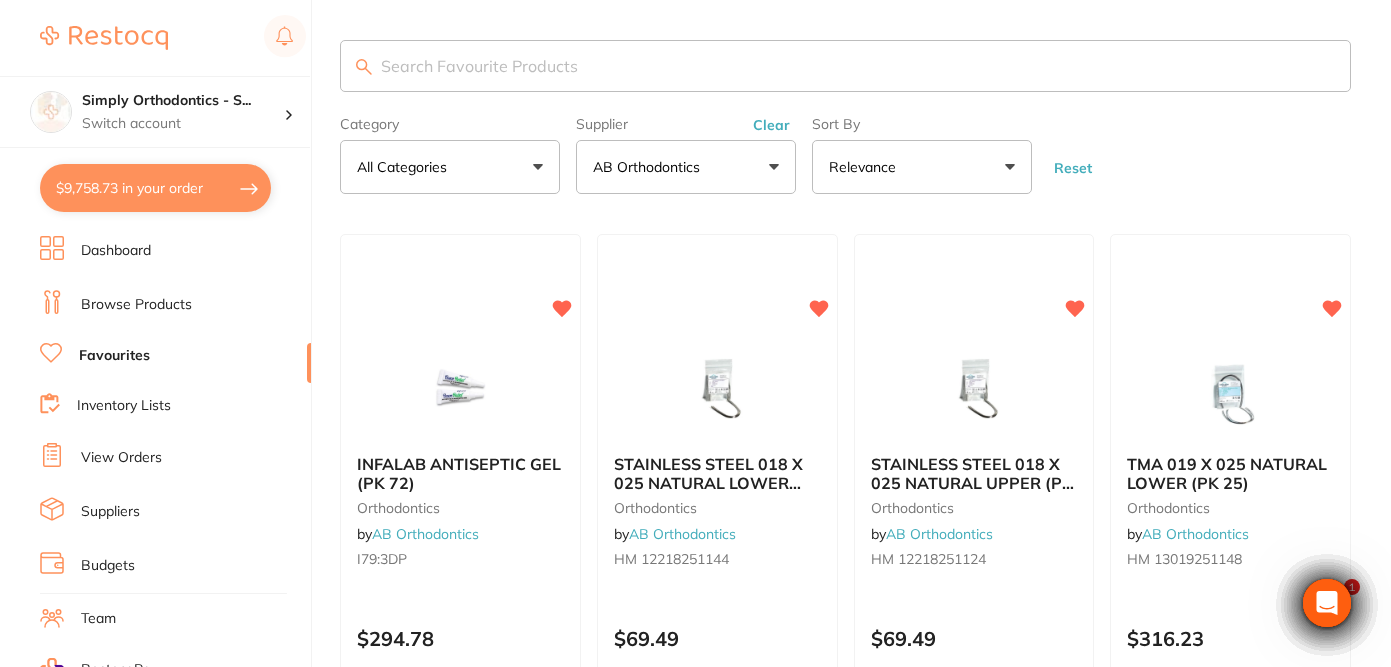 click on "Dashboard Browse Products Favourites Inventory Lists View Orders Suppliers Budgets Team RestocqPay Rewards Subscriptions Account Support Log Out" at bounding box center [175, 581] 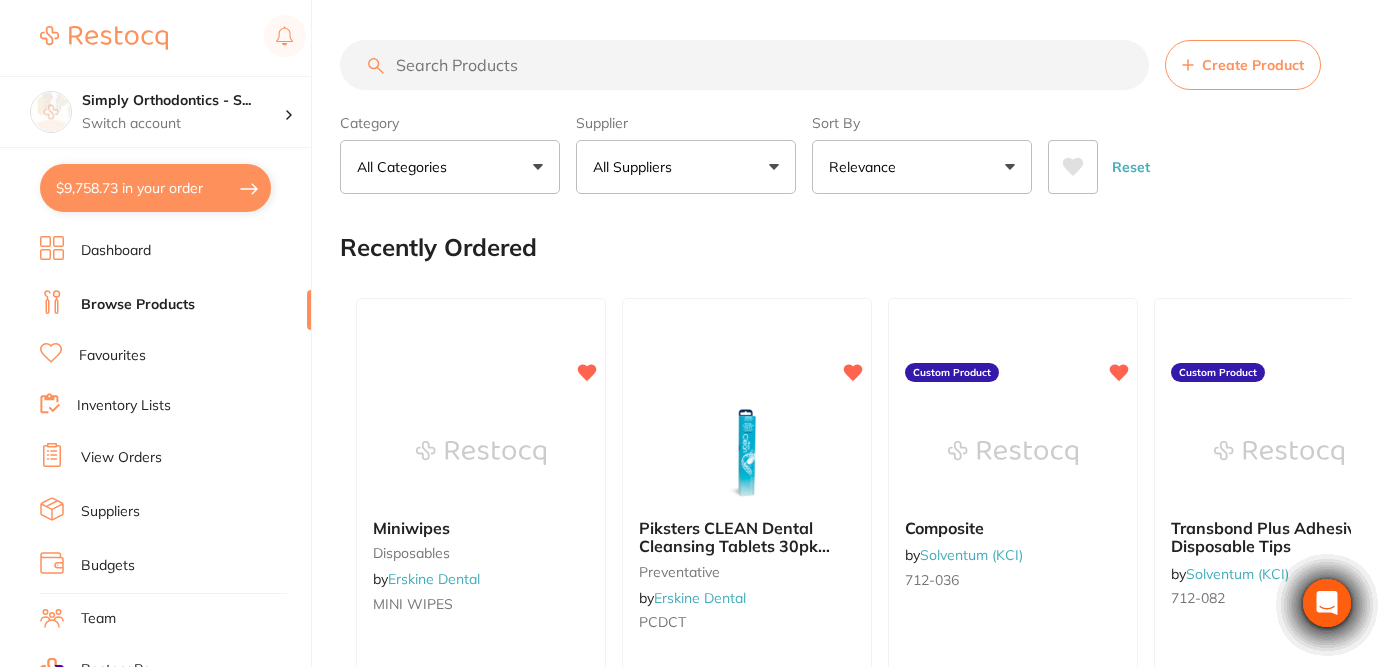click on "Create Product Category All Categories All Categories 3D Printing anaesthetic articulating burs CAD/CAM crown & bridge disposables education endodontics equipment Evacuation finishing & polishing handpieces implants impression infection control instruments laboratory miscellaneous oral surgery orthodontics other Photography preventative restorative & cosmetic rubber dam specials & clearance TMJ whitening xrays/imaging Clear Category false All Categories Category All Categories 3D Printing anaesthetic articulating burs CAD/CAM crown & bridge disposables education endodontics equipment Evacuation finishing & polishing handpieces implants impression infection control instruments laboratory miscellaneous oral surgery orthodontics other Photography preventative restorative & cosmetic rubber dam specials & clearance TMJ whitening xrays/imaging Supplier All Suppliers All Suppliers Dentsply Sirona AB Orthodontics Adam Dental AHP Dental and Medical Amalgadent American Orthodontics Ark Health DENSOL Kulzer" at bounding box center (845, 117) 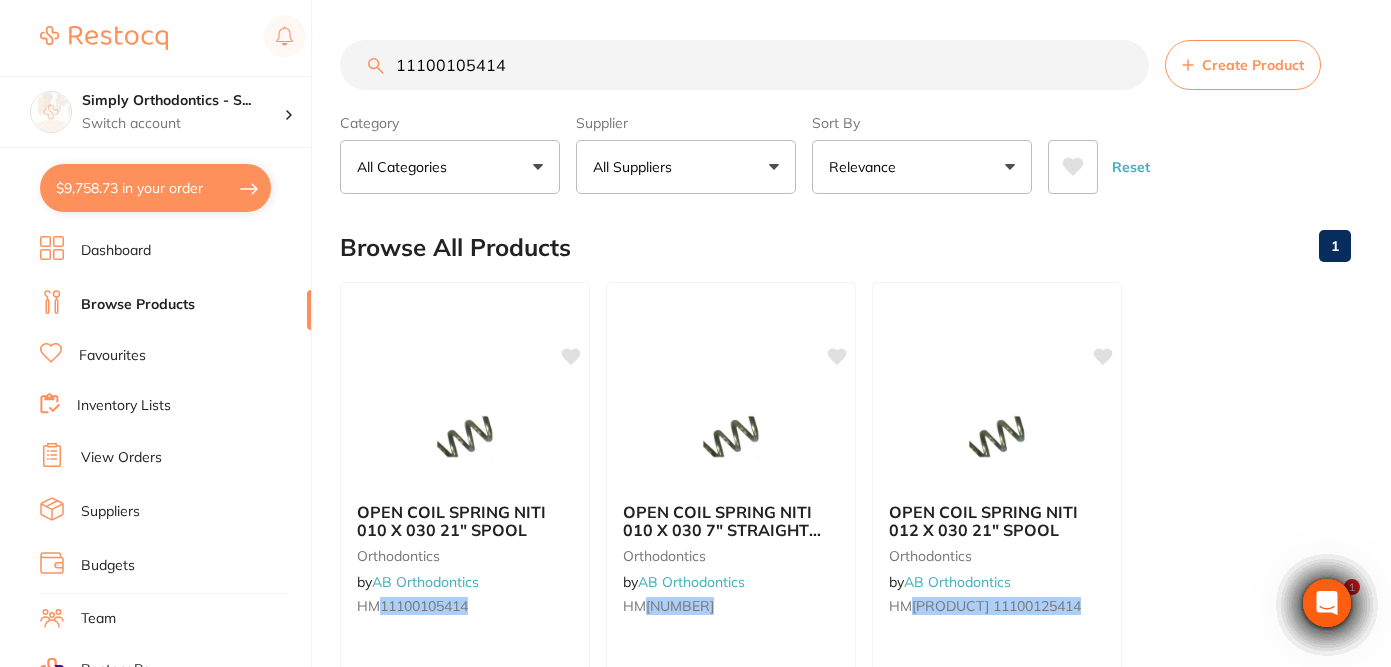 scroll, scrollTop: 0, scrollLeft: 0, axis: both 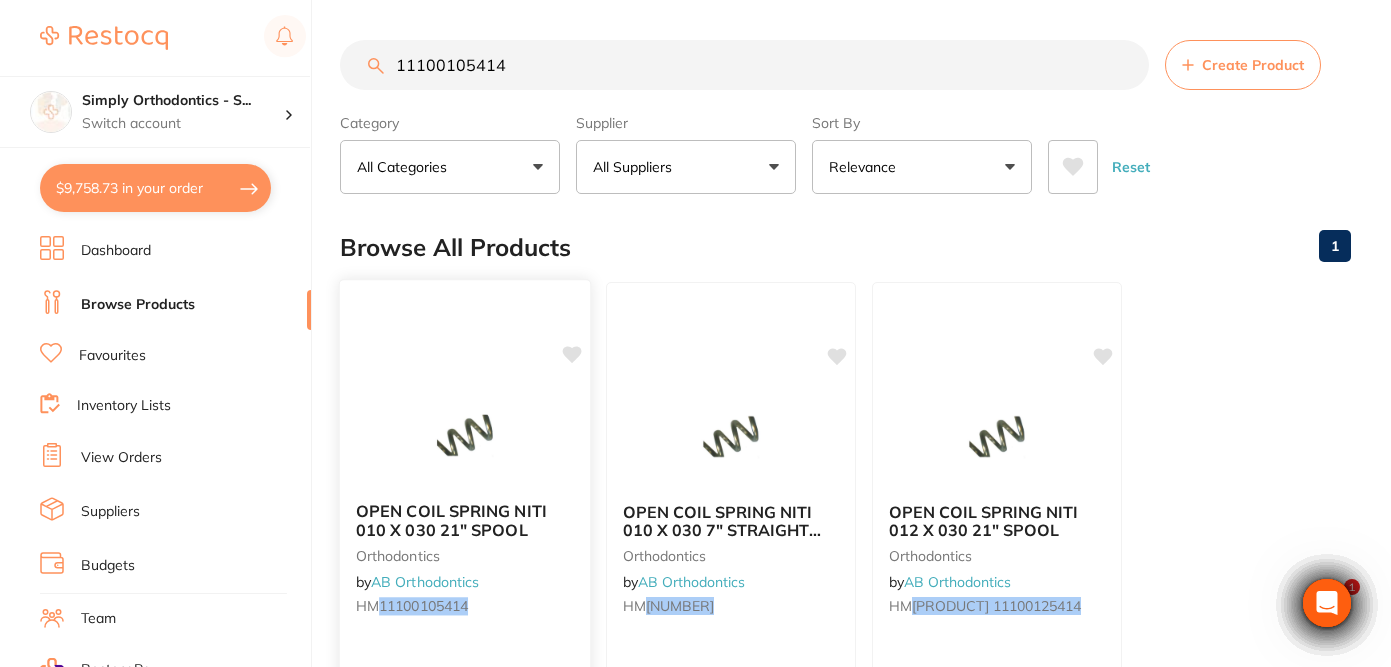 type on "11100105414" 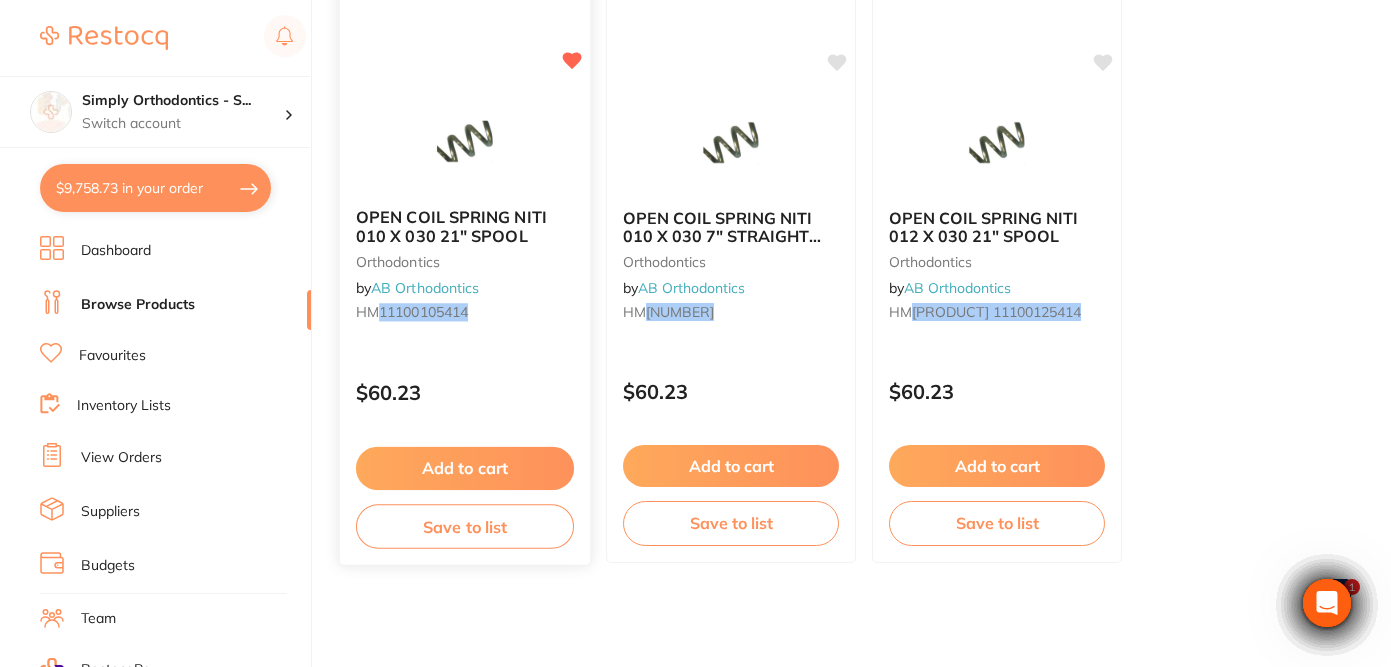 scroll, scrollTop: 297, scrollLeft: 0, axis: vertical 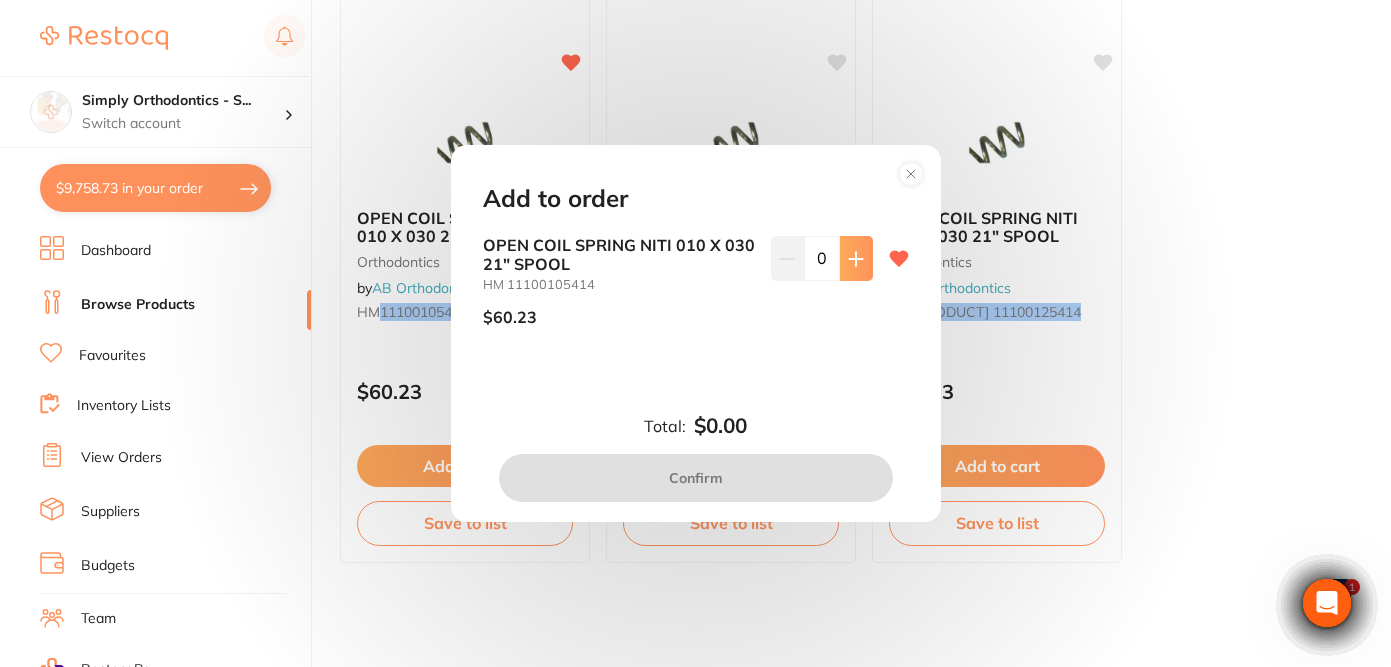 click 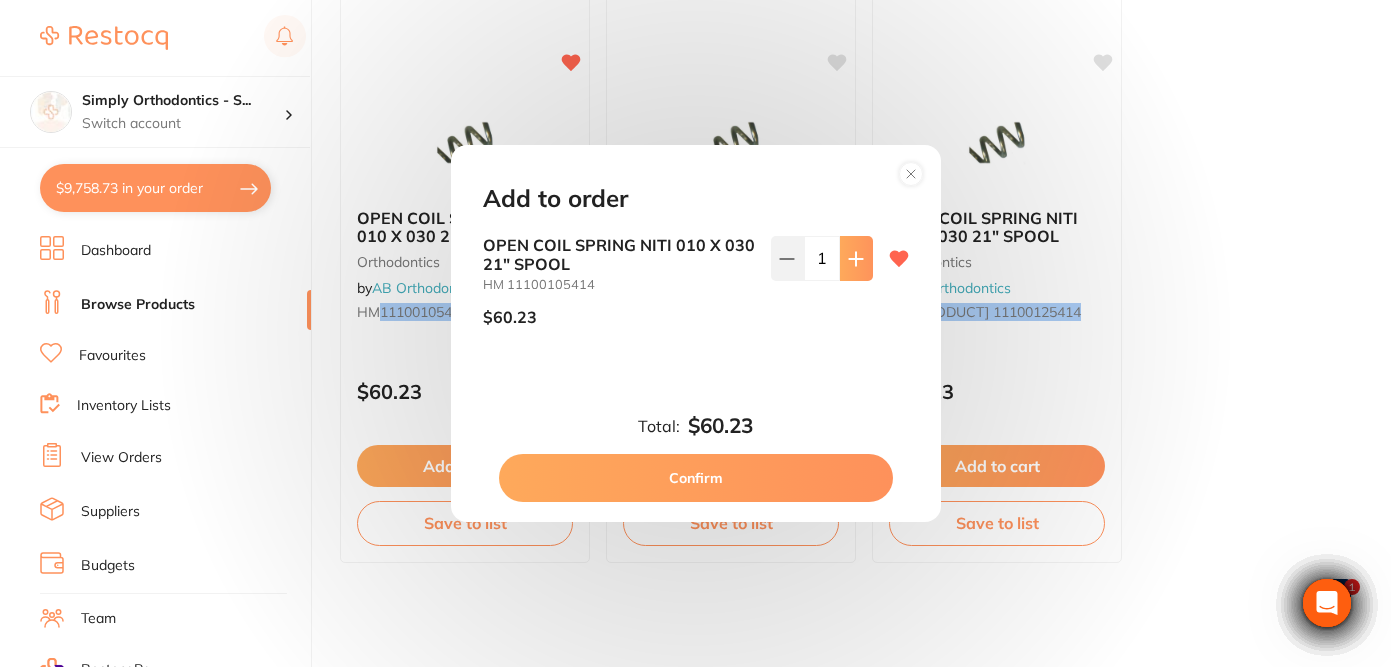 click at bounding box center [856, 258] 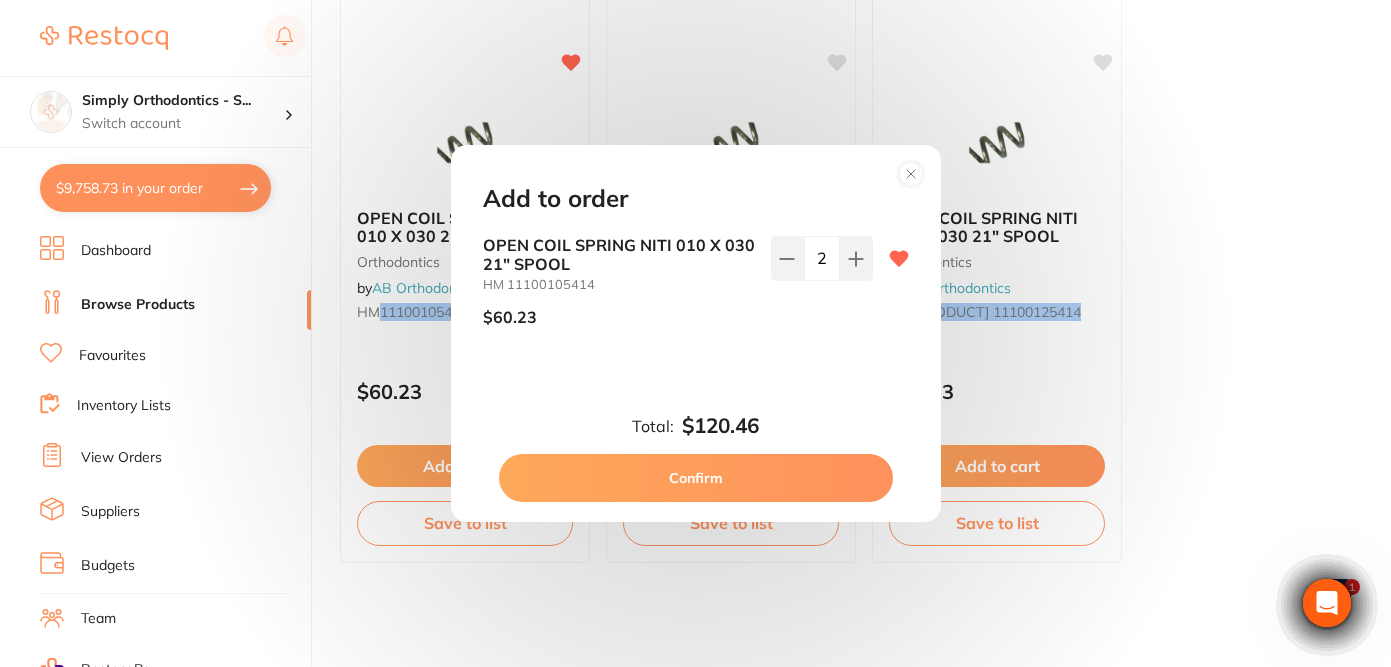 click on "Confirm" at bounding box center (696, 478) 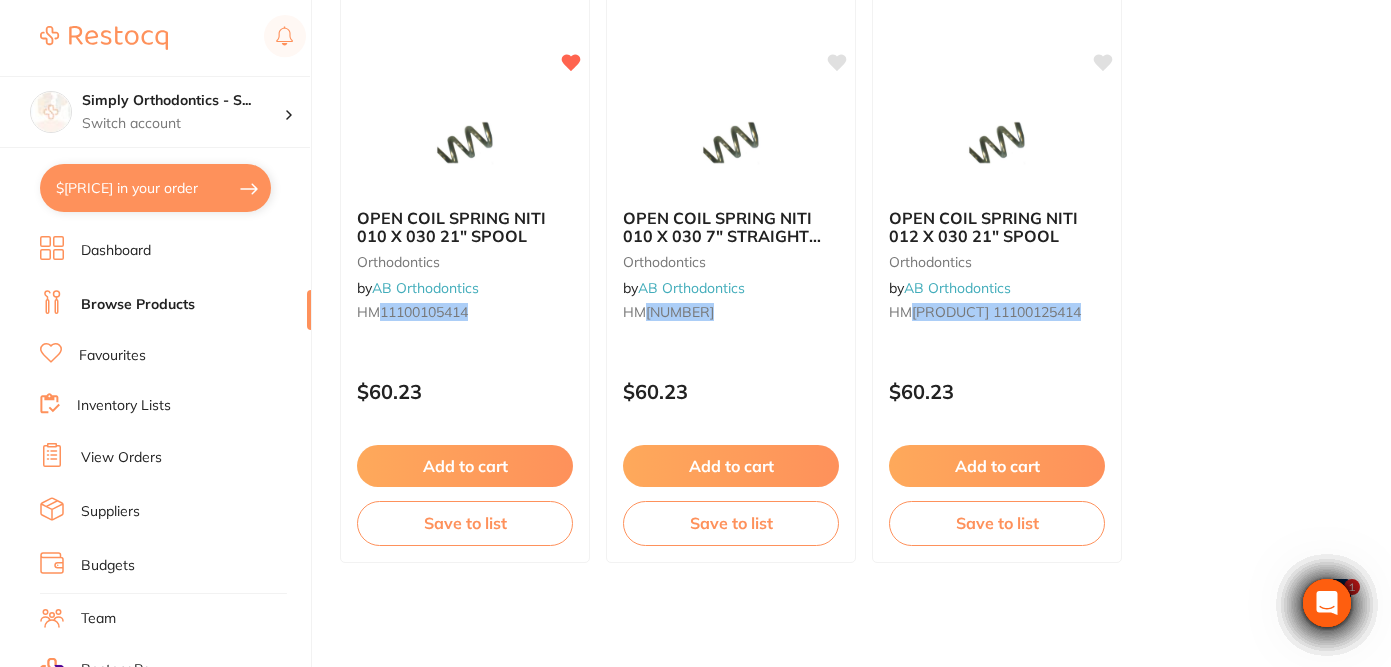 checkbox on "false" 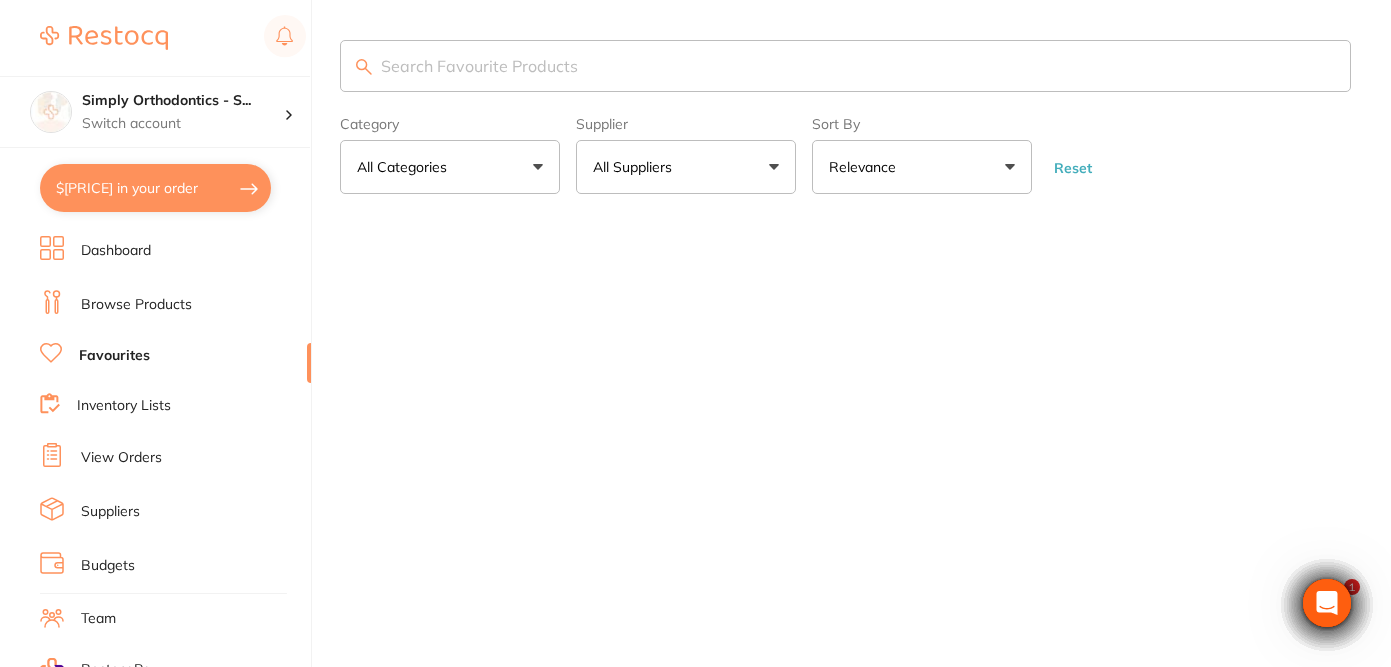 scroll, scrollTop: 0, scrollLeft: 0, axis: both 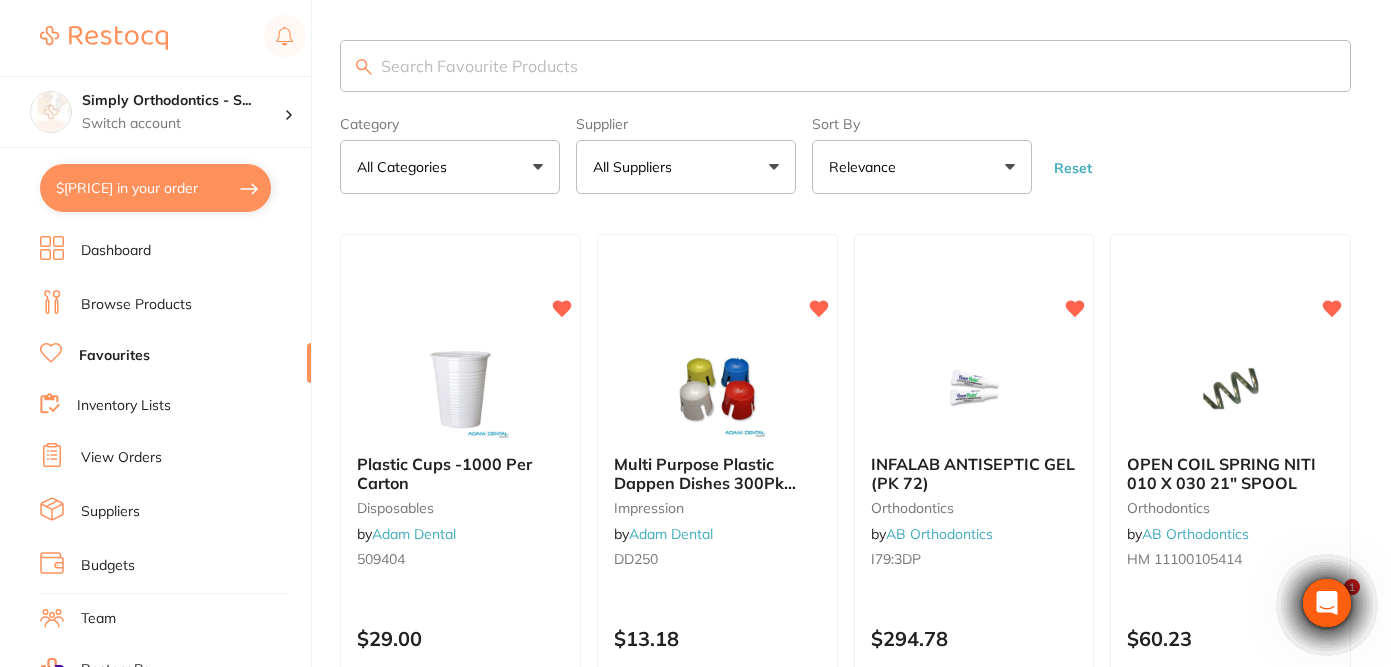 click on "All Suppliers" at bounding box center (686, 167) 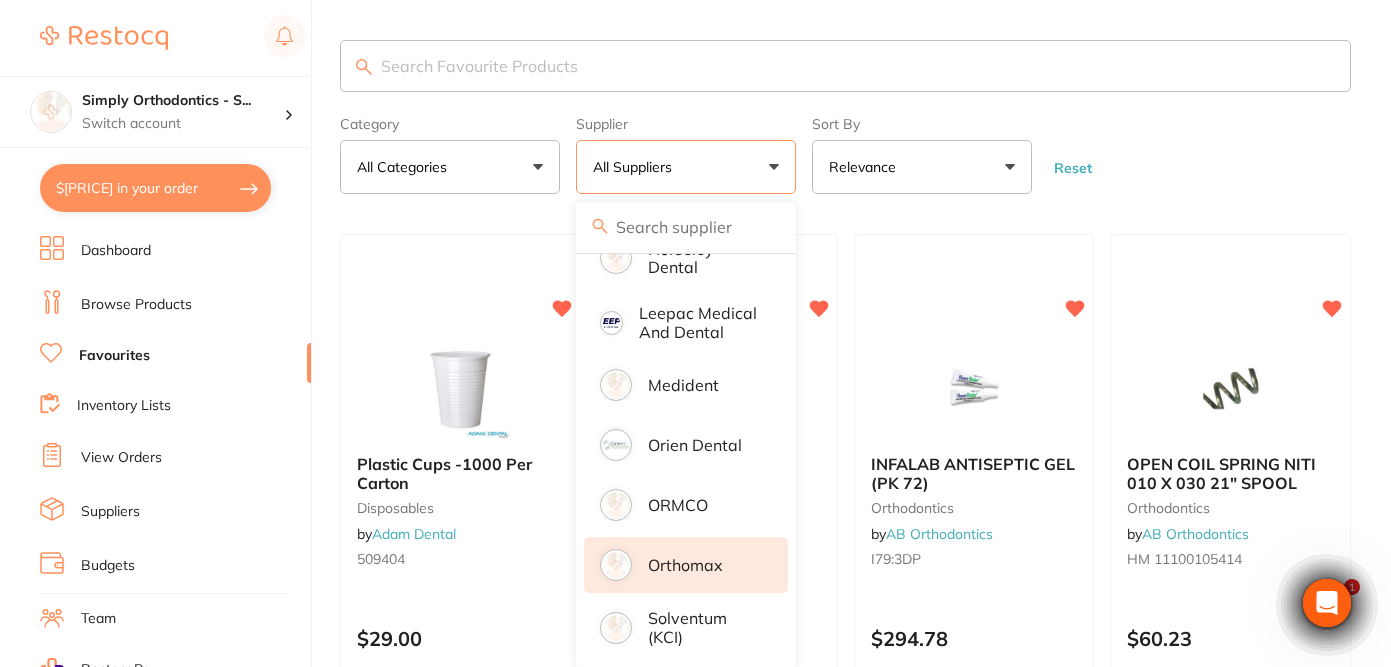 scroll, scrollTop: 403, scrollLeft: 0, axis: vertical 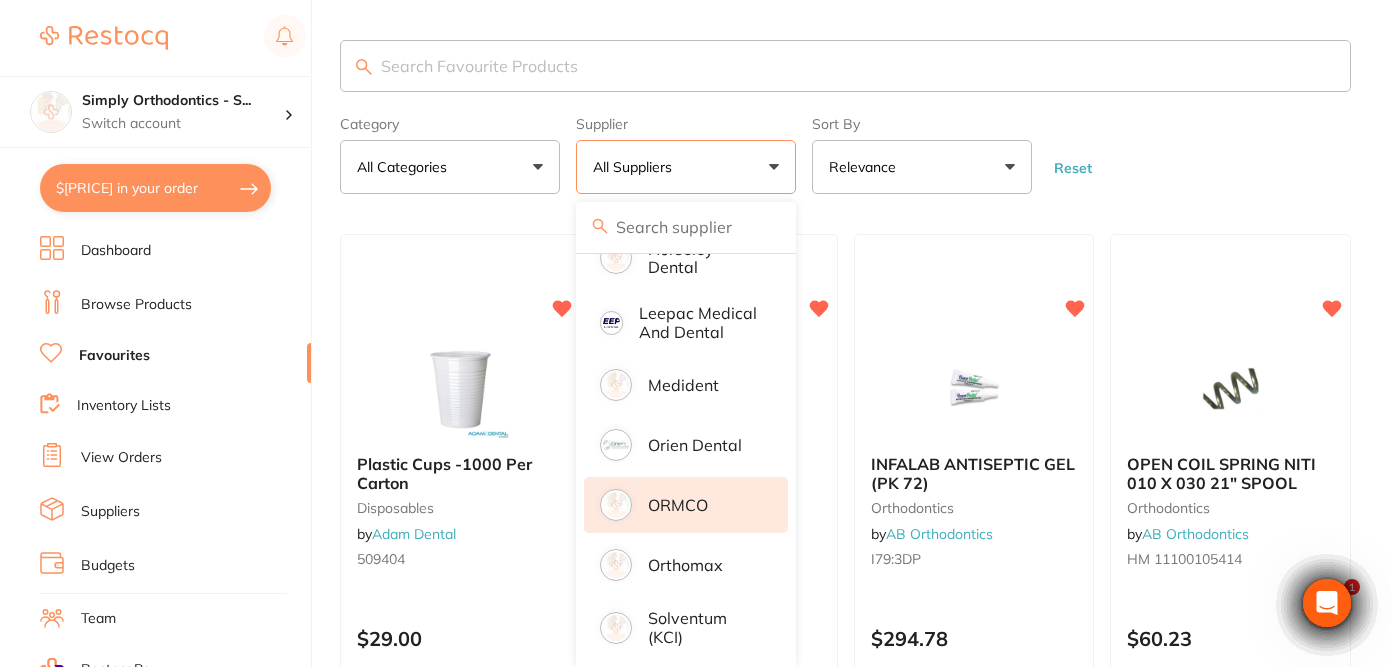 click on "ORMCO" at bounding box center (678, 505) 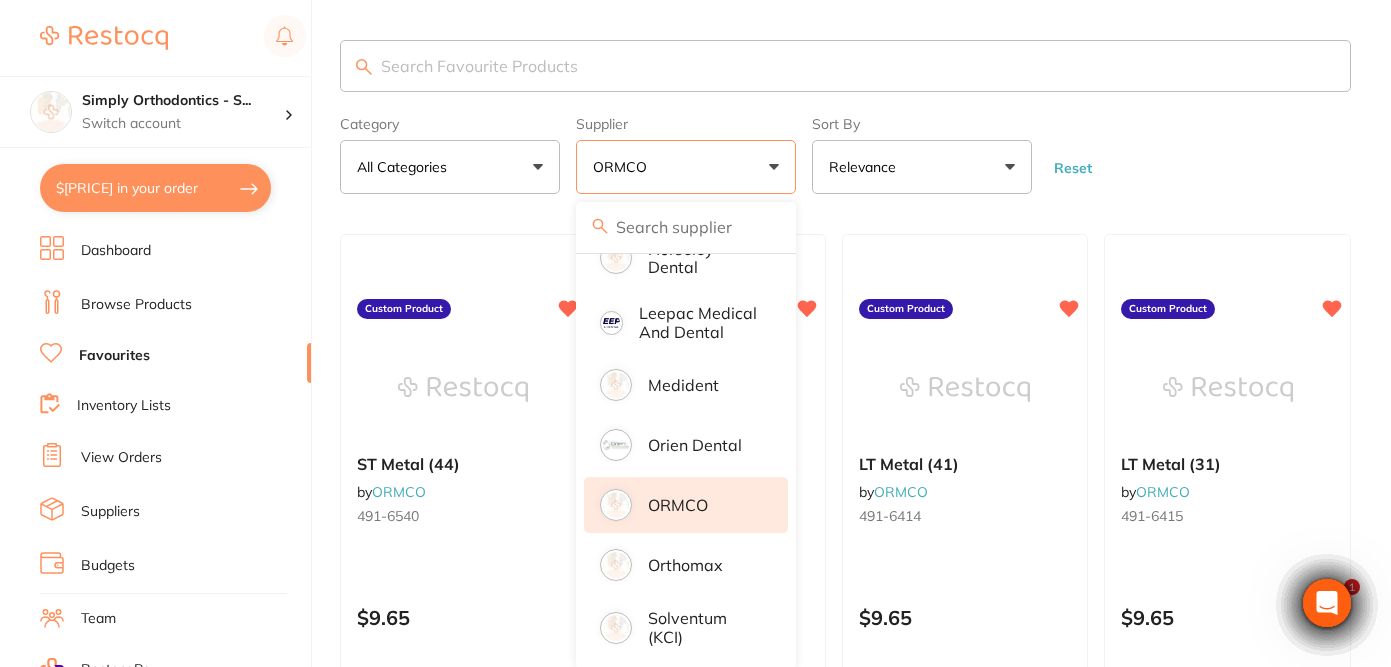 scroll, scrollTop: 0, scrollLeft: 0, axis: both 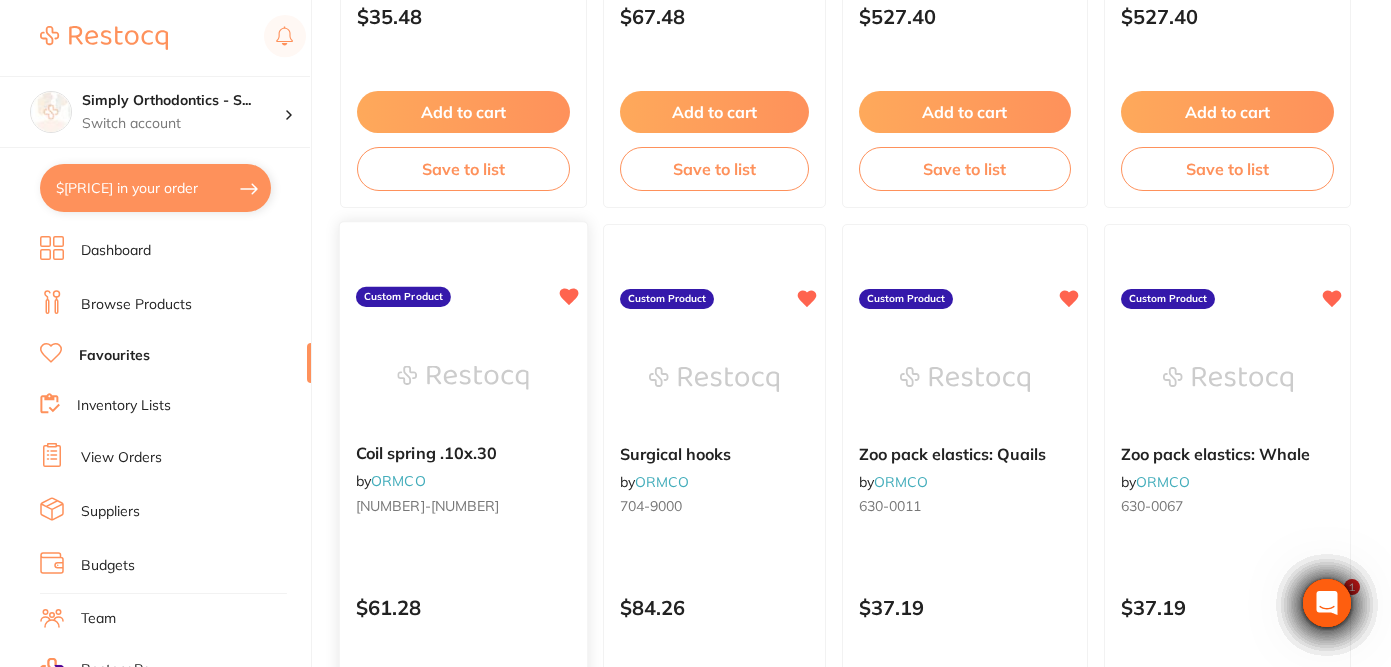 click 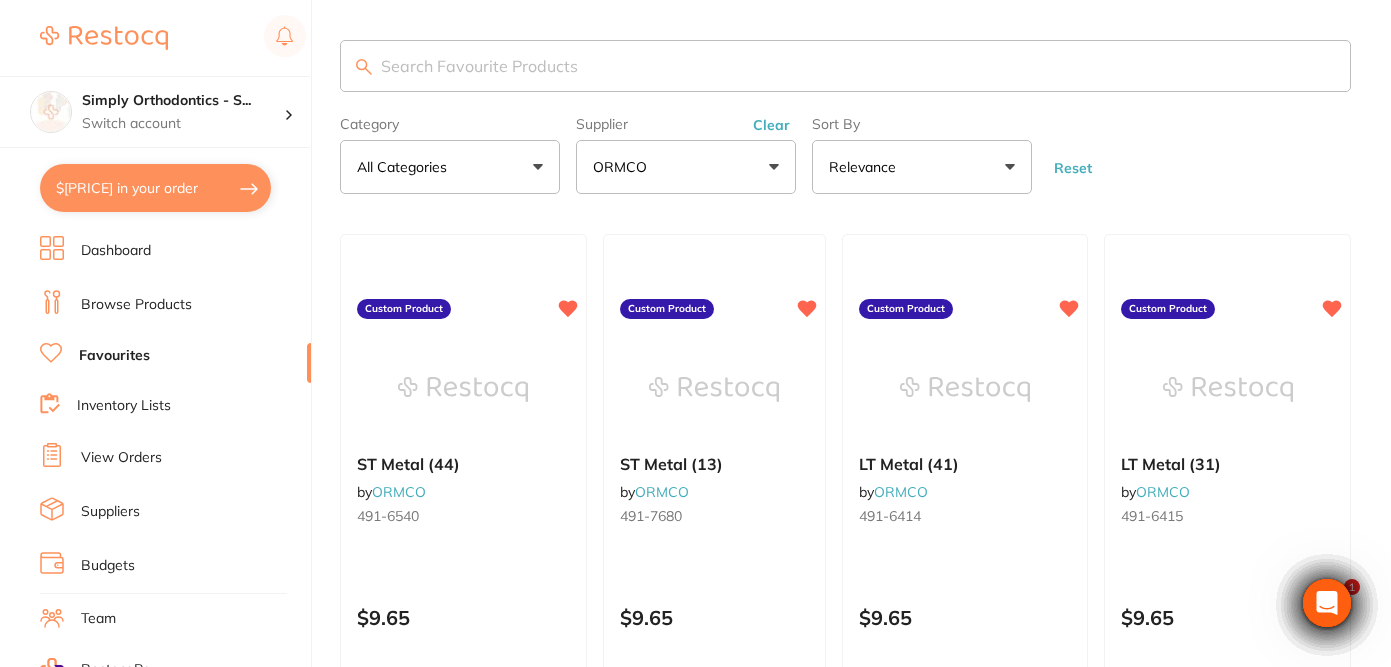 scroll, scrollTop: 0, scrollLeft: 0, axis: both 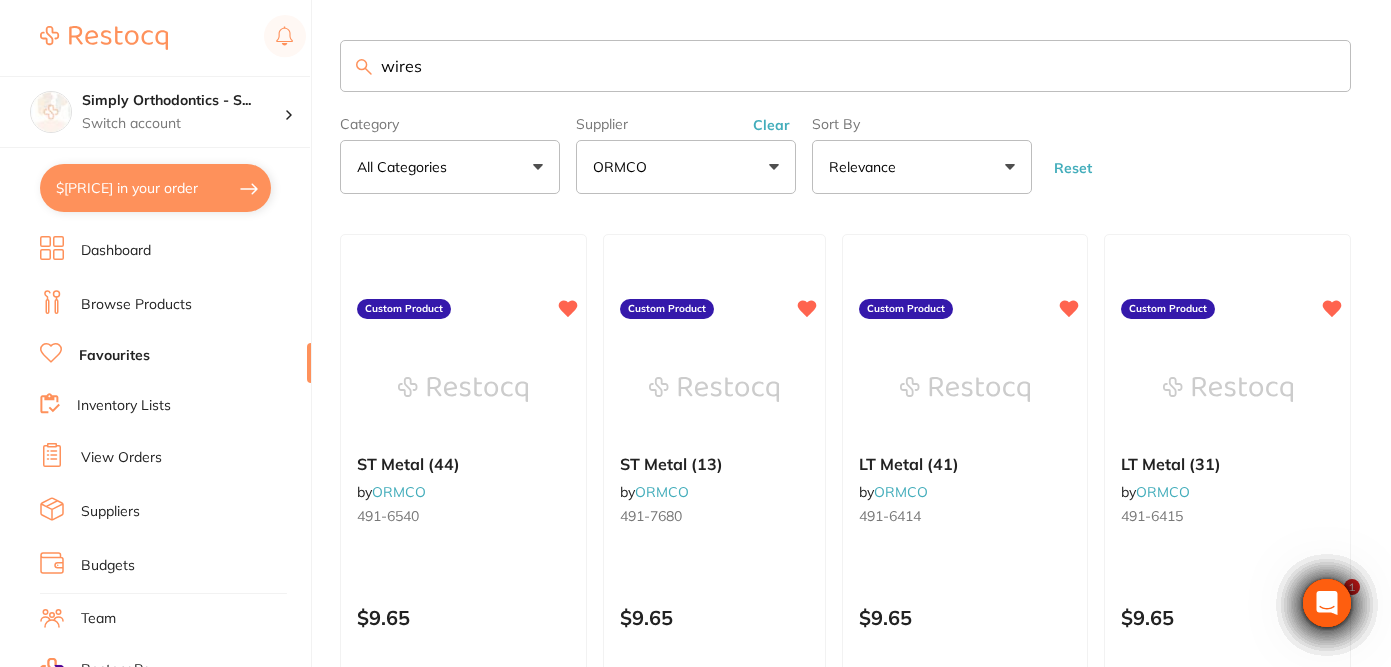 type on "wires" 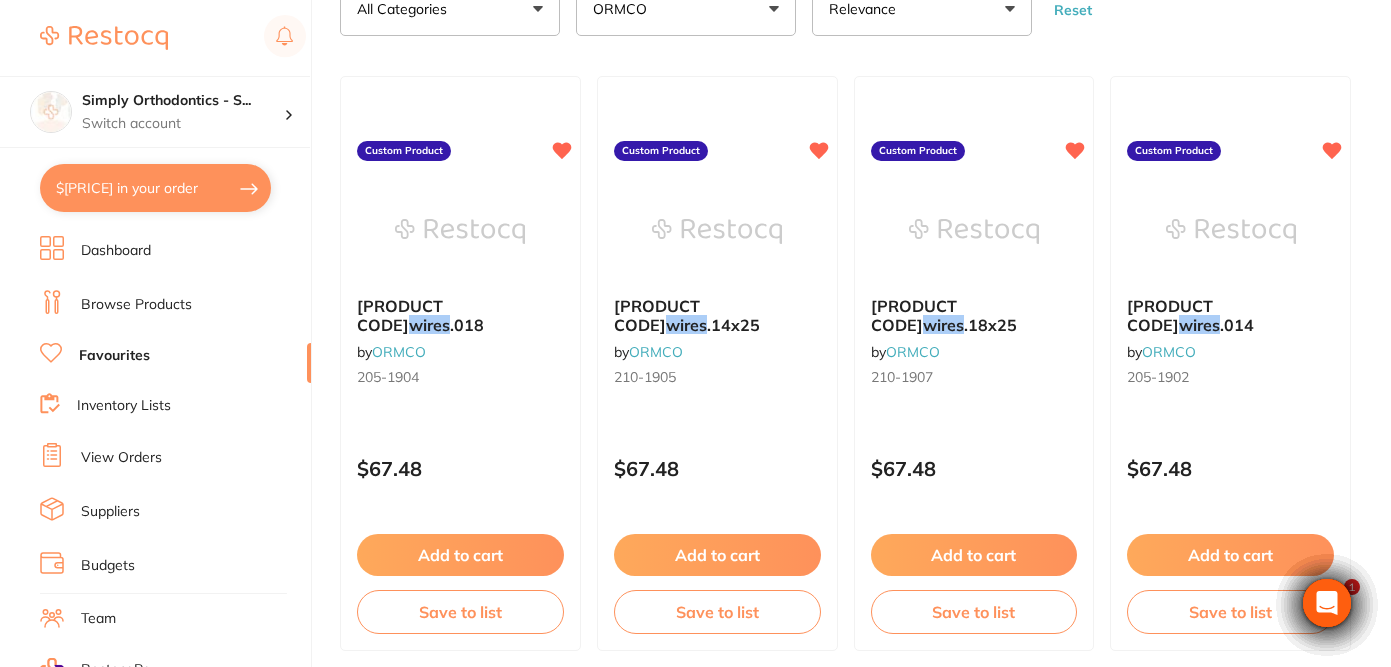 scroll, scrollTop: 199, scrollLeft: 0, axis: vertical 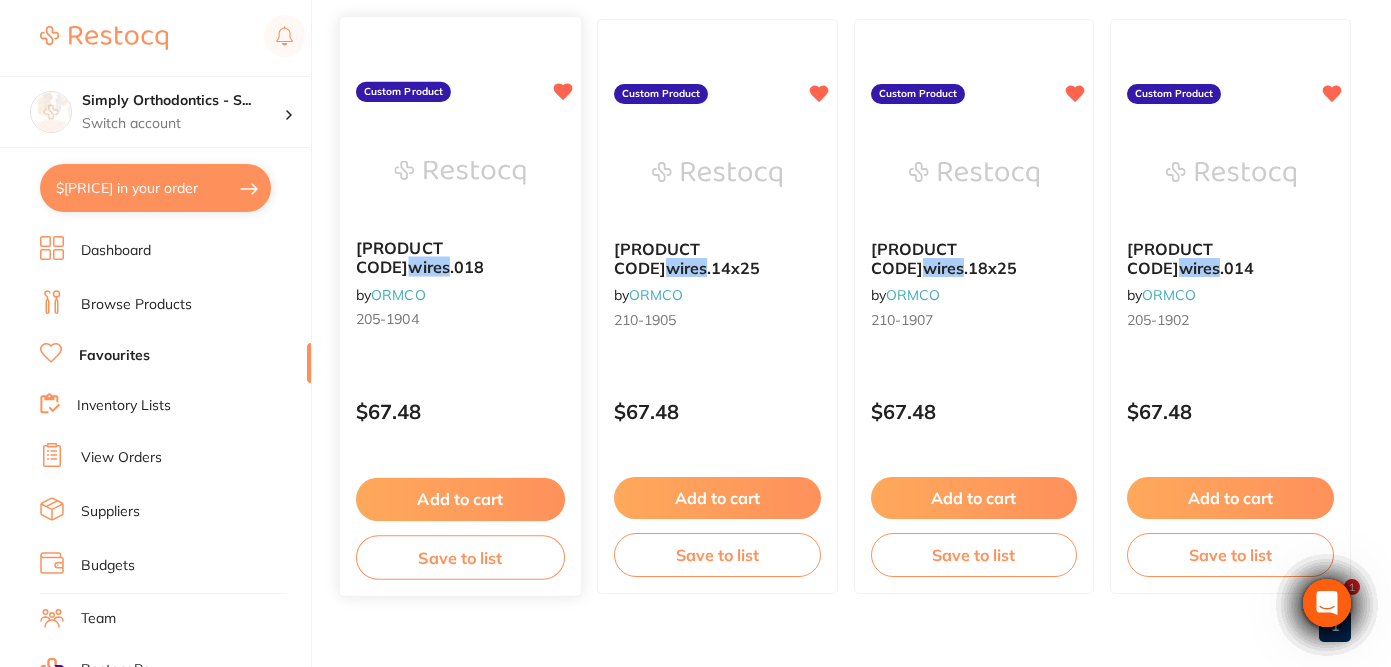 click on "Add to cart" at bounding box center (460, 499) 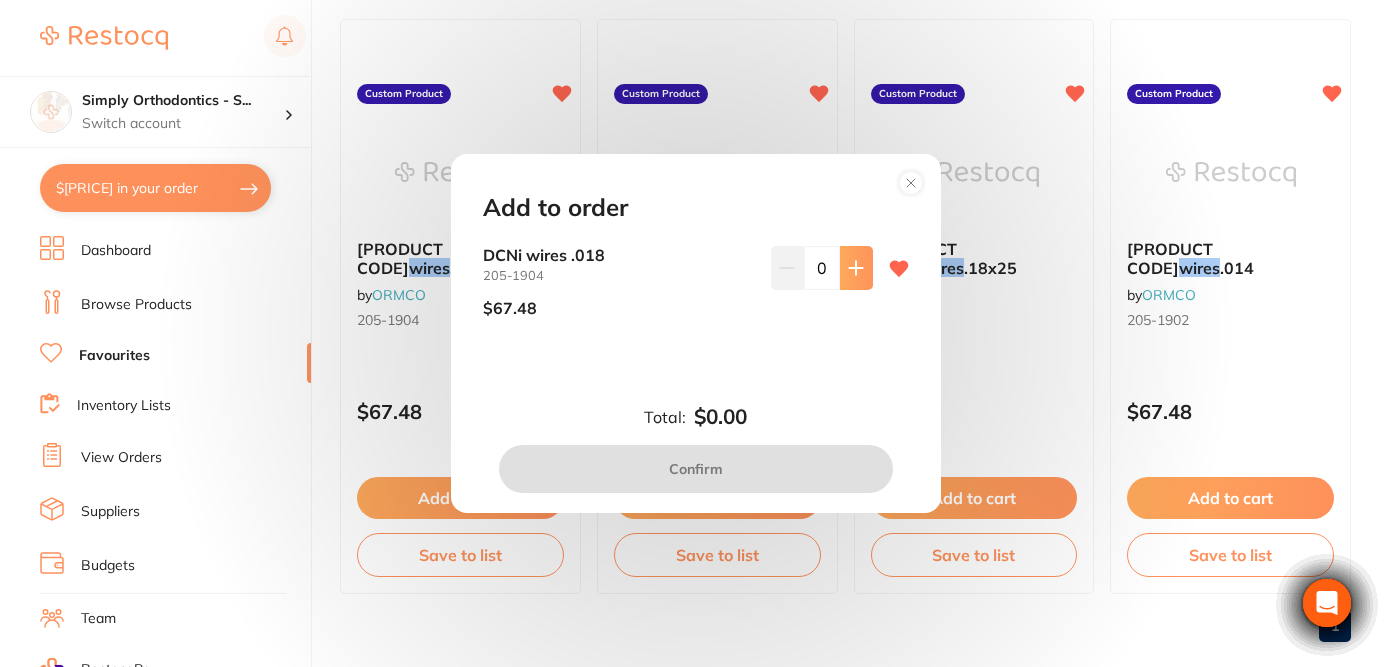 click 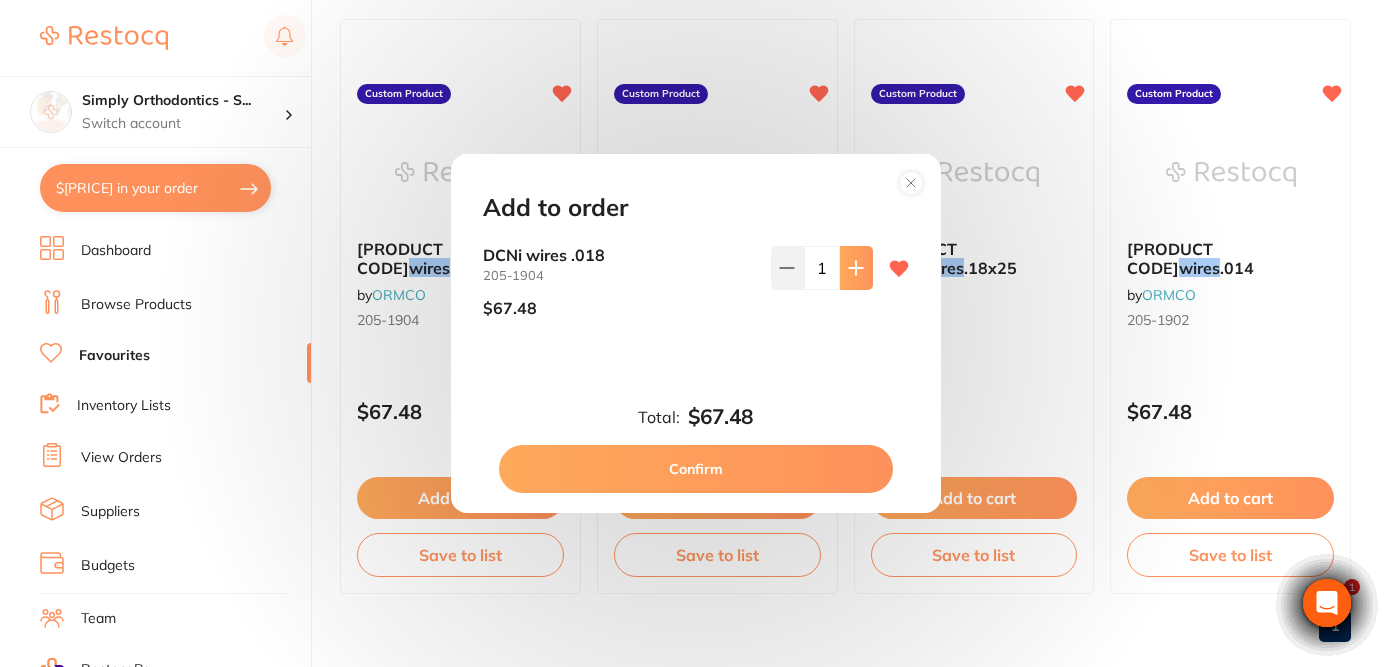 click 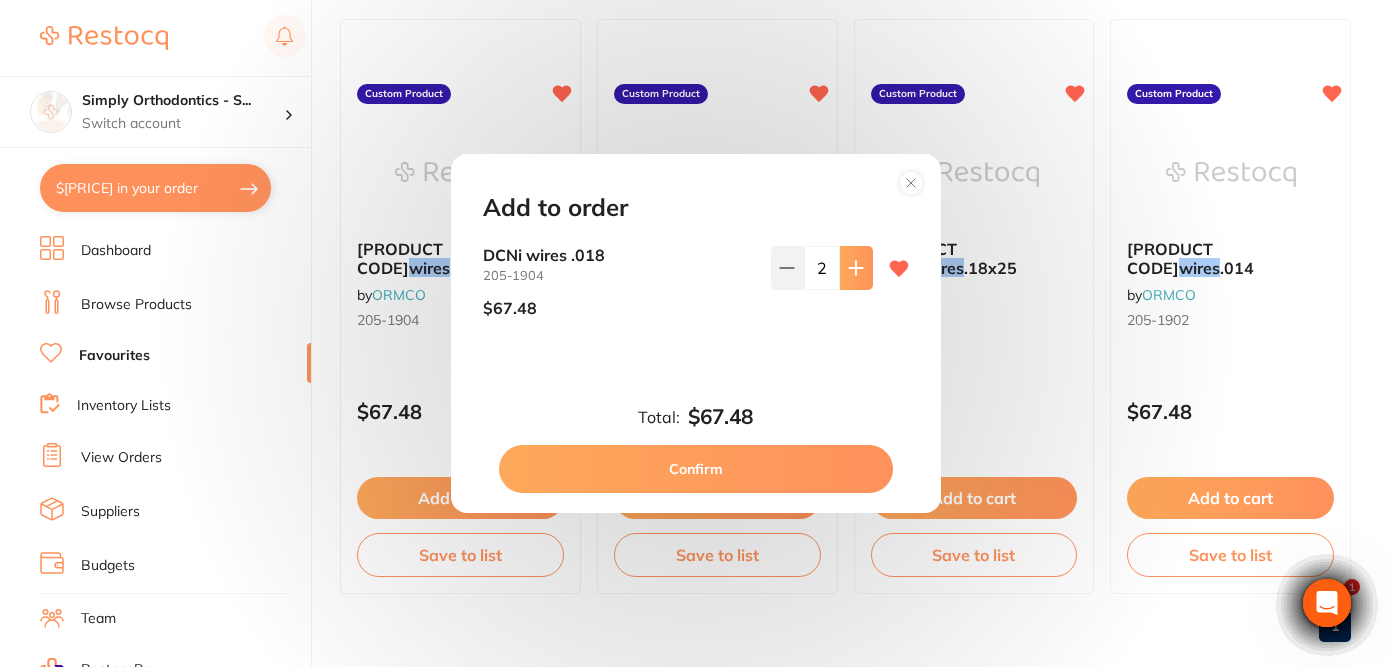 scroll, scrollTop: 0, scrollLeft: 0, axis: both 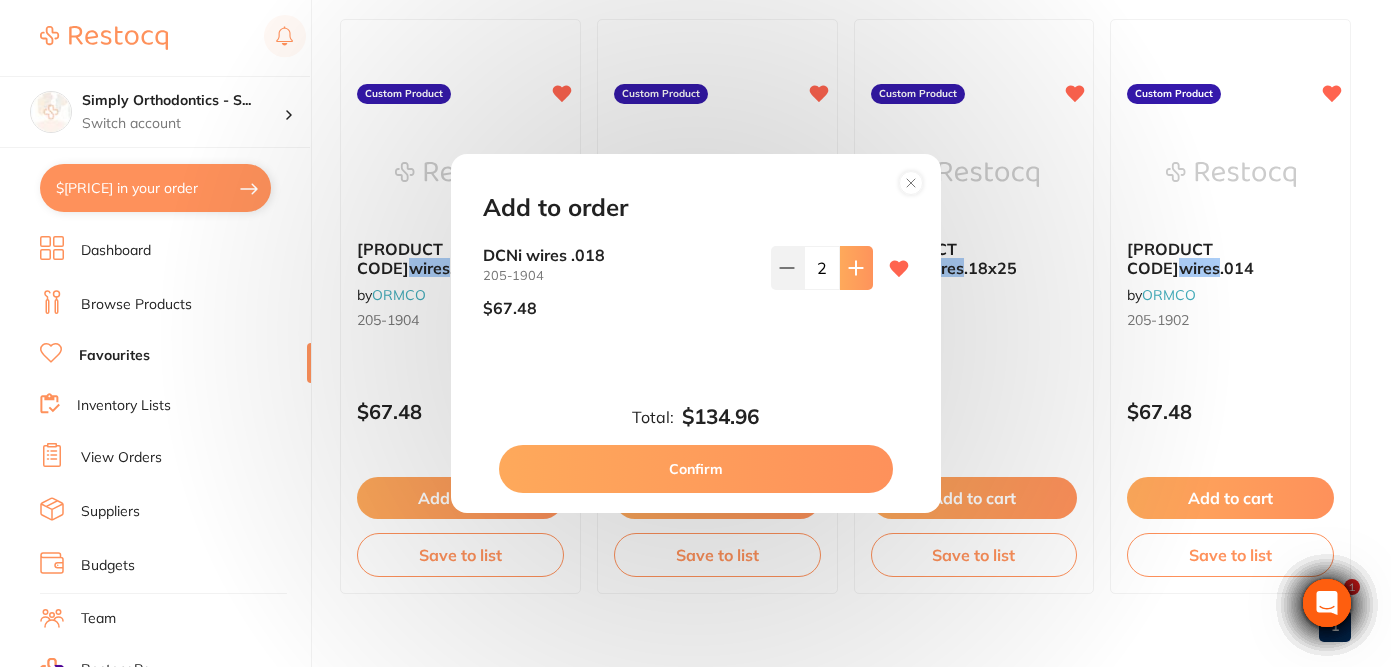 click 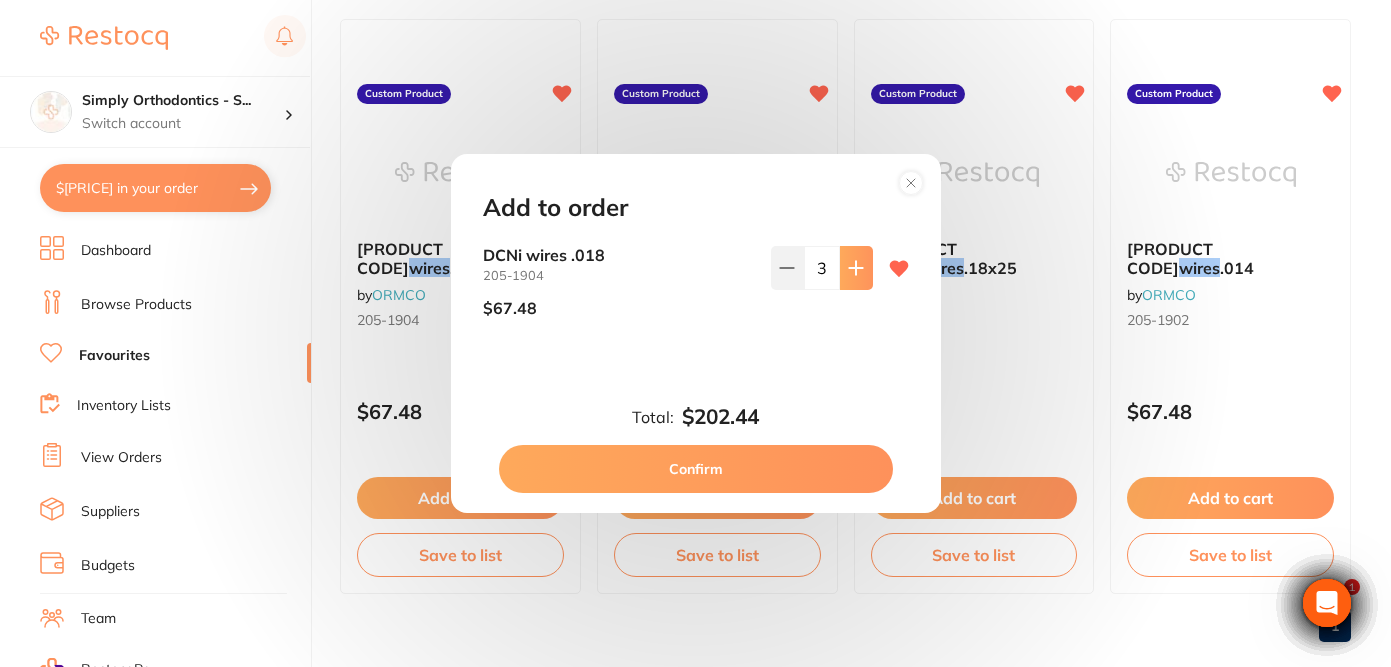 click 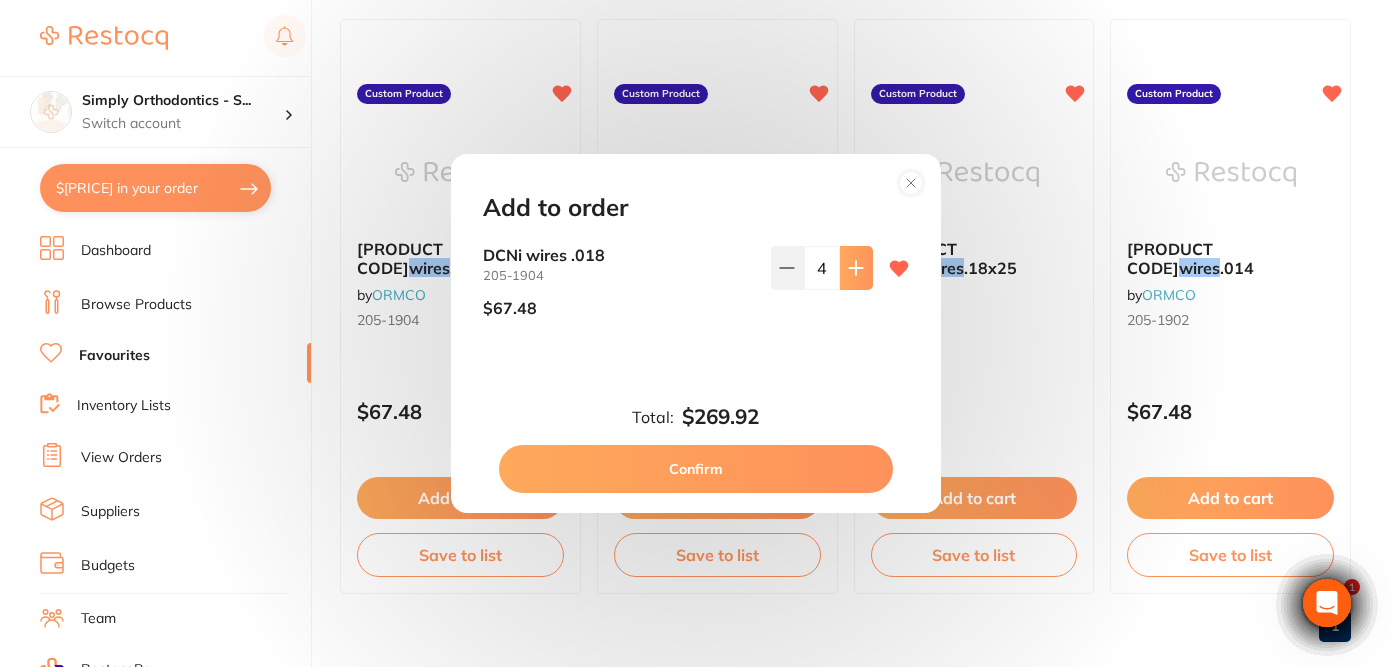 click 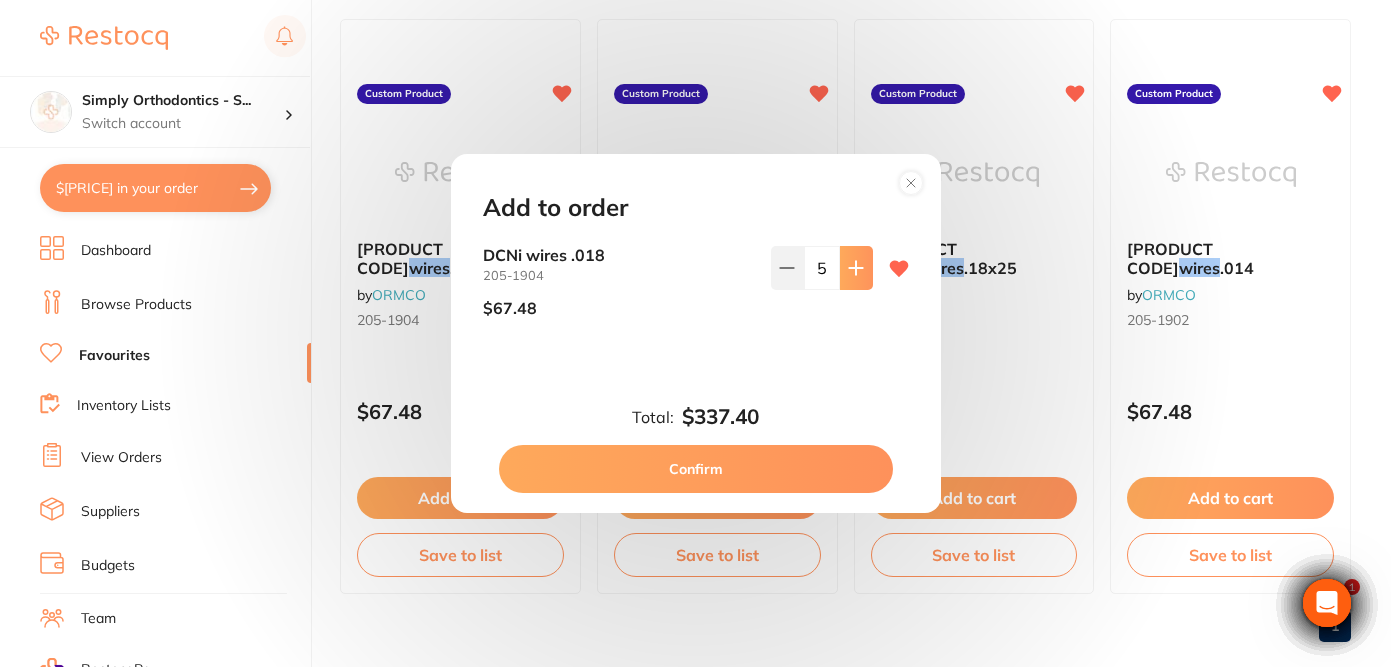 click 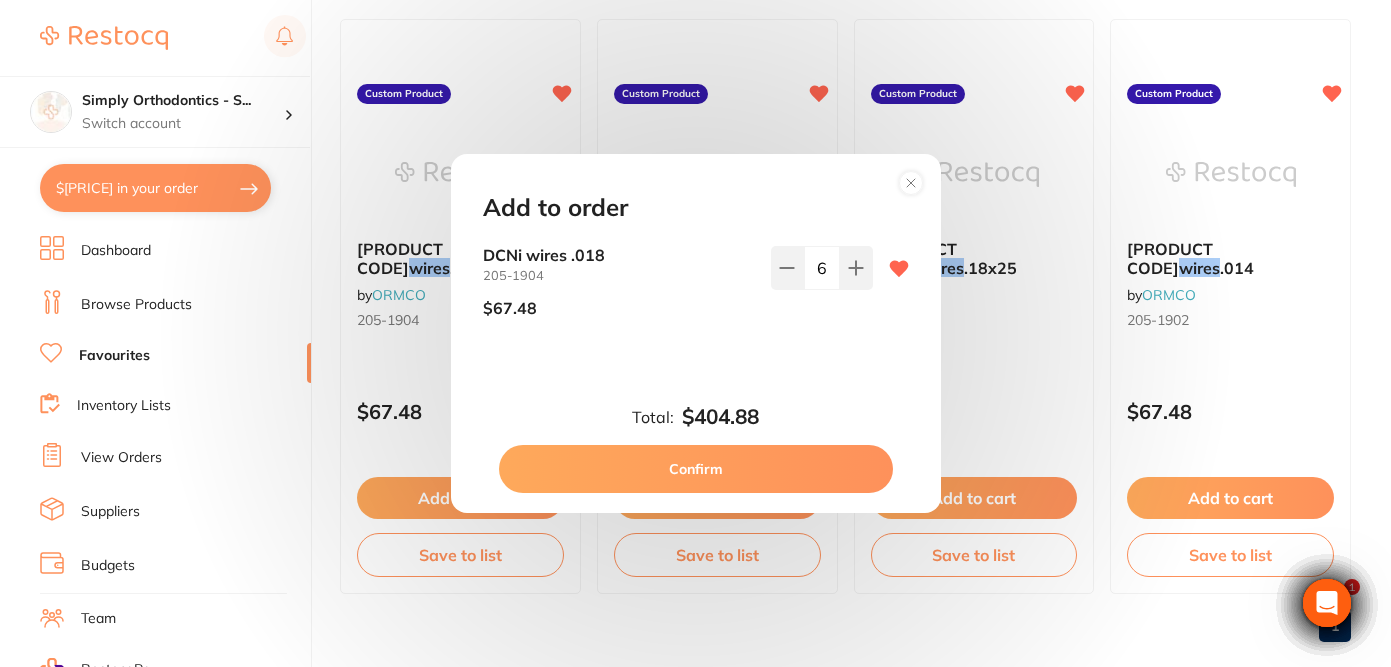 click on "Confirm" at bounding box center (696, 469) 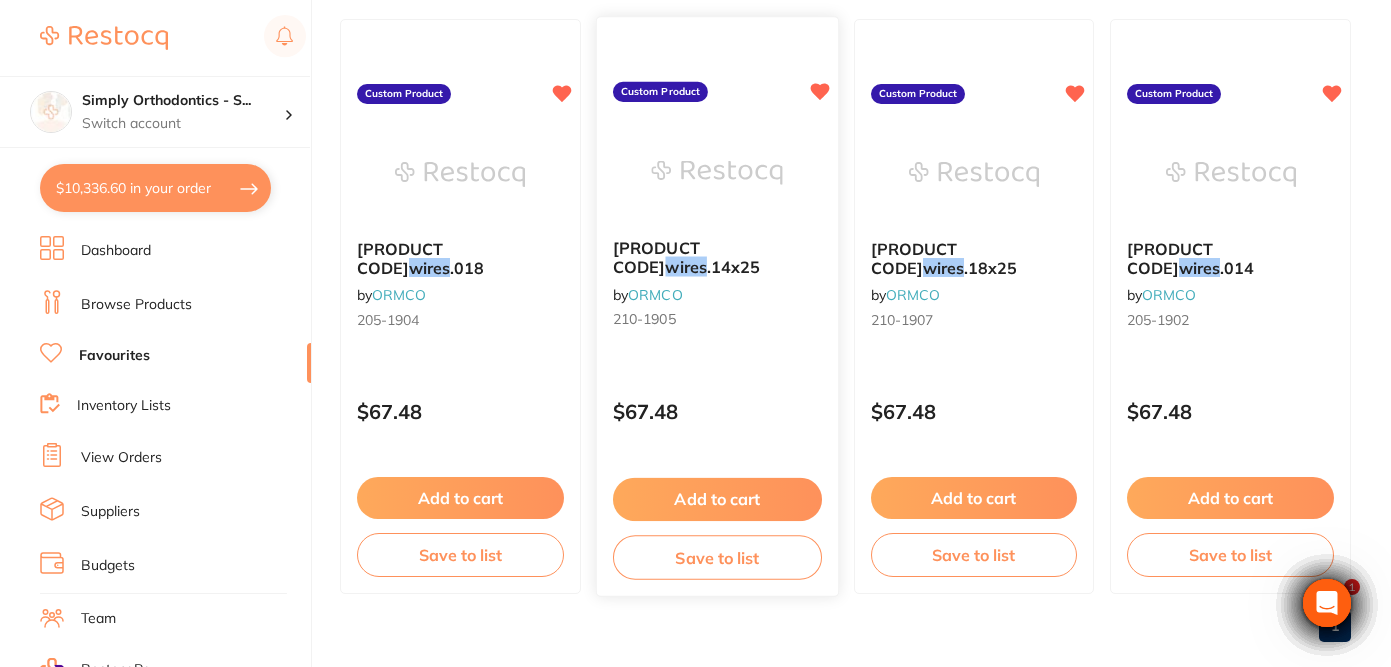 scroll, scrollTop: 0, scrollLeft: 0, axis: both 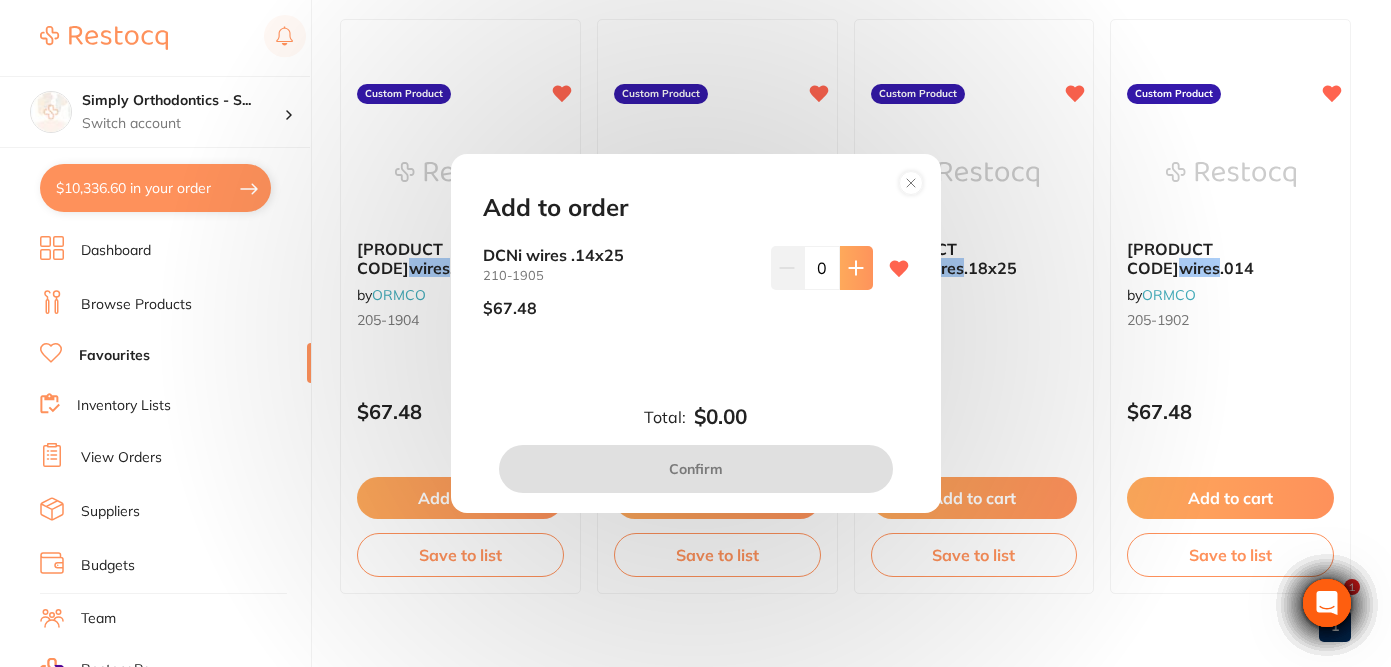 click 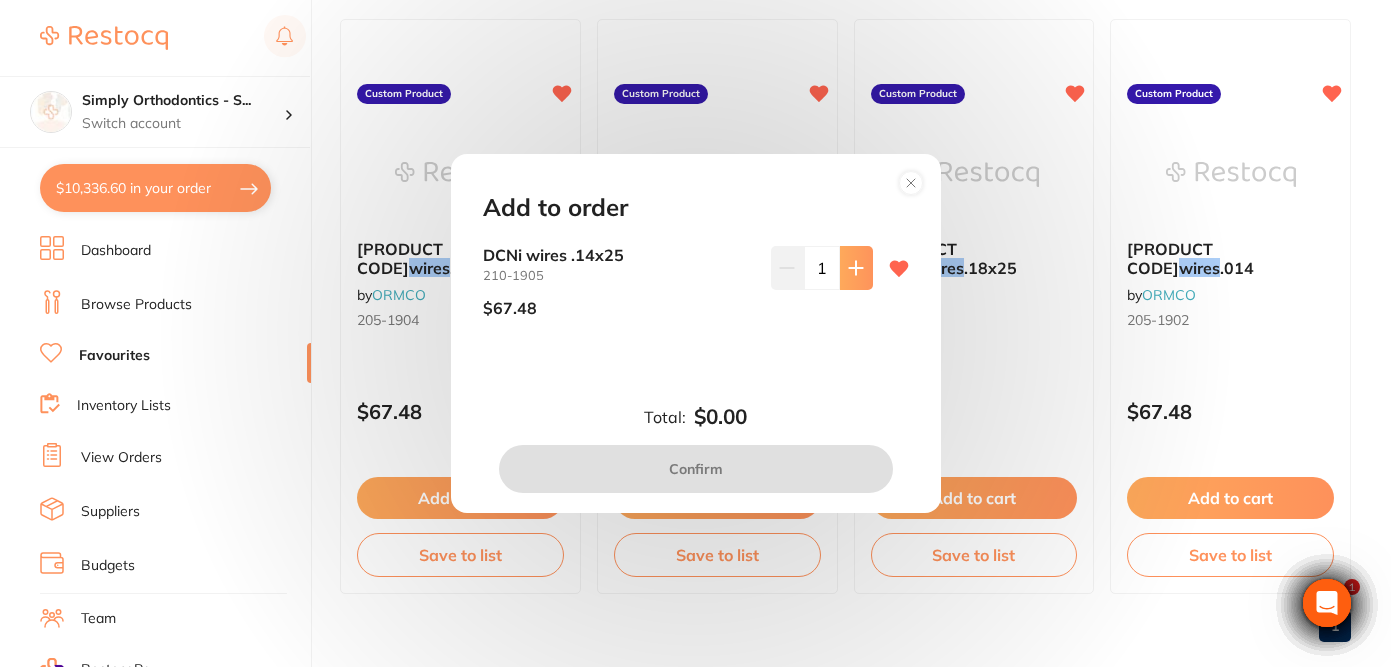 click 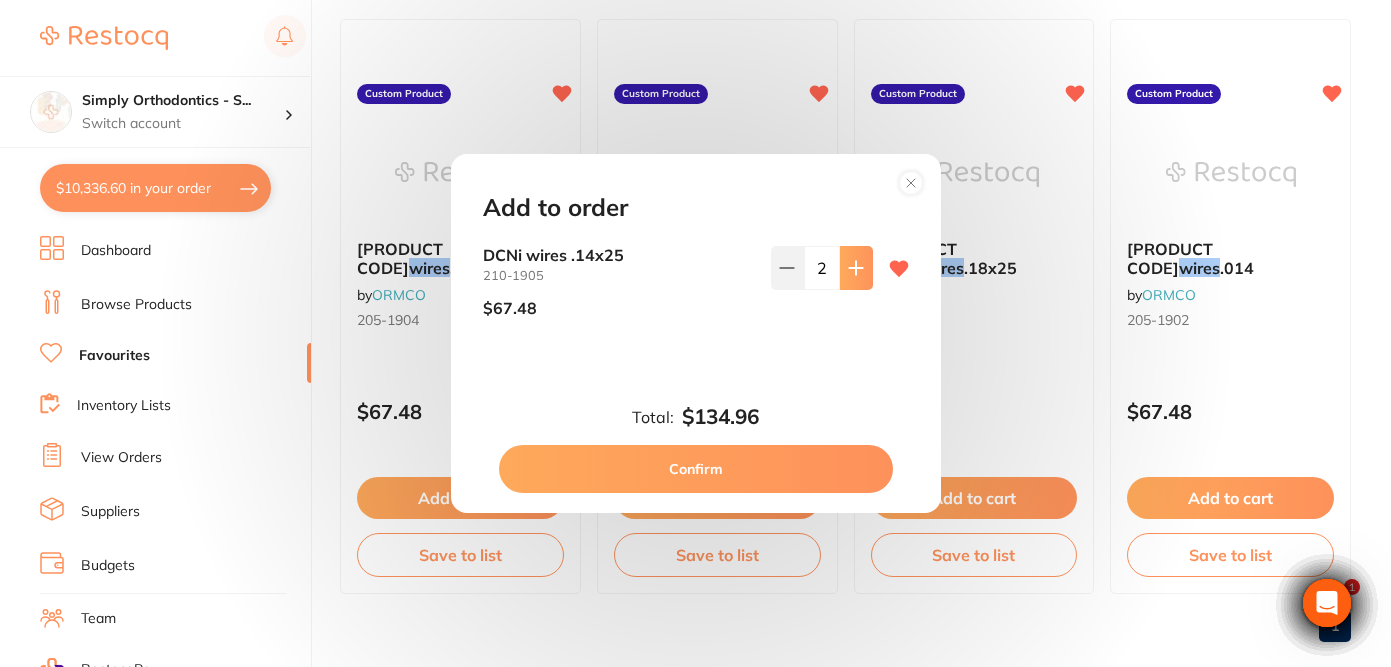 click 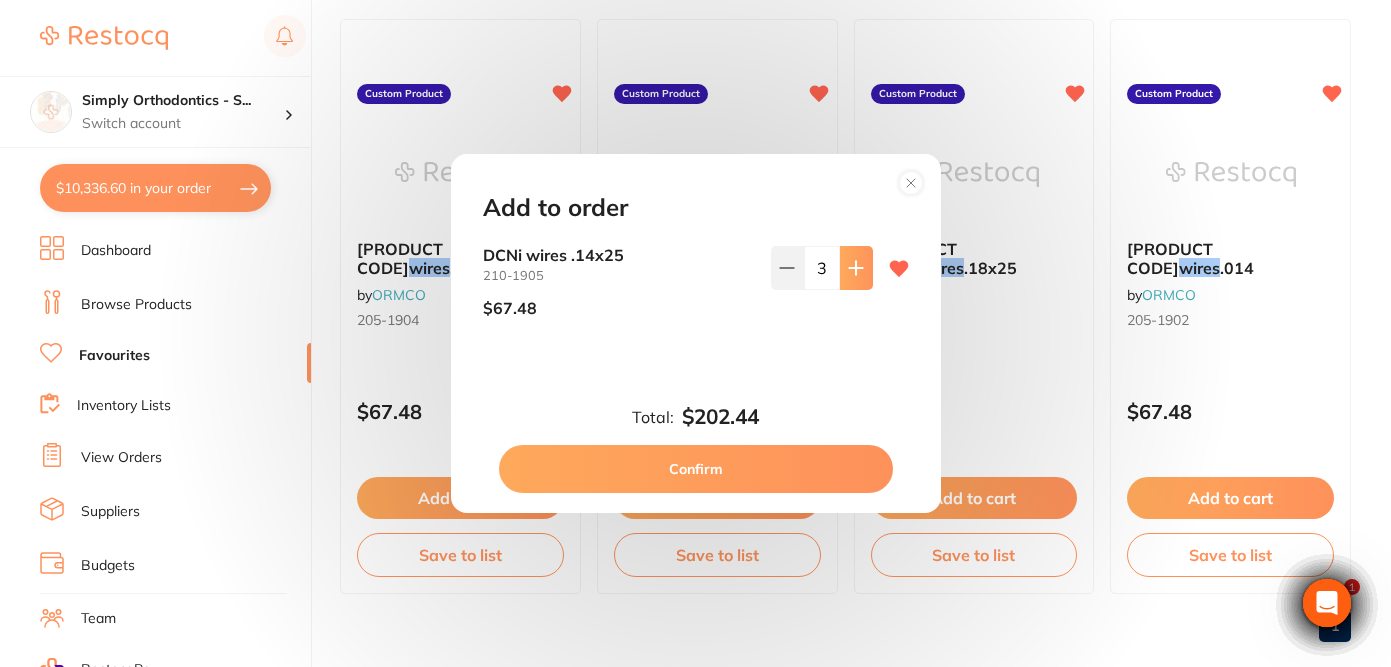 click 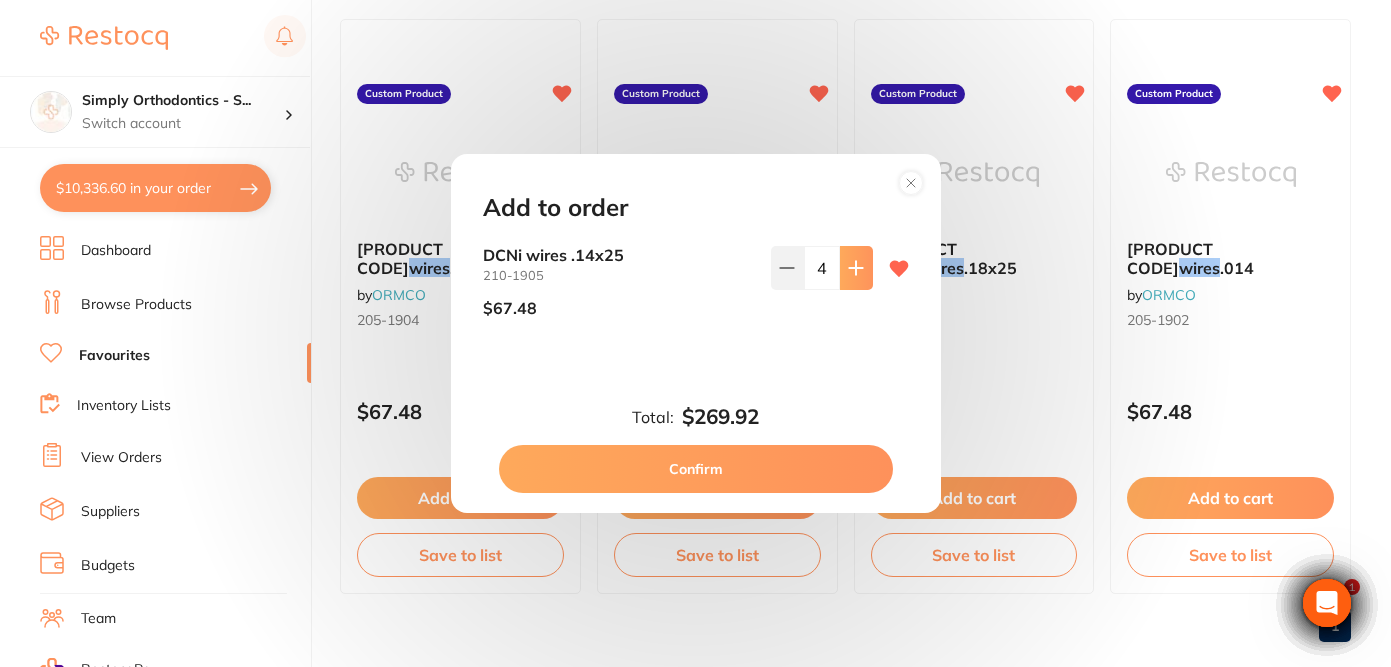 click 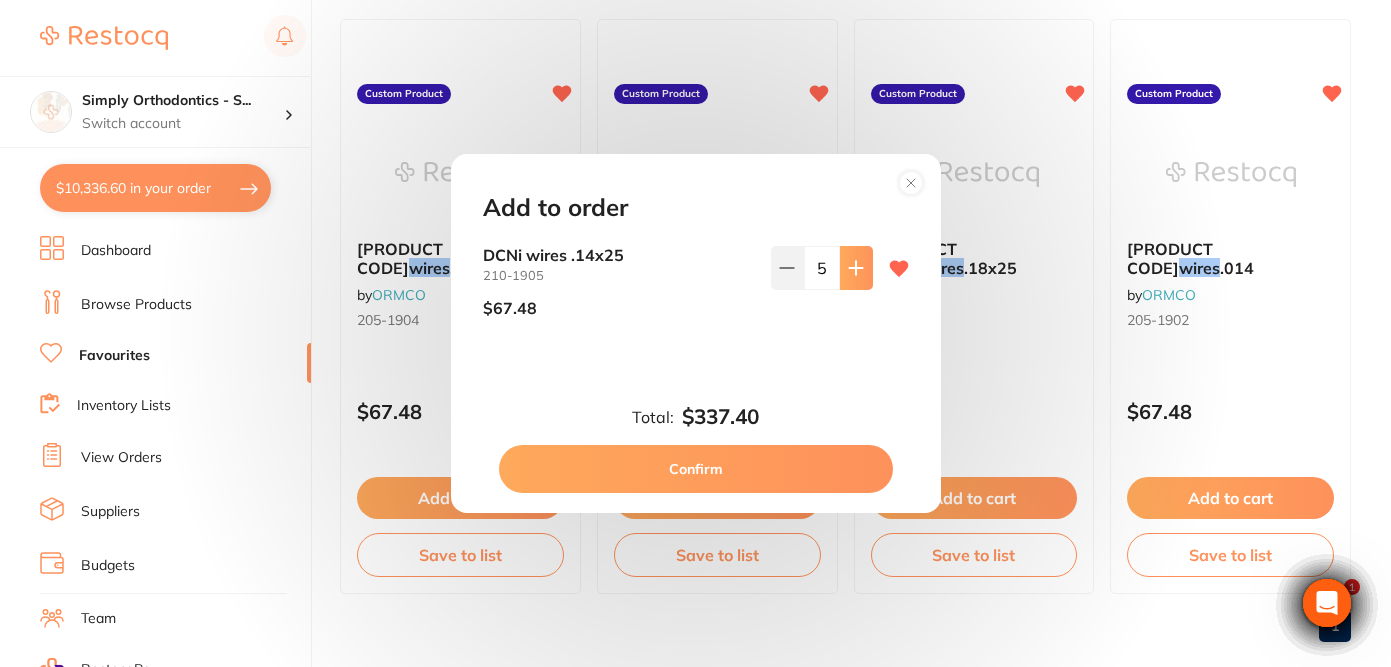 click 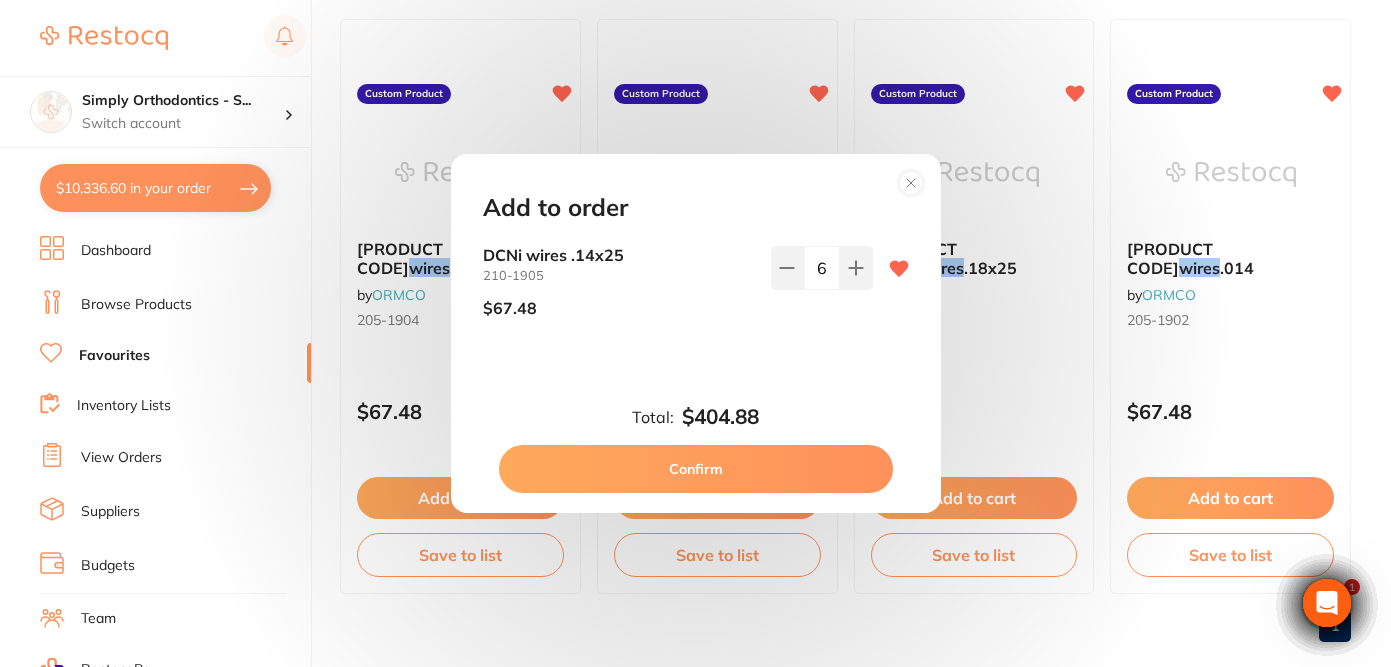 click on "Confirm" at bounding box center (696, 469) 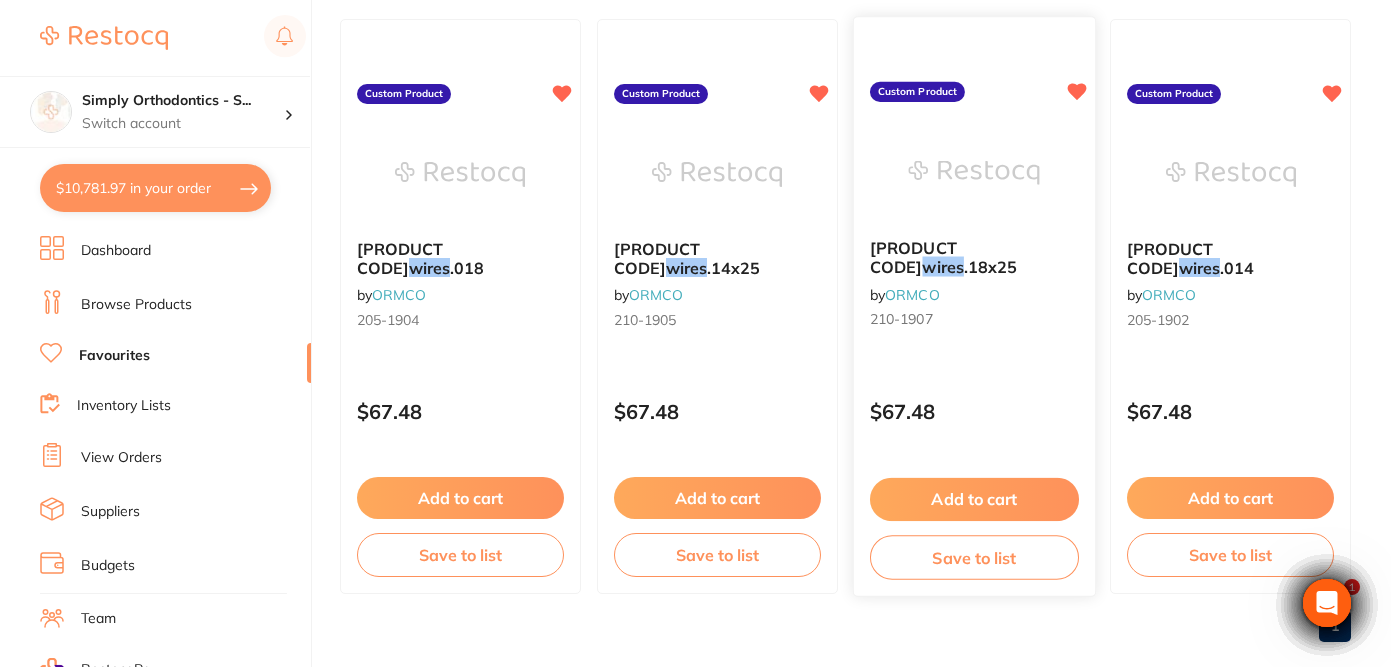 scroll, scrollTop: 0, scrollLeft: 0, axis: both 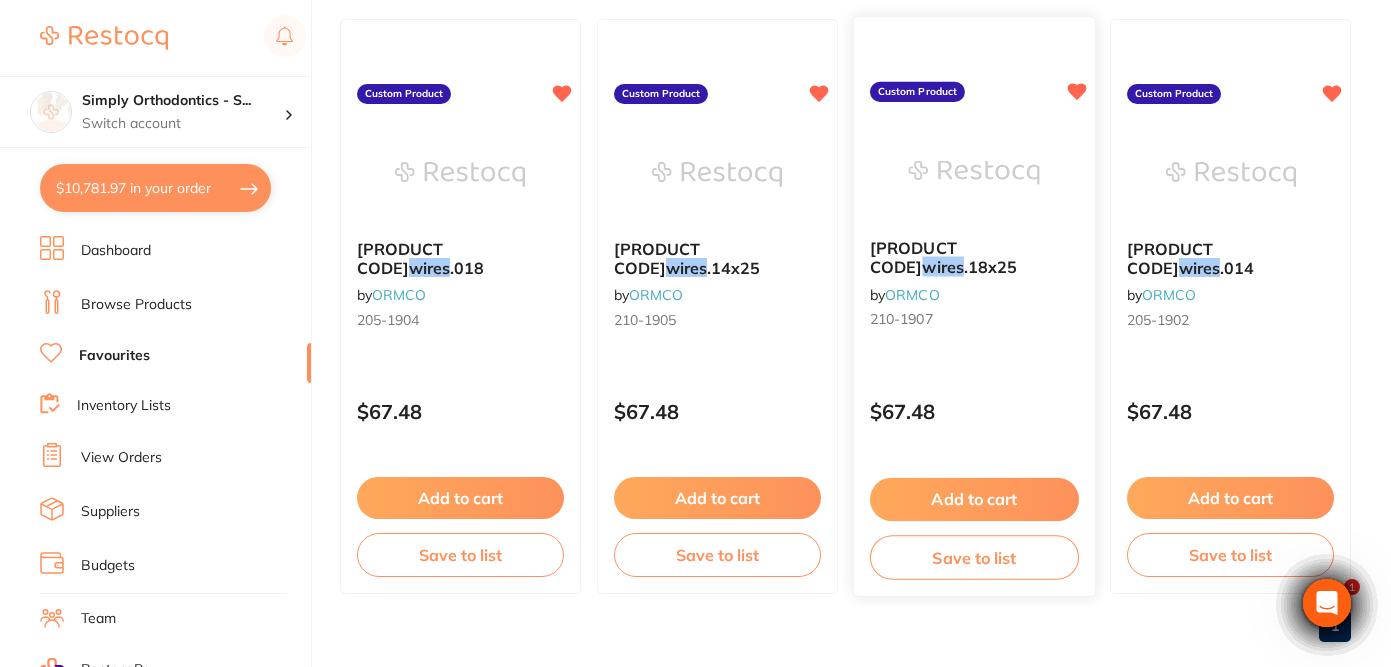 click on "Add to cart" at bounding box center (973, 499) 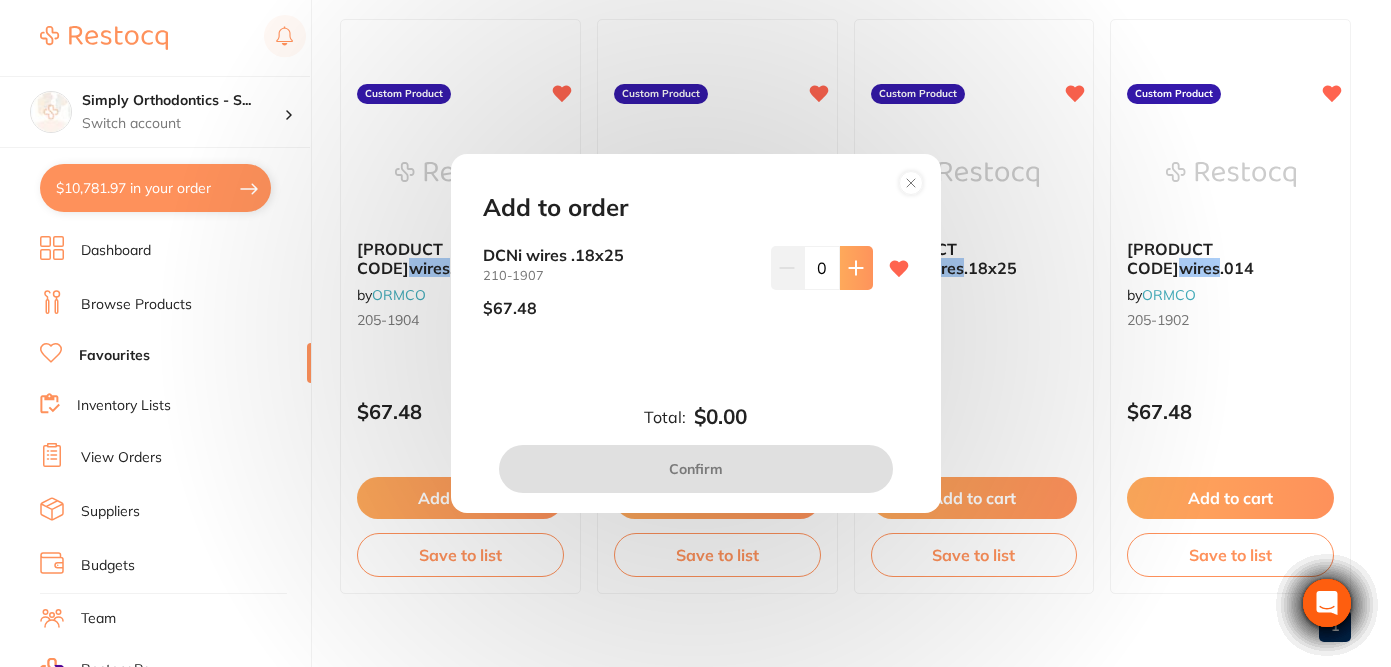 click 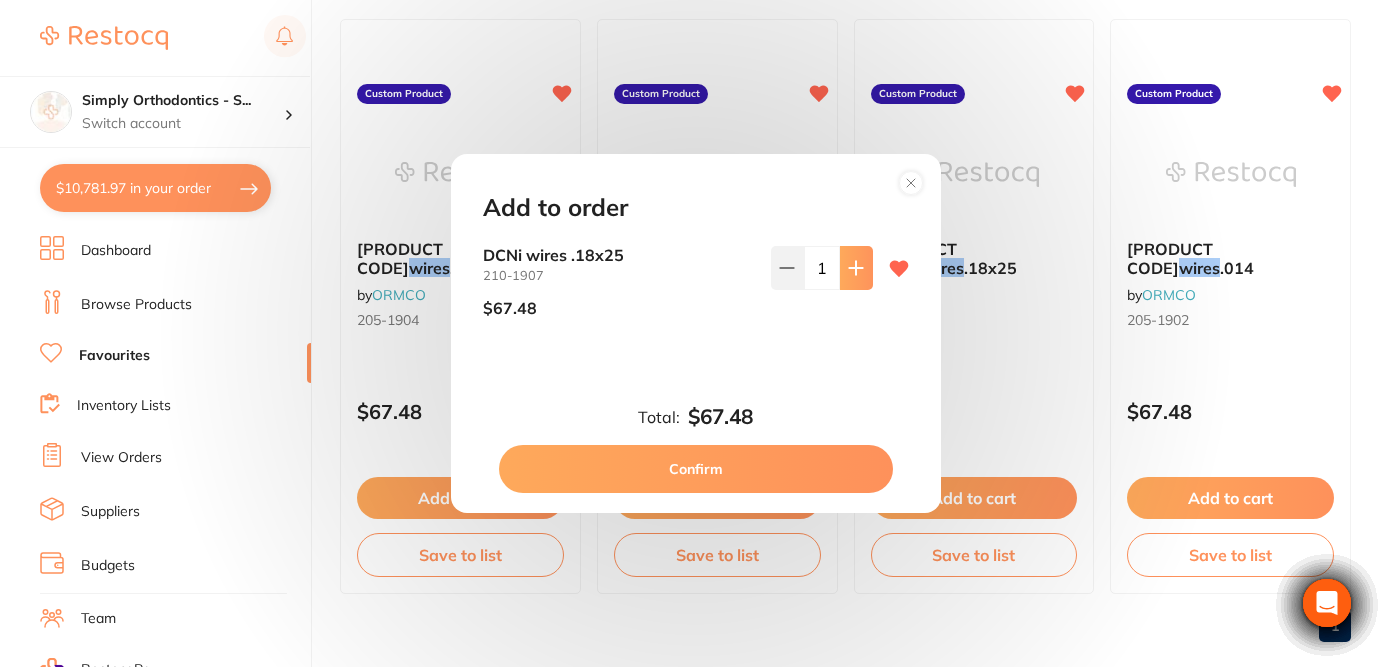 click 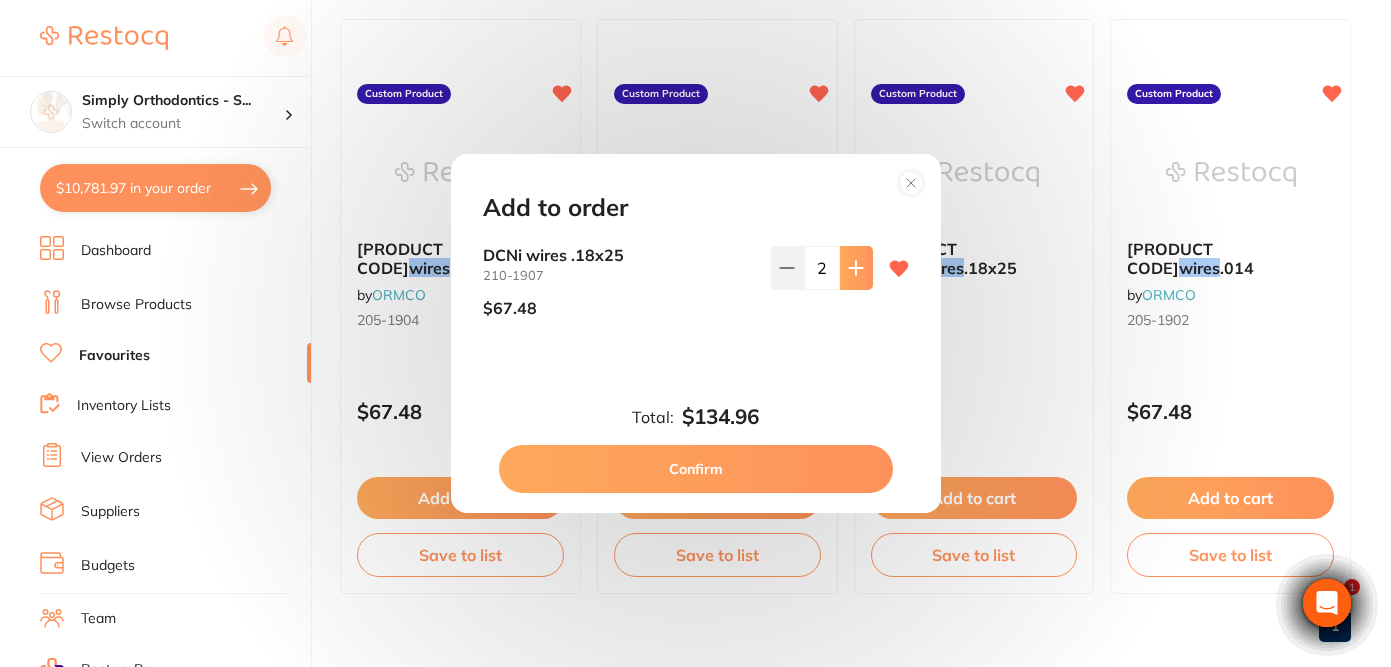 click 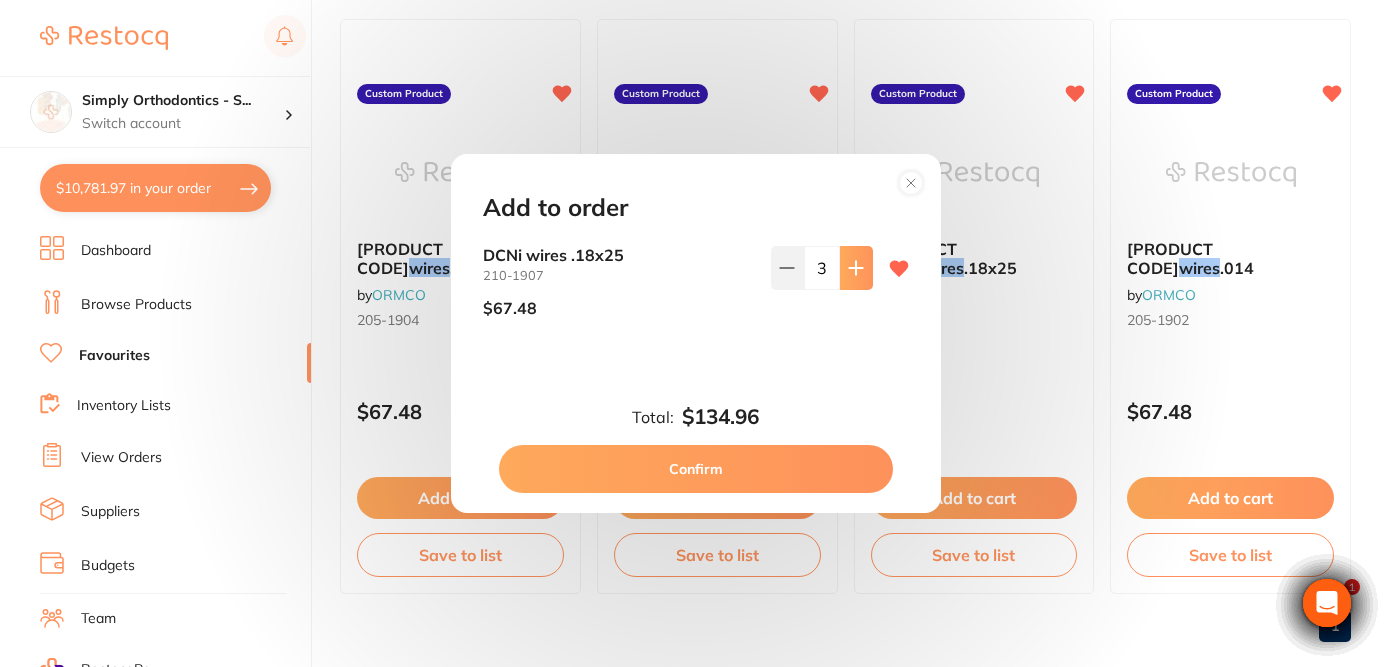 click 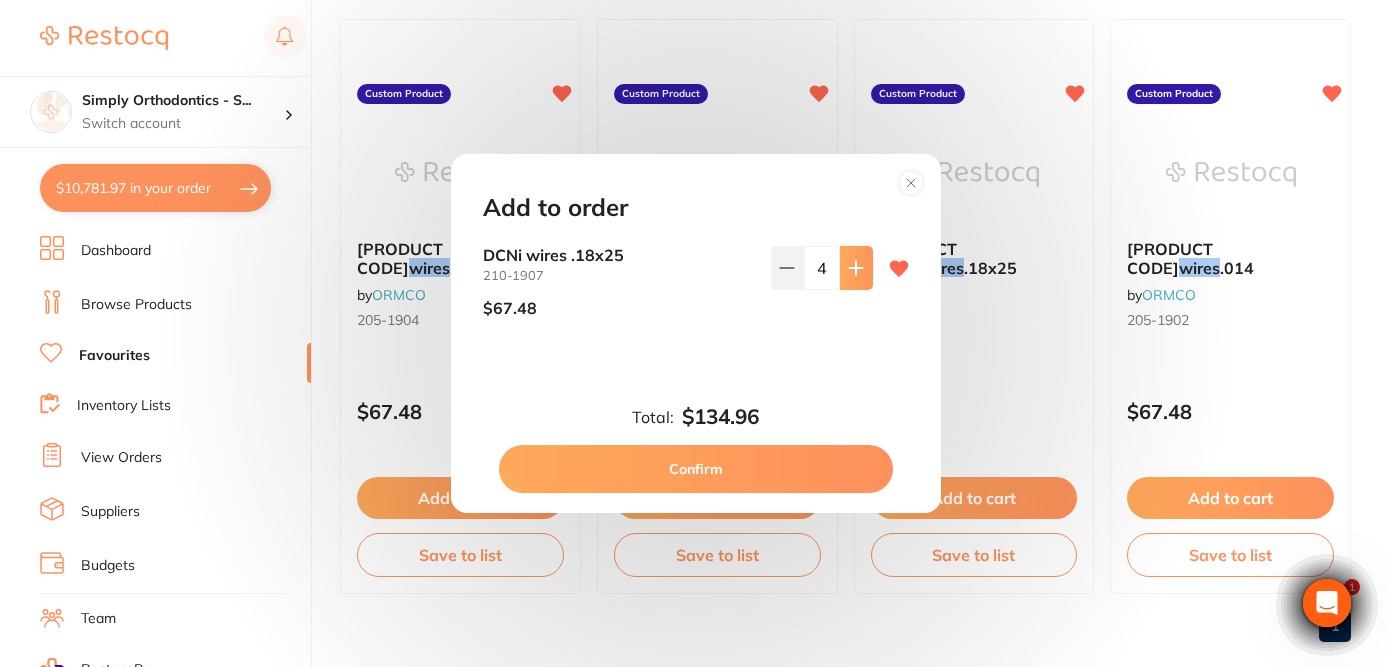 scroll, scrollTop: 0, scrollLeft: 0, axis: both 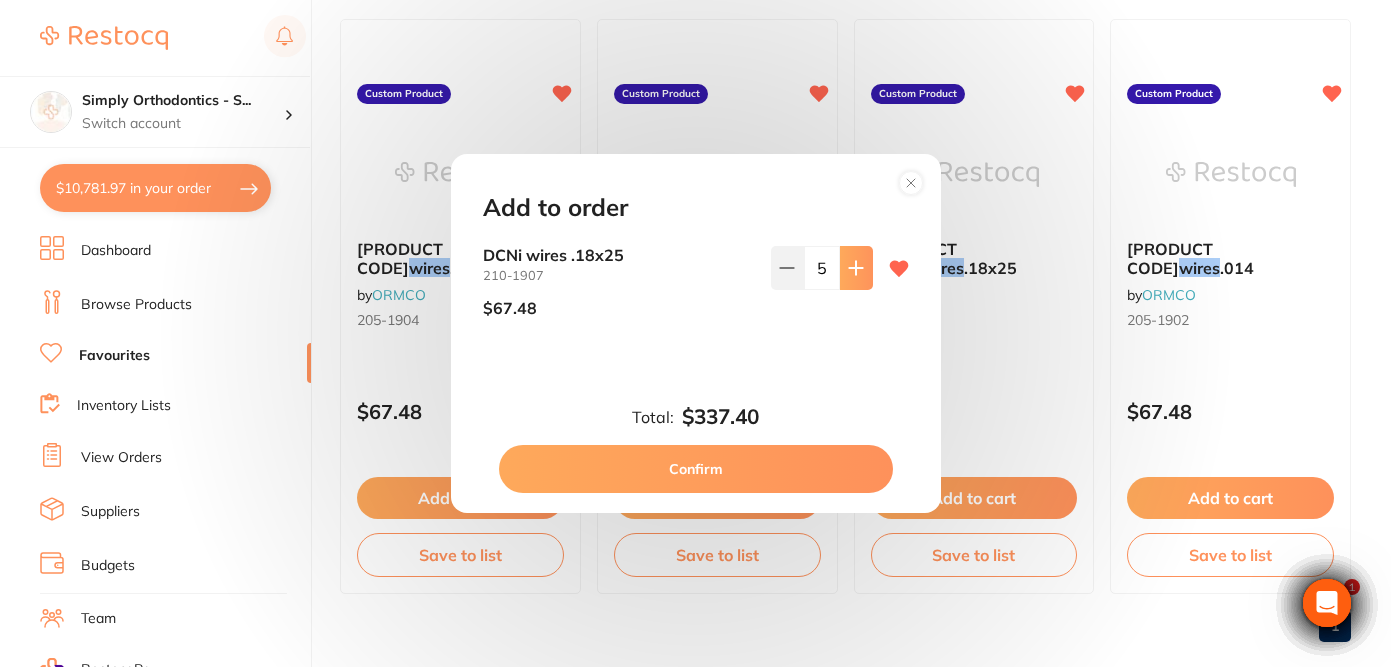 click 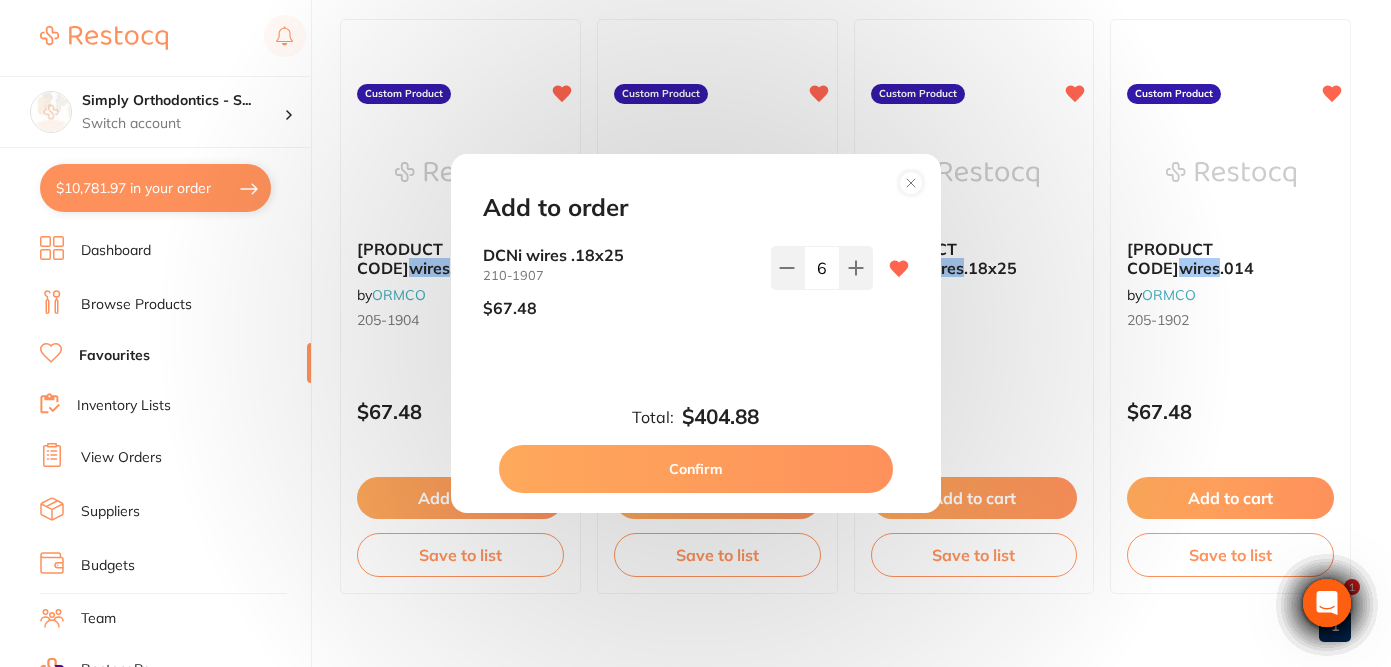 click on "Confirm" at bounding box center (696, 469) 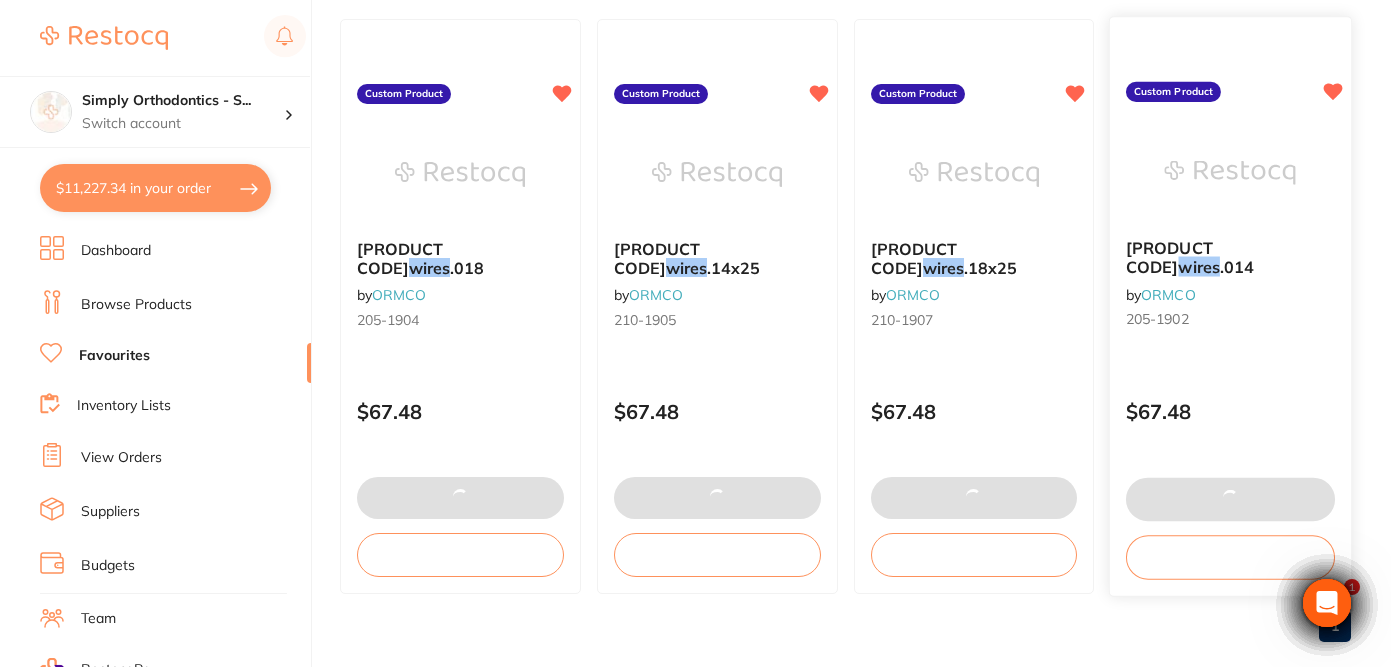 scroll, scrollTop: 0, scrollLeft: 0, axis: both 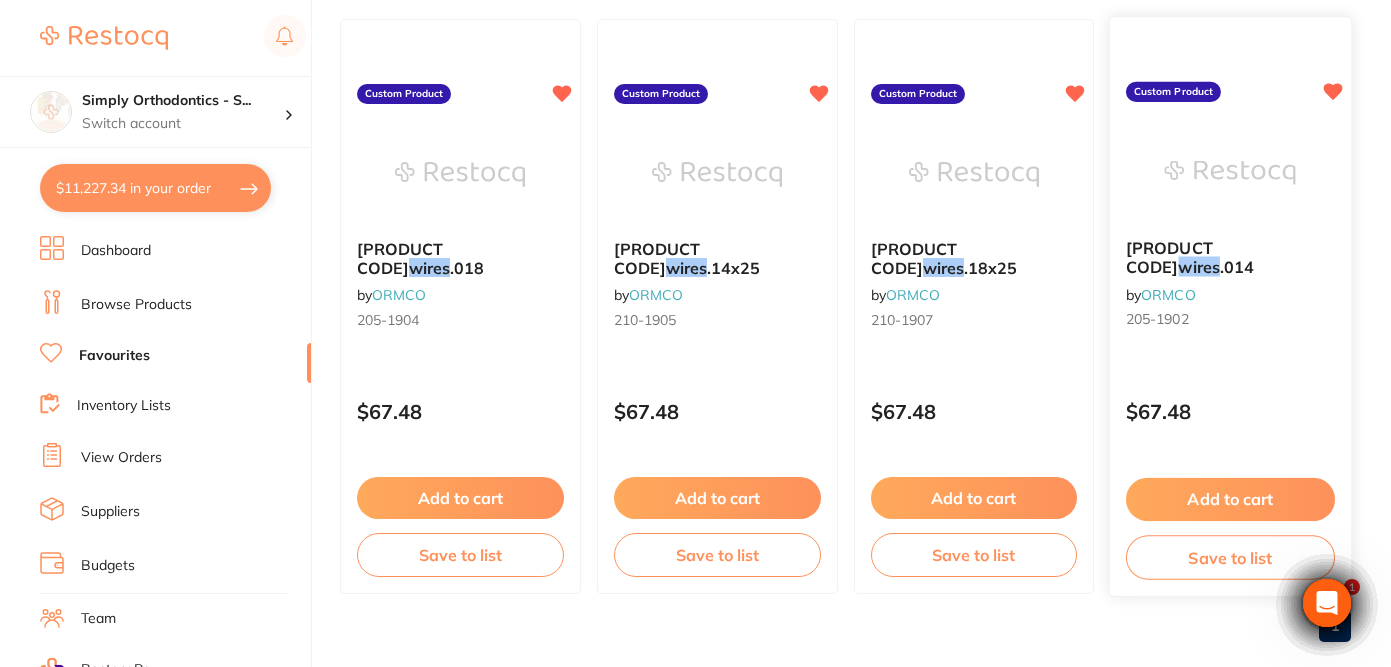 click on "Add to cart" at bounding box center [1230, 499] 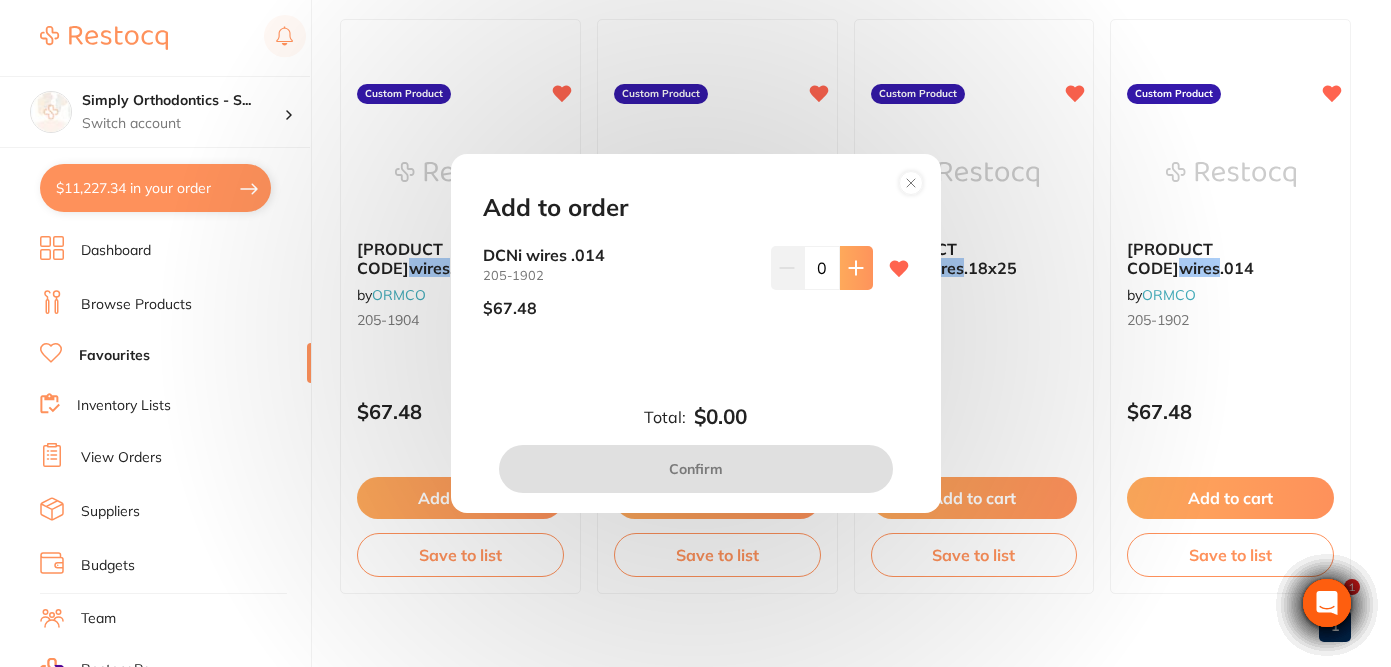 click at bounding box center (856, 268) 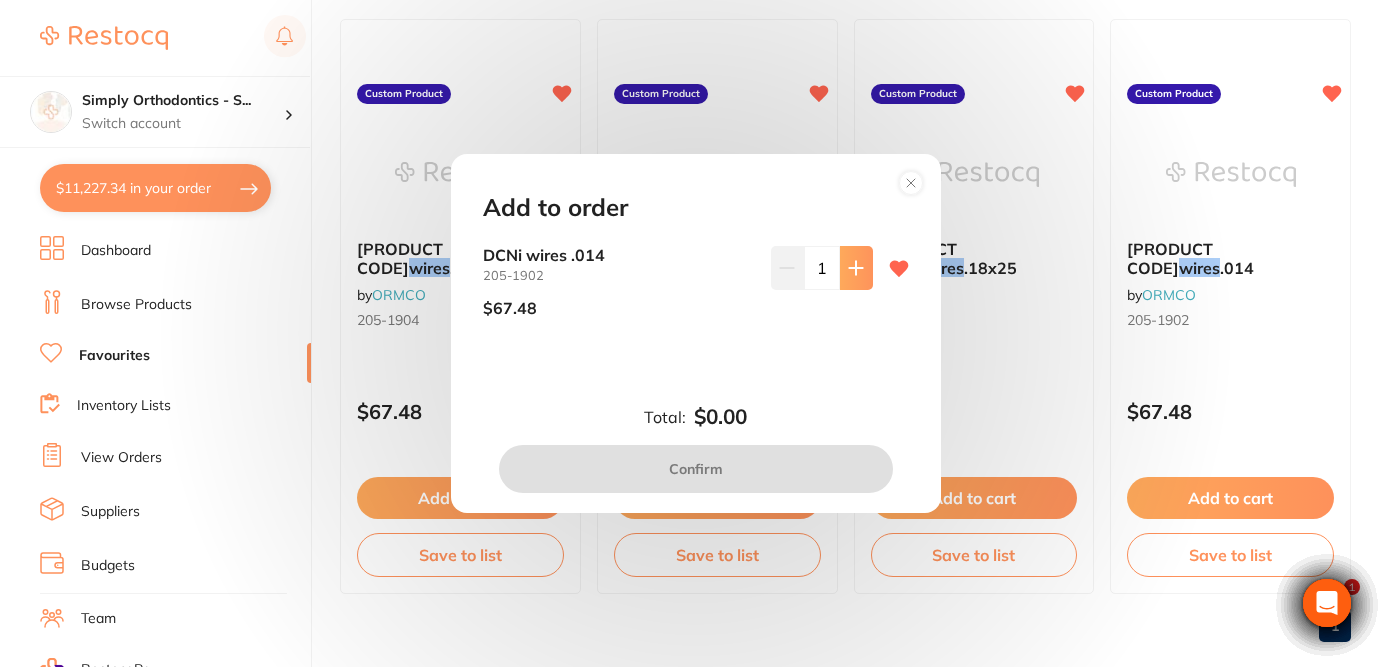 click at bounding box center (856, 268) 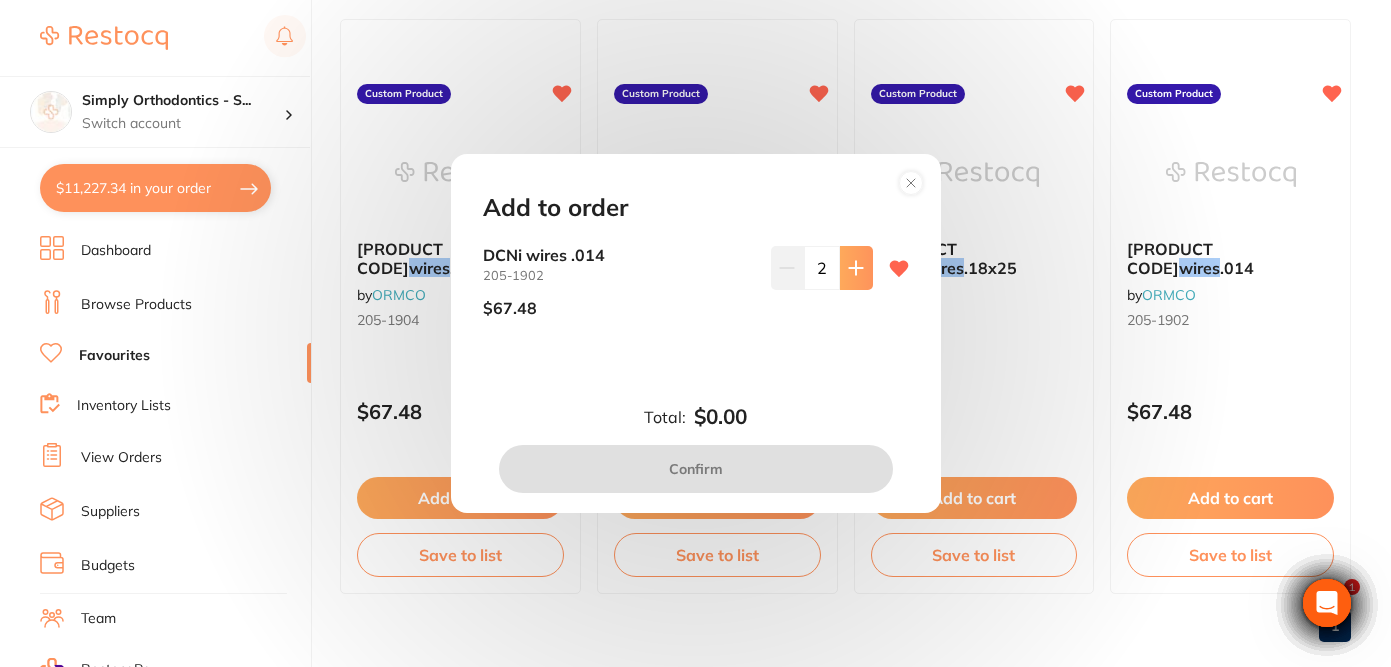 scroll, scrollTop: 0, scrollLeft: 0, axis: both 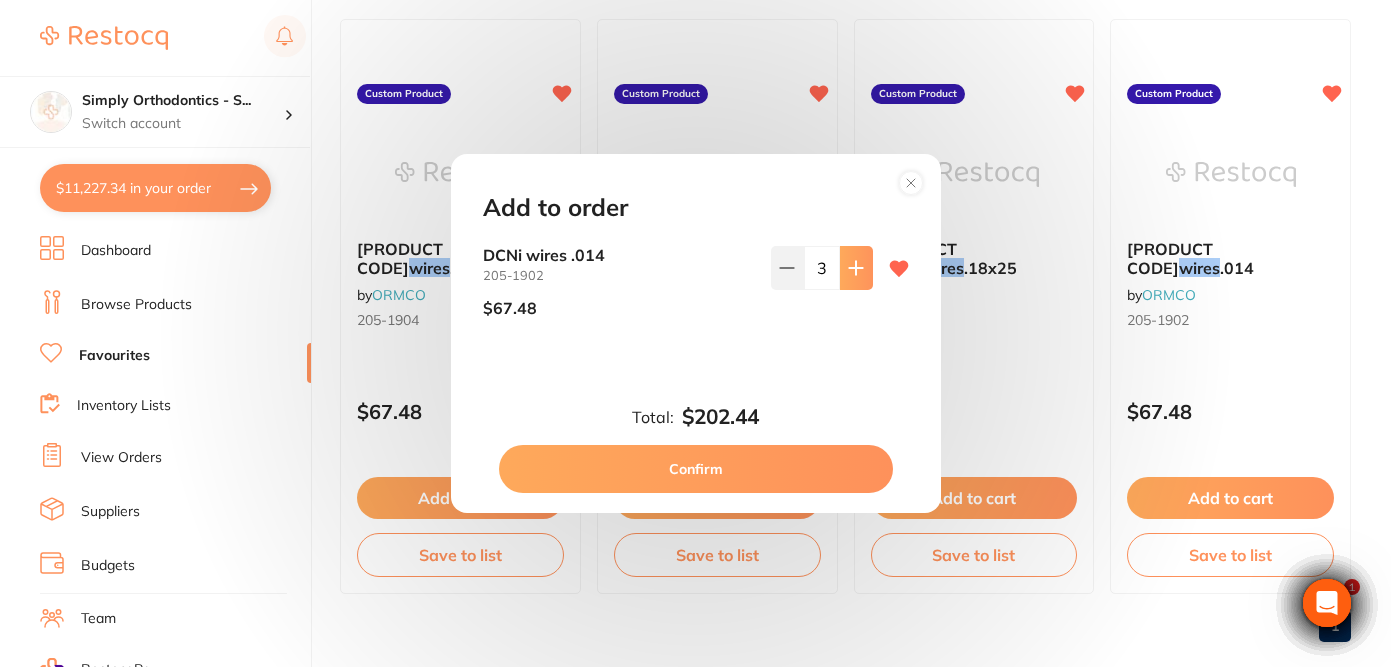 click at bounding box center (856, 268) 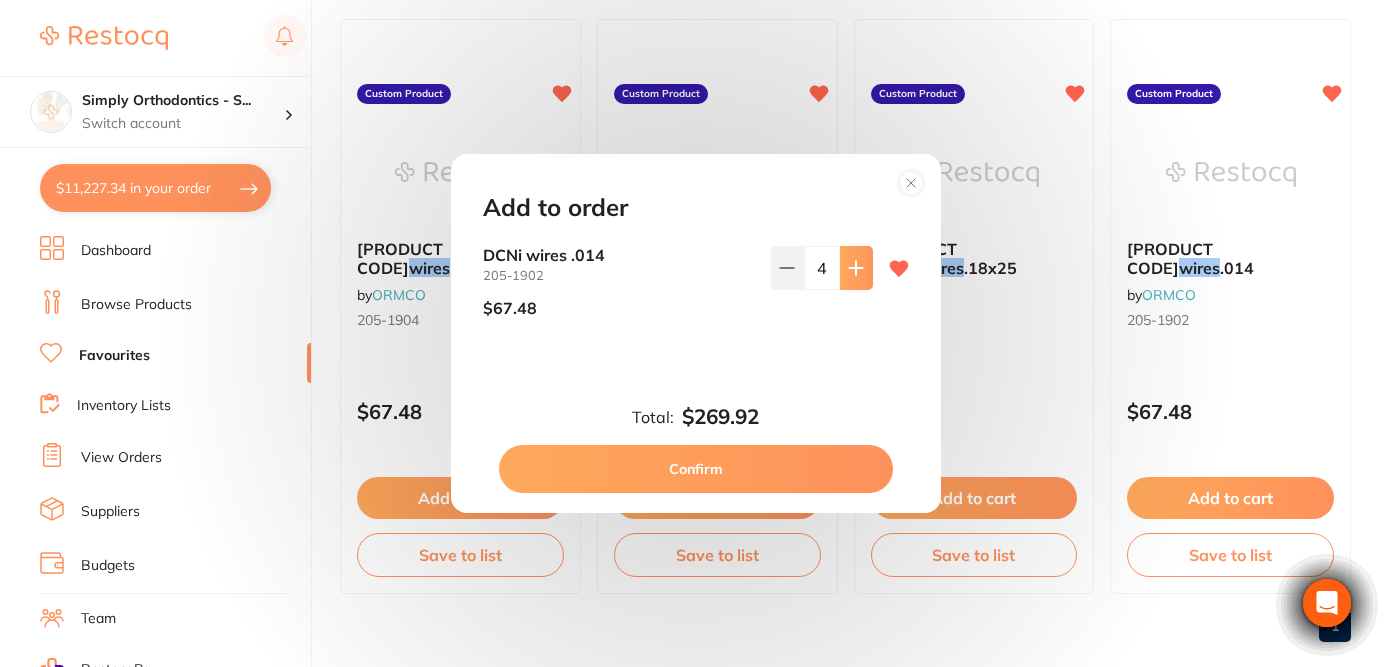 click at bounding box center [856, 268] 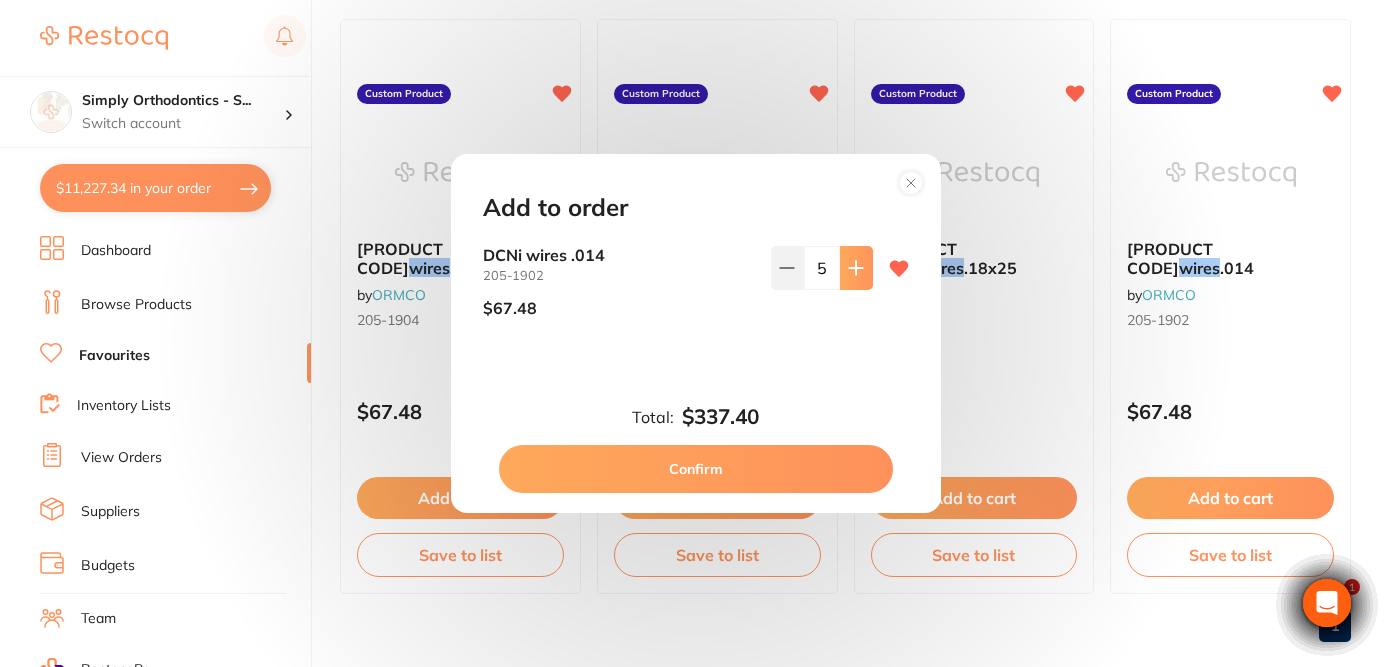 click at bounding box center [856, 268] 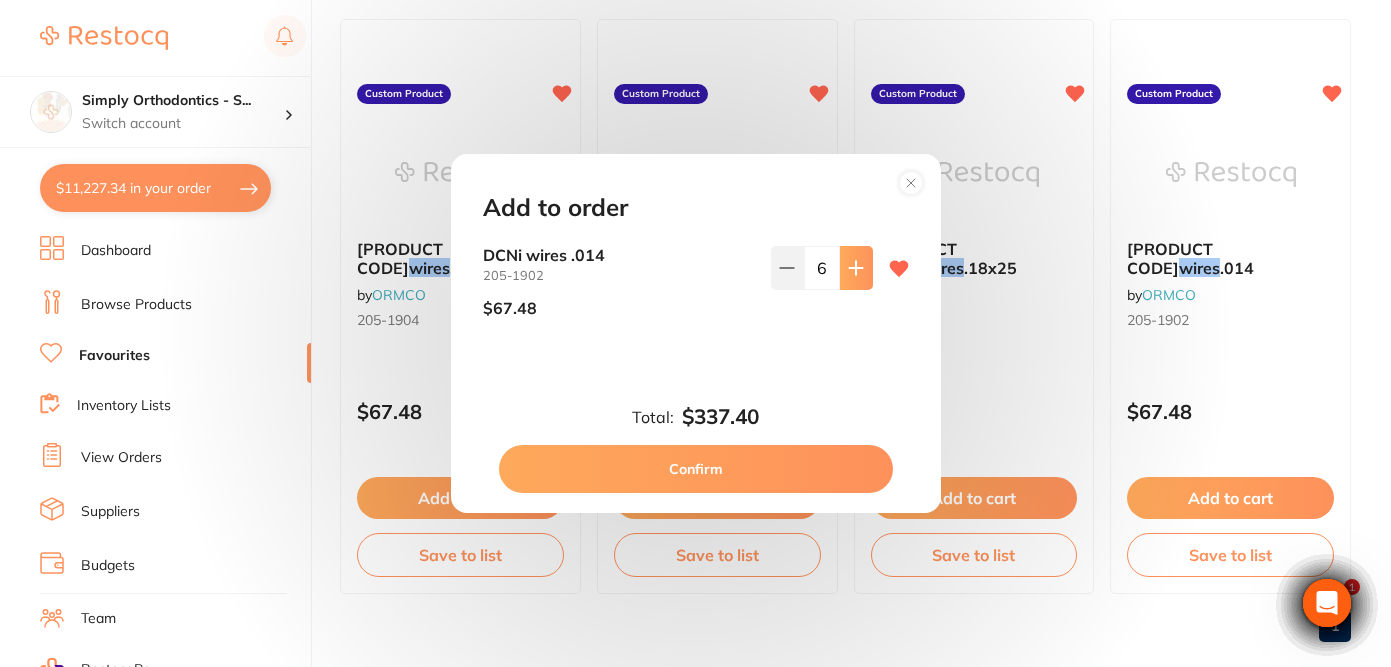 scroll, scrollTop: 0, scrollLeft: 0, axis: both 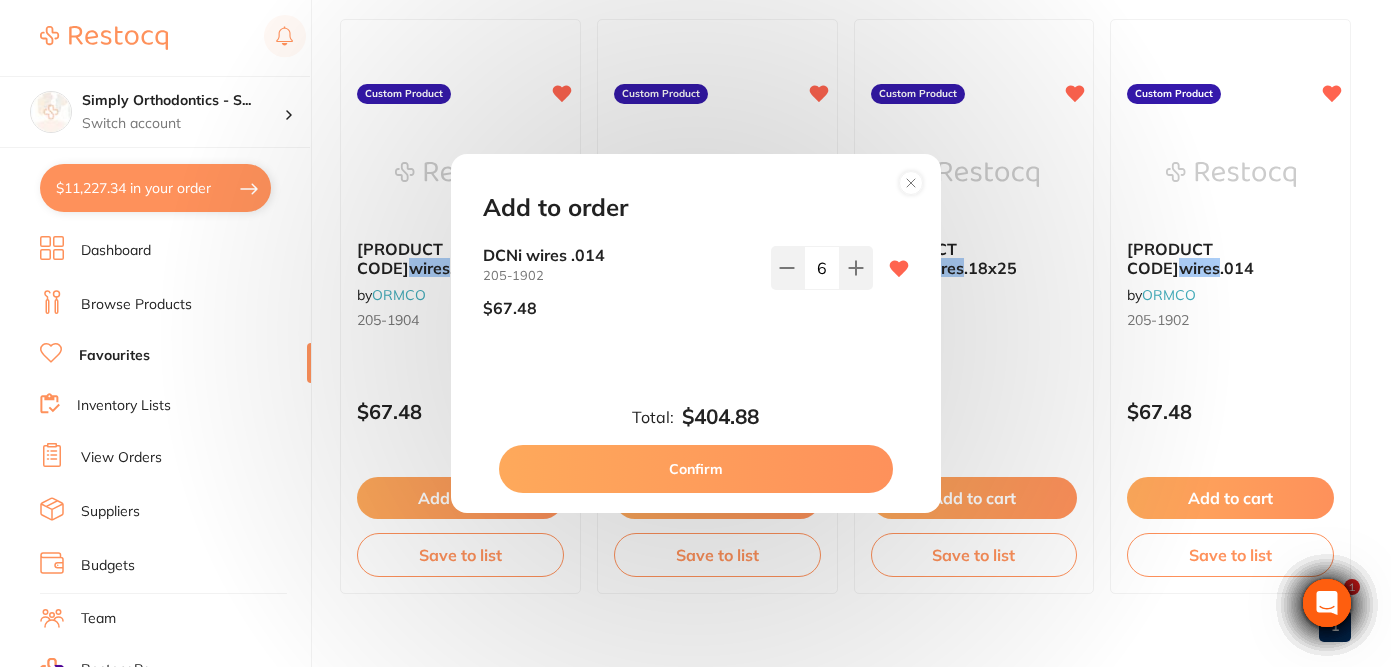 click on "Confirm" at bounding box center (696, 469) 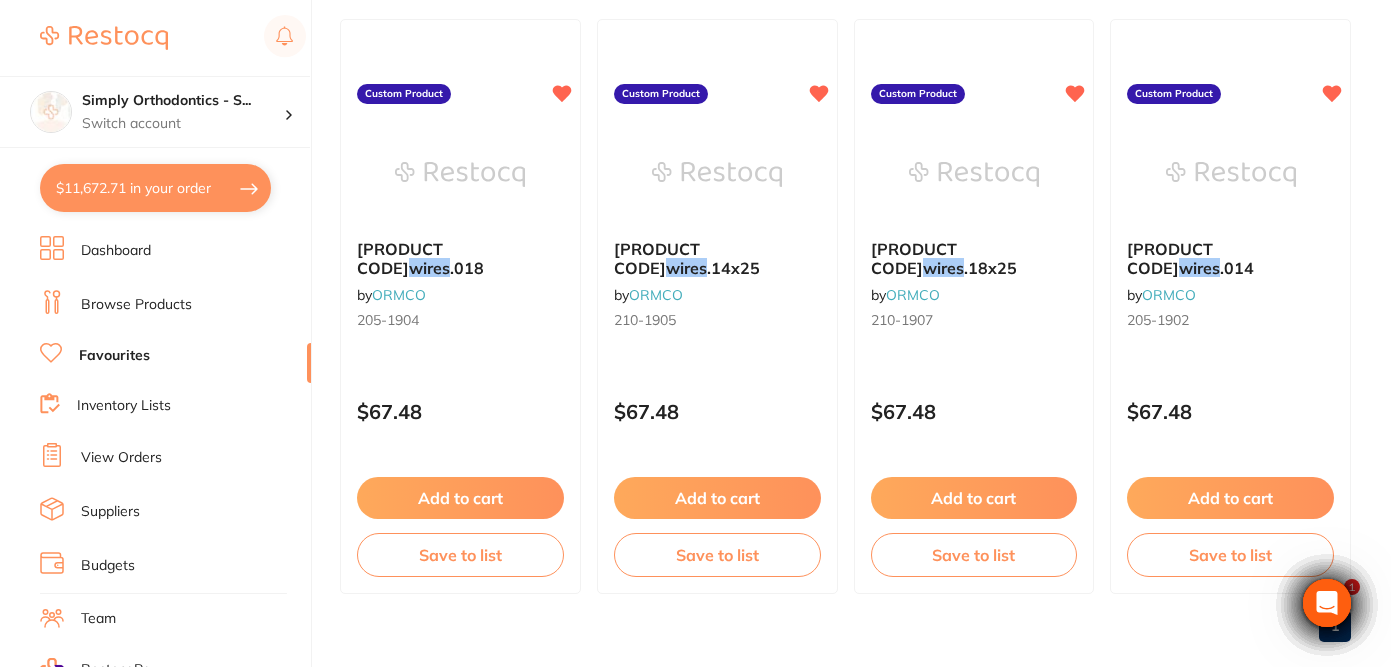scroll, scrollTop: 0, scrollLeft: 0, axis: both 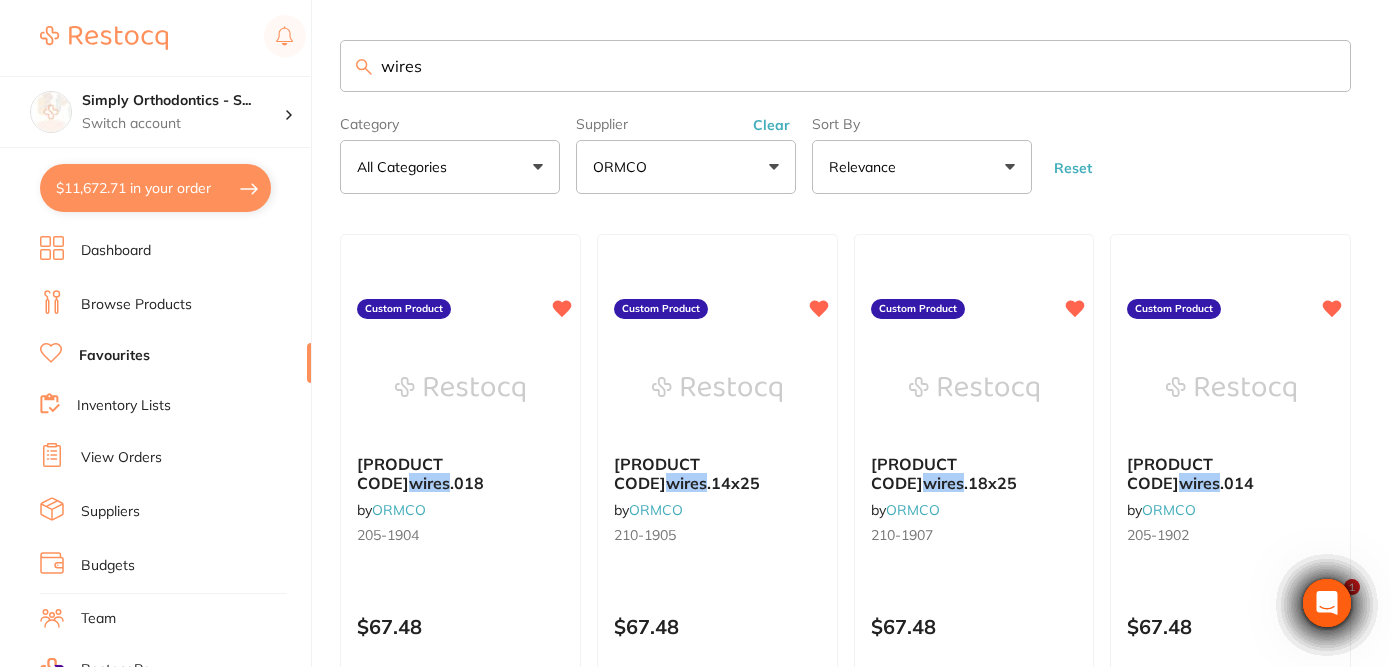 click on "wires" at bounding box center [845, 66] 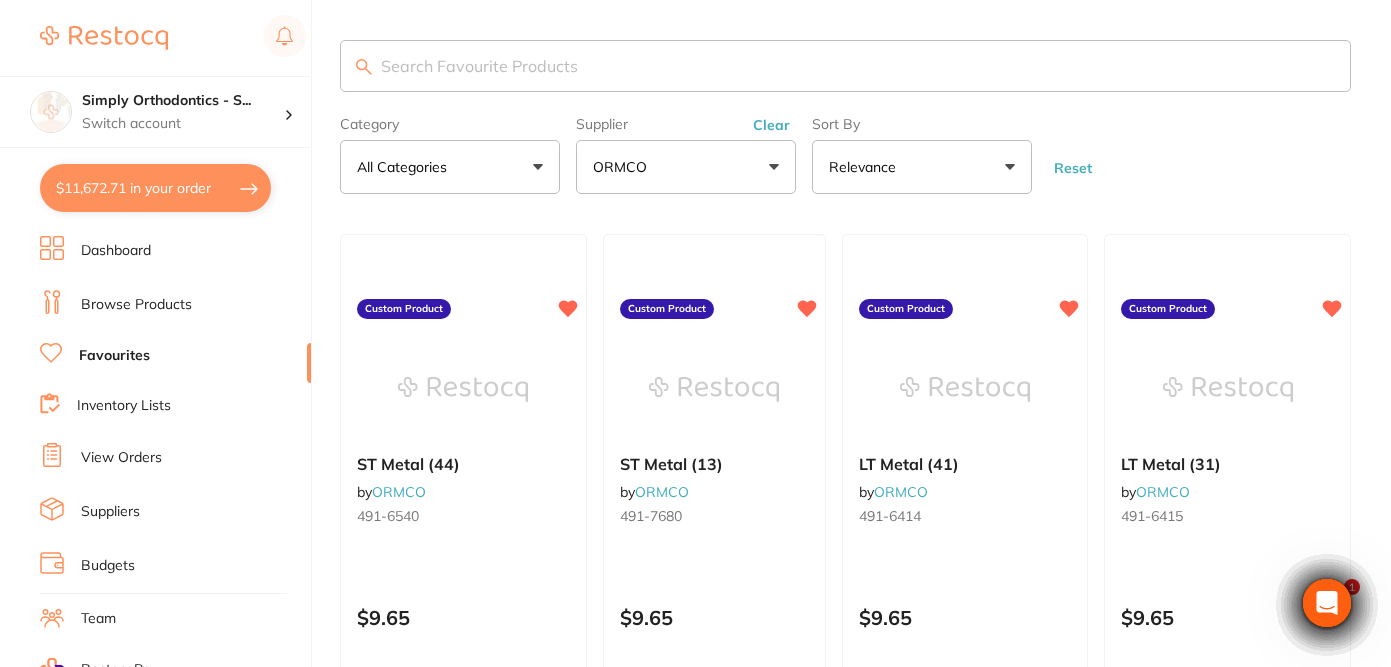 scroll, scrollTop: 0, scrollLeft: 0, axis: both 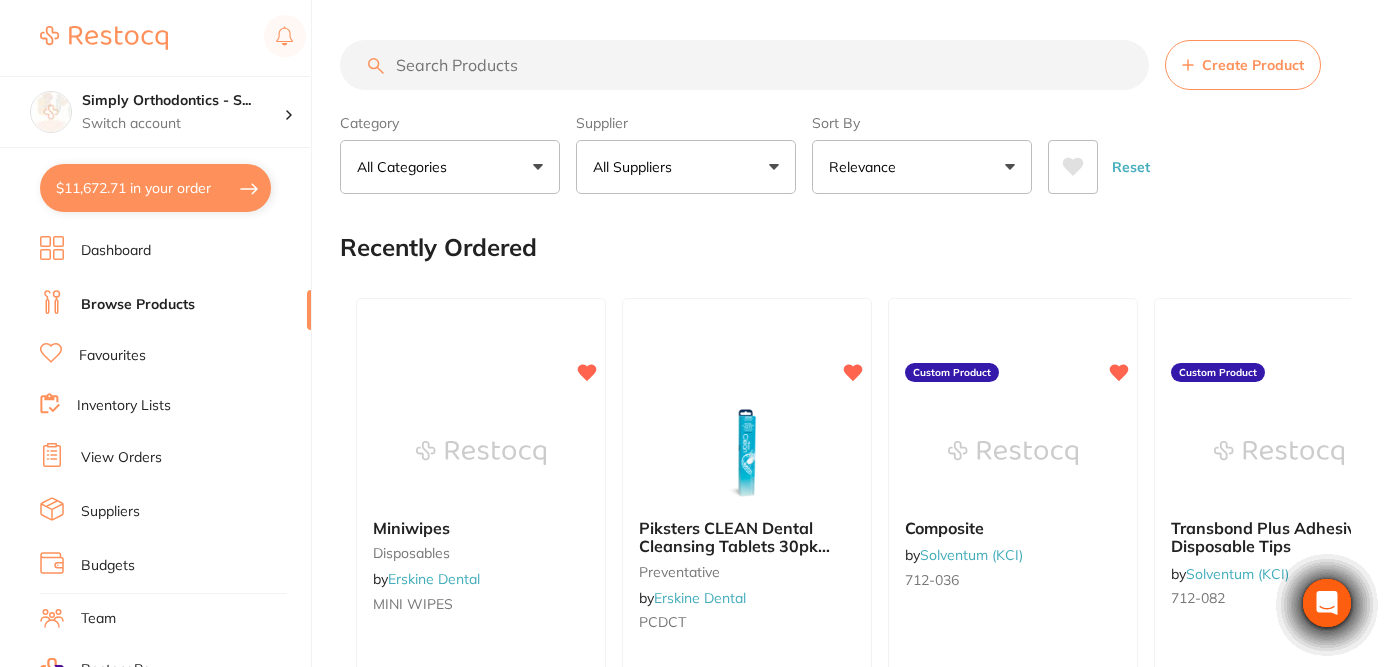 click at bounding box center (744, 65) 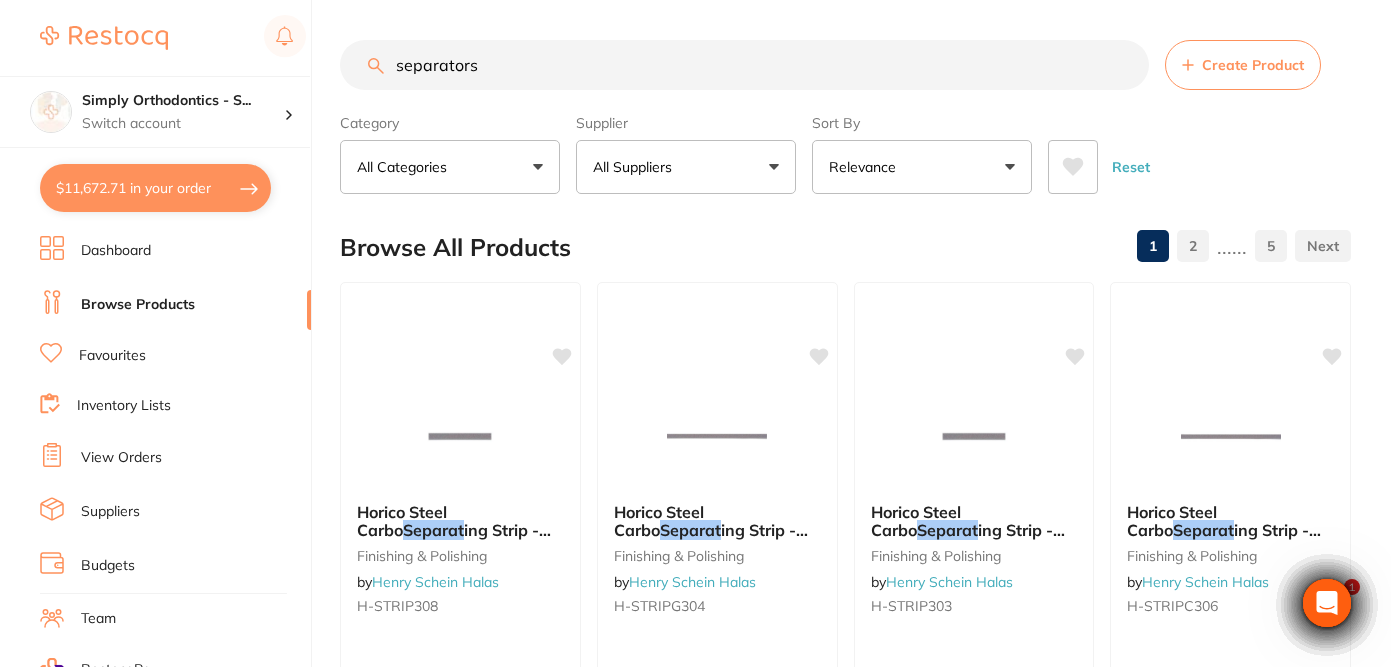 scroll, scrollTop: 0, scrollLeft: 0, axis: both 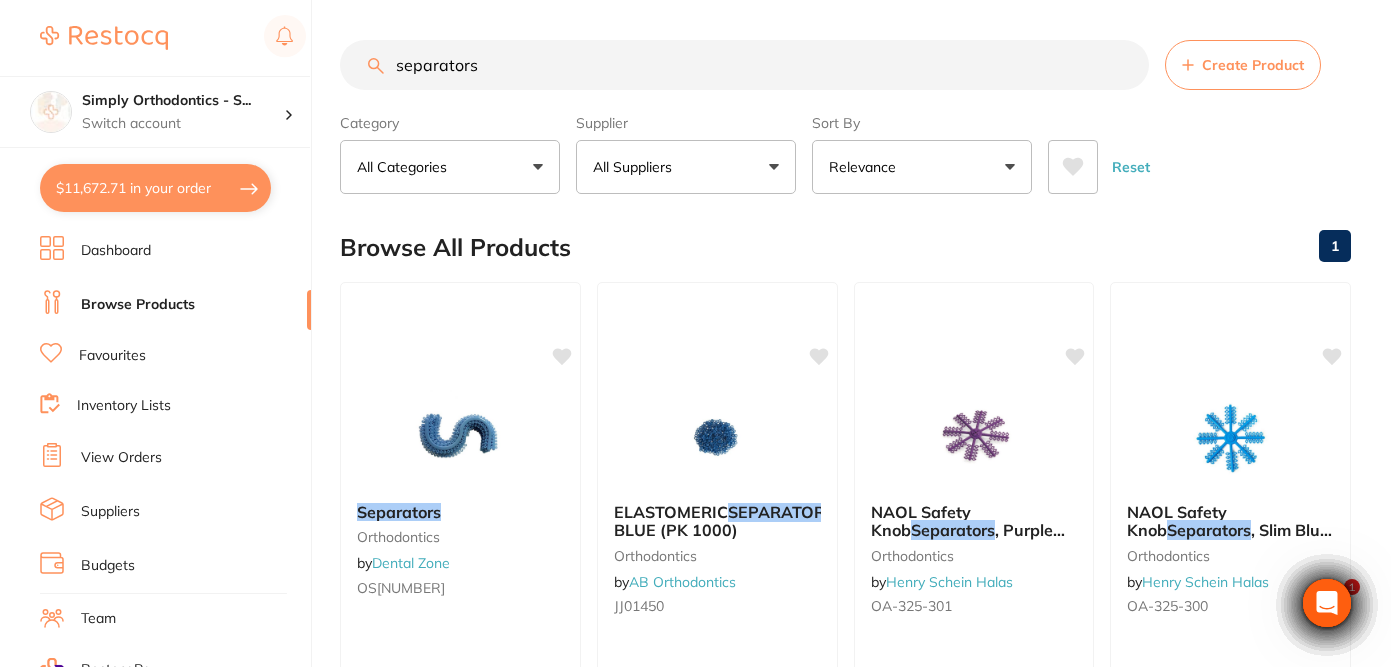 type on "separators" 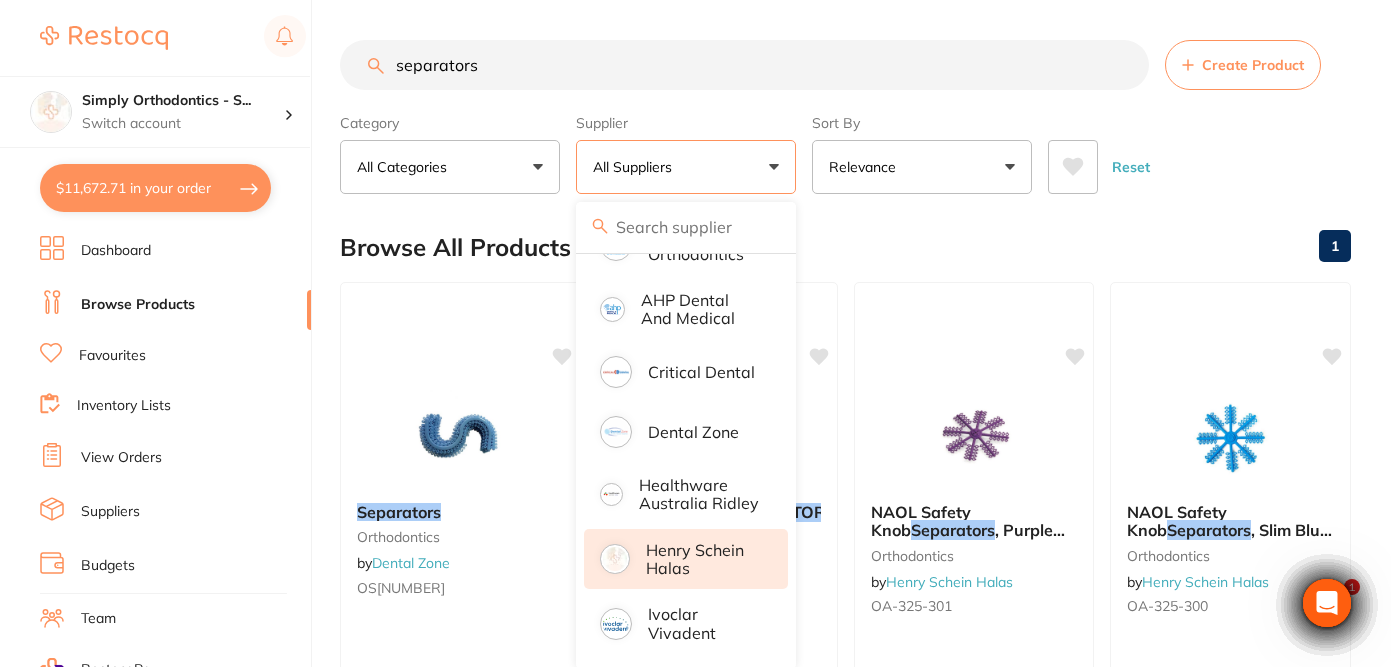 scroll, scrollTop: 93, scrollLeft: 0, axis: vertical 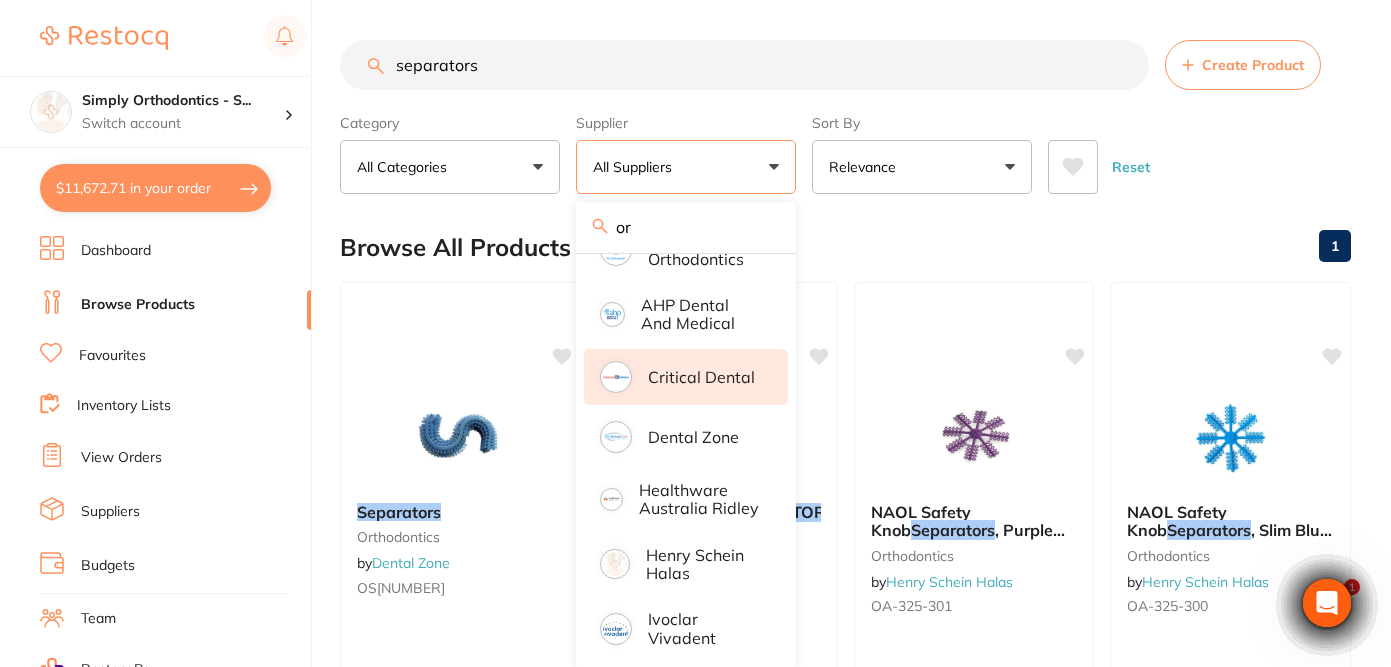type on "orm" 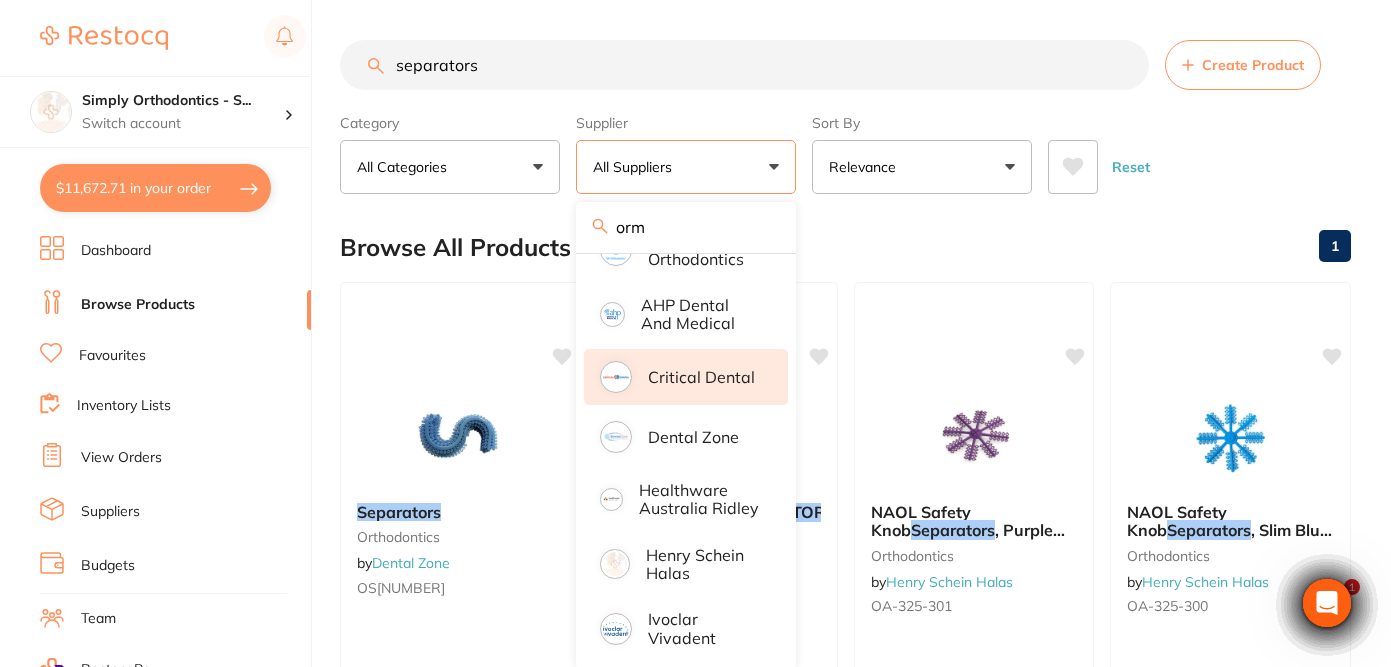 scroll, scrollTop: 0, scrollLeft: 0, axis: both 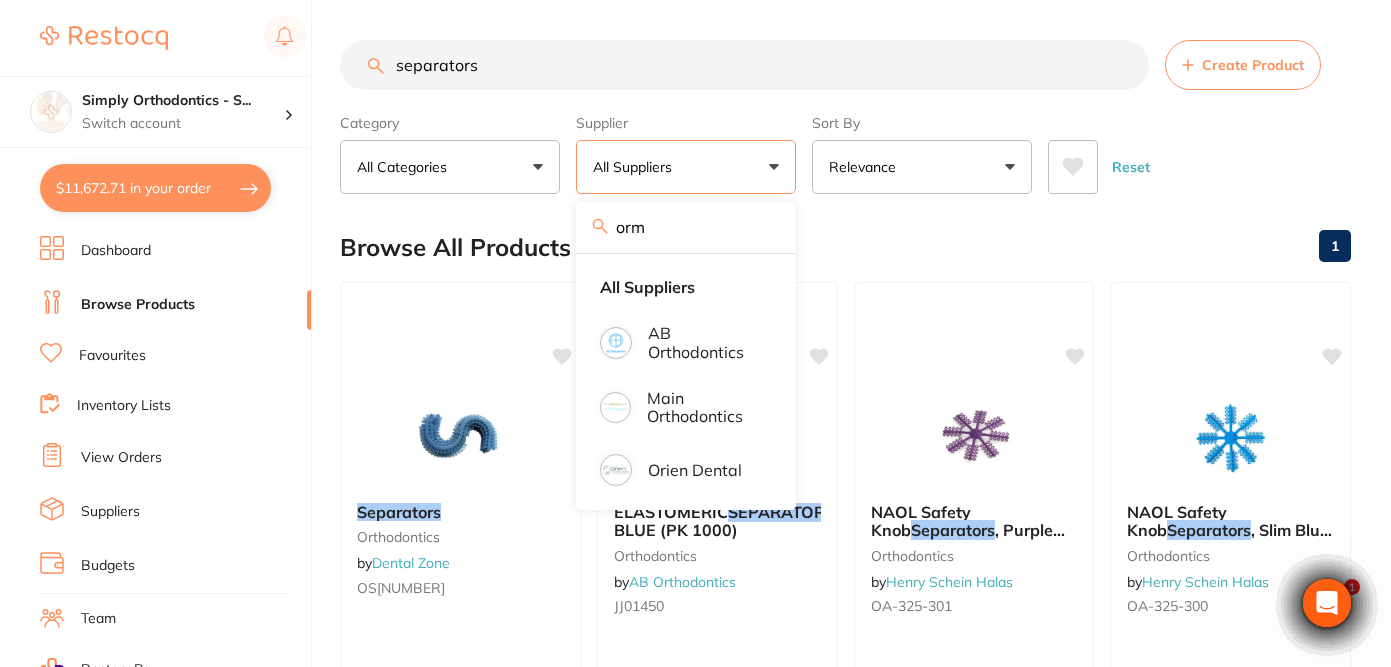 click on "orm" at bounding box center [686, 227] 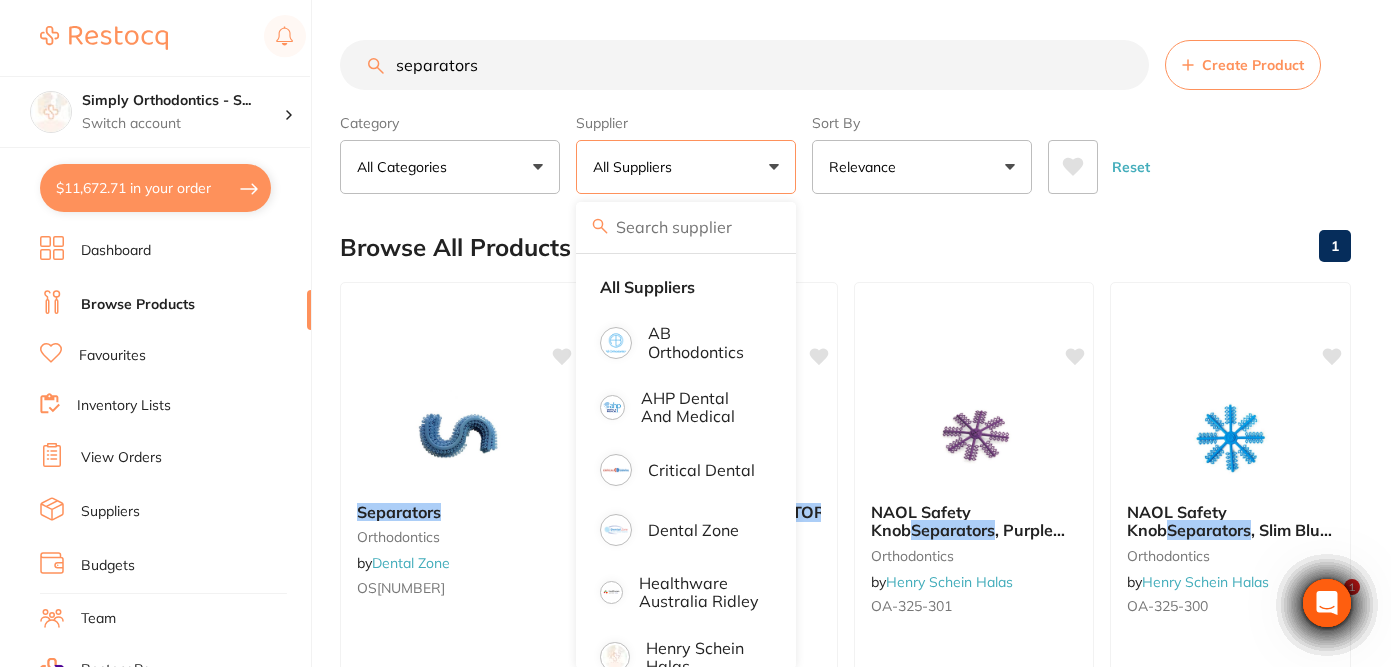 click on "Browse All Products 1" at bounding box center [845, 247] 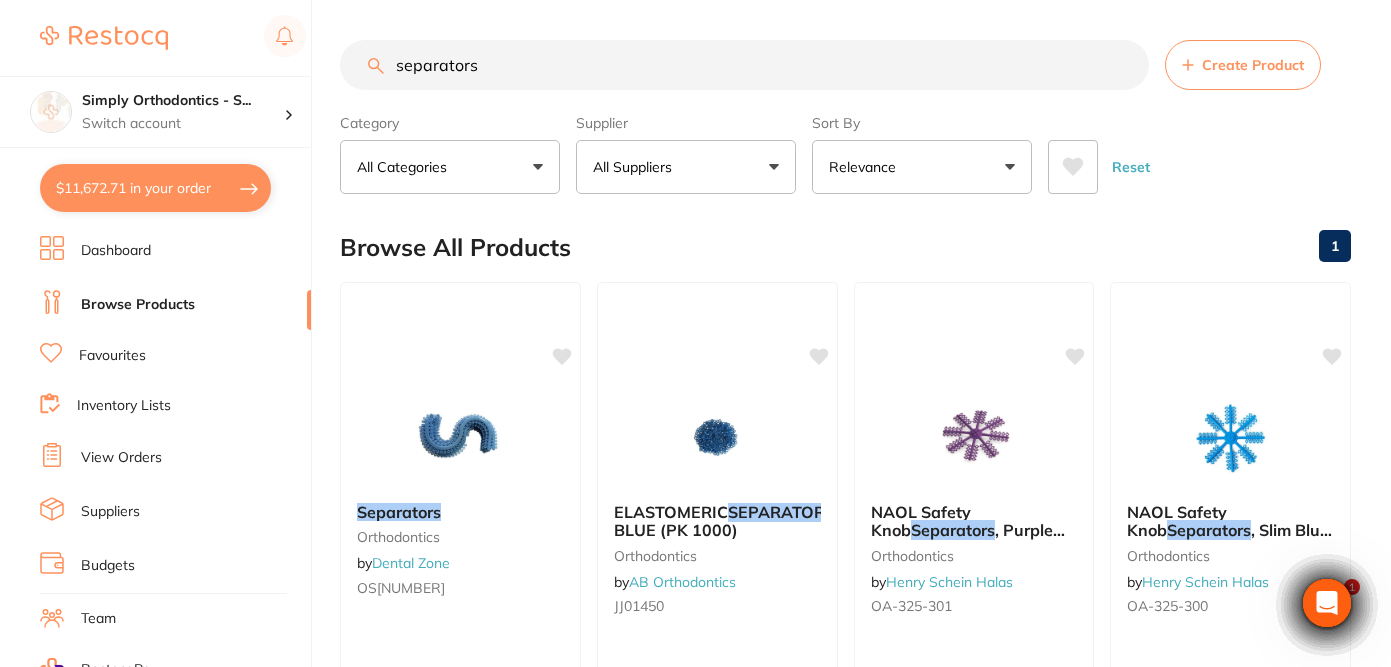 click on "separators" at bounding box center [744, 65] 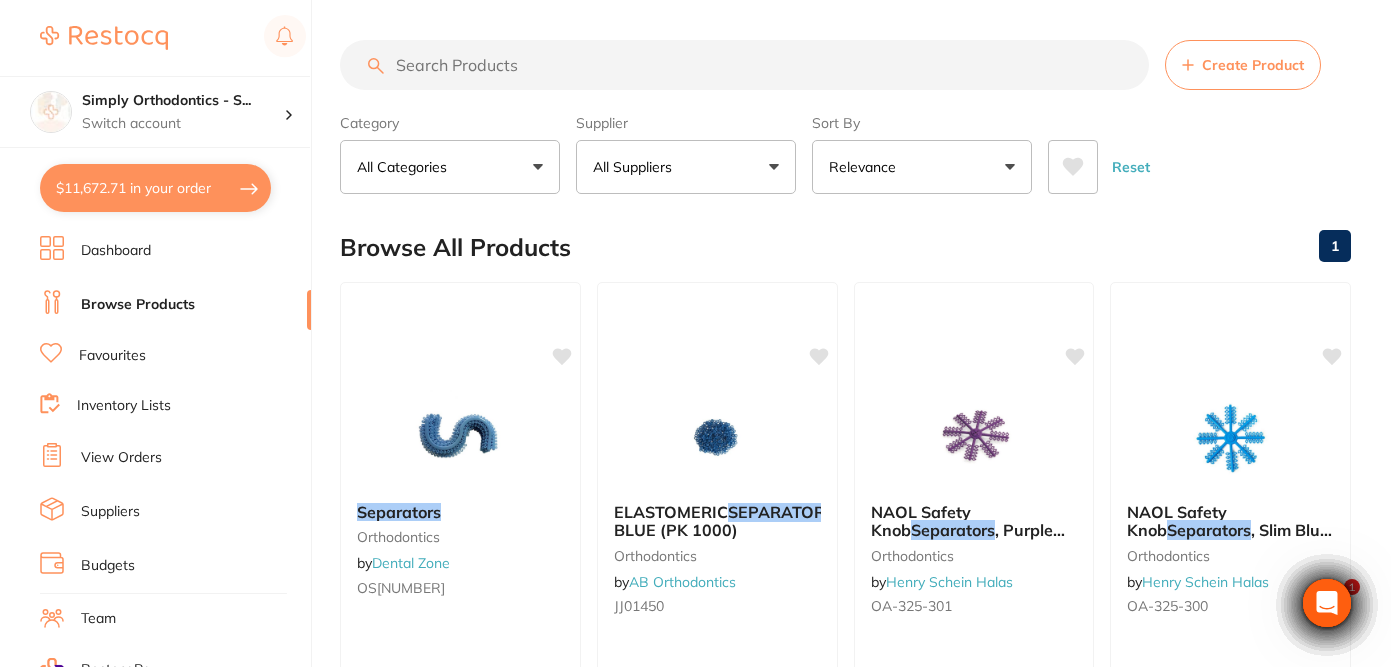 paste on "11057" 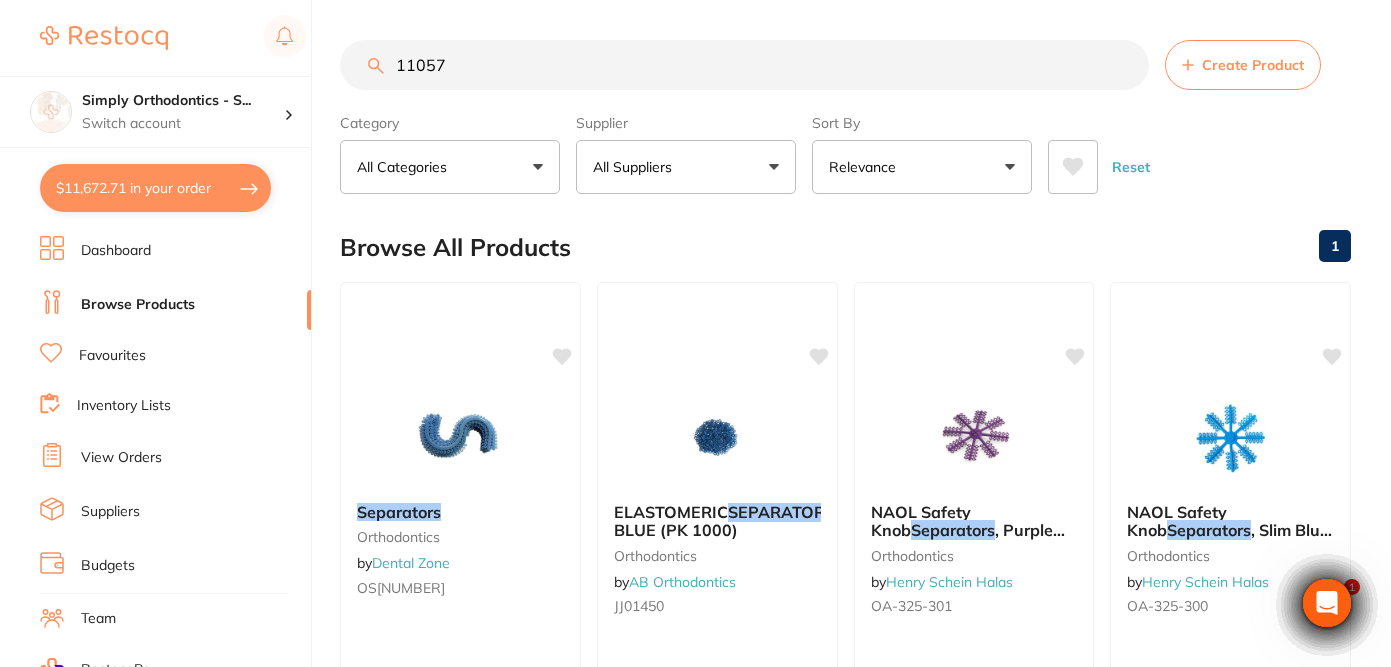 type on "11057" 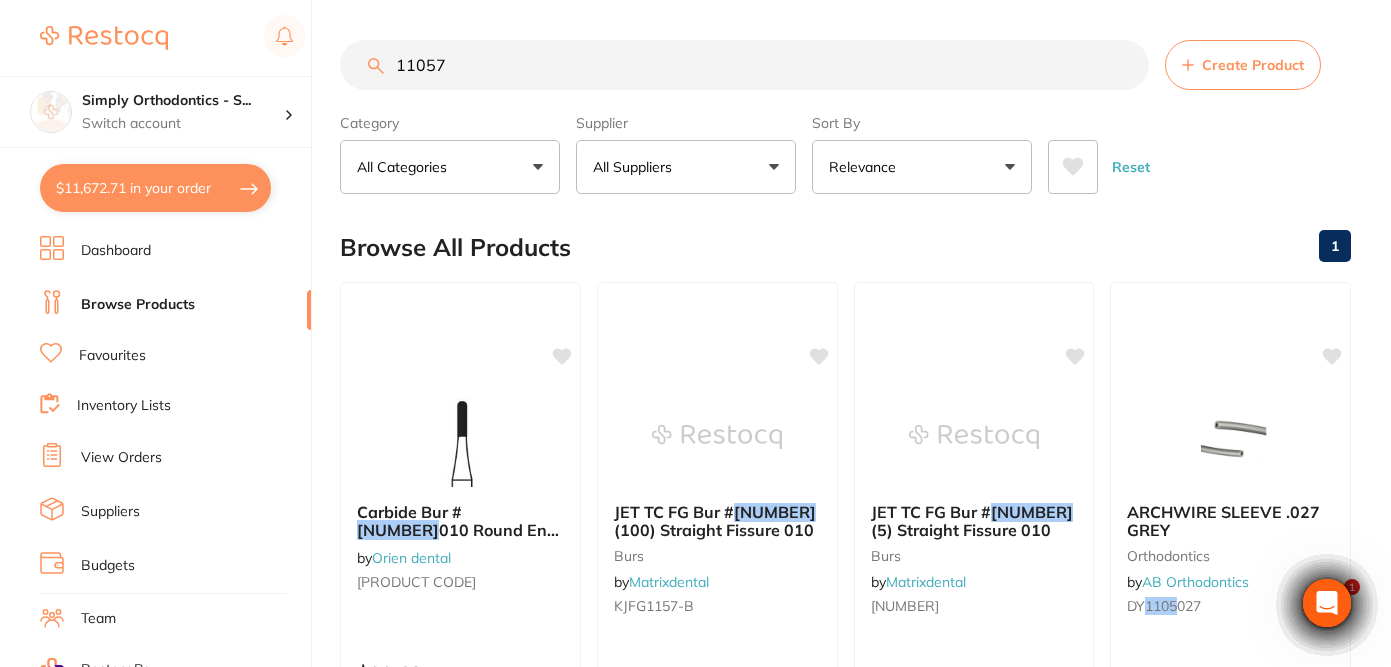 scroll, scrollTop: 0, scrollLeft: 0, axis: both 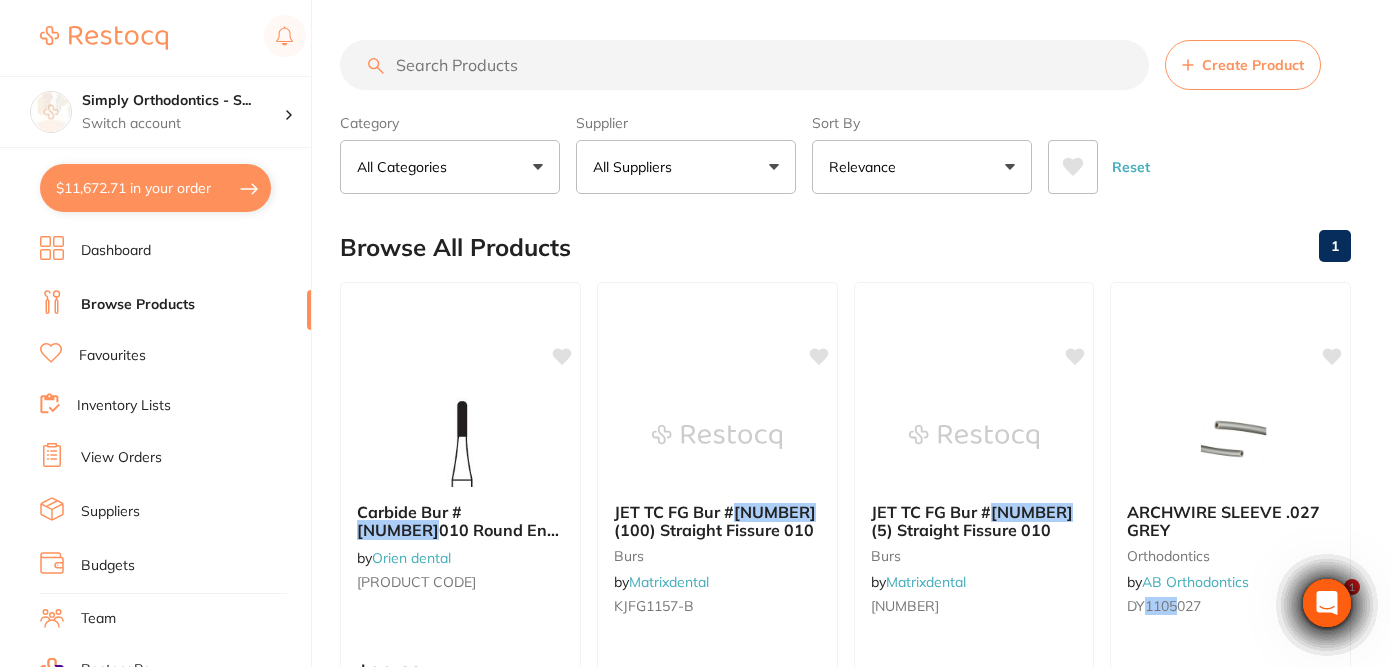 paste on "640-0080" 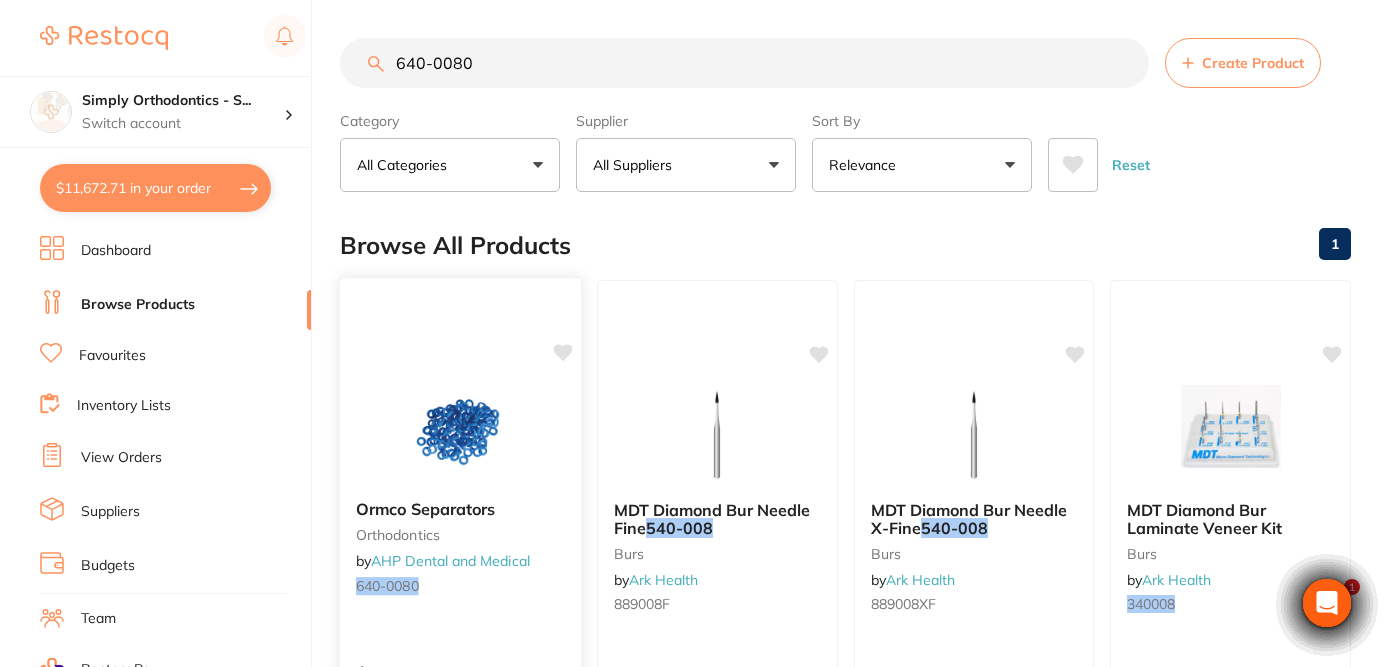 scroll, scrollTop: 125, scrollLeft: 0, axis: vertical 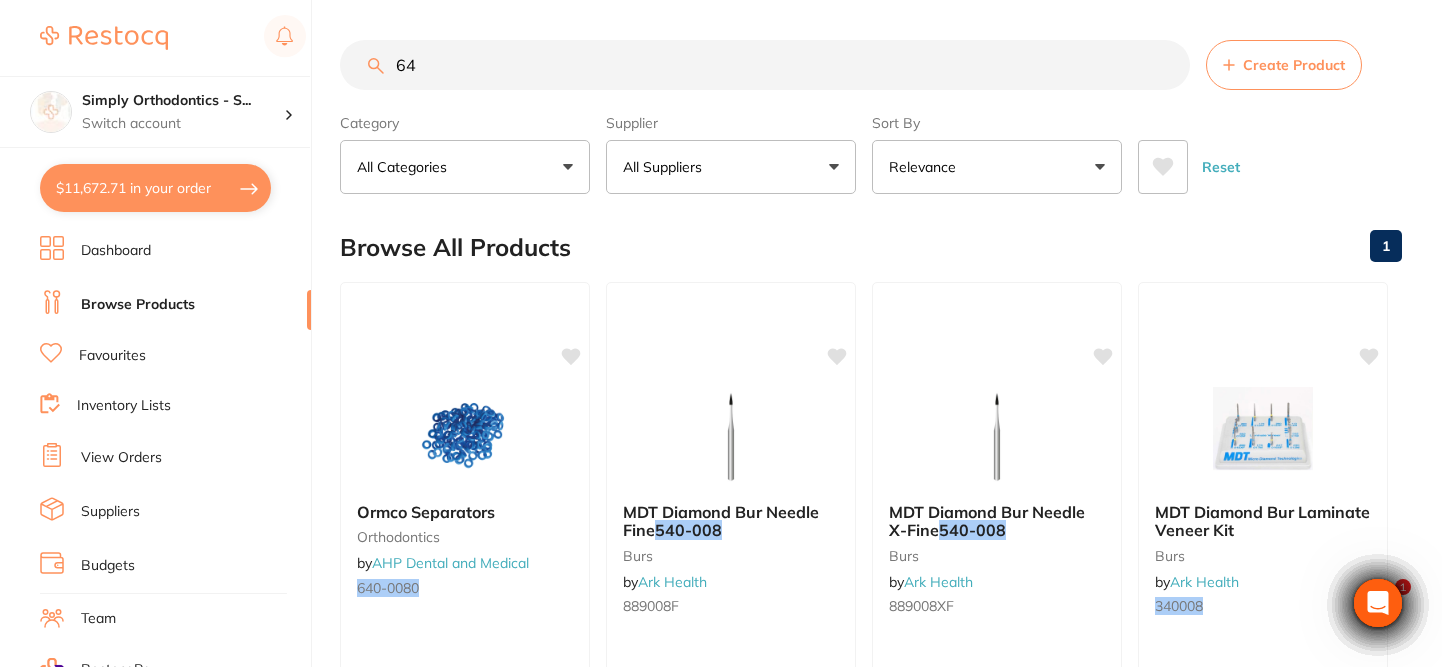 type on "6" 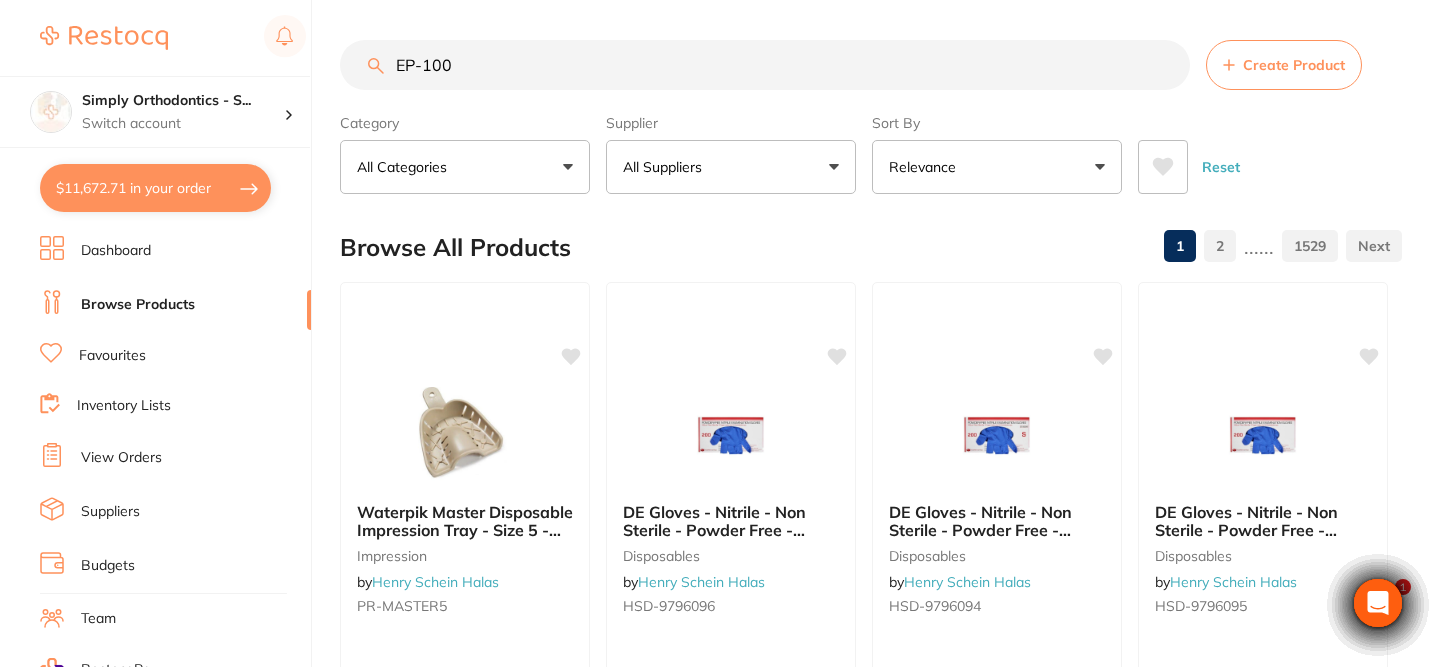 type on "EP-100" 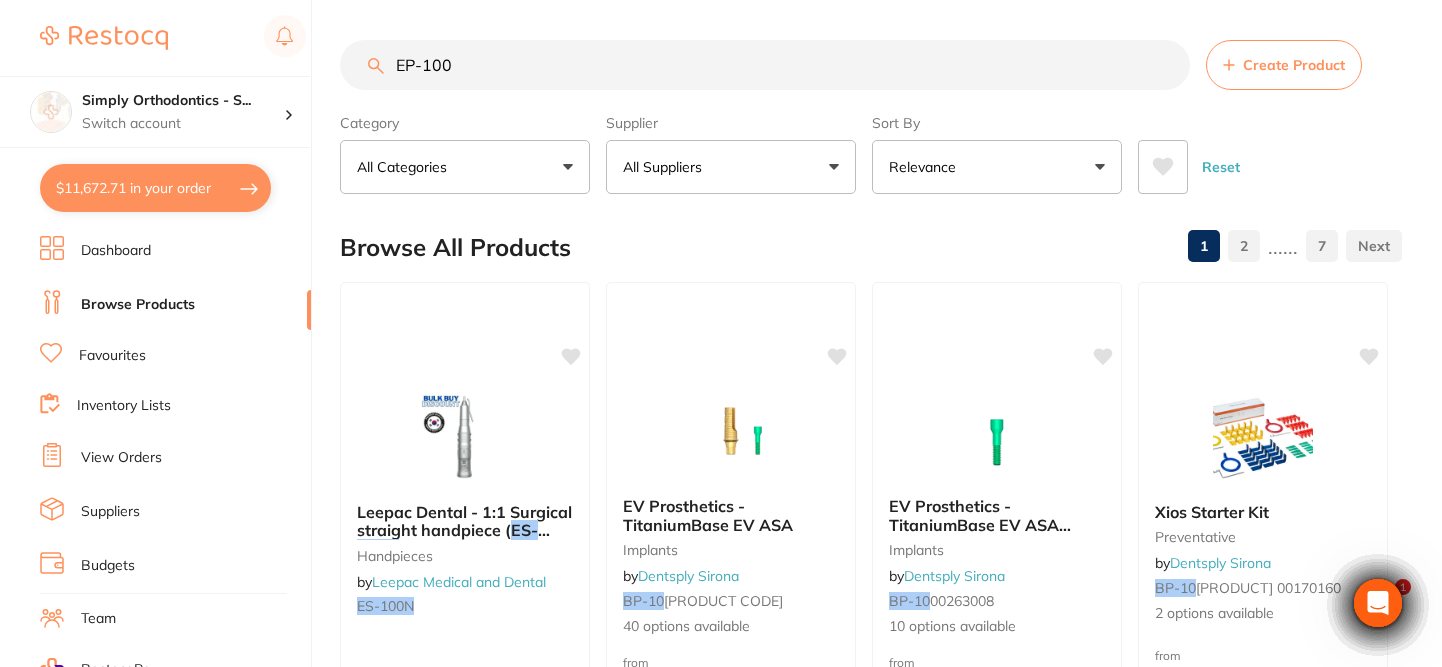 scroll, scrollTop: 0, scrollLeft: 0, axis: both 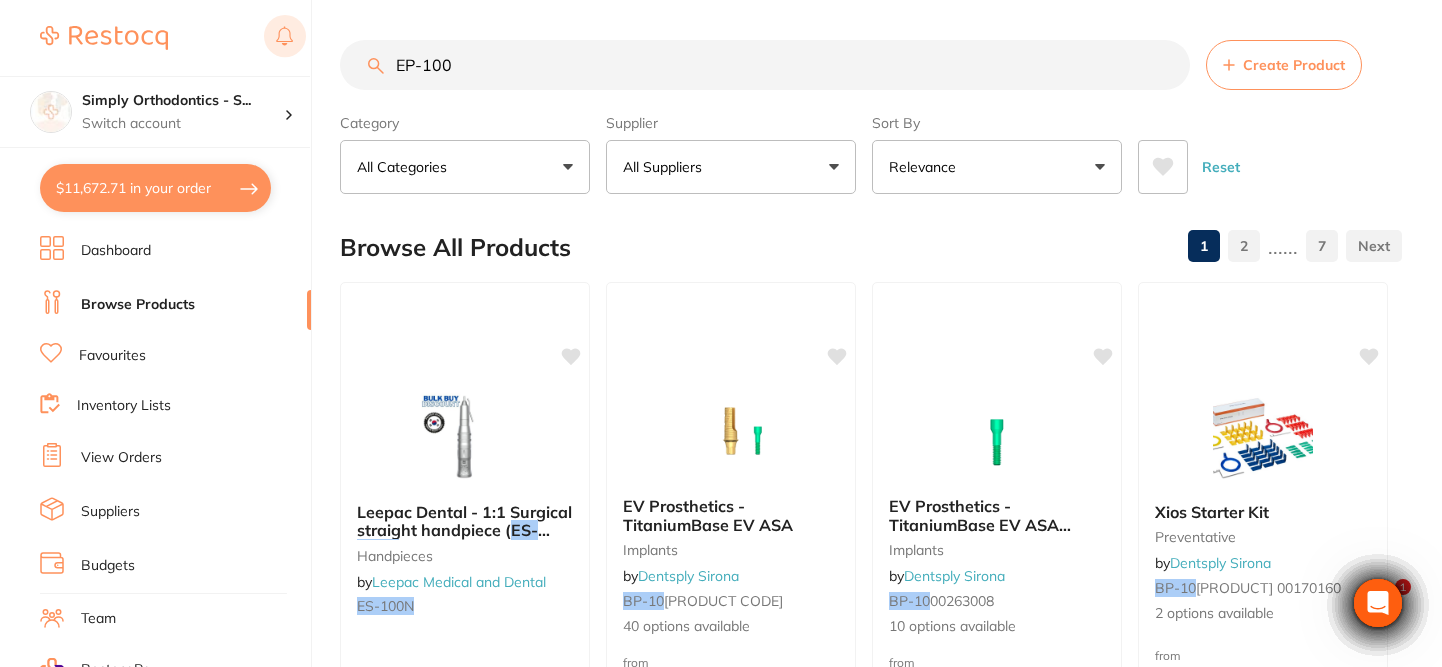 drag, startPoint x: 483, startPoint y: 63, endPoint x: 276, endPoint y: 60, distance: 207.02174 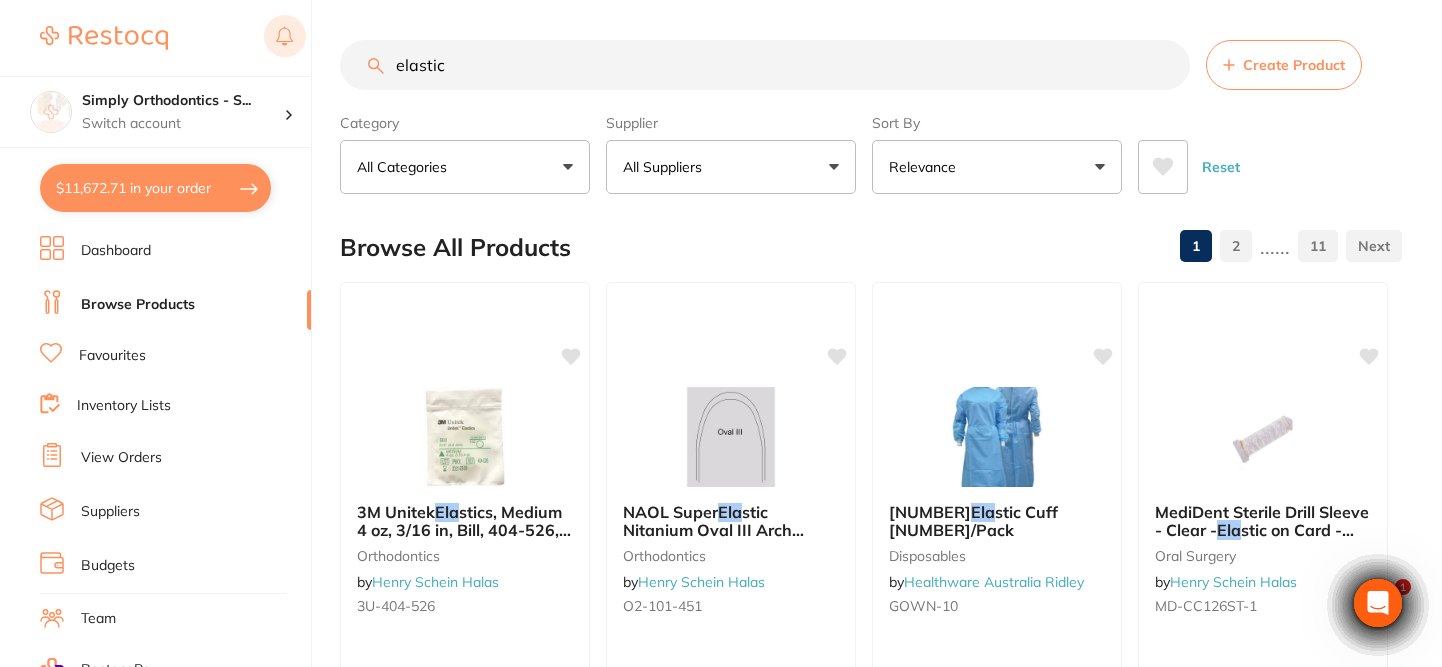 scroll, scrollTop: 0, scrollLeft: 0, axis: both 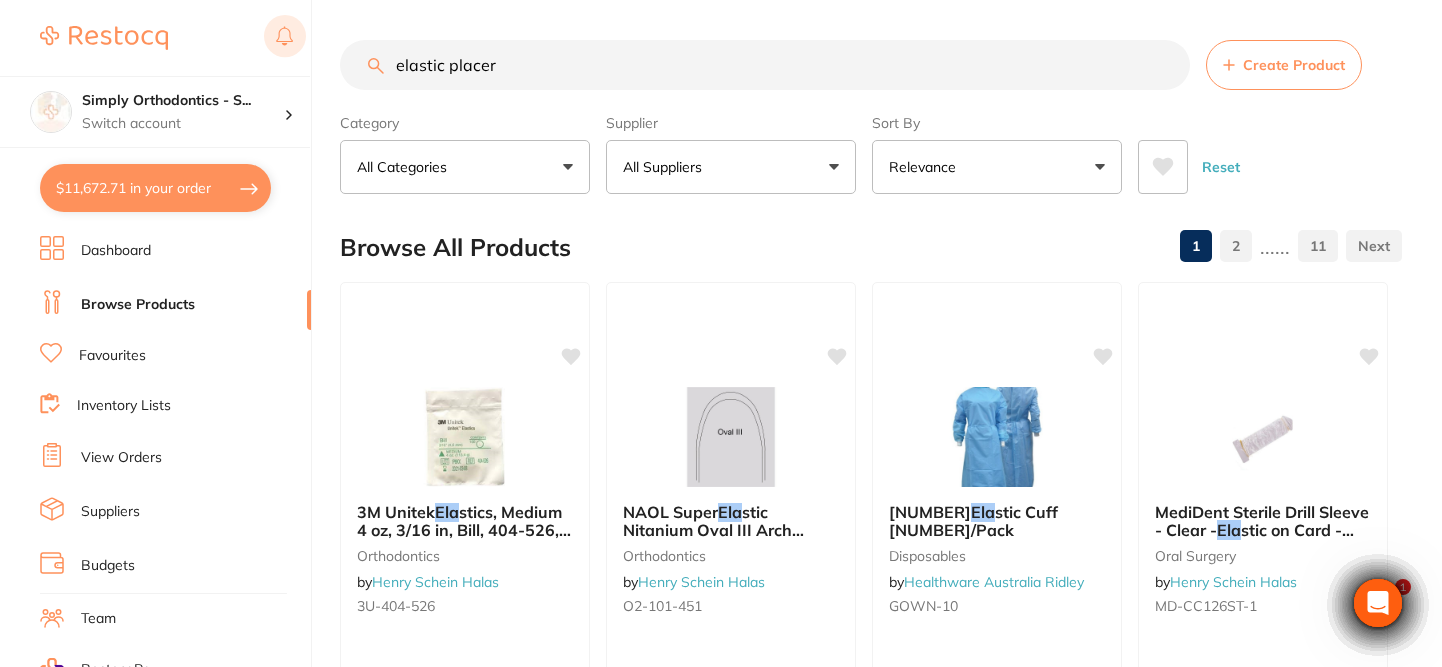 type on "elastic placer" 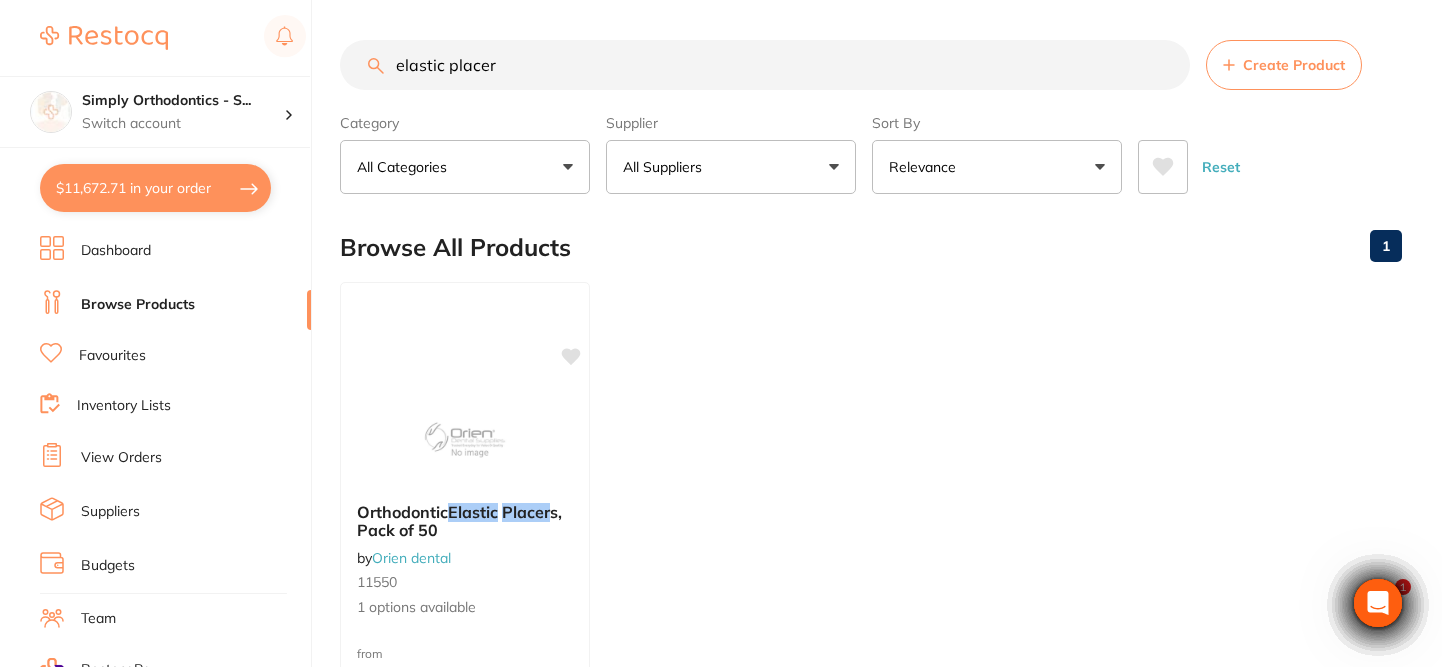 scroll, scrollTop: 0, scrollLeft: 0, axis: both 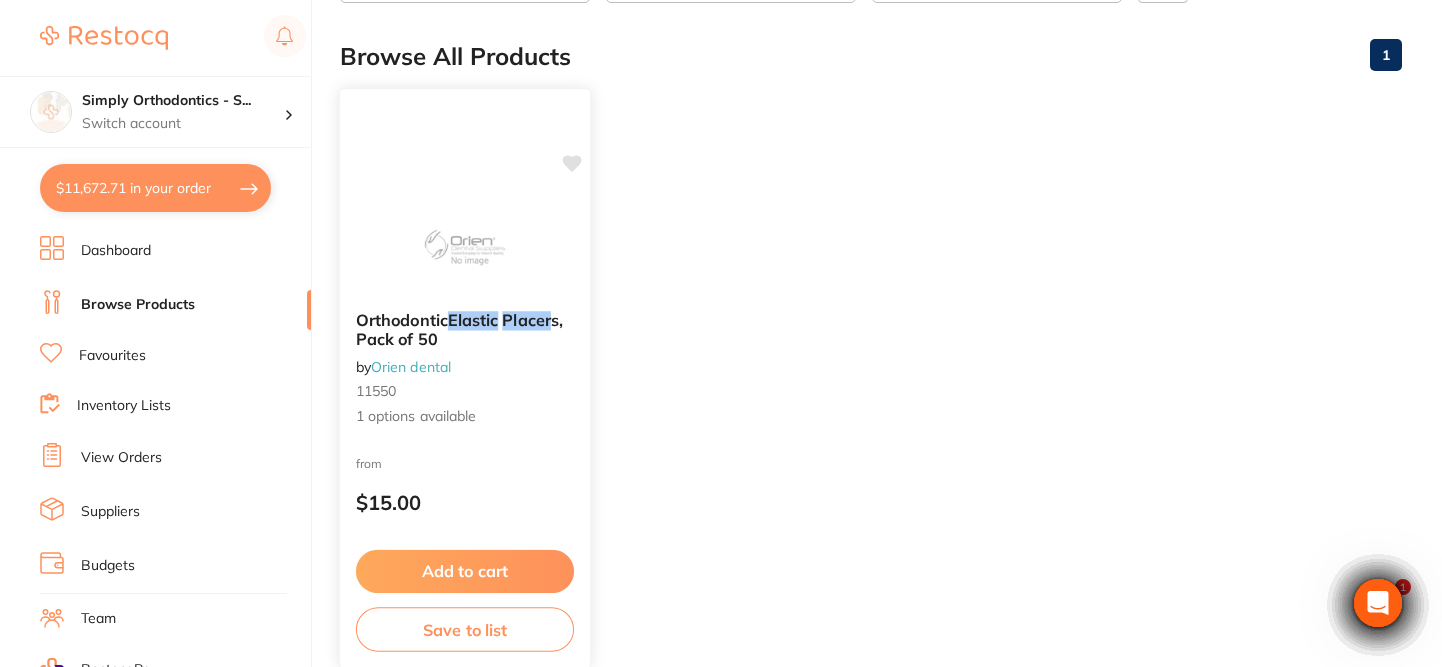 click 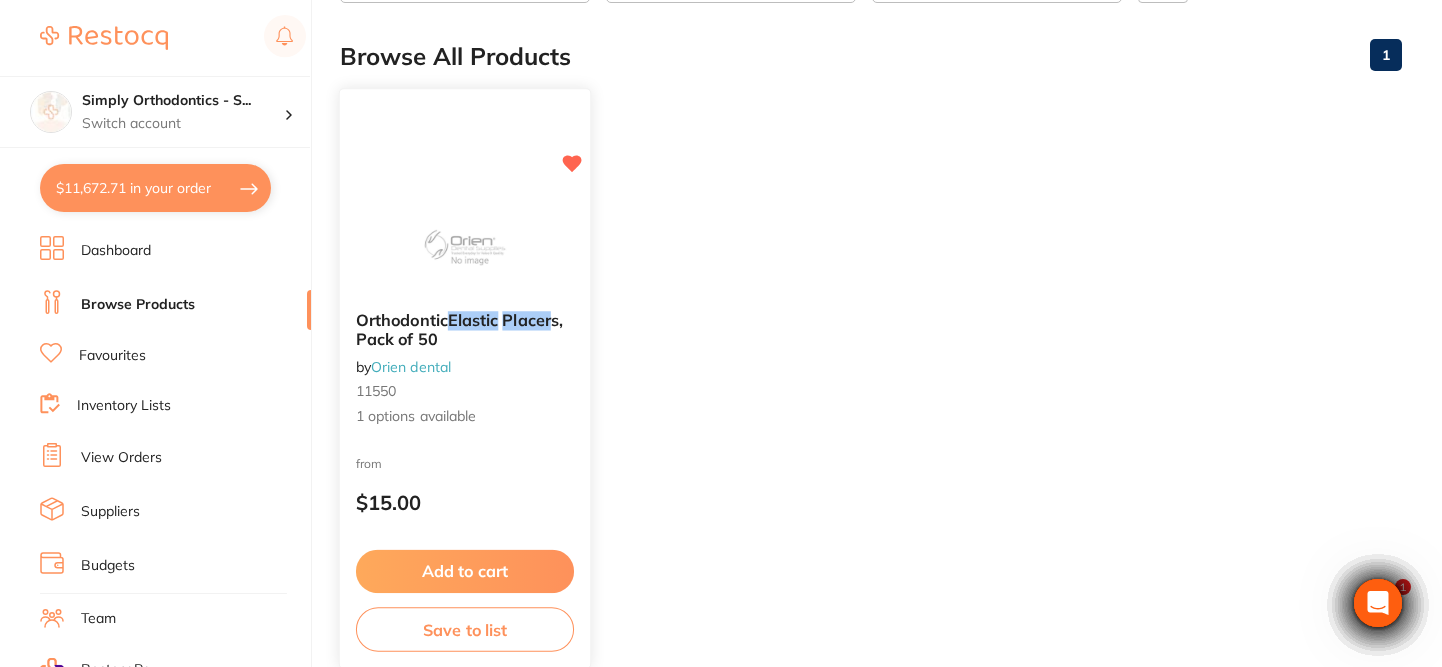 click on "Add to cart" at bounding box center (465, 571) 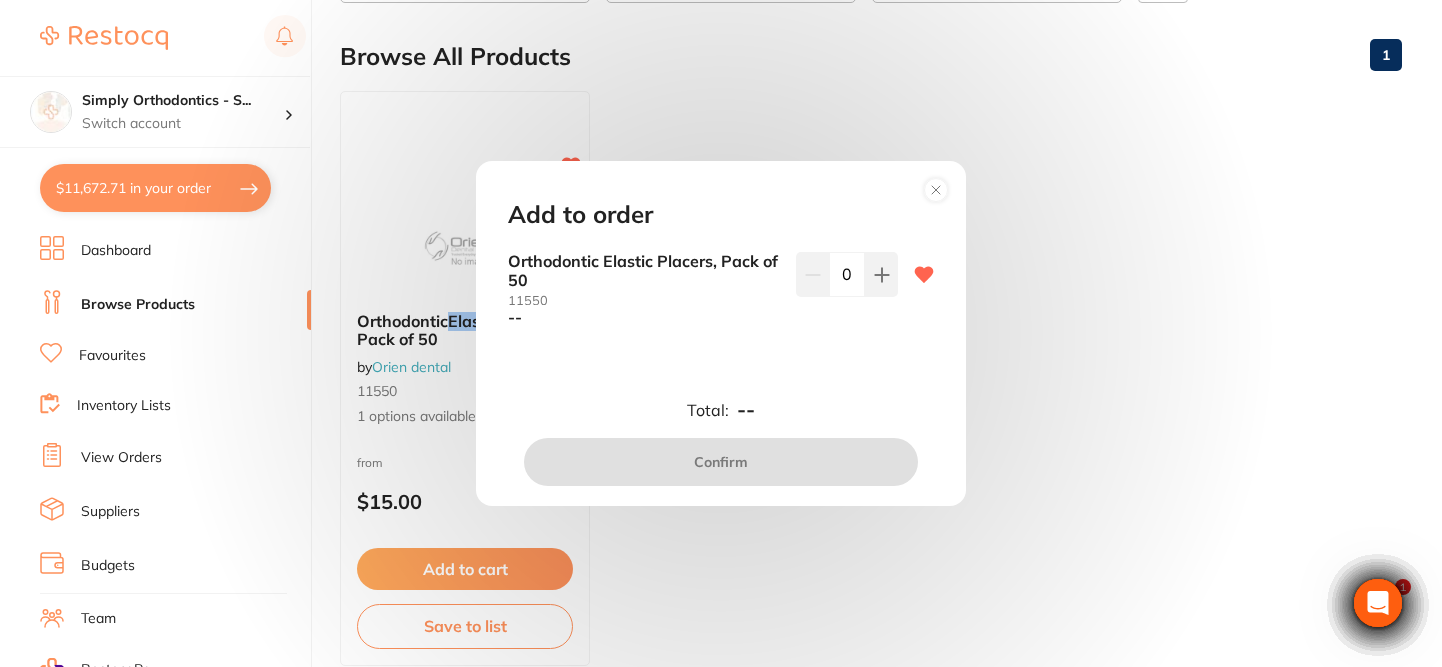 scroll, scrollTop: 0, scrollLeft: 0, axis: both 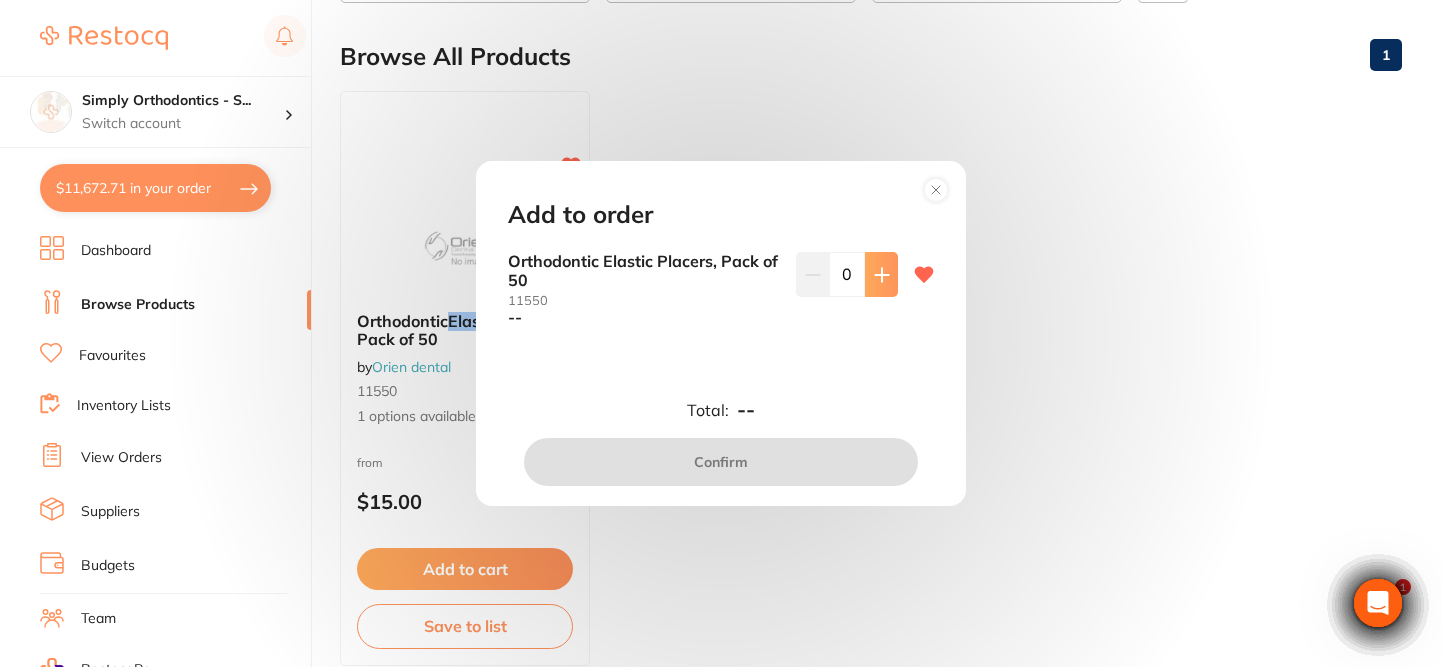 click 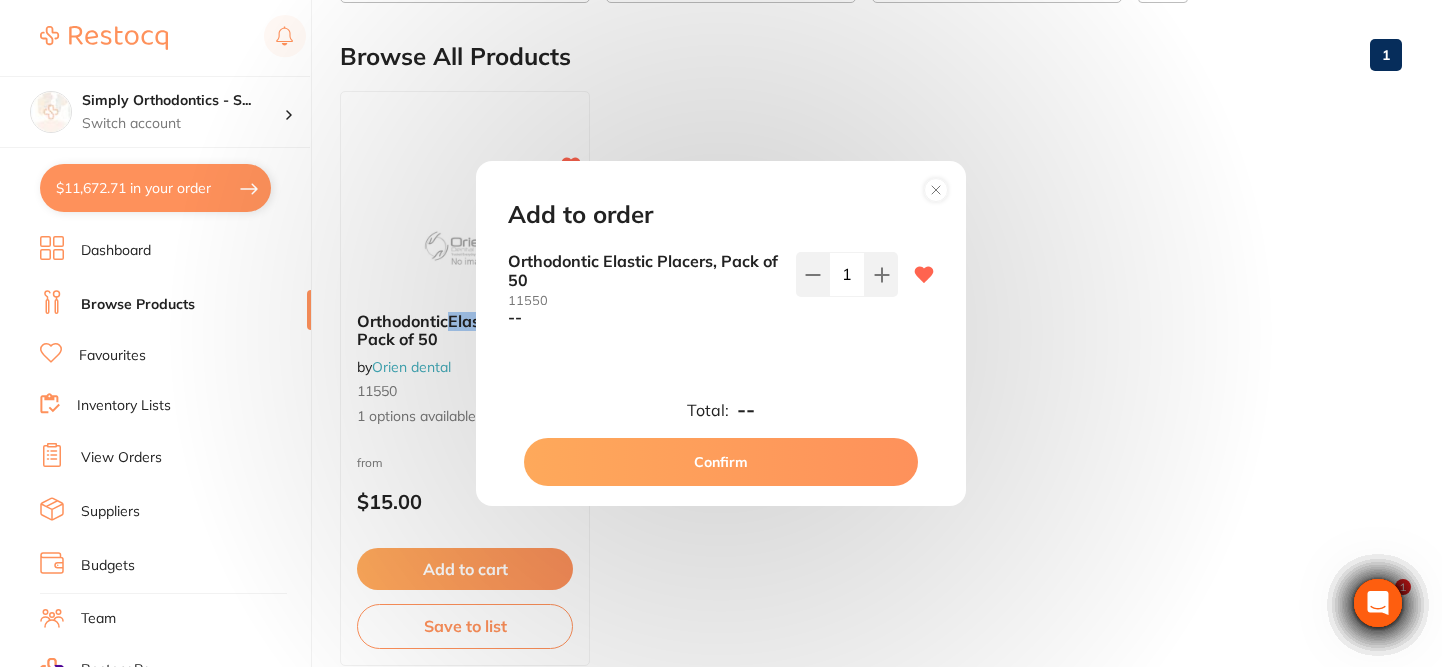 click on "Confirm" at bounding box center [721, 462] 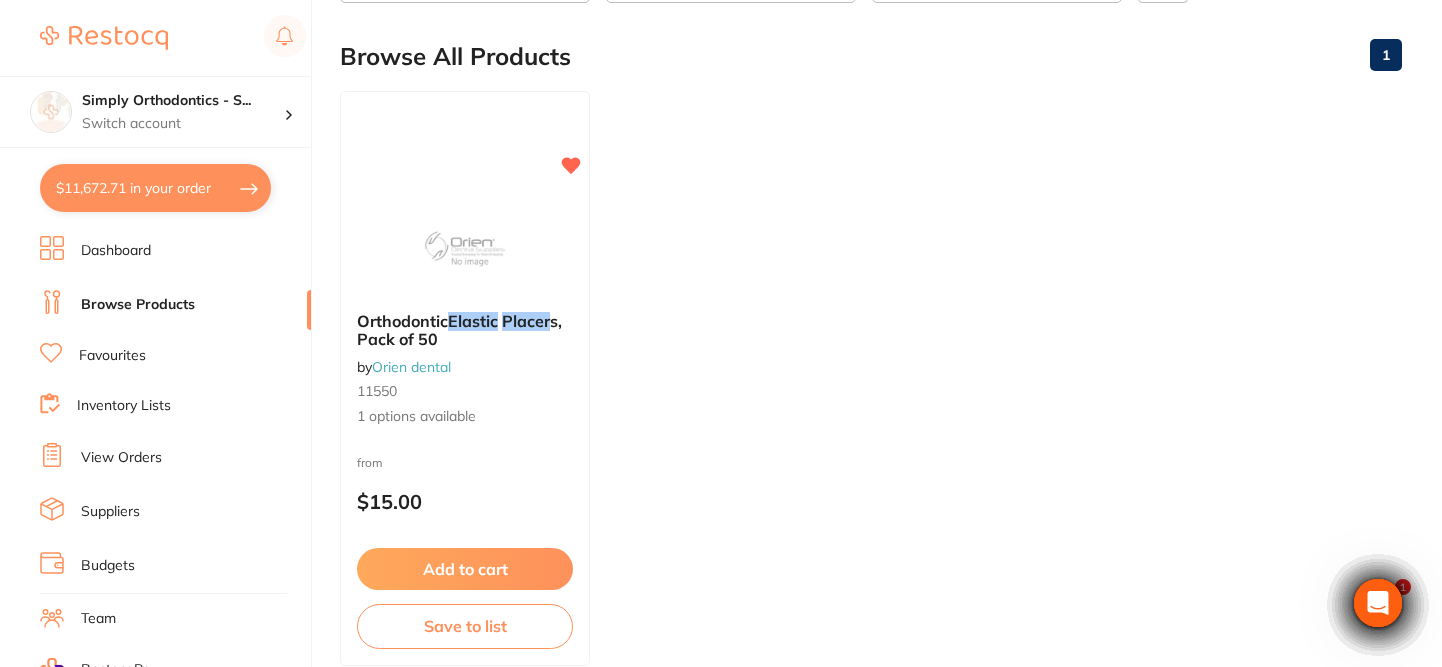 click on "Browse Products" at bounding box center (138, 305) 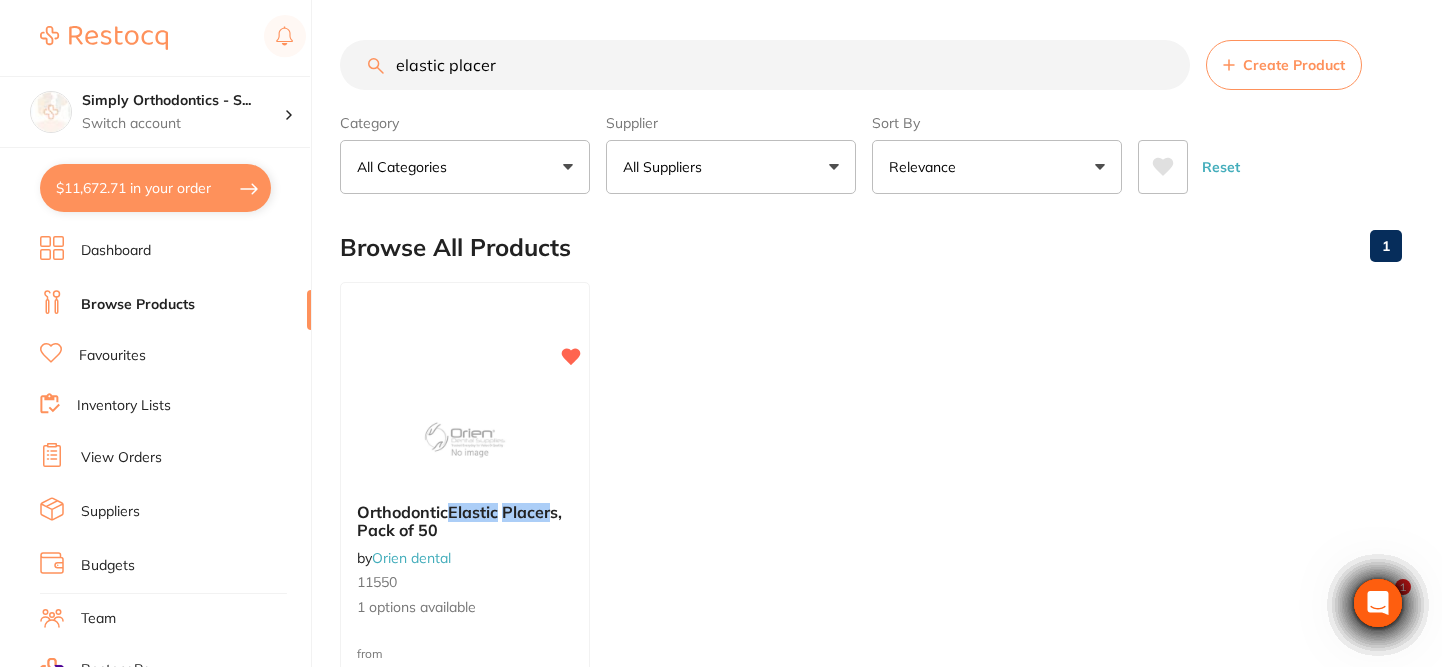 click on "All Suppliers" at bounding box center [731, 167] 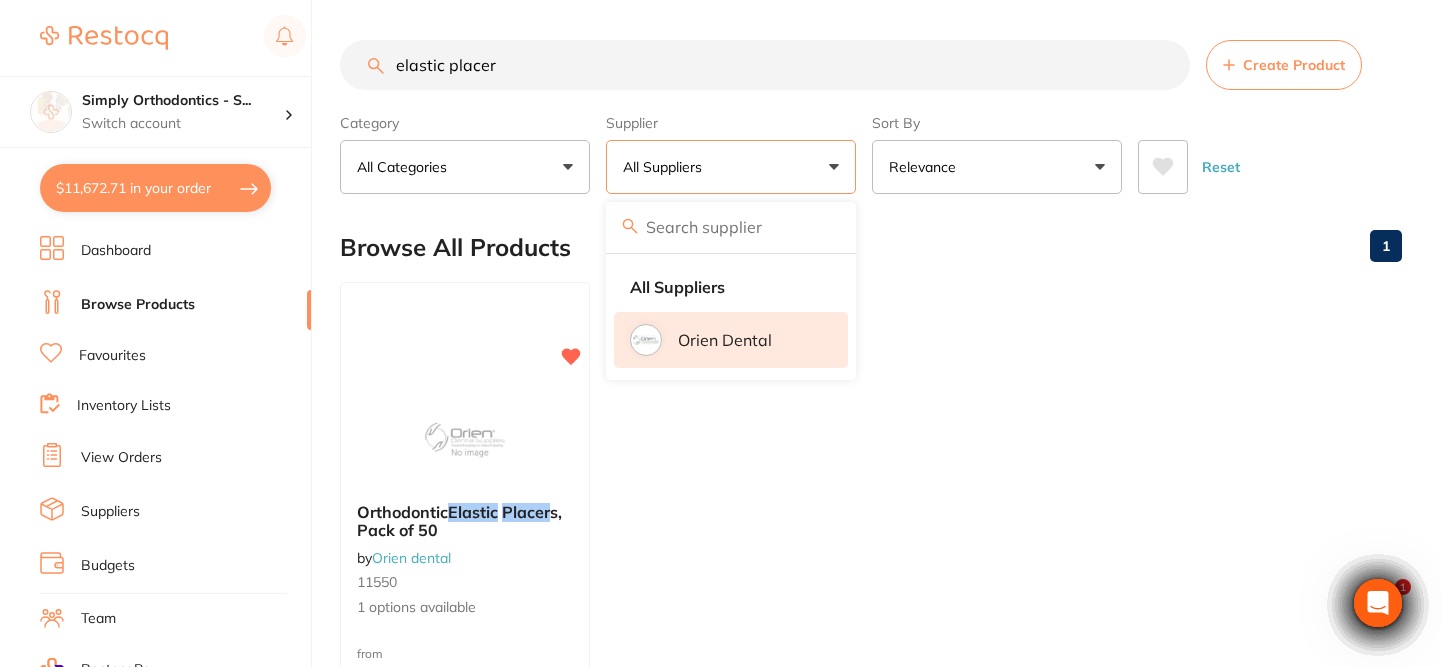 click on "Orien dental" at bounding box center (725, 340) 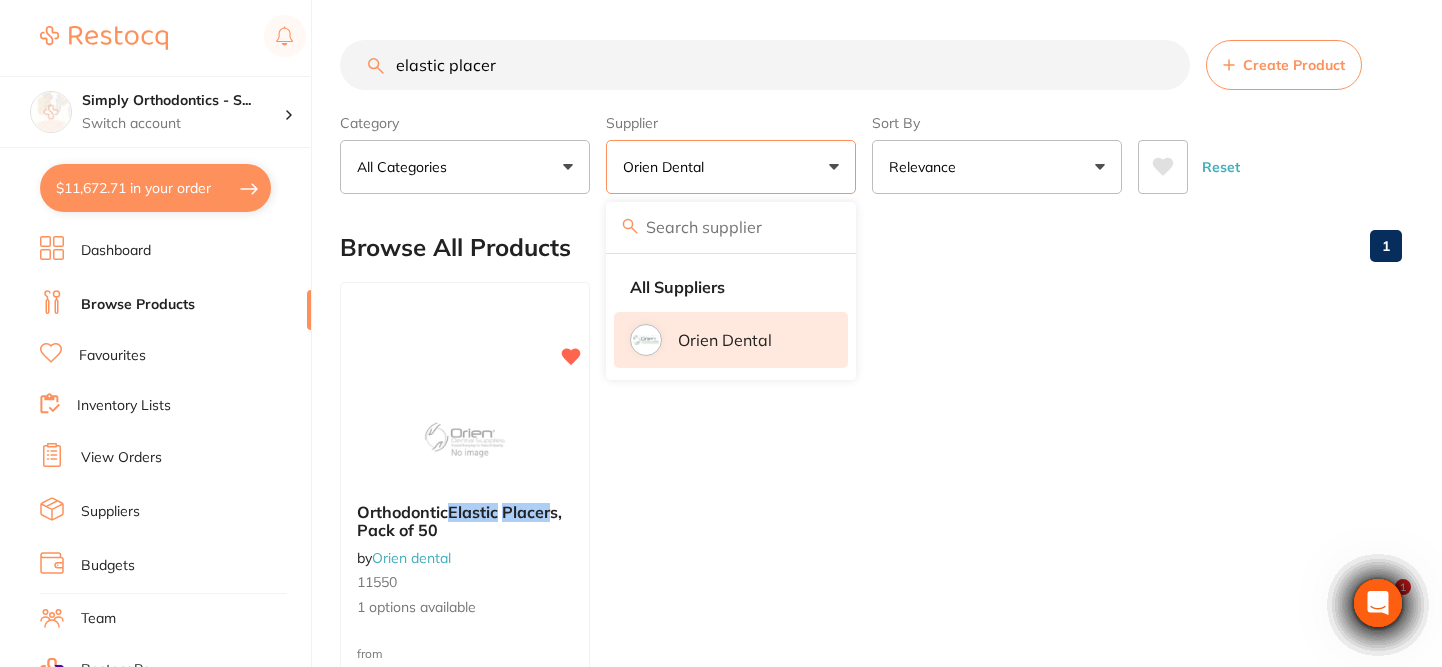 scroll, scrollTop: 0, scrollLeft: 0, axis: both 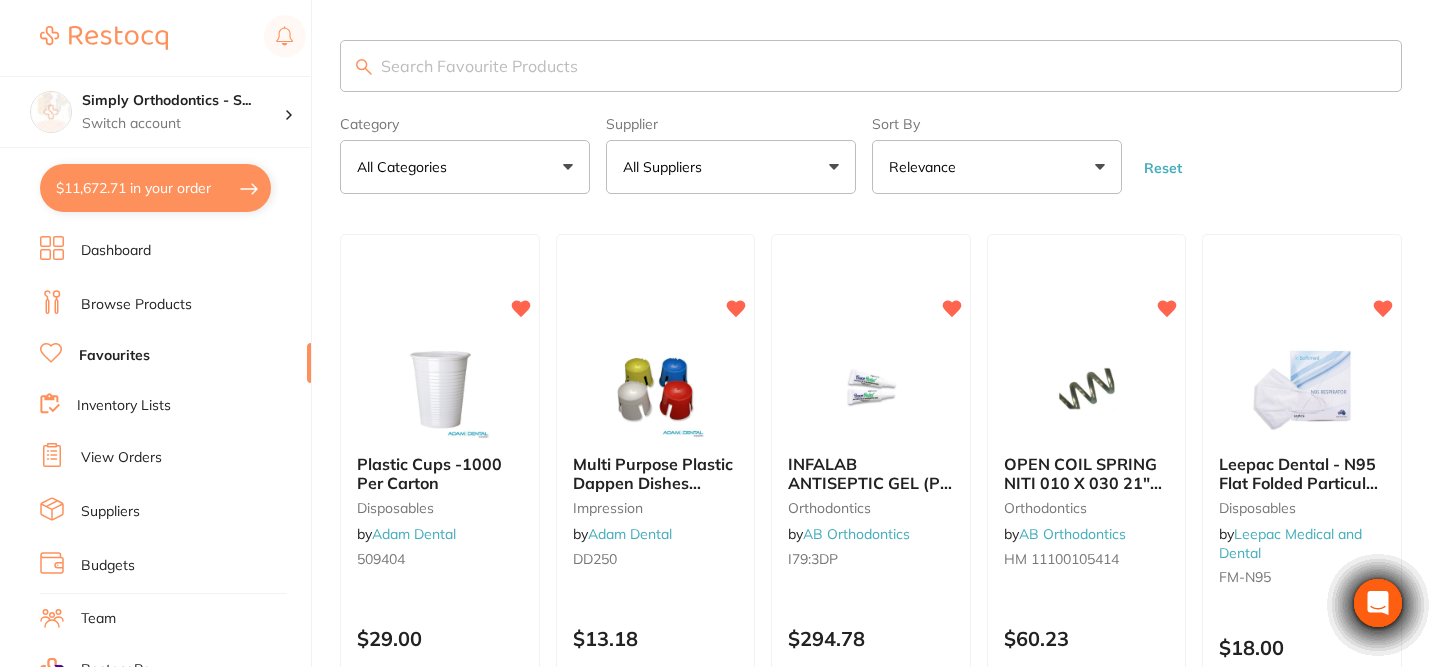 click on "All Suppliers" at bounding box center (731, 167) 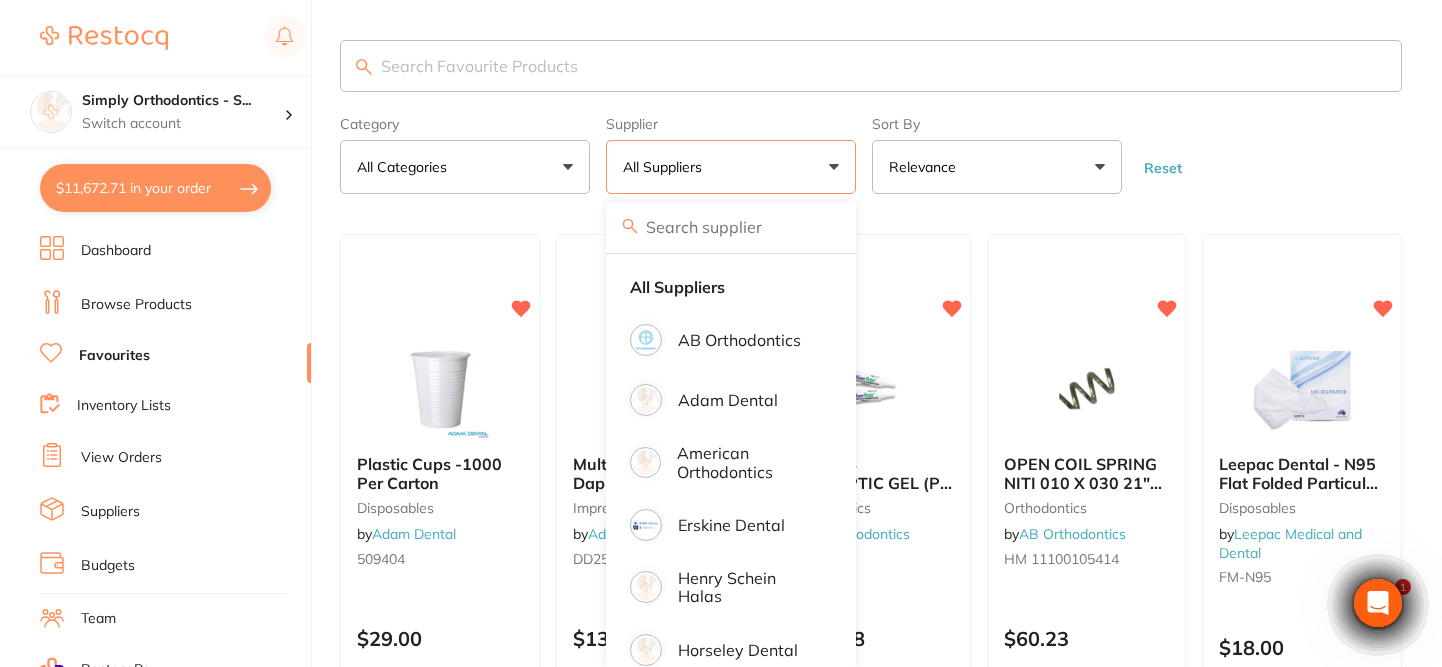 scroll, scrollTop: 0, scrollLeft: 0, axis: both 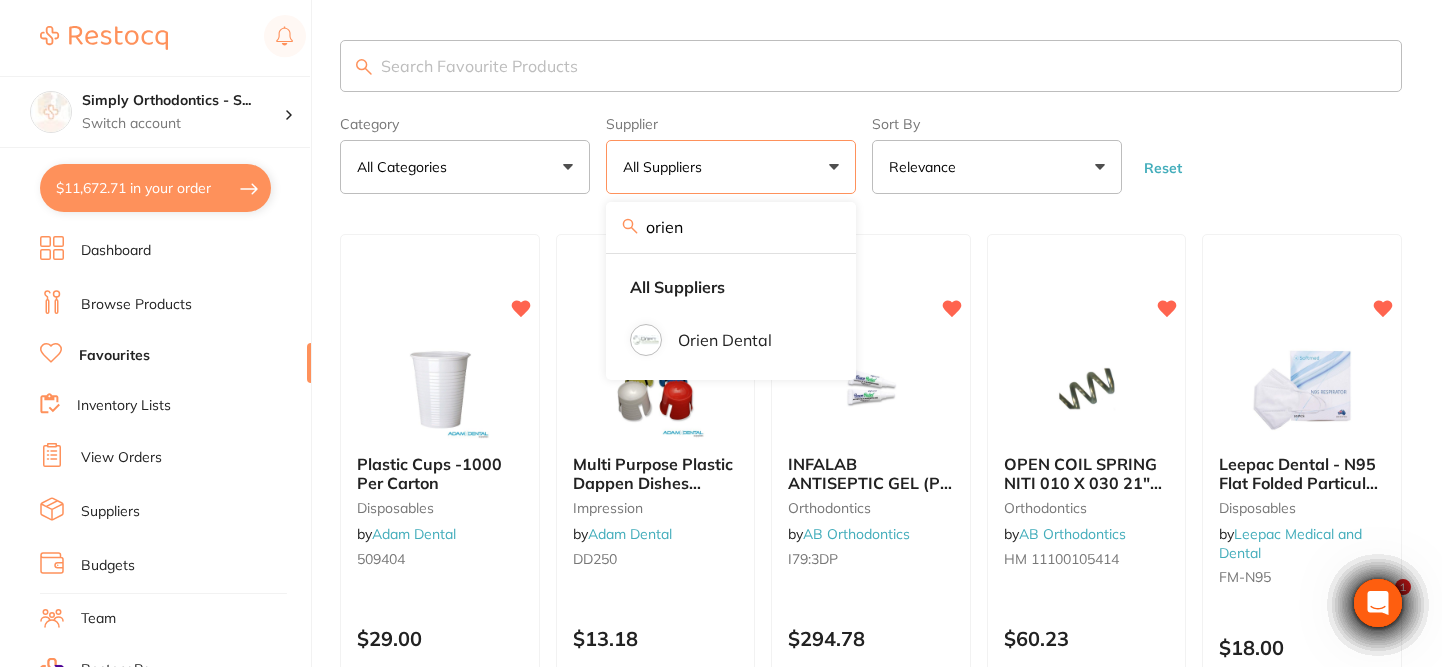 type on "orien" 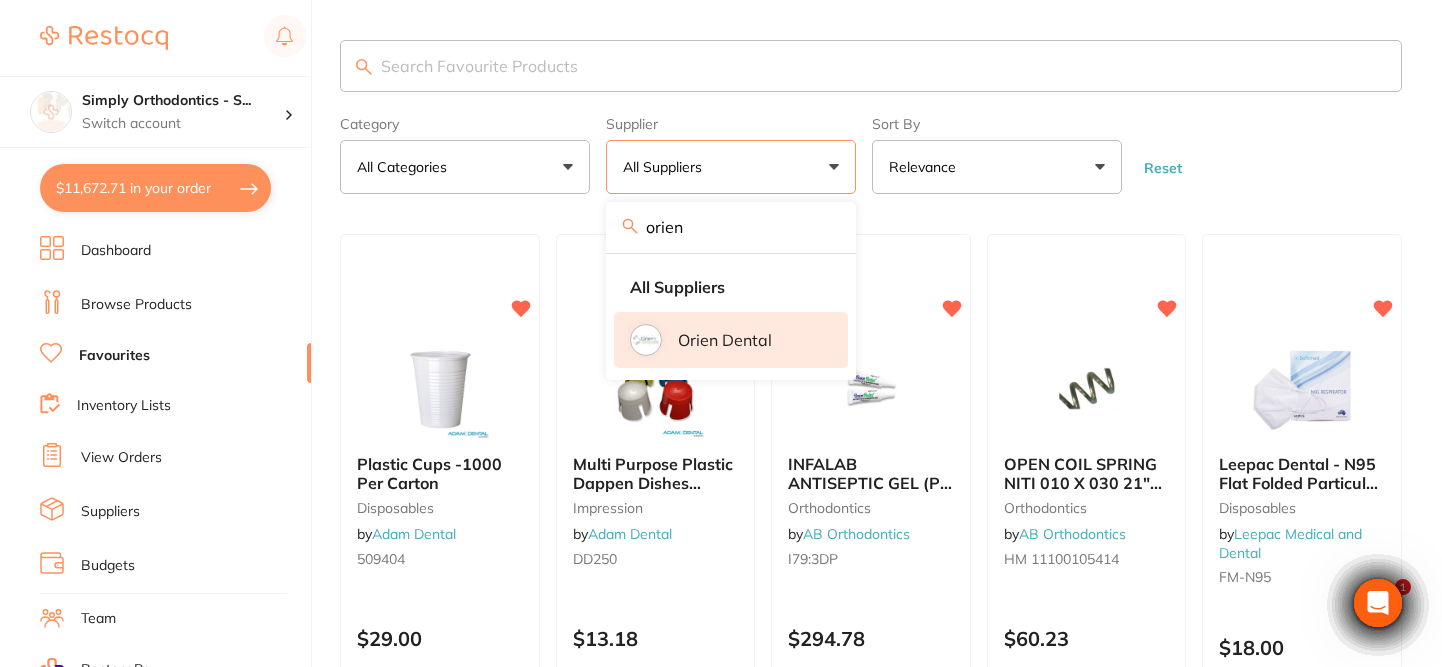 drag, startPoint x: 743, startPoint y: 177, endPoint x: 759, endPoint y: 367, distance: 190.6725 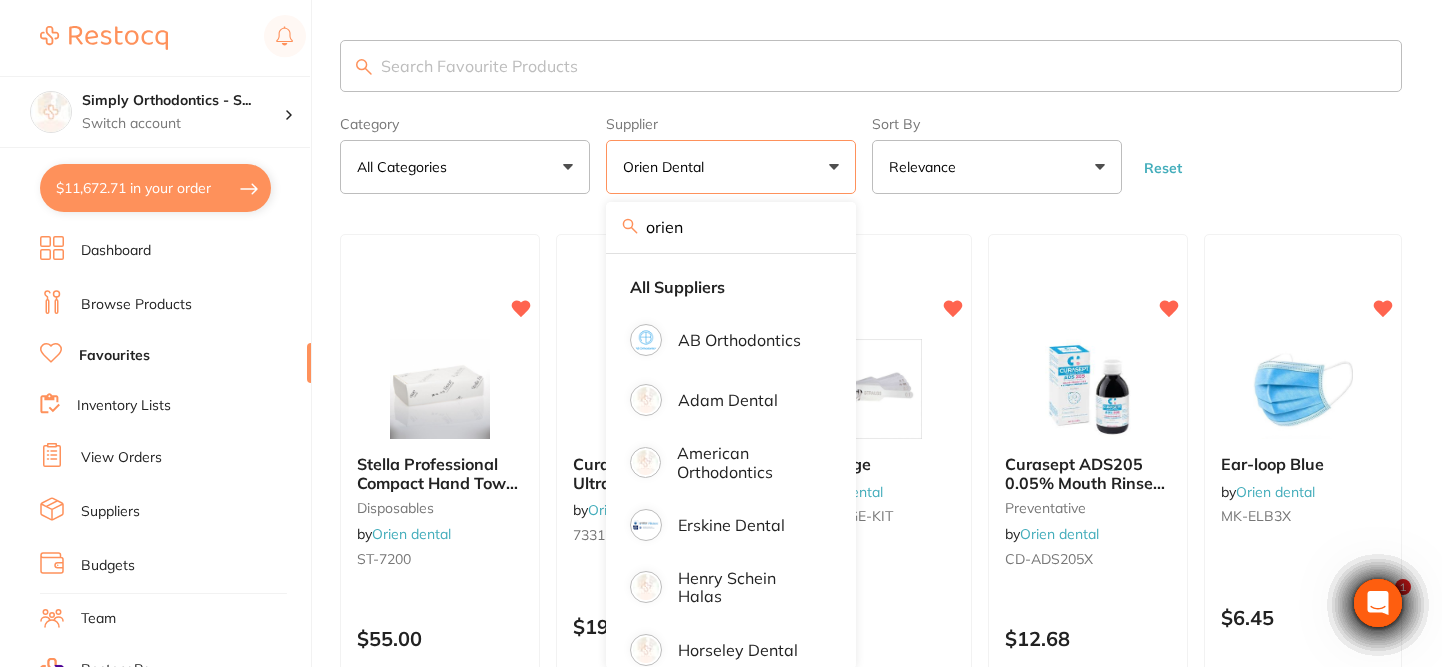 scroll, scrollTop: 0, scrollLeft: 0, axis: both 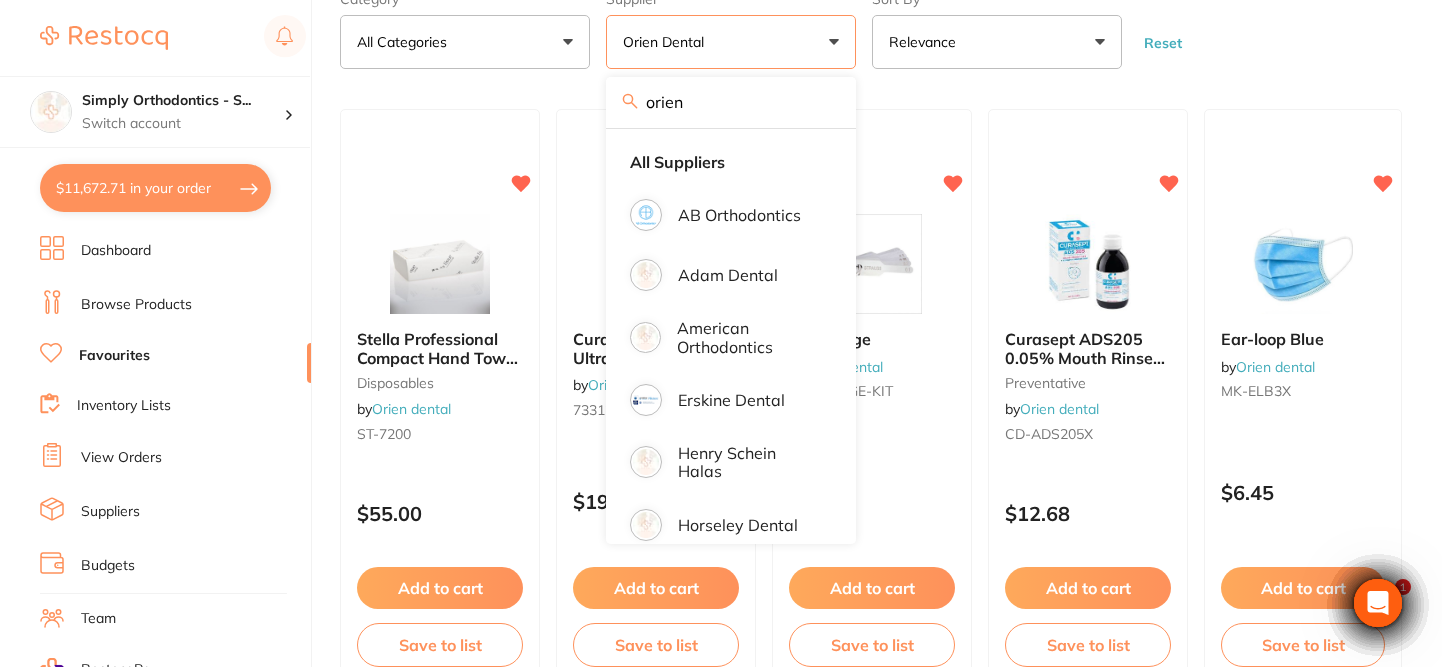 click on "Category All Categories All Categories disposables preventative Clear Category   false    All Categories Category All Categories disposables preventative Supplier Orien dental orien All Suppliers AB Orthodontics Adam Dental American Orthodontics Erskine Dental Henry Schein Halas Horseley Dental Leepac Medical and Dental Medident Orien dental ORMCO Orthomax Solventum (KCI) Clear Supplier   true    Orien dental Supplier orien All Suppliers AB Orthodontics Adam Dental American Orthodontics Erskine Dental Henry Schein Halas Horseley Dental Leepac Medical and Dental Medident Orien dental ORMCO Orthomax Solventum (KCI) Sort By Relevance Highest Price Lowest Price On Sale Relevance Clear Sort By   false    Relevance Sort By Highest Price Lowest Price On Sale Relevance Reset Filters Reset Filter By Category All Categories All Categories disposables preventative Clear Filter By Category   false    All Categories Filter By Category All Categories disposables preventative Filter By Supplier Orien dental All Suppliers" at bounding box center [891, 627] 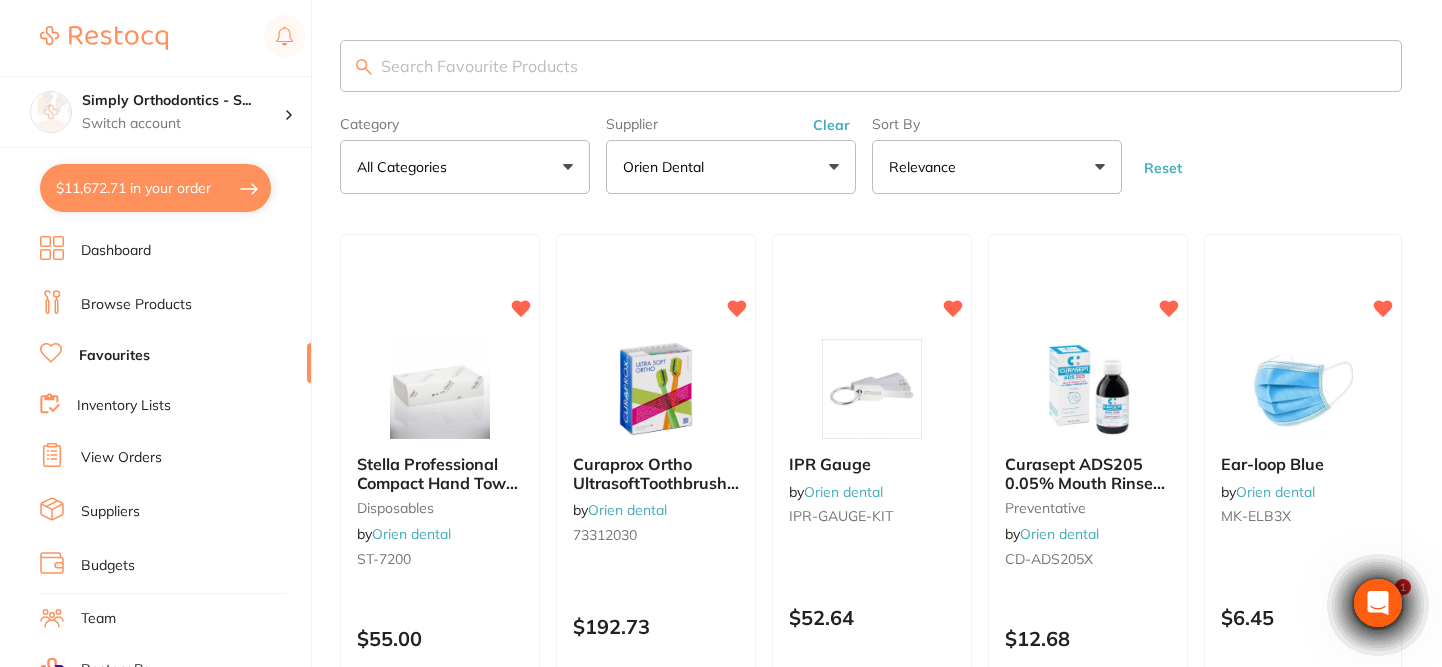 scroll, scrollTop: 0, scrollLeft: 0, axis: both 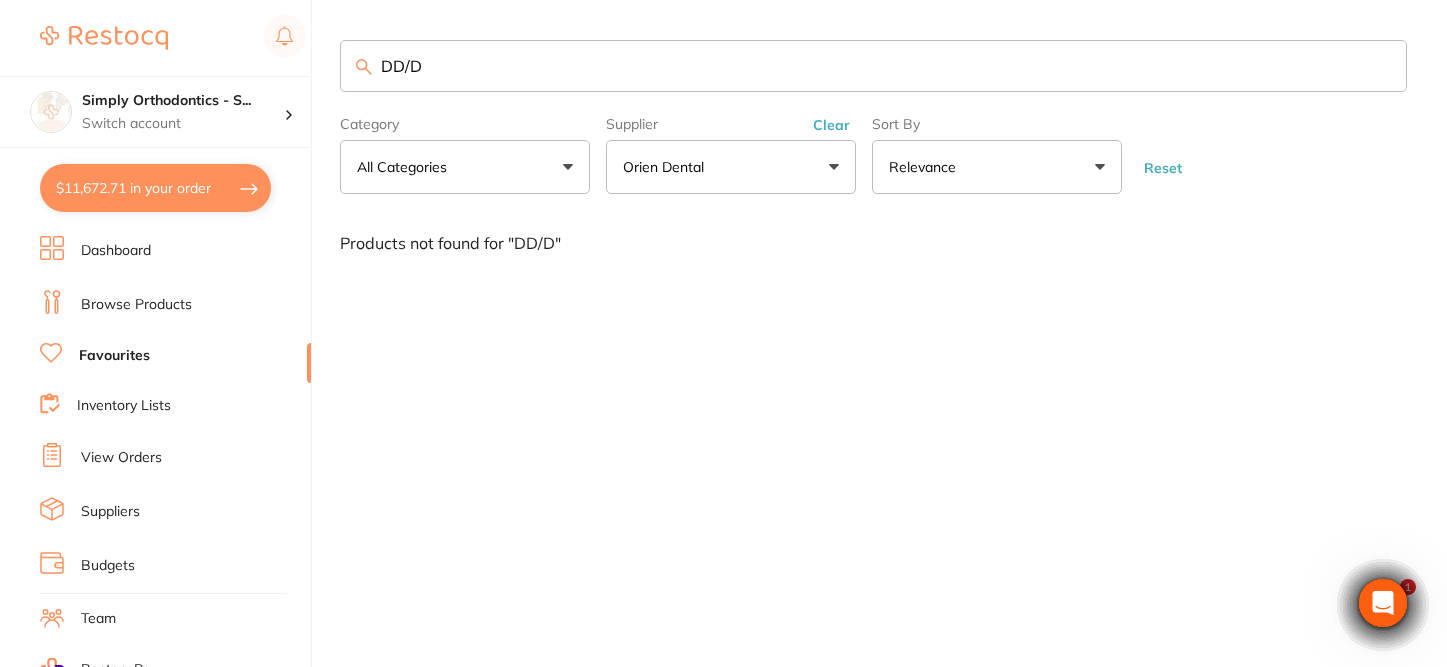 type on "DD/D" 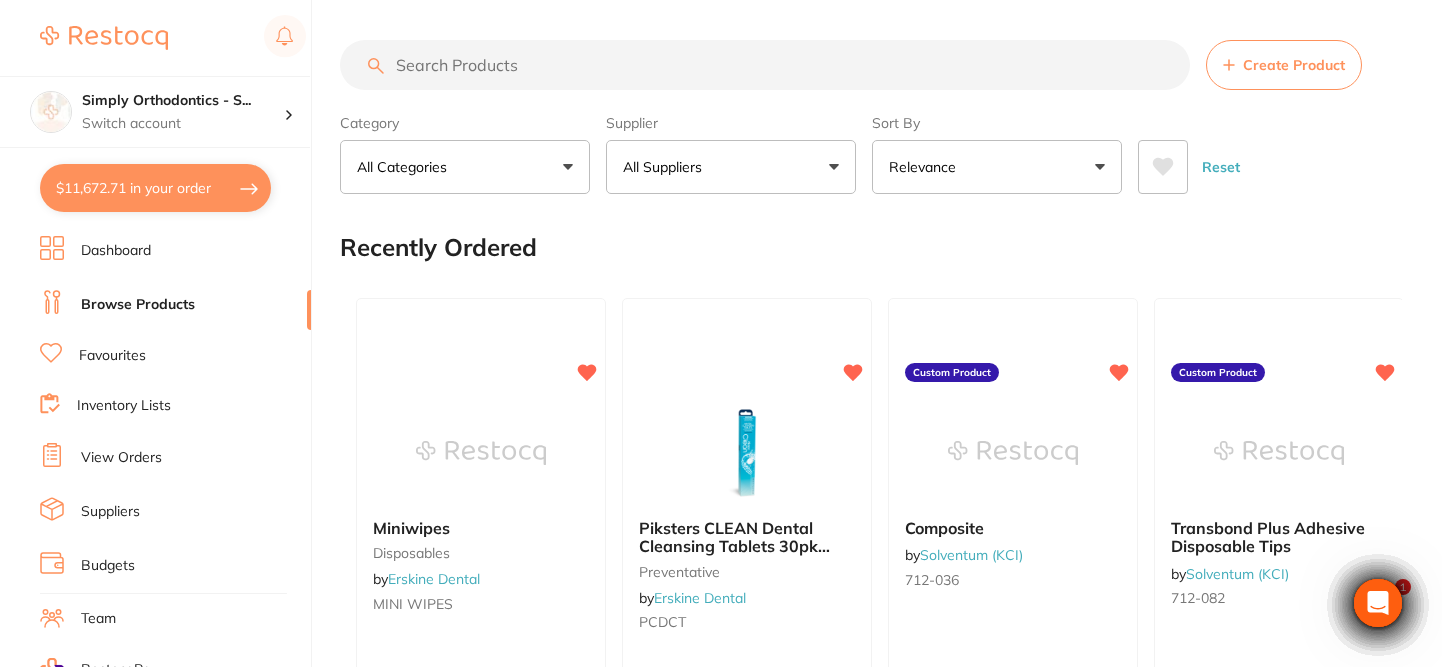 scroll, scrollTop: 0, scrollLeft: 0, axis: both 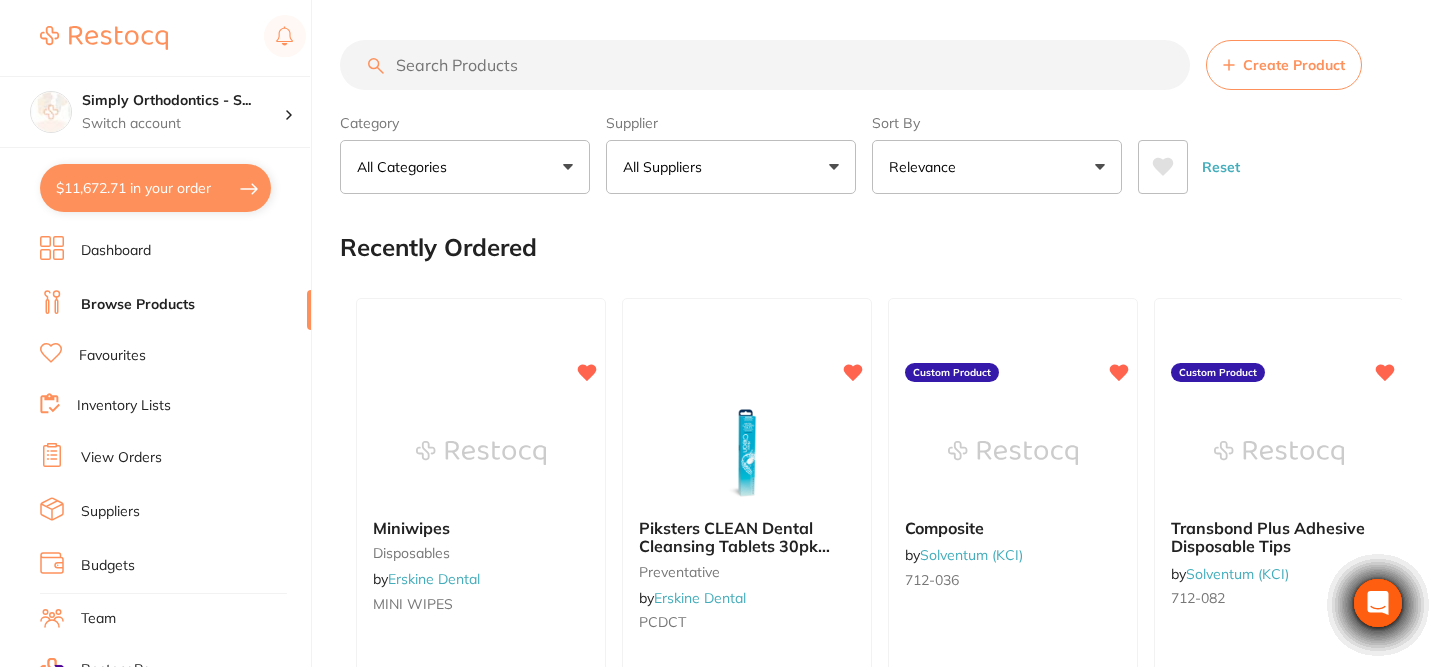 click at bounding box center (765, 65) 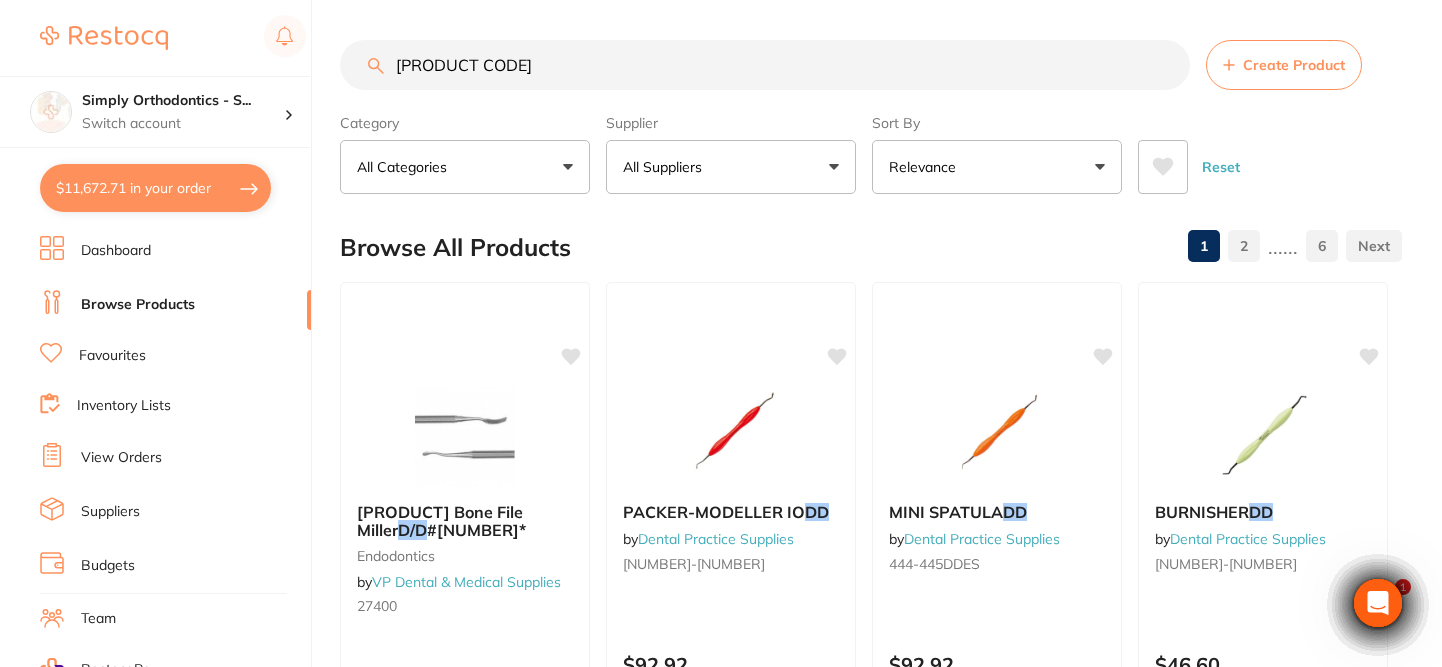 scroll, scrollTop: 0, scrollLeft: 0, axis: both 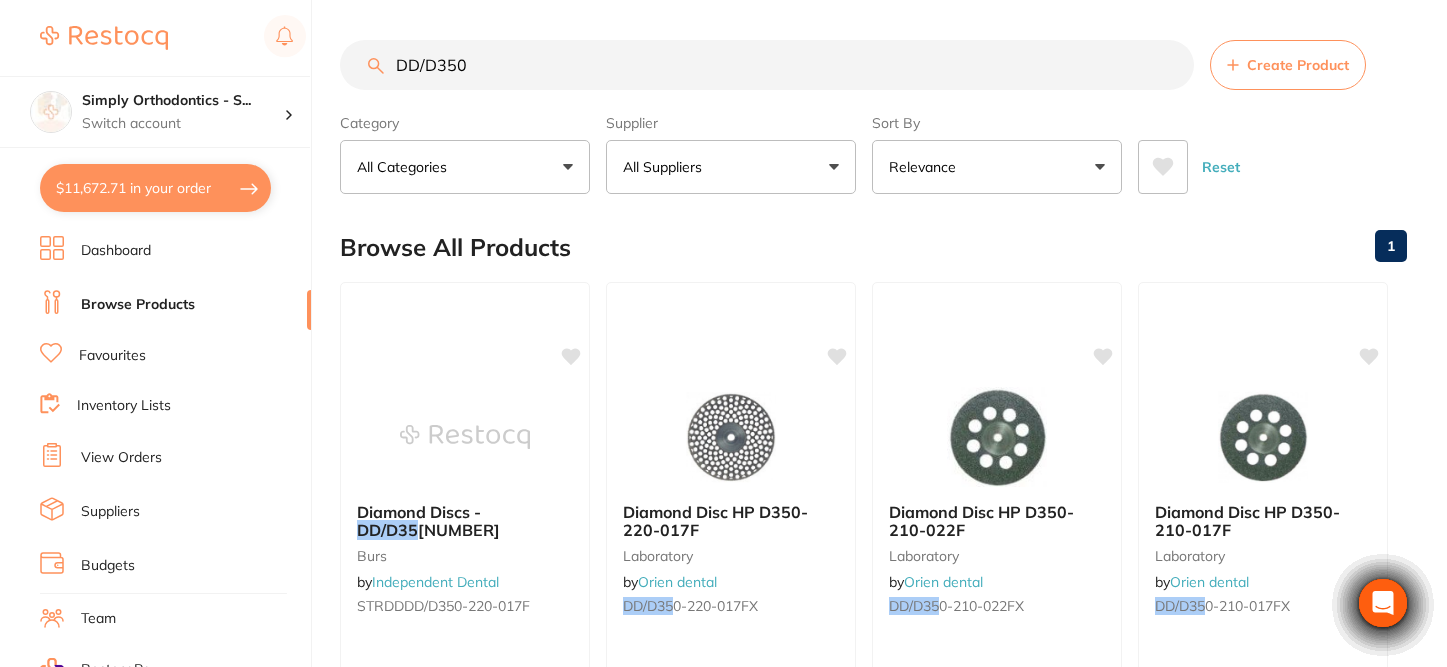 type on "DD/D350-" 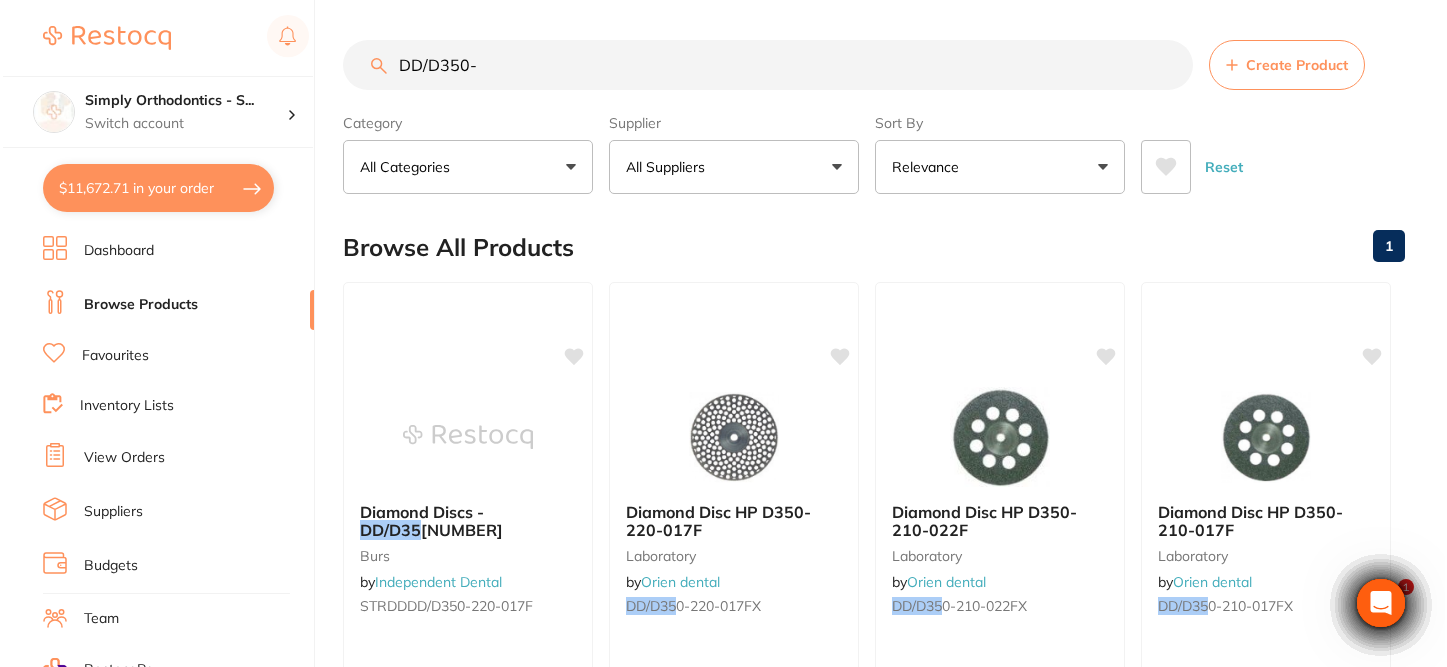 scroll, scrollTop: 0, scrollLeft: 0, axis: both 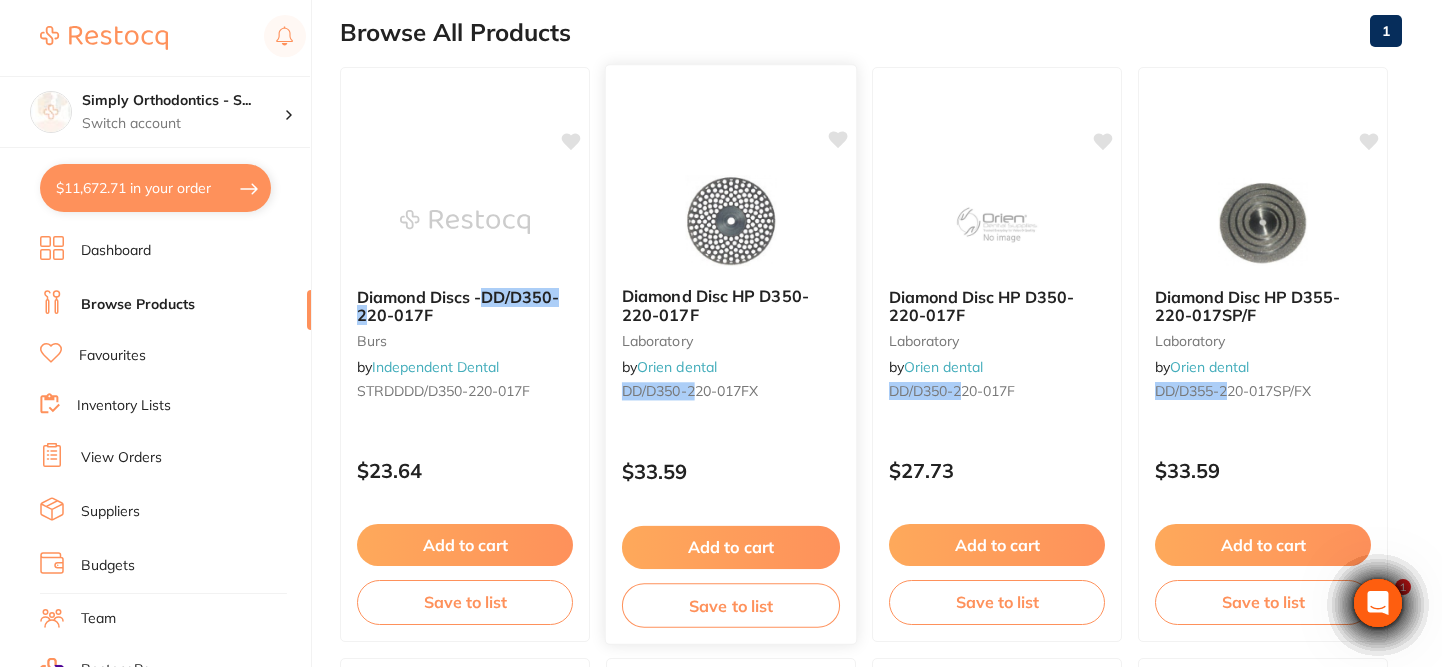 type on "DD/D350-220" 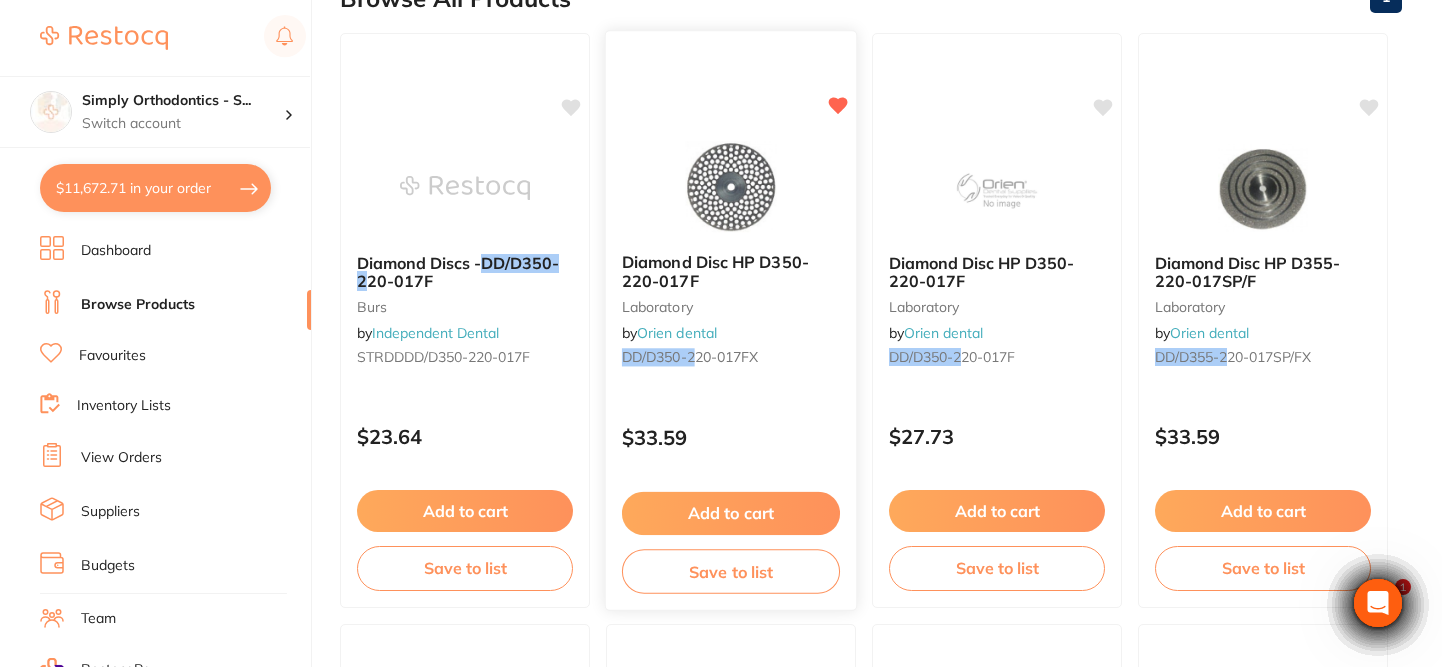 scroll, scrollTop: 260, scrollLeft: 0, axis: vertical 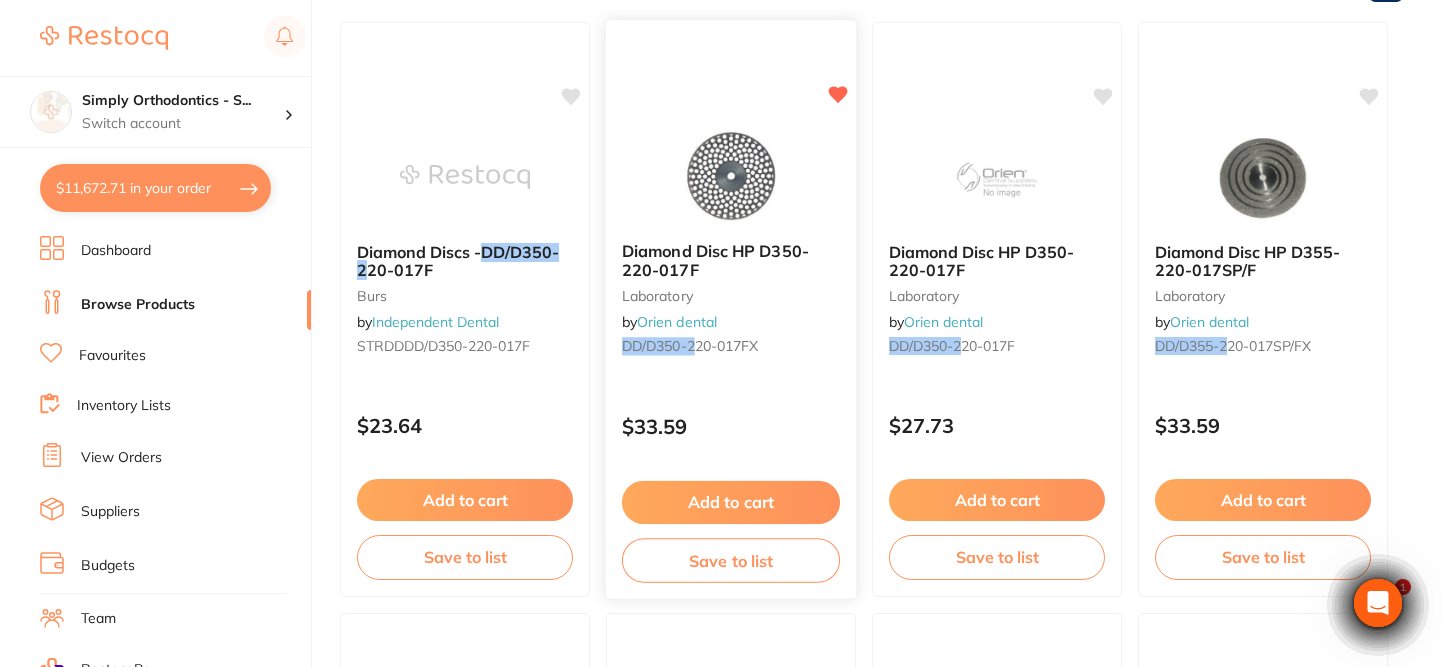 click on "Add to cart" at bounding box center [731, 502] 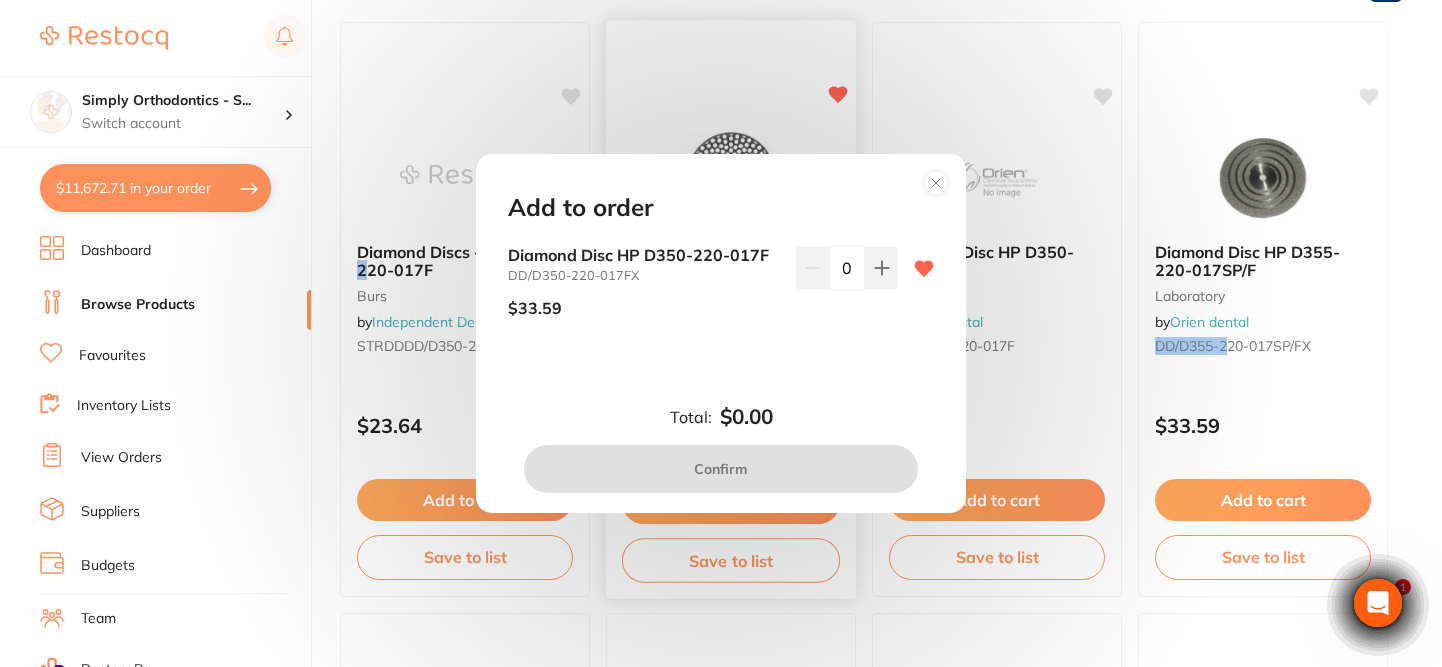 scroll, scrollTop: 0, scrollLeft: 0, axis: both 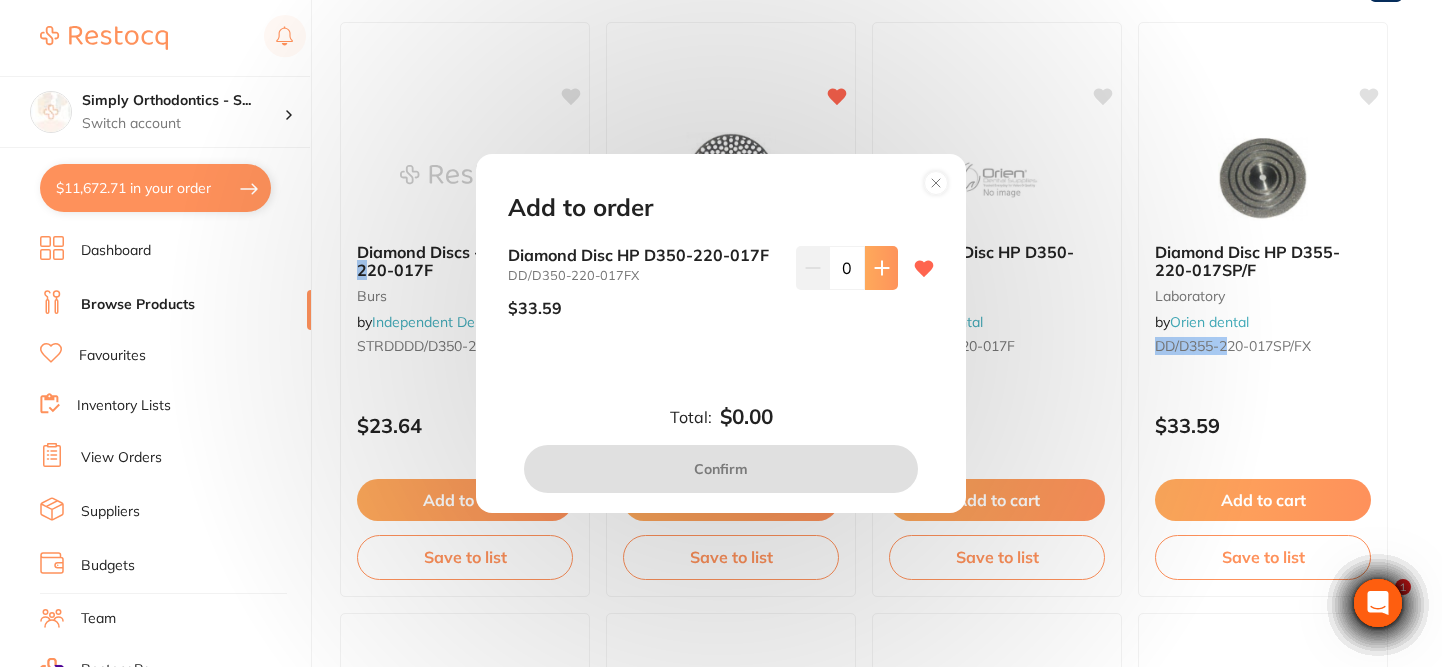 click at bounding box center (881, 268) 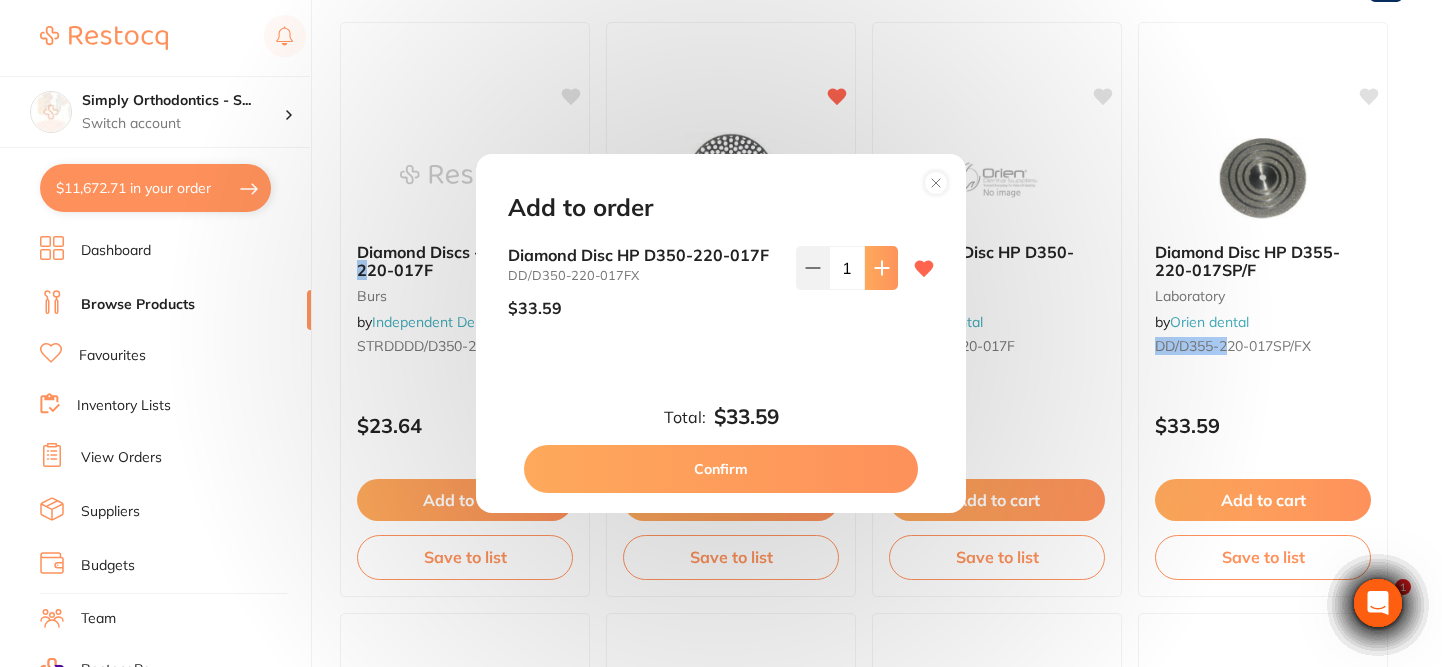 click at bounding box center (881, 268) 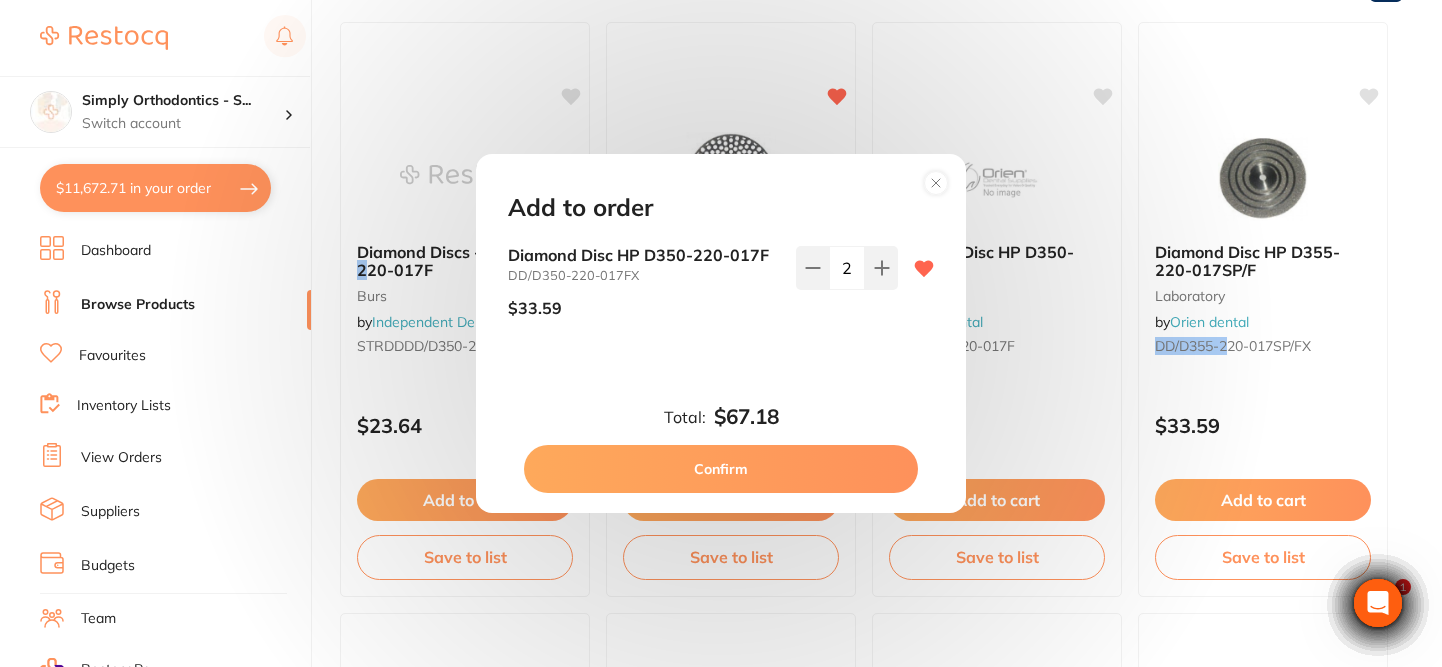 click on "Confirm" at bounding box center (721, 469) 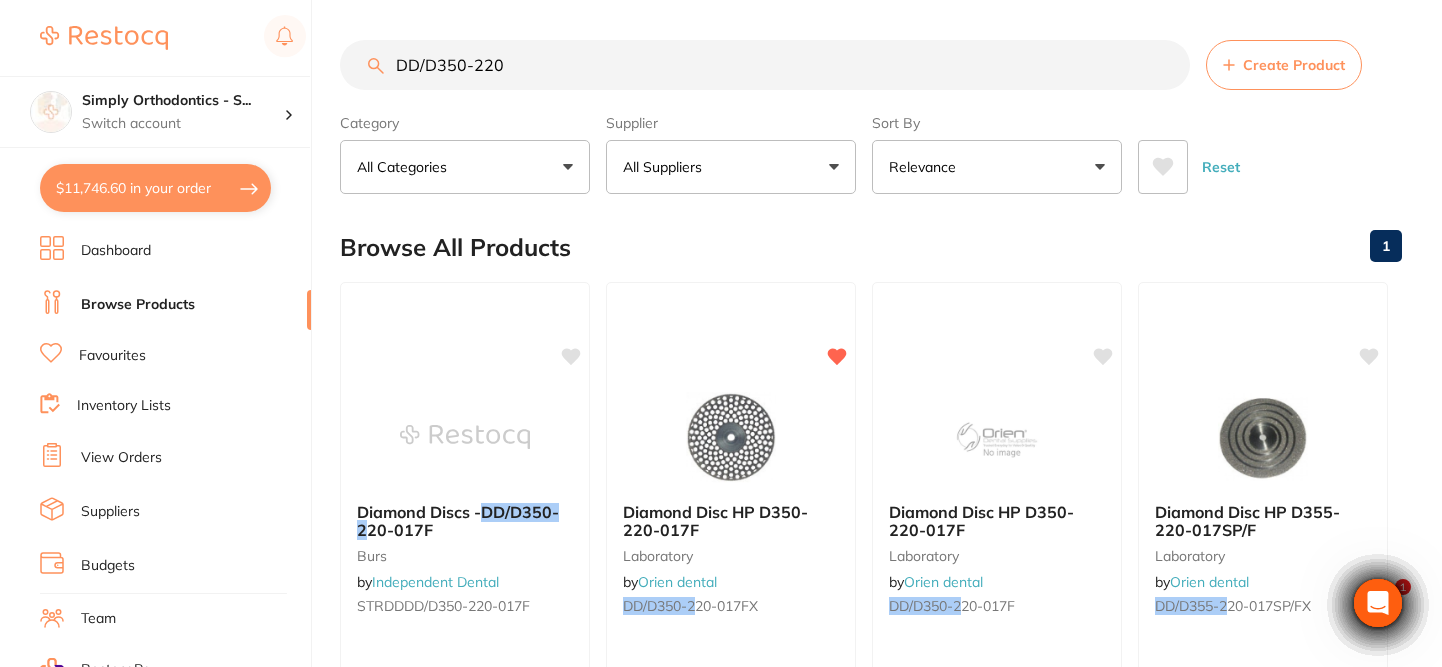 scroll, scrollTop: 0, scrollLeft: 0, axis: both 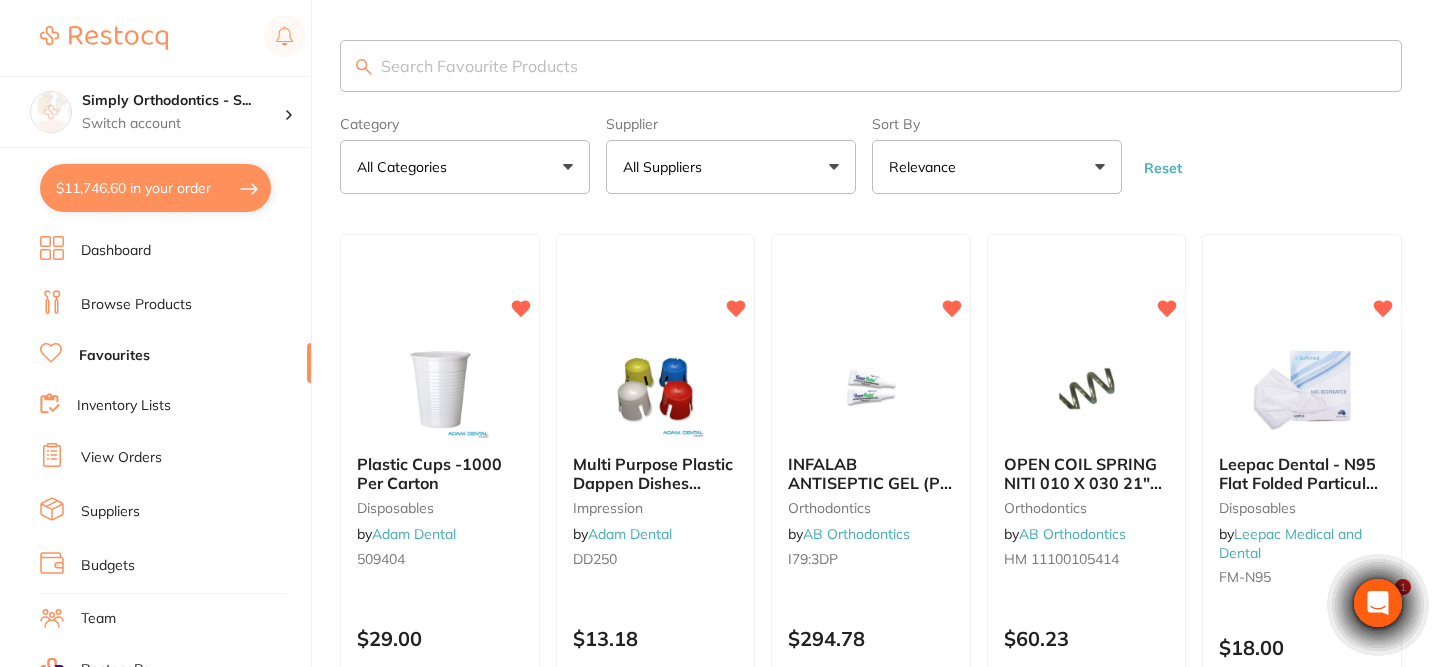 click on "All Suppliers" at bounding box center (666, 167) 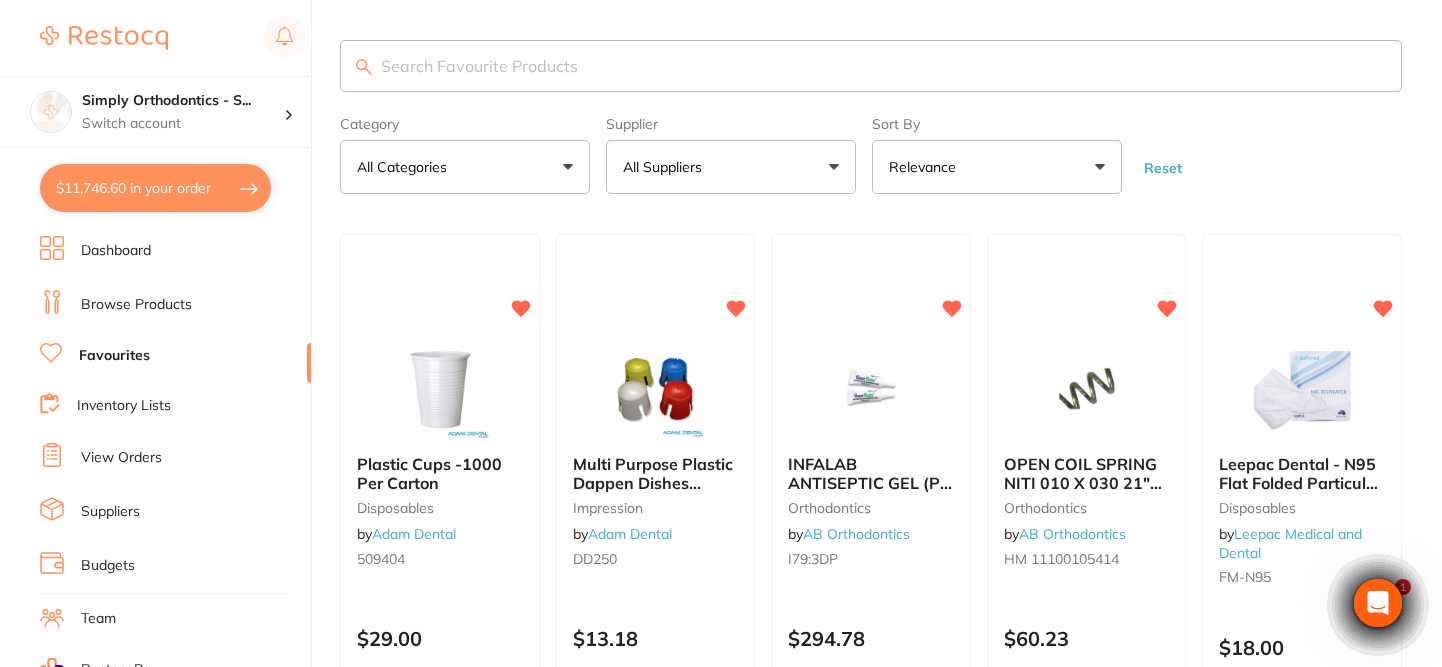 scroll, scrollTop: 0, scrollLeft: 0, axis: both 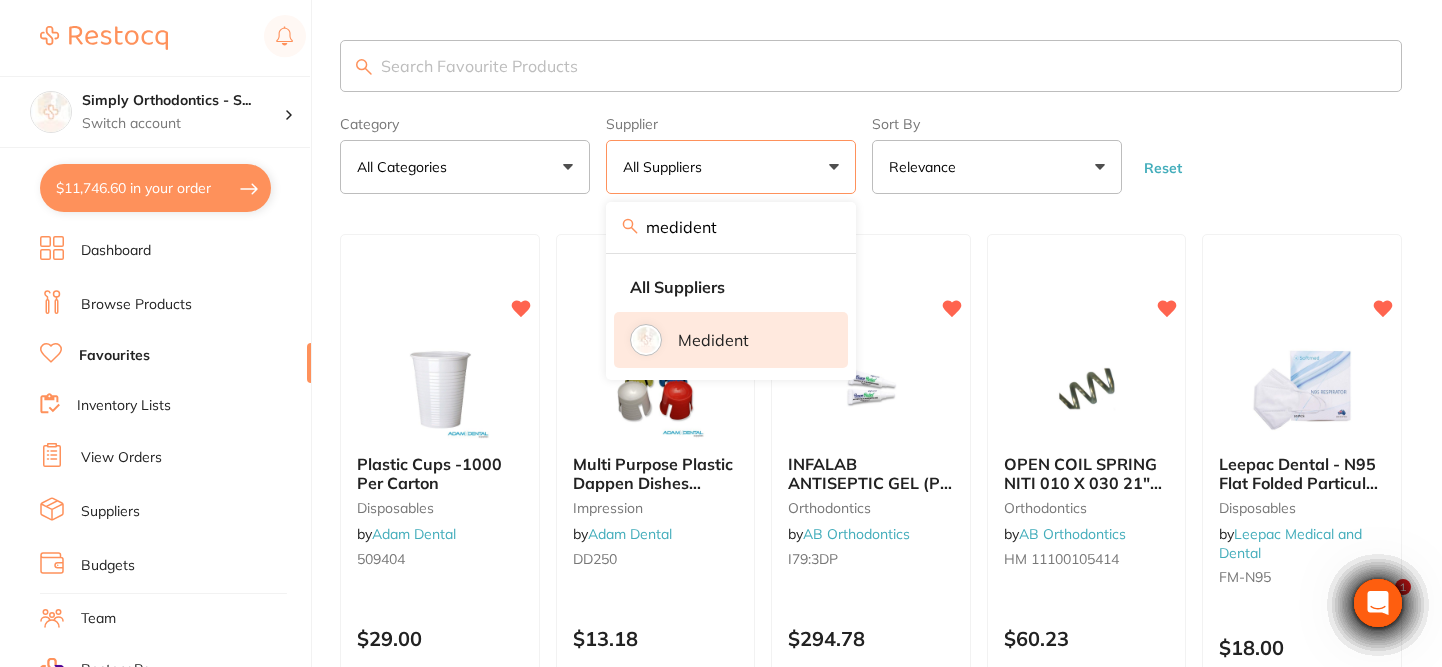 type on "medident" 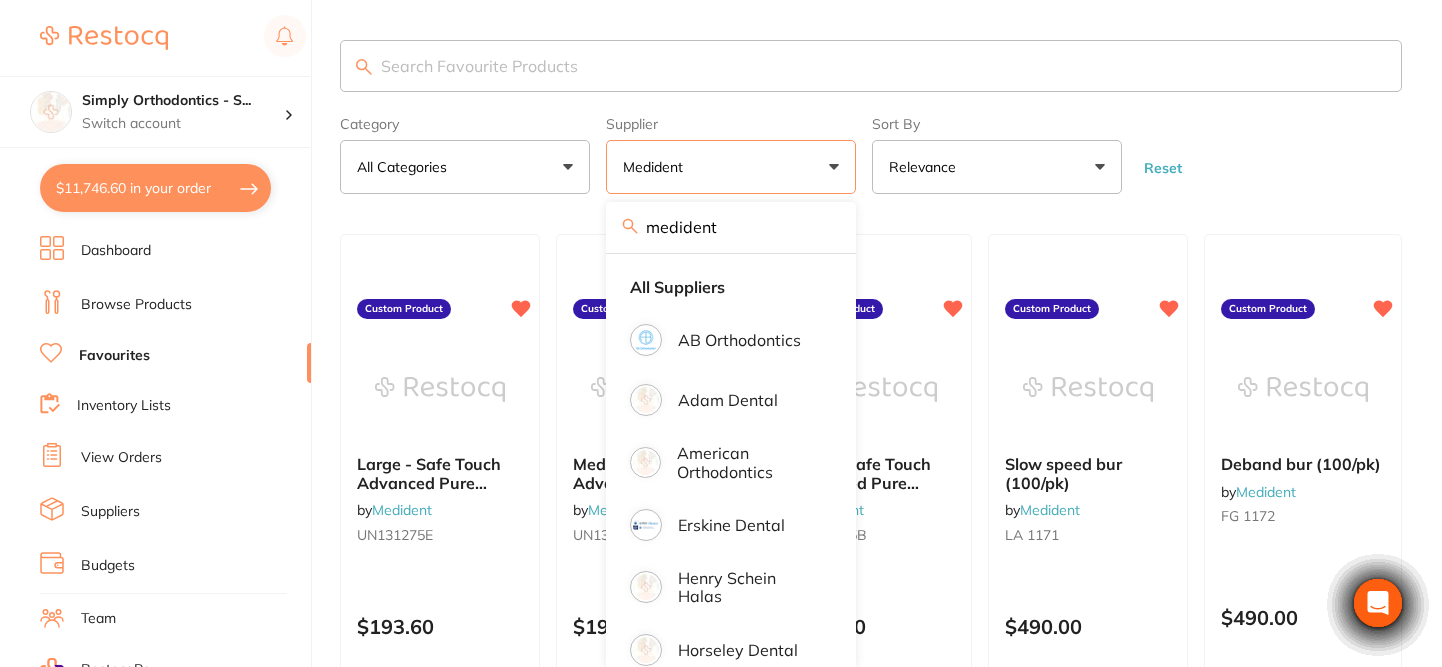 click on "Category All Categories All Categories Clear Category   false    All Categories Category All Categories Supplier Medident medident All Suppliers AB Orthodontics Adam Dental American Orthodontics Erskine Dental Henry Schein Halas Horseley Dental Leepac Medical and Dental Medident Orien dental ORMCO Orthomax Solventum (KCI) Clear Supplier   true    Medident Supplier medident All Suppliers AB Orthodontics Adam Dental American Orthodontics Erskine Dental Henry Schein Halas Horseley Dental Leepac Medical and Dental Medident Orien dental ORMCO Orthomax Solventum (KCI) Sort By Relevance Highest Price Lowest Price On Sale Relevance Clear Sort By   false    Relevance Sort By Highest Price Lowest Price On Sale Relevance Reset" at bounding box center (871, 151) 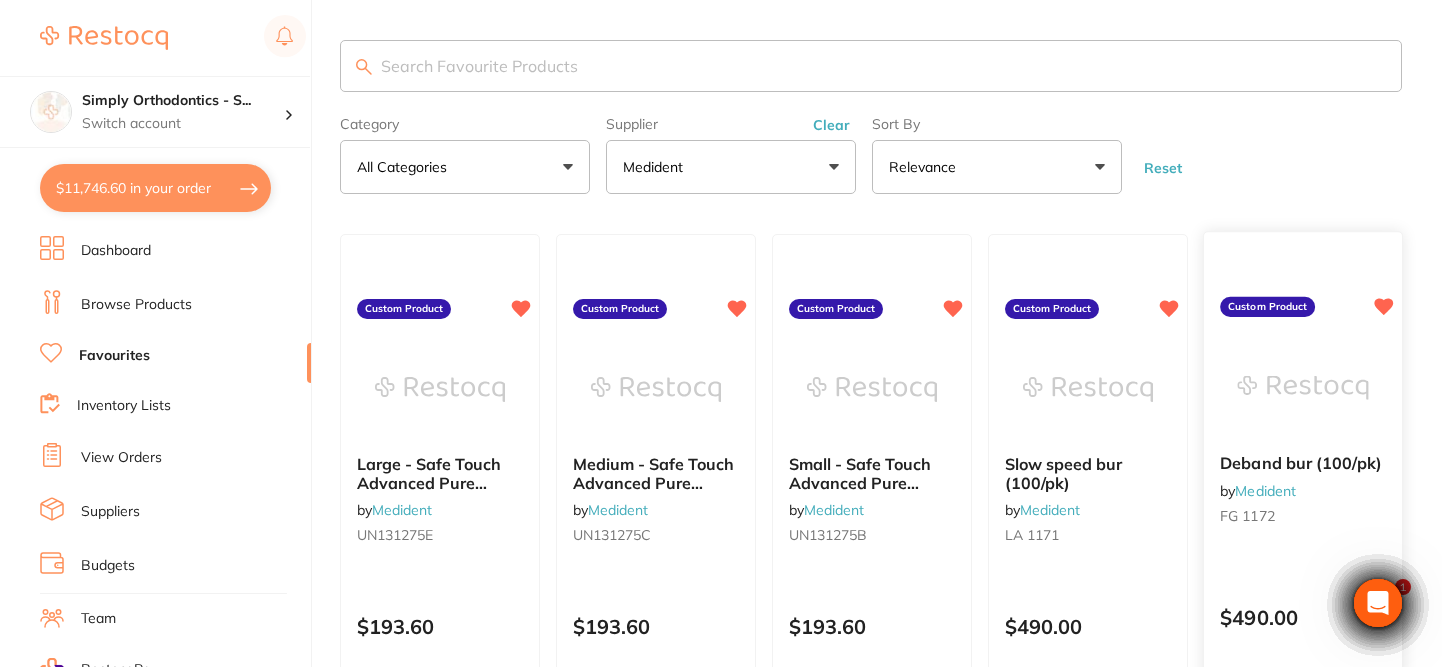 scroll, scrollTop: 0, scrollLeft: 0, axis: both 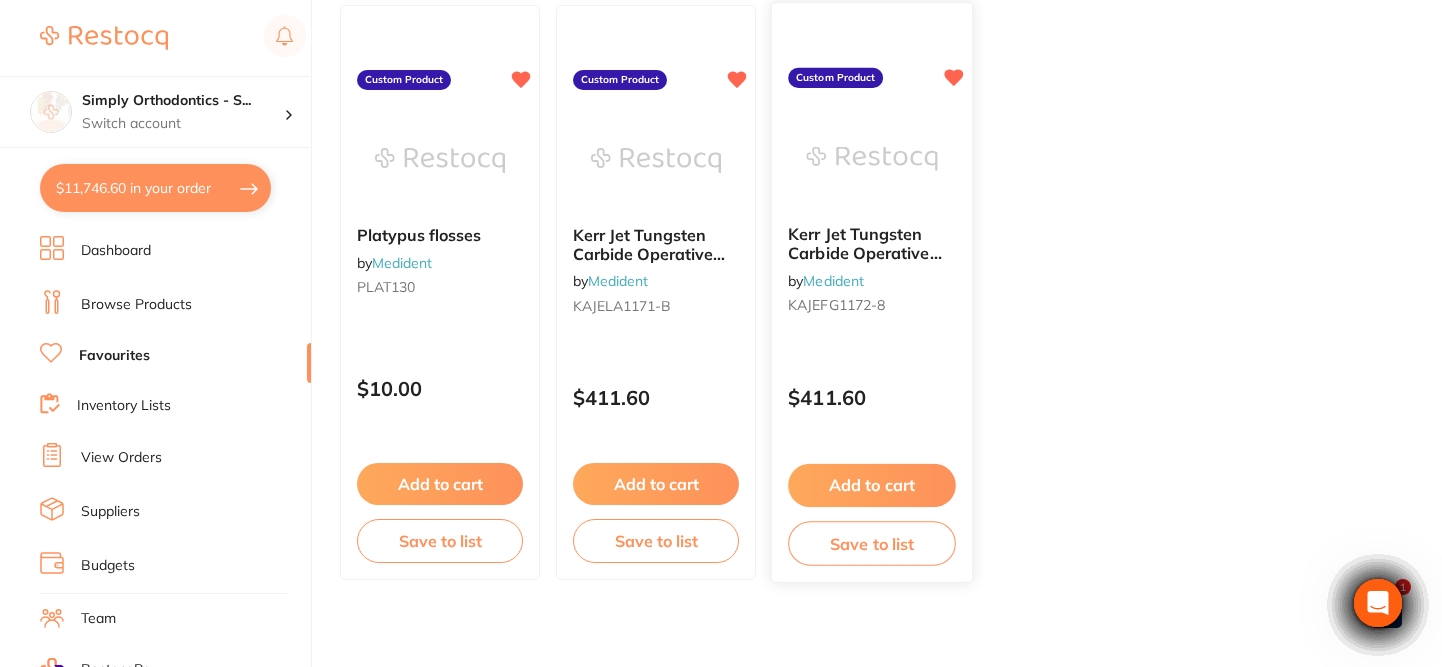 click on "Kerr Jet Tungsten Carbide Operative Bur 1172 016 Taper Round End Fissure FG 19mm (100)" at bounding box center (865, 272) 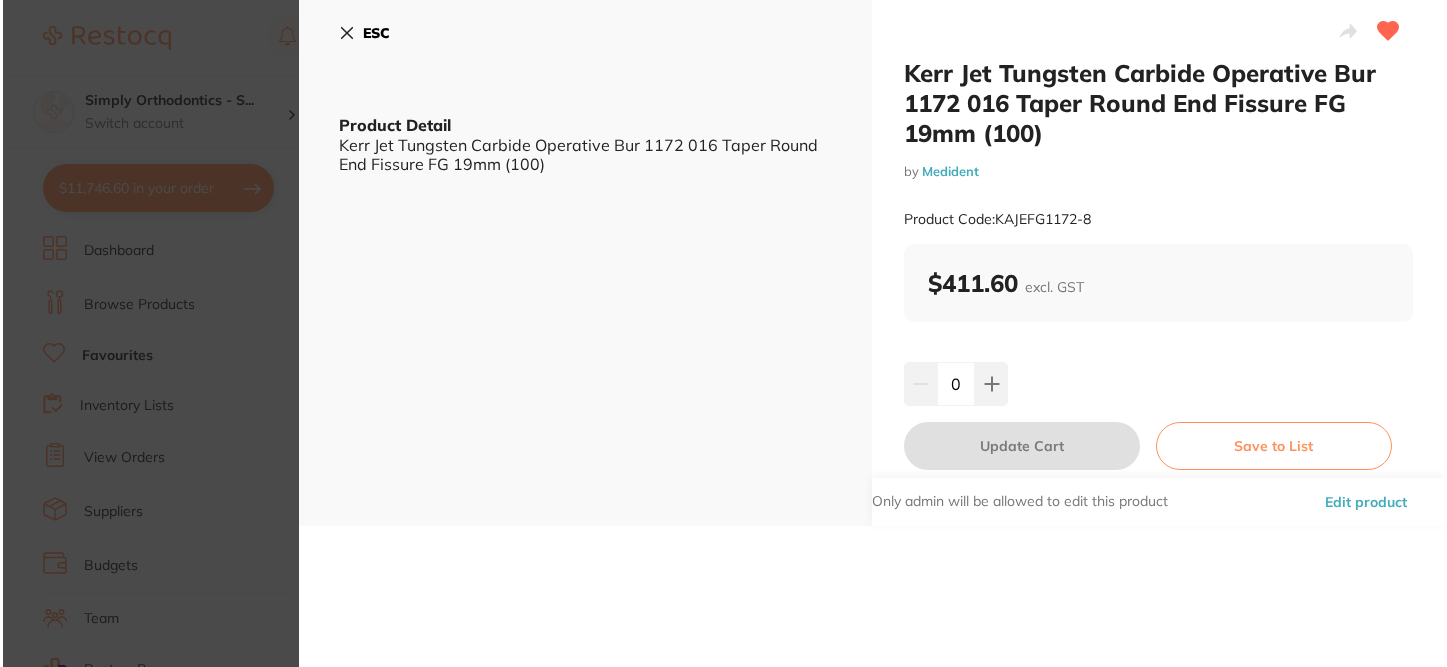 scroll, scrollTop: 0, scrollLeft: 0, axis: both 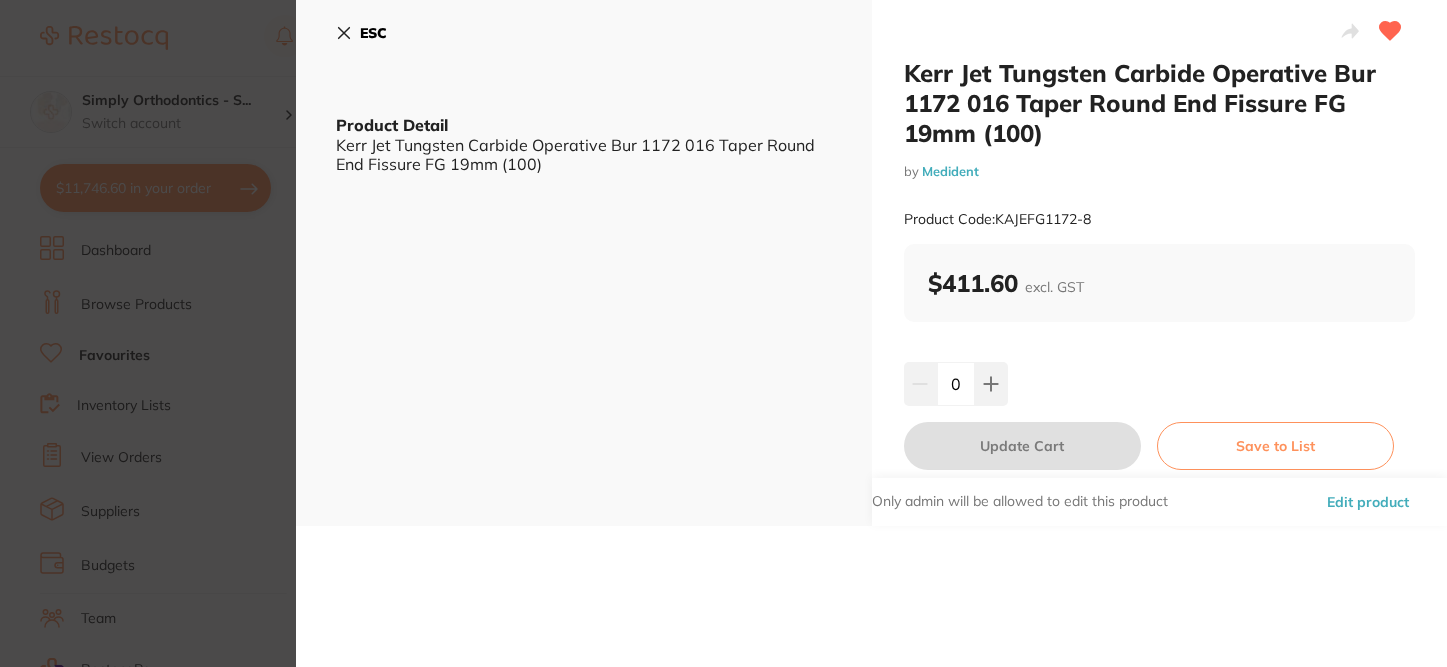 click 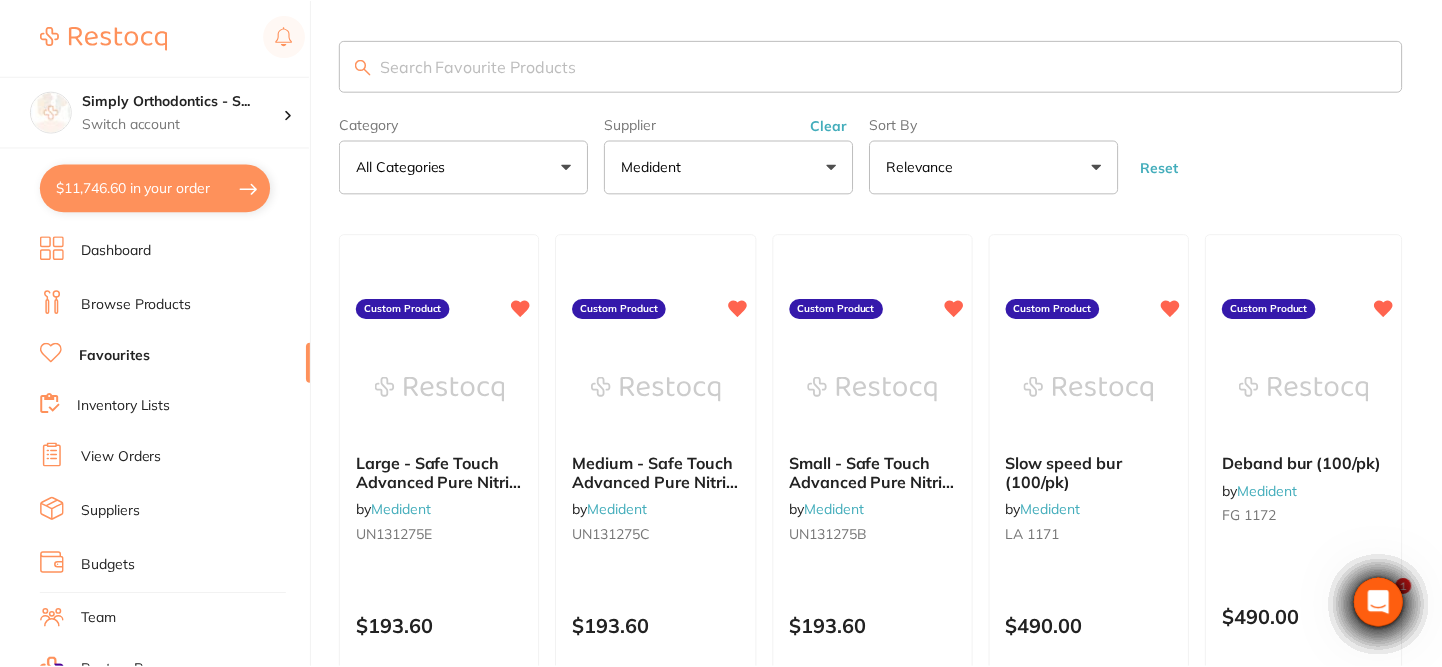 scroll, scrollTop: 820, scrollLeft: 0, axis: vertical 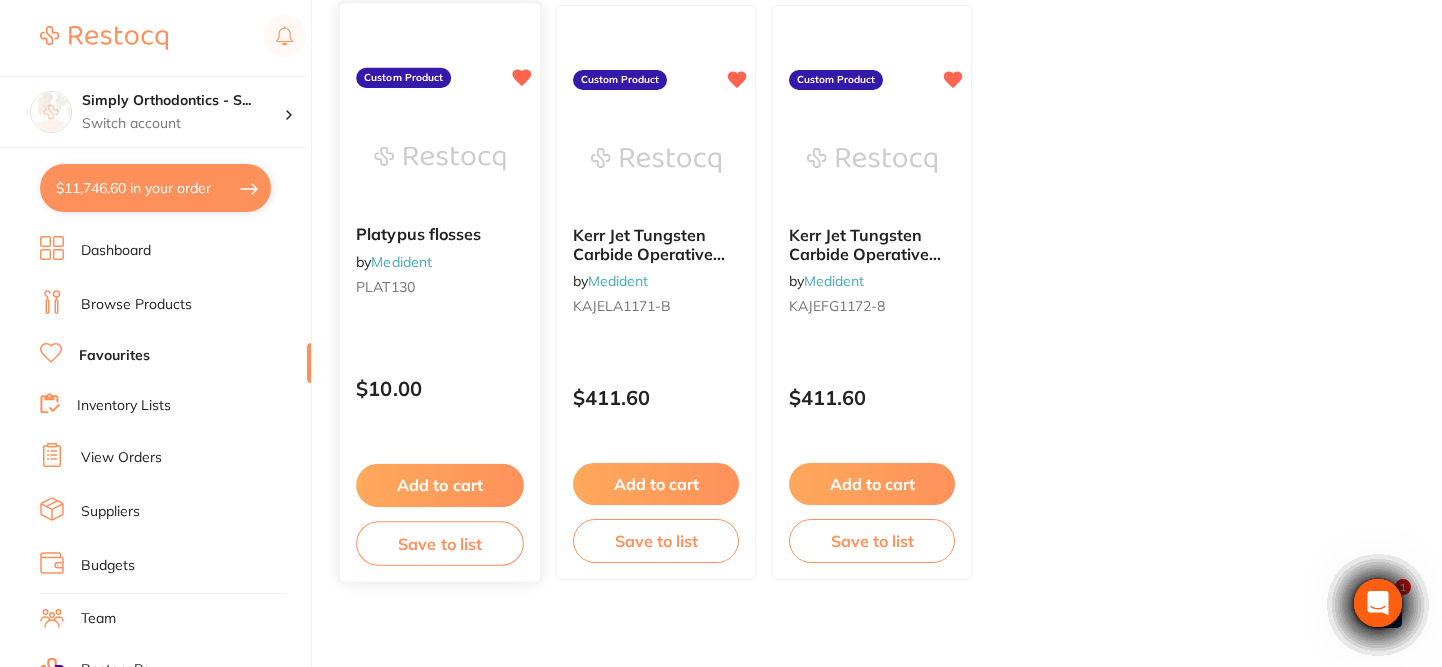 click on "Add to cart" at bounding box center [440, 485] 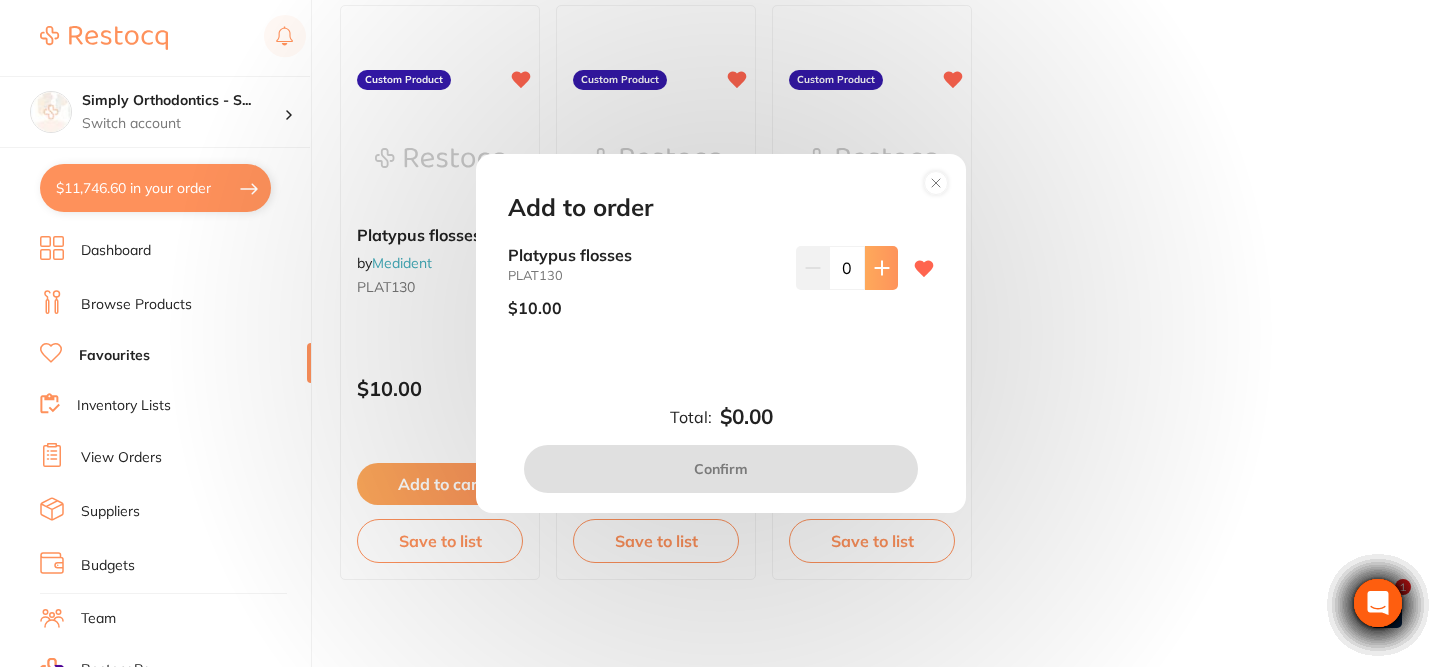 click at bounding box center [881, 268] 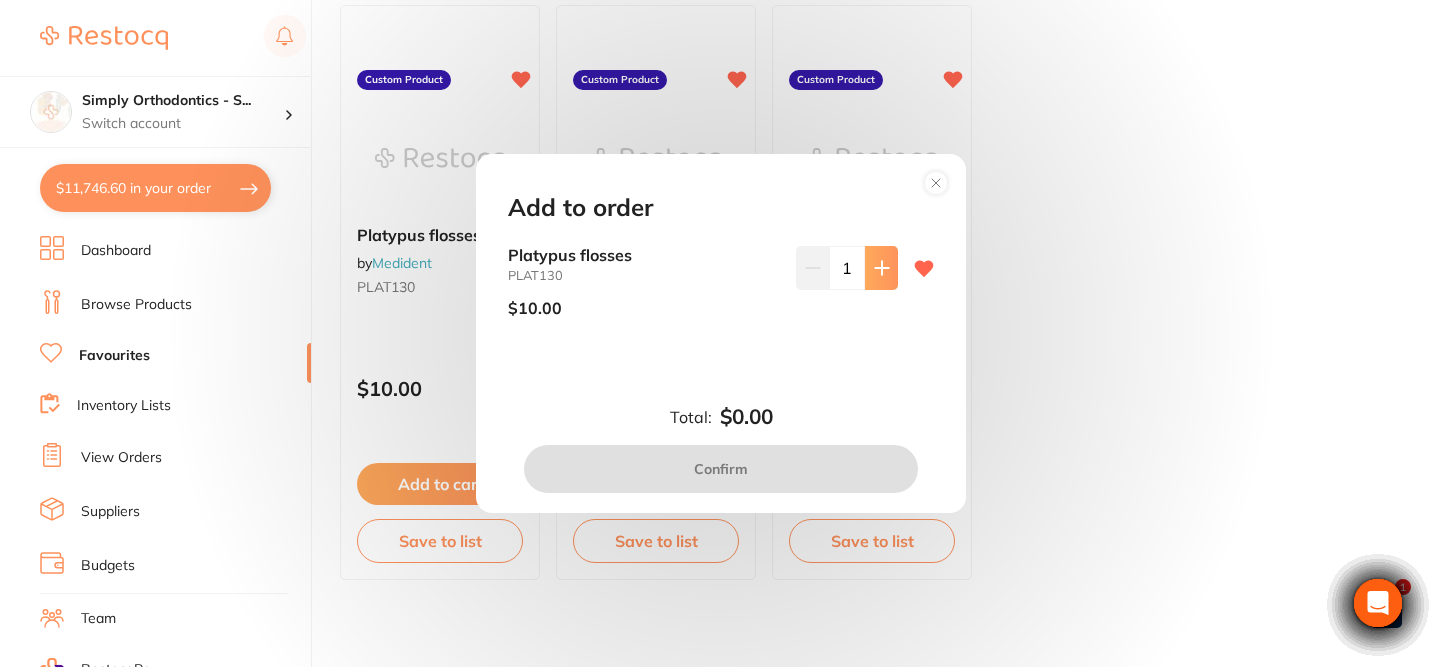 click at bounding box center [881, 268] 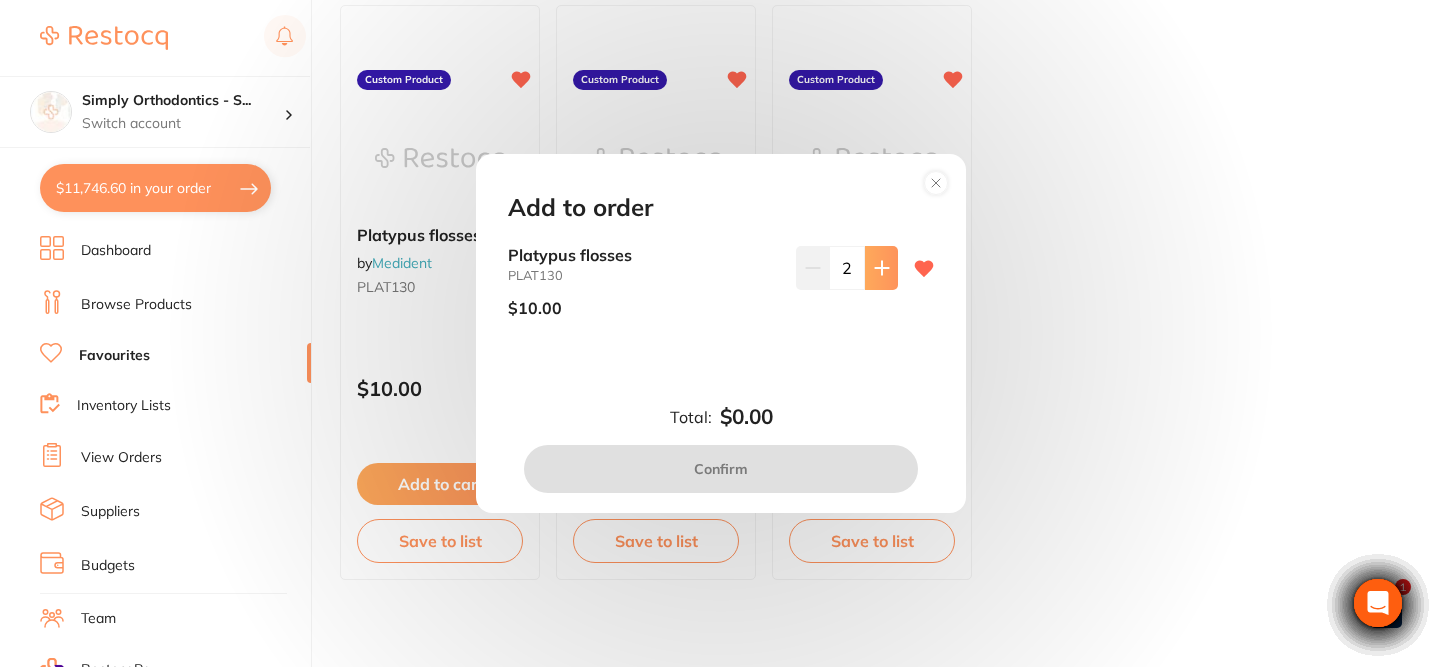 click at bounding box center (881, 268) 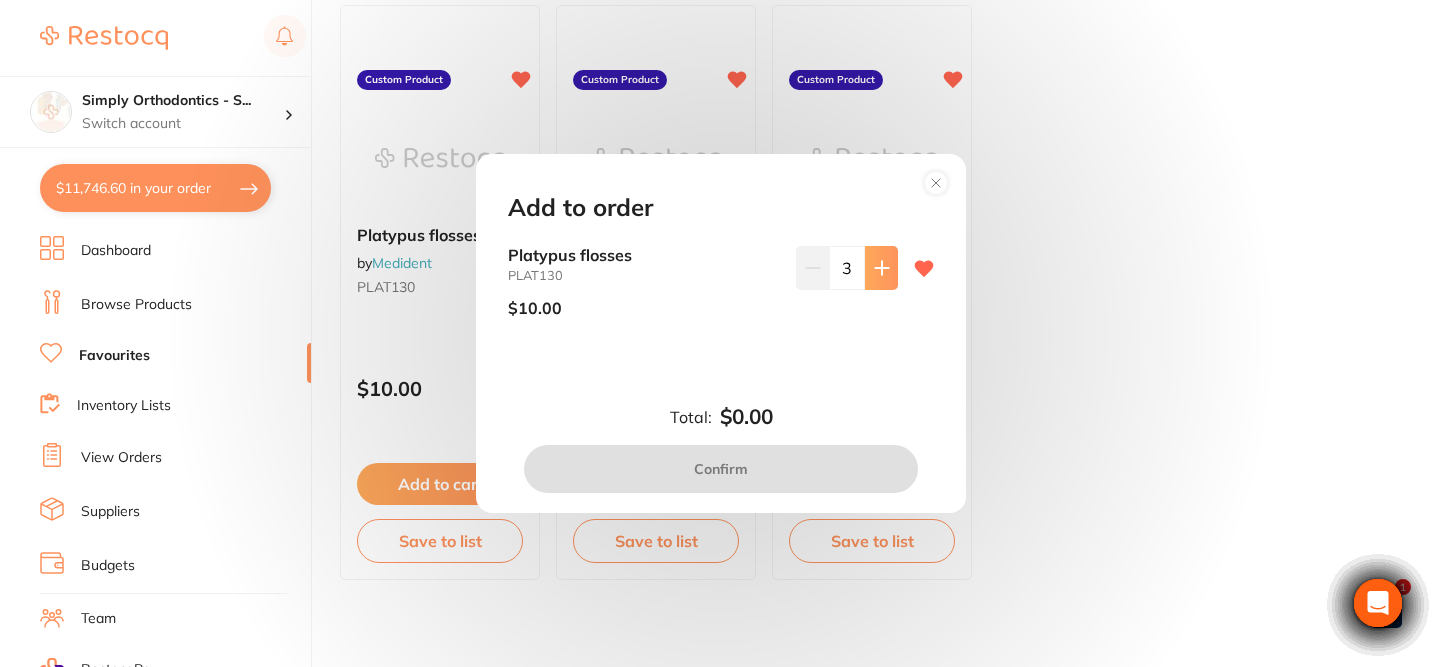 click at bounding box center (881, 268) 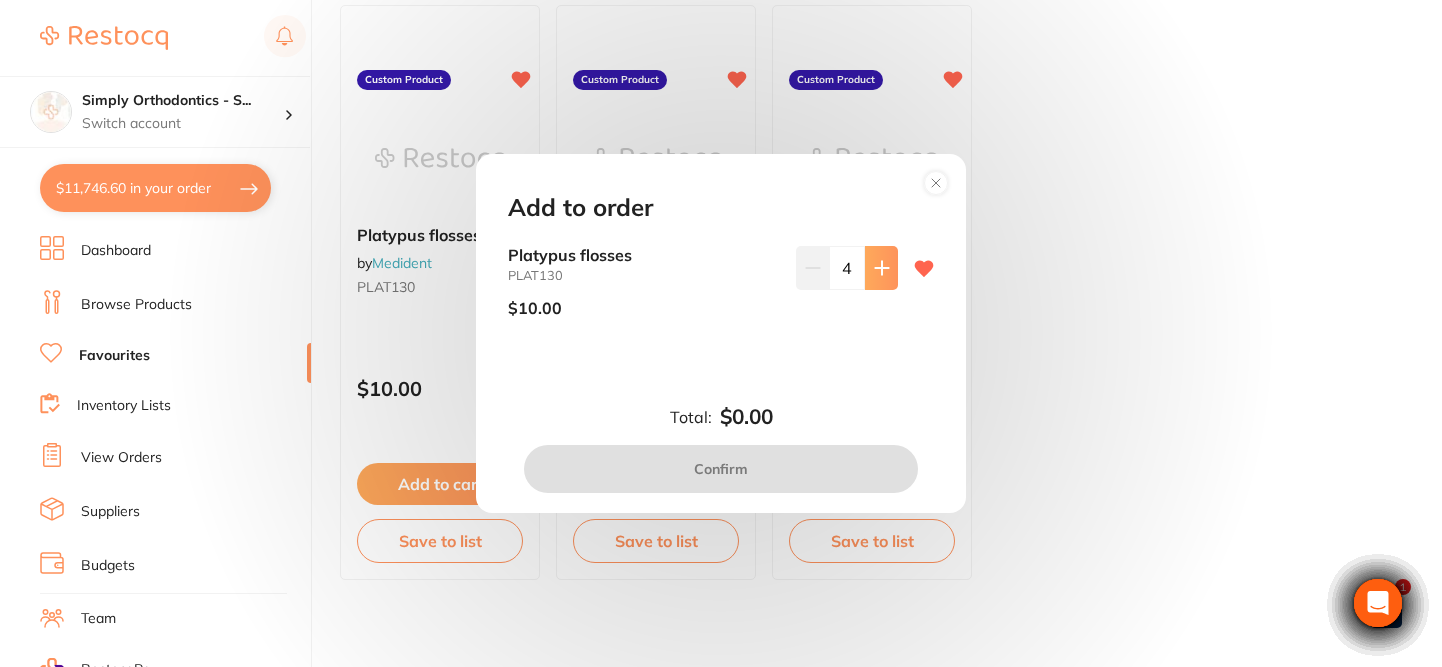click at bounding box center [881, 268] 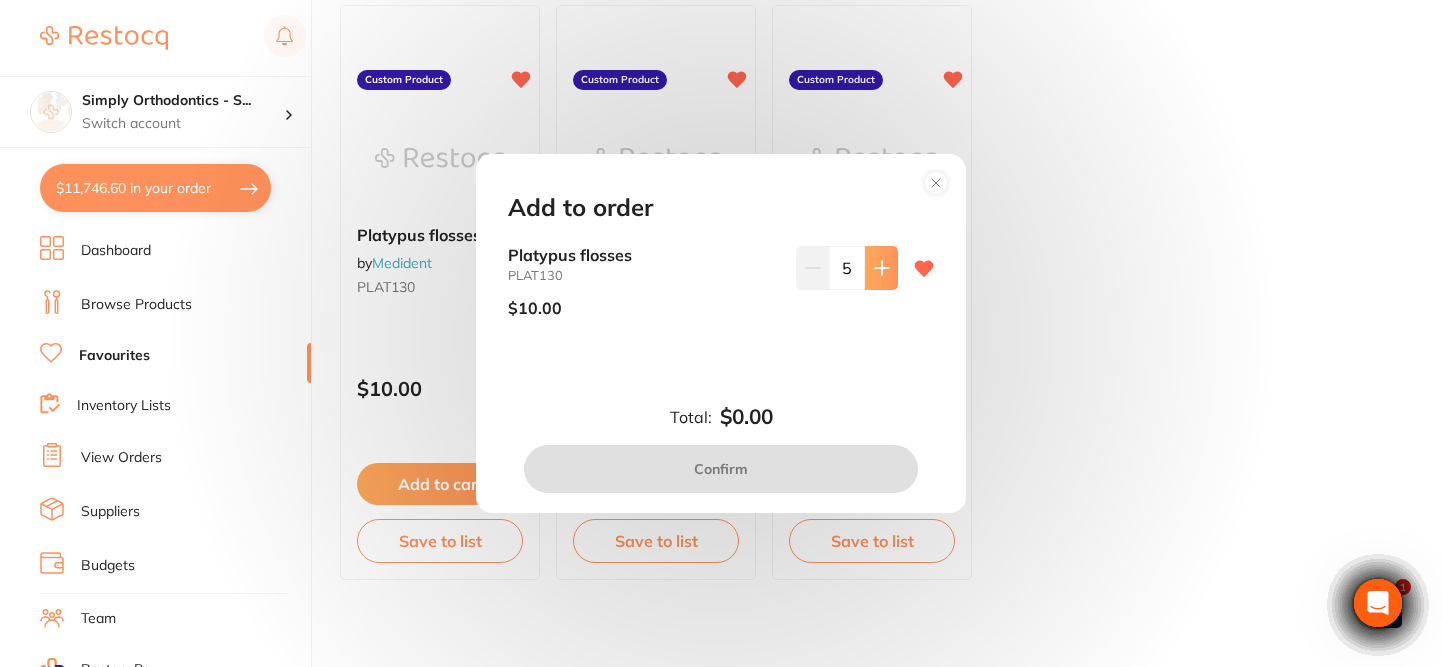 scroll, scrollTop: 0, scrollLeft: 0, axis: both 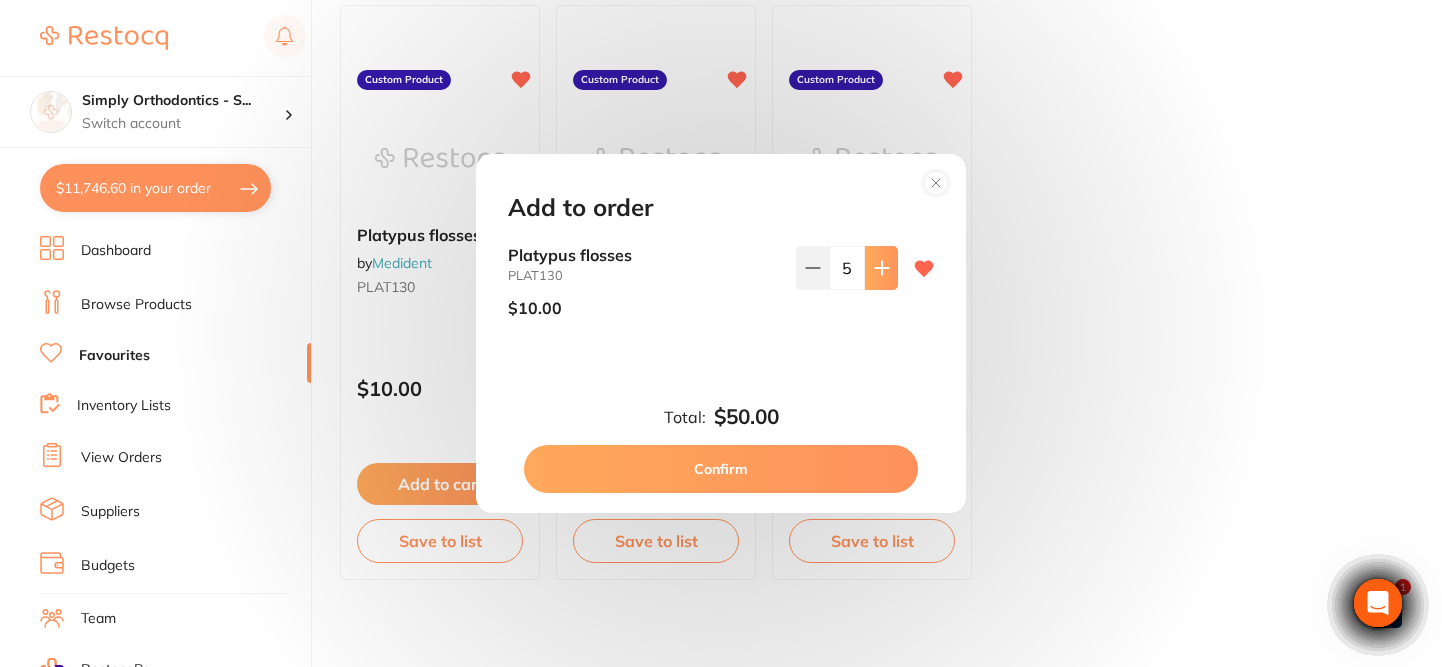 click at bounding box center [881, 268] 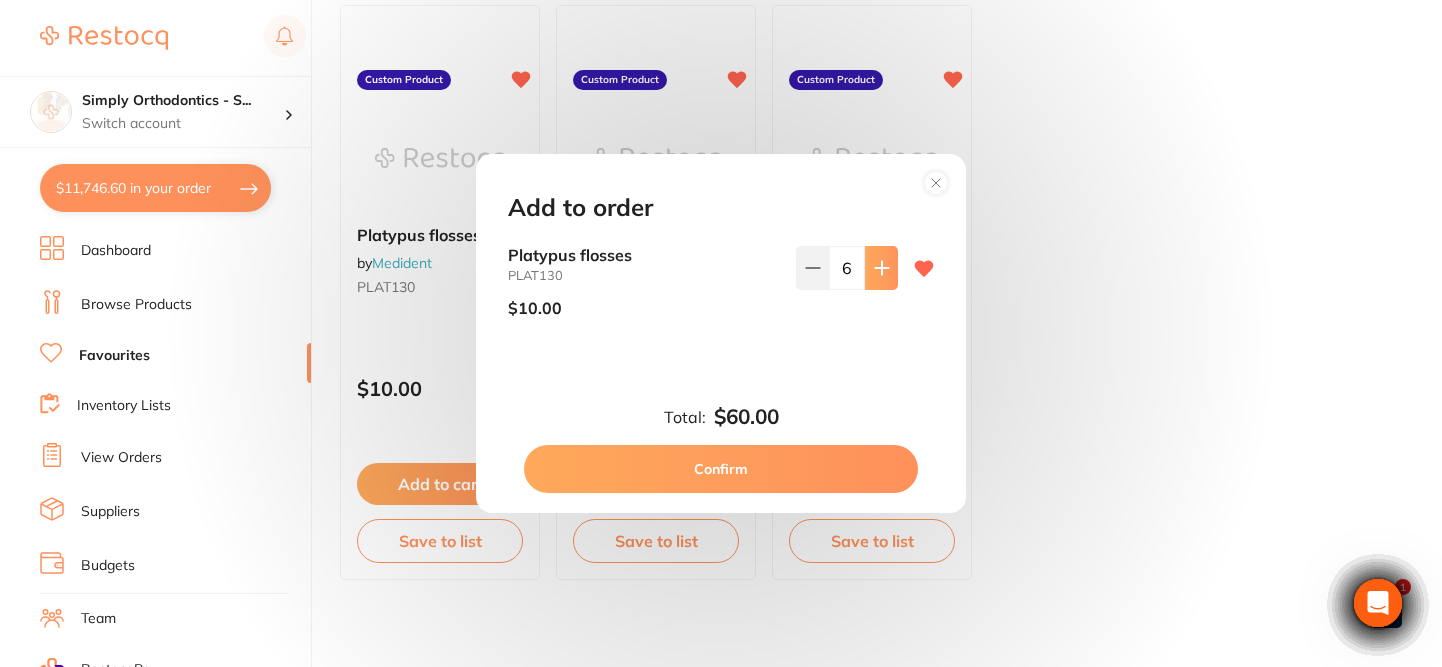 click at bounding box center (881, 268) 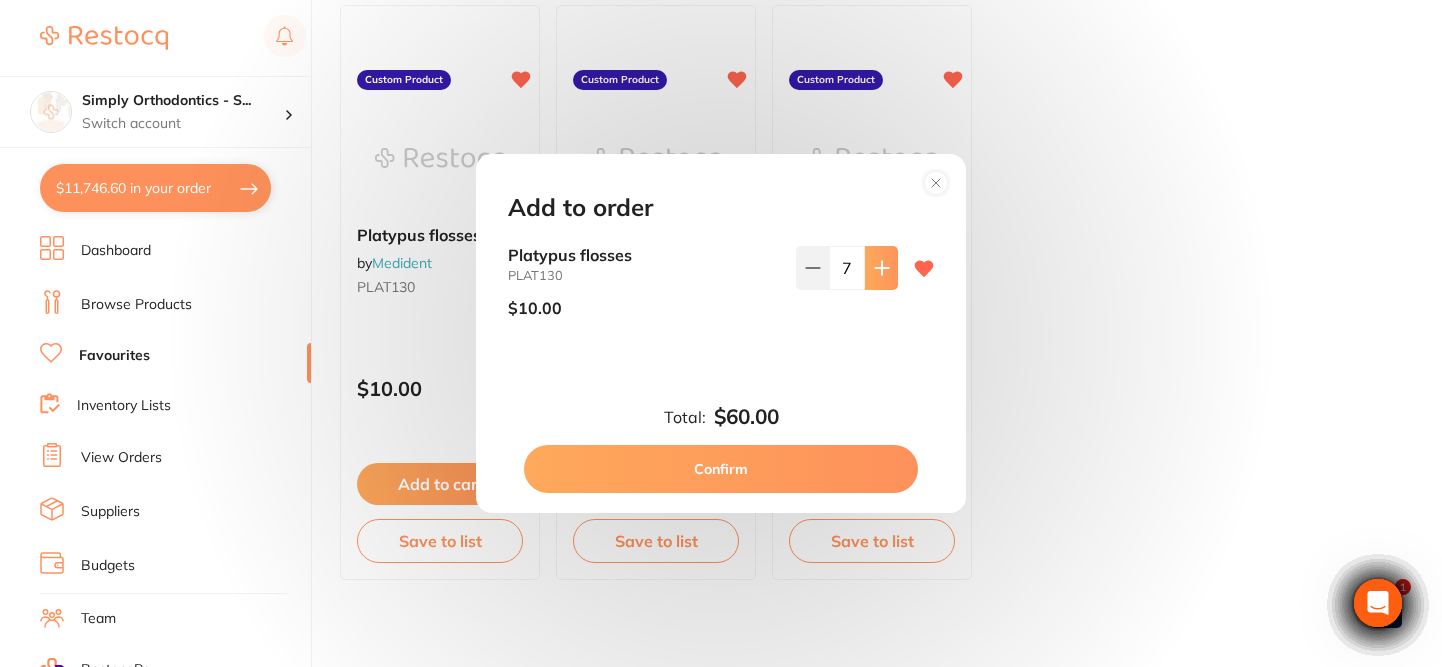 click at bounding box center (881, 268) 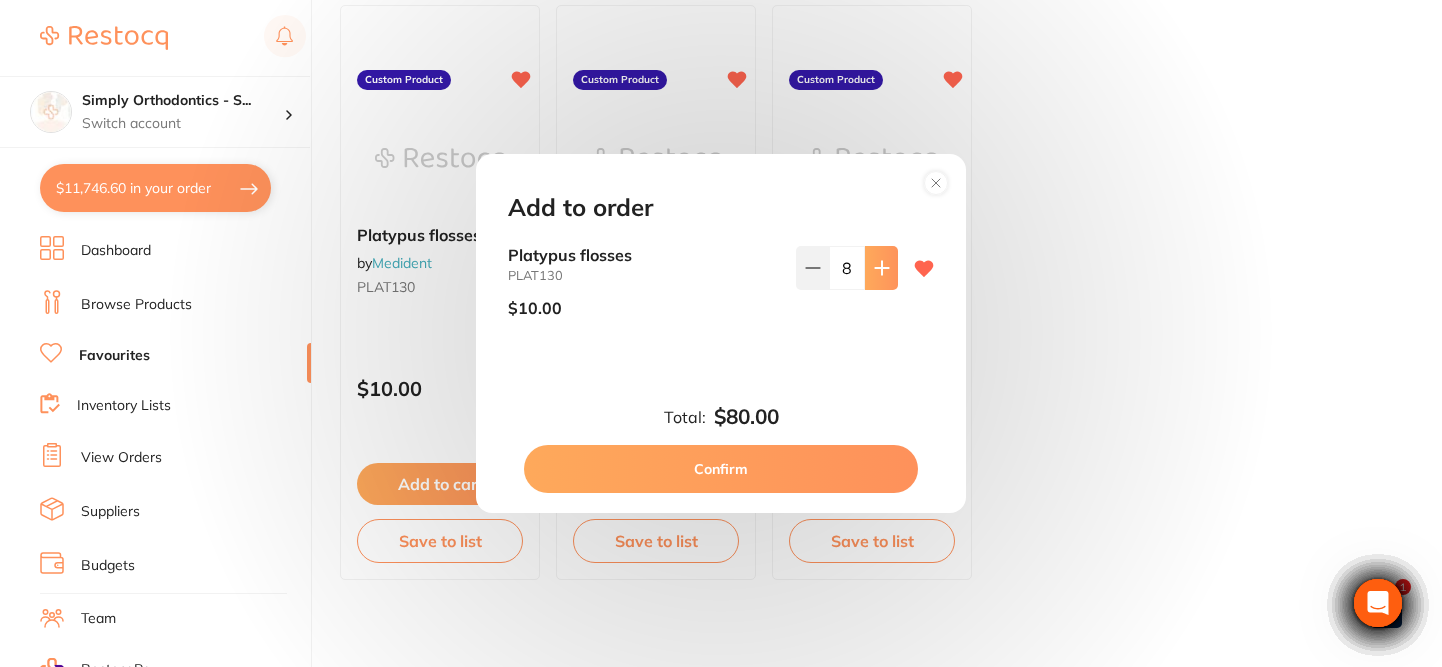 click at bounding box center (881, 268) 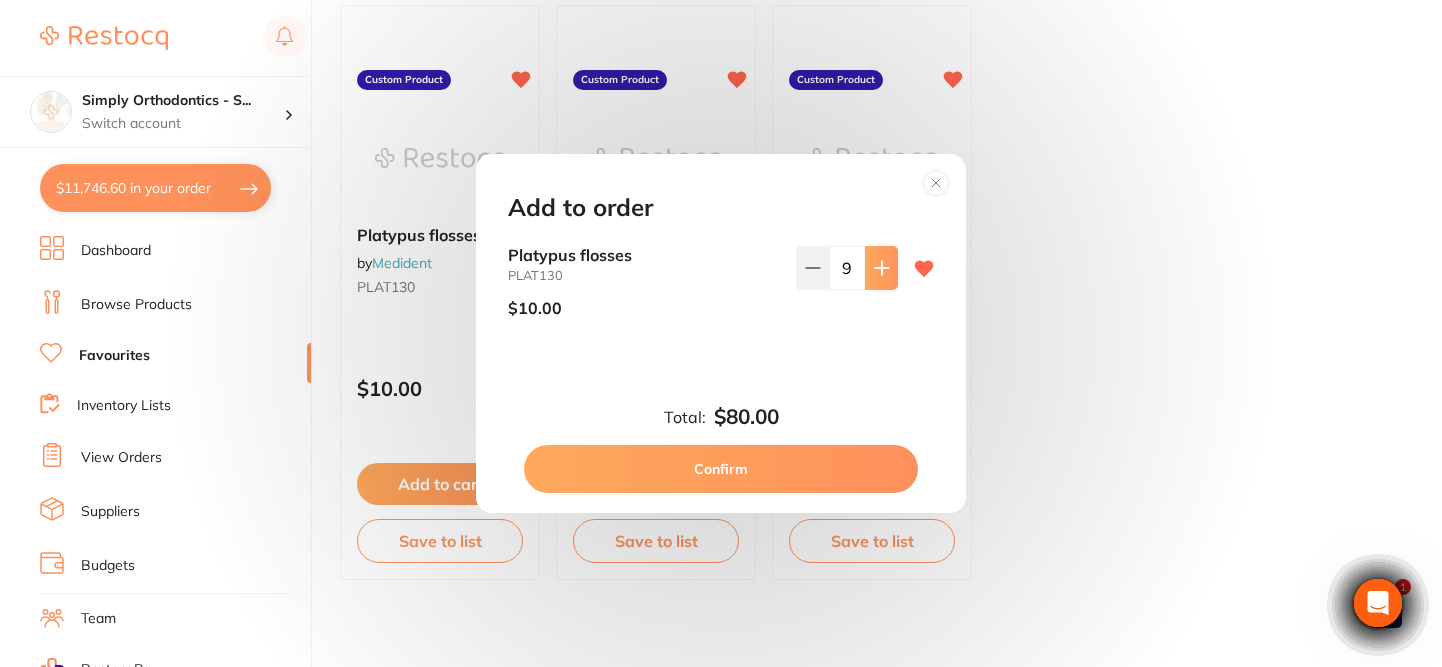 click at bounding box center (881, 268) 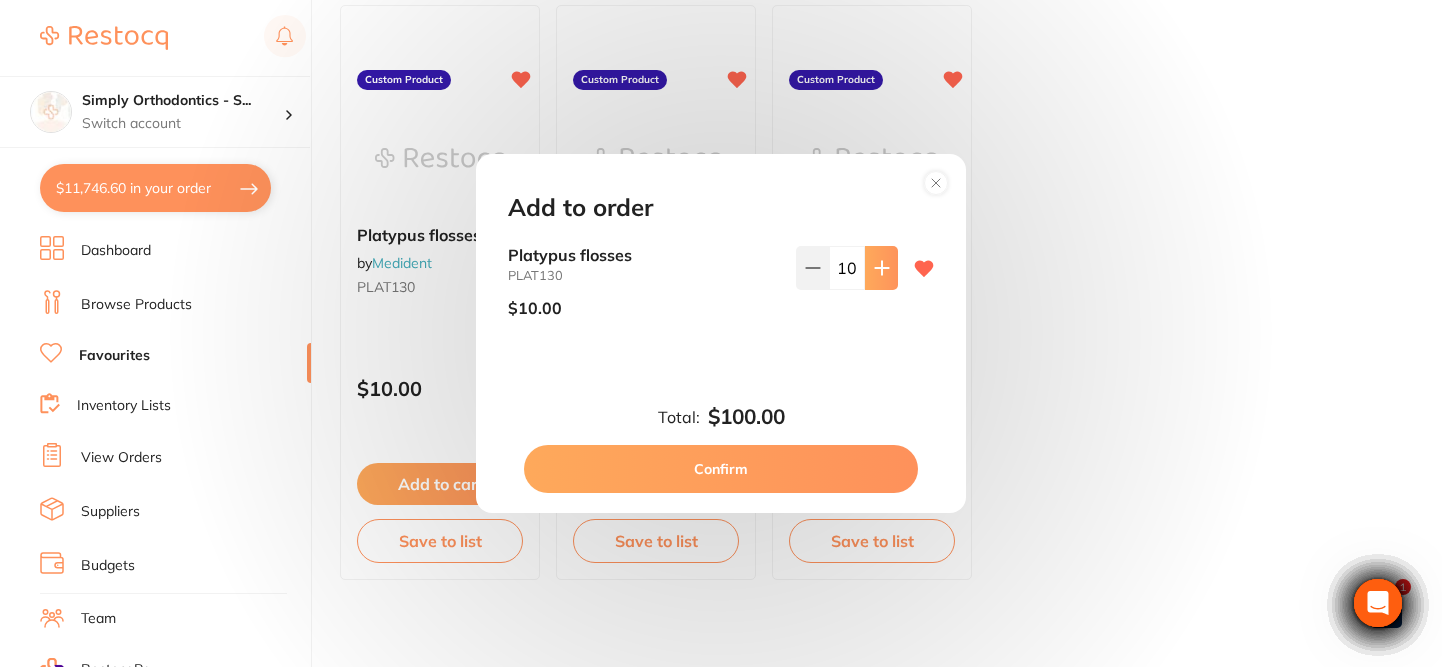 click at bounding box center (881, 268) 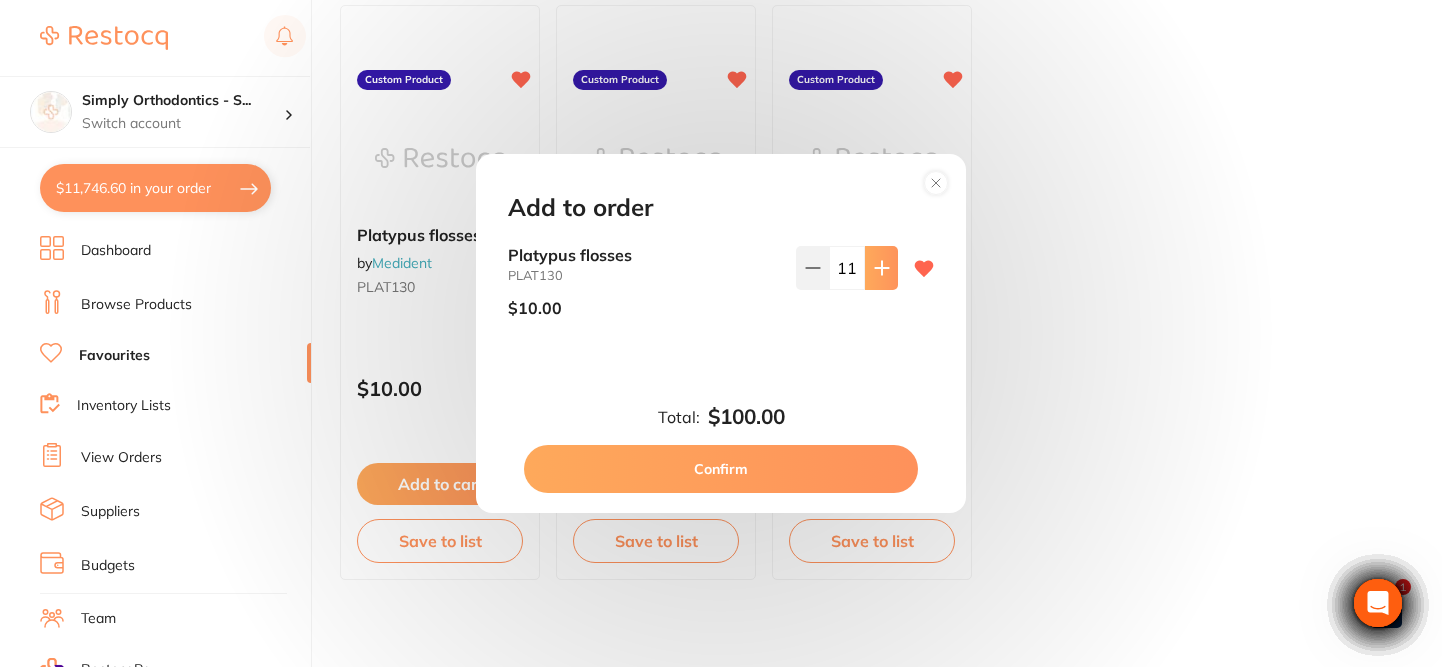 click at bounding box center [881, 268] 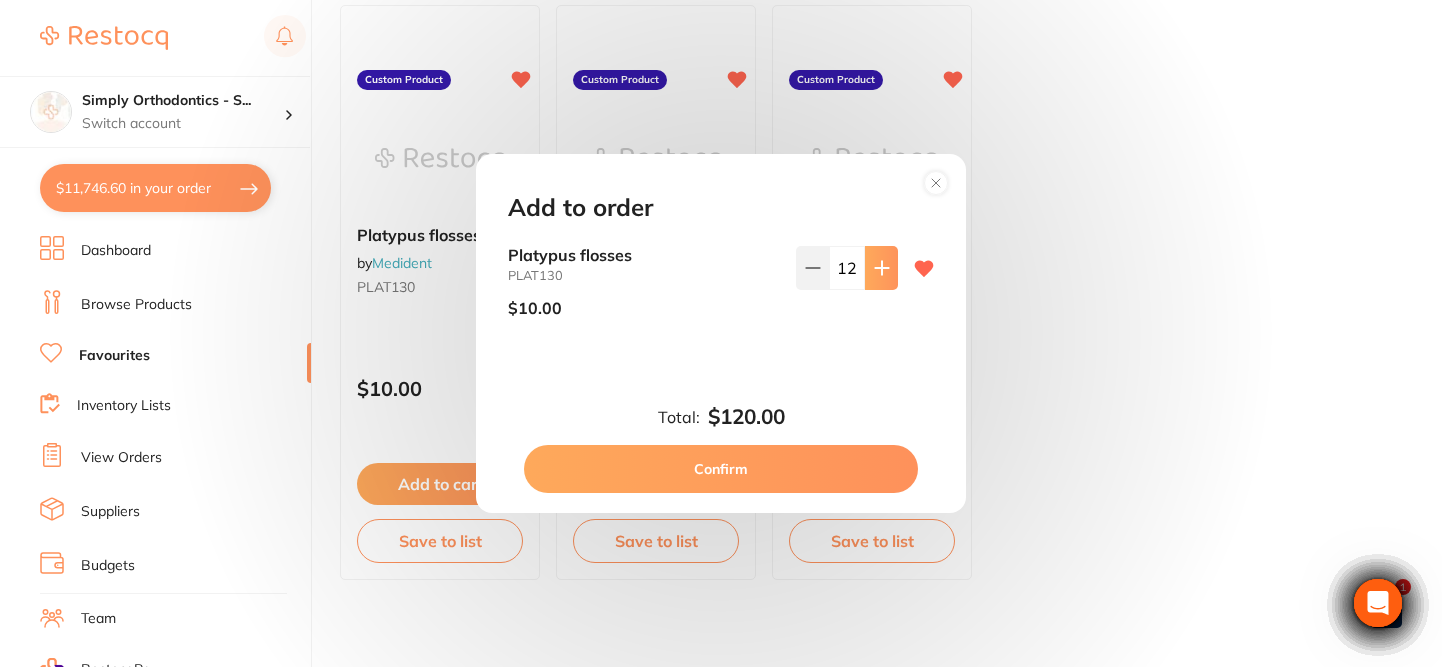 click at bounding box center (881, 268) 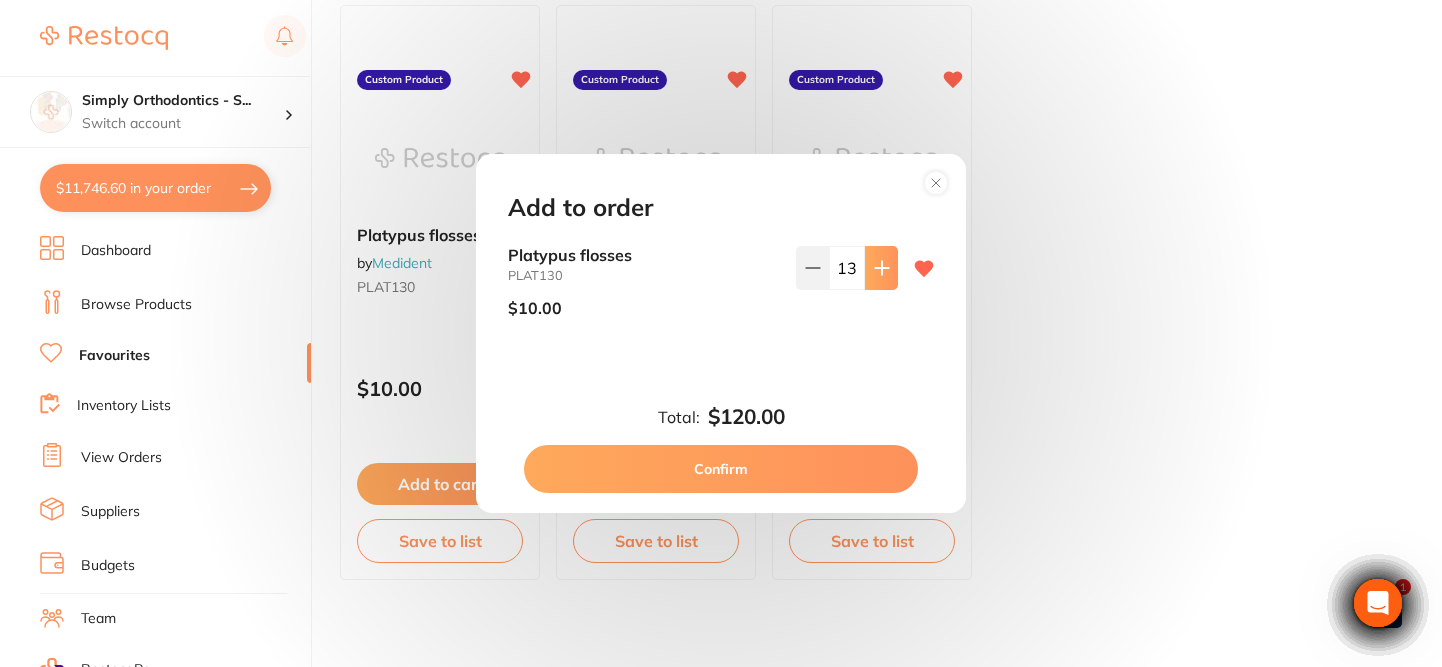 click at bounding box center [881, 268] 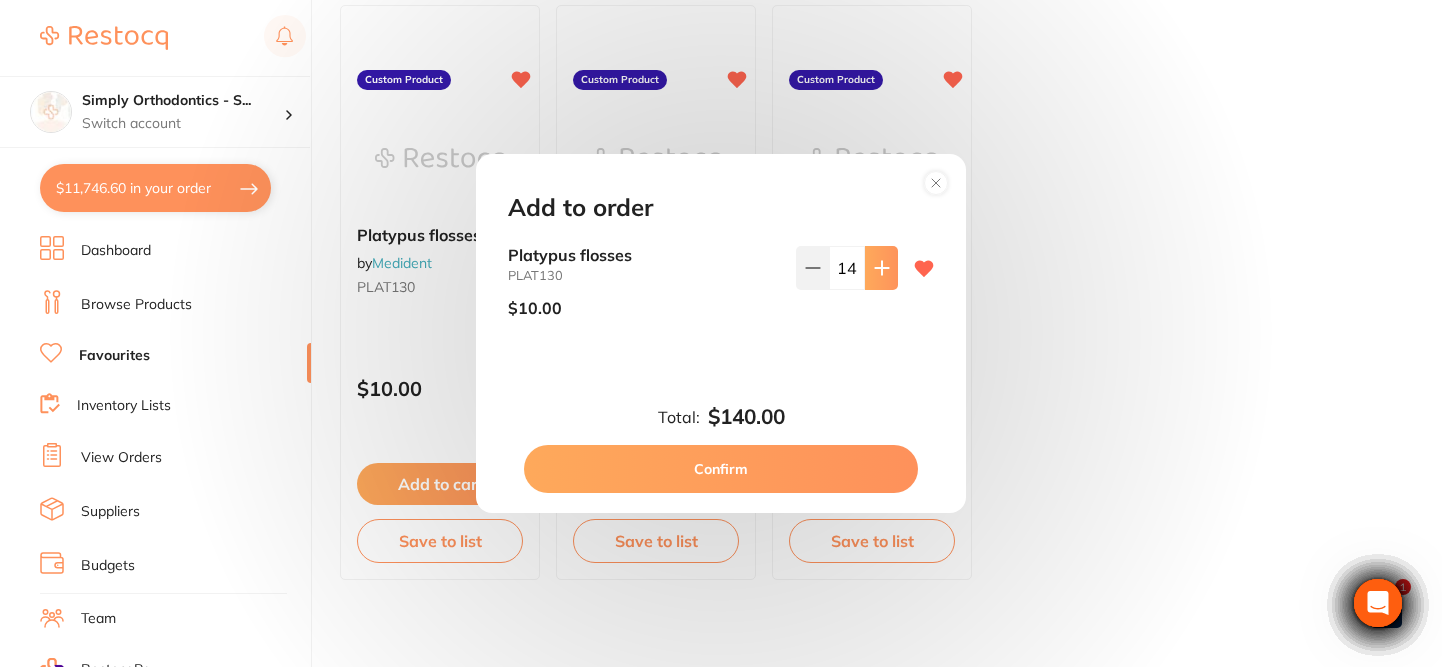click at bounding box center (881, 268) 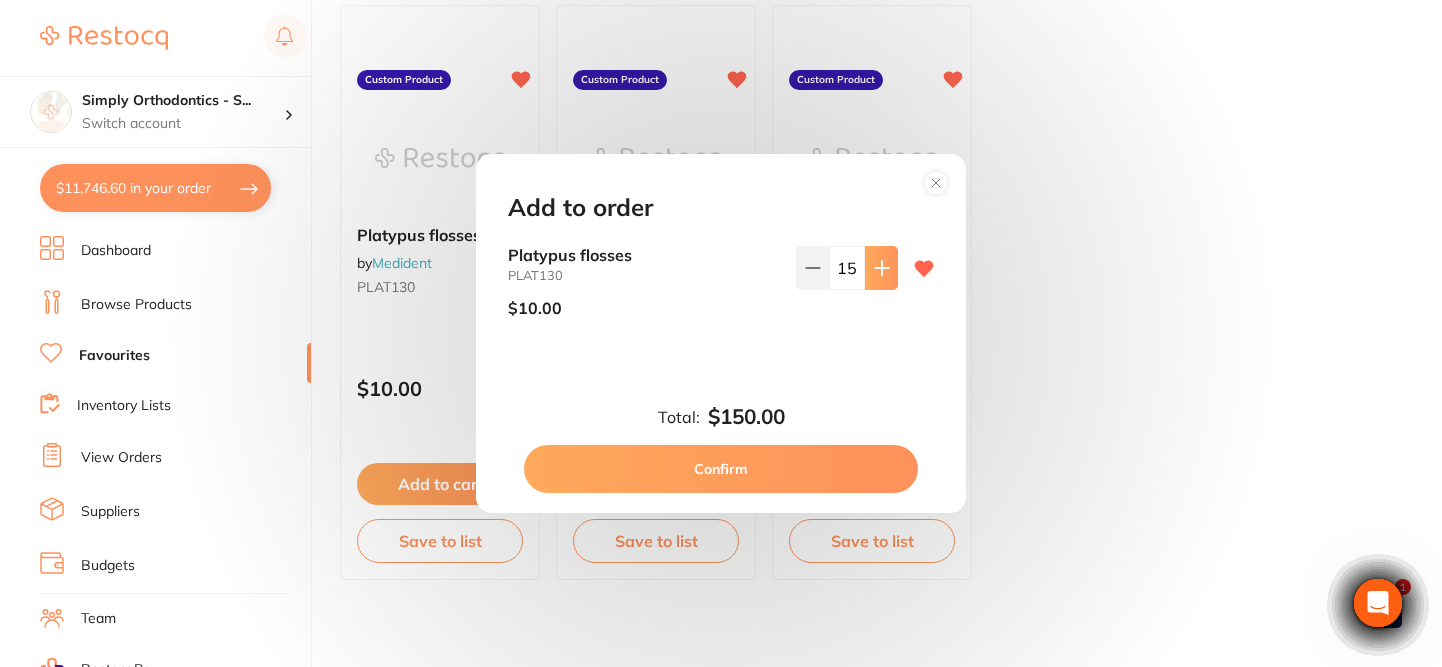 click at bounding box center (881, 268) 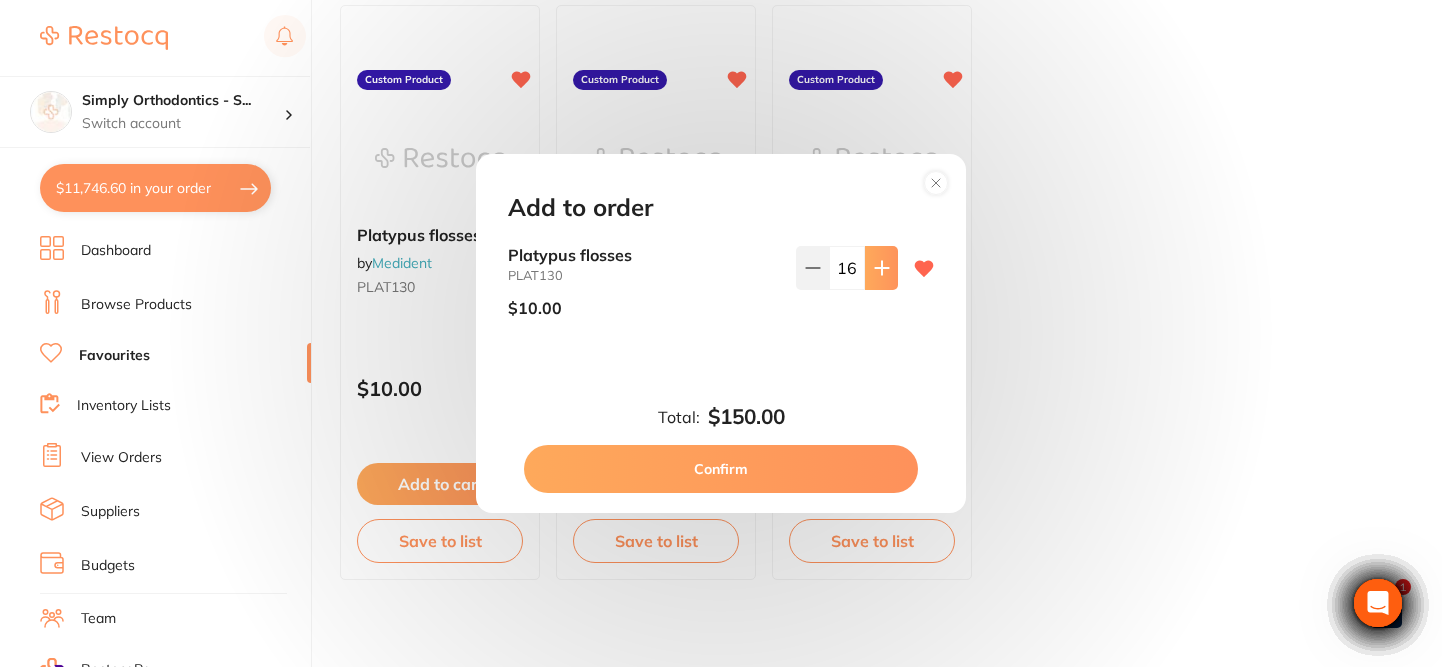 click at bounding box center [881, 268] 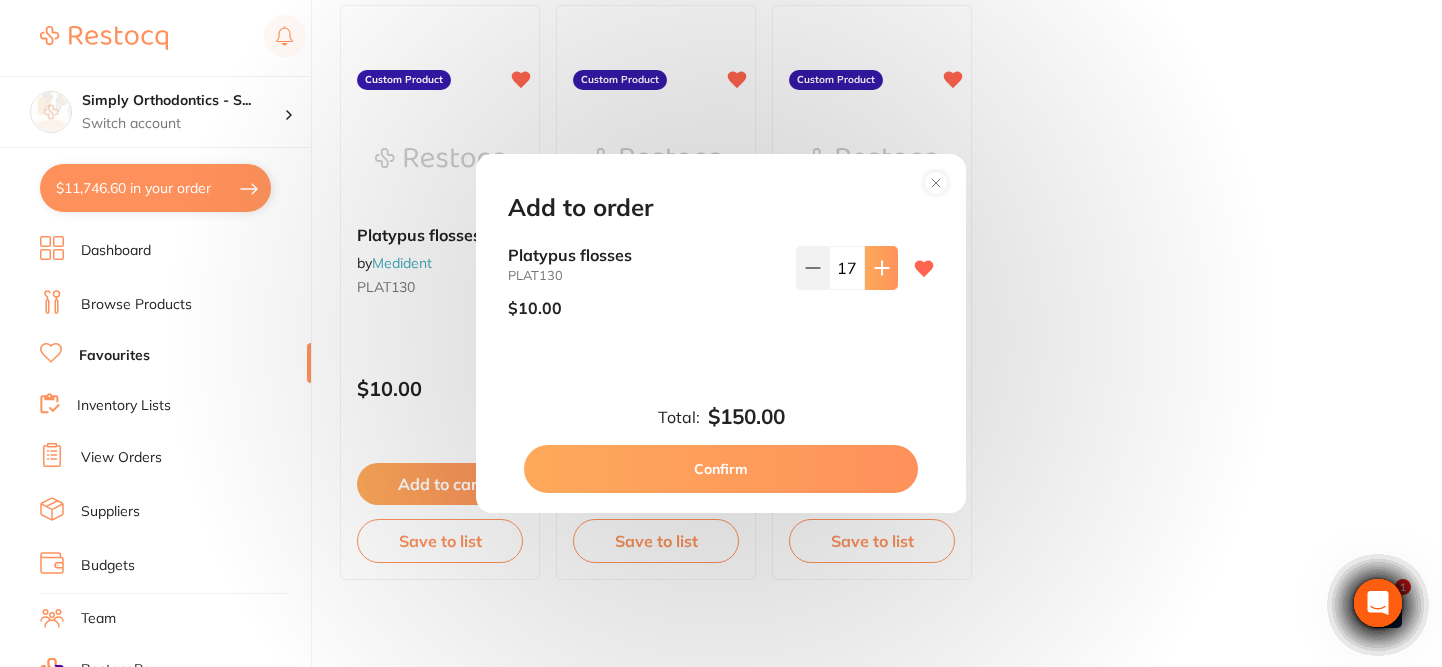 click at bounding box center [881, 268] 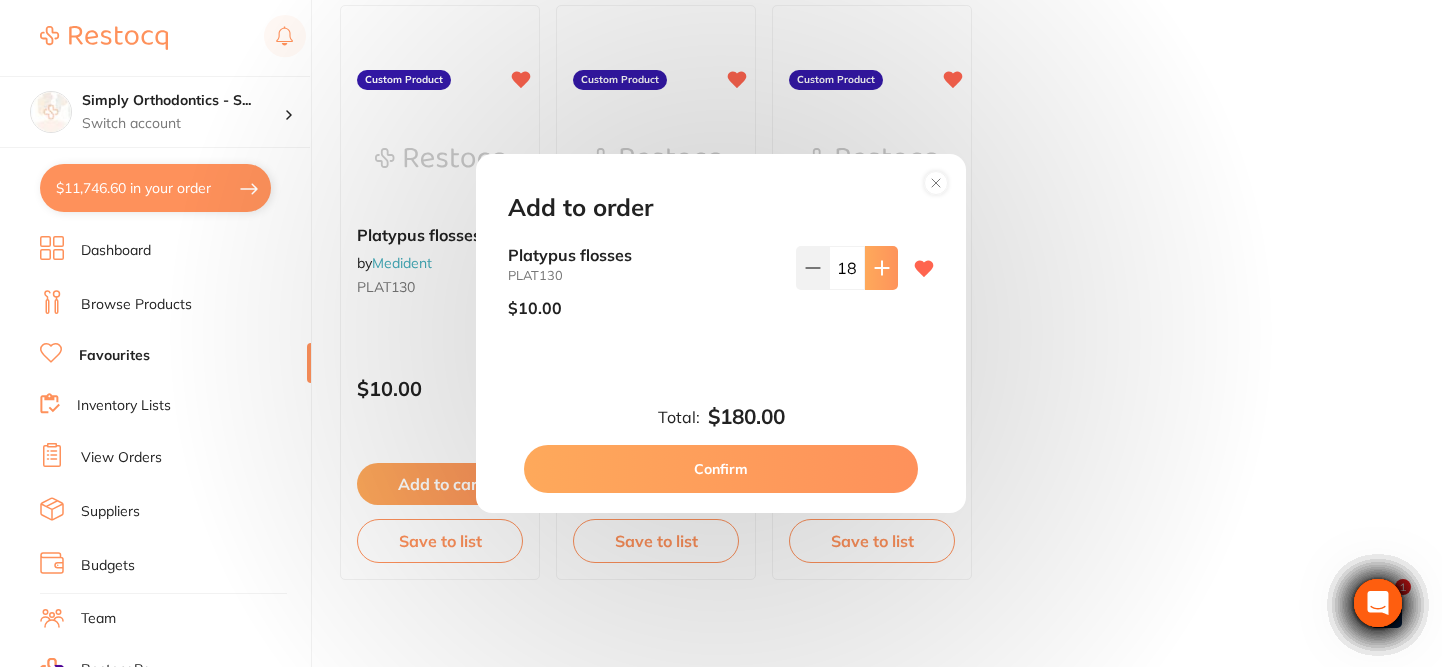 click at bounding box center [881, 268] 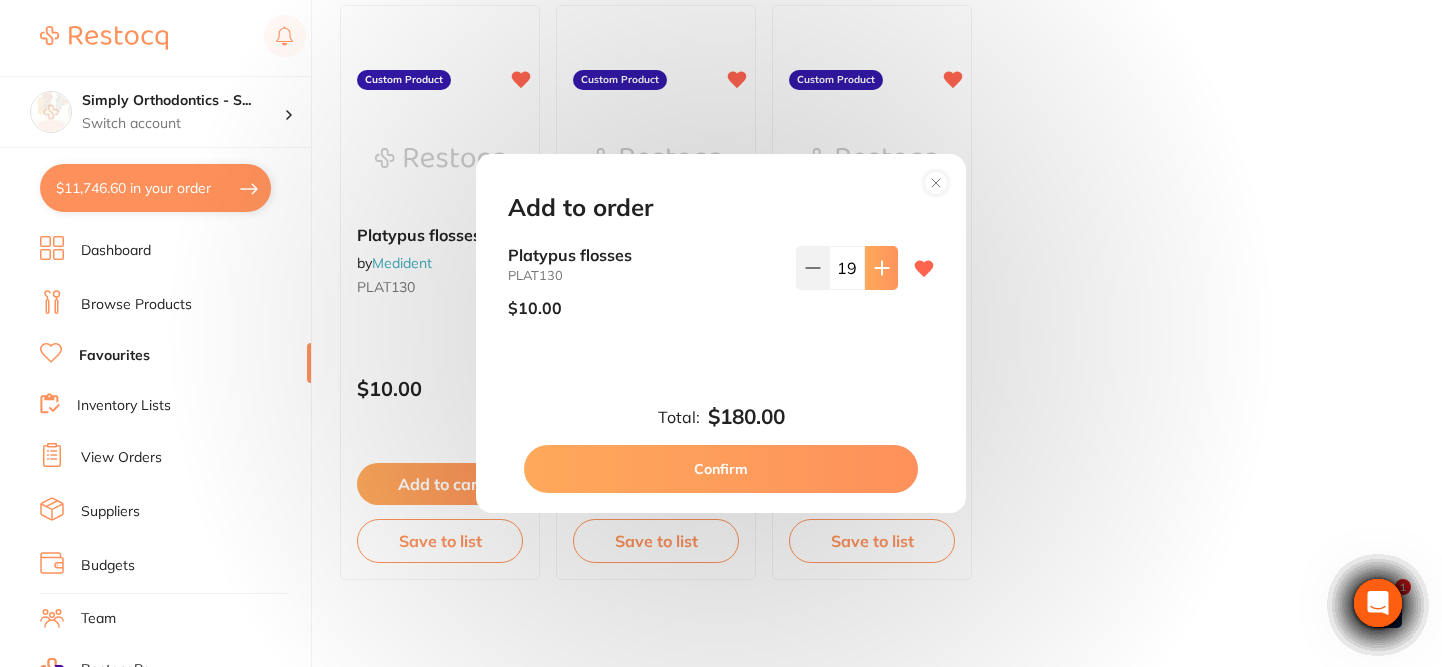 click at bounding box center [881, 268] 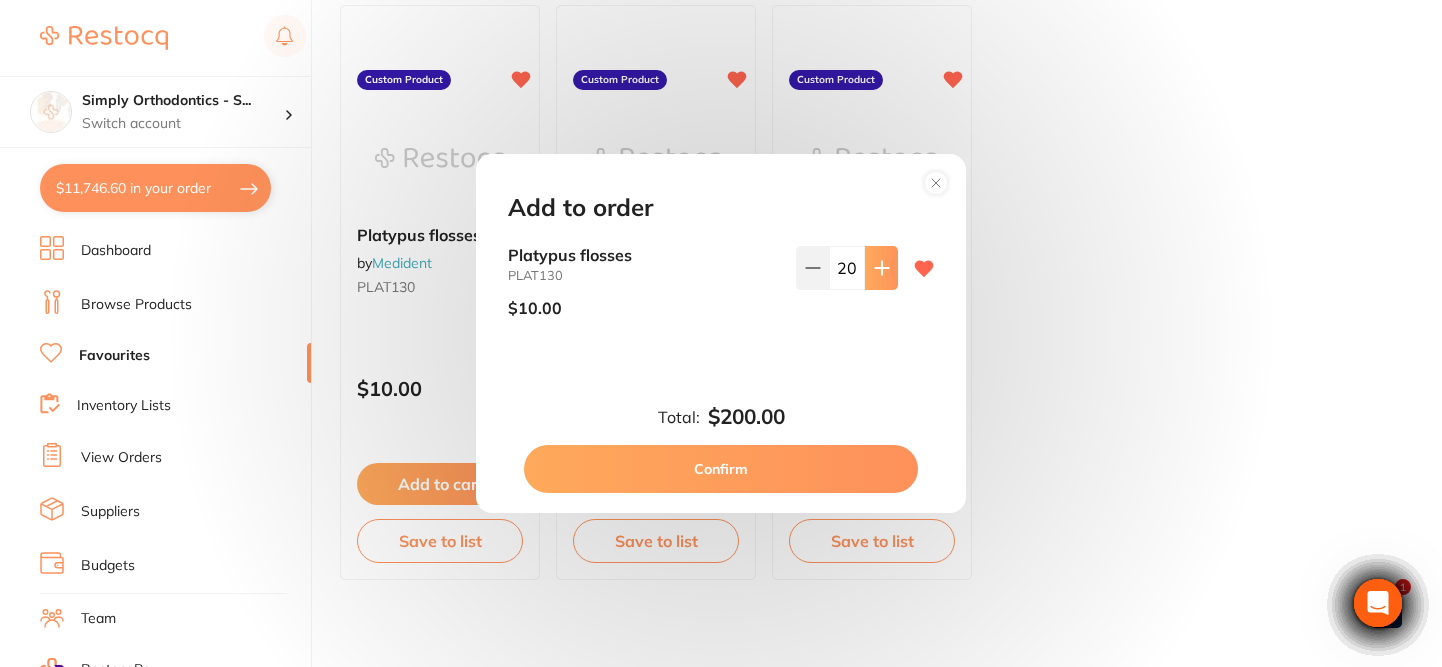 click at bounding box center (881, 268) 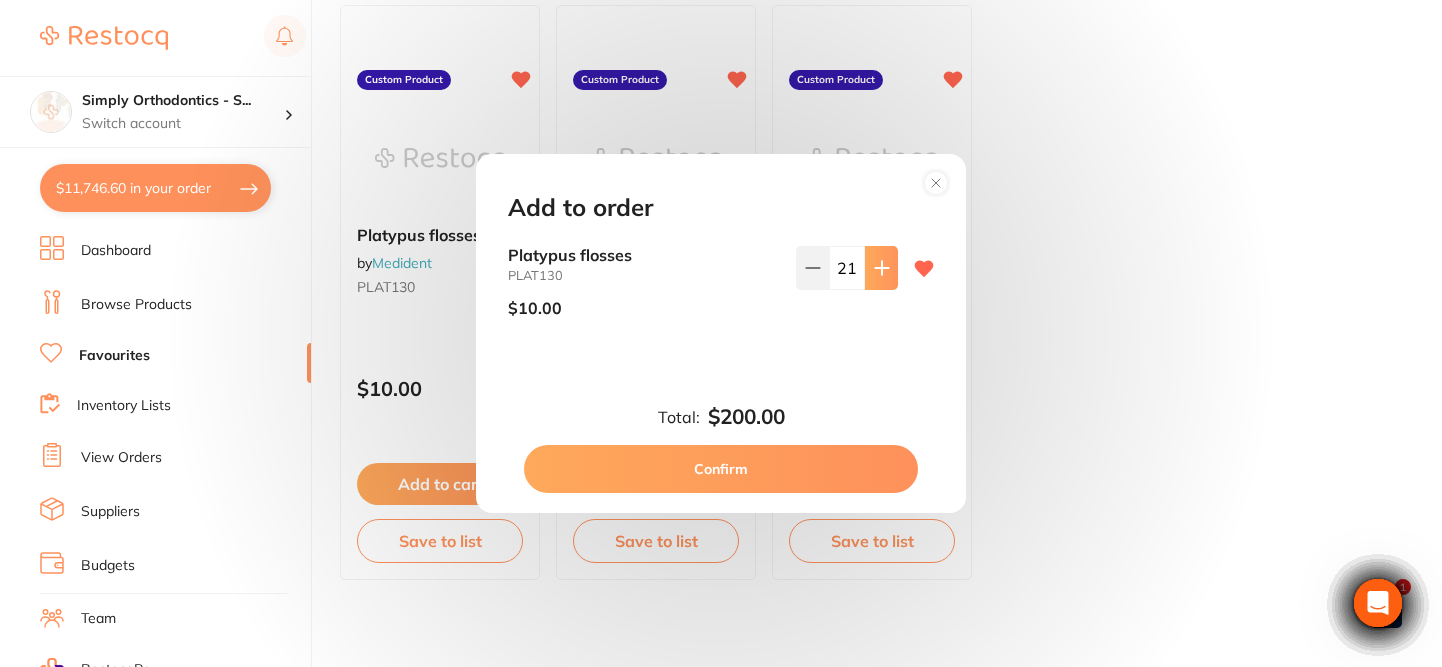 click at bounding box center (881, 268) 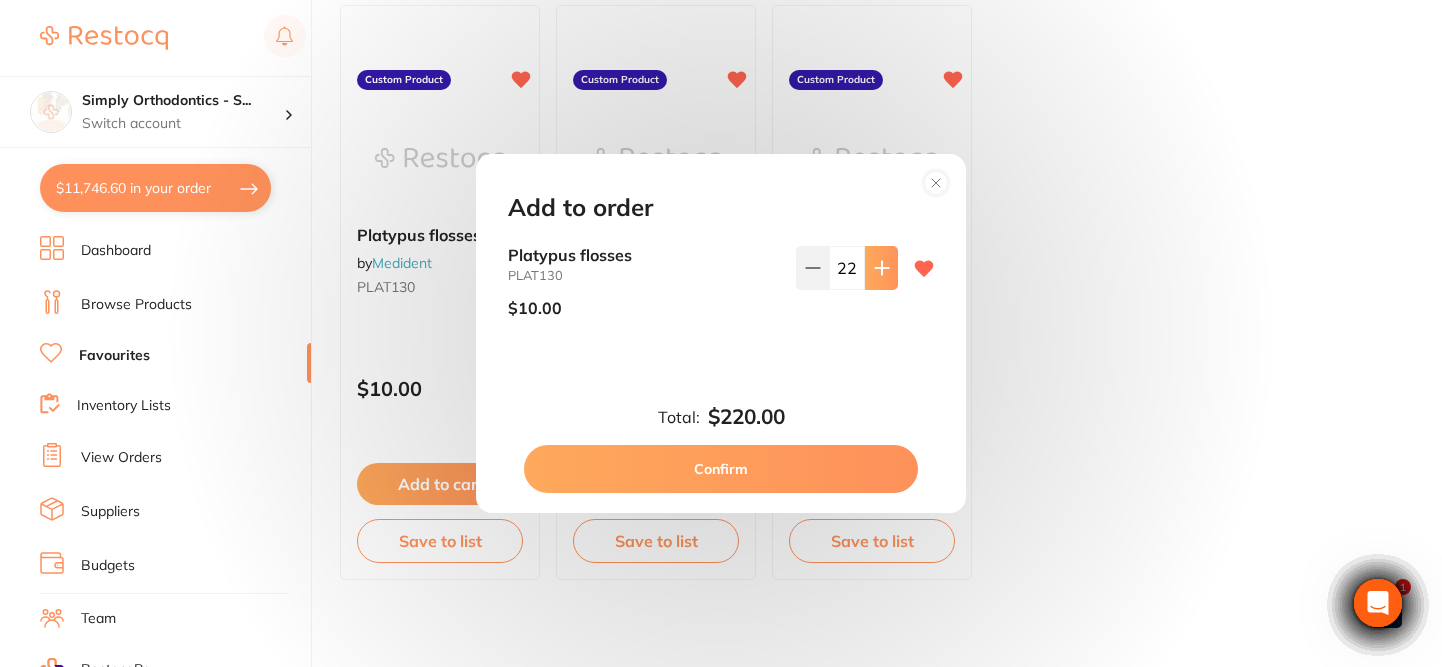 click at bounding box center [881, 268] 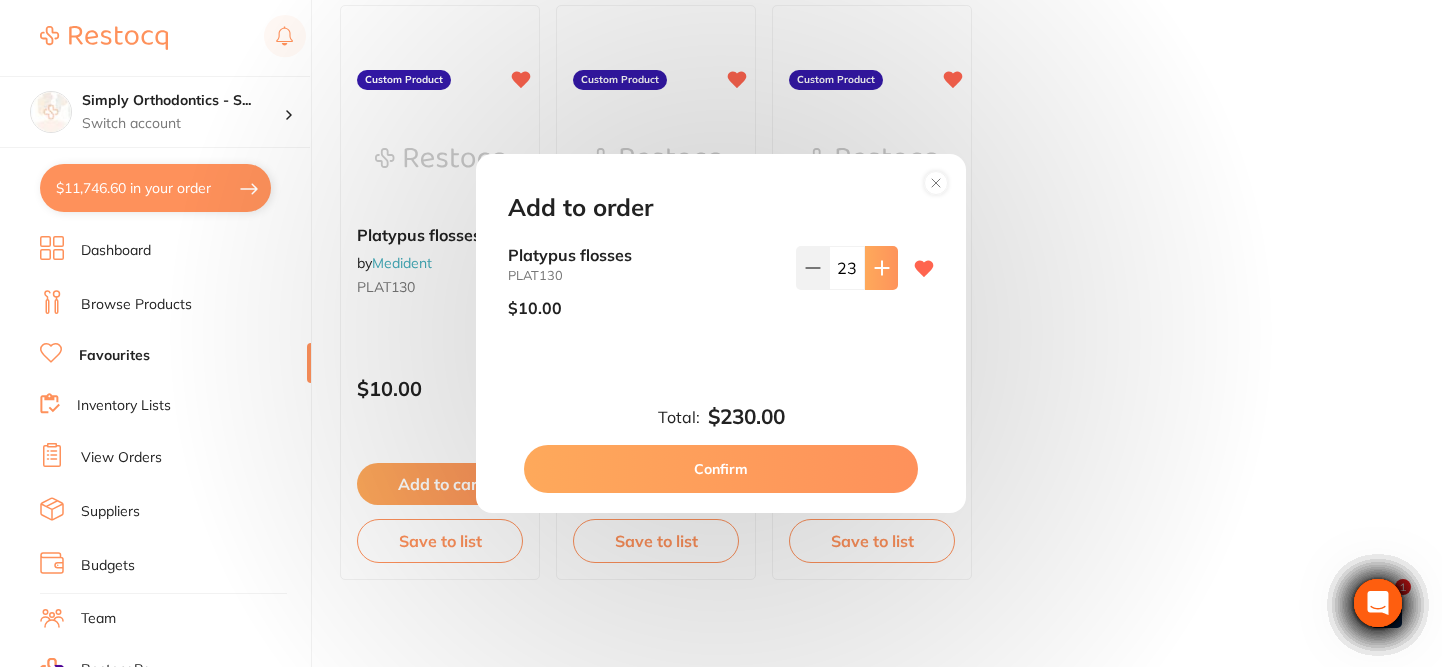 click at bounding box center (881, 268) 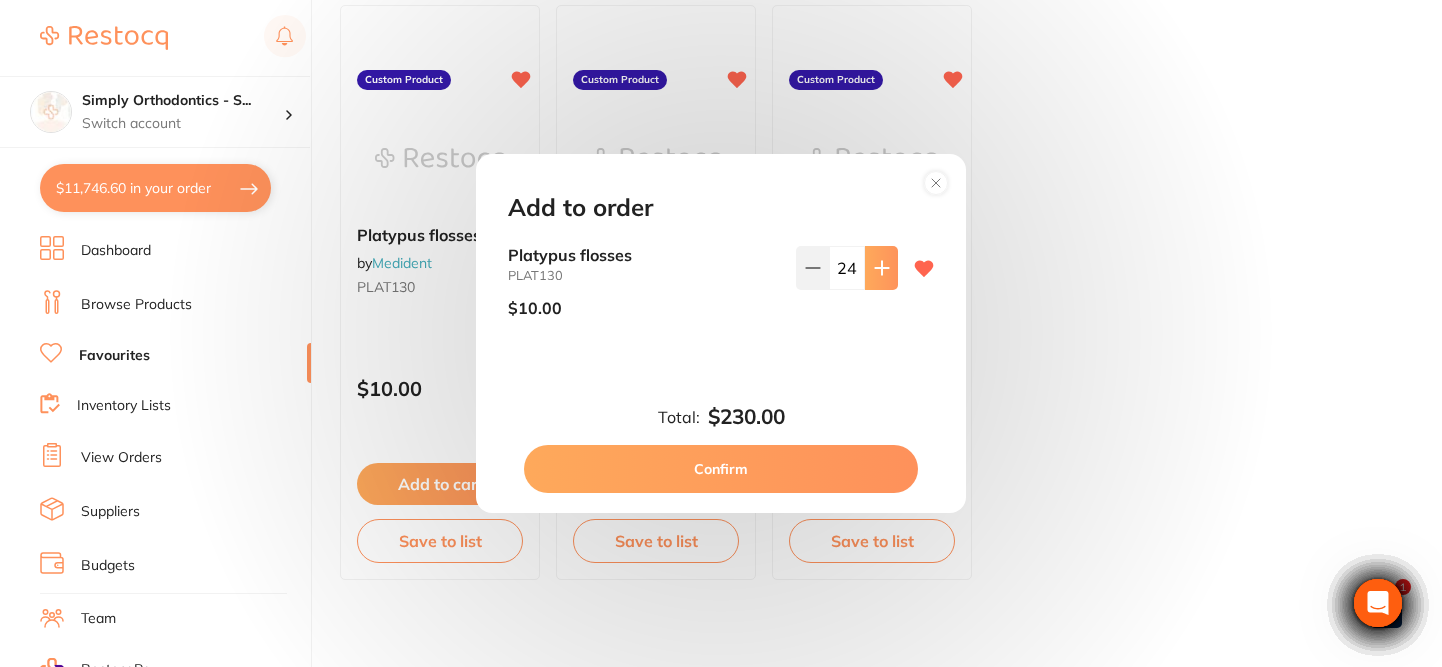 click at bounding box center [881, 268] 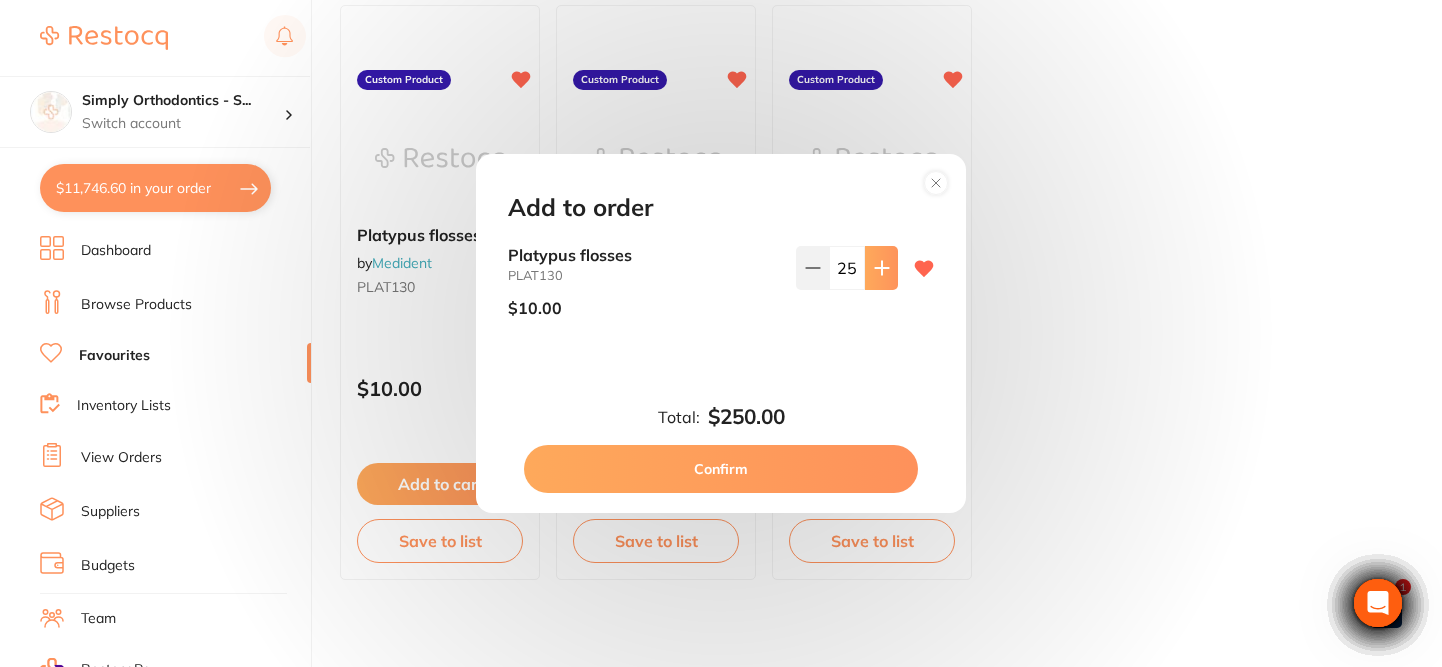 click at bounding box center [881, 268] 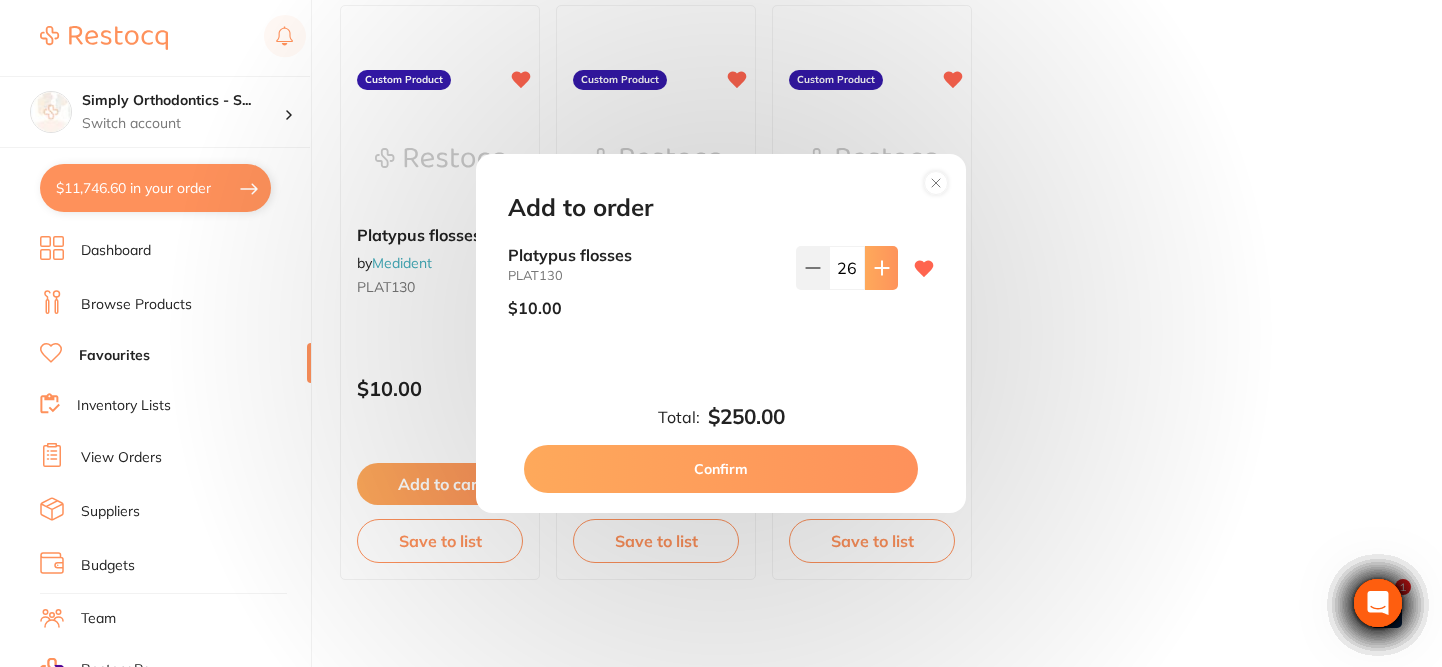 click at bounding box center (881, 268) 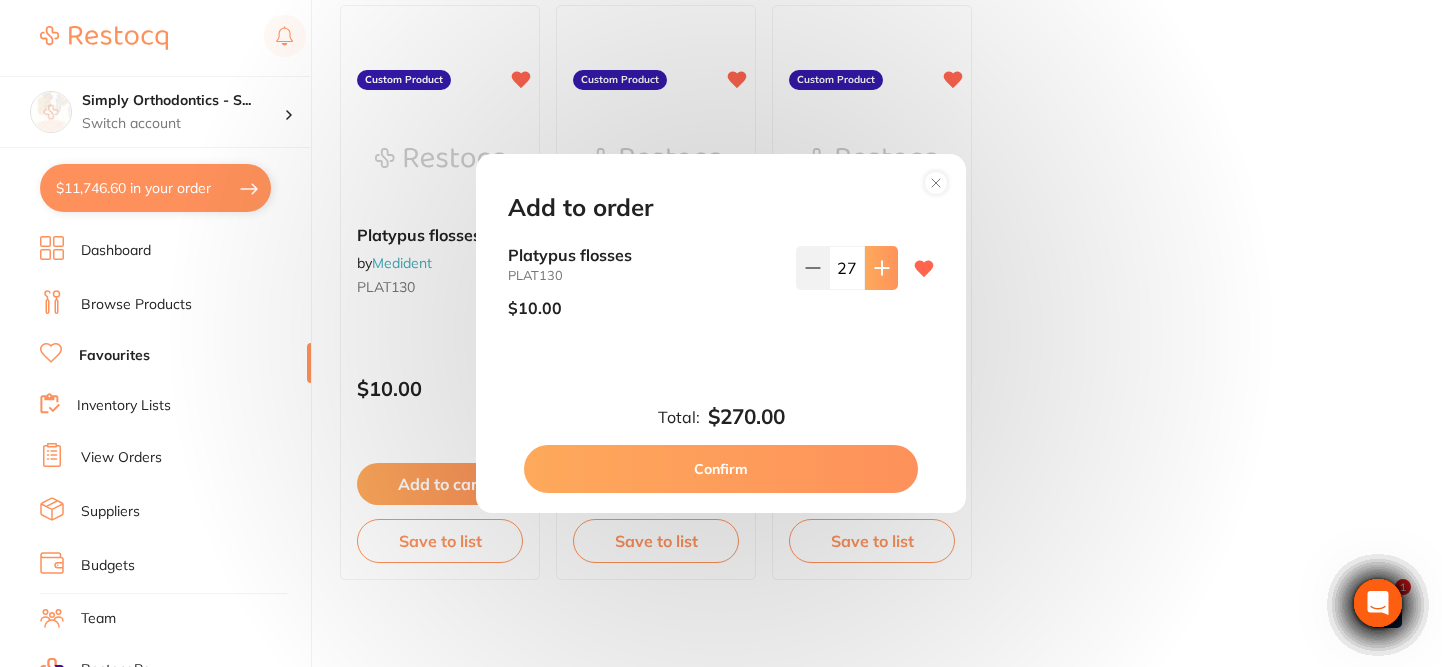 click at bounding box center (881, 268) 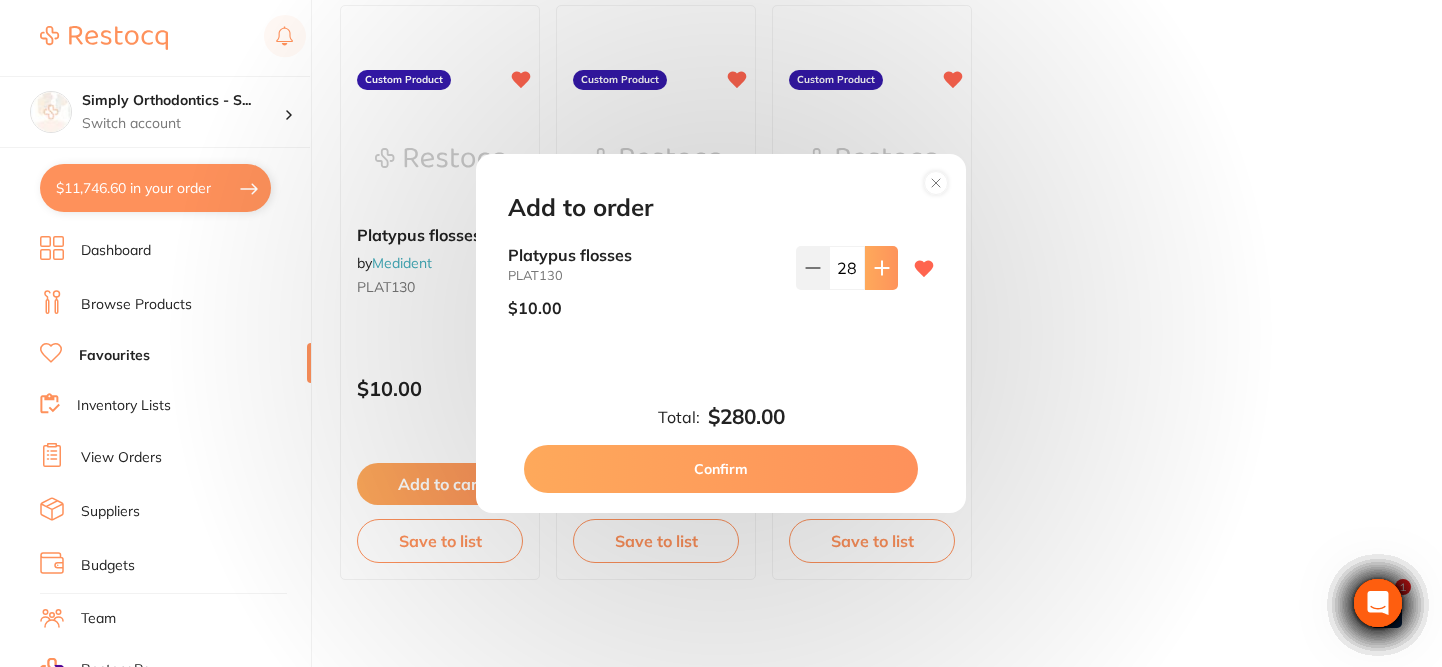 click at bounding box center [881, 268] 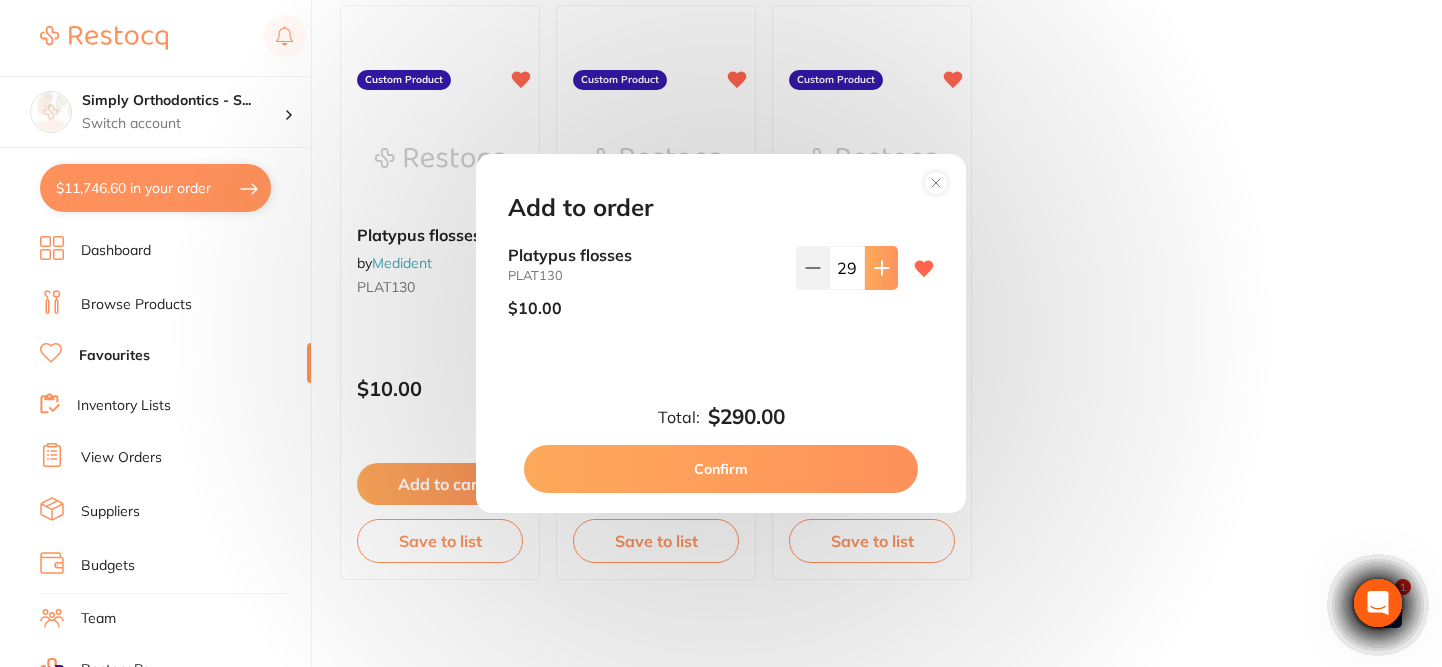 click at bounding box center [881, 268] 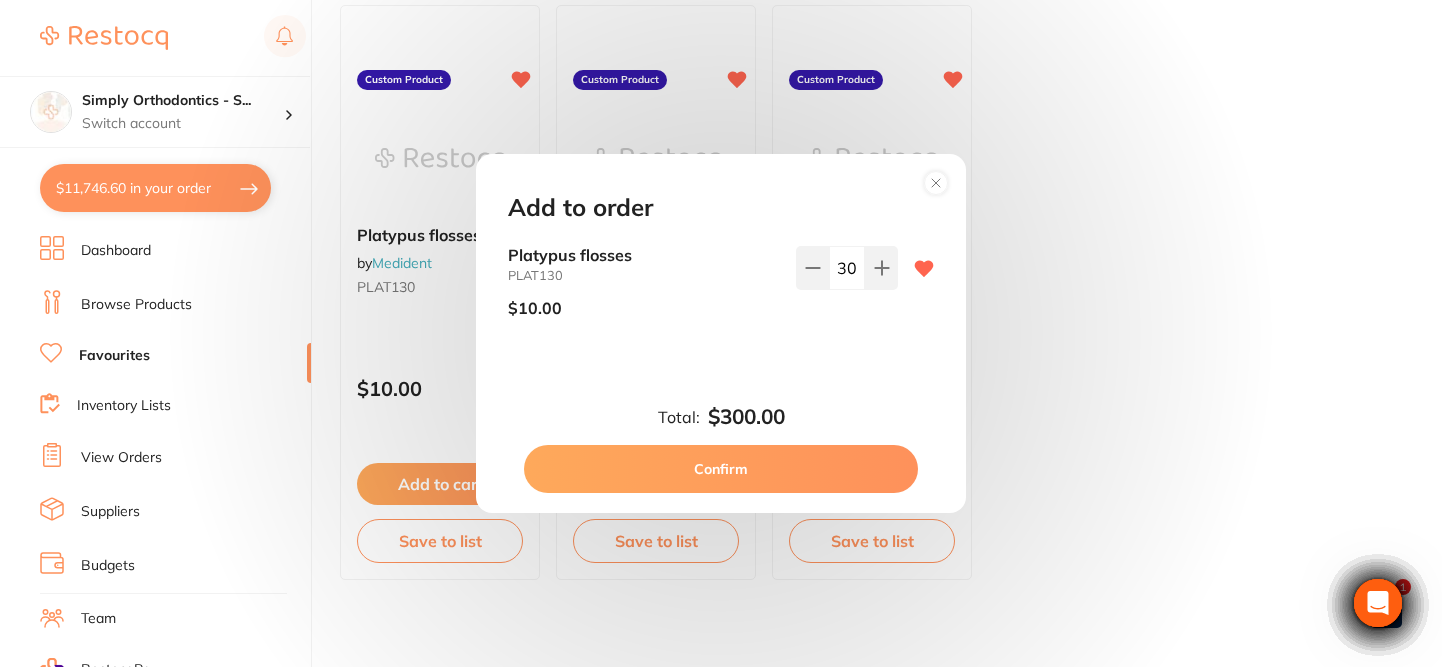click on "Confirm" at bounding box center [721, 469] 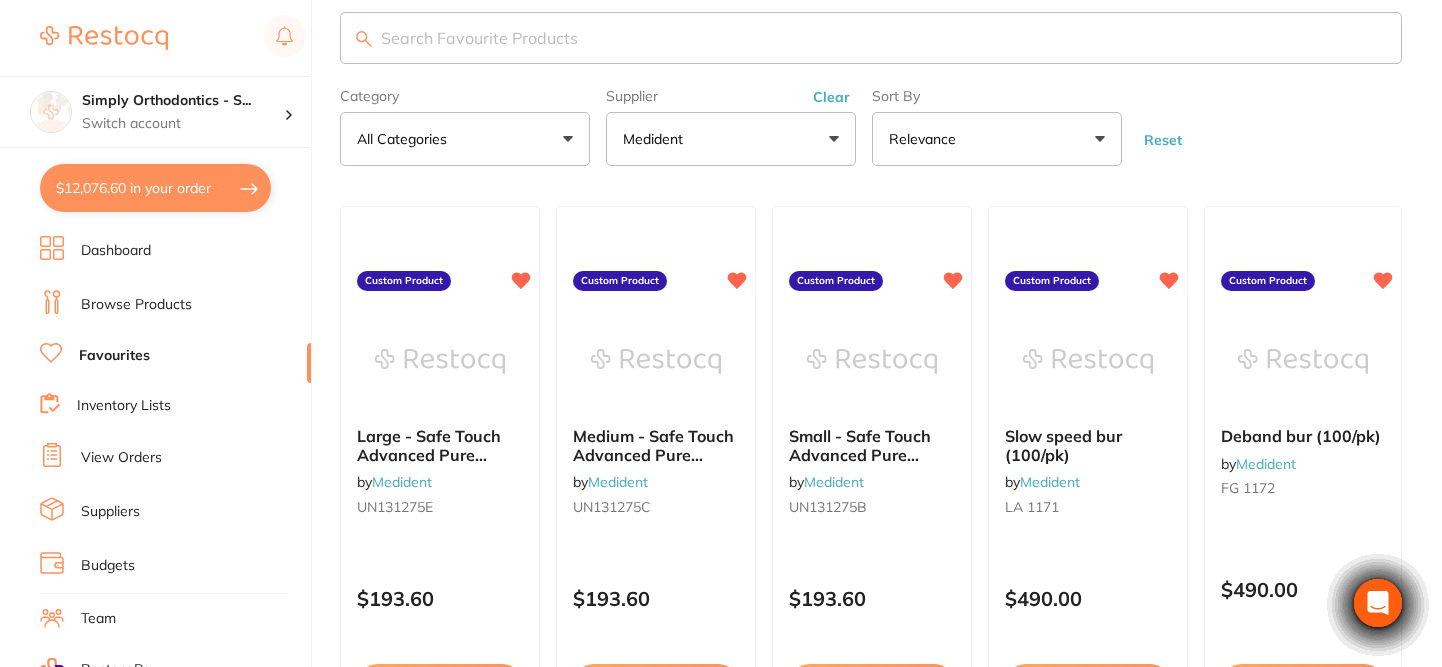 scroll, scrollTop: 0, scrollLeft: 0, axis: both 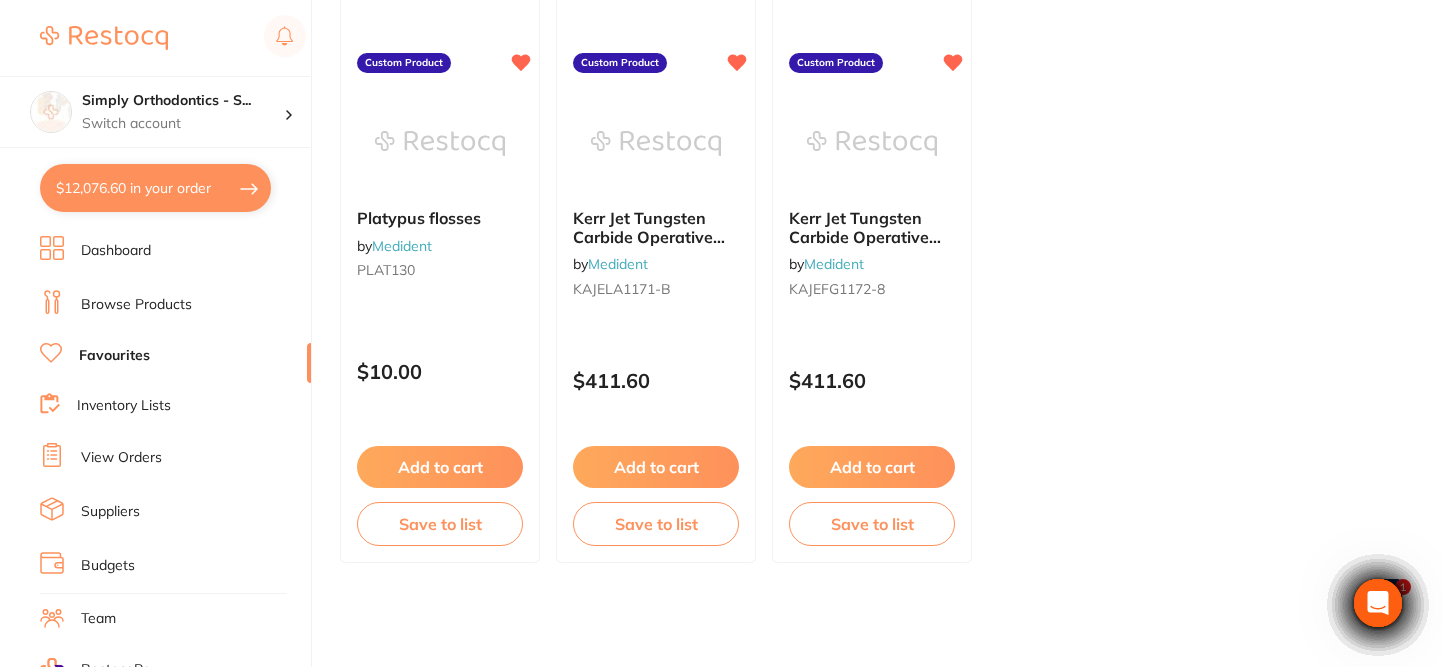click on "Browse Products" at bounding box center (136, 305) 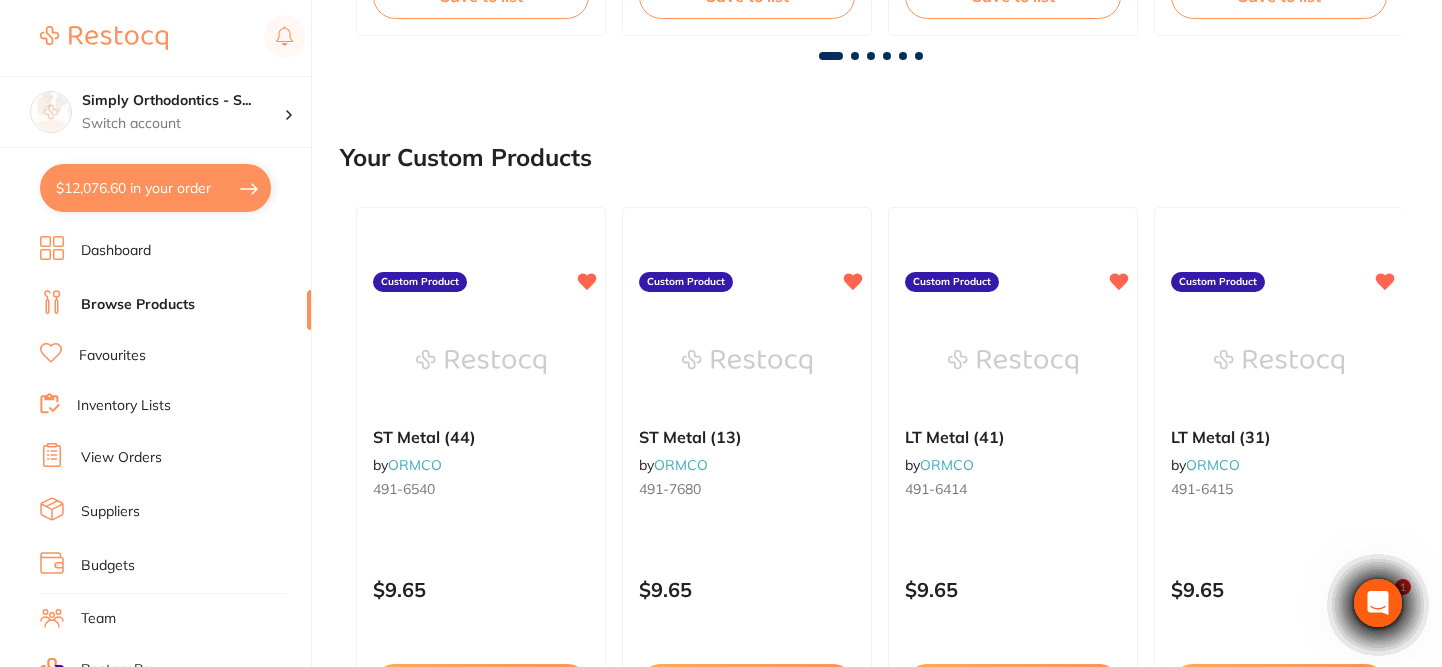 scroll, scrollTop: 0, scrollLeft: 0, axis: both 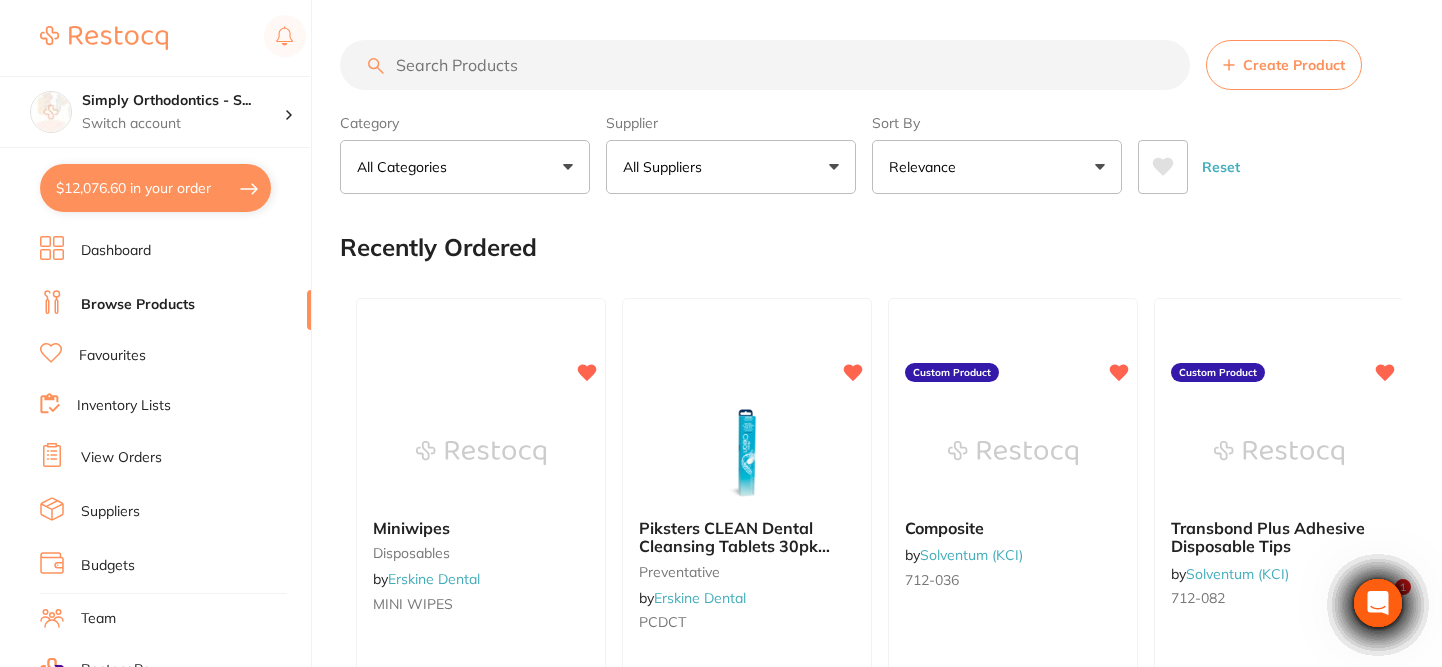 click at bounding box center (765, 65) 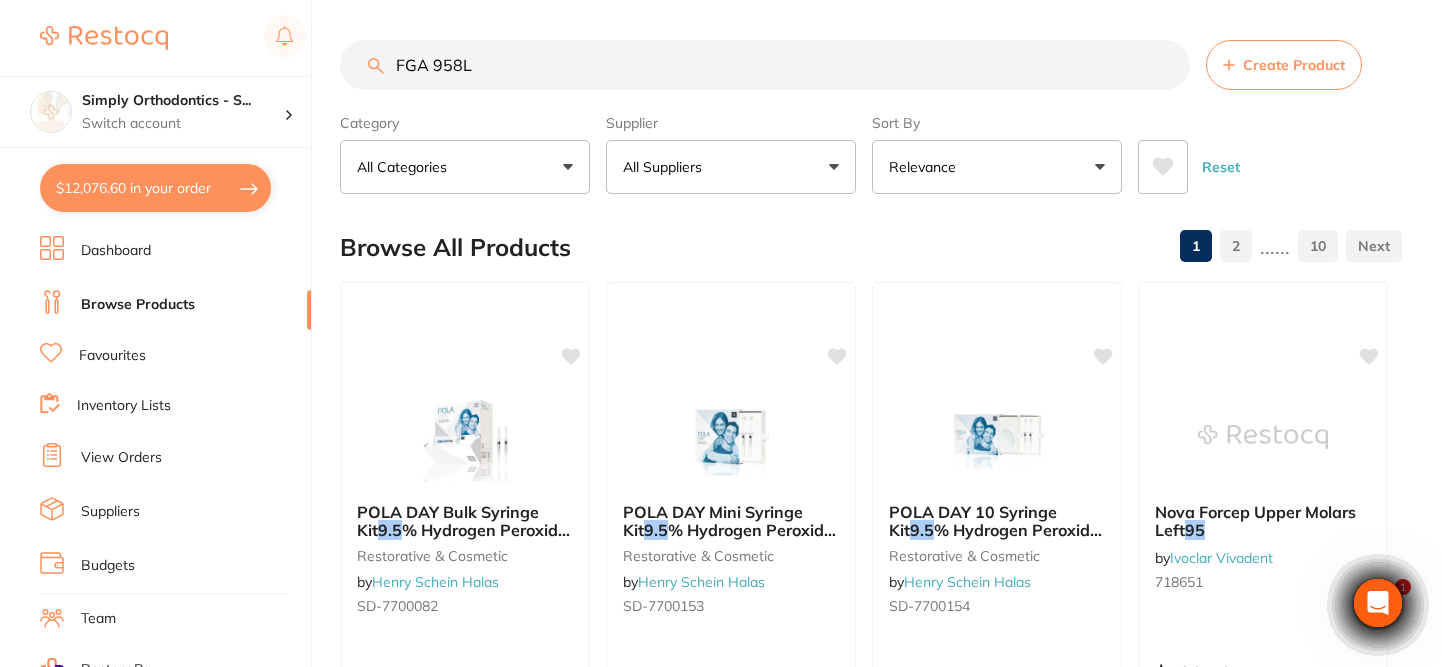 scroll, scrollTop: 0, scrollLeft: 0, axis: both 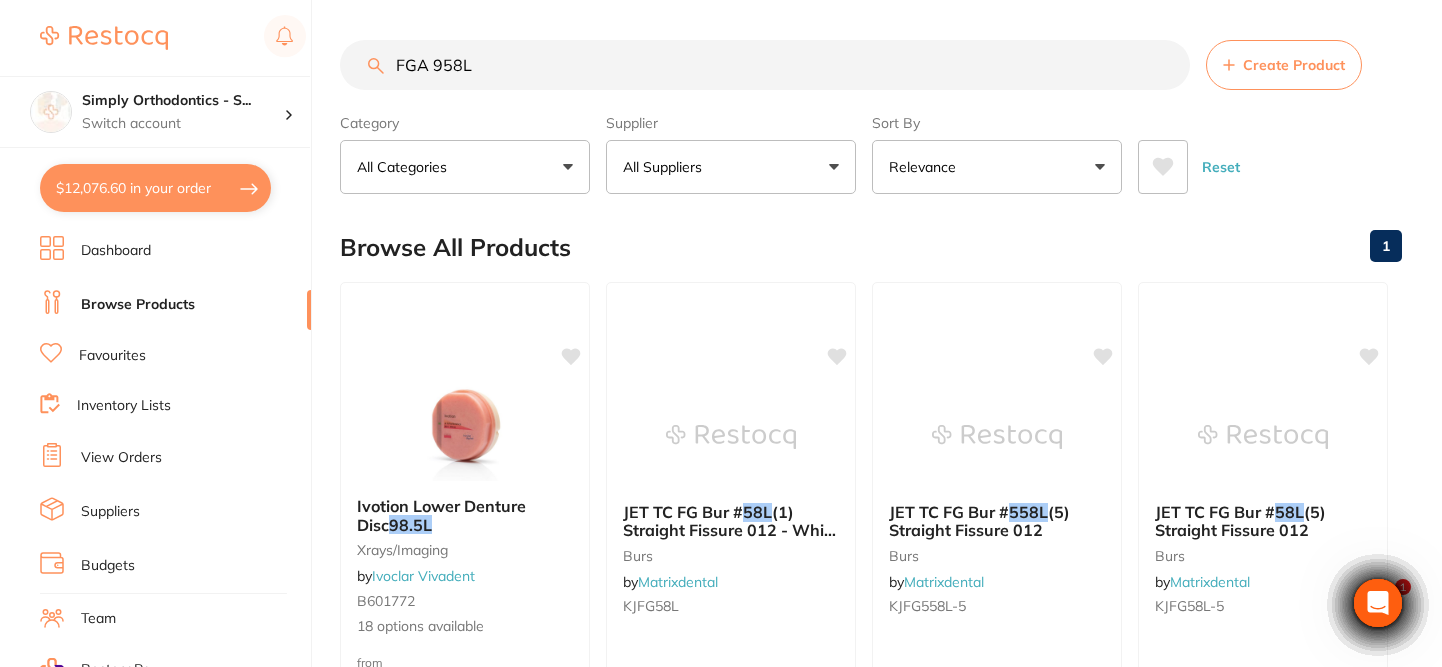 type on "FGA 958L" 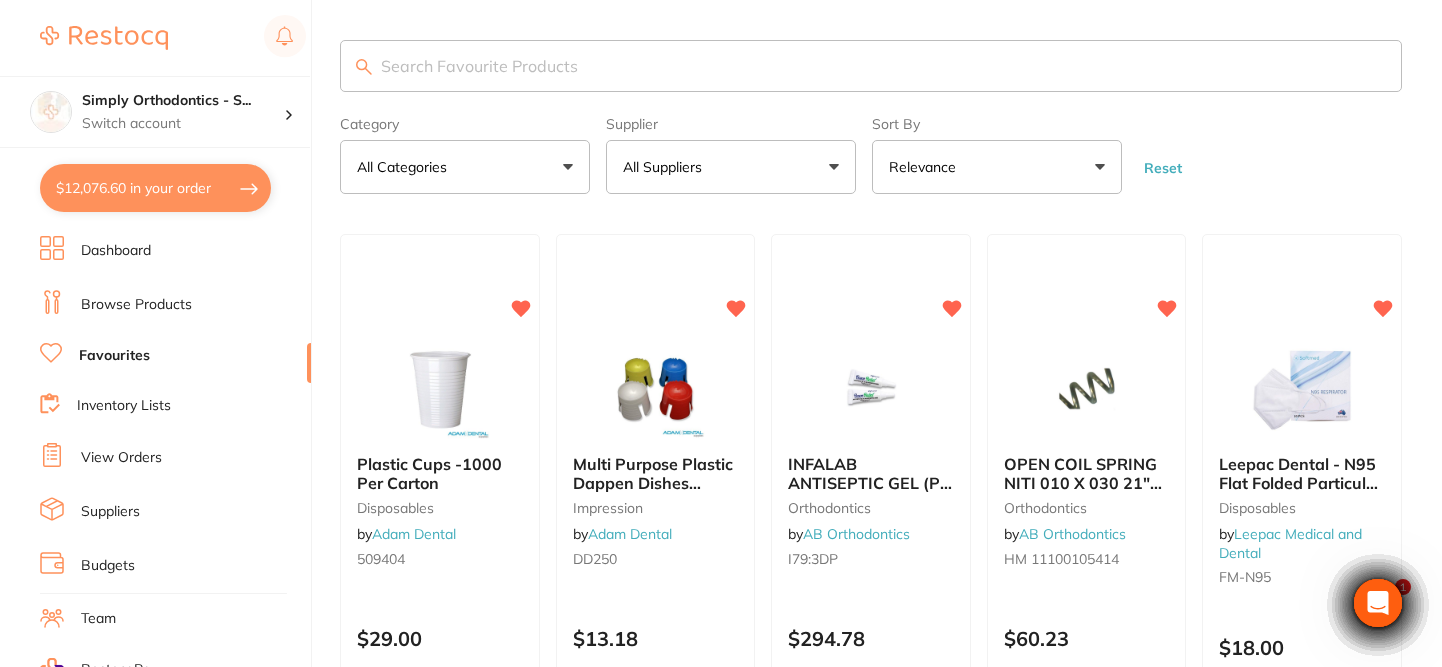 scroll, scrollTop: 0, scrollLeft: 0, axis: both 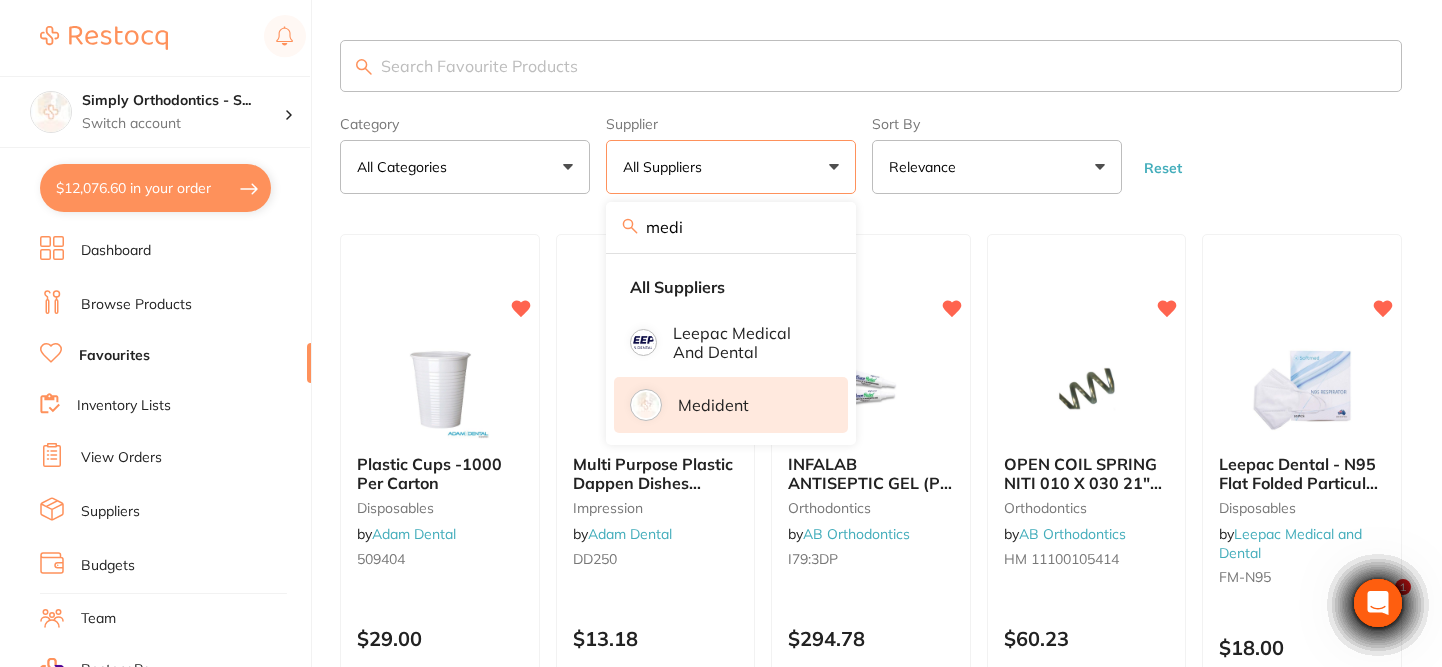 click on "Medident" at bounding box center [731, 405] 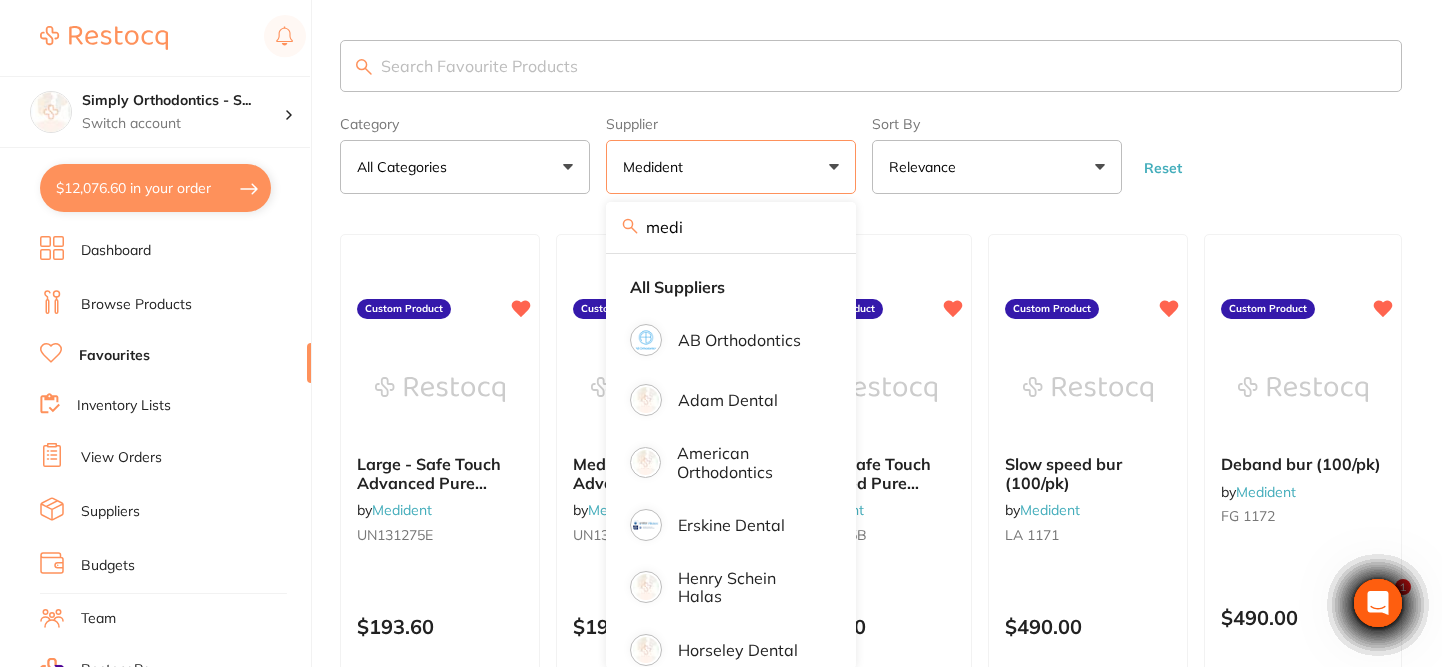 scroll, scrollTop: 0, scrollLeft: 0, axis: both 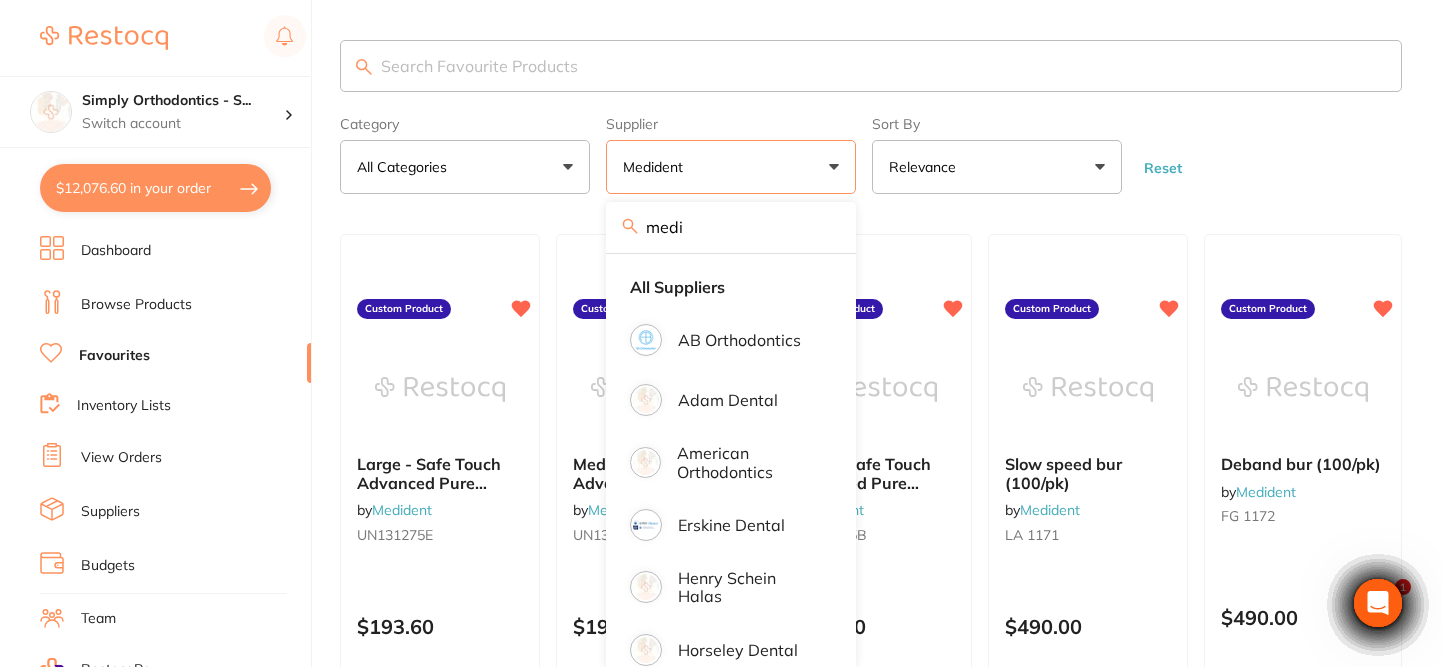 click on "Category All Categories All Categories Clear Category   false    All Categories Category All Categories Supplier Medident medi All Suppliers AB Orthodontics Adam Dental American Orthodontics Erskine Dental Henry Schein Halas Horseley Dental Leepac Medical and Dental Medident Orien dental ORMCO Orthomax Solventum (KCI) Clear Supplier   true    Medident Supplier medi All Suppliers AB Orthodontics Adam Dental American Orthodontics Erskine Dental Henry Schein Halas Horseley Dental Leepac Medical and Dental Medident Orien dental ORMCO Orthomax Solventum (KCI) Sort By Relevance Highest Price Lowest Price On Sale Relevance Clear Sort By   false    Relevance Sort By Highest Price Lowest Price On Sale Relevance Reset" at bounding box center (871, 151) 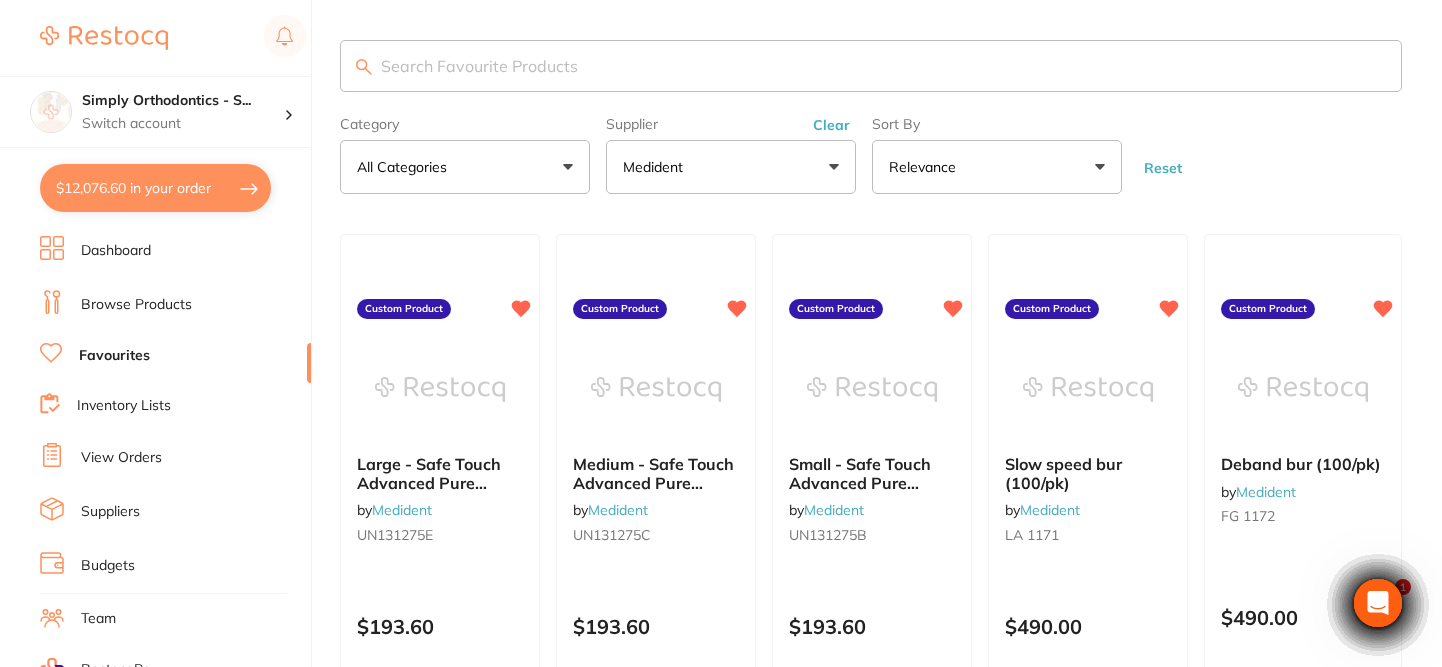 click on "Favourites" at bounding box center (114, 356) 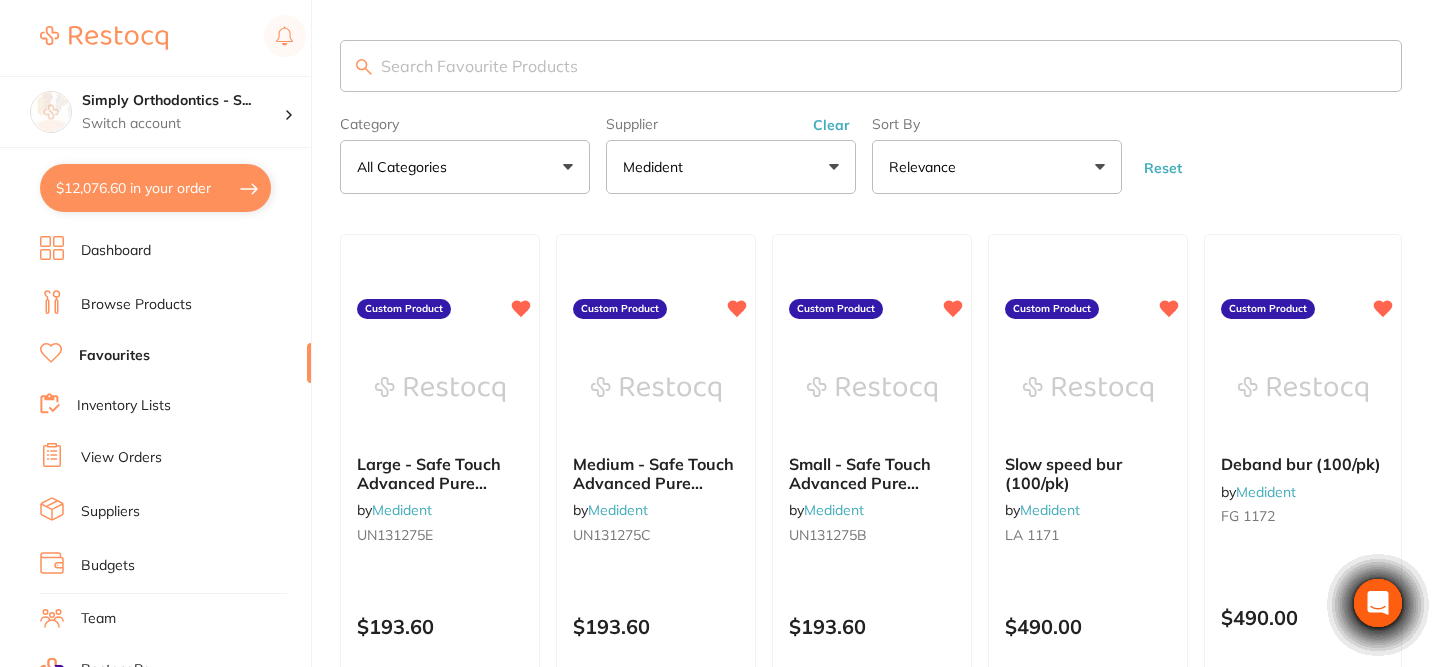 click on "Reset" at bounding box center [1163, 168] 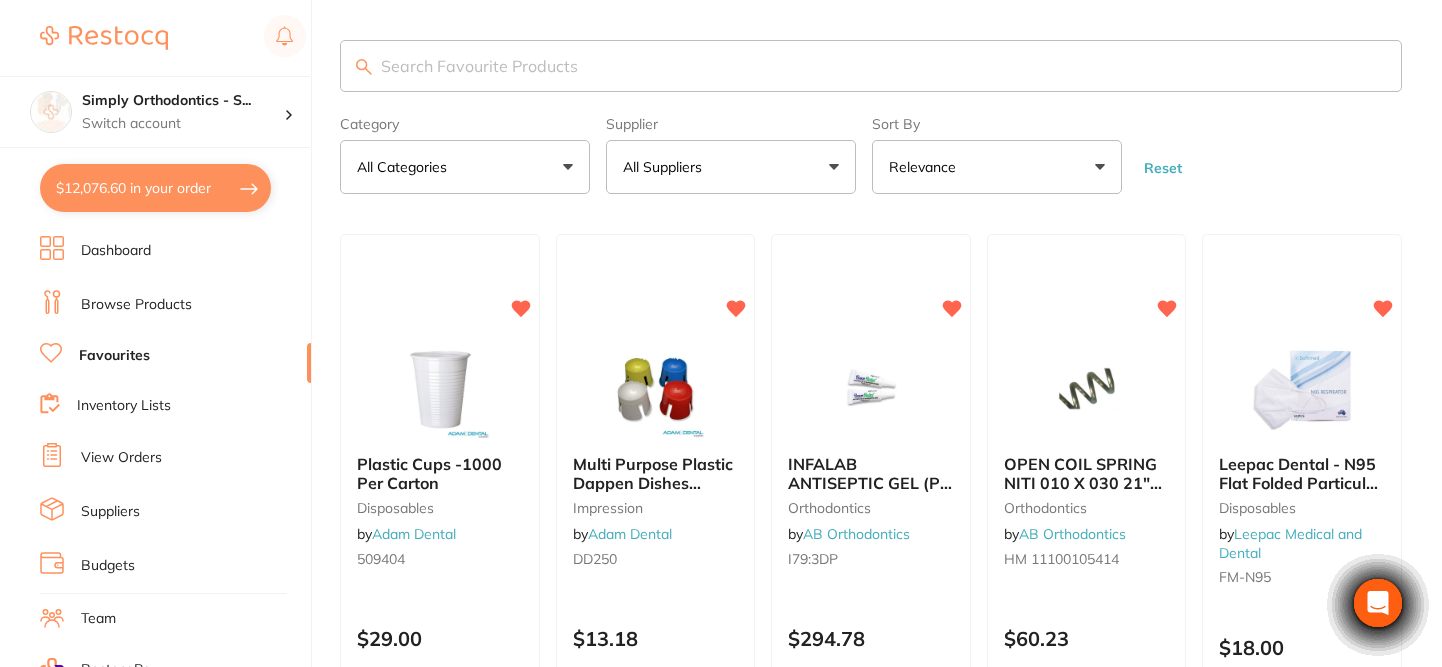 drag, startPoint x: 1166, startPoint y: 169, endPoint x: 699, endPoint y: 166, distance: 467.00964 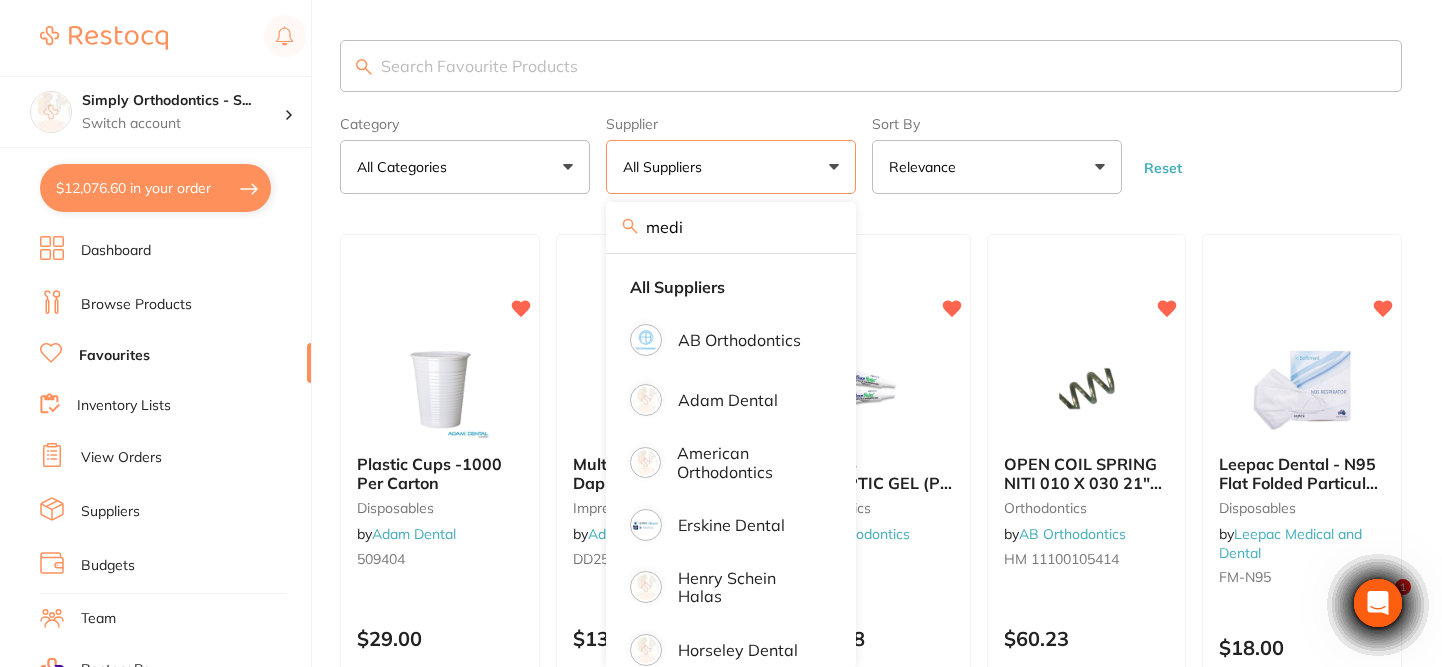 scroll, scrollTop: 0, scrollLeft: 0, axis: both 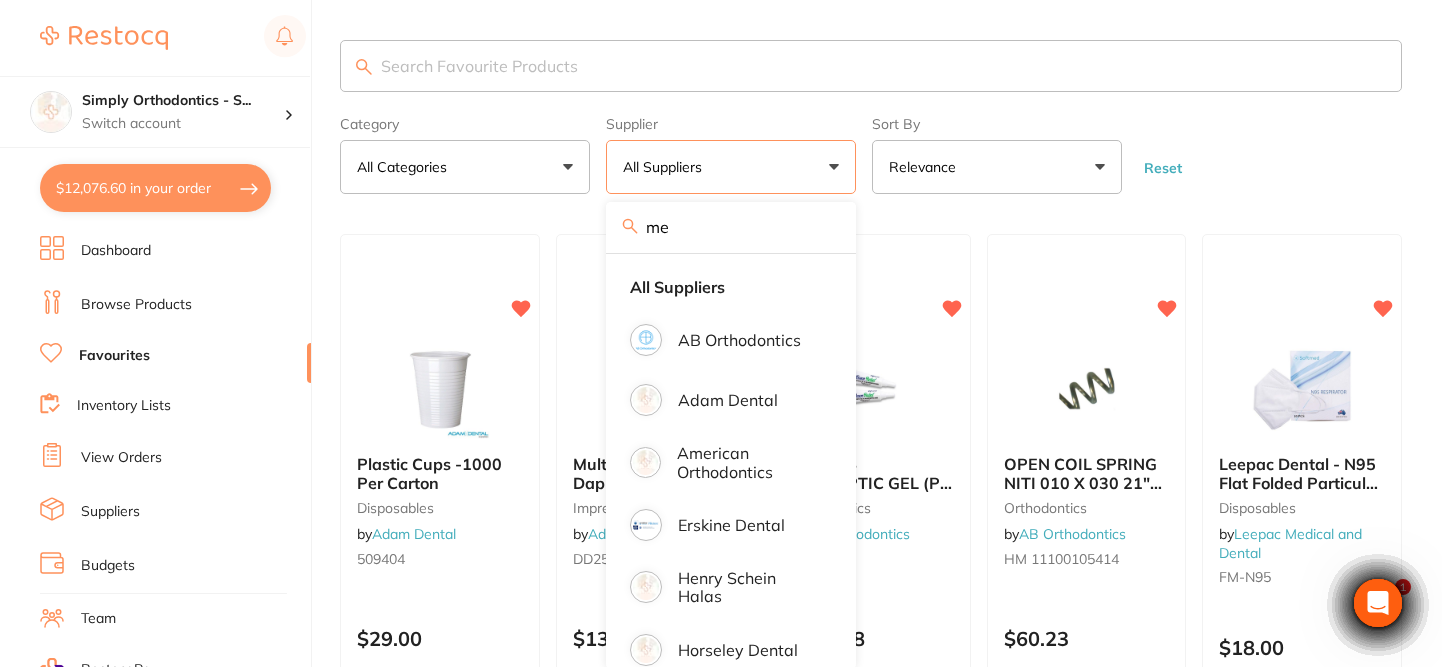 type on "m" 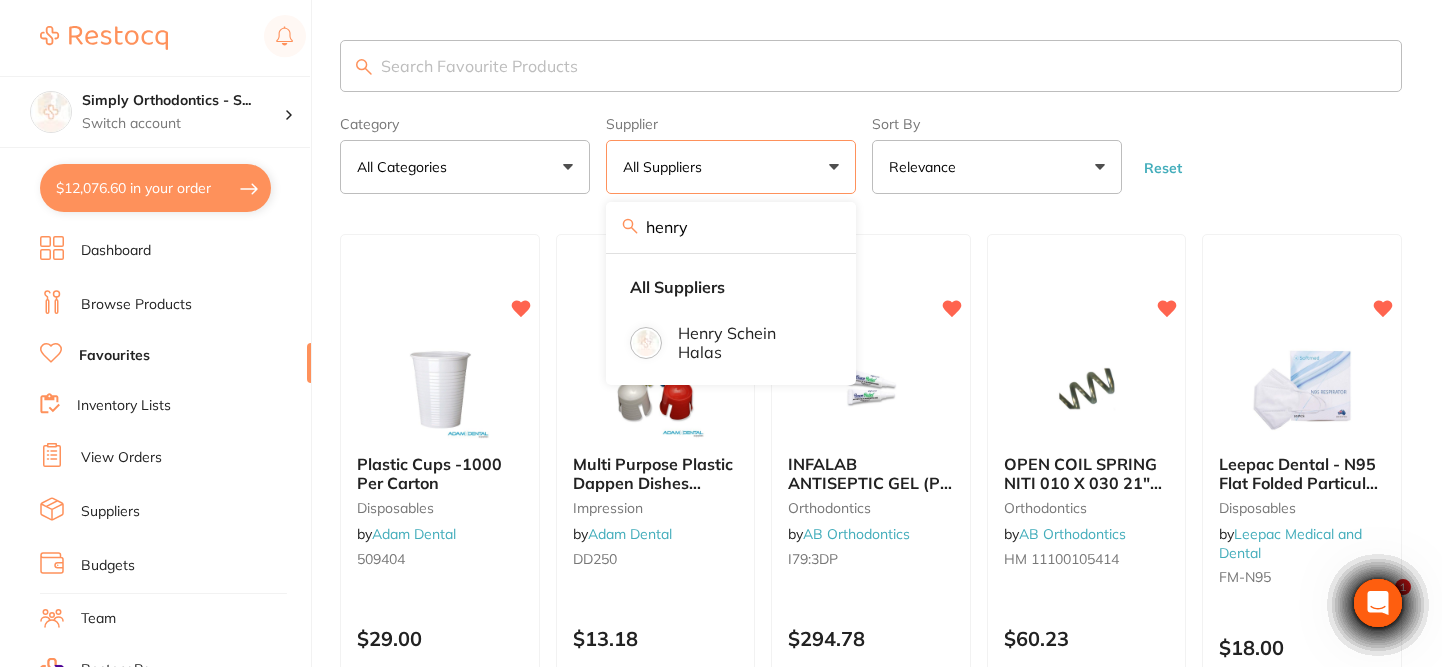 type on "Henry" 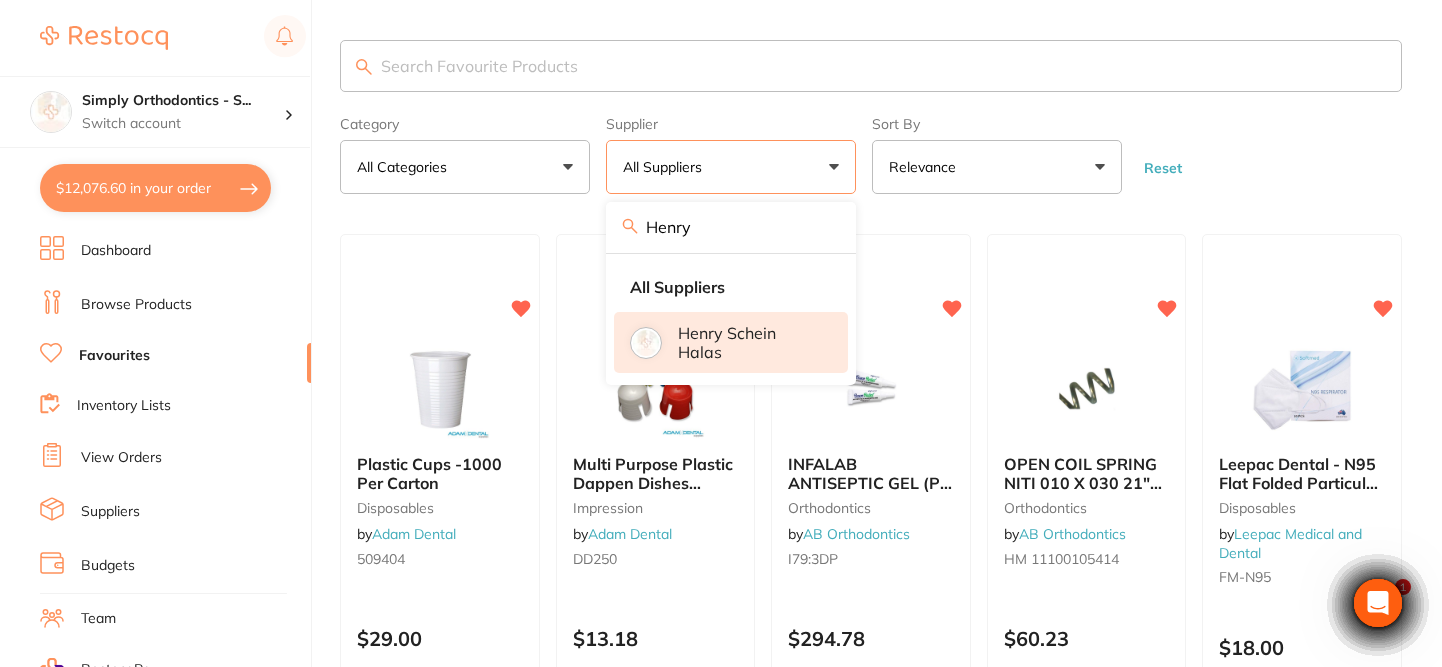 drag, startPoint x: 699, startPoint y: 166, endPoint x: 738, endPoint y: 369, distance: 206.71236 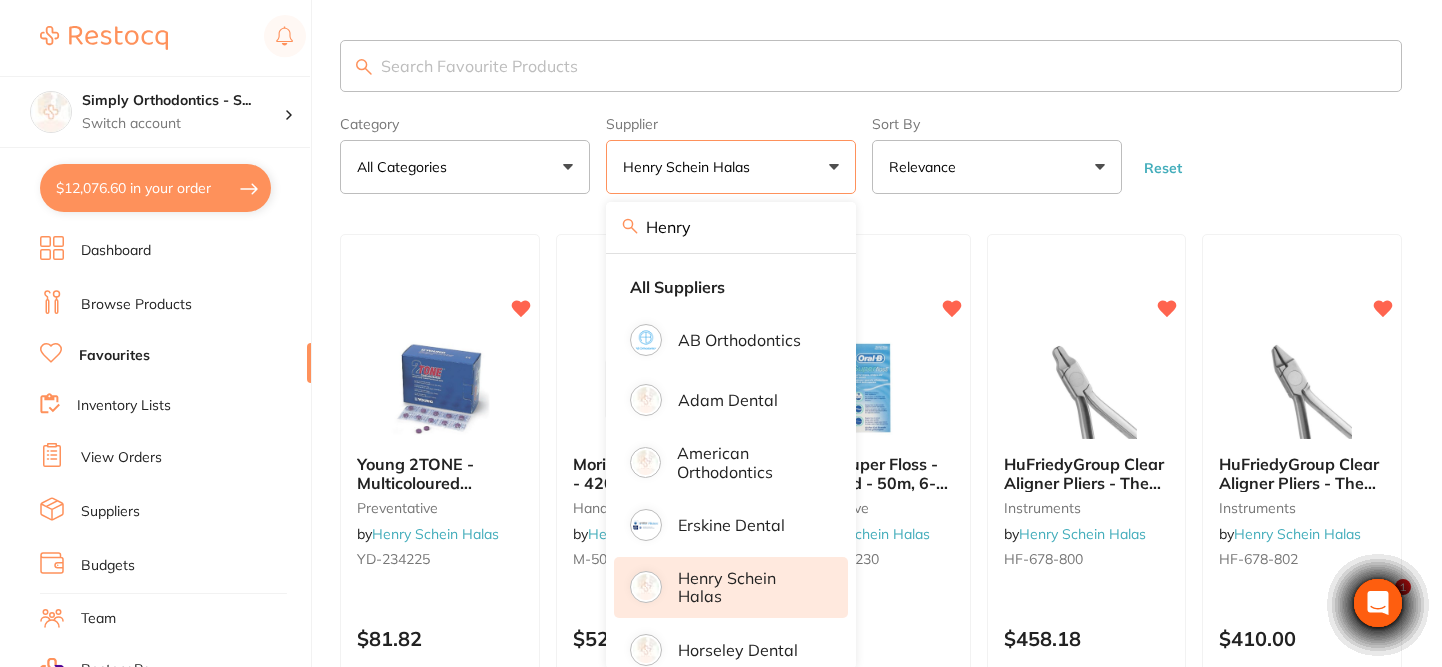 click on "Category All Categories All Categories handpieces instruments preventative Clear Category   false    All Categories Category All Categories handpieces instruments preventative Supplier Henry Schein Halas Henry All Suppliers AB Orthodontics Adam Dental American Orthodontics Erskine Dental Henry Schein Halas Horseley Dental Leepac Medical and Dental Medident Orien dental ORMCO Orthomax Solventum (KCI) Clear Supplier   true    Henry Schein Halas Supplier Henry All Suppliers AB Orthodontics Adam Dental American Orthodontics Erskine Dental Henry Schein Halas Horseley Dental Leepac Medical and Dental Medident Orien dental ORMCO Orthomax Solventum (KCI) Sort By Relevance Highest Price Lowest Price On Sale Relevance Clear Sort By   false    Relevance Sort By Highest Price Lowest Price On Sale Relevance Reset" at bounding box center (871, 151) 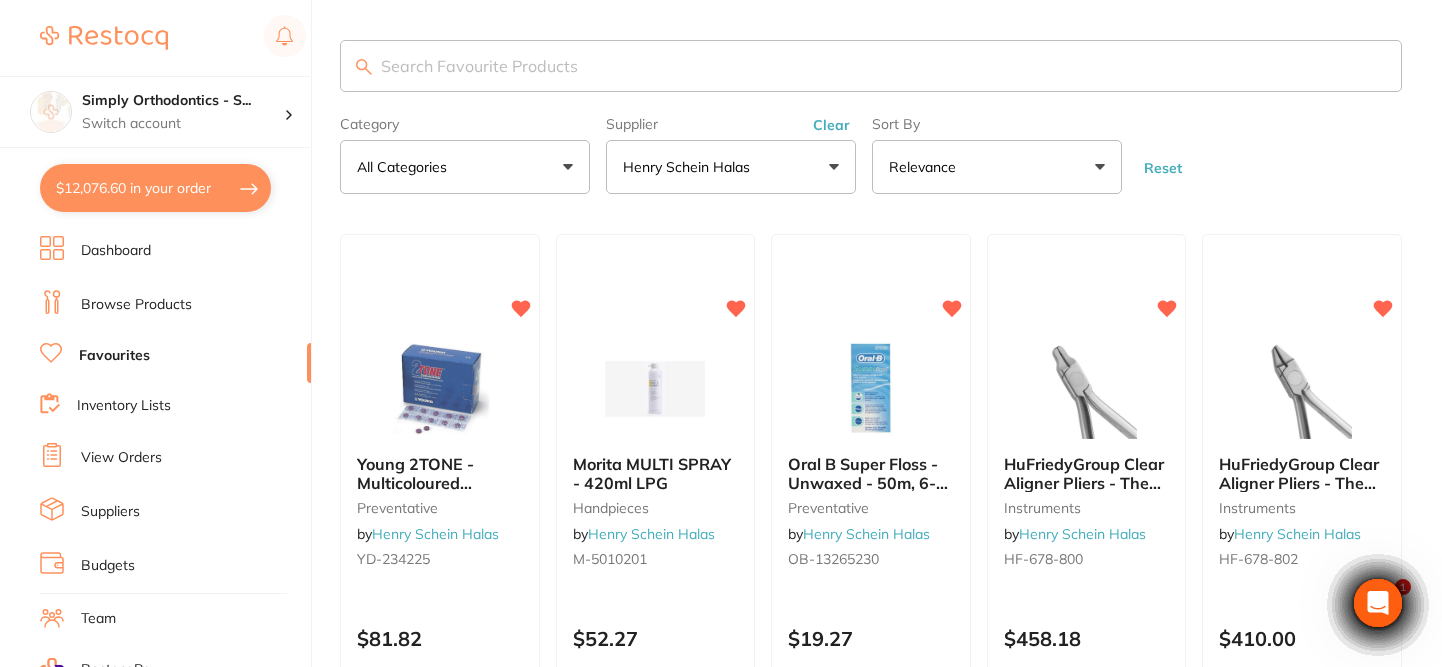scroll, scrollTop: 0, scrollLeft: 0, axis: both 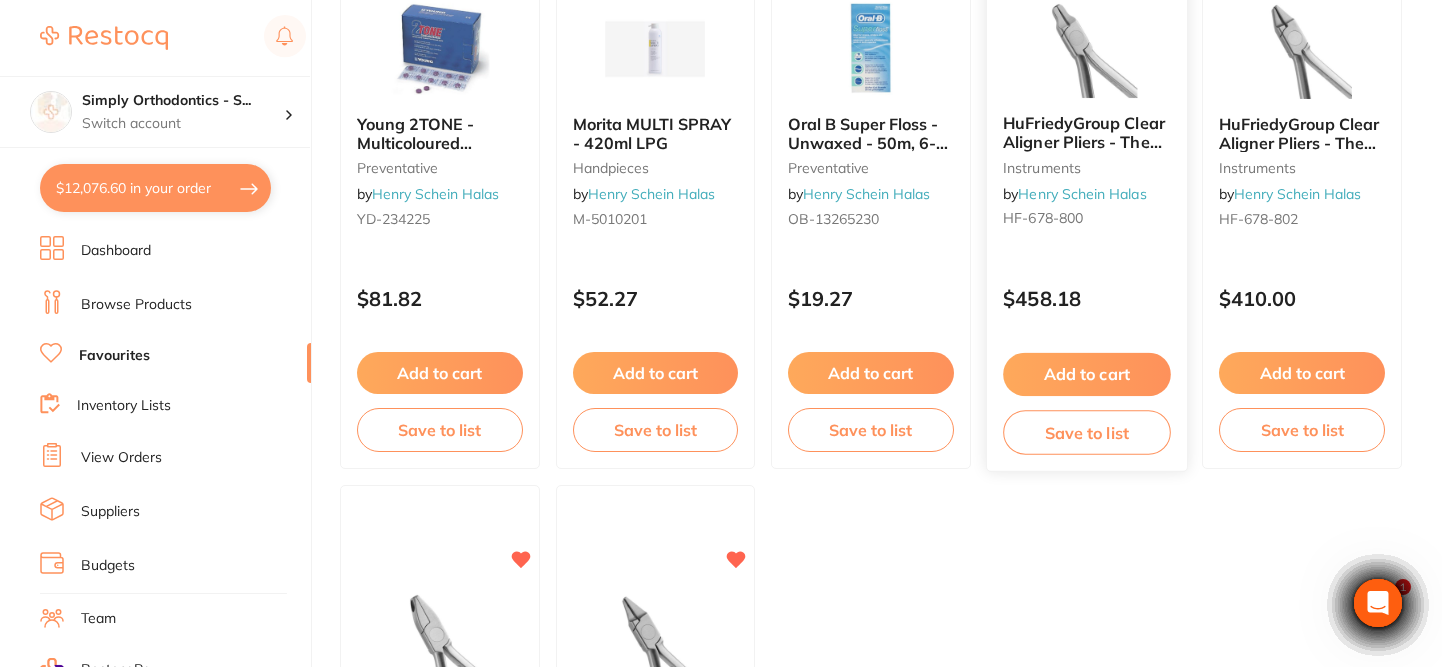 click on "Add to cart" at bounding box center [1086, 374] 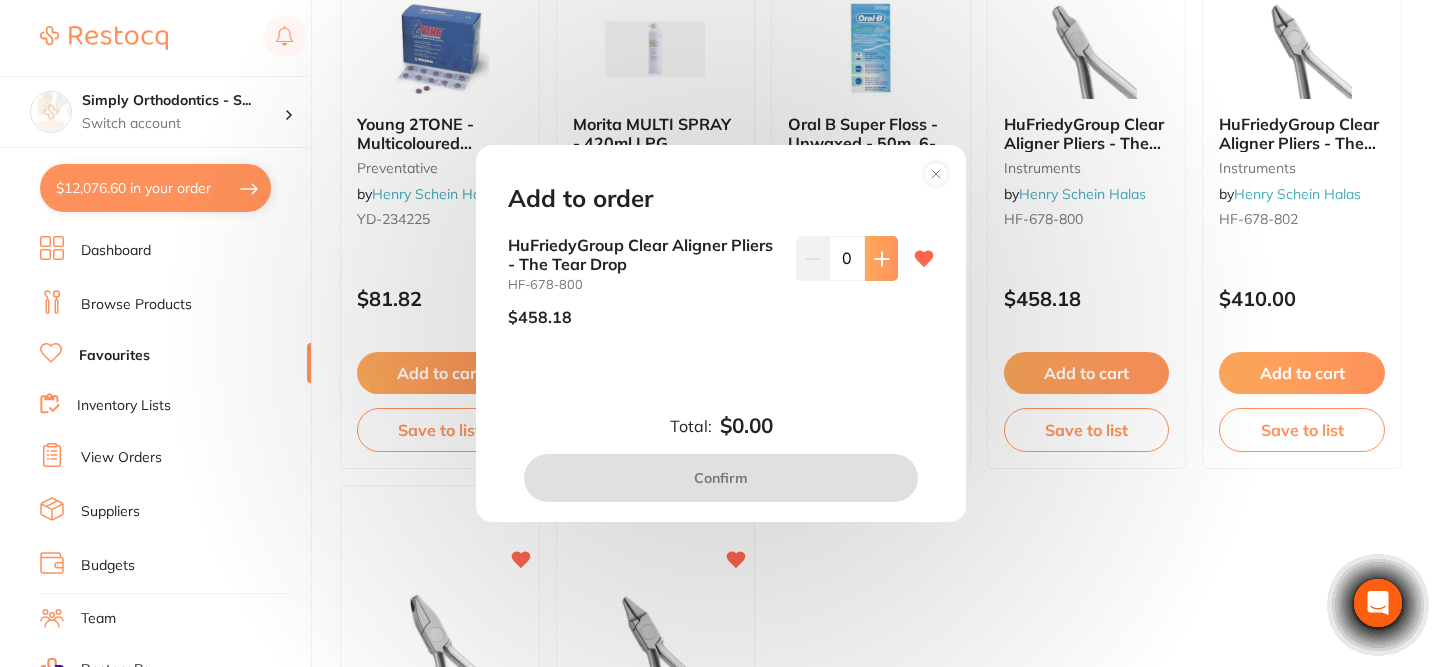 click 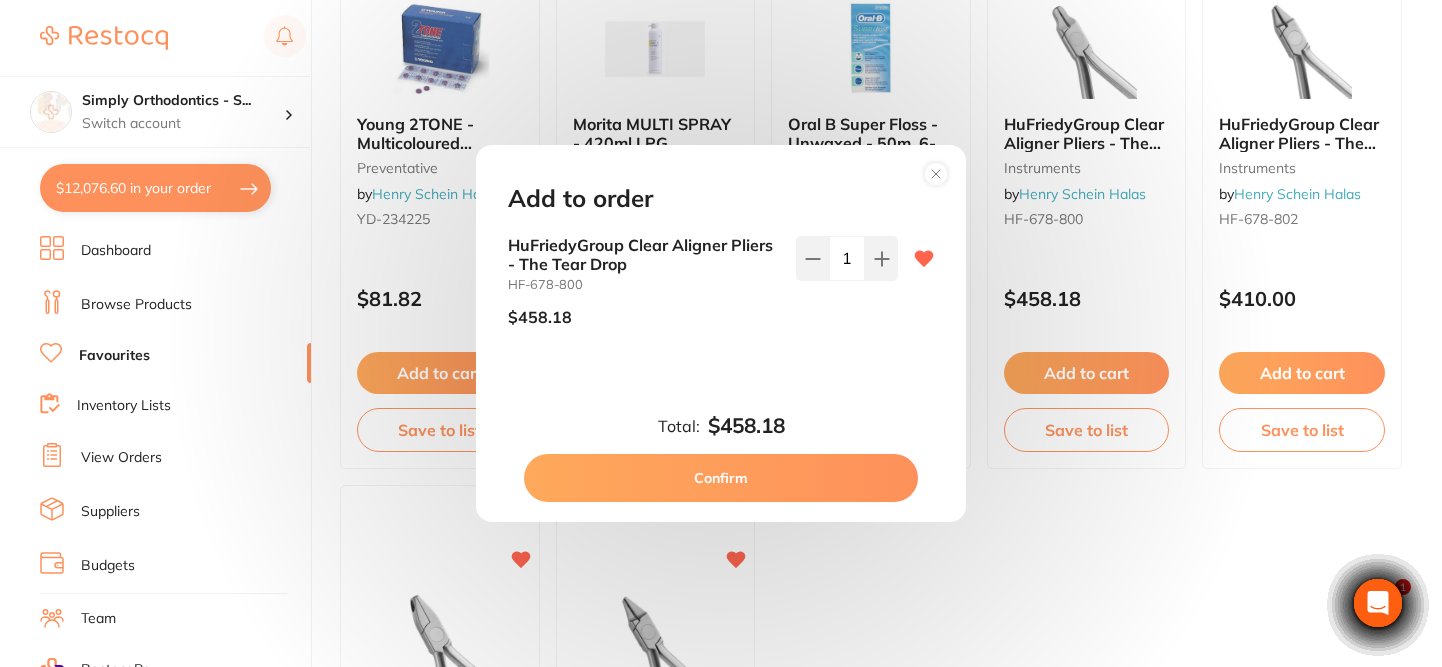 click on "Confirm" at bounding box center (721, 478) 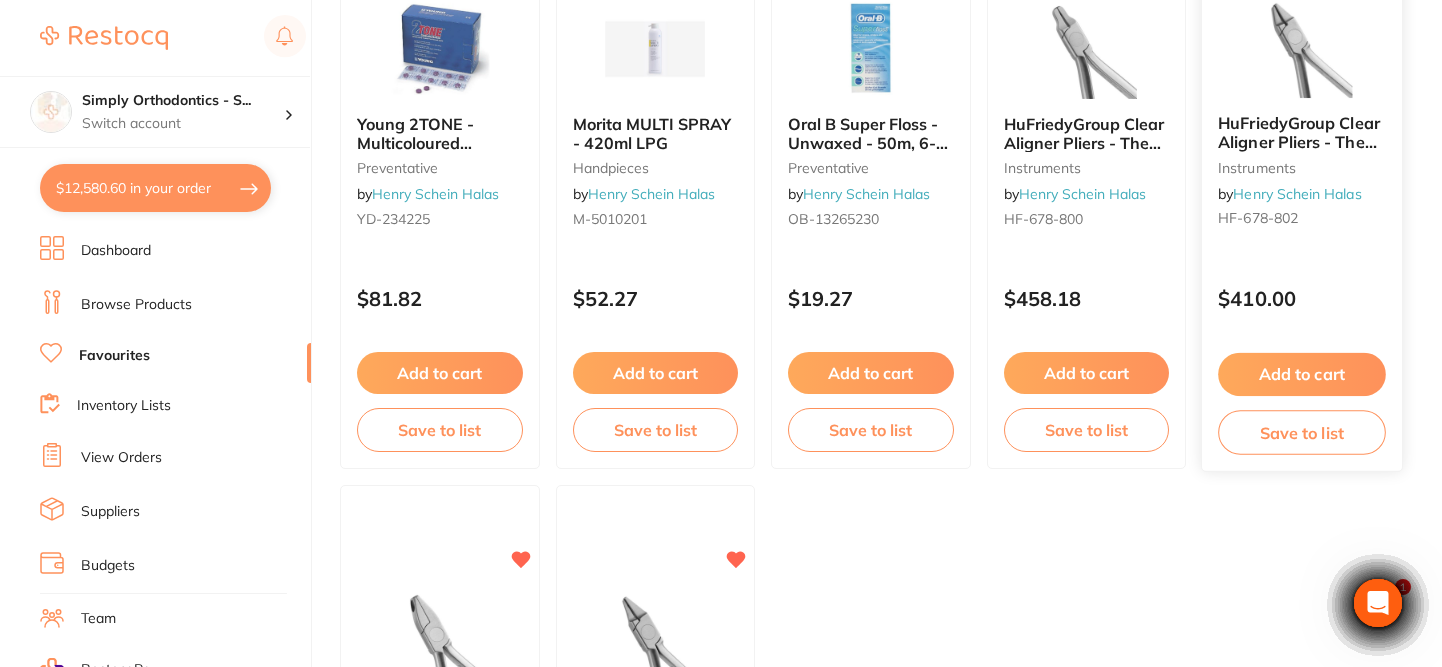 scroll, scrollTop: 0, scrollLeft: 0, axis: both 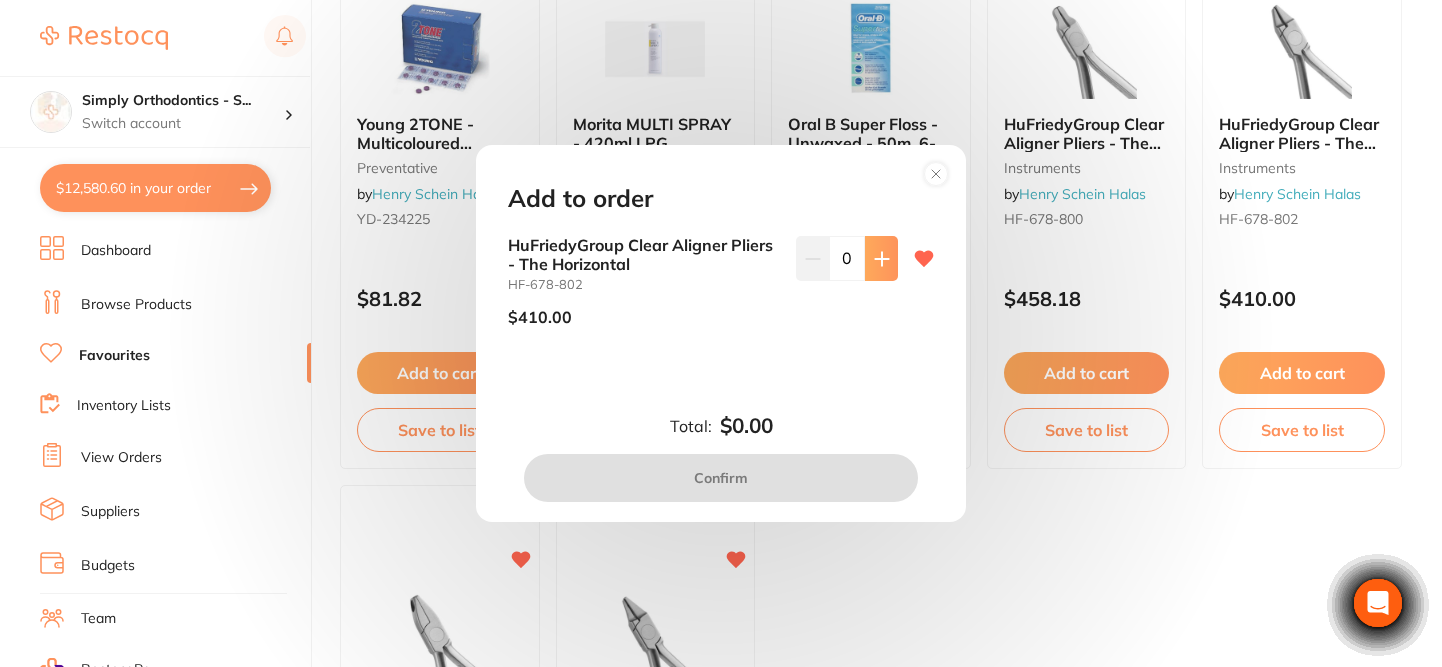 click 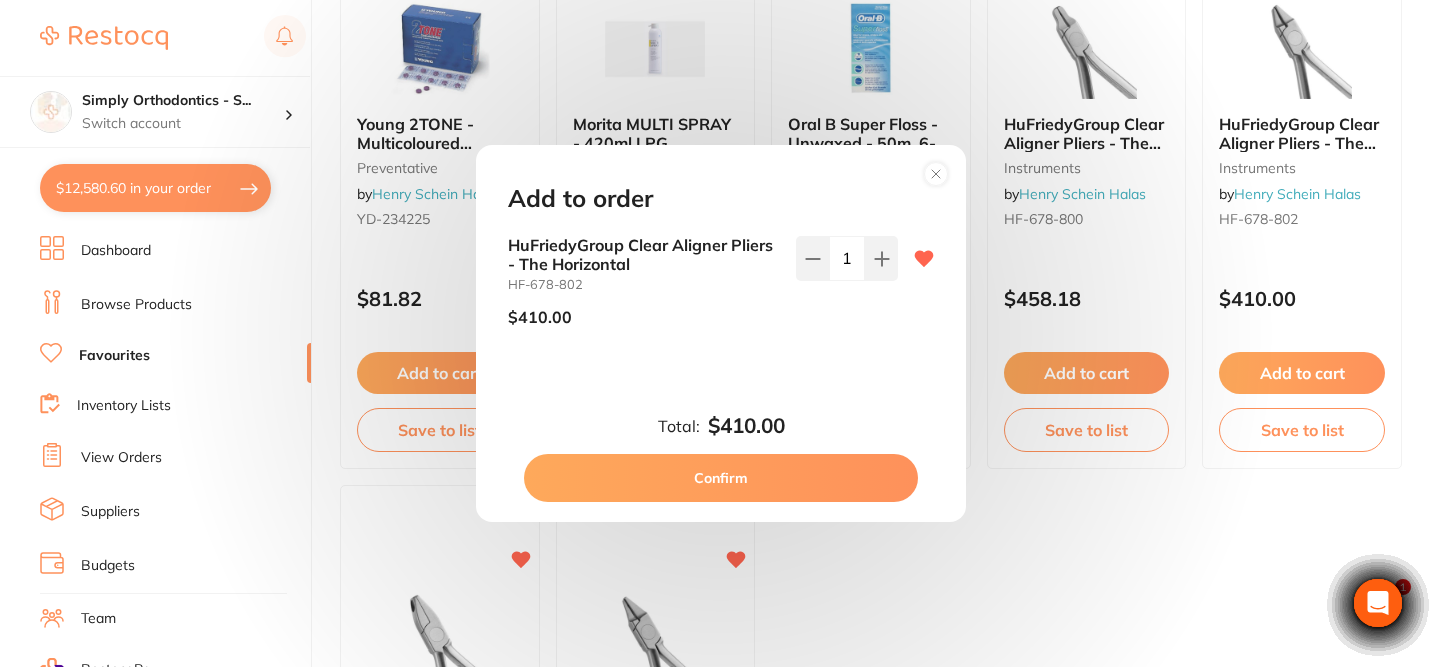 type on "1" 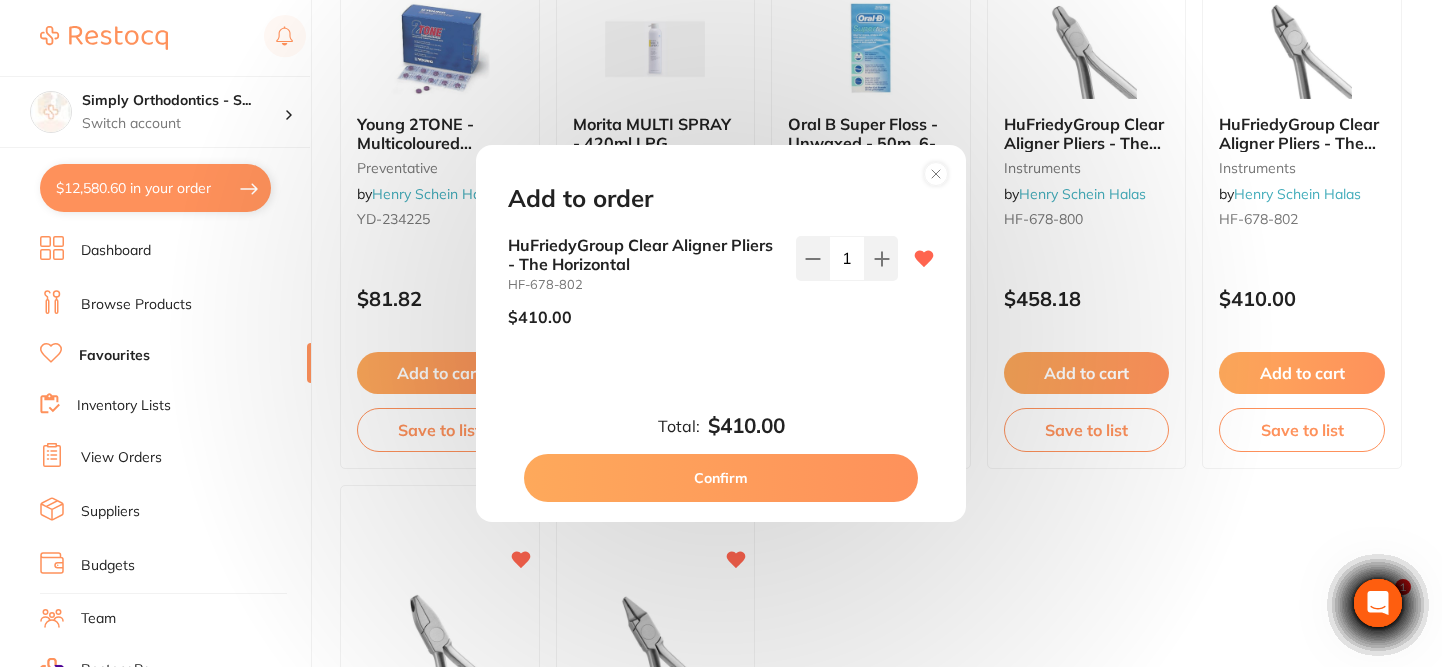 scroll, scrollTop: 0, scrollLeft: 0, axis: both 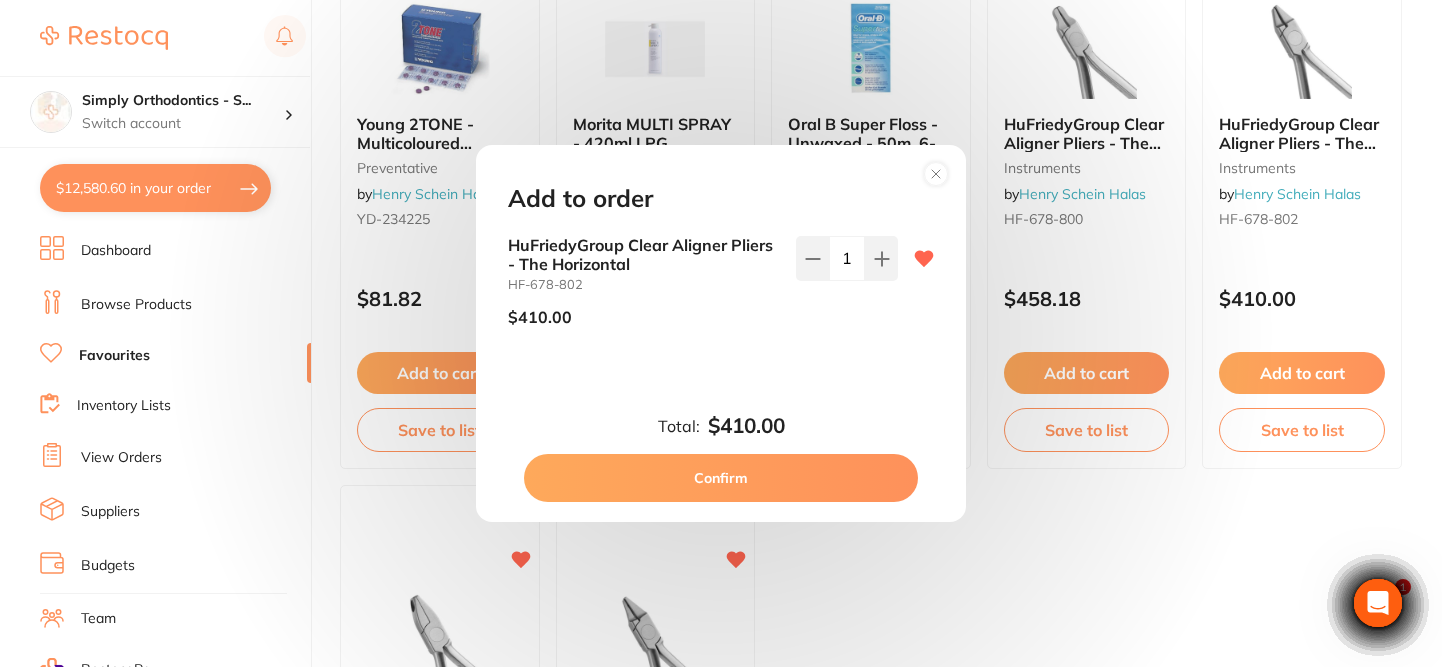 click on "Confirm" at bounding box center (721, 478) 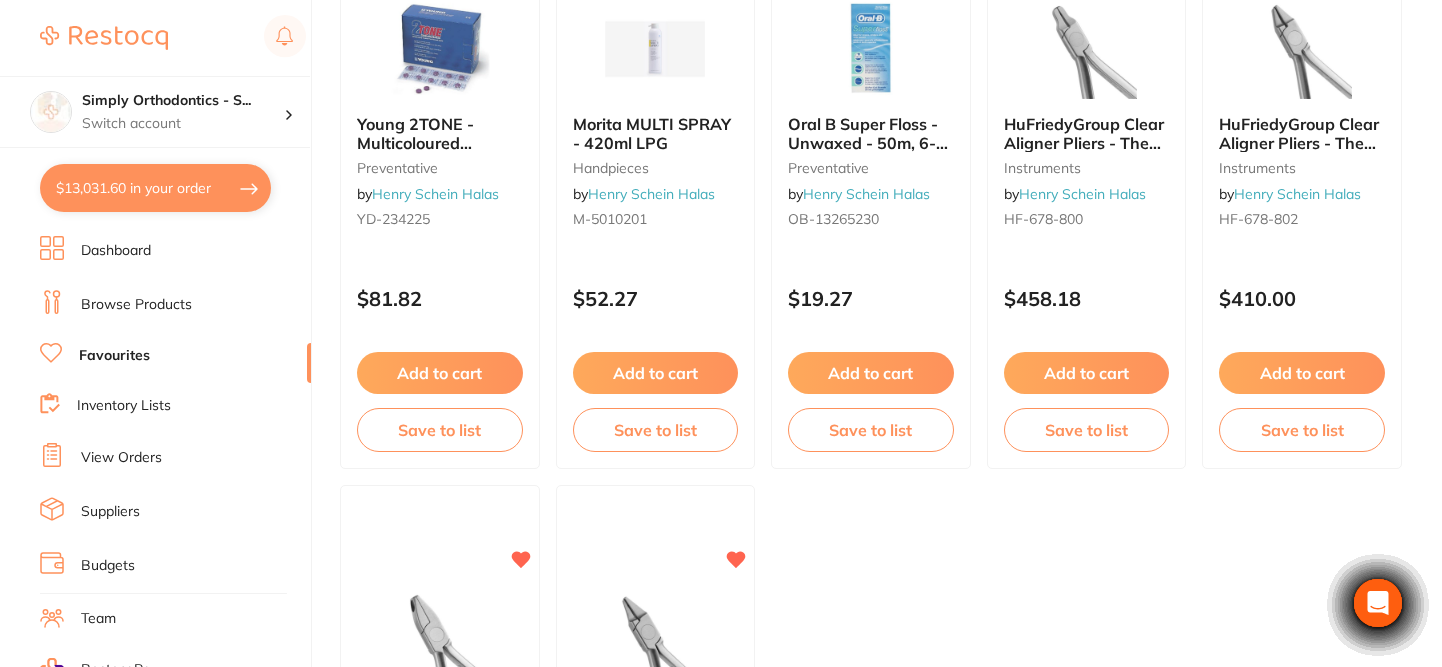 scroll, scrollTop: 431, scrollLeft: 0, axis: vertical 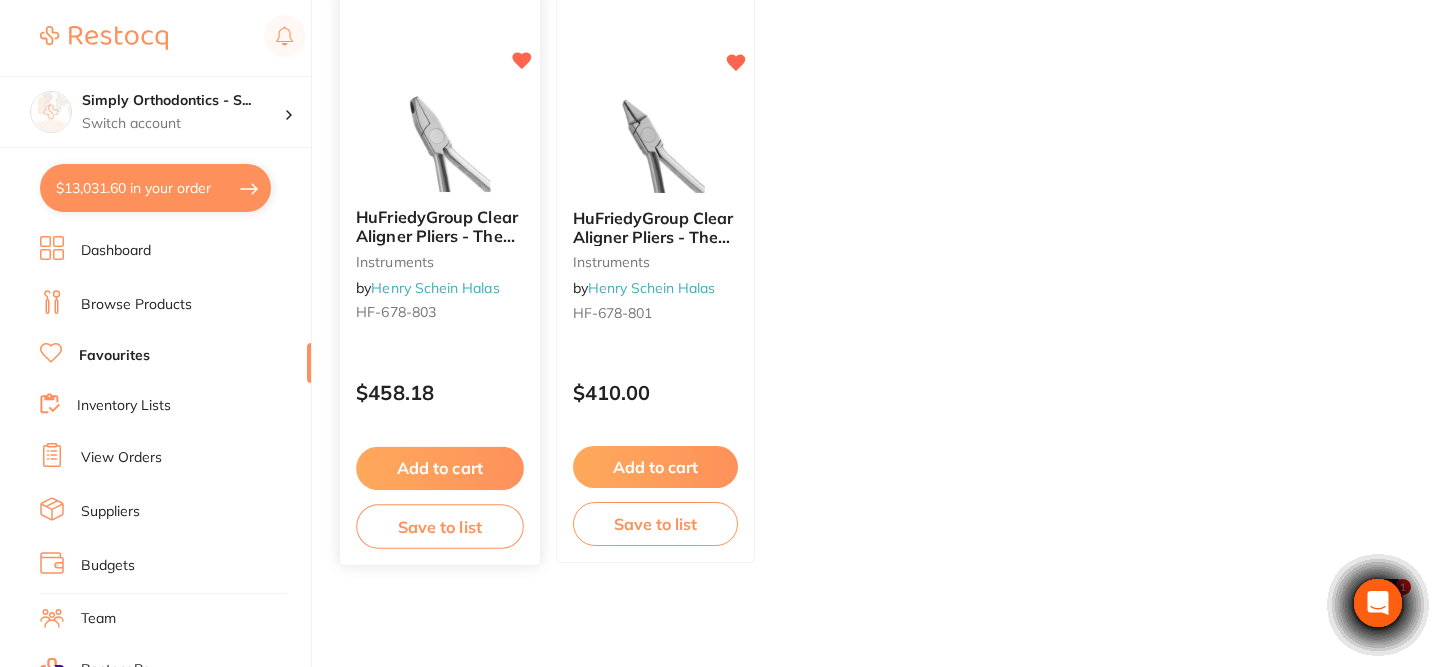 click on "Add to cart" at bounding box center [439, 468] 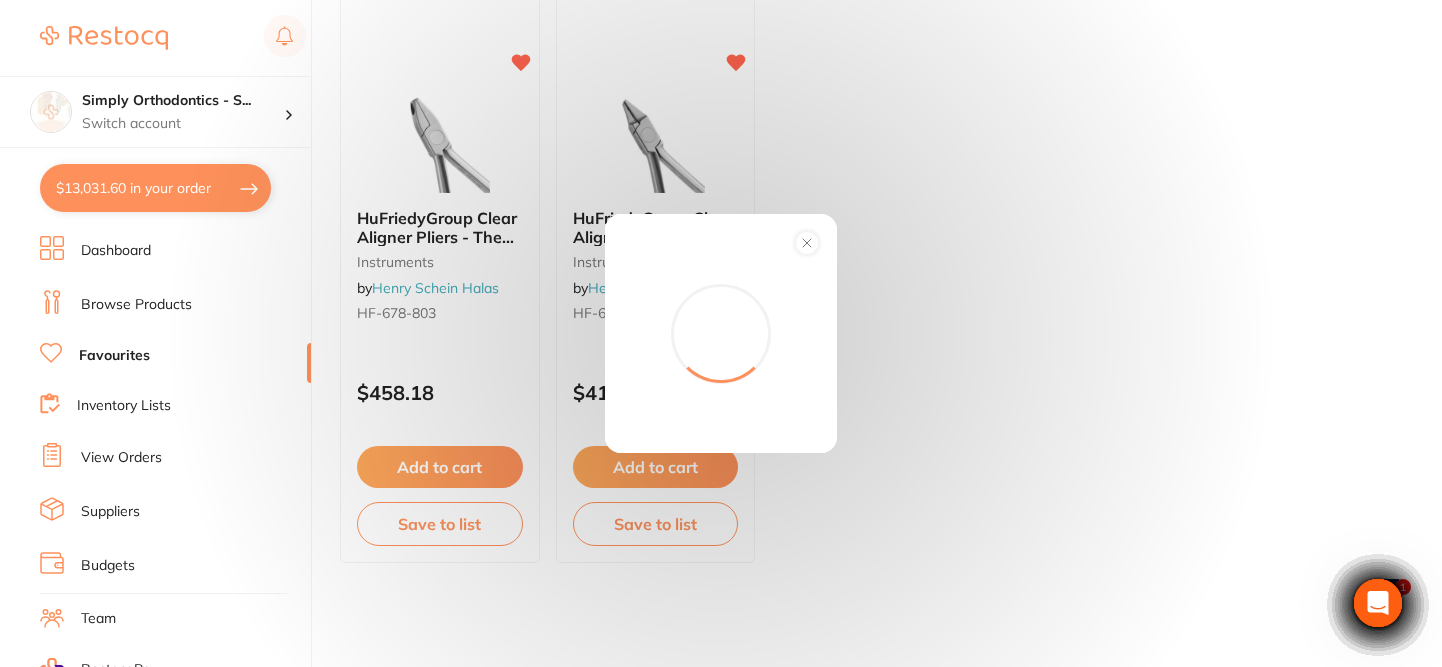scroll, scrollTop: 0, scrollLeft: 0, axis: both 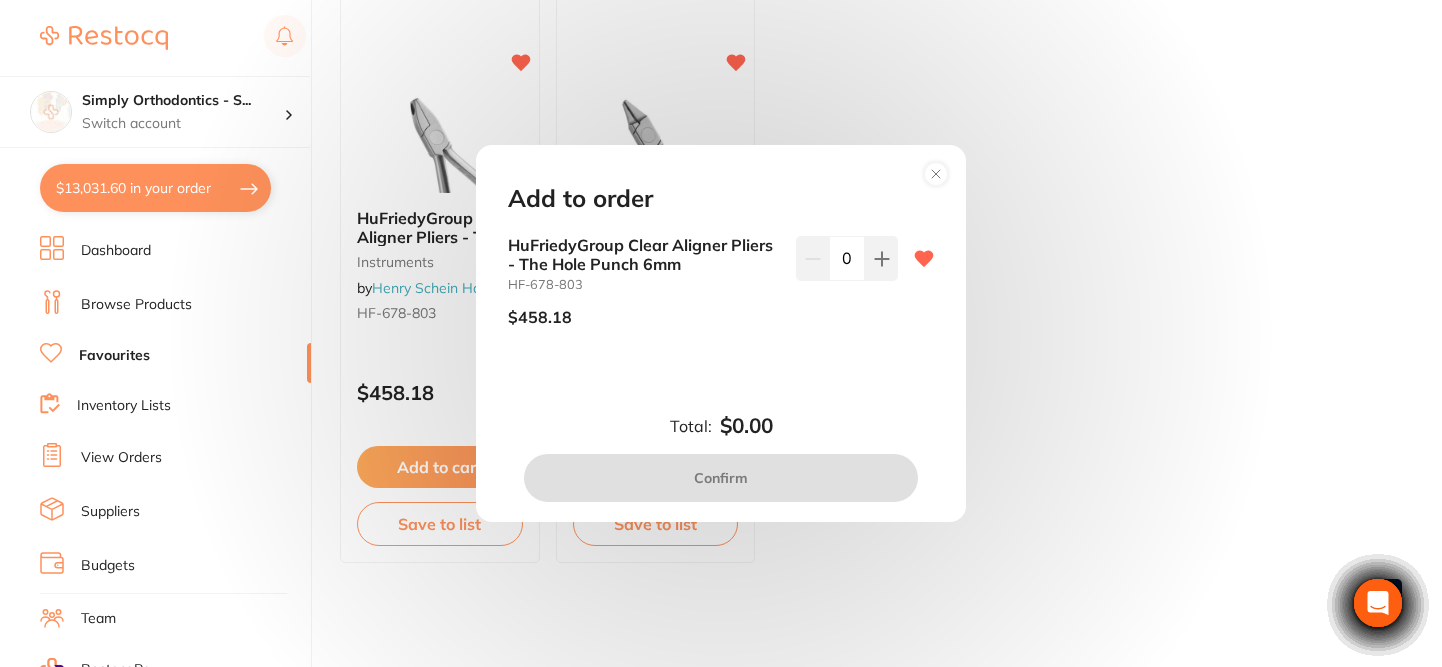 drag, startPoint x: 871, startPoint y: 274, endPoint x: 844, endPoint y: 399, distance: 127.88276 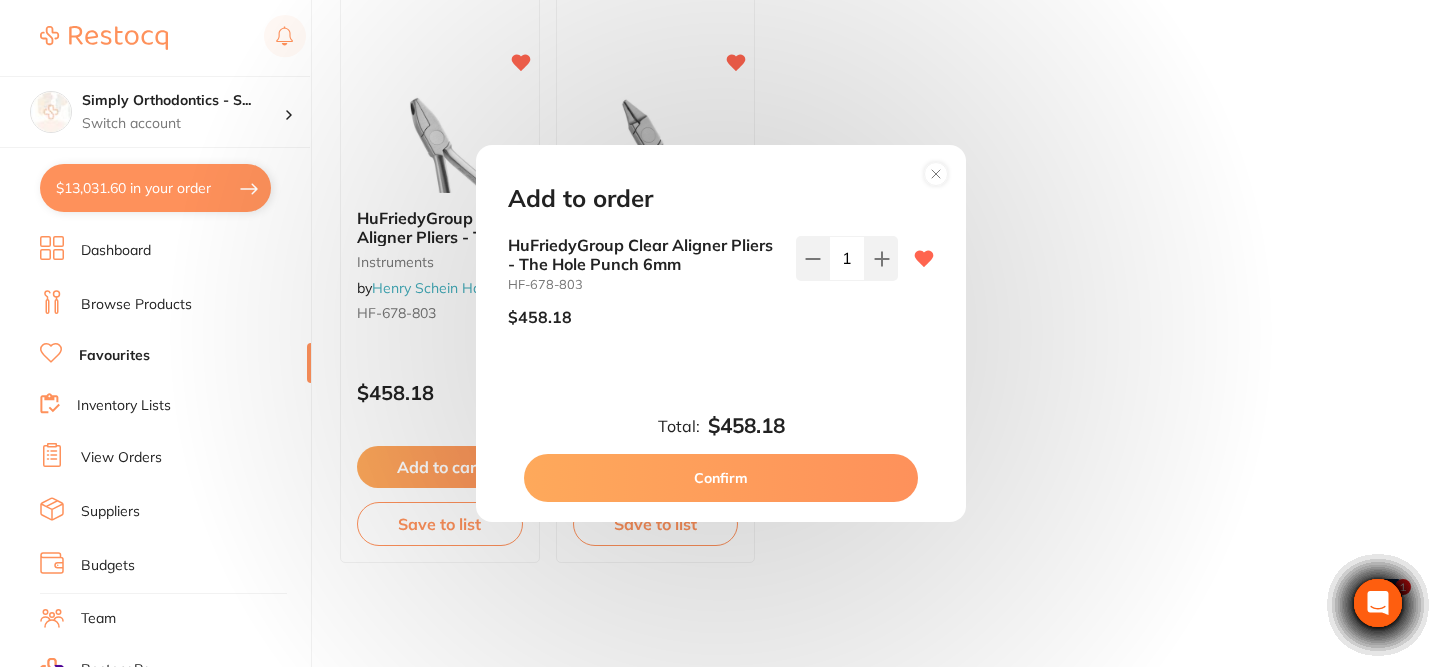 click on "Confirm" at bounding box center (721, 478) 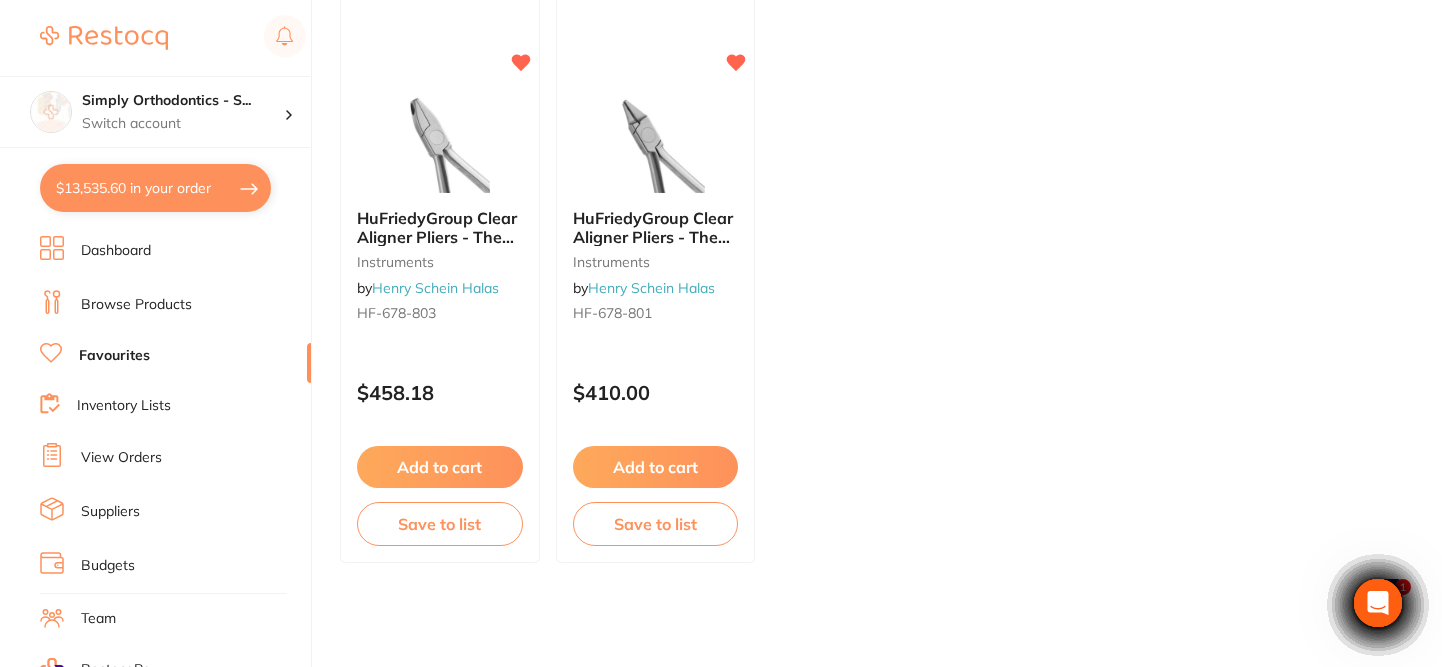 scroll, scrollTop: 0, scrollLeft: 0, axis: both 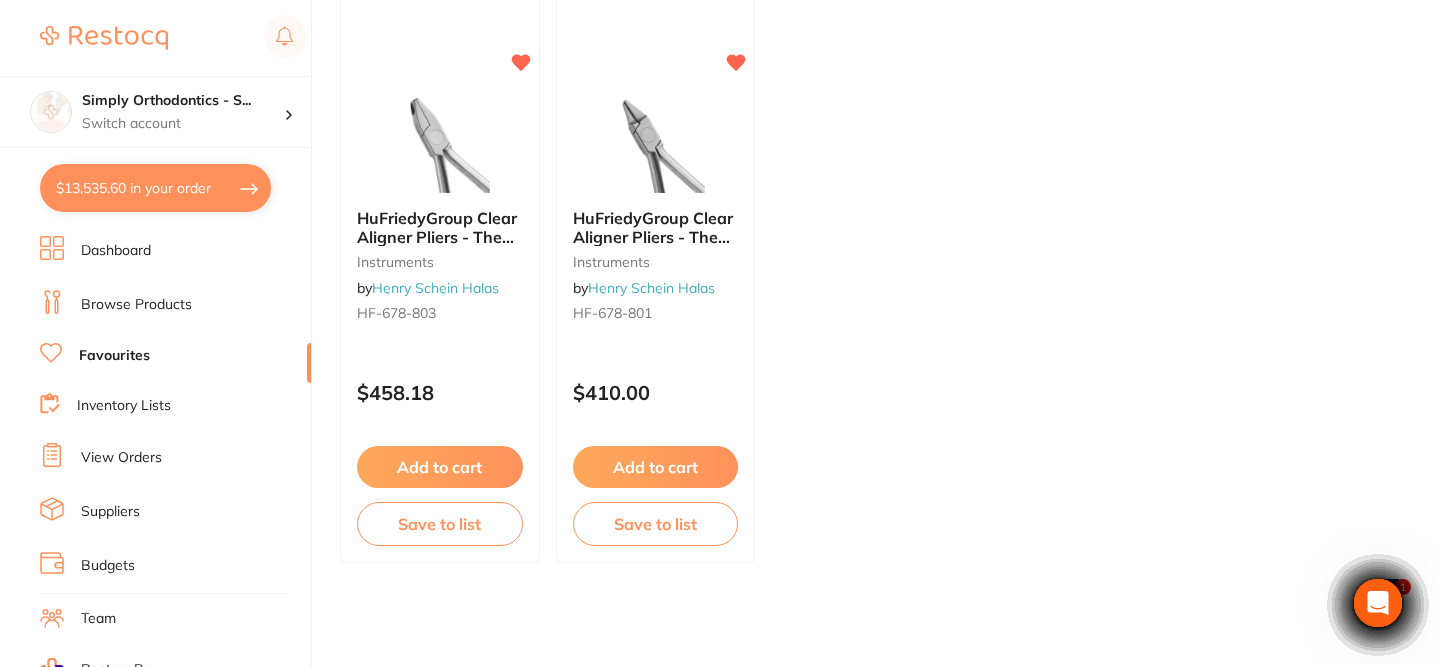 click on "Add to cart" at bounding box center (656, 467) 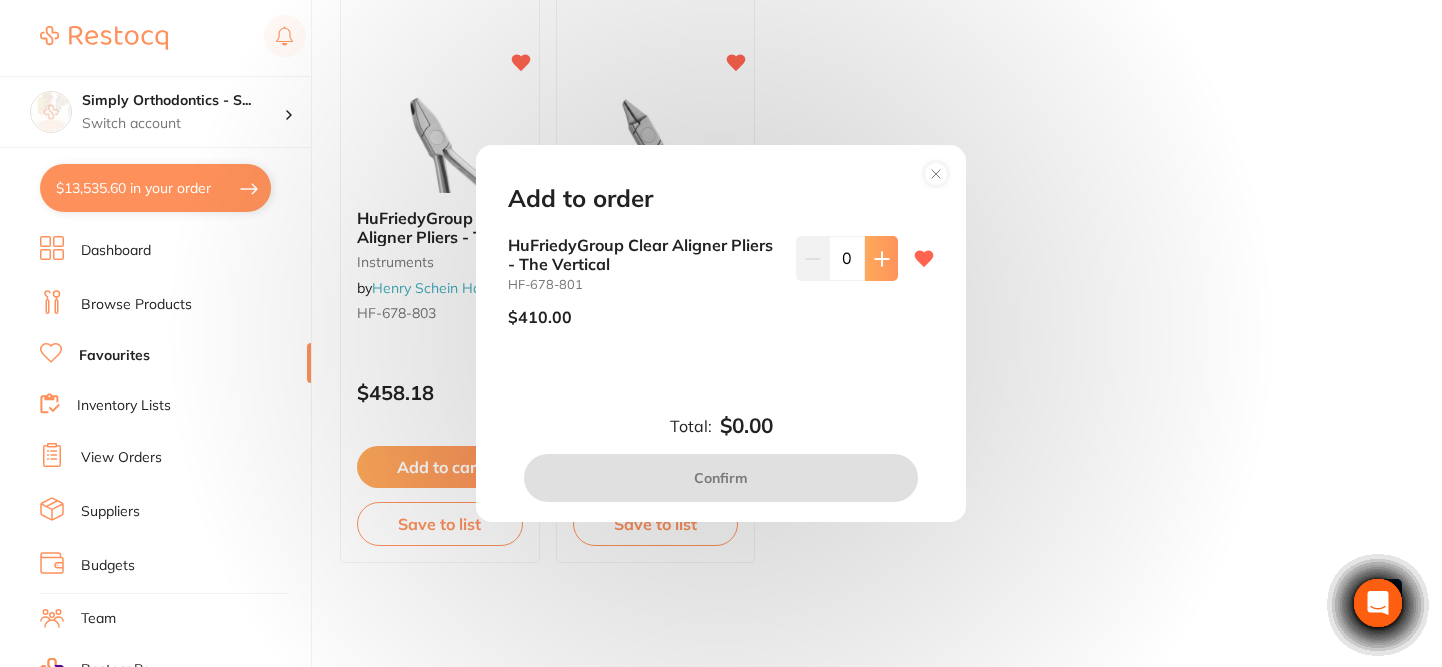 click 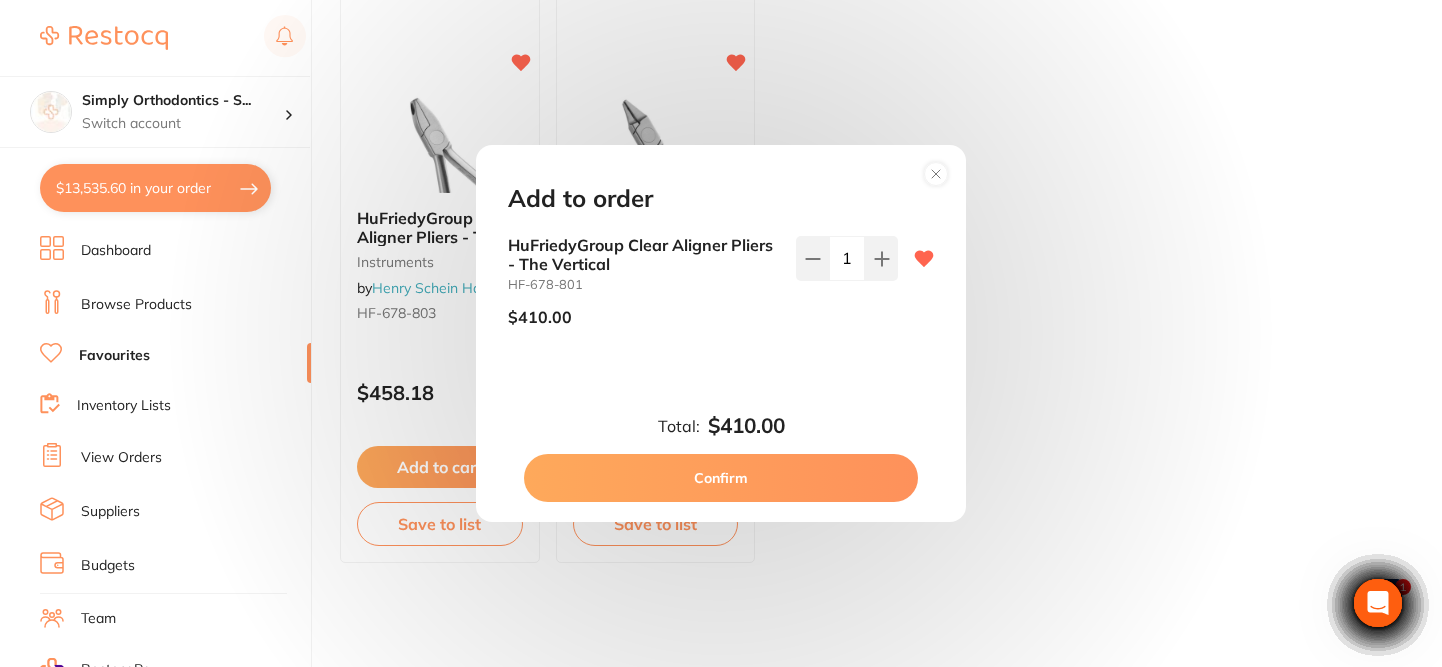scroll, scrollTop: 0, scrollLeft: 0, axis: both 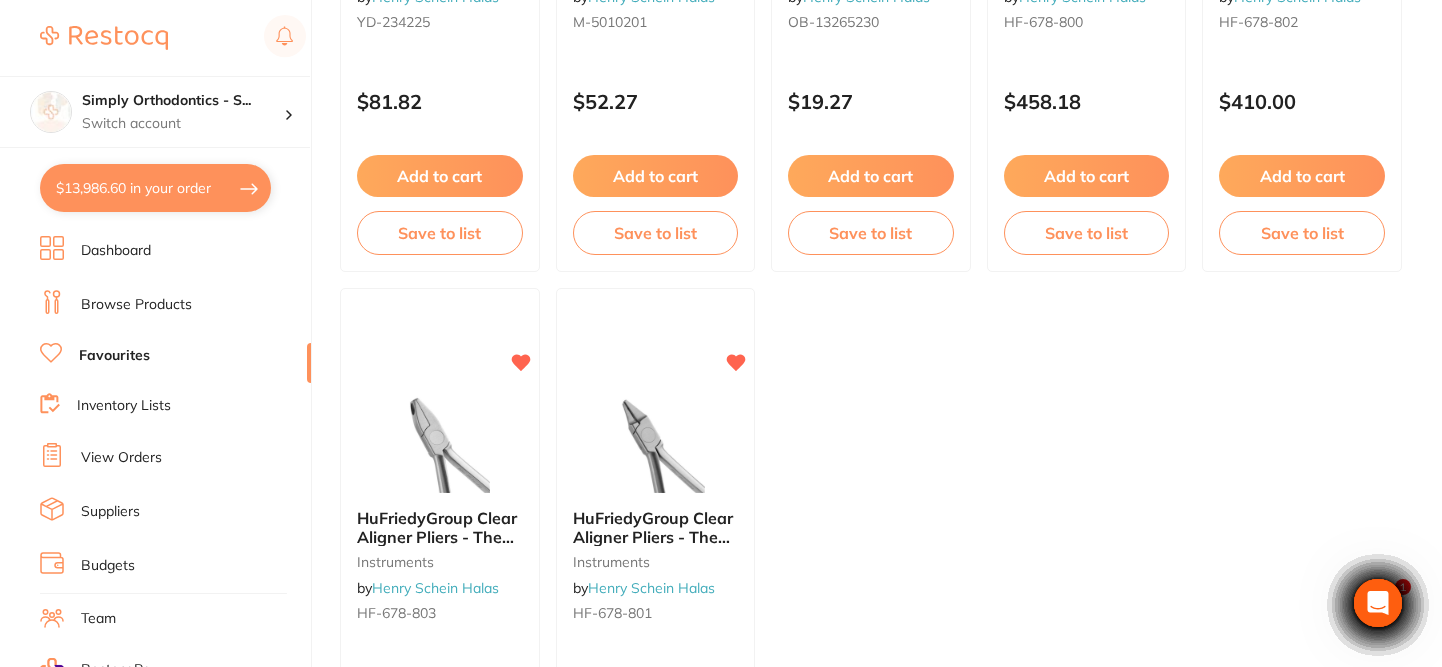 click on "Favourites" at bounding box center (114, 356) 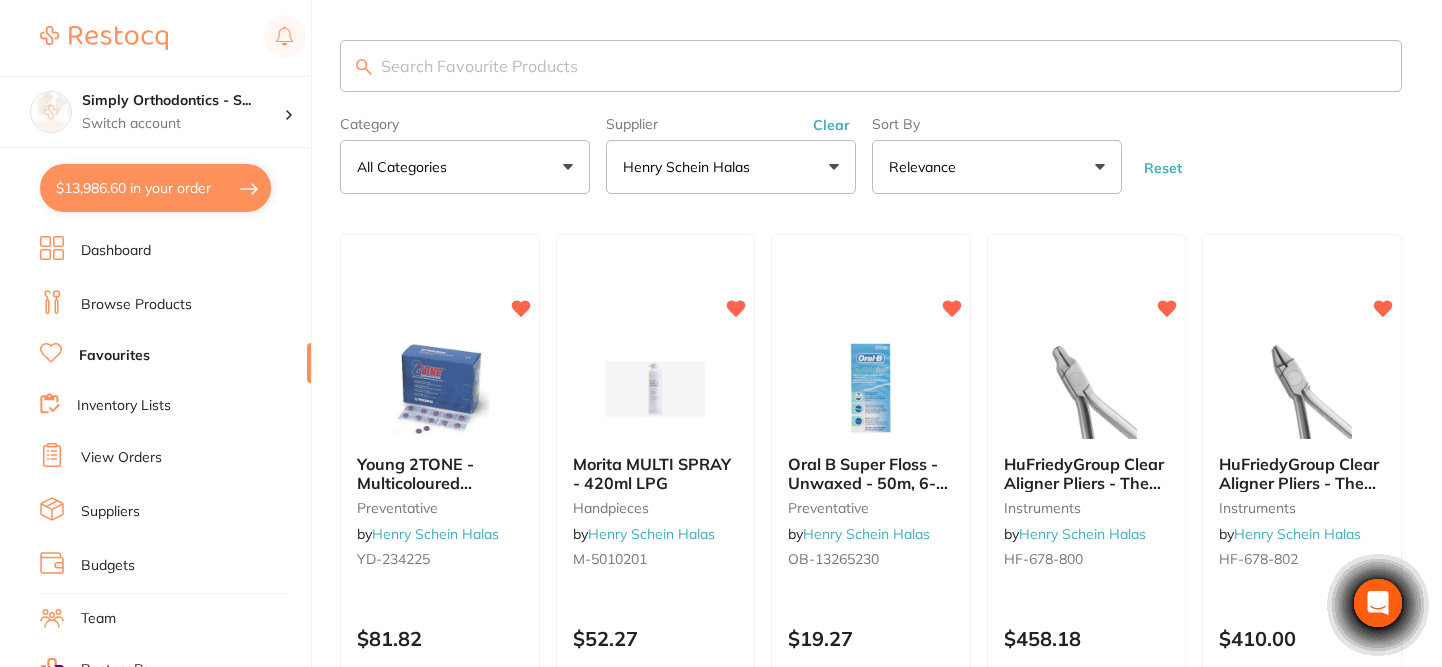 click on "Supplier Henry Schein Halas Henry All Suppliers AB Orthodontics Adam Dental American Orthodontics Erskine Dental Henry Schein Halas Horseley Dental Leepac Medical and Dental Medident Orien dental ORMCO Orthomax Solventum (KCI) Clear" at bounding box center (731, 151) 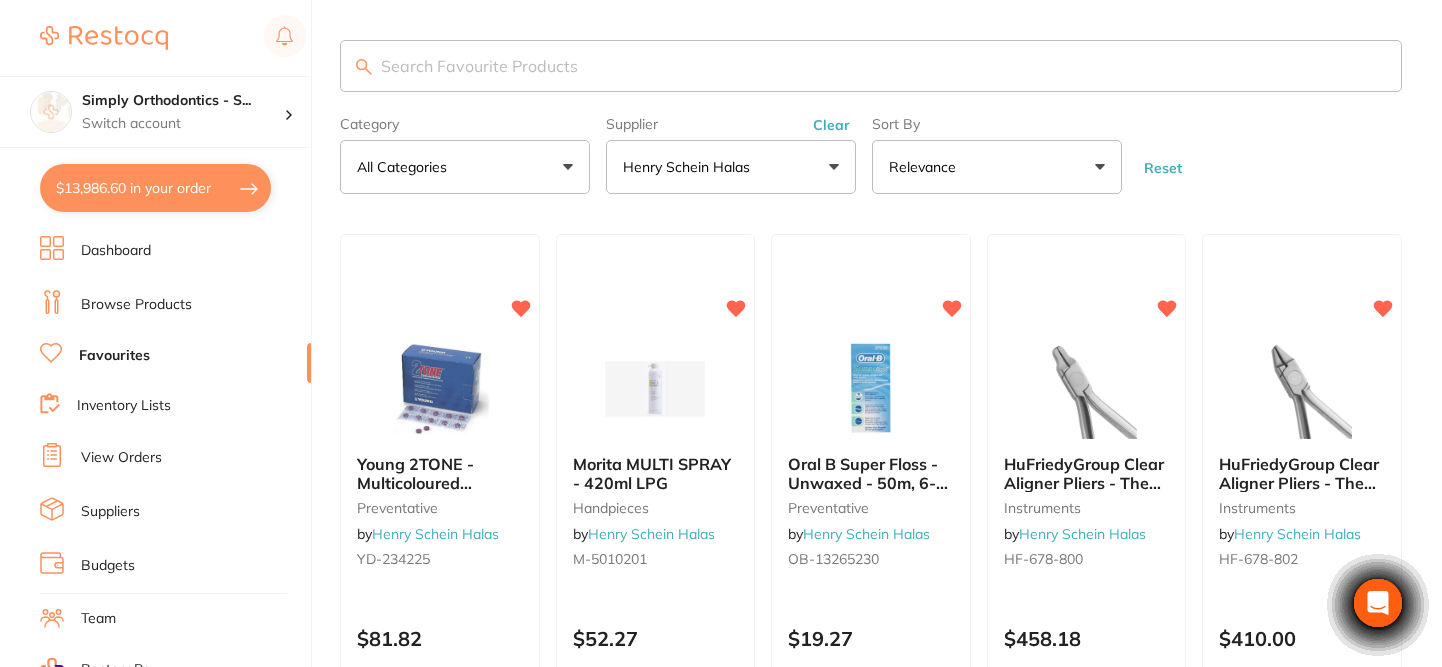 click on "Reset" at bounding box center [1163, 168] 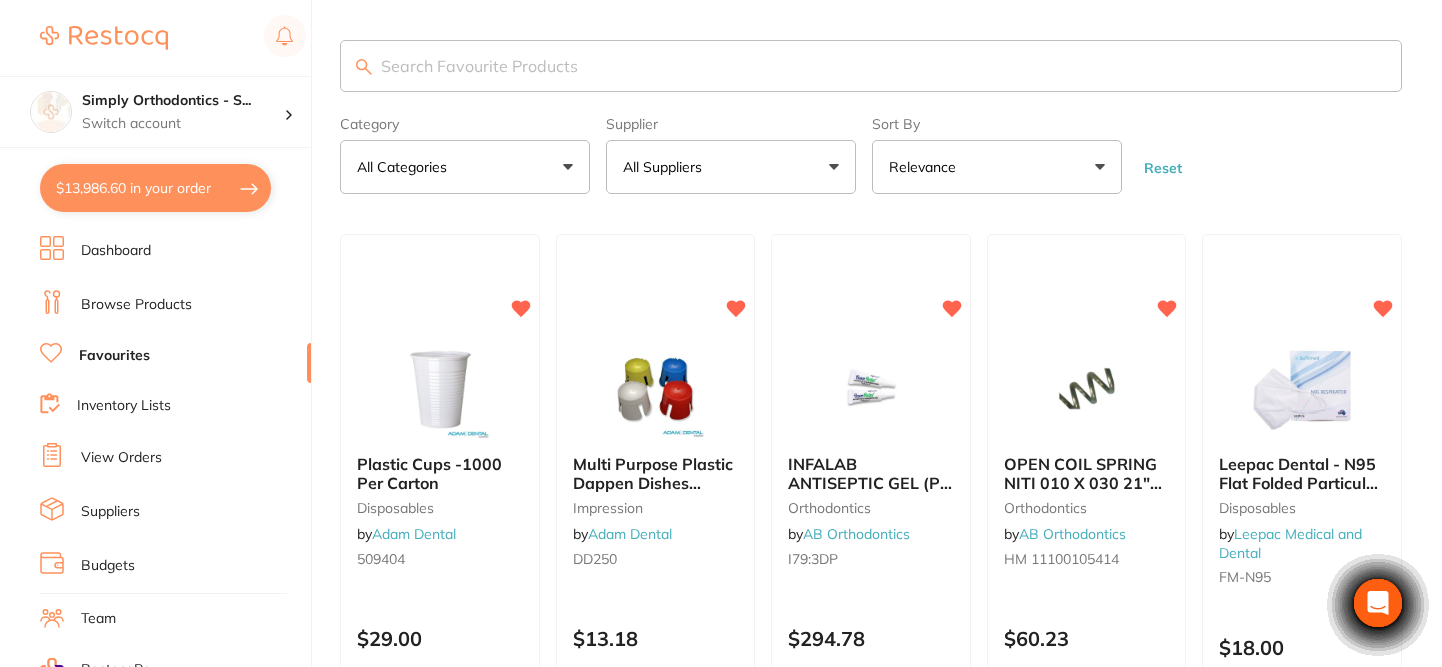 click on "Category All Categories All Categories disposables handpieces impression infection control instruments laboratory orthodontics preventative restorative & cosmetic Clear Category   false    All Categories Category All Categories disposables handpieces impression infection control instruments laboratory orthodontics preventative restorative & cosmetic Supplier All Suppliers Henry All Suppliers AB Orthodontics Adam Dental American Orthodontics Erskine Dental Henry Schein Halas Horseley Dental Leepac Medical and Dental Medident Orien dental ORMCO Orthomax Solventum (KCI) Clear Supplier   false    All Suppliers Supplier Henry All Suppliers AB Orthodontics Adam Dental American Orthodontics Erskine Dental Henry Schein Halas Horseley Dental Leepac Medical and Dental Medident Orien dental ORMCO Orthomax Solventum (KCI) Sort By Relevance Highest Price Lowest Price On Sale Relevance Clear Sort By   false    Relevance Sort By Highest Price Lowest Price On Sale Relevance Reset" at bounding box center [871, 151] 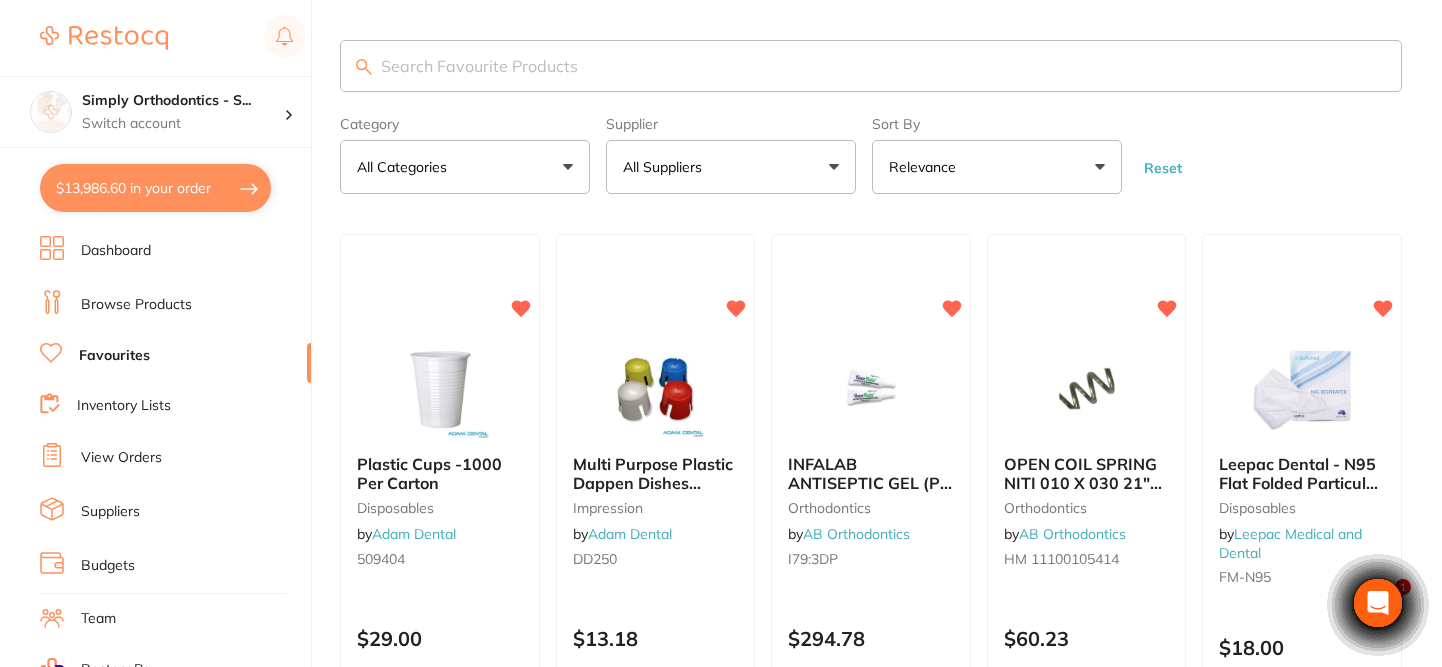 click on "All Suppliers" at bounding box center (666, 167) 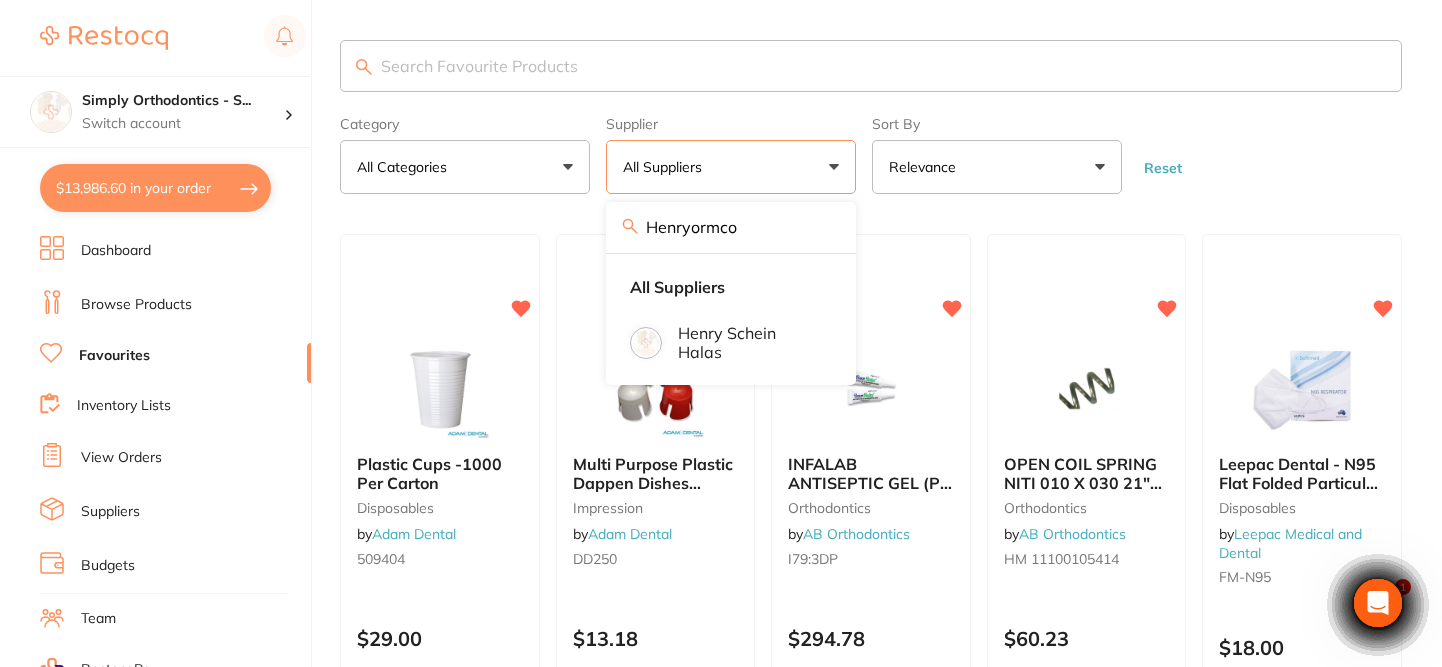 scroll, scrollTop: 0, scrollLeft: 0, axis: both 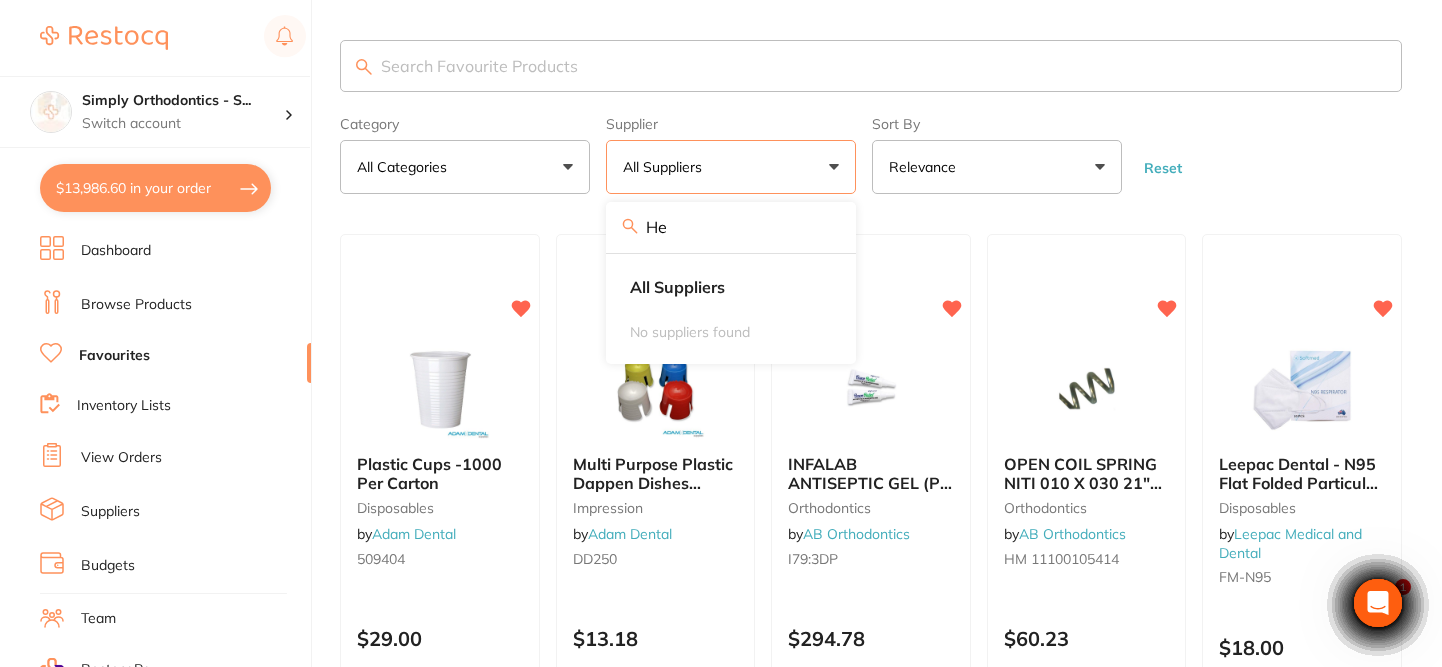 type on "H" 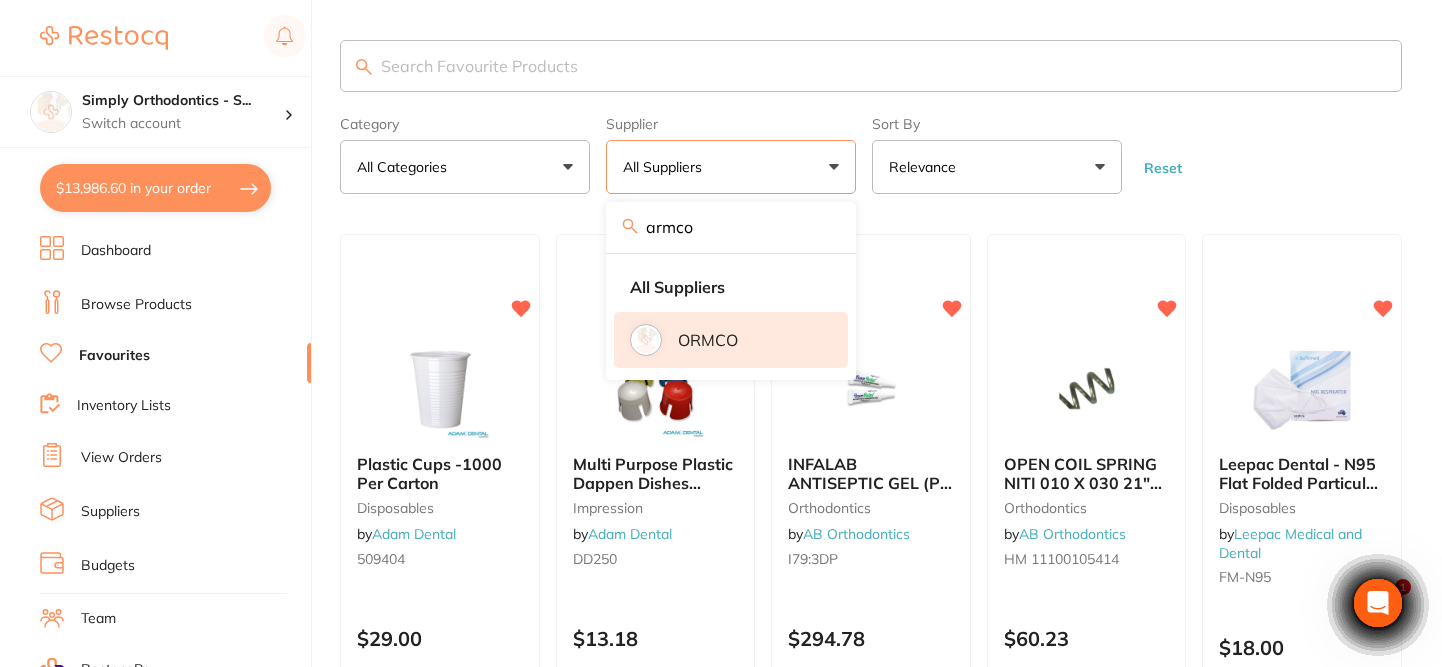 drag, startPoint x: 697, startPoint y: 180, endPoint x: 756, endPoint y: 352, distance: 181.83784 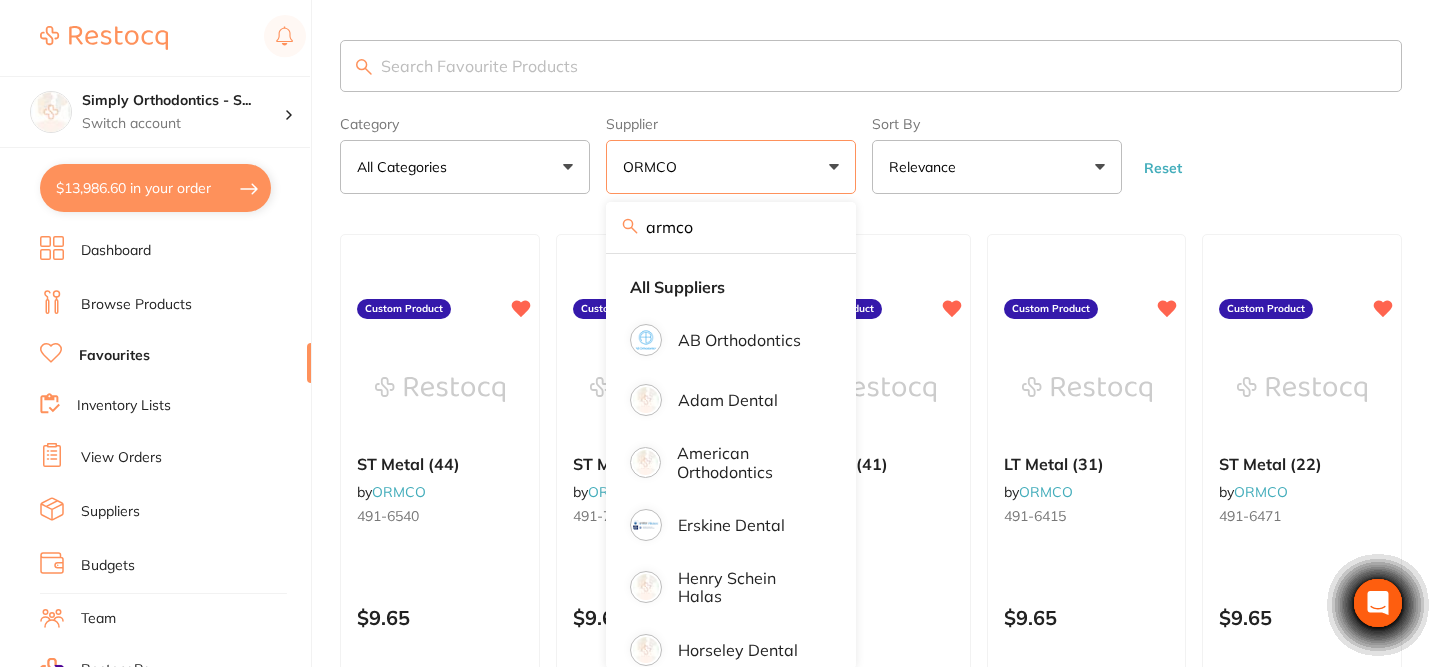 click on "Category All Categories All Categories Clear Category   false    All Categories Category All Categories Supplier ORMCO armco All Suppliers AB Orthodontics Adam Dental American Orthodontics Erskine Dental Henry Schein Halas Horseley Dental Leepac Medical and Dental Medident Orien dental ORMCO Orthomax Solventum (KCI) Clear Supplier   true    ORMCO Supplier armco All Suppliers AB Orthodontics Adam Dental American Orthodontics Erskine Dental Henry Schein Halas Horseley Dental Leepac Medical and Dental Medident Orien dental ORMCO Orthomax Solventum (KCI) Sort By Relevance Highest Price Lowest Price On Sale Relevance Clear Sort By   false    Relevance Sort By Highest Price Lowest Price On Sale Relevance Reset" at bounding box center (871, 151) 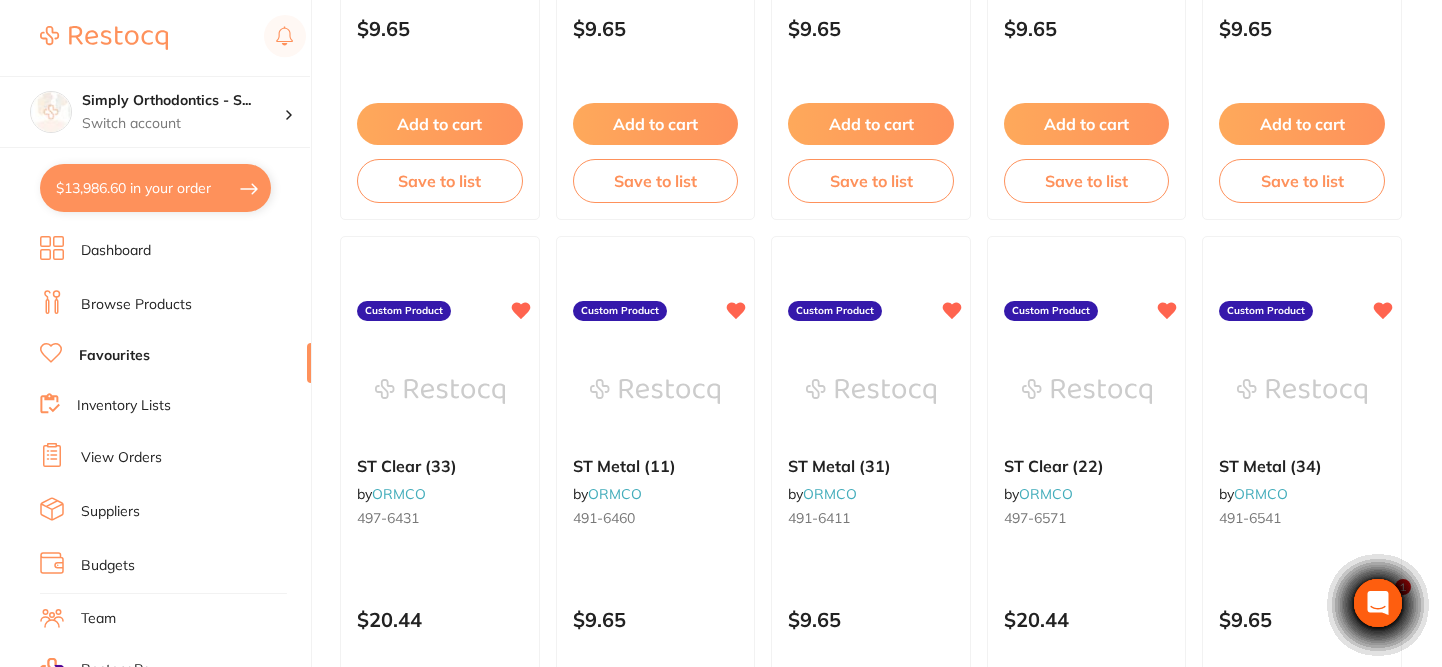 scroll, scrollTop: 1629, scrollLeft: 0, axis: vertical 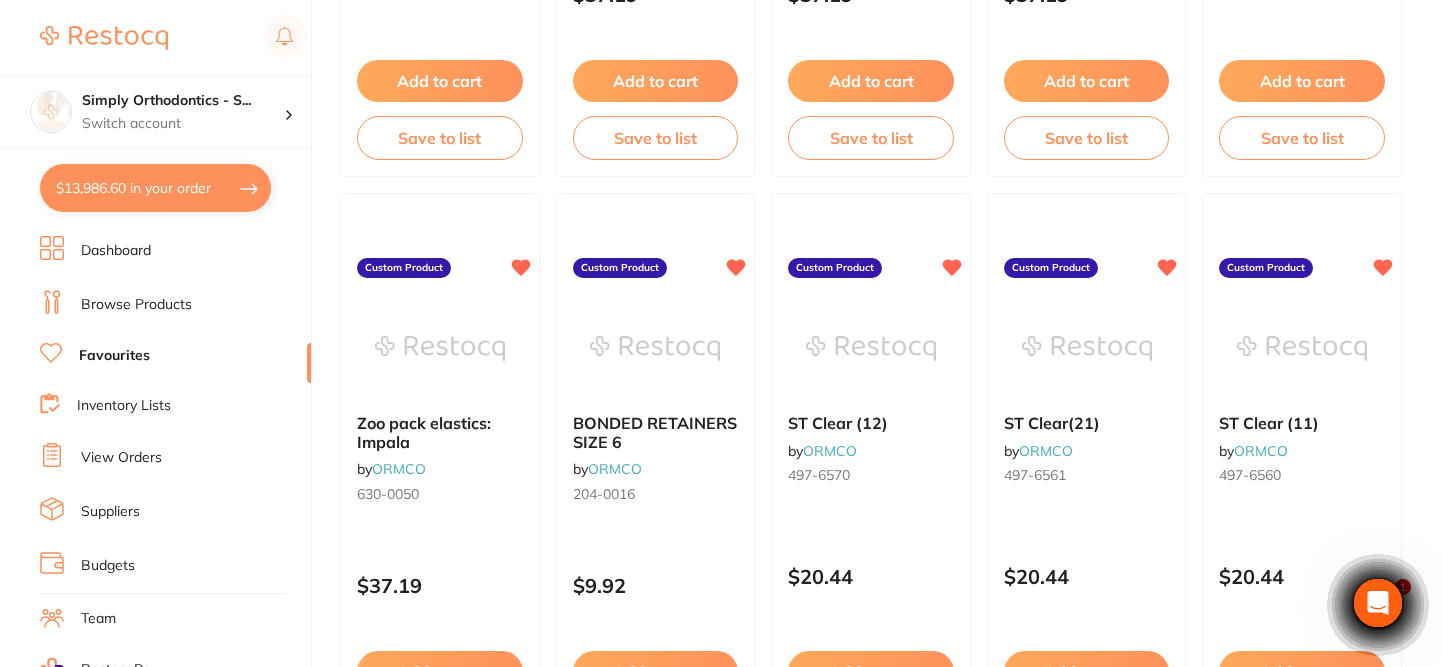 click on "Favourites" at bounding box center (114, 356) 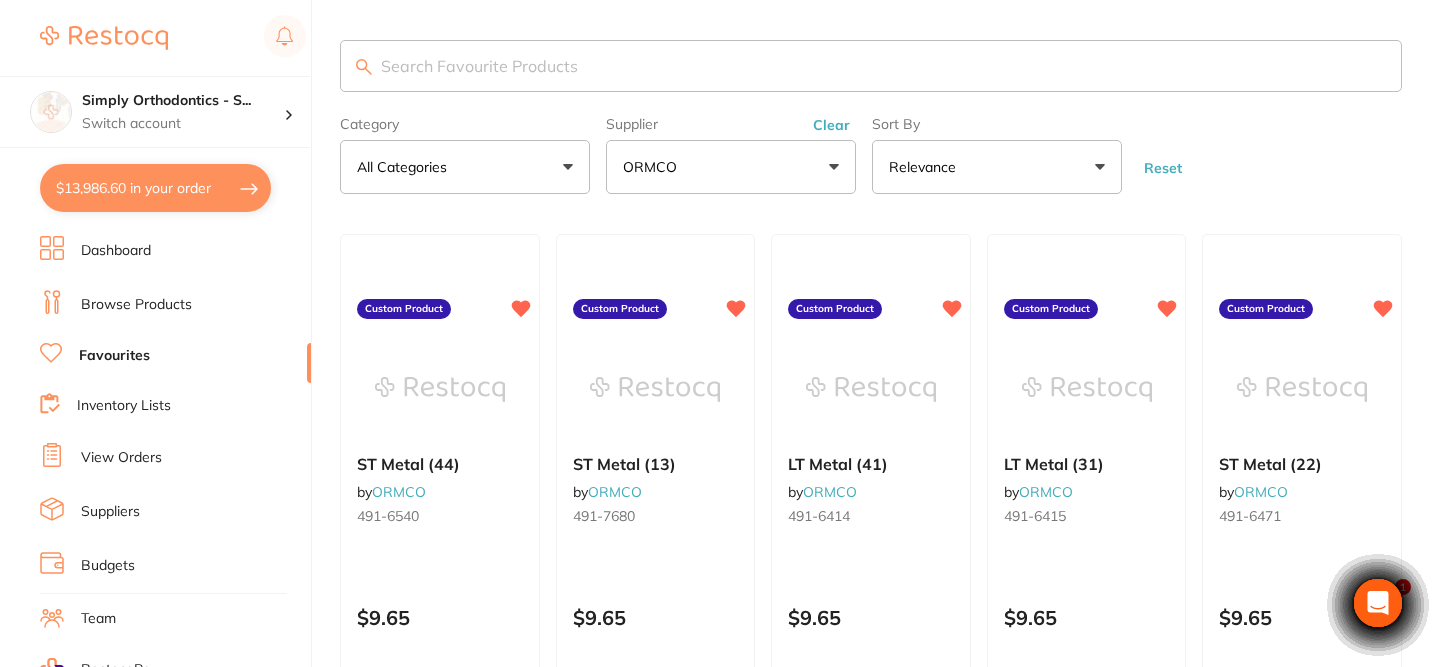 click on "Reset" at bounding box center (1163, 168) 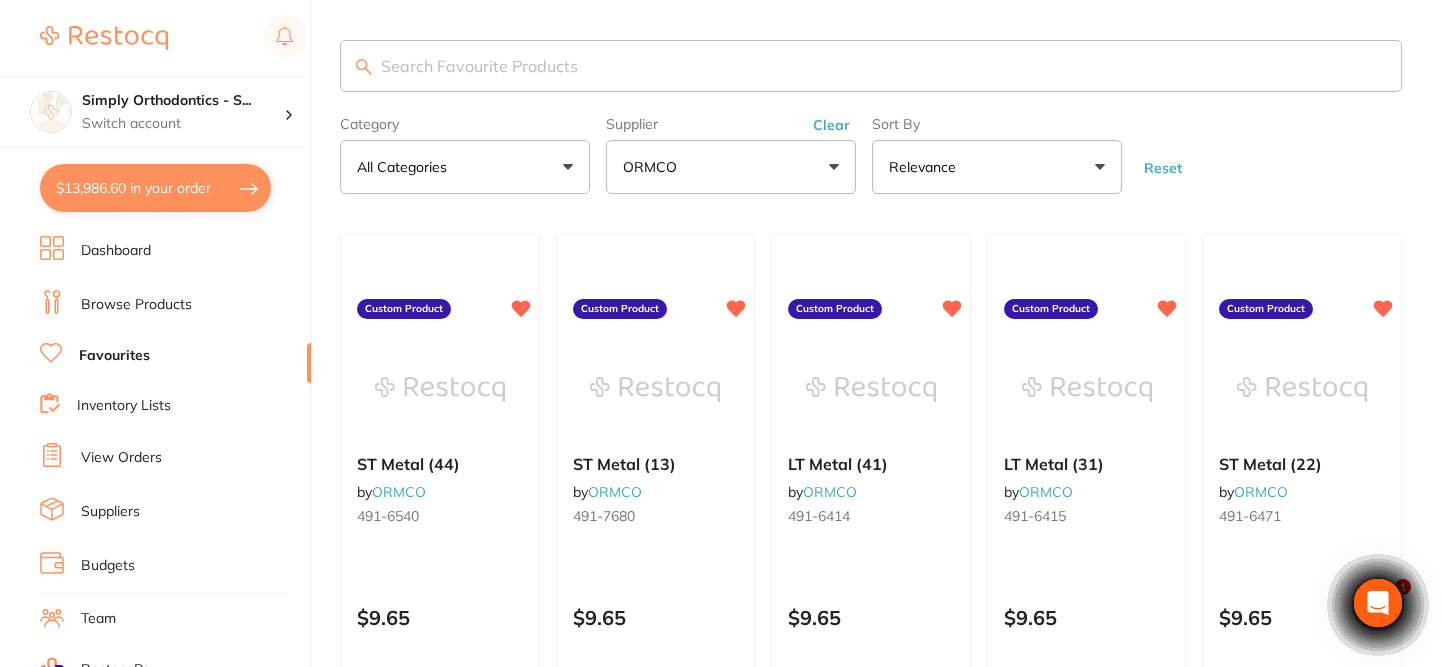 scroll, scrollTop: 0, scrollLeft: 0, axis: both 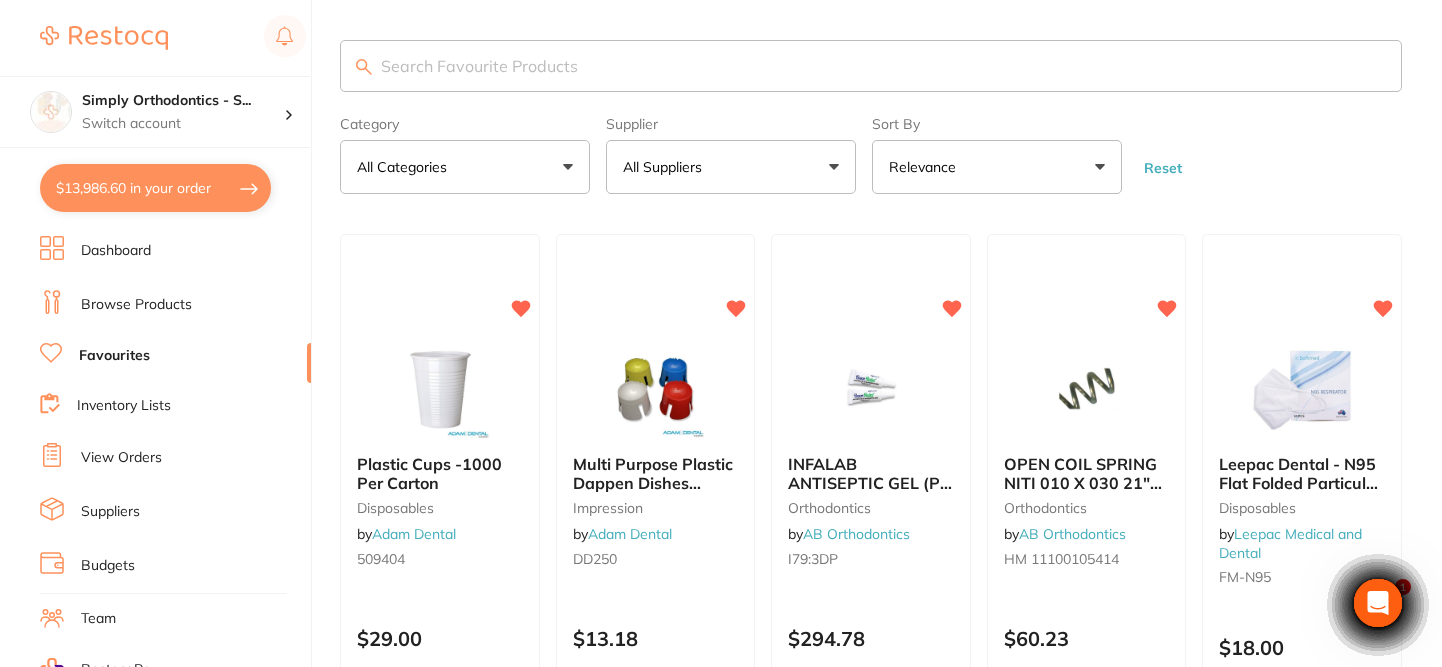click on "Reset" at bounding box center (1163, 168) 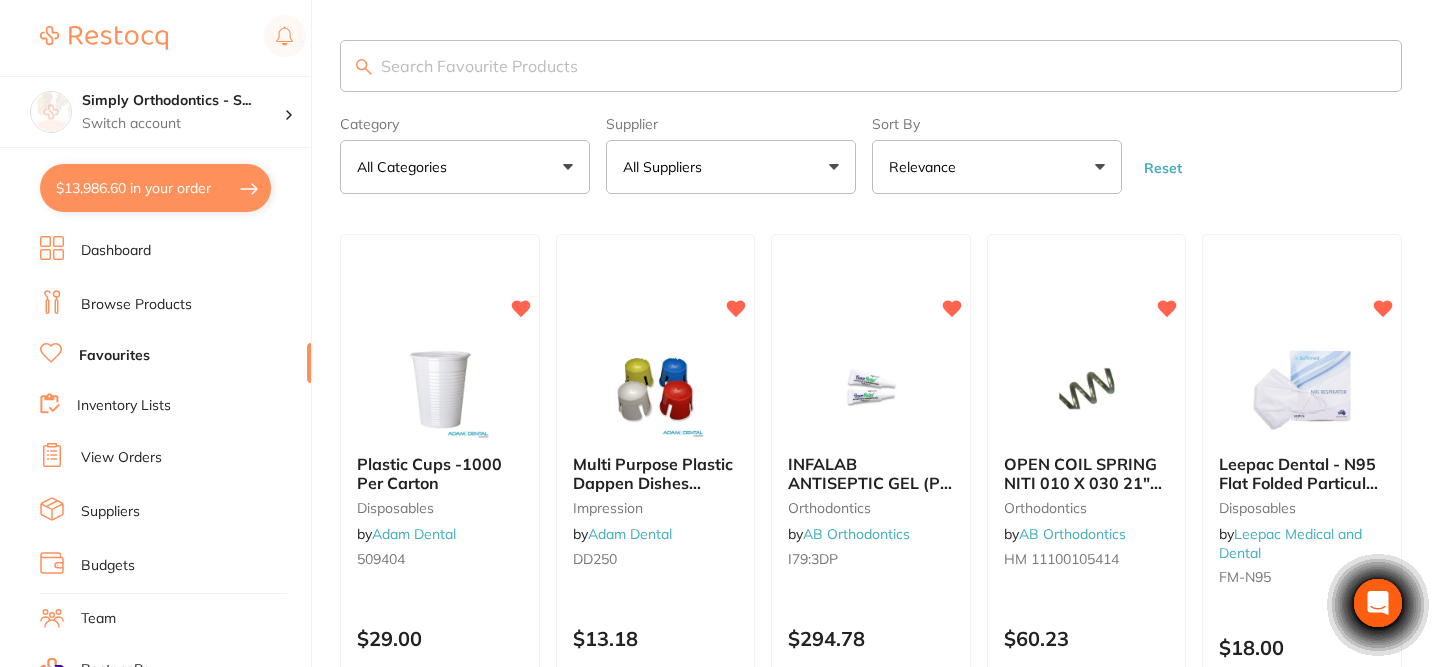 click on "All Suppliers" at bounding box center [666, 167] 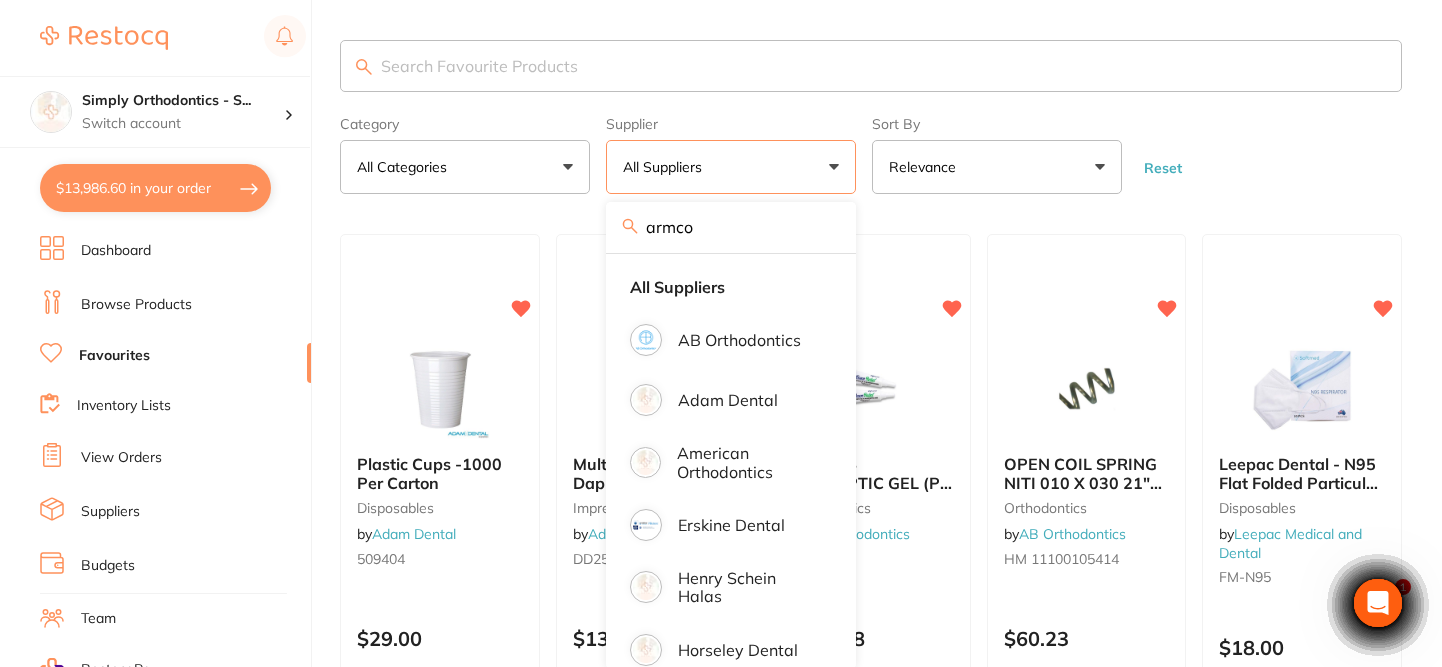 scroll, scrollTop: 0, scrollLeft: 0, axis: both 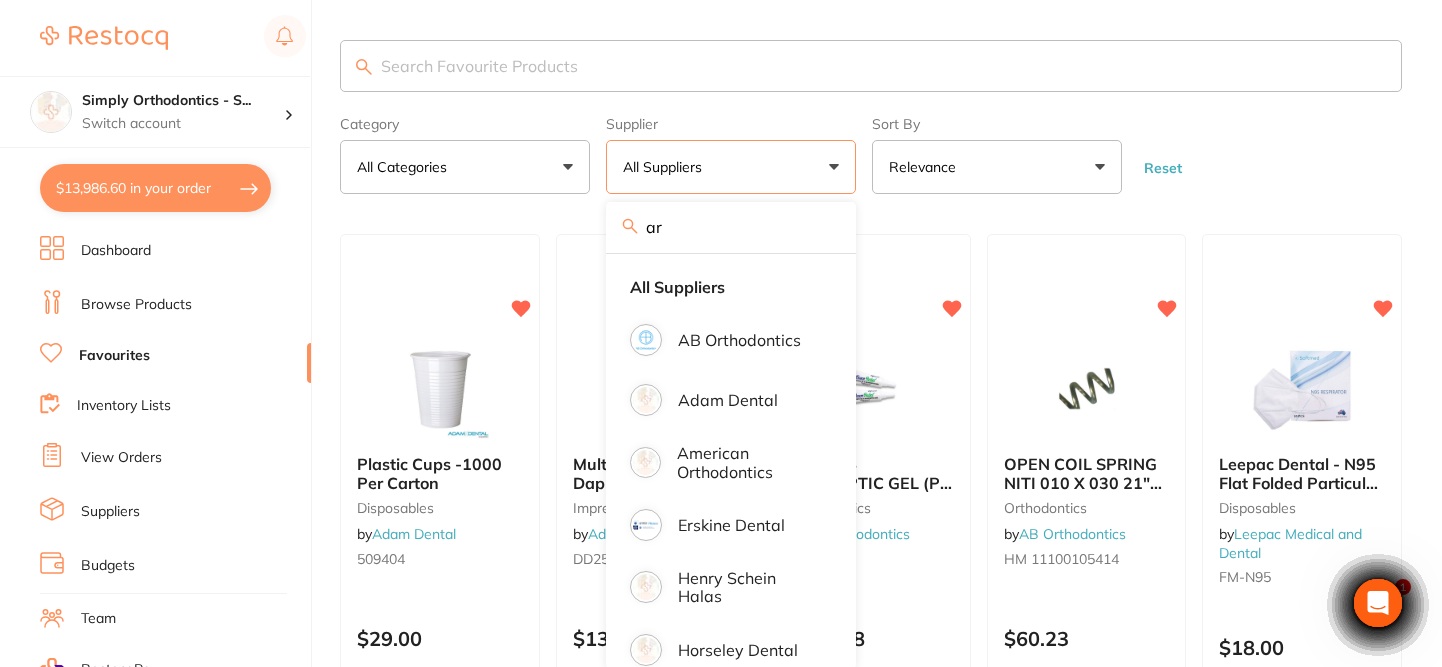 type on "a" 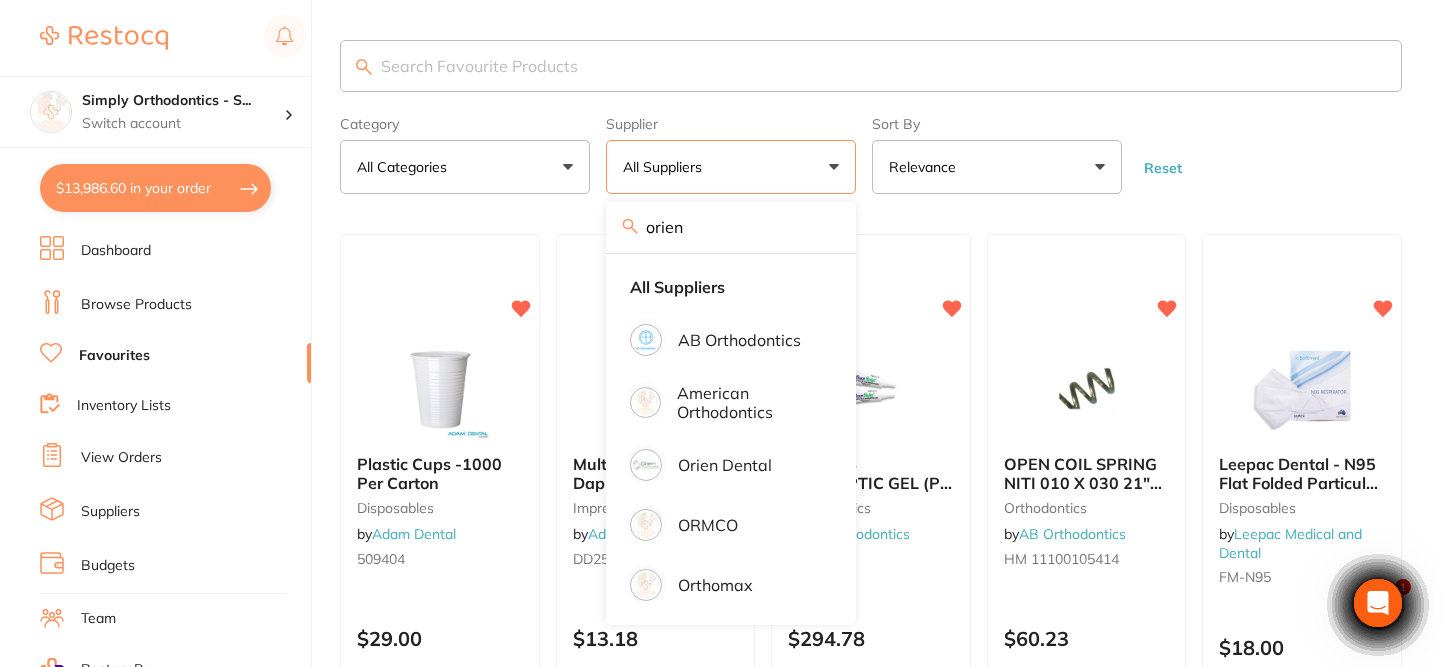 type on "orien" 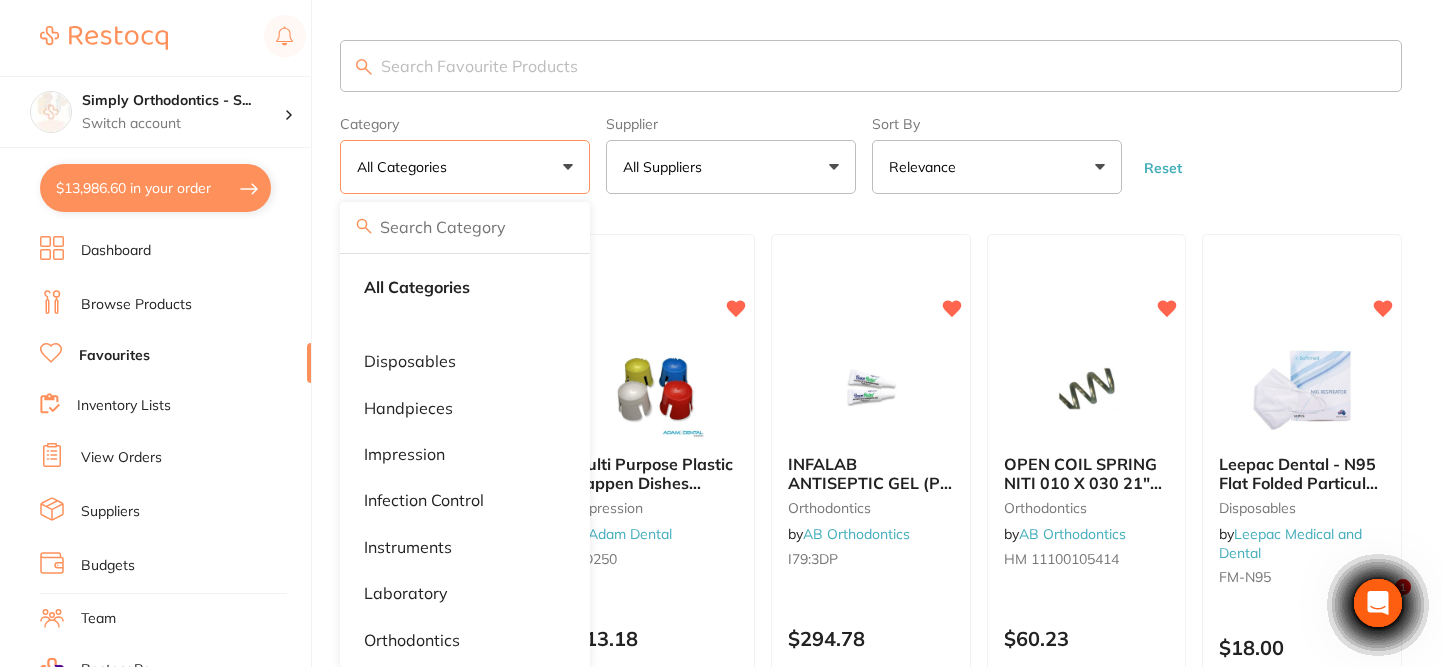 click on "All Suppliers" at bounding box center (731, 167) 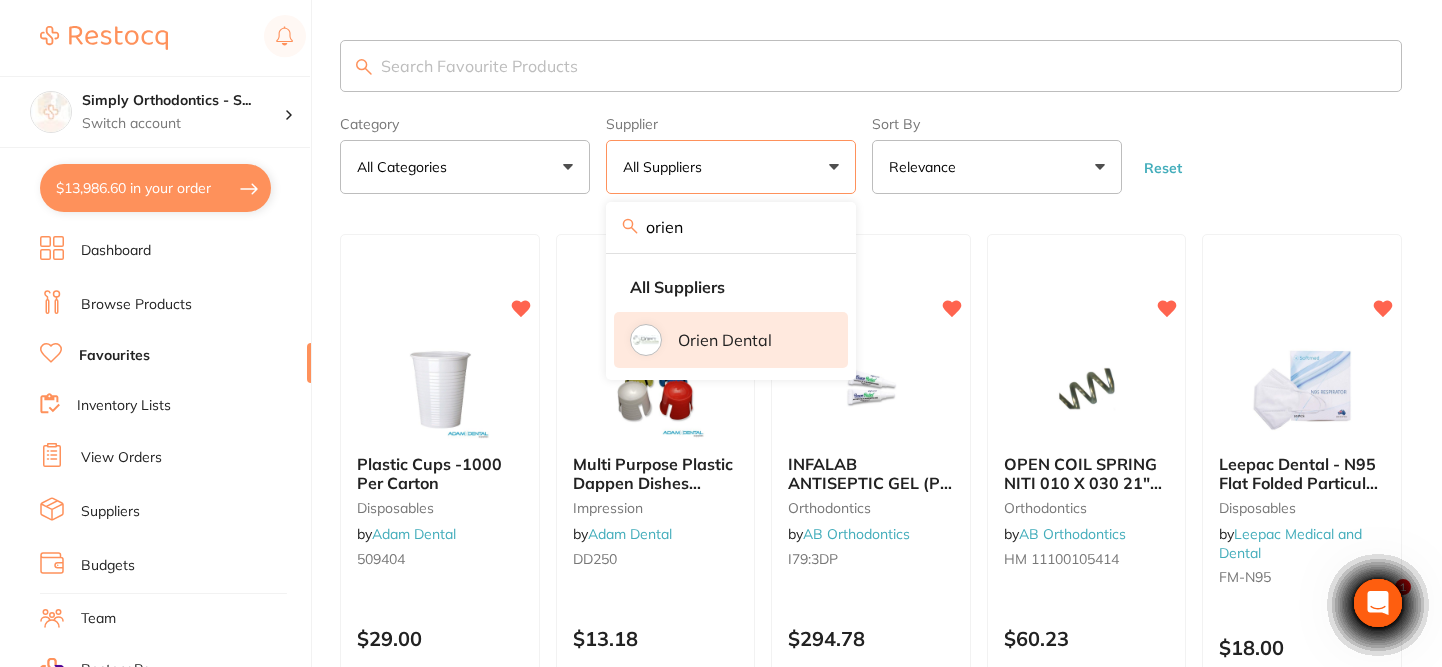 drag, startPoint x: 774, startPoint y: 272, endPoint x: 744, endPoint y: 349, distance: 82.637764 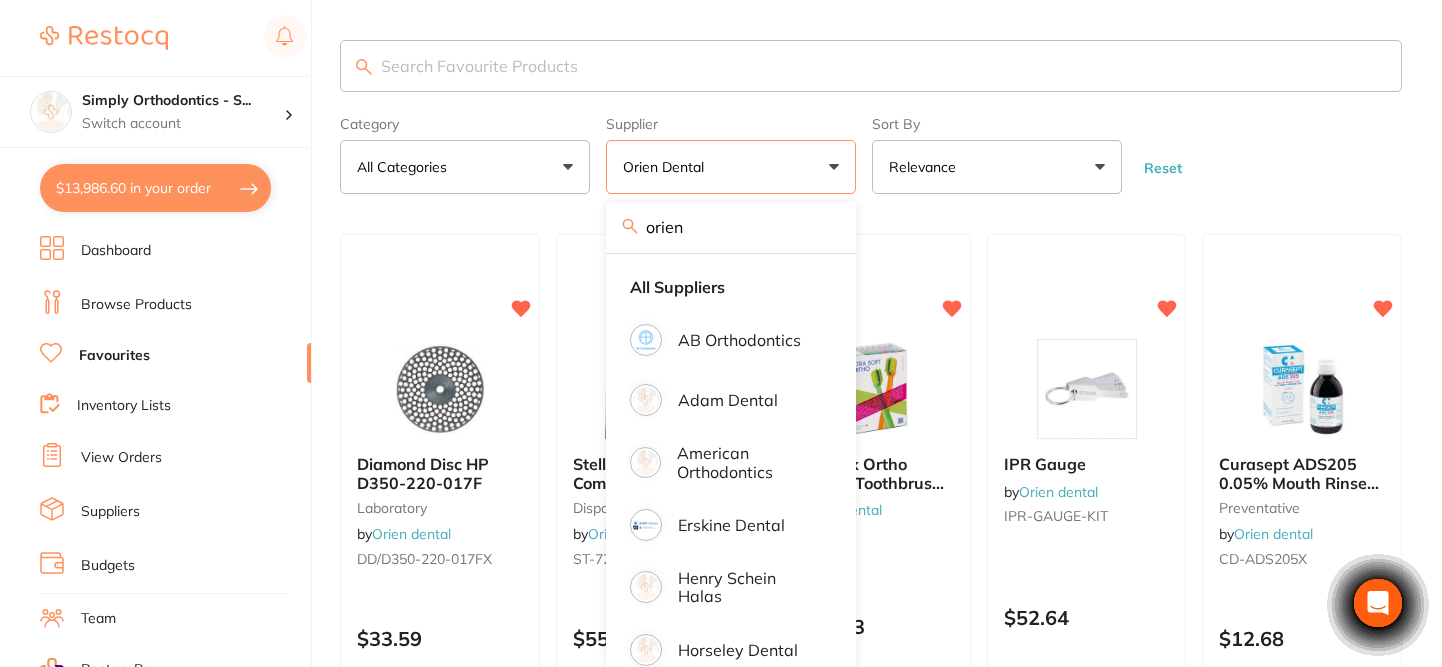 click on "Category All Categories All Categories disposables laboratory preventative Clear Category   false    All Categories Category All Categories disposables laboratory preventative Supplier Orien dental orien All Suppliers AB Orthodontics Adam Dental American Orthodontics Erskine Dental Henry Schein Halas Horseley Dental Leepac Medical and Dental Medident Orien dental ORMCO Orthomax Solventum (KCI) Clear Supplier   true    Orien dental Supplier orien All Suppliers AB Orthodontics Adam Dental American Orthodontics Erskine Dental Henry Schein Halas Horseley Dental Leepac Medical and Dental Medident Orien dental ORMCO Orthomax Solventum (KCI) Sort By Relevance Highest Price Lowest Price On Sale Relevance Clear Sort By   false    Relevance Sort By Highest Price Lowest Price On Sale Relevance Reset" at bounding box center (871, 151) 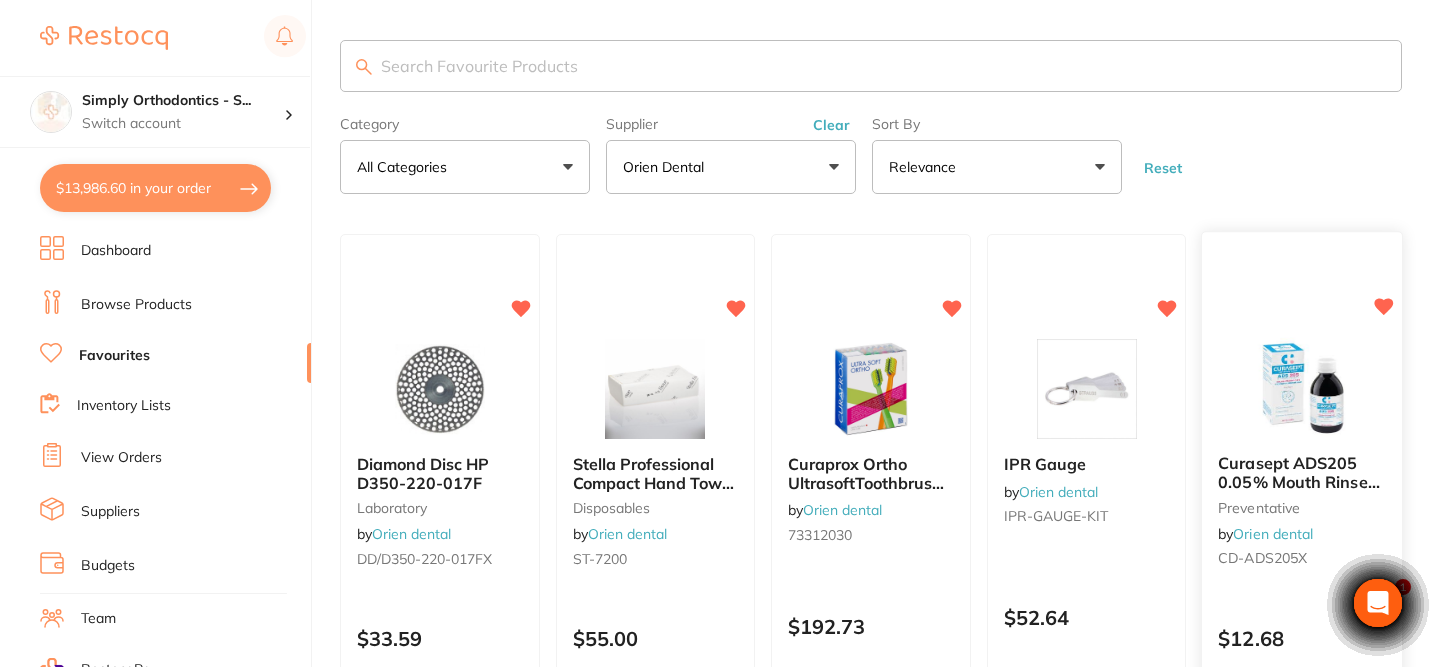 scroll, scrollTop: 85, scrollLeft: 0, axis: vertical 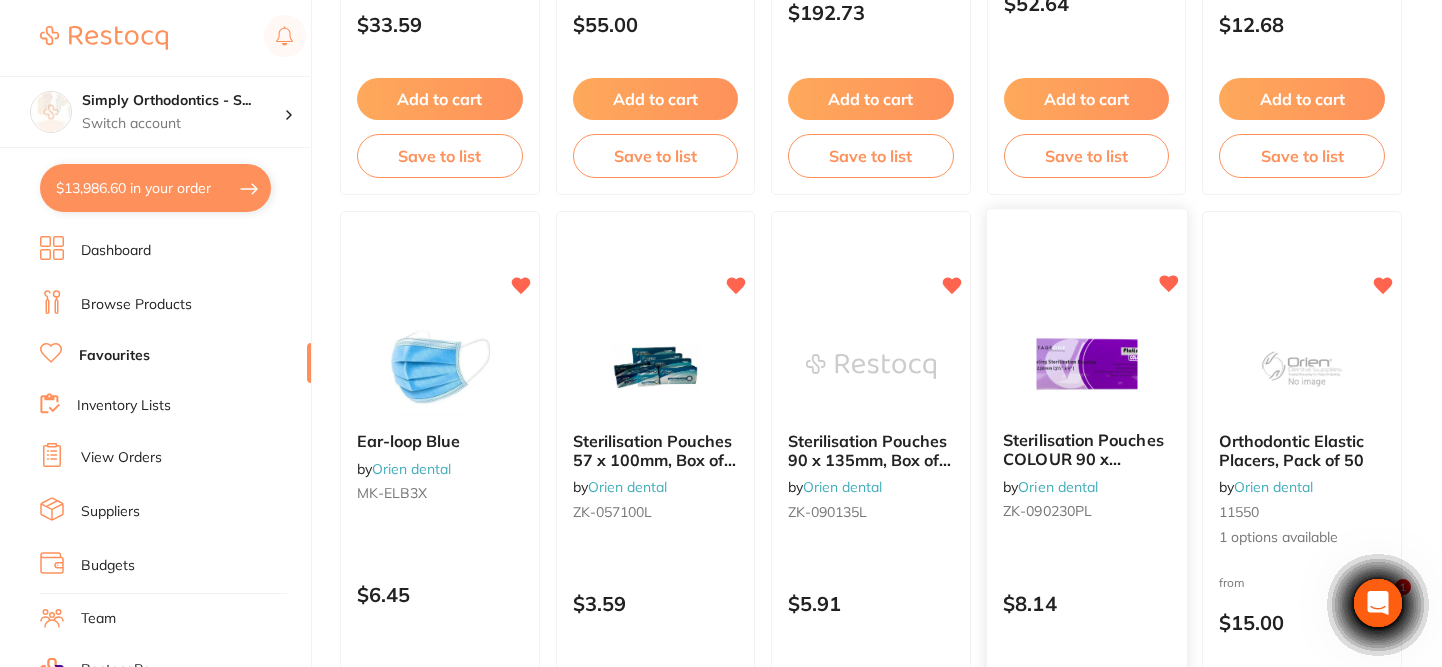 click on "Sterilisation Pouches COLOUR 90 x 230mm, Box of 200" at bounding box center (1083, 459) 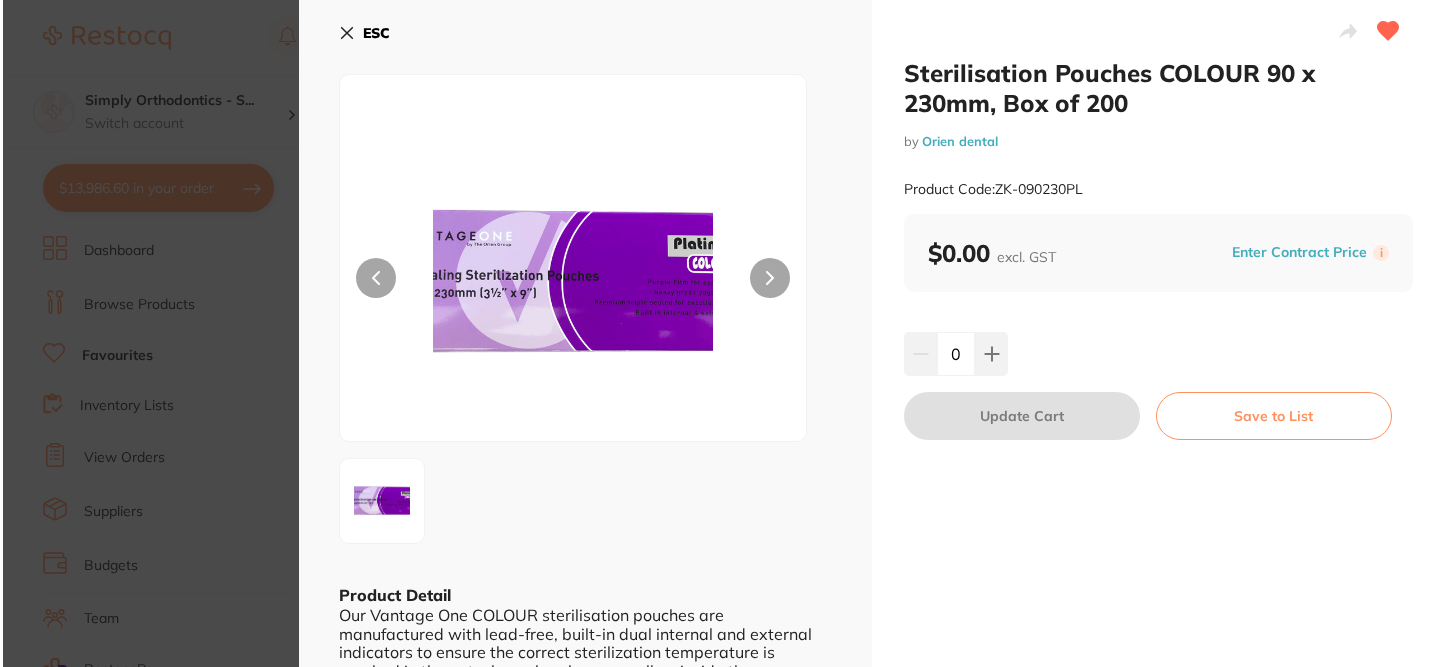 scroll, scrollTop: 0, scrollLeft: 0, axis: both 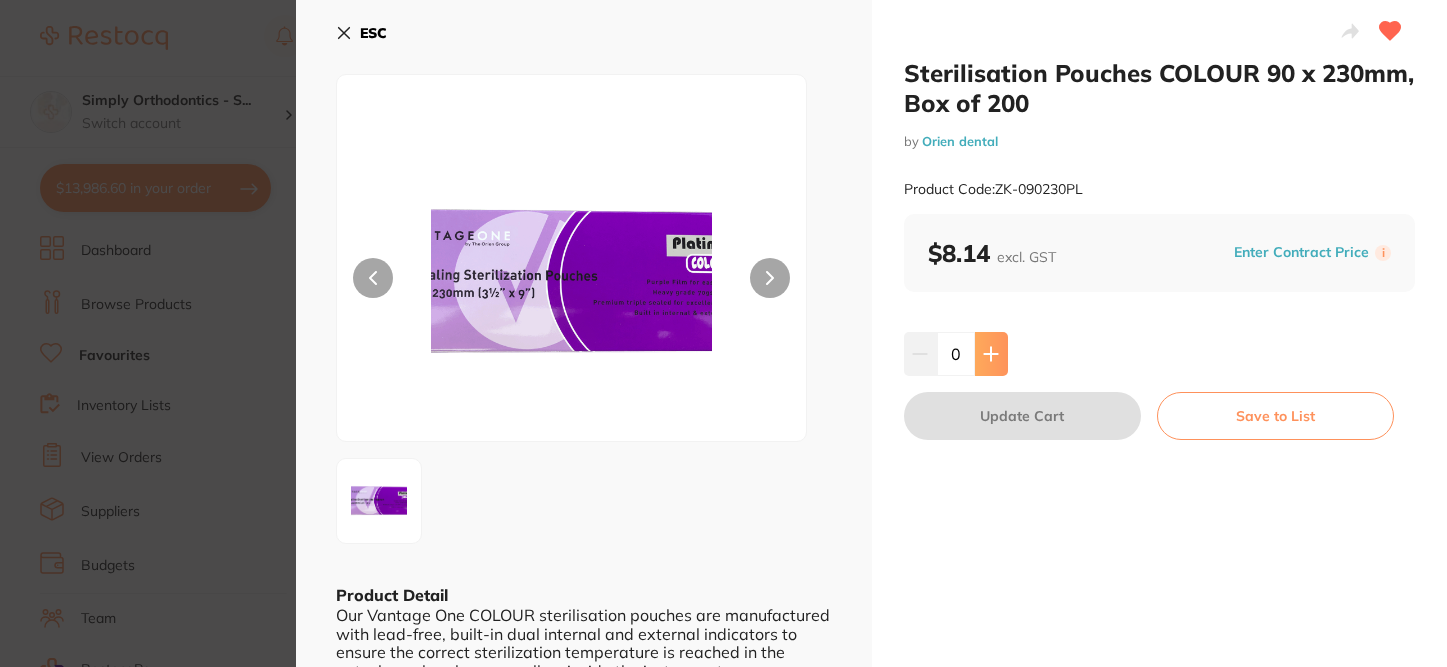 click 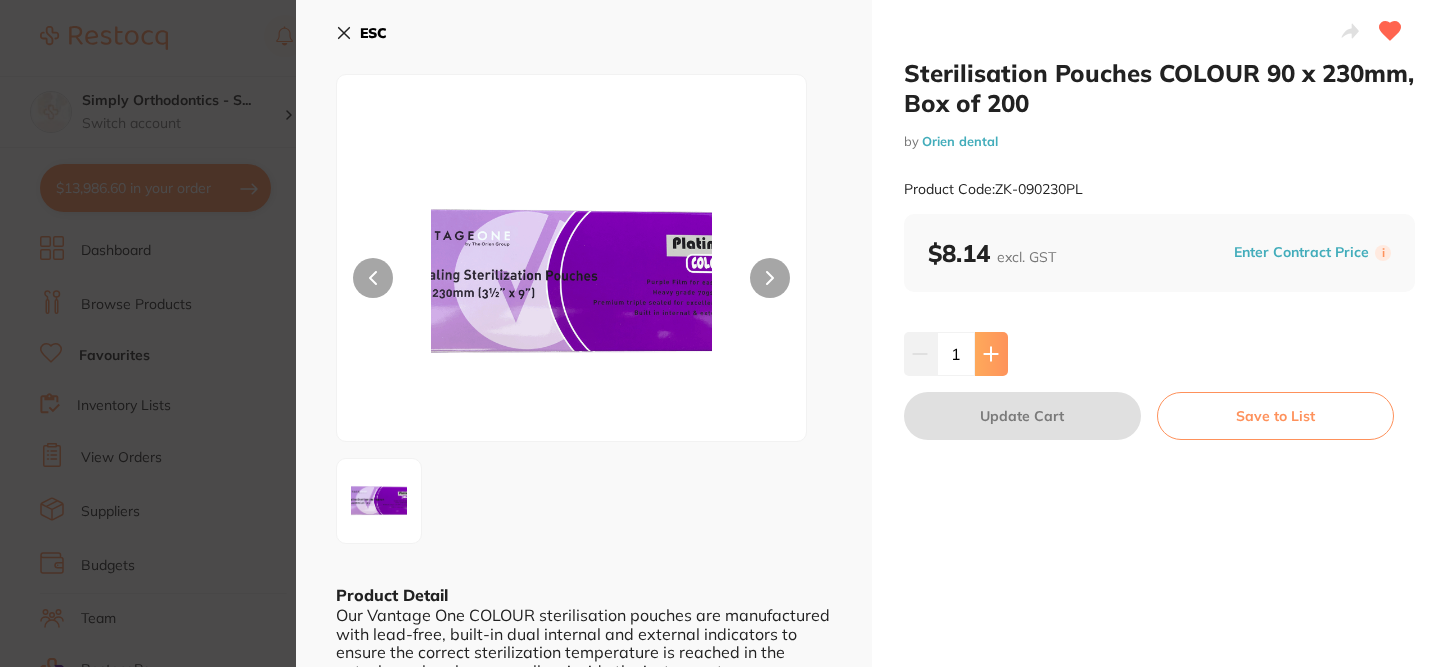 click 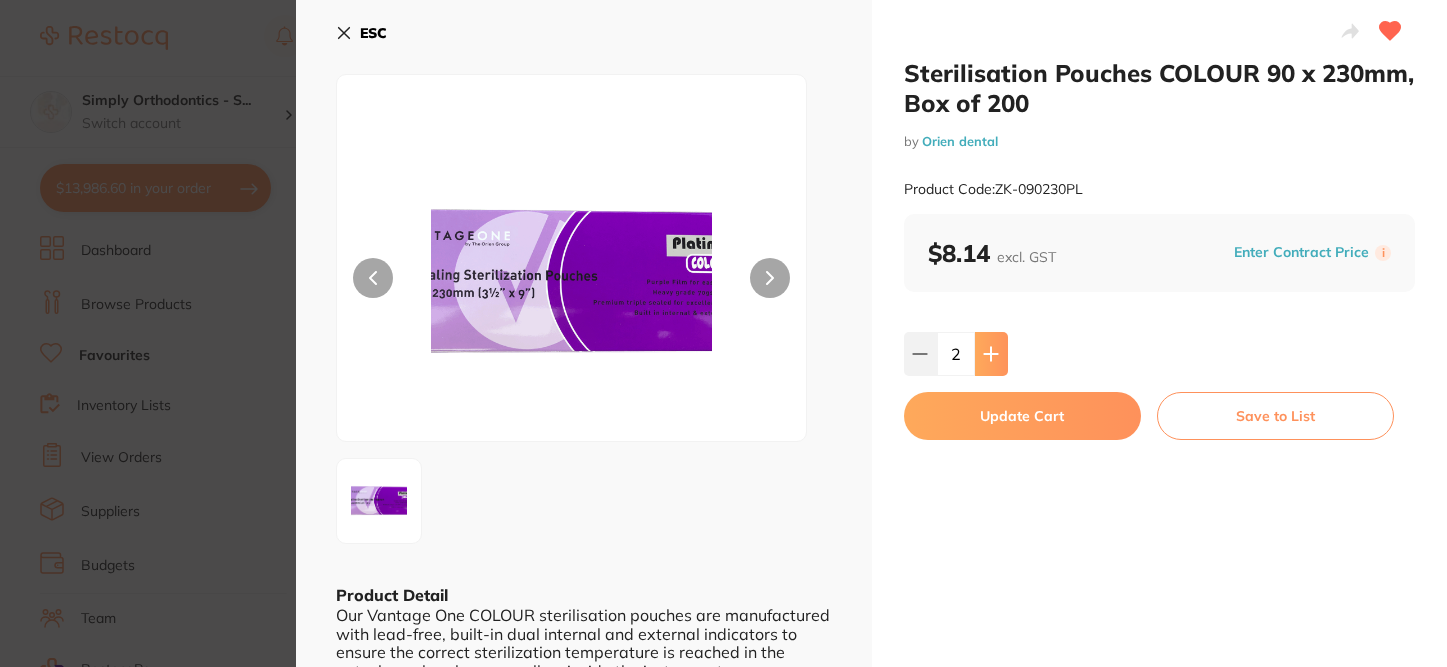 click 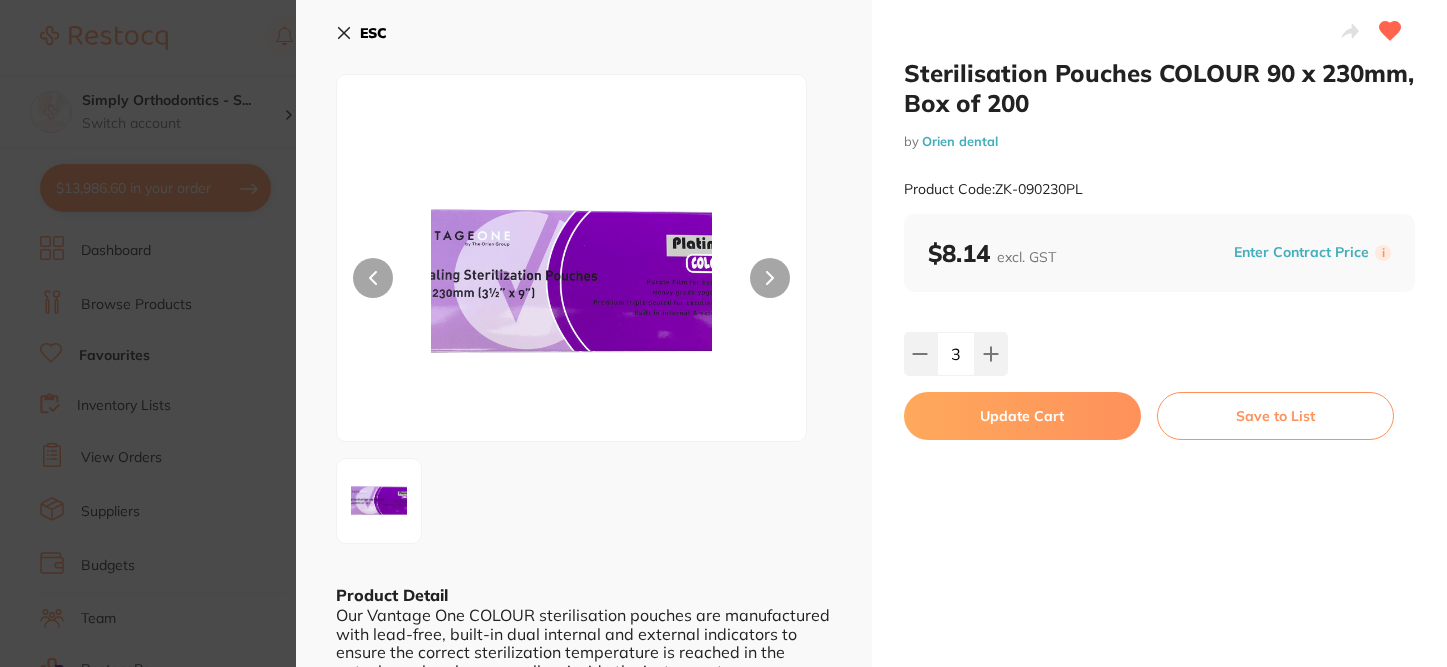 click on "Update Cart" at bounding box center [1022, 416] 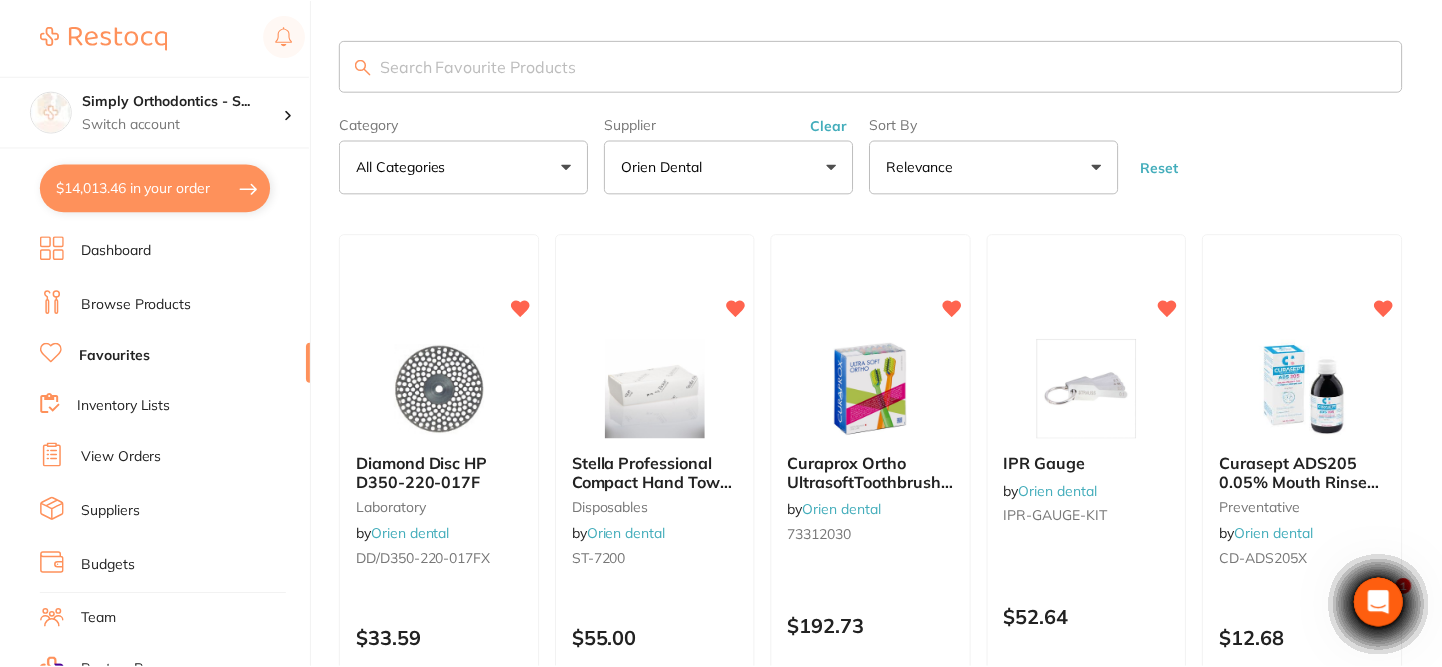 scroll, scrollTop: 614, scrollLeft: 0, axis: vertical 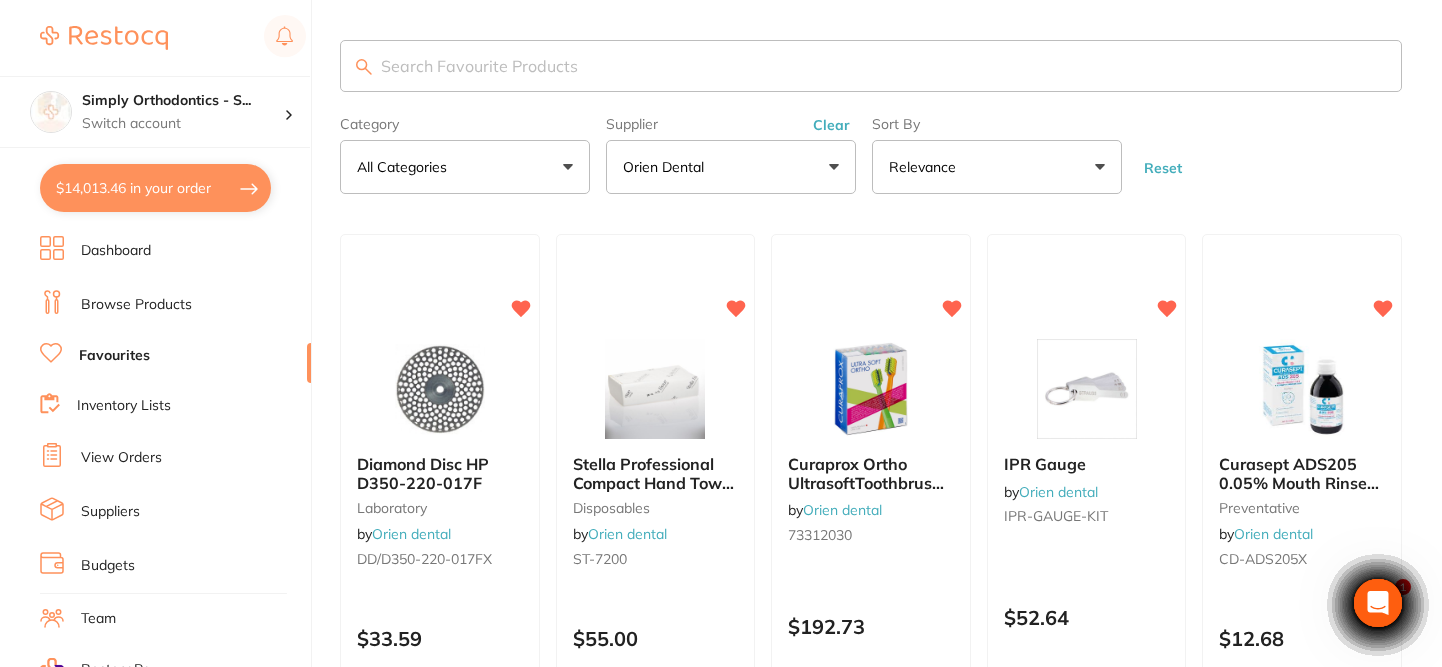 click on "Browse Products" at bounding box center [136, 305] 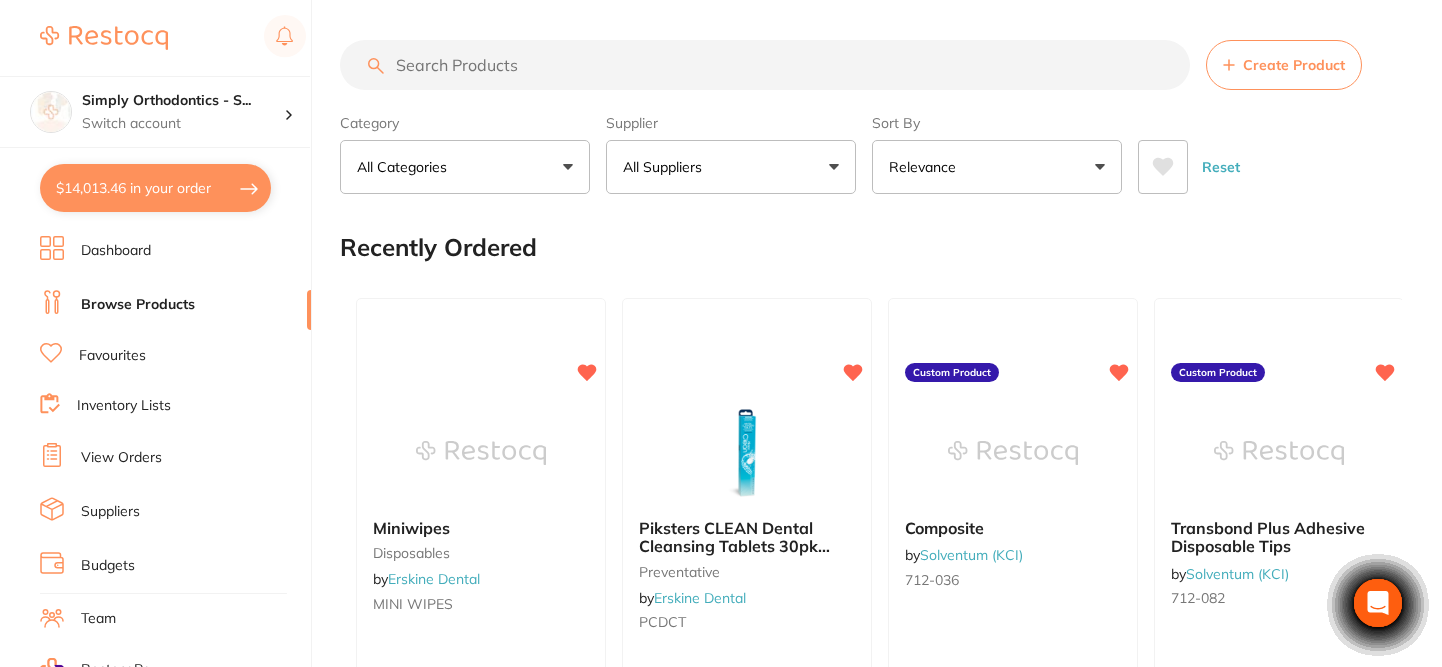 click on "All Suppliers" at bounding box center (731, 167) 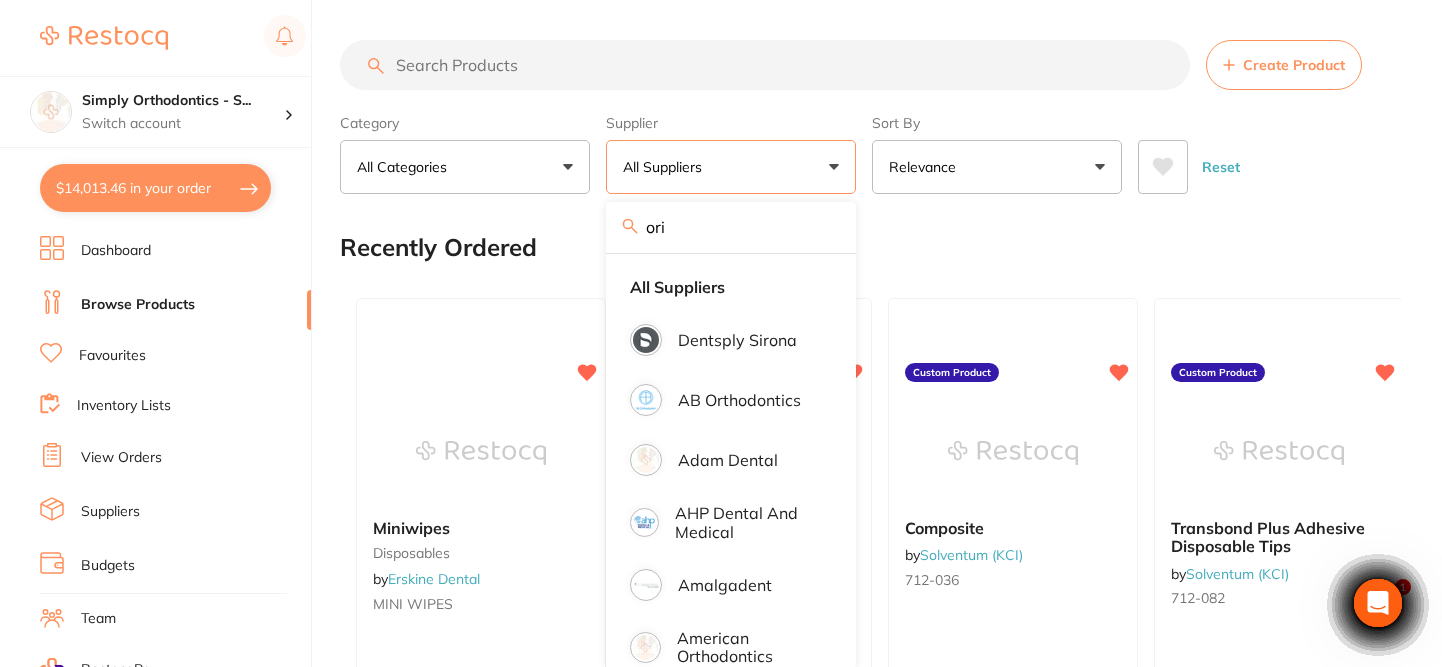 scroll, scrollTop: 0, scrollLeft: 0, axis: both 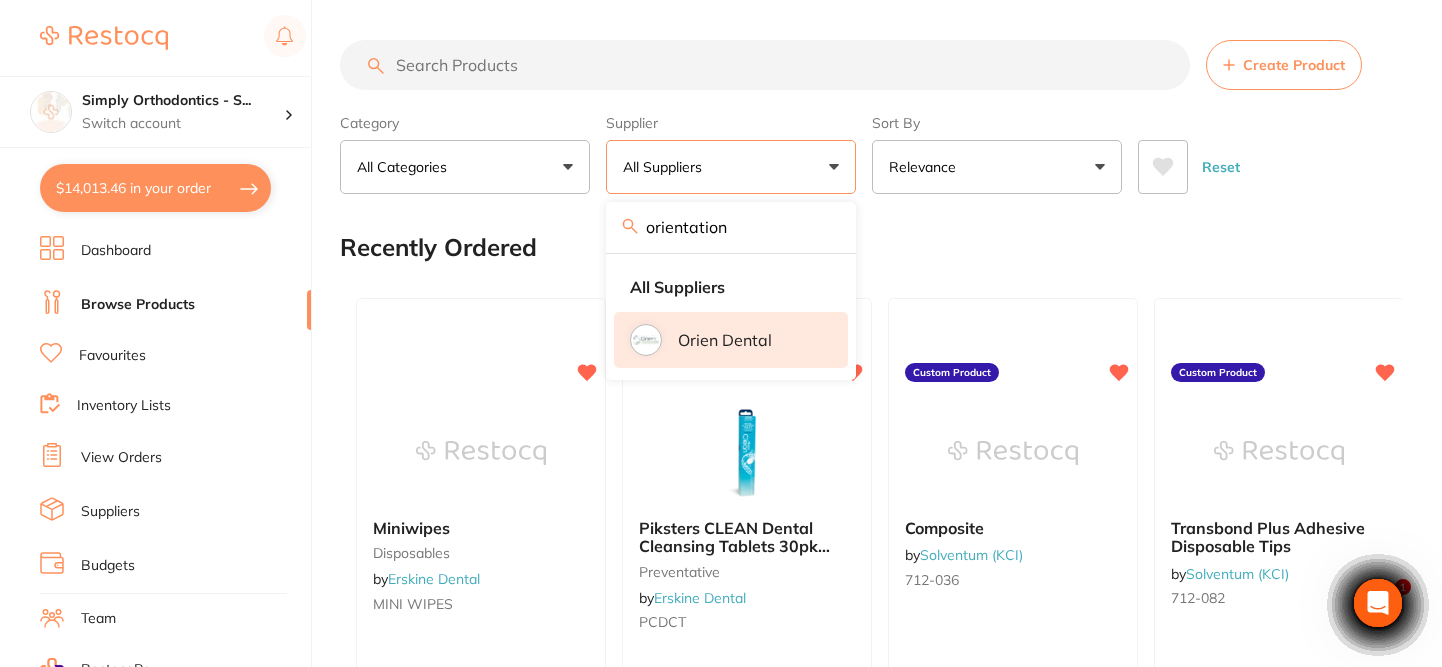 drag, startPoint x: 705, startPoint y: 274, endPoint x: 722, endPoint y: 360, distance: 87.66413 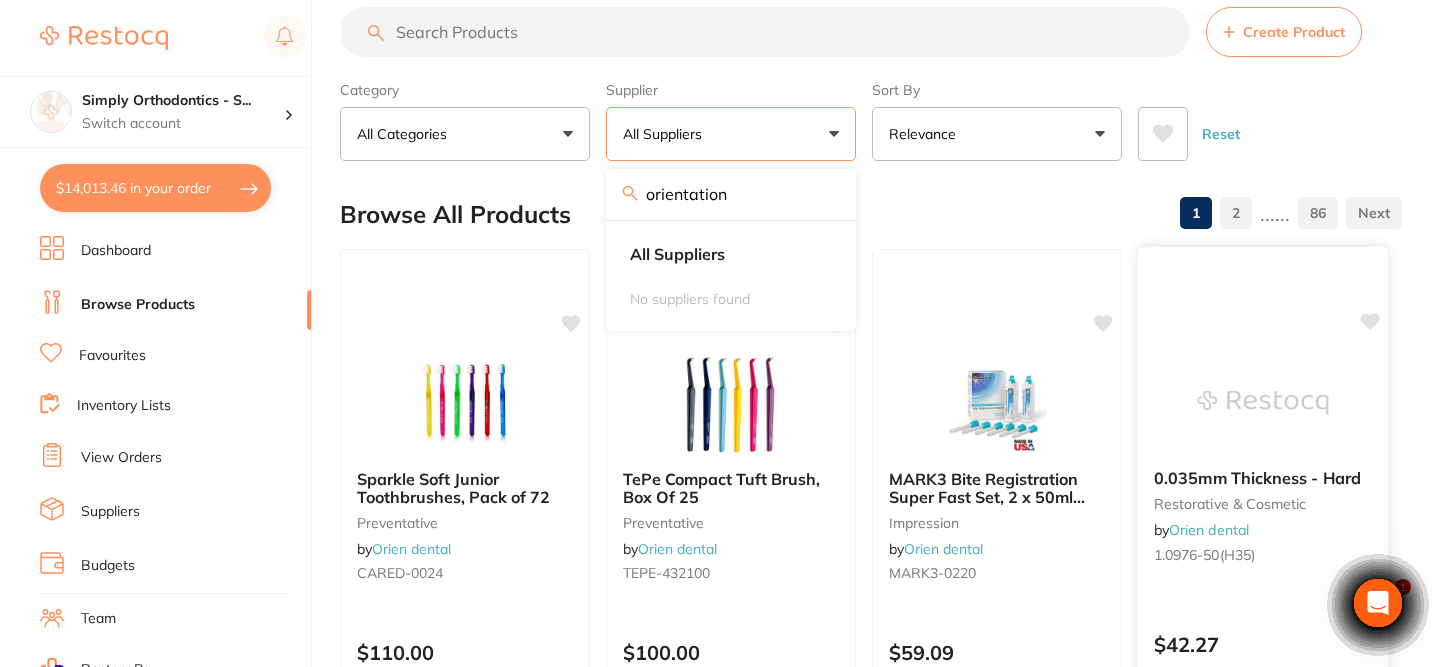 scroll, scrollTop: 0, scrollLeft: 0, axis: both 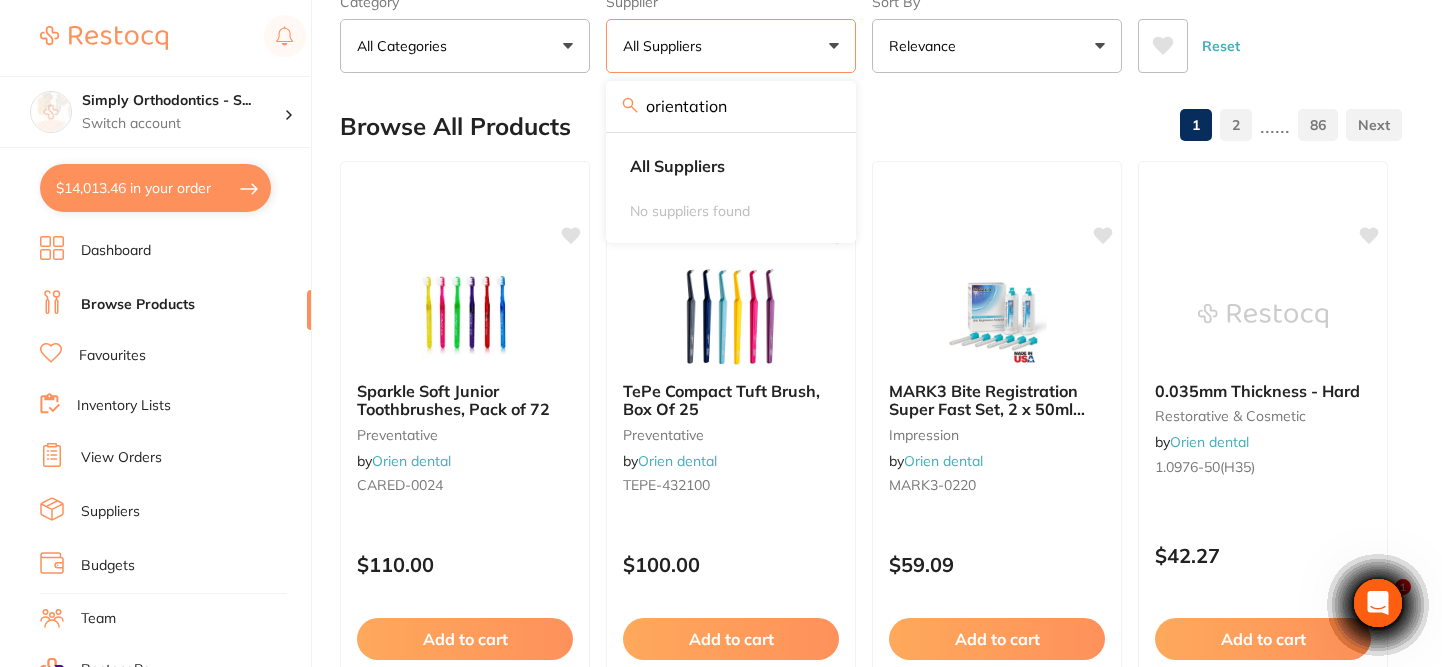 click on "All Suppliers" at bounding box center [731, 46] 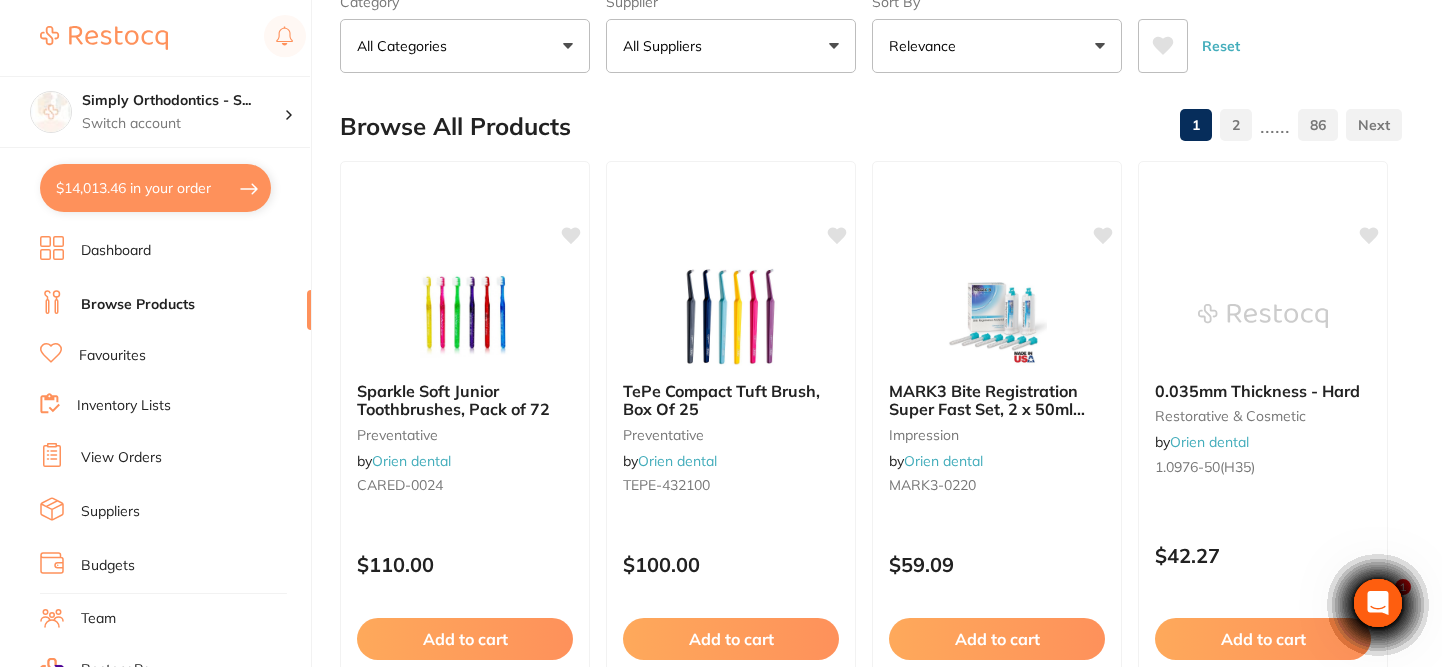 click on "All Suppliers" at bounding box center (731, 46) 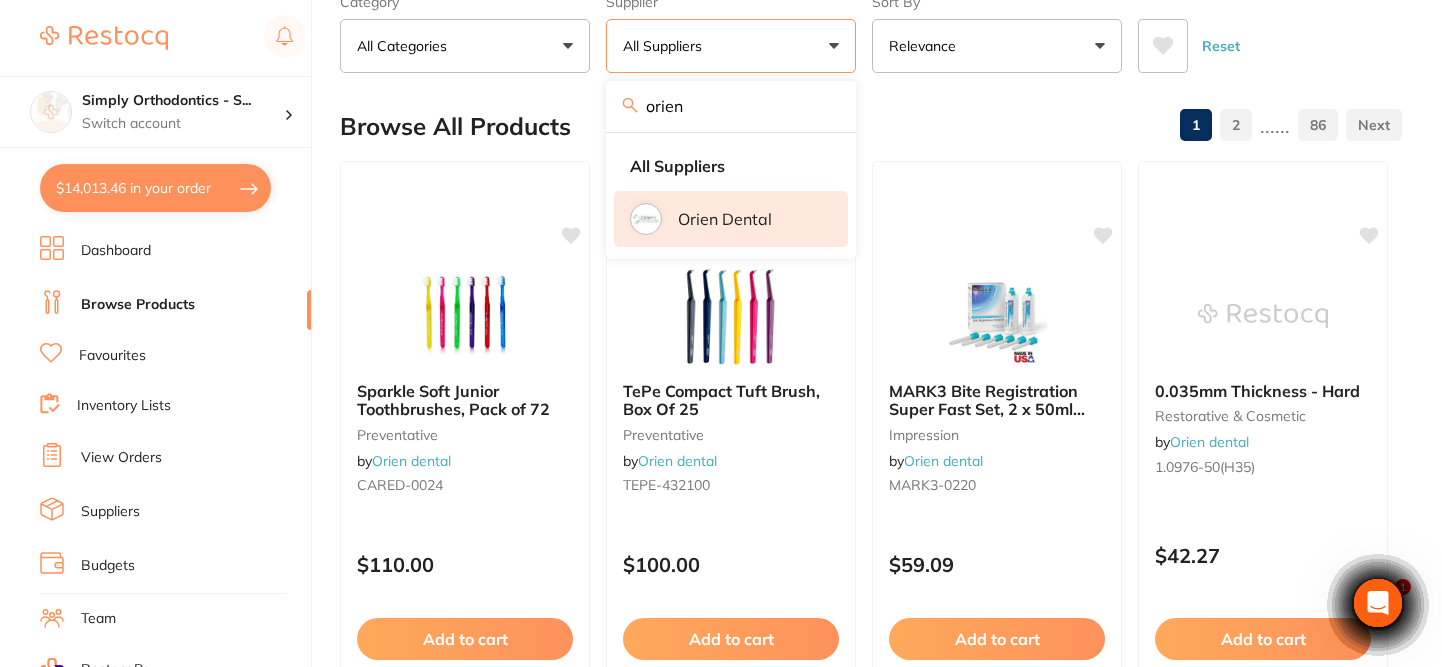 type on "orien" 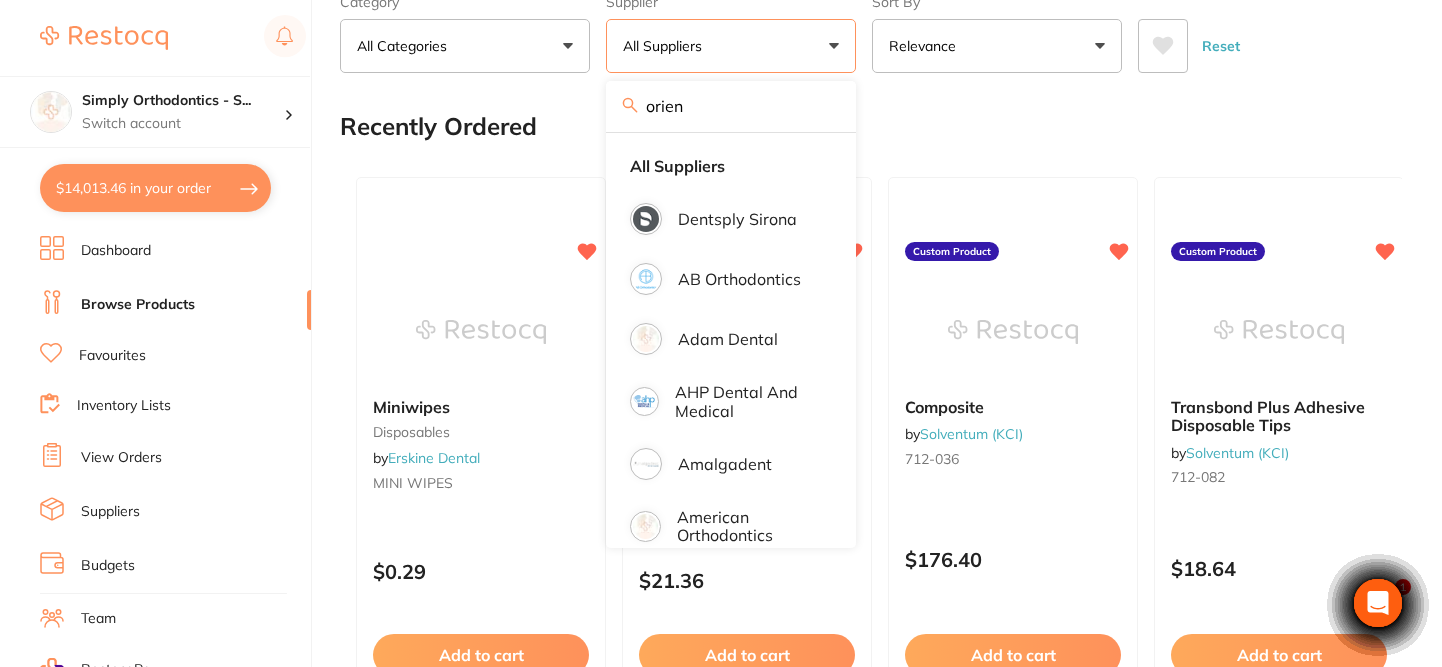 click on "Recently Ordered" at bounding box center [871, 126] 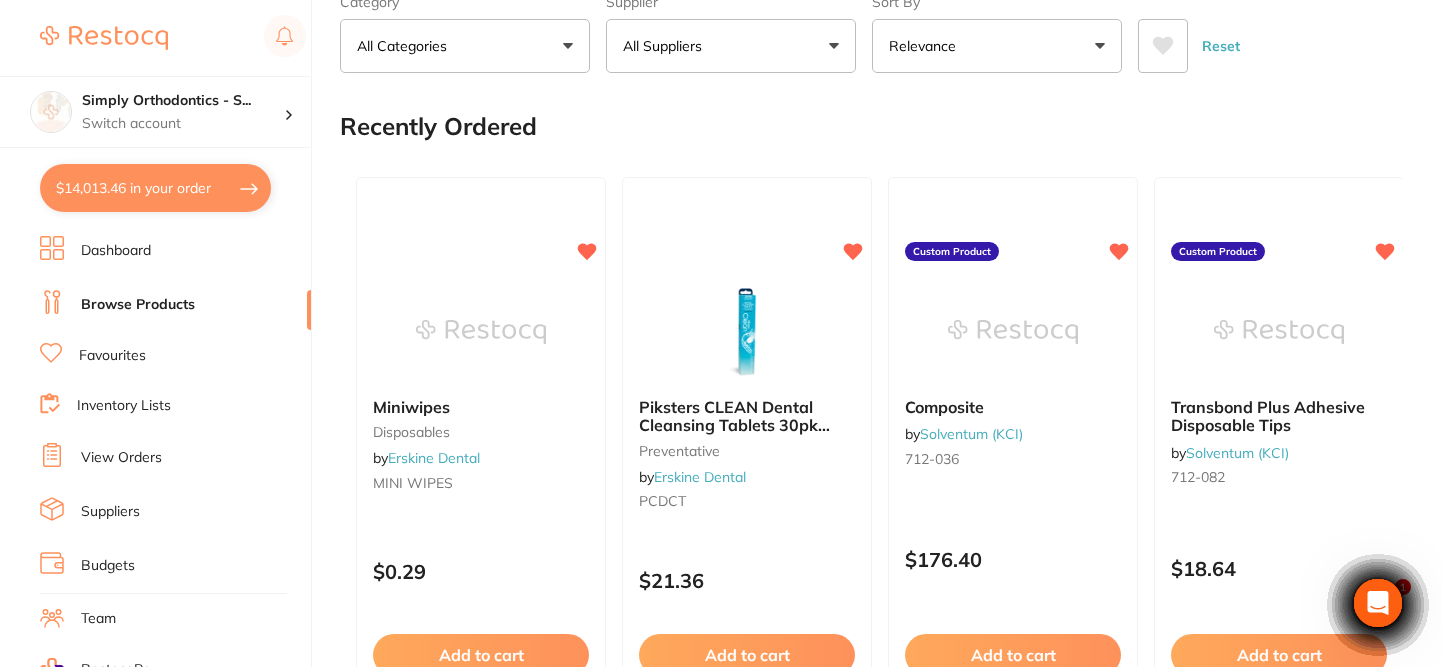 scroll, scrollTop: 0, scrollLeft: 0, axis: both 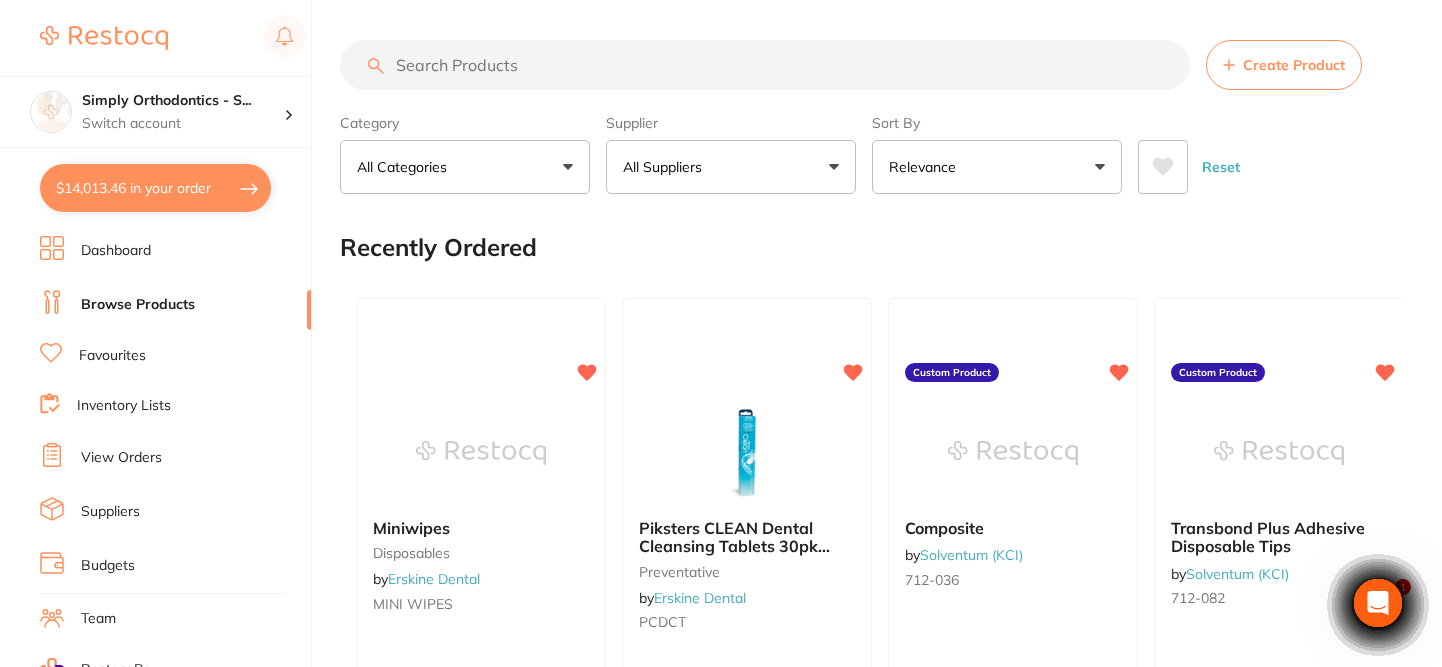 click on "All Suppliers" at bounding box center (731, 167) 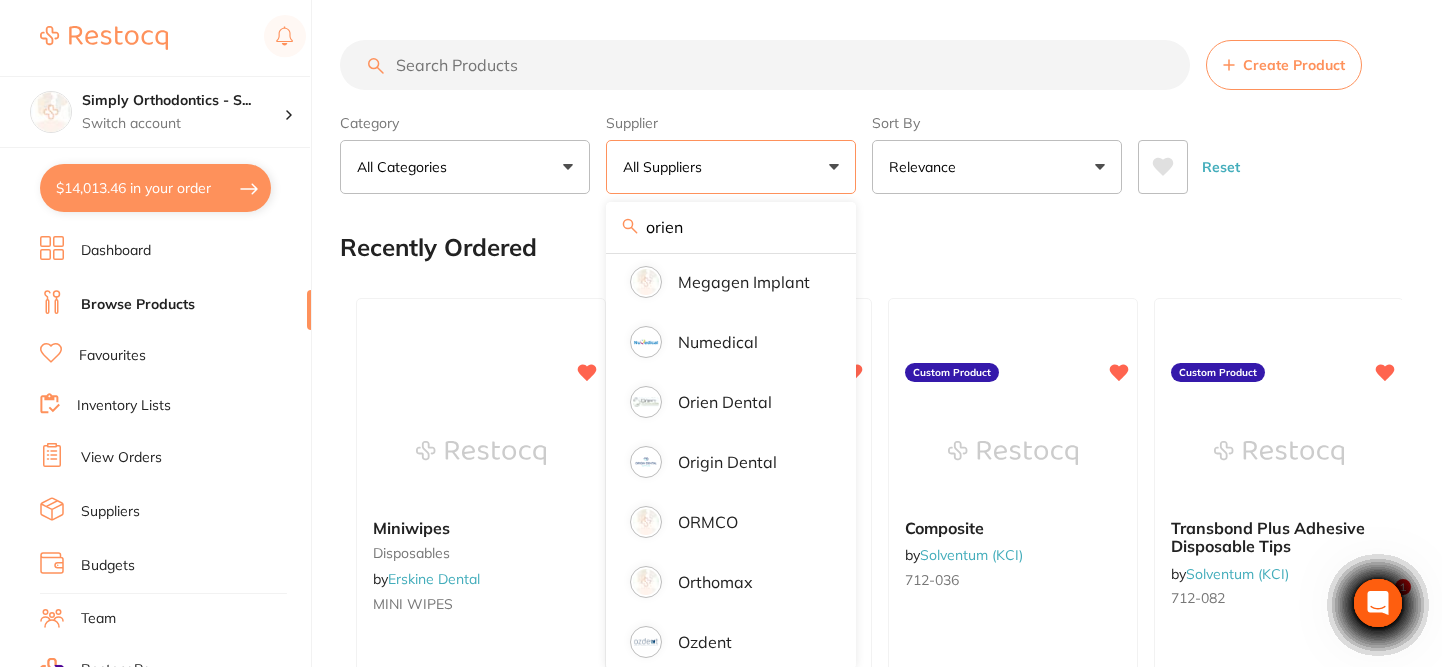 scroll, scrollTop: 1763, scrollLeft: 0, axis: vertical 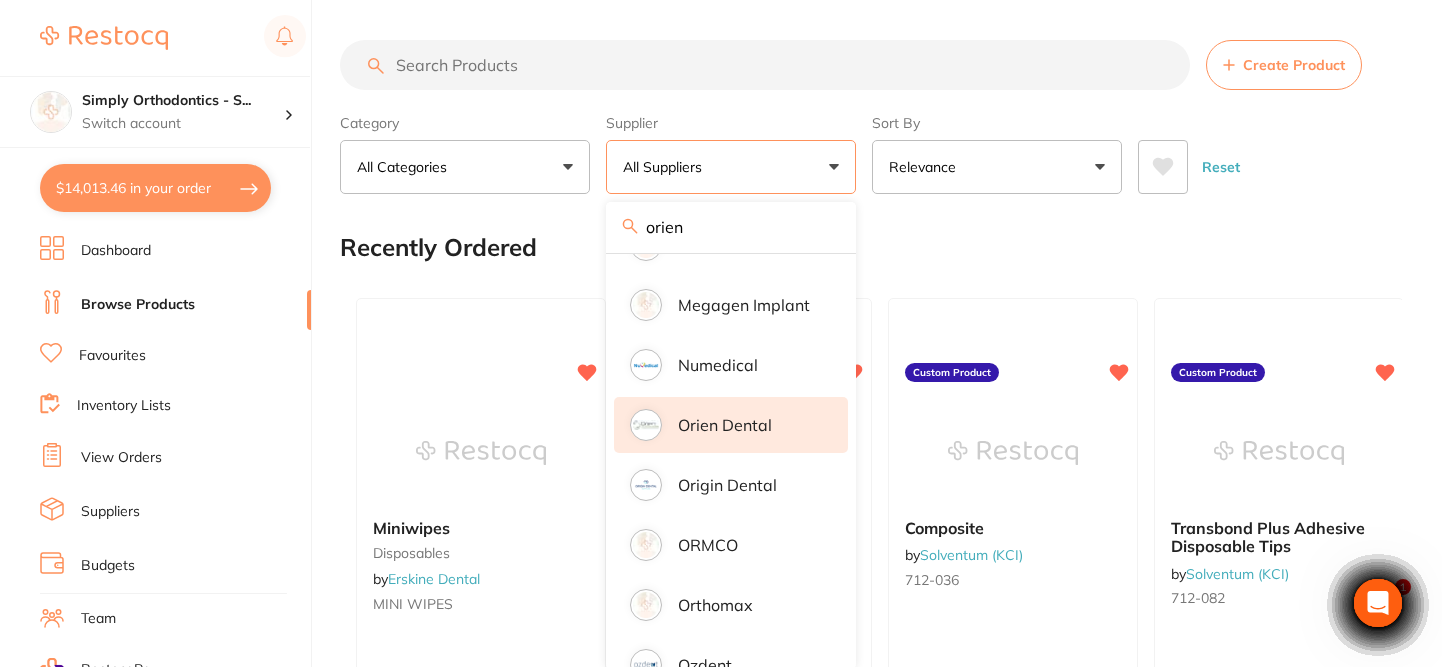 click on "Orien dental" at bounding box center (725, 425) 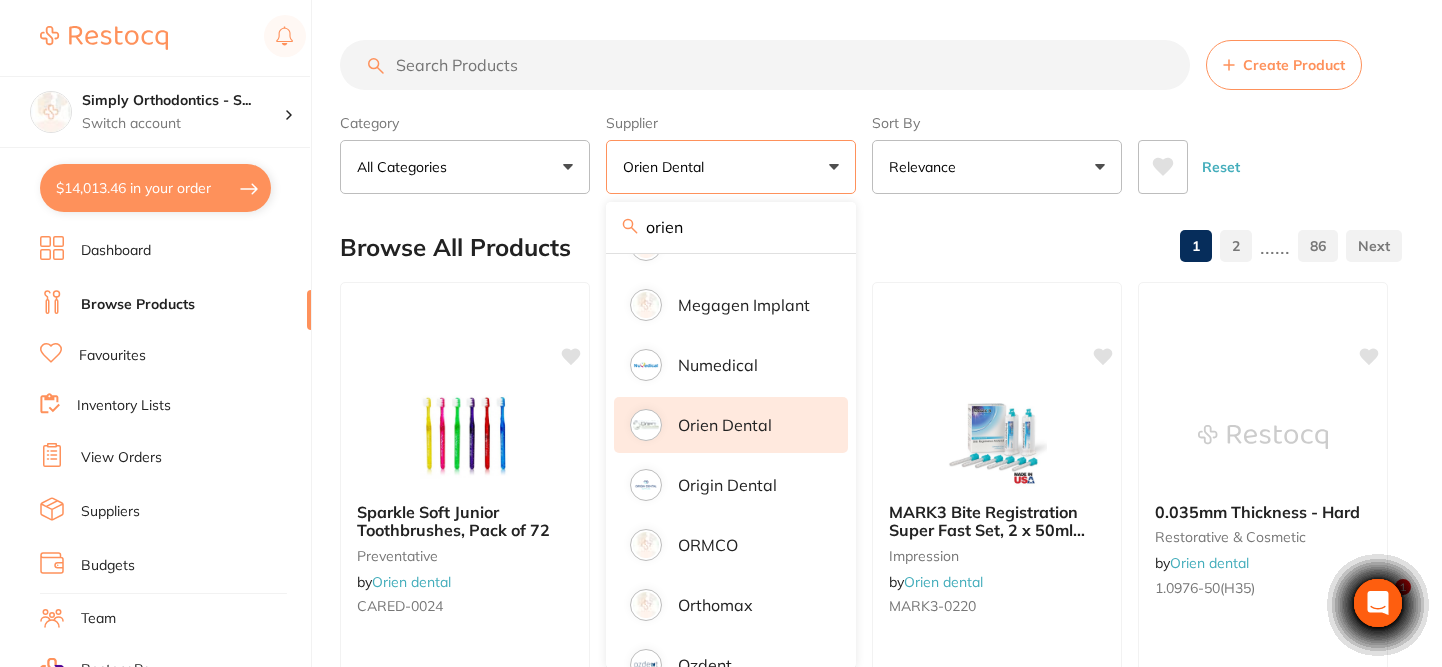 click on "Reset" at bounding box center [1262, 159] 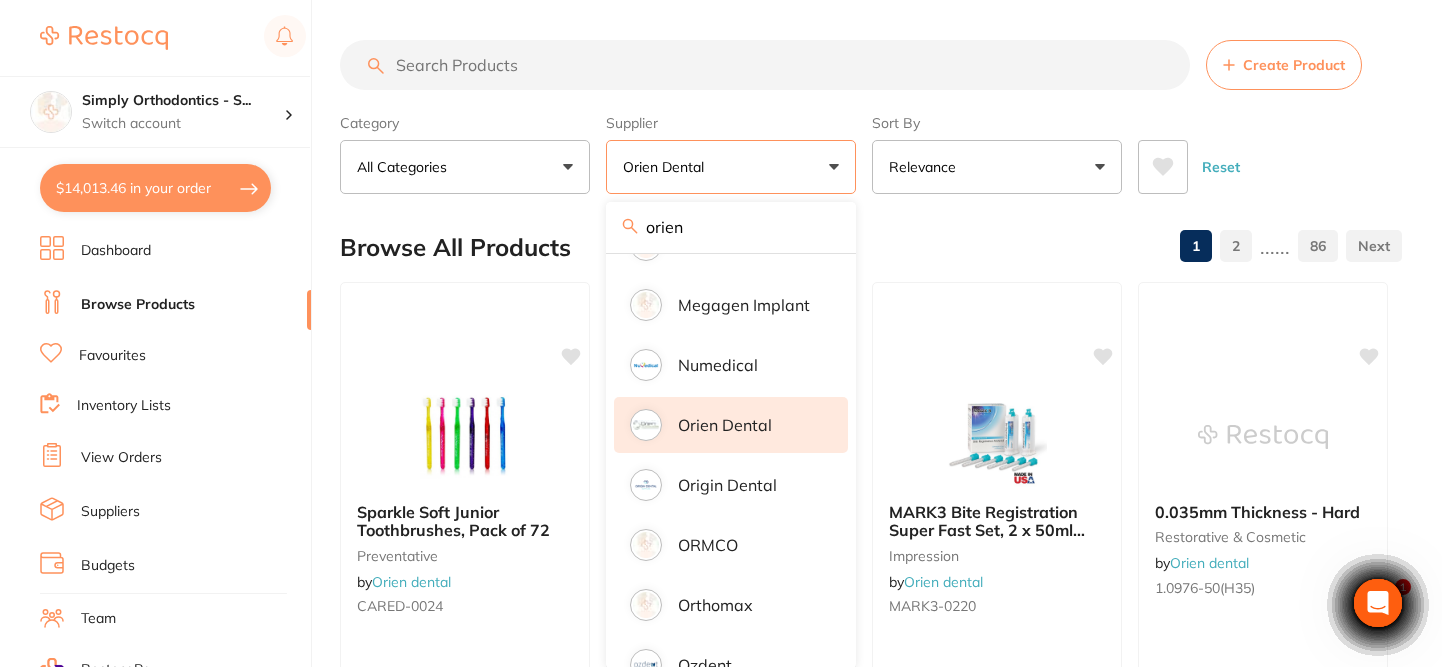 scroll, scrollTop: 0, scrollLeft: 0, axis: both 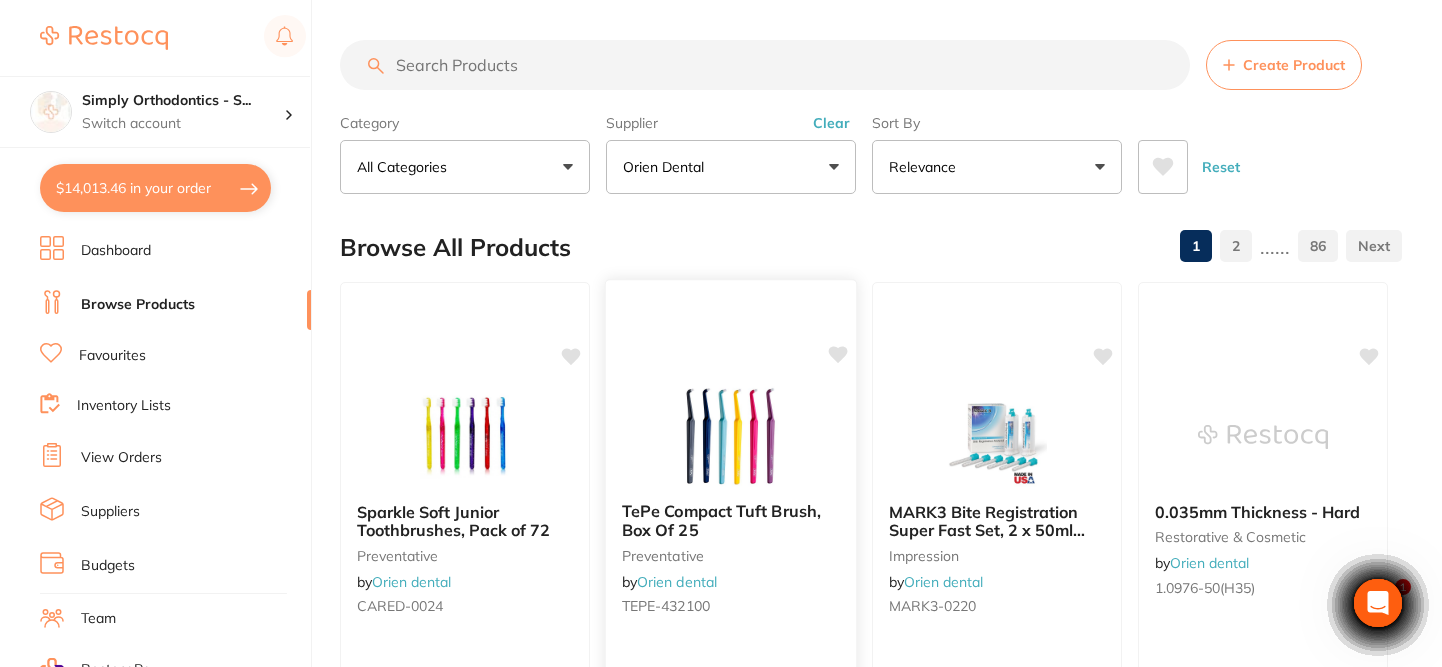 click 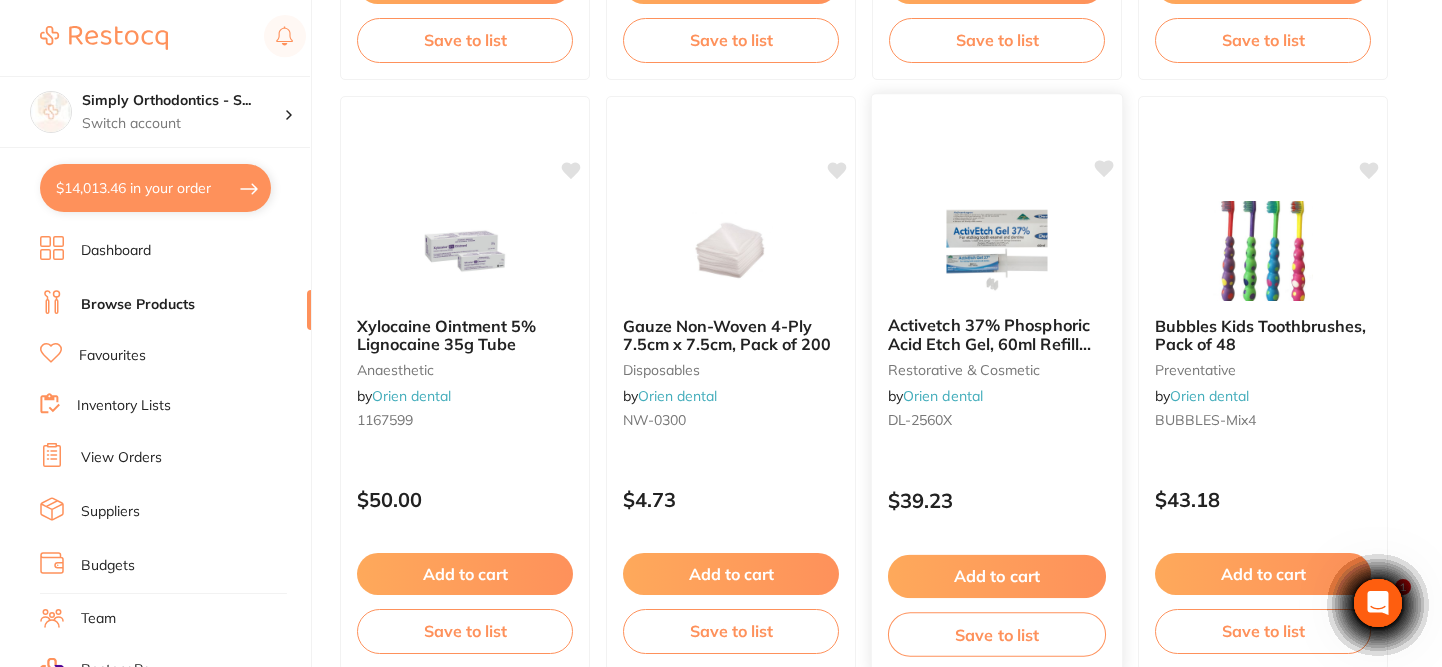 scroll, scrollTop: 781, scrollLeft: 0, axis: vertical 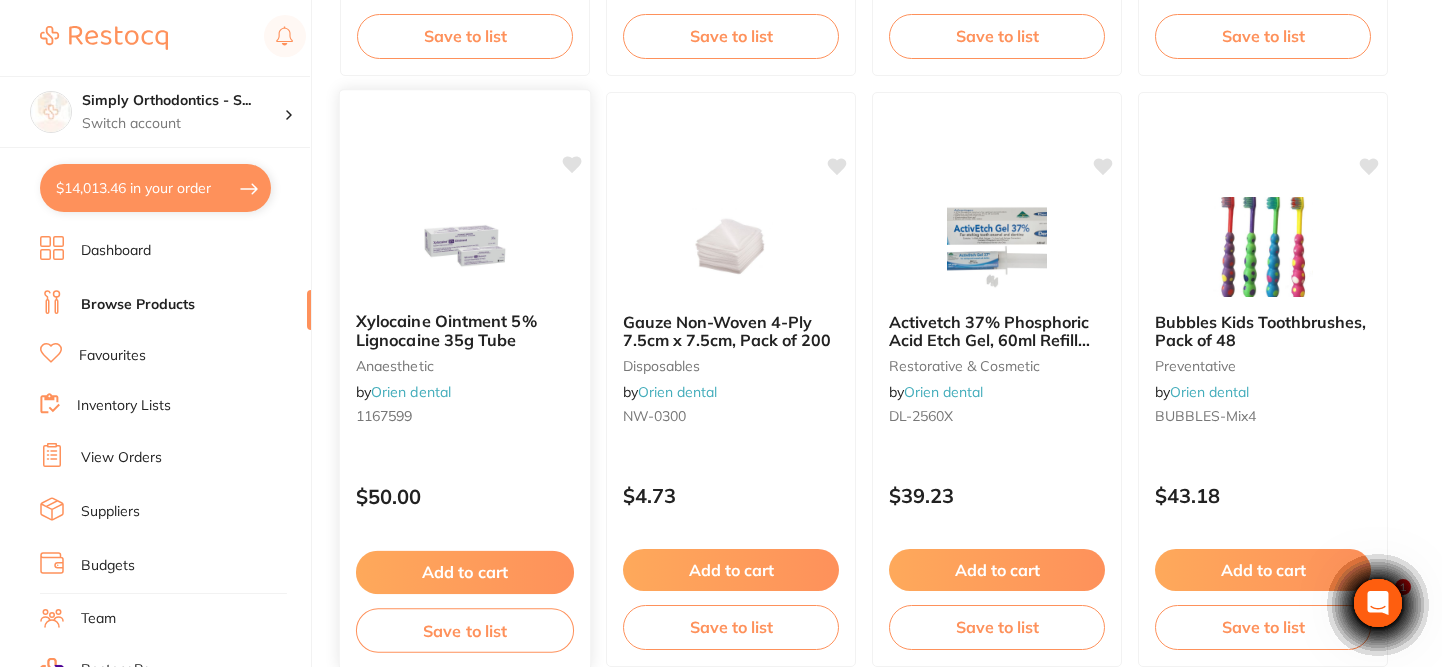 click 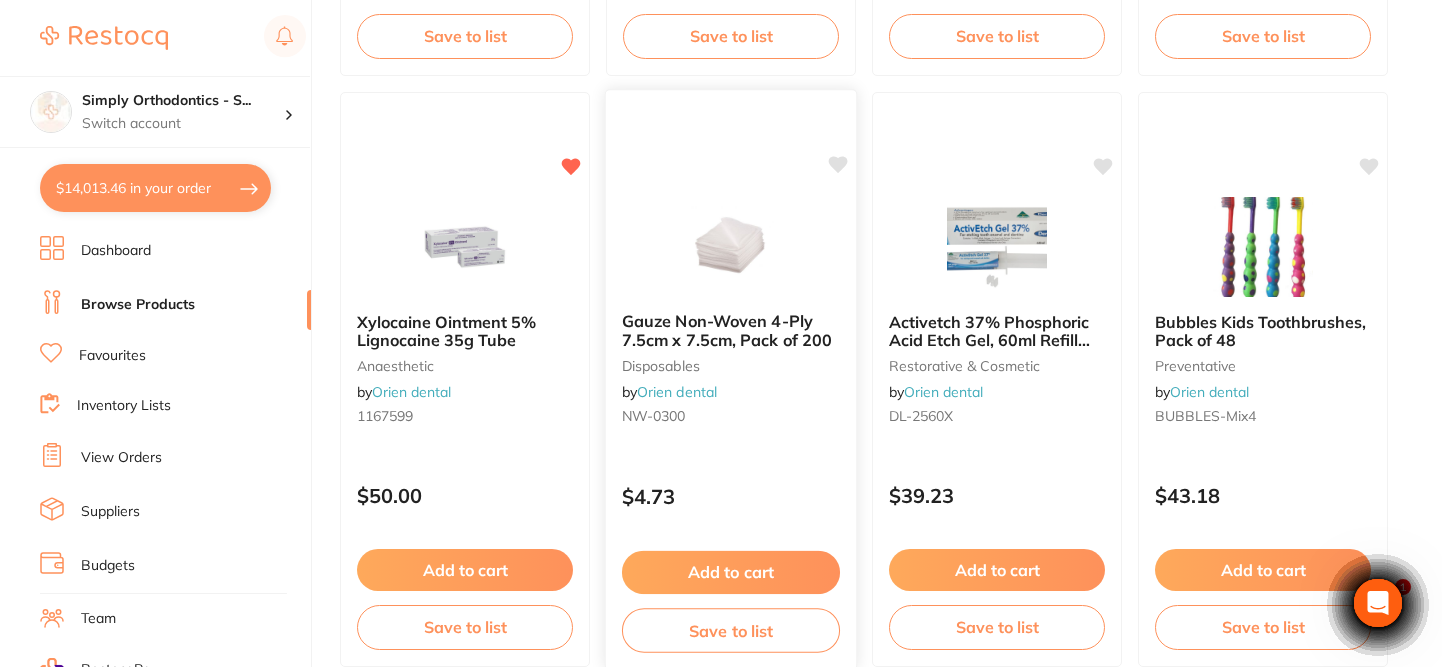 click 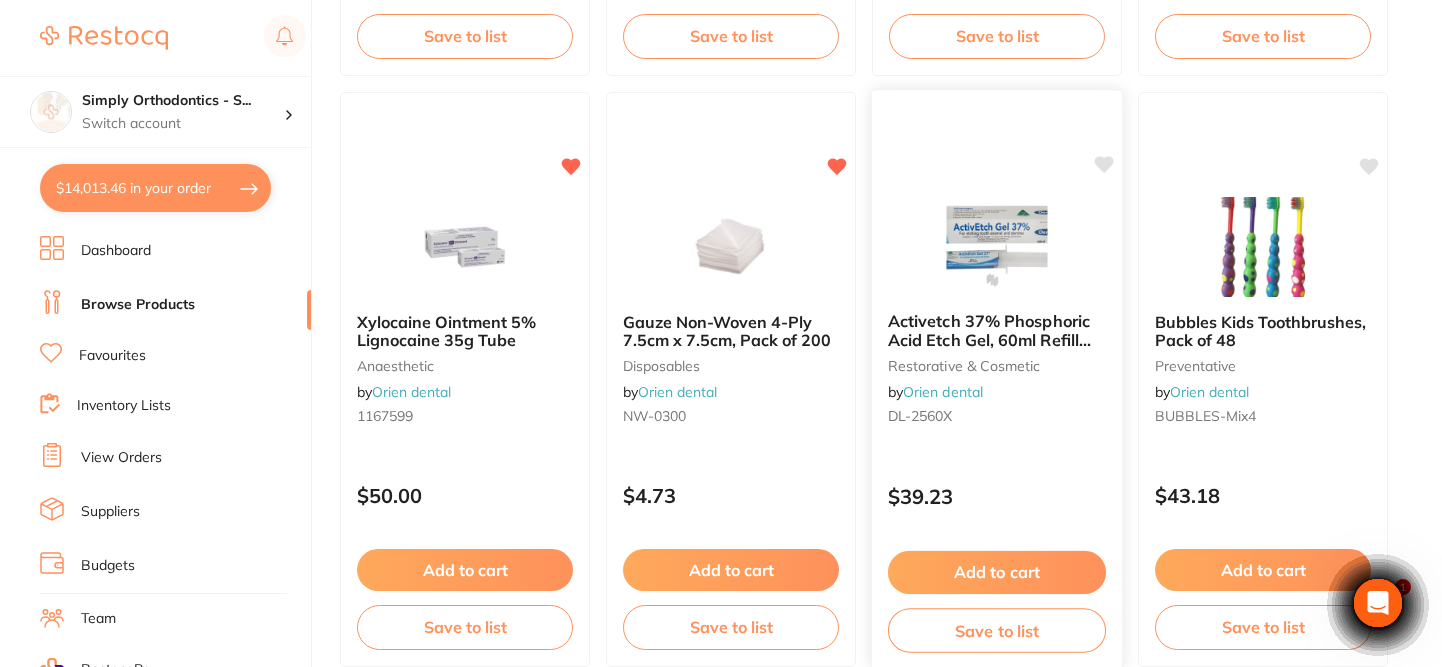 click 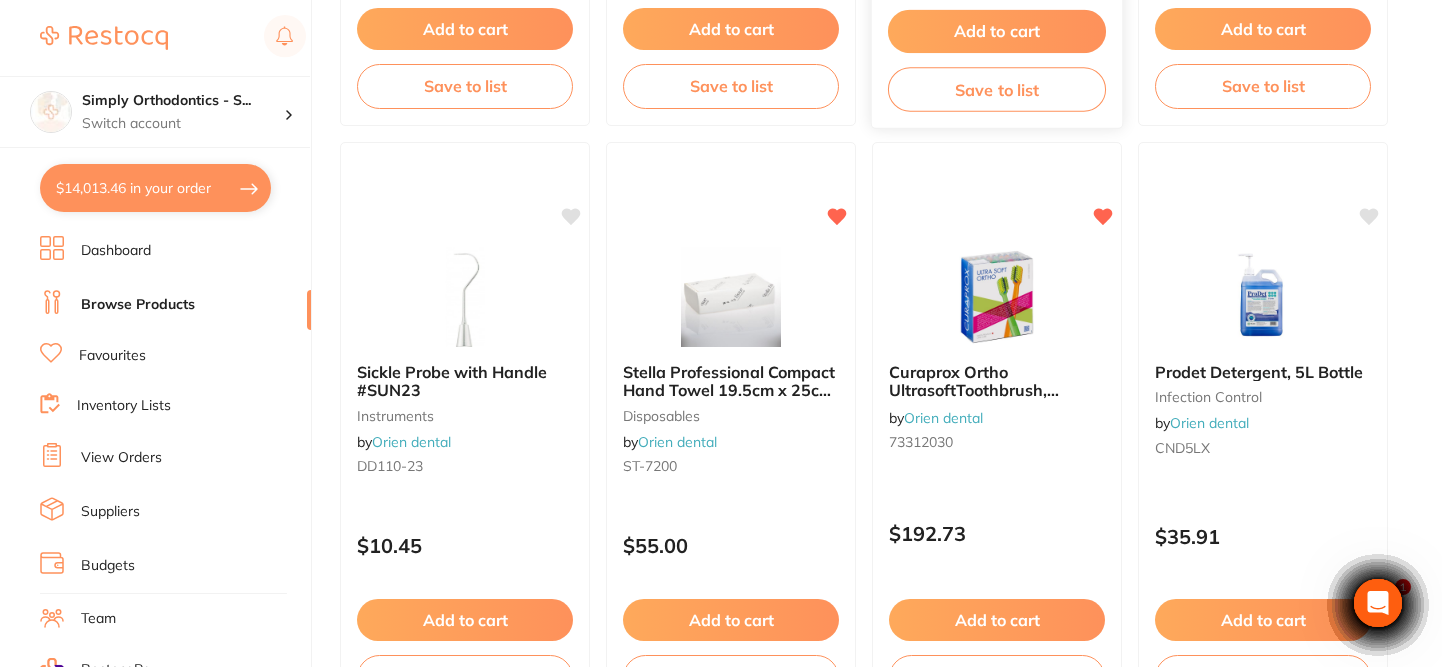 scroll, scrollTop: 1996, scrollLeft: 0, axis: vertical 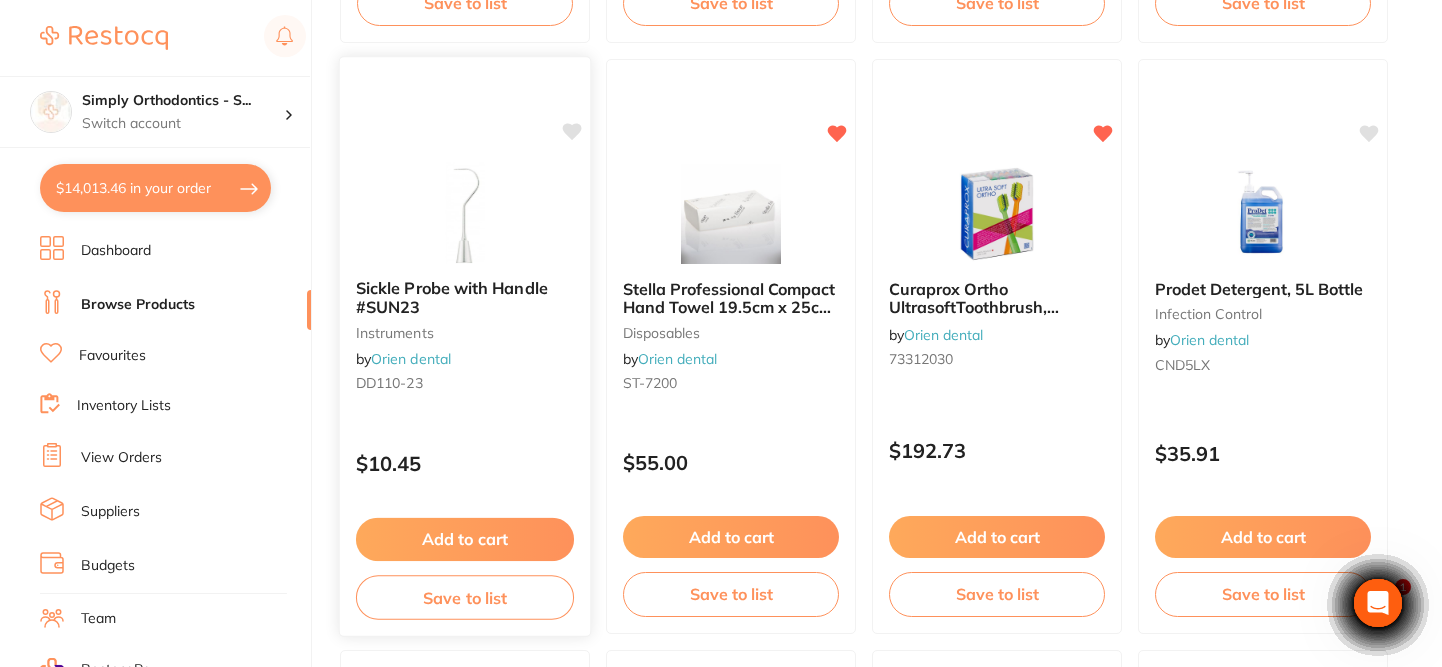 click on "Sickle Probe with Handle #SUN23   instruments by  Orien dental DD110-23 $10.45 Add to cart Save to list" at bounding box center [465, 346] 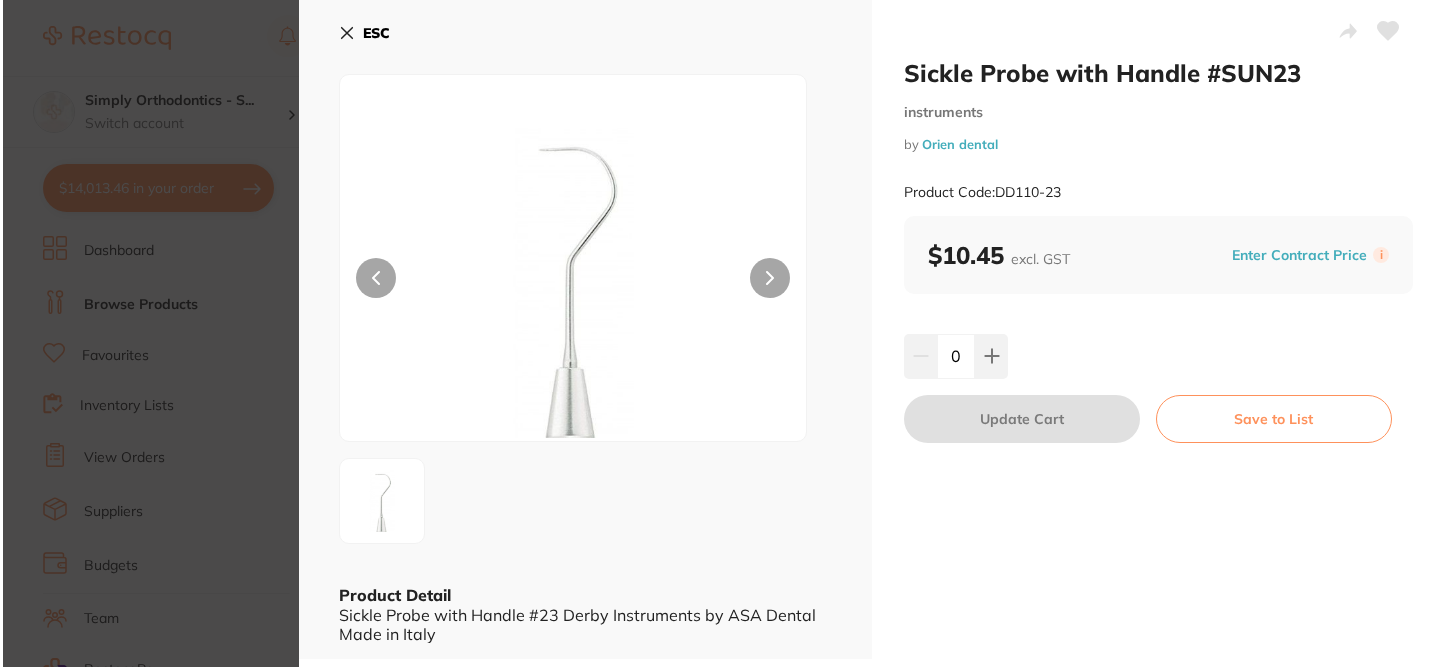 scroll, scrollTop: 0, scrollLeft: 0, axis: both 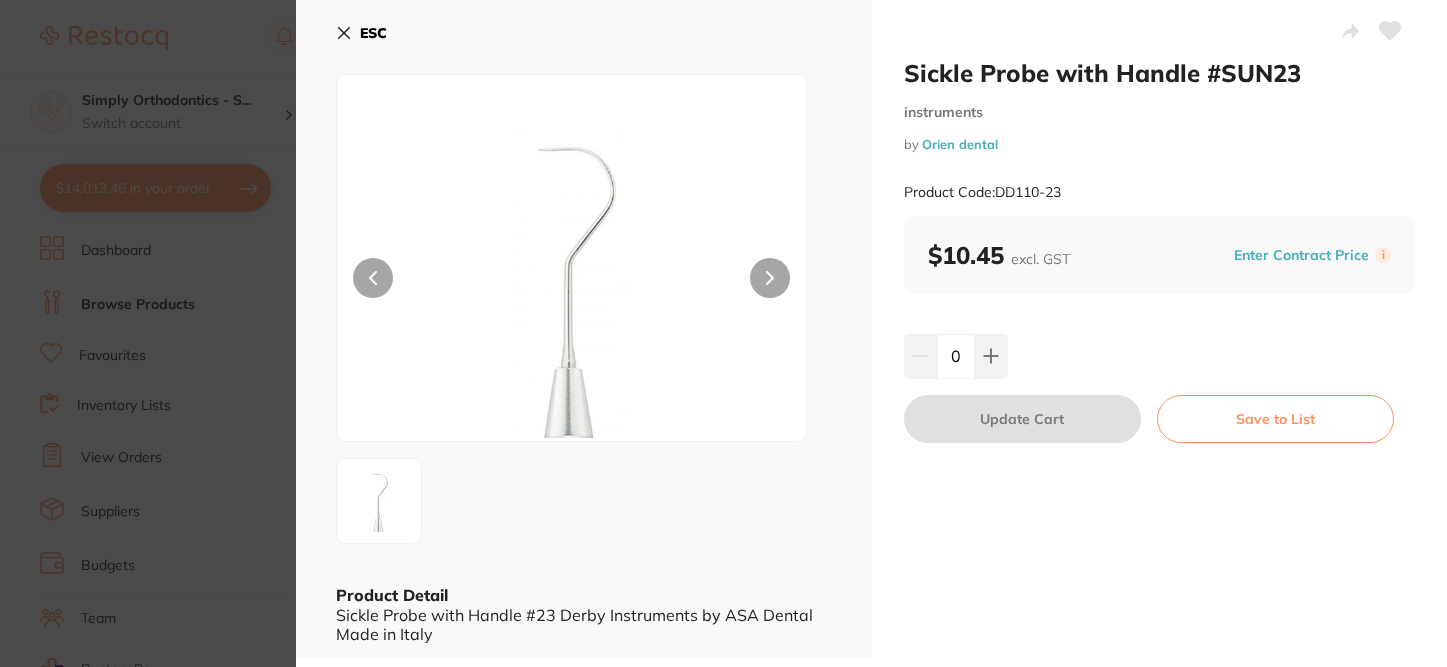 click 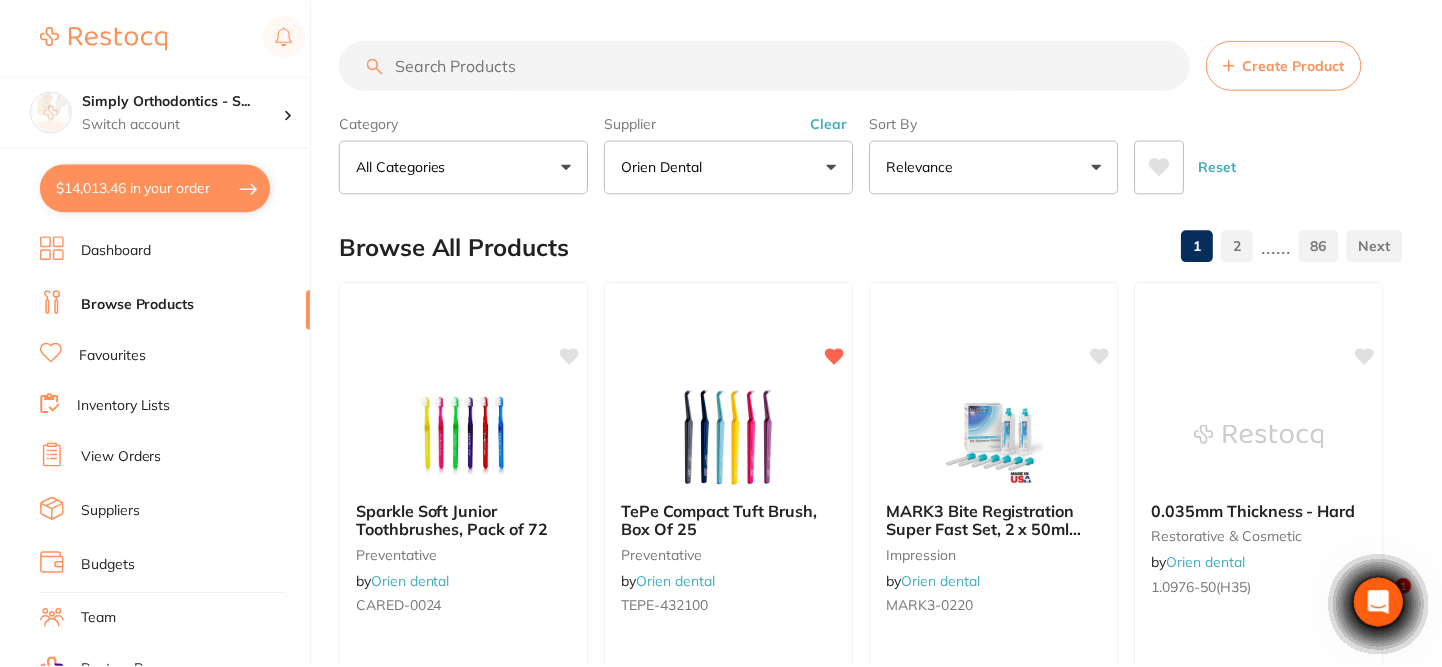 scroll, scrollTop: 1996, scrollLeft: 0, axis: vertical 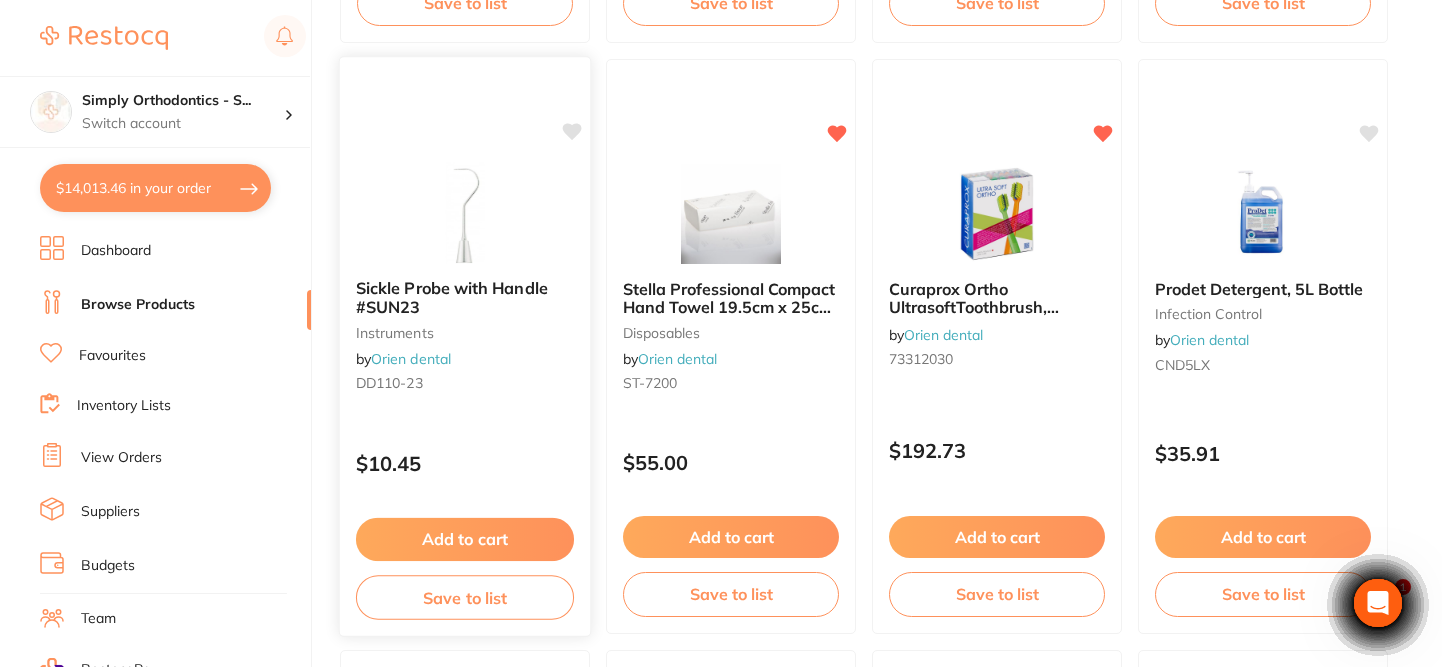click 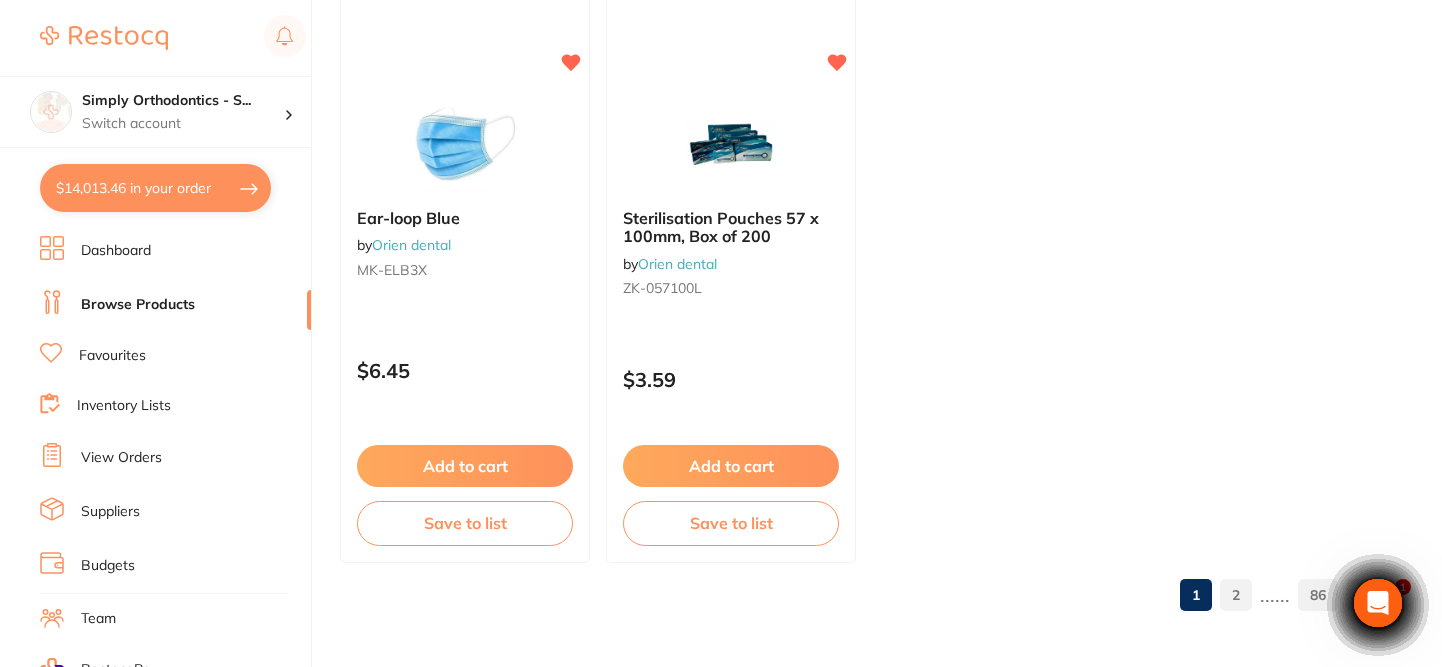 scroll, scrollTop: 7980, scrollLeft: 0, axis: vertical 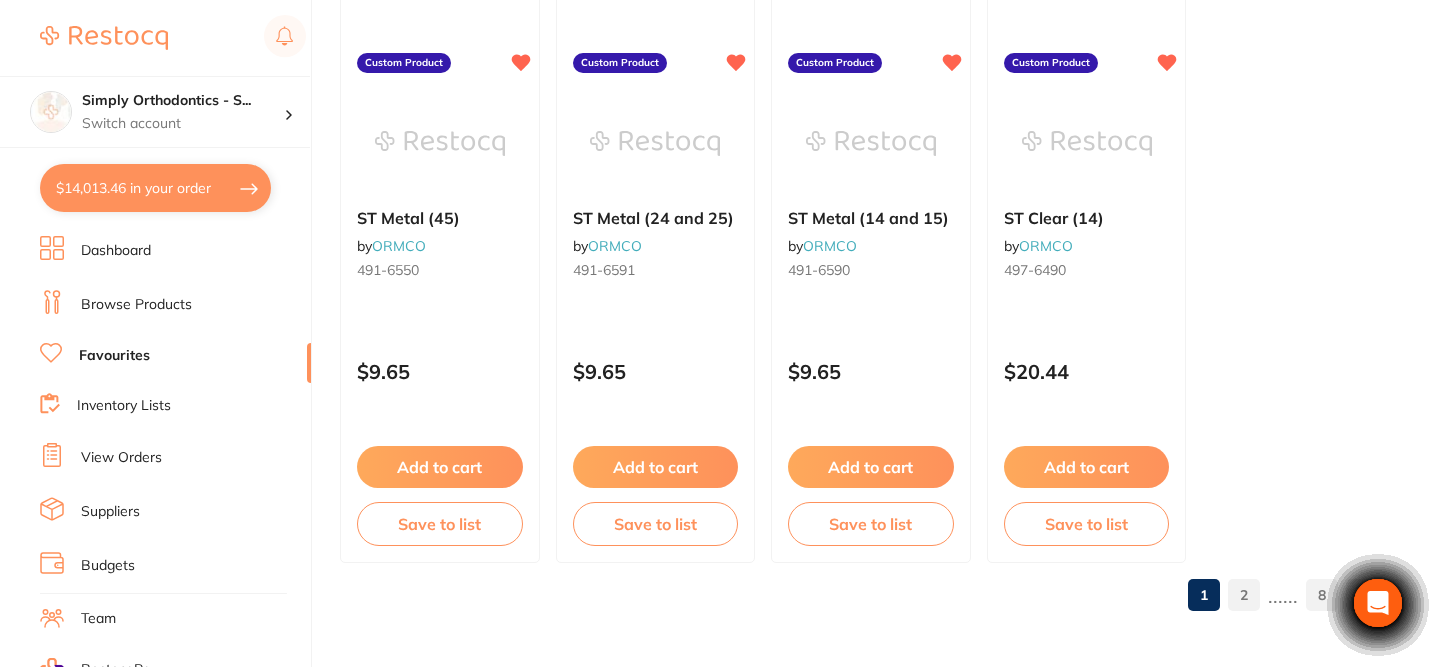 click on "All Suppliers" at bounding box center (666, -5989) 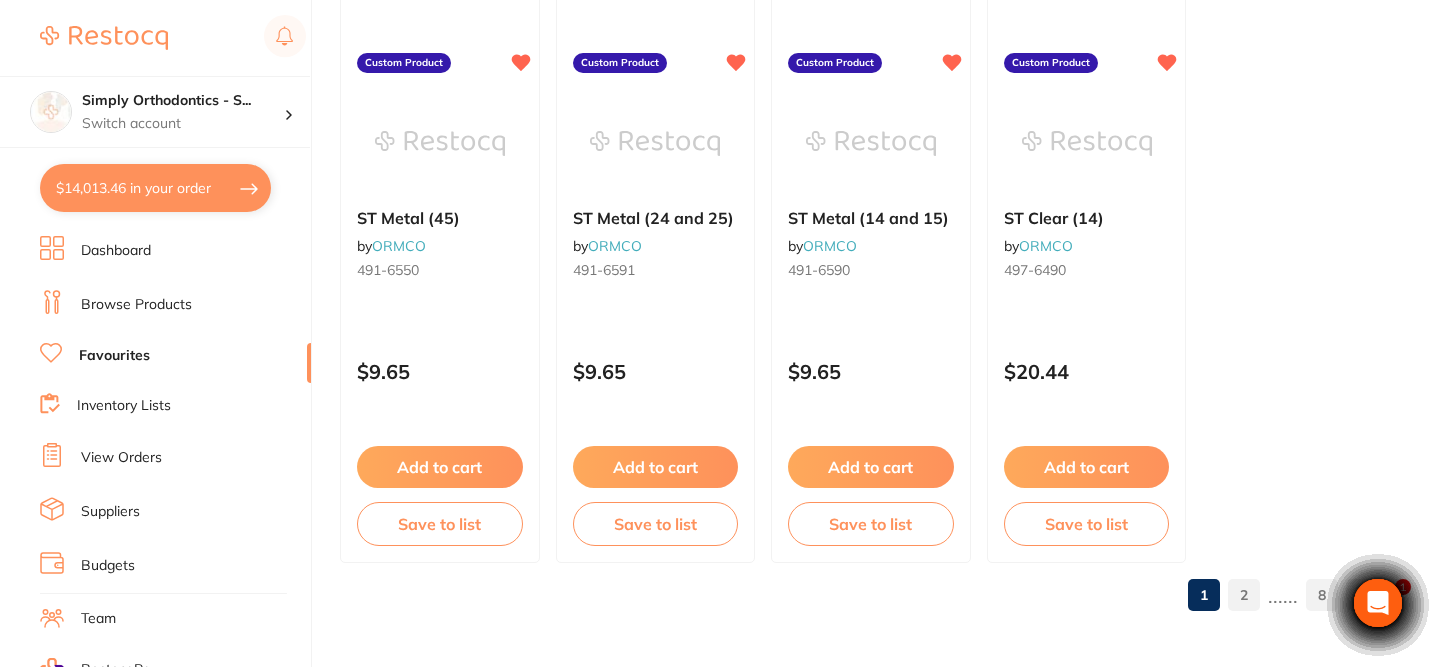 scroll, scrollTop: 0, scrollLeft: 0, axis: both 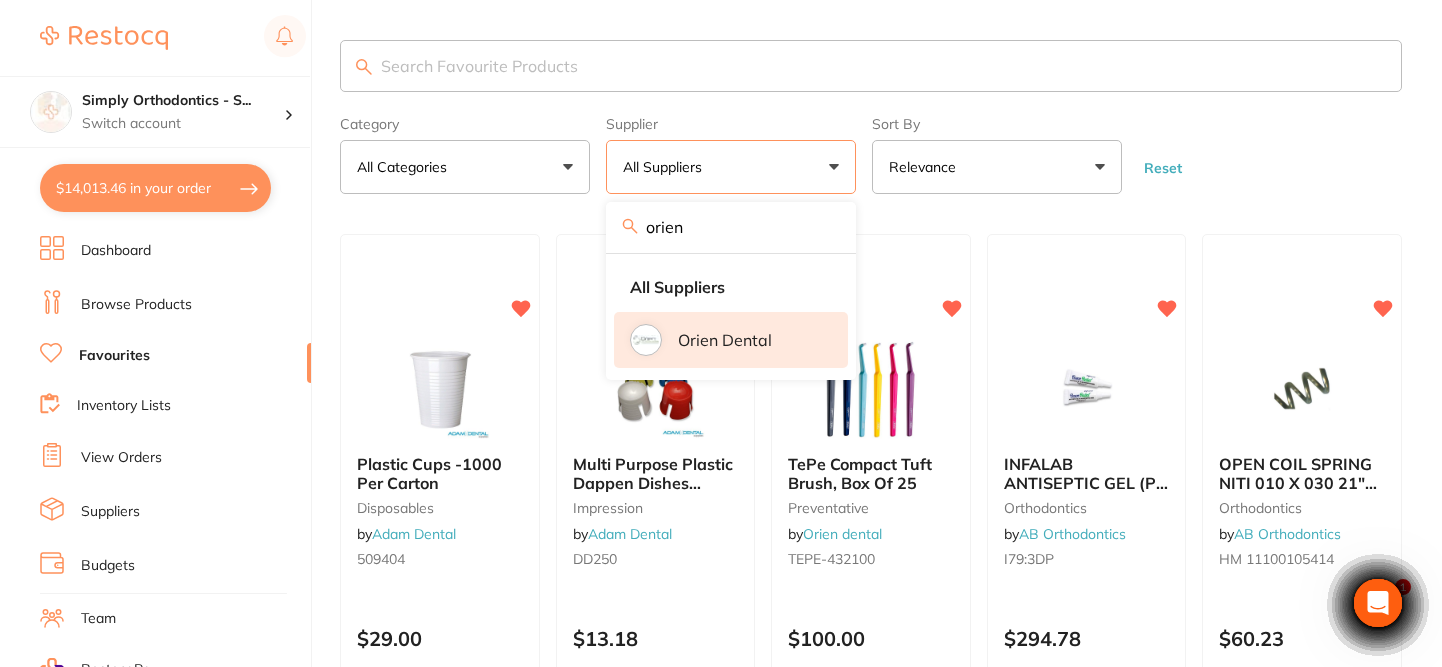 type on "orien" 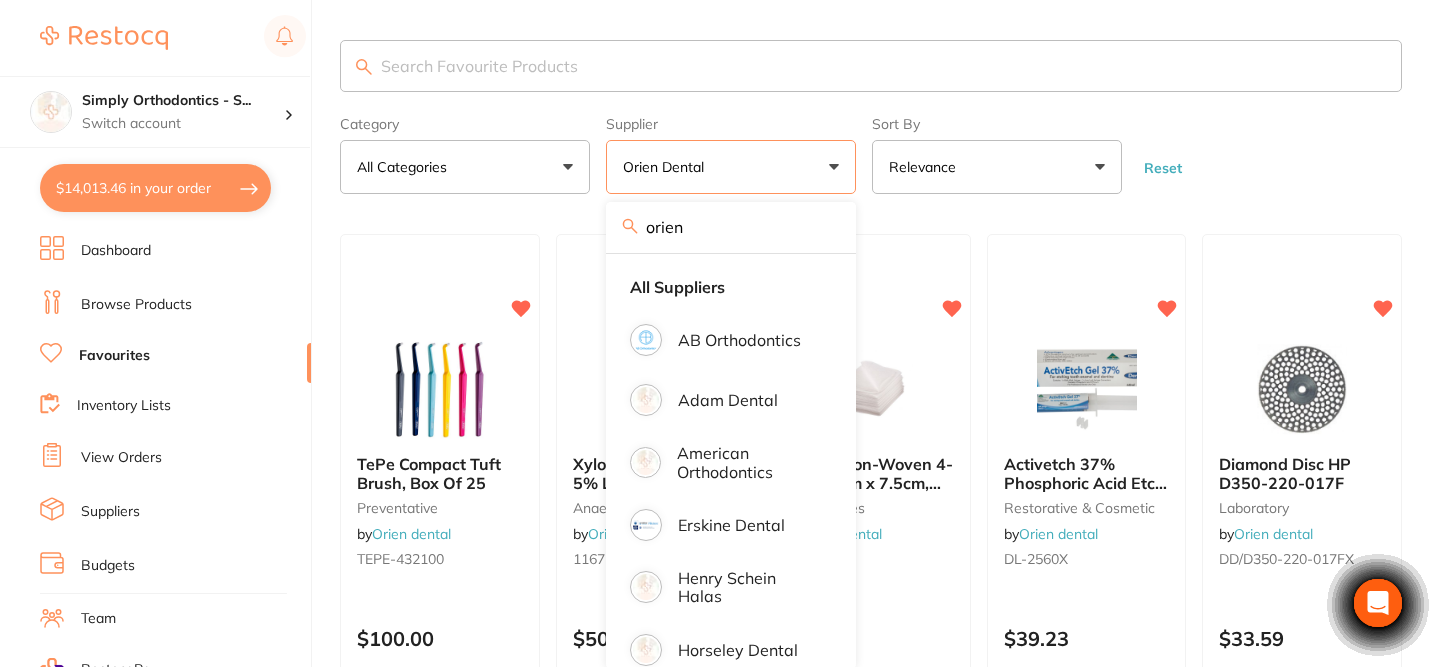 click on "Category All Categories All Categories anaesthetic disposables instruments laboratory preventative restorative & cosmetic Clear Category   false    All Categories Category All Categories anaesthetic disposables instruments laboratory preventative restorative & cosmetic Supplier Orien dental orien All Suppliers AB Orthodontics Adam Dental American Orthodontics Erskine Dental Henry Schein Halas Horseley Dental Leepac Medical and Dental Medident Orien dental ORMCO Orthomax Solventum (KCI) Clear Supplier   true    Orien dental Supplier orien All Suppliers AB Orthodontics Adam Dental American Orthodontics Erskine Dental Henry Schein Halas Horseley Dental Leepac Medical and Dental Medident Orien dental ORMCO Orthomax Solventum (KCI) Sort By Relevance Highest Price Lowest Price On Sale Relevance Clear Sort By   false    Relevance Sort By Highest Price Lowest Price On Sale Relevance Reset" at bounding box center (871, 151) 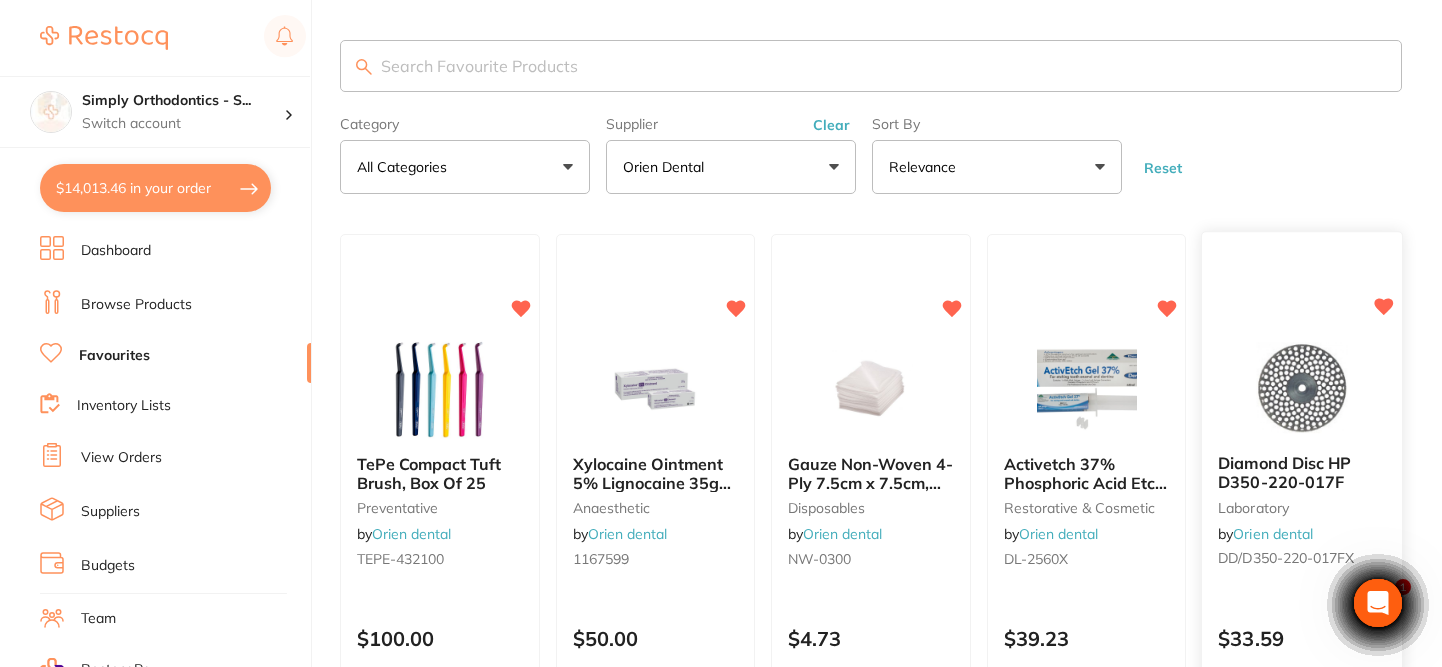 scroll, scrollTop: 0, scrollLeft: 0, axis: both 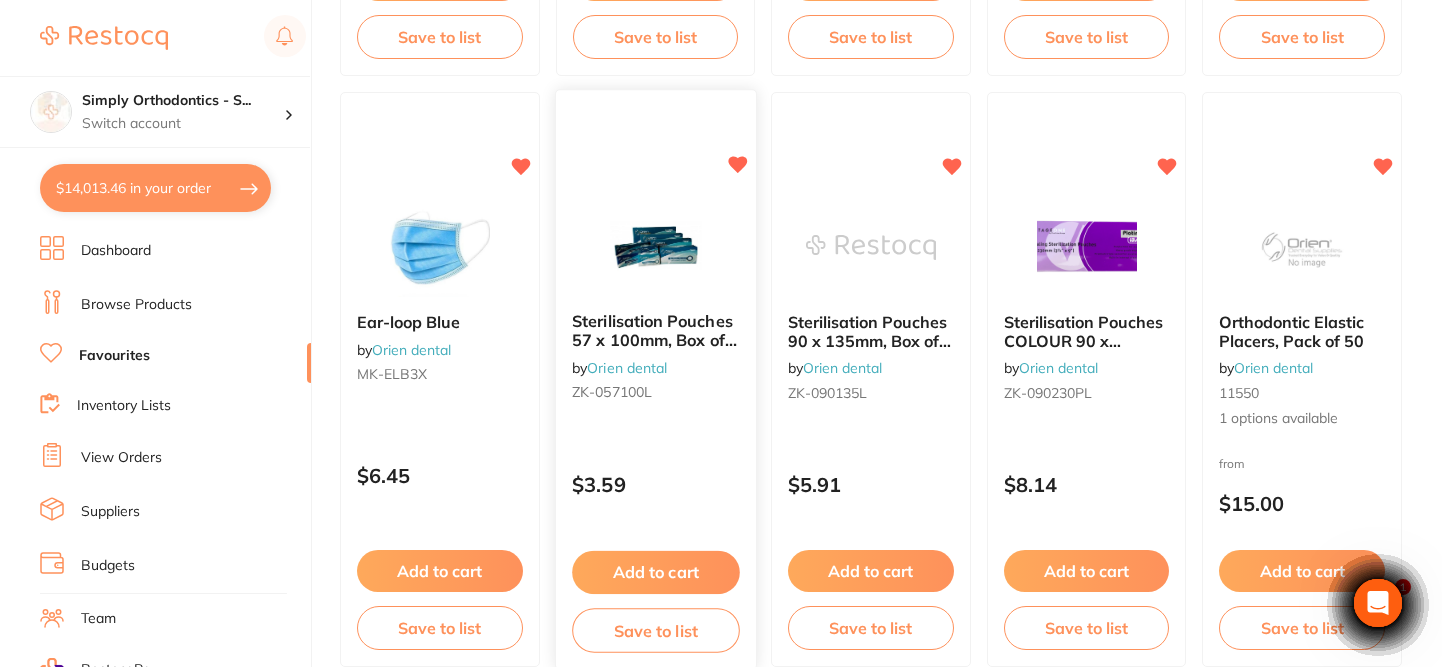 click on "Add to cart" at bounding box center [655, 572] 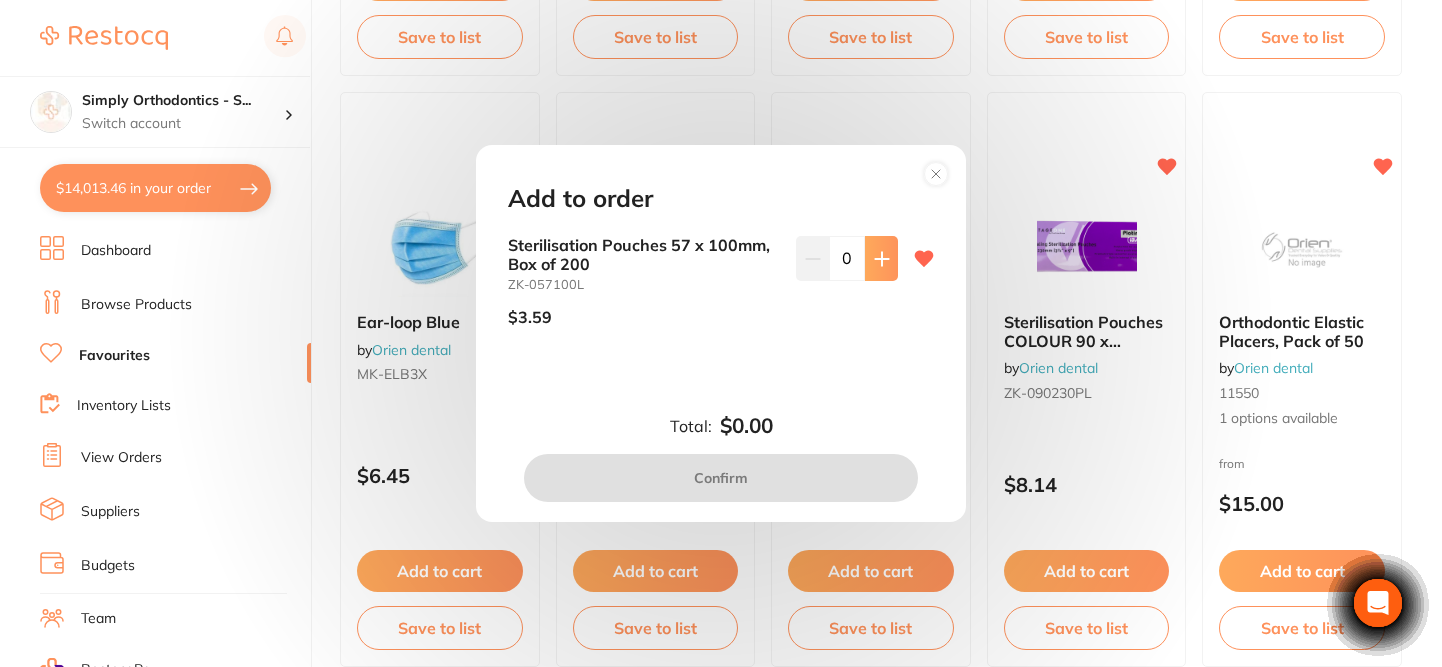 click at bounding box center (881, 258) 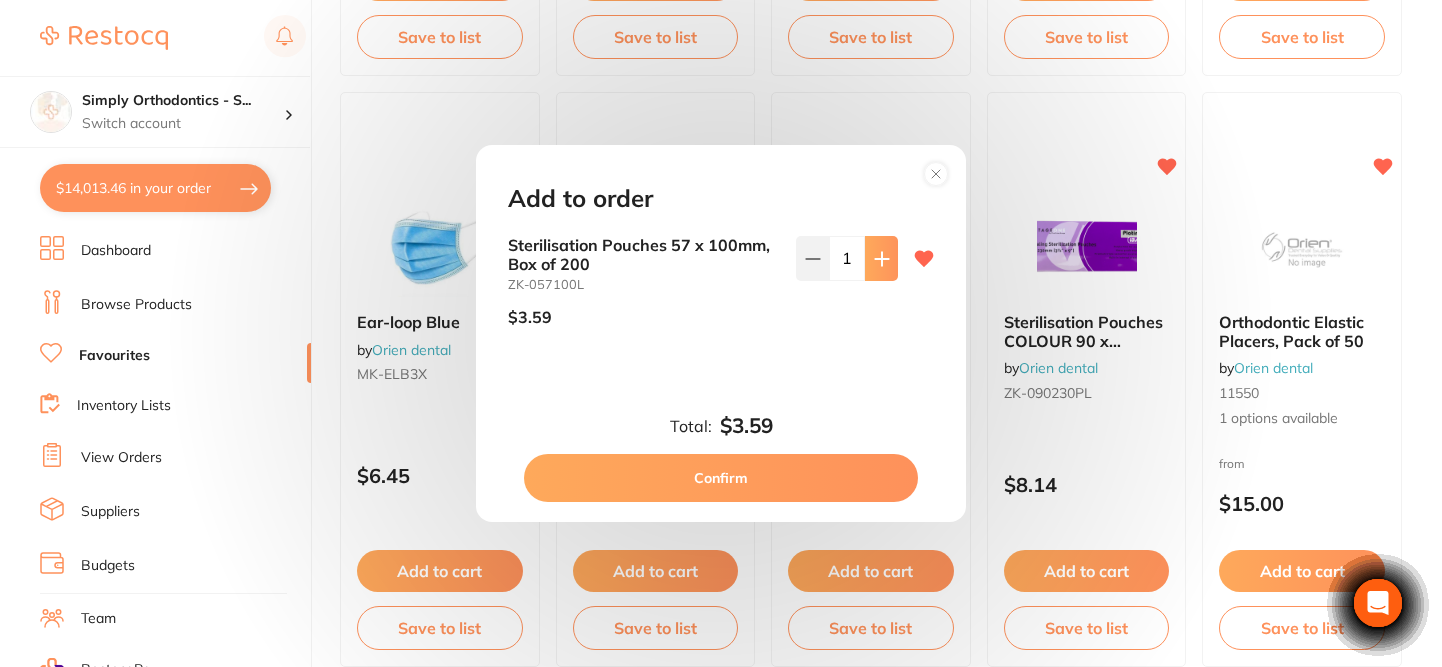 click at bounding box center [881, 258] 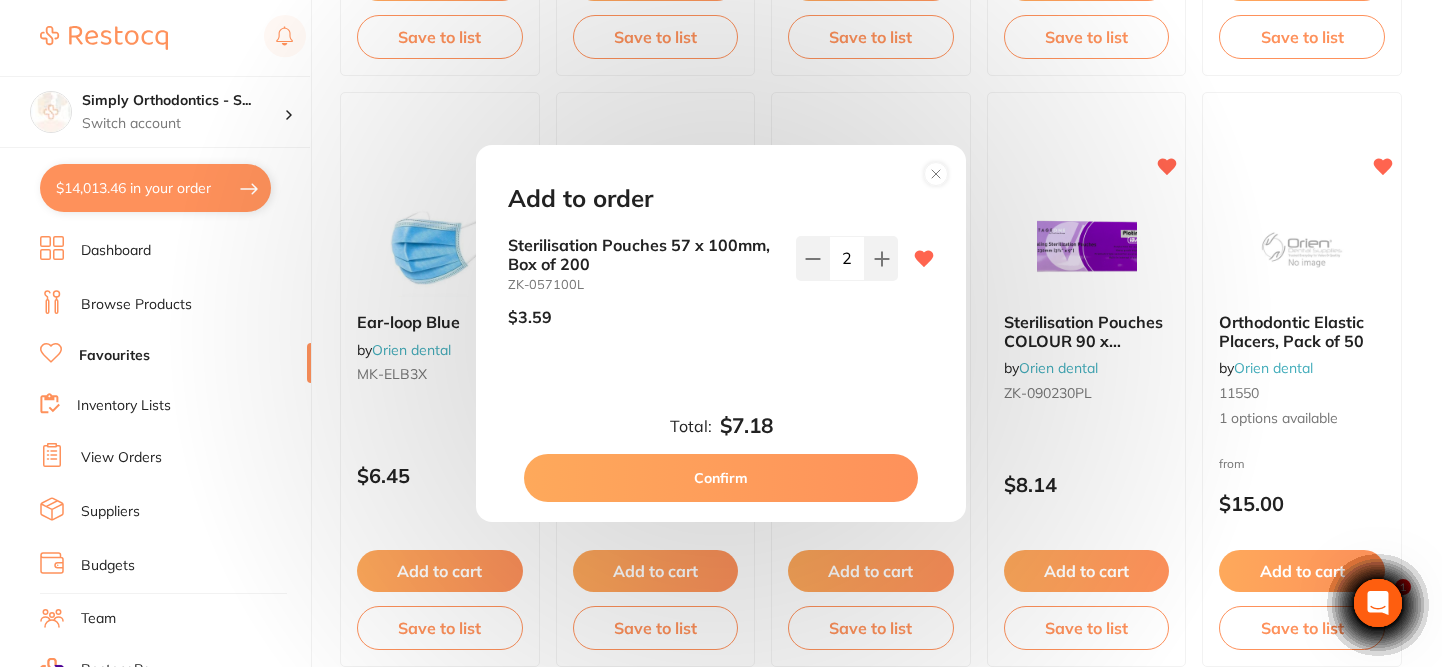 scroll, scrollTop: 0, scrollLeft: 0, axis: both 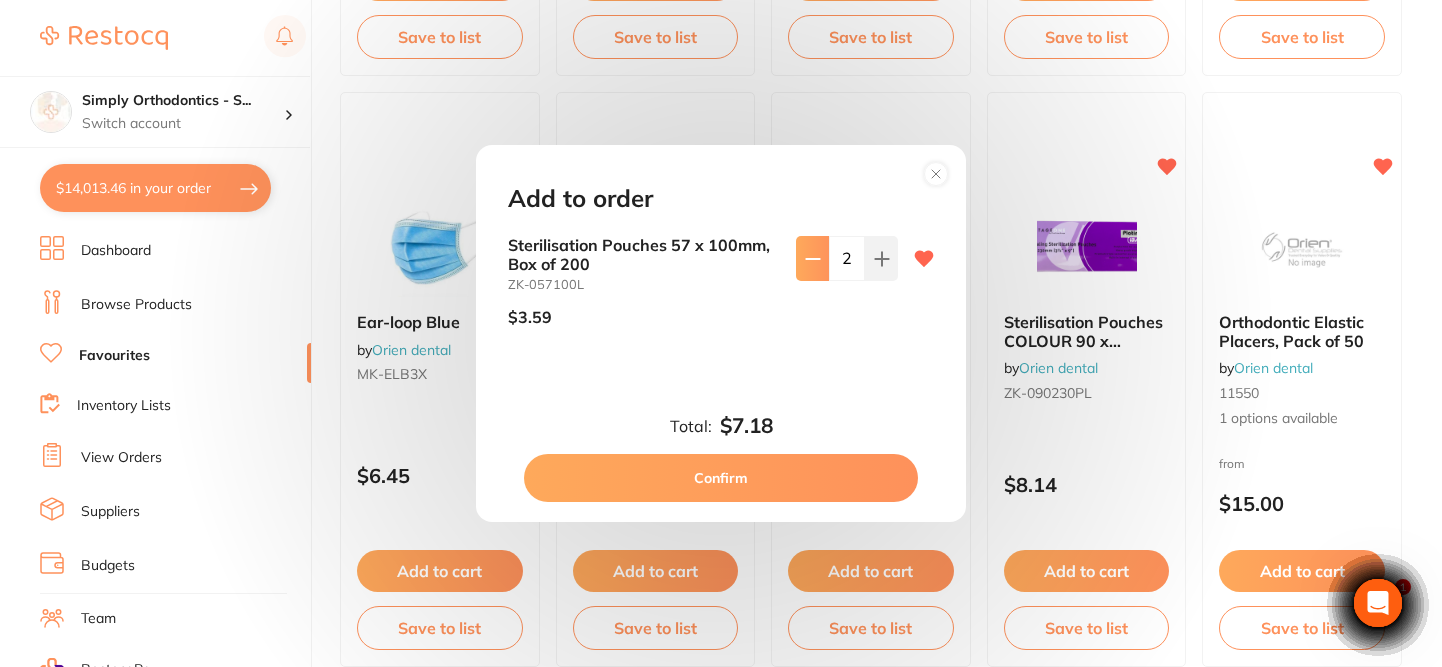 click at bounding box center [812, 258] 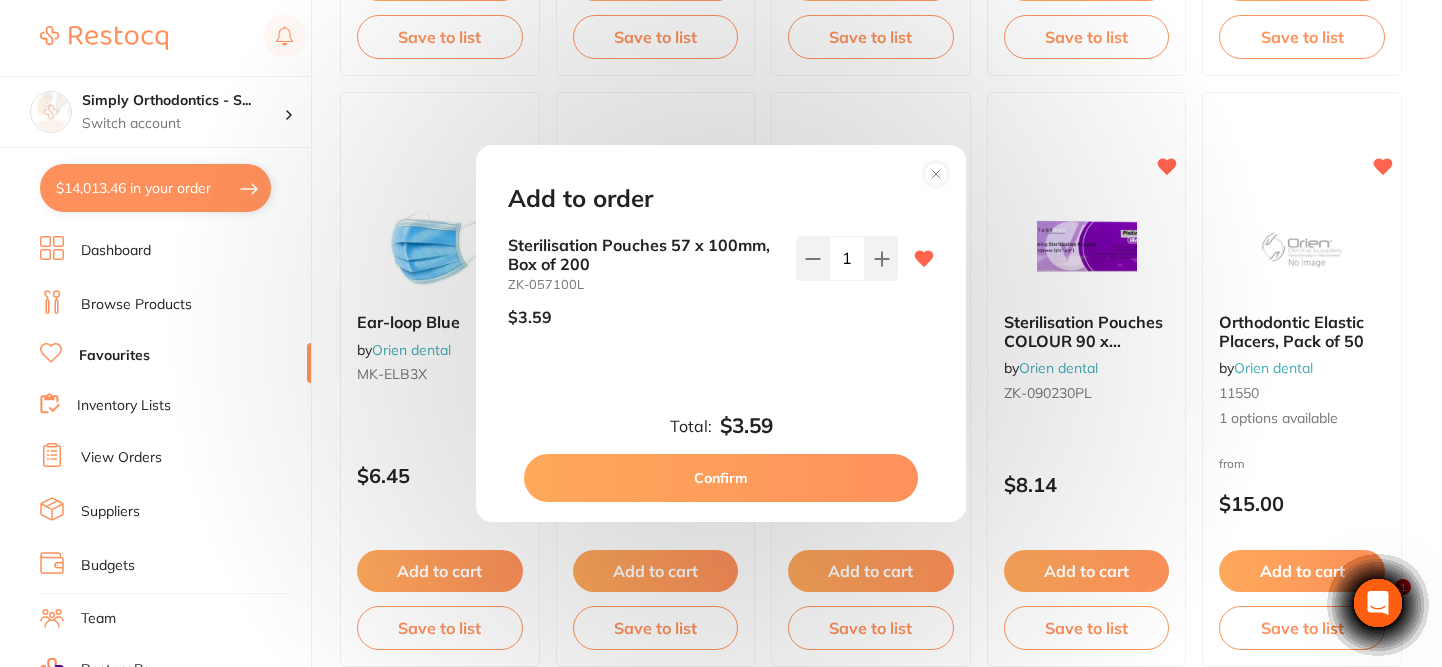 click on "Confirm" at bounding box center [721, 478] 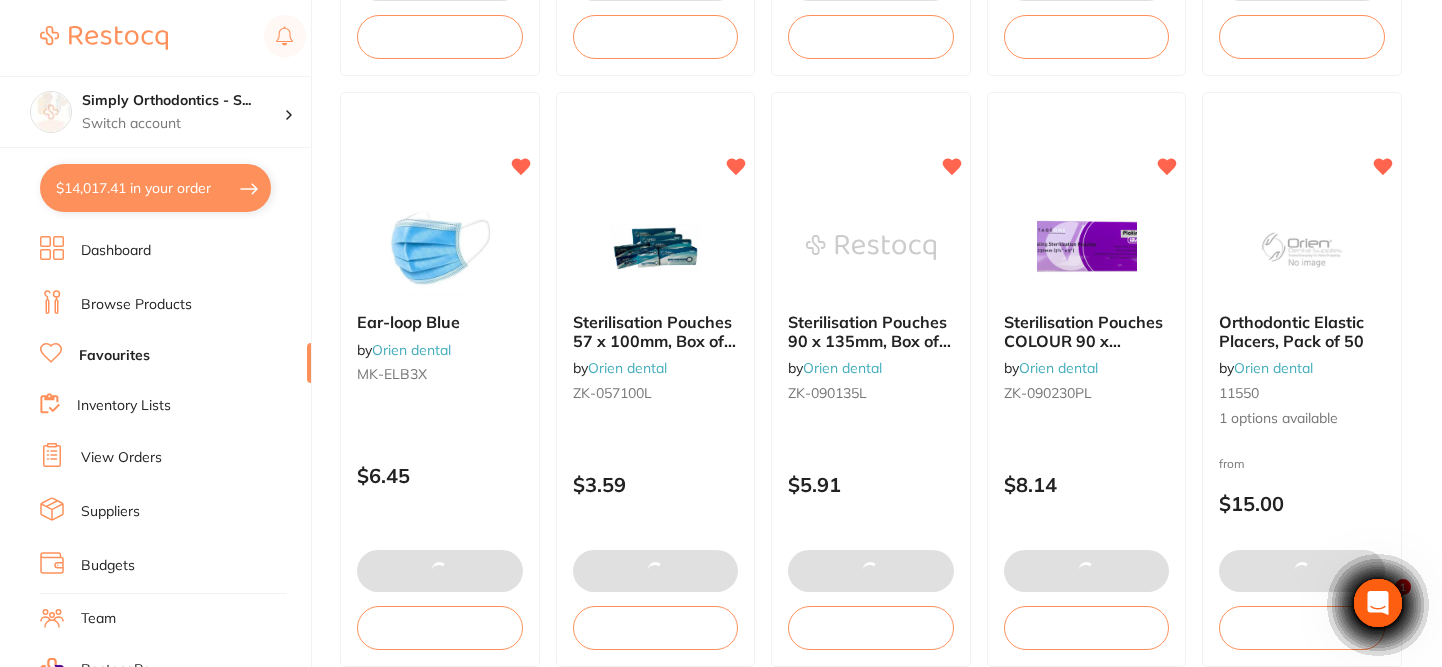 scroll, scrollTop: 0, scrollLeft: 0, axis: both 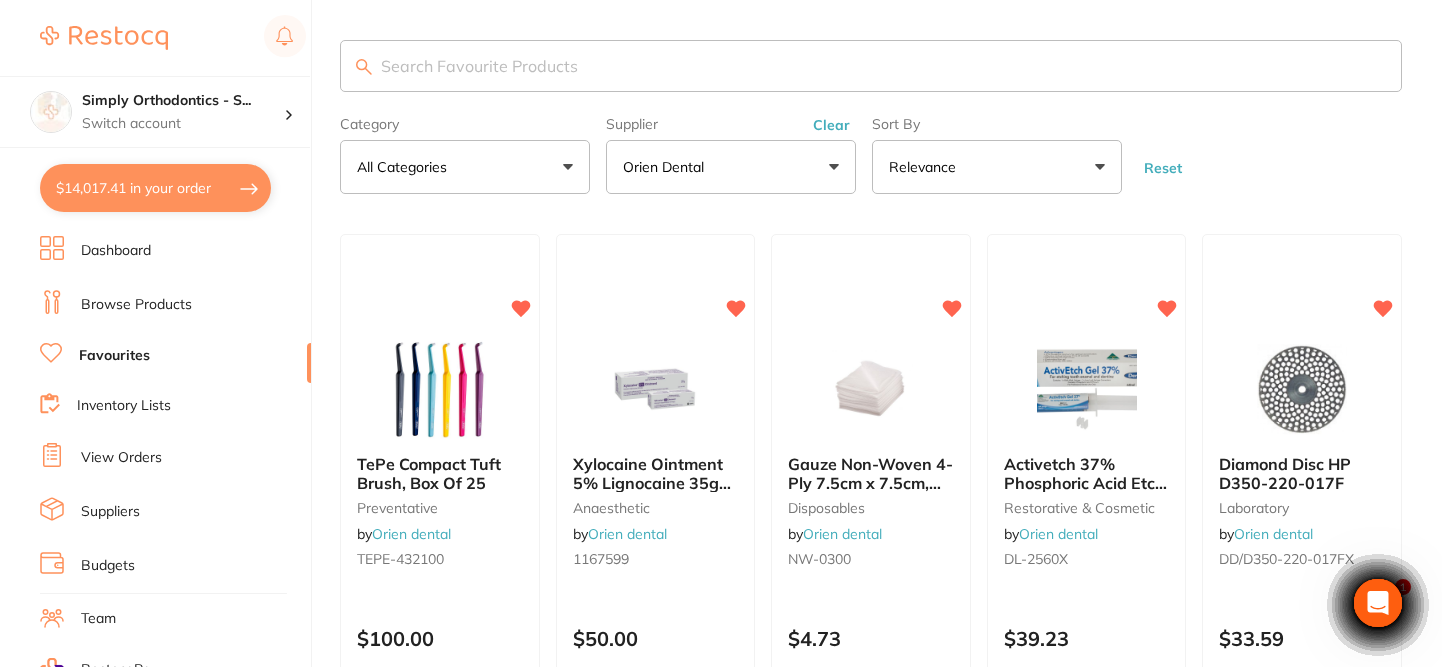 click on "Orien dental" at bounding box center (667, 167) 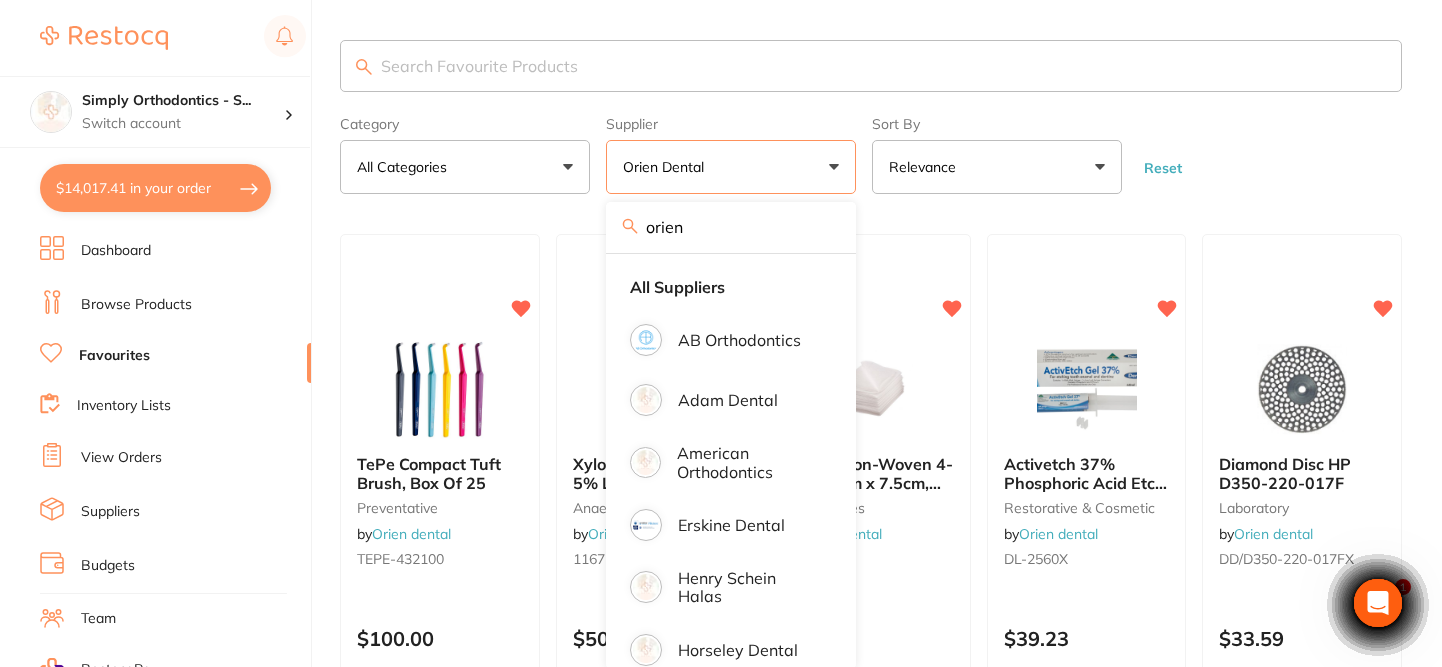 drag, startPoint x: 631, startPoint y: 169, endPoint x: 819, endPoint y: 232, distance: 198.27505 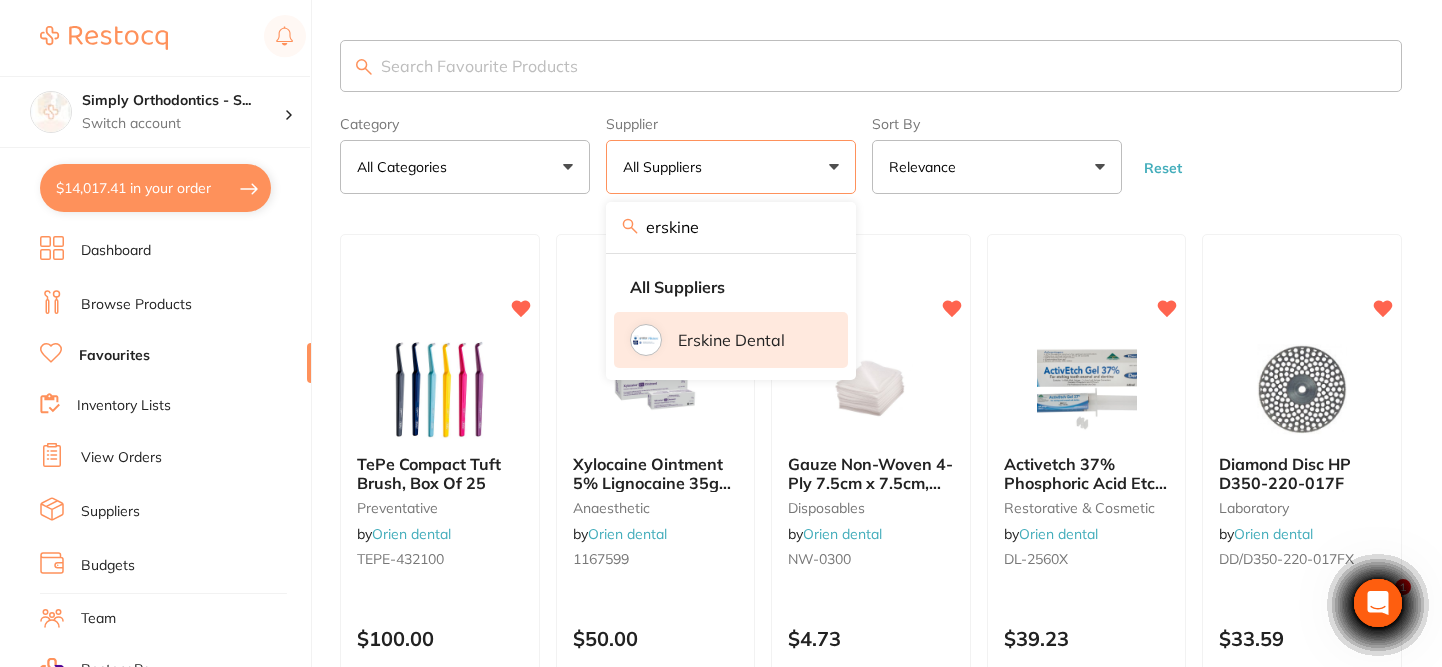 type on "erskine" 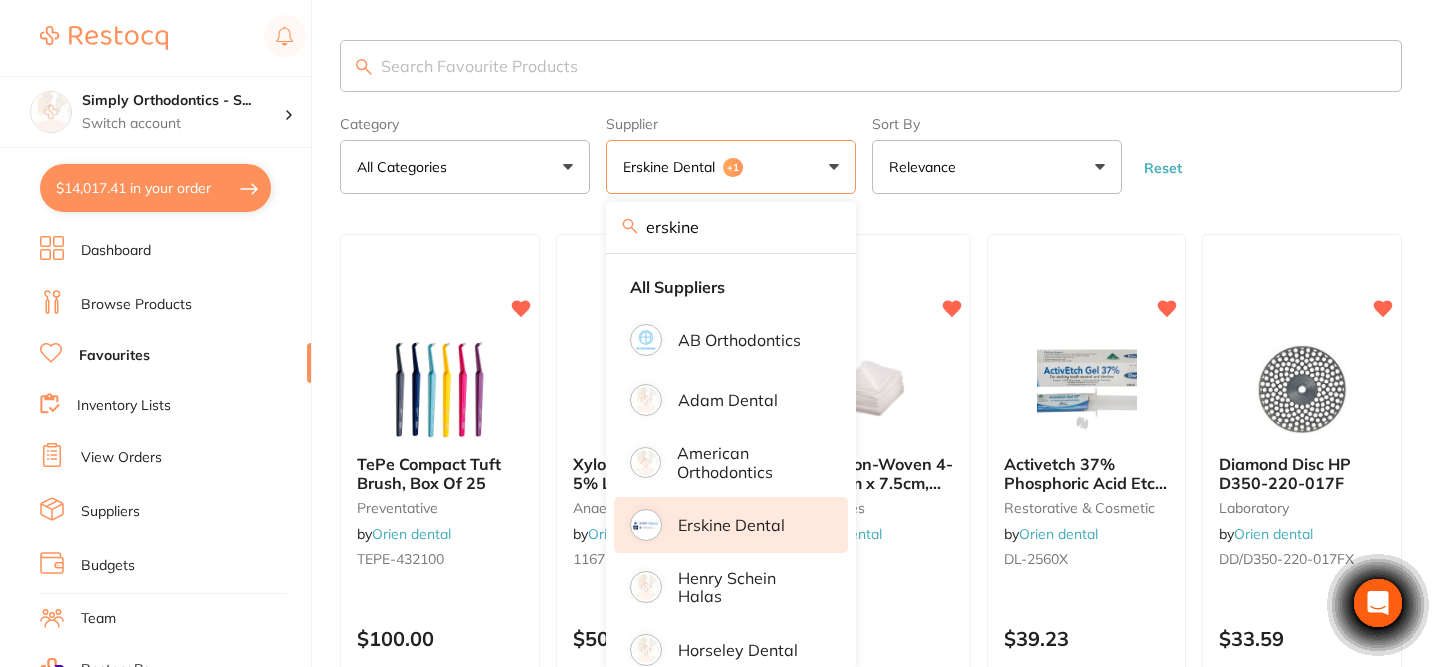 drag, startPoint x: 1313, startPoint y: 177, endPoint x: 1165, endPoint y: 178, distance: 148.00337 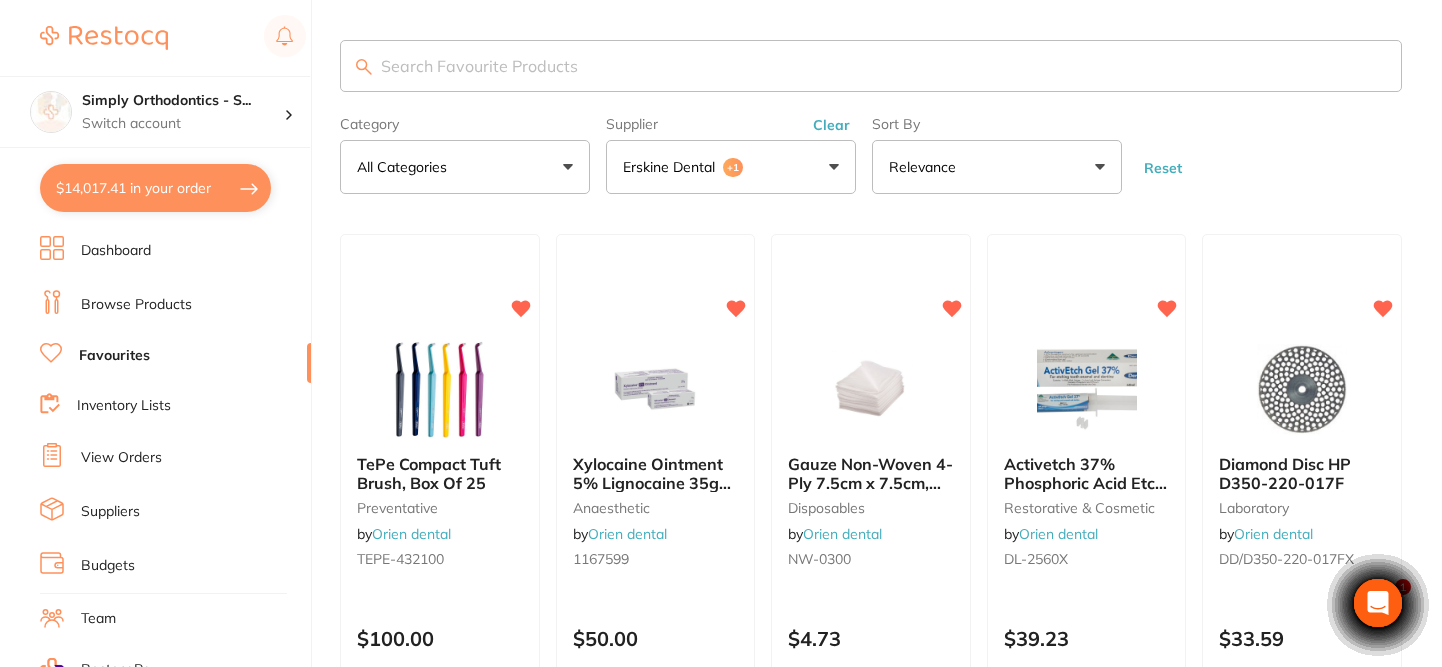 click on "Reset" at bounding box center (1163, 168) 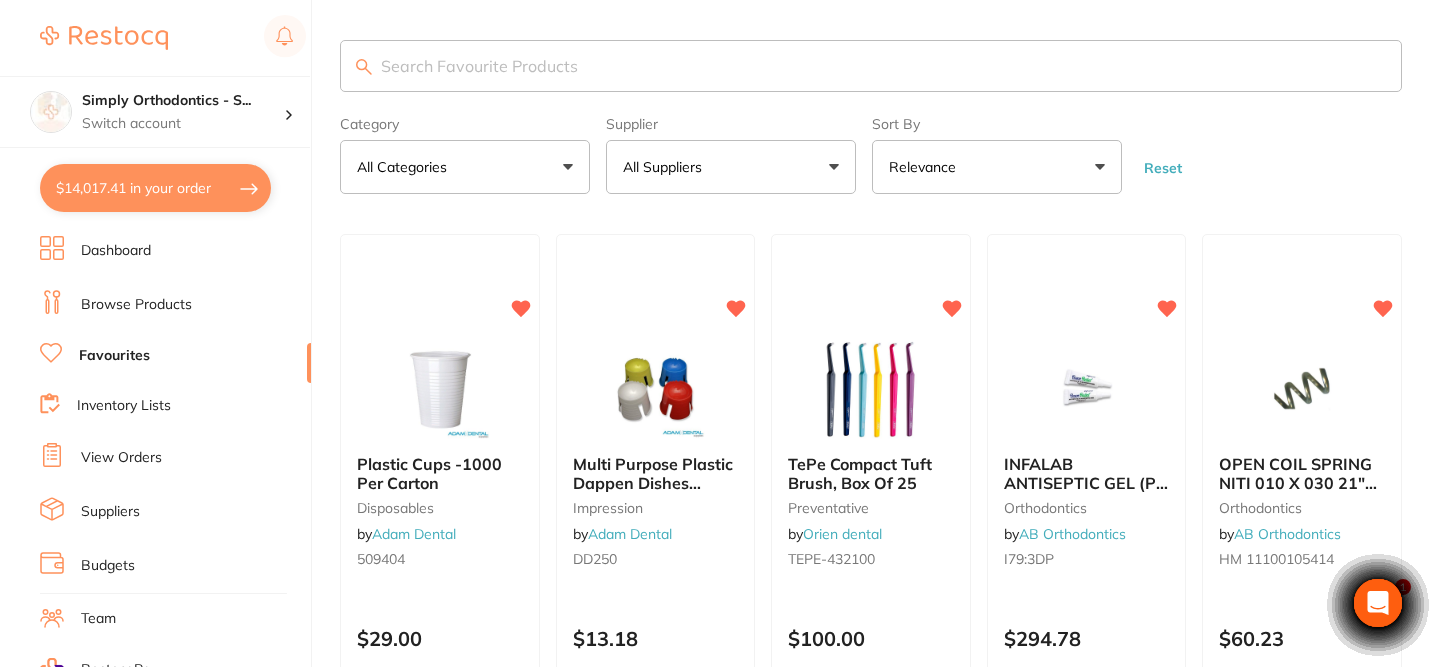 click on "Reset" at bounding box center [1163, 168] 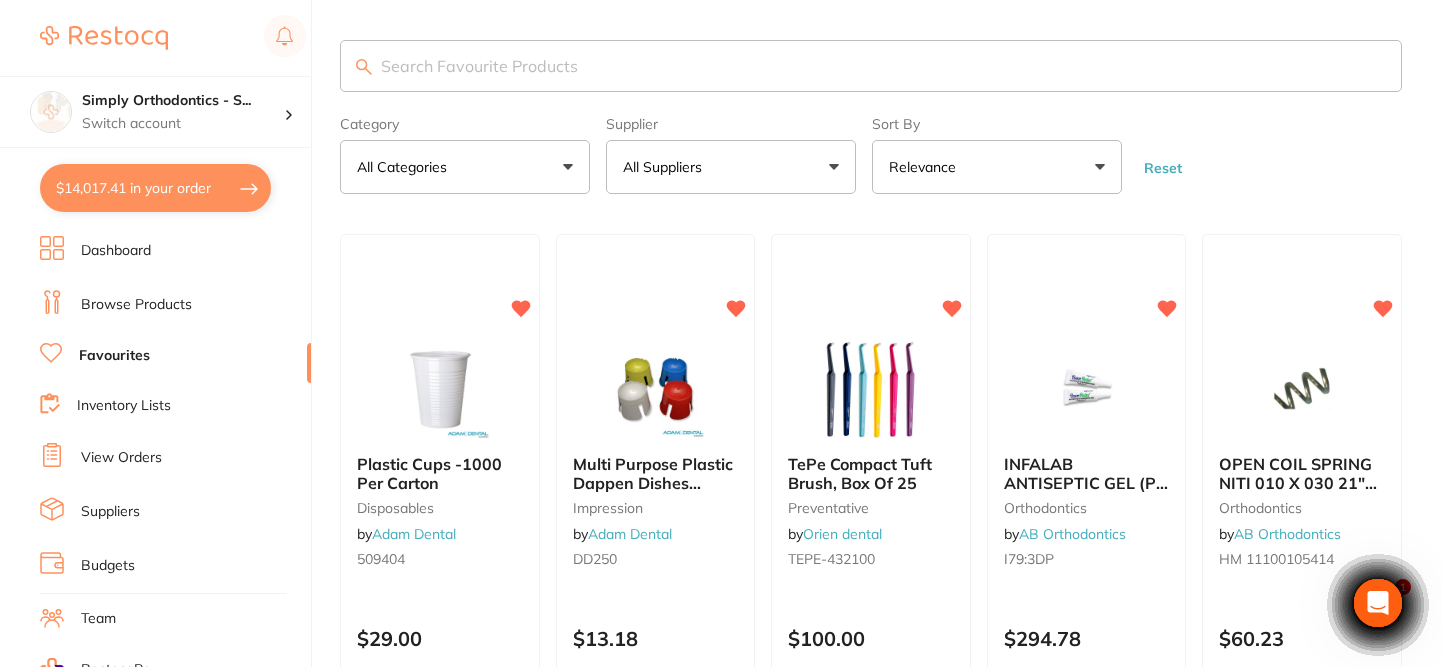 scroll, scrollTop: 0, scrollLeft: 0, axis: both 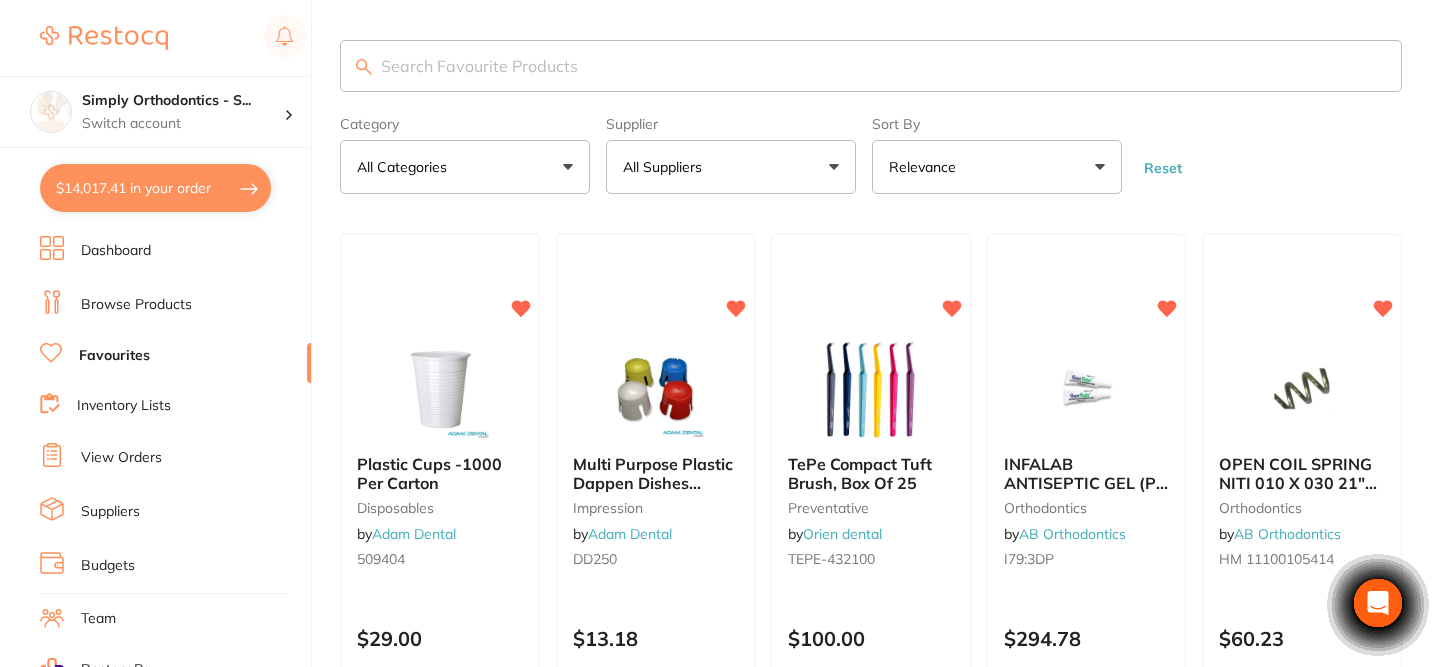 click on "All Suppliers" at bounding box center [731, 167] 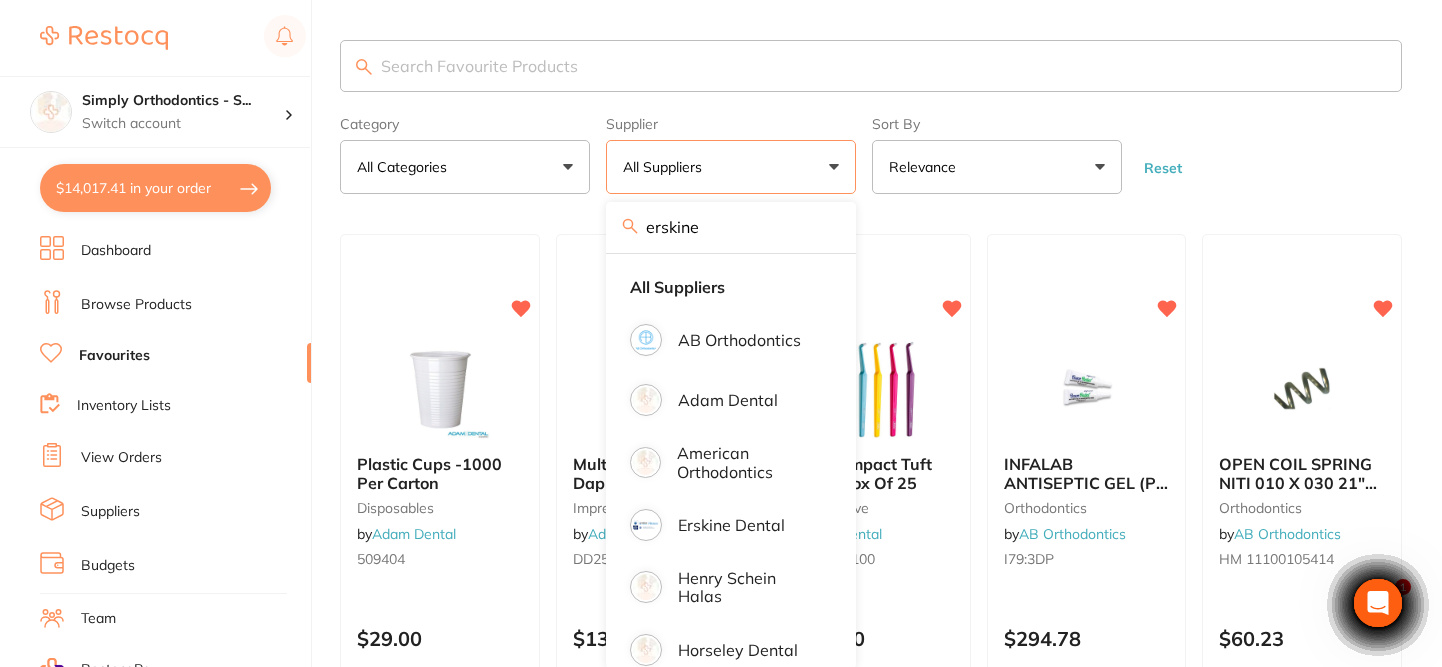 scroll, scrollTop: 0, scrollLeft: 0, axis: both 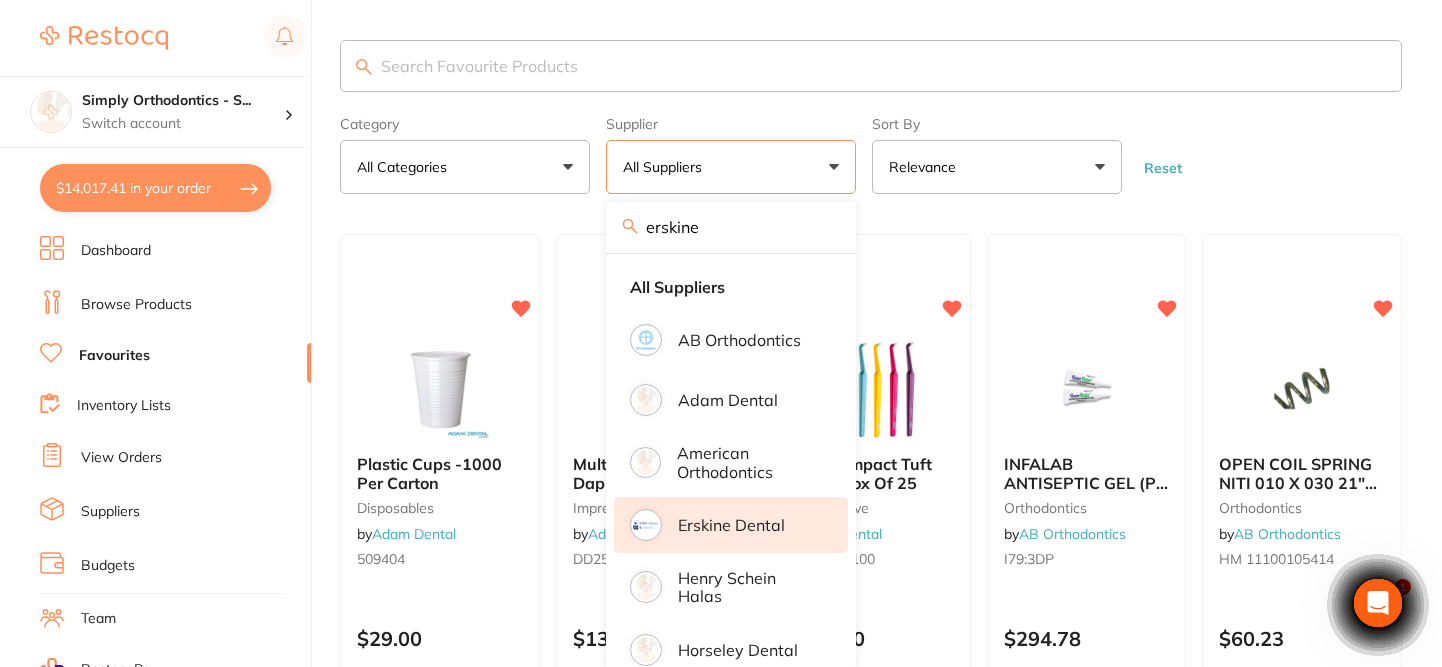 drag, startPoint x: 799, startPoint y: 169, endPoint x: 748, endPoint y: 542, distance: 376.47046 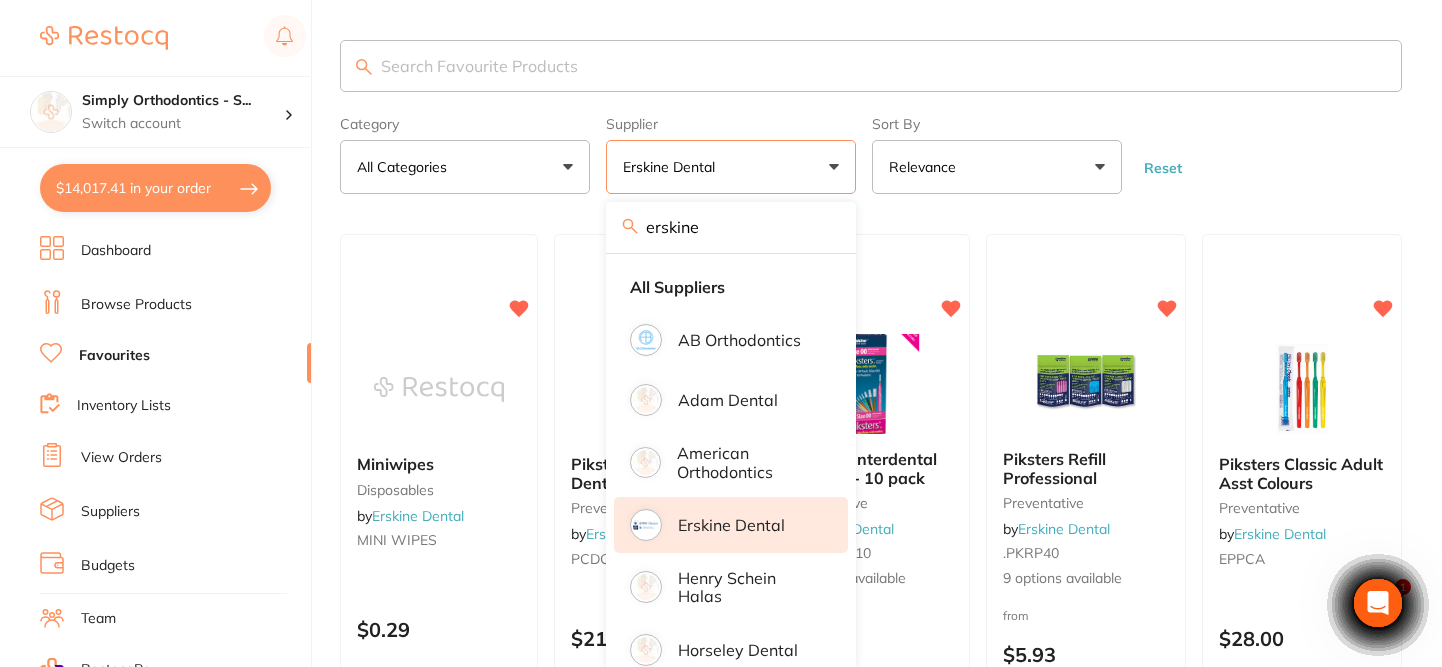scroll, scrollTop: 0, scrollLeft: 0, axis: both 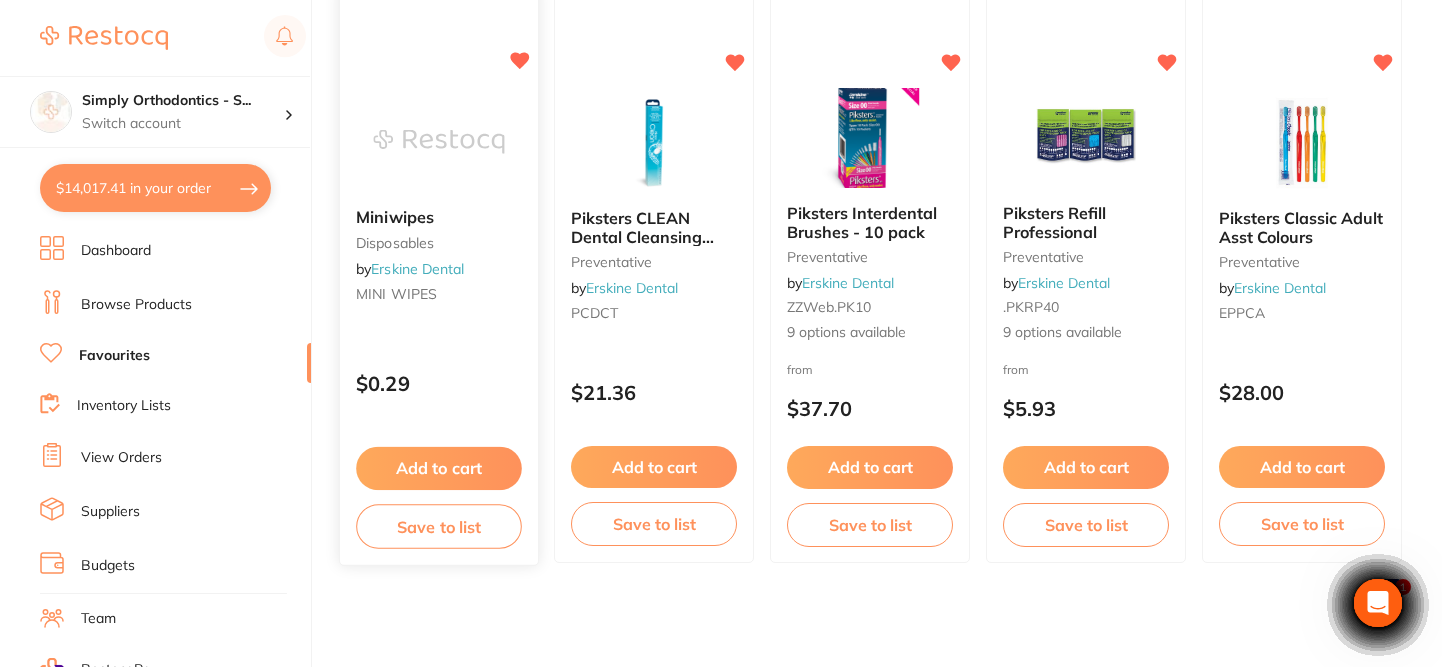 click on "Add to cart" at bounding box center (439, 468) 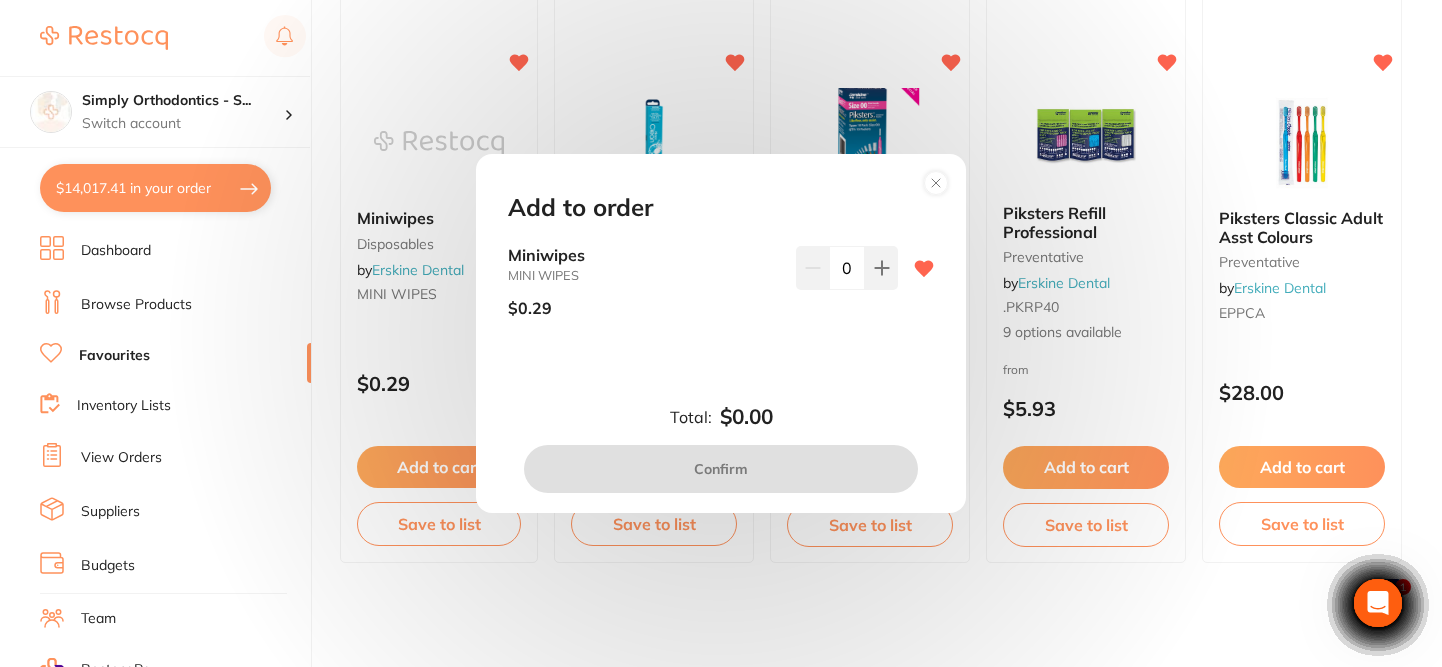 scroll, scrollTop: 0, scrollLeft: 0, axis: both 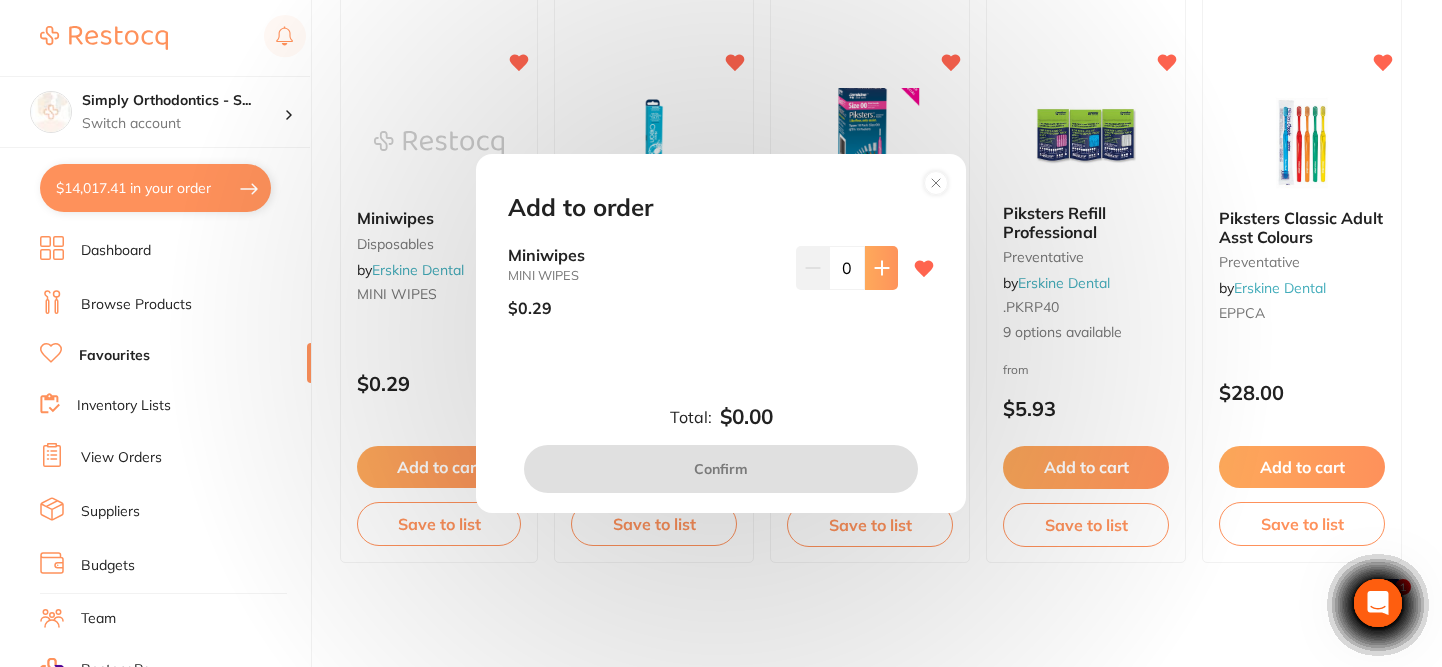 click 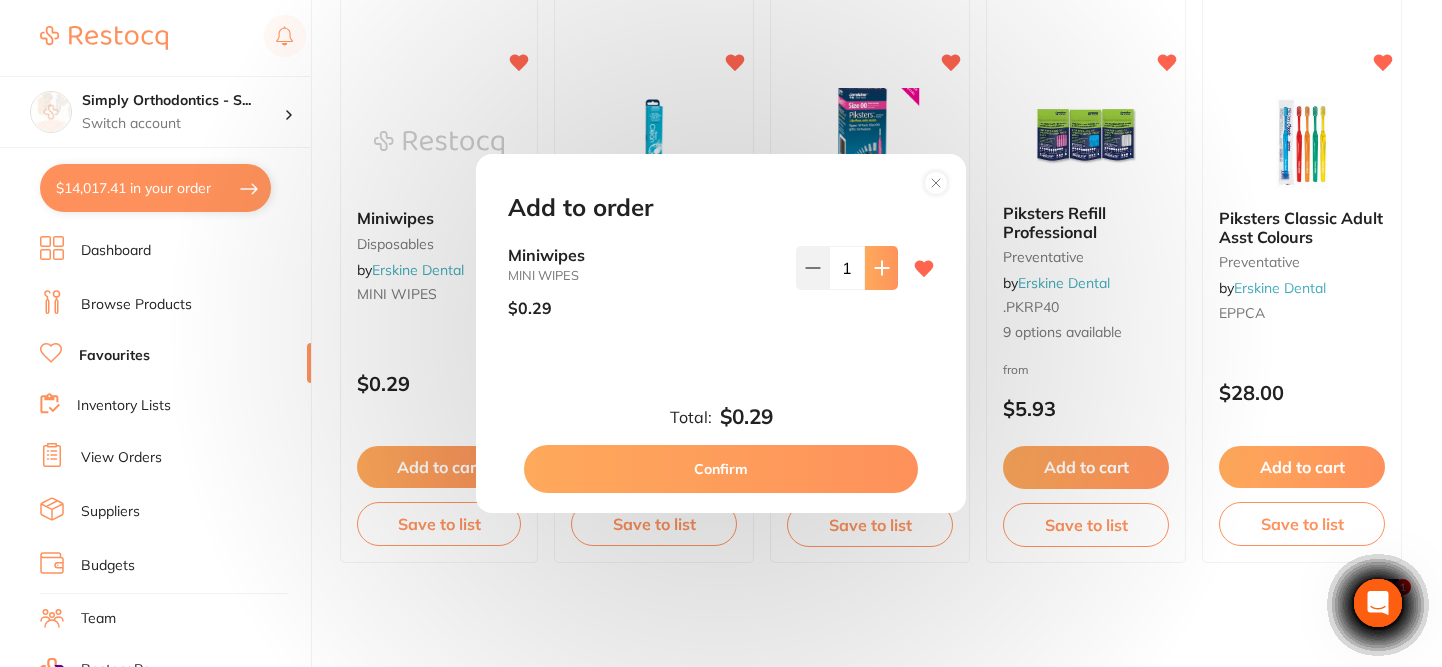 click 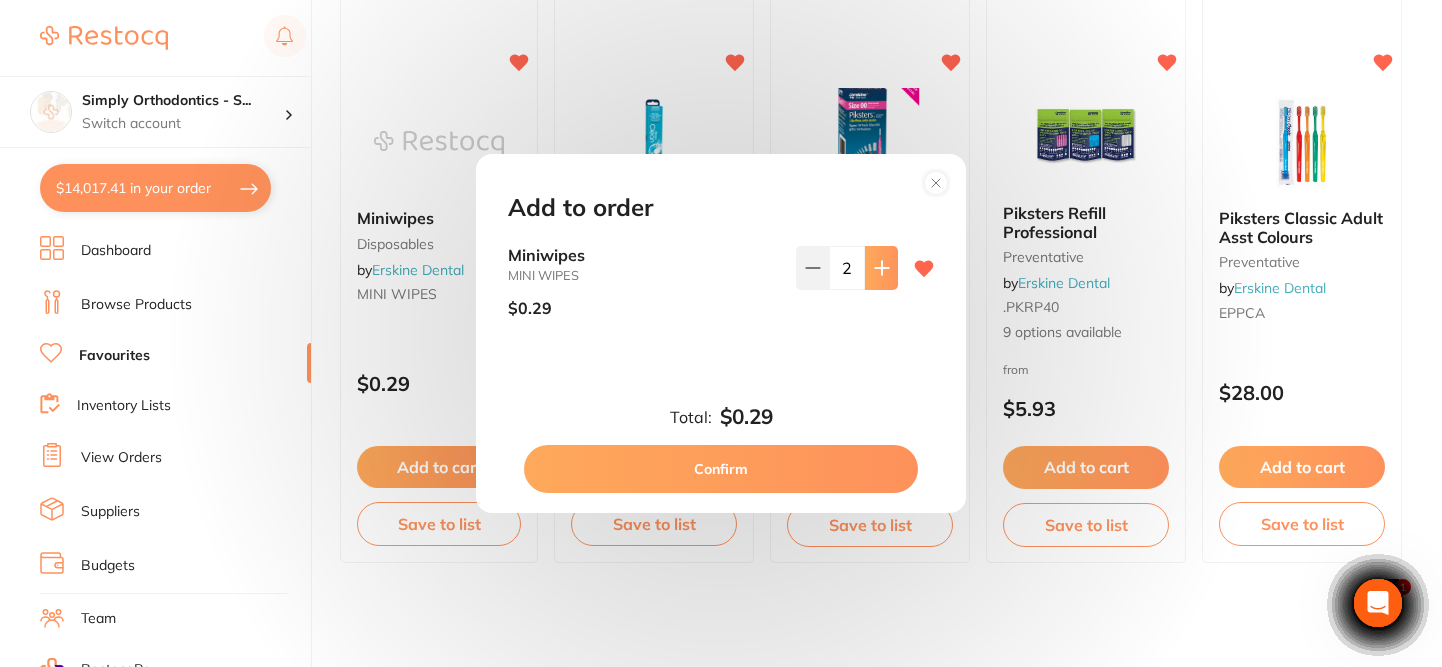 click 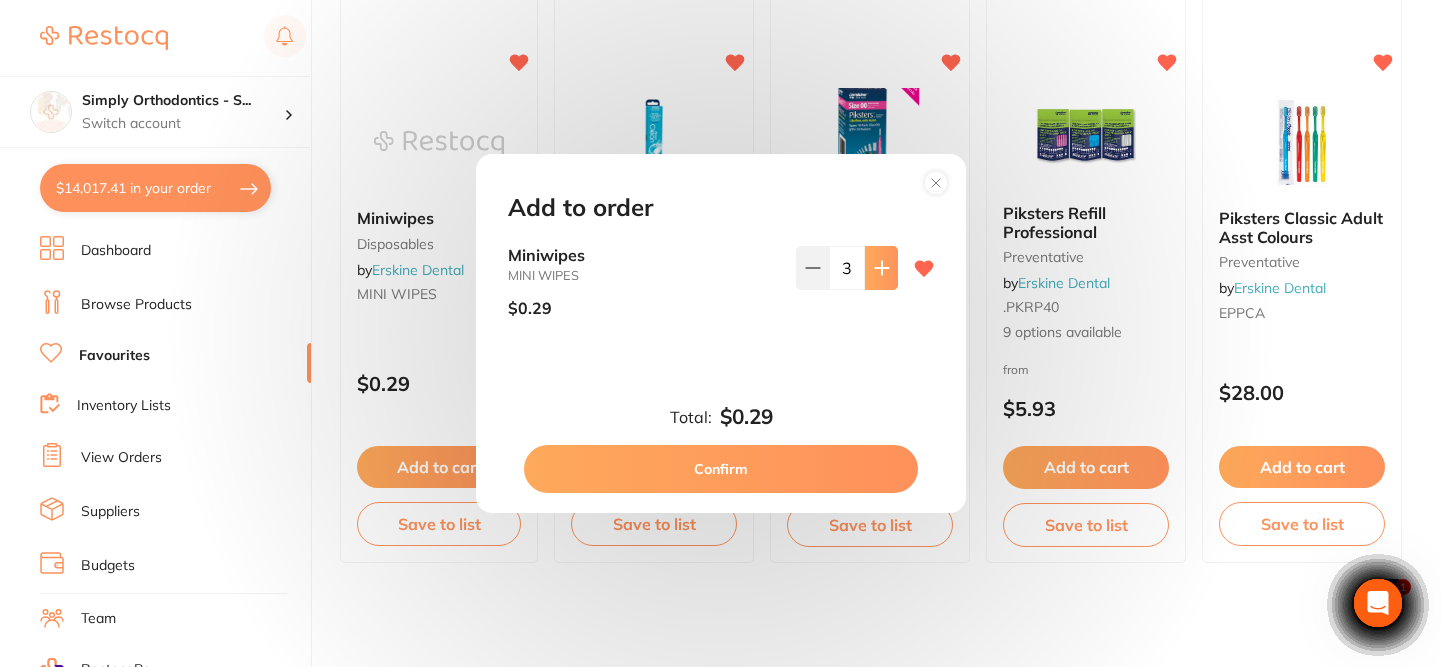 click 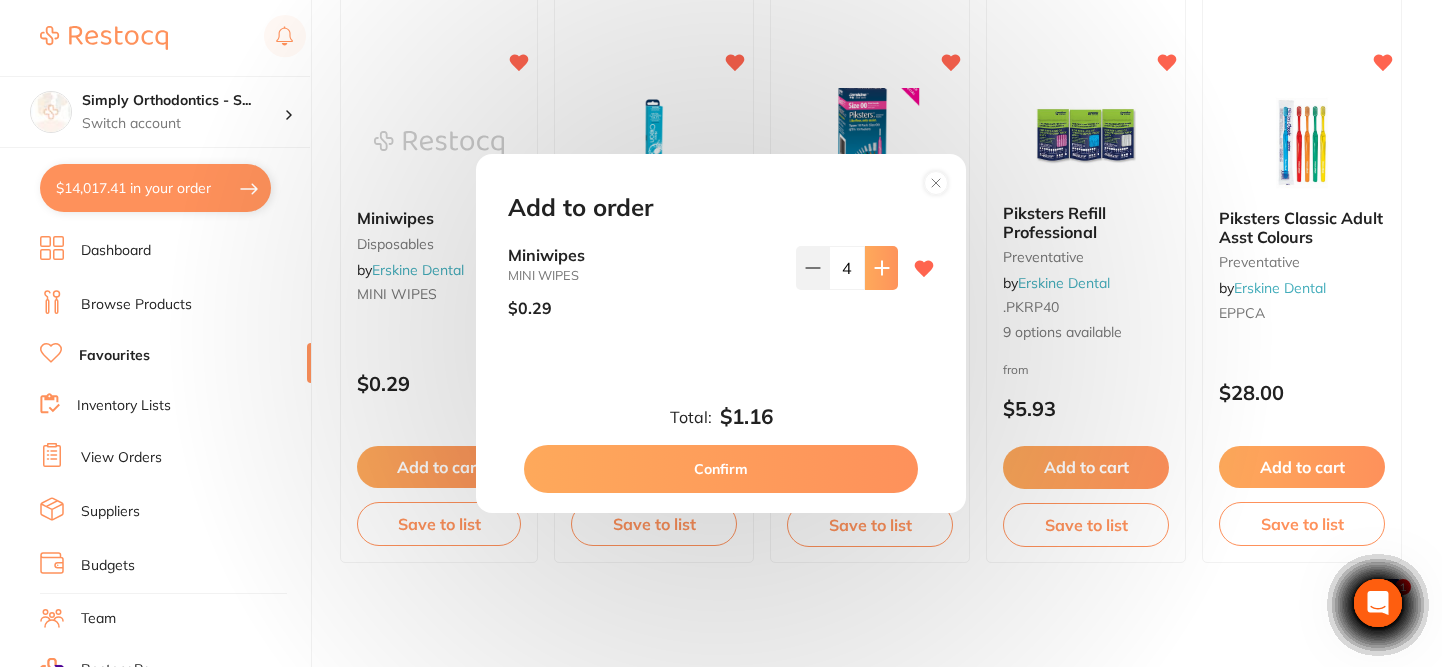 click 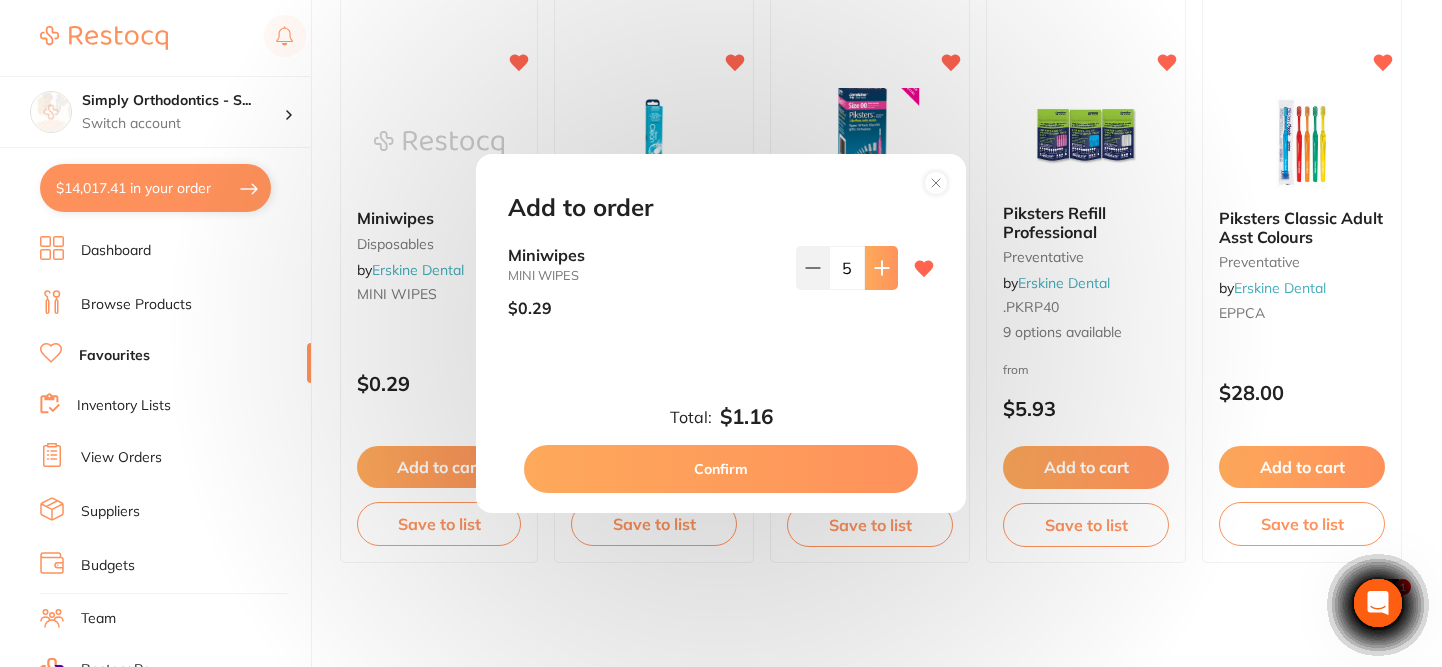click 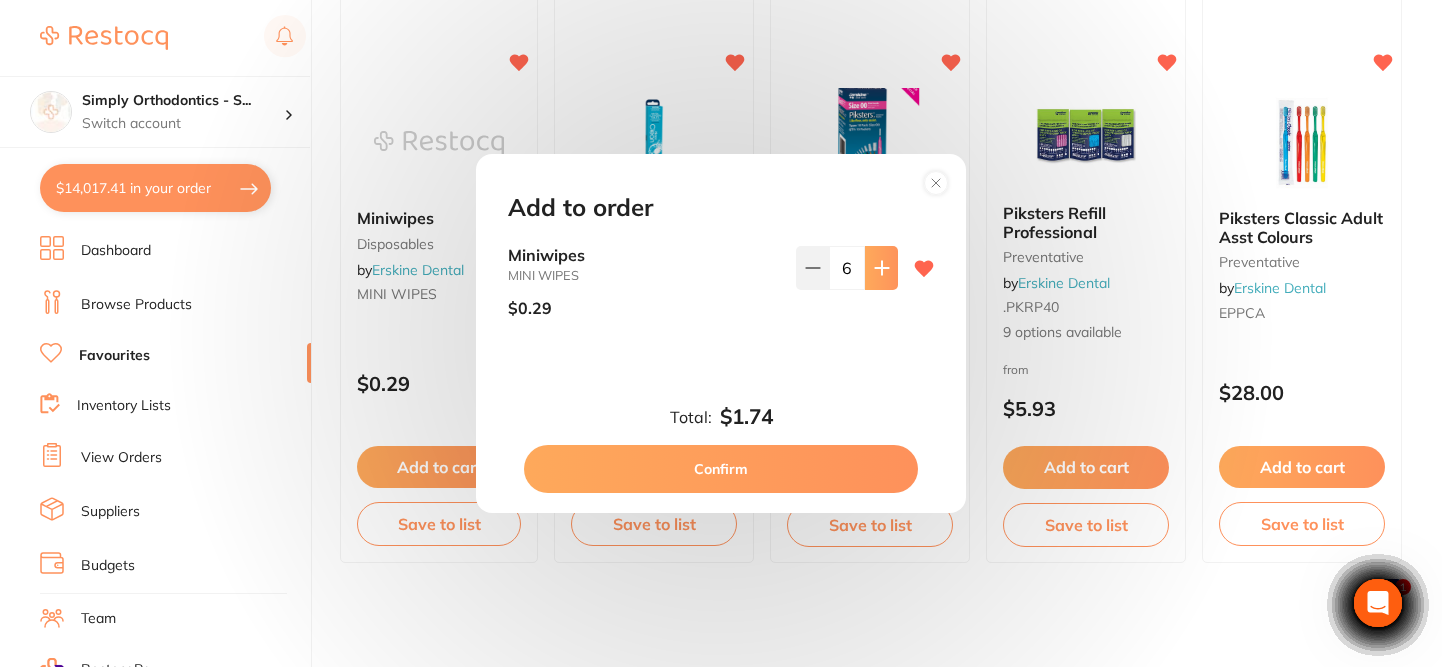 click 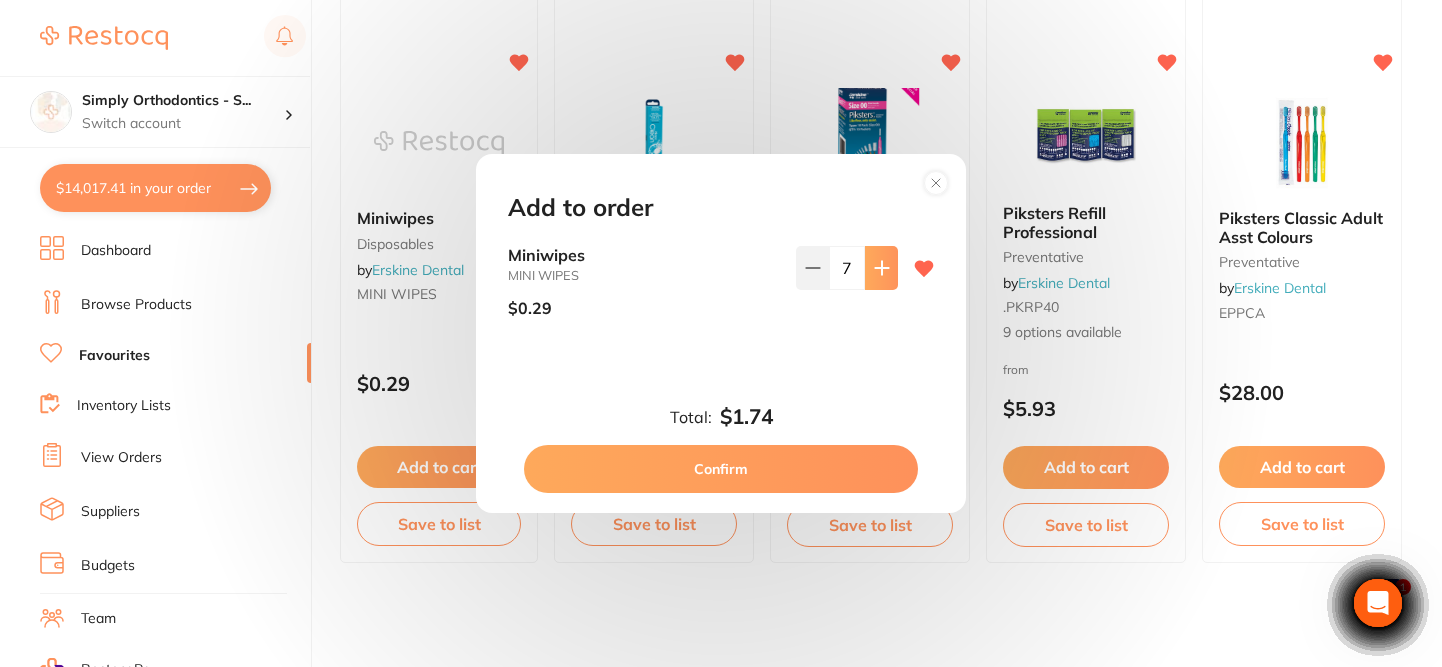 click 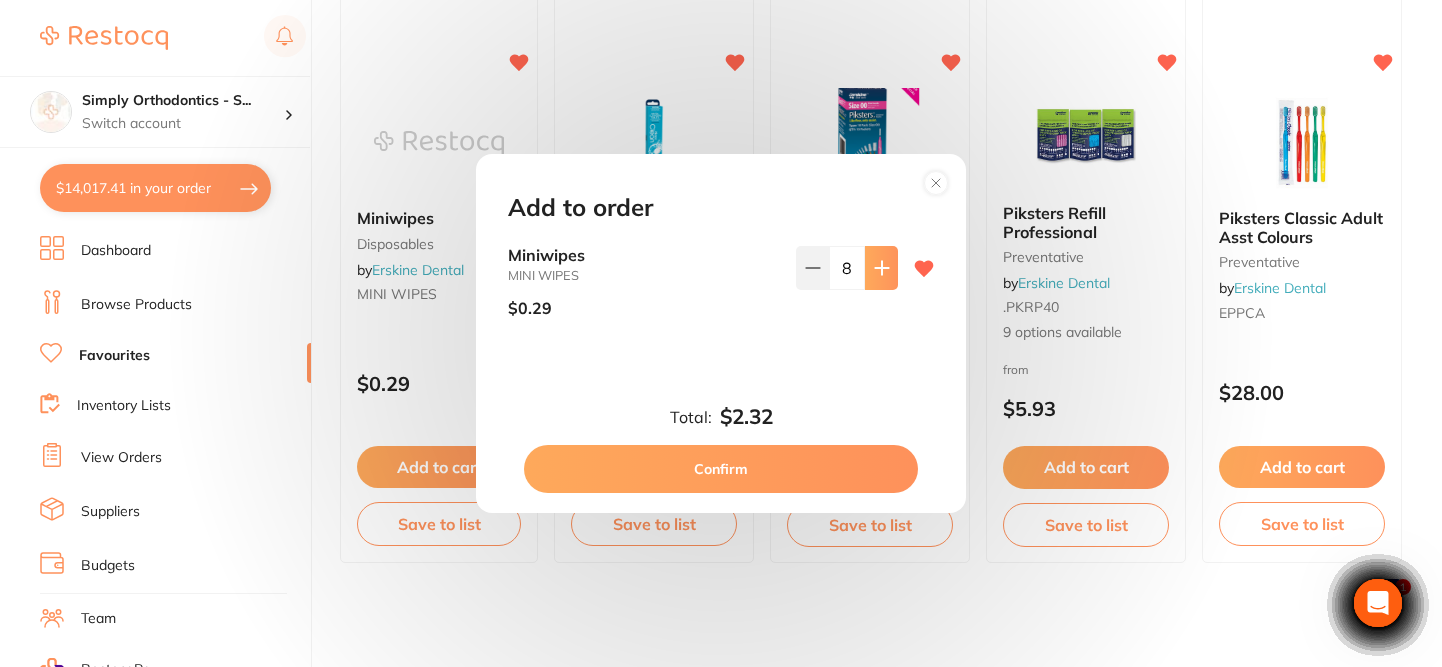 click 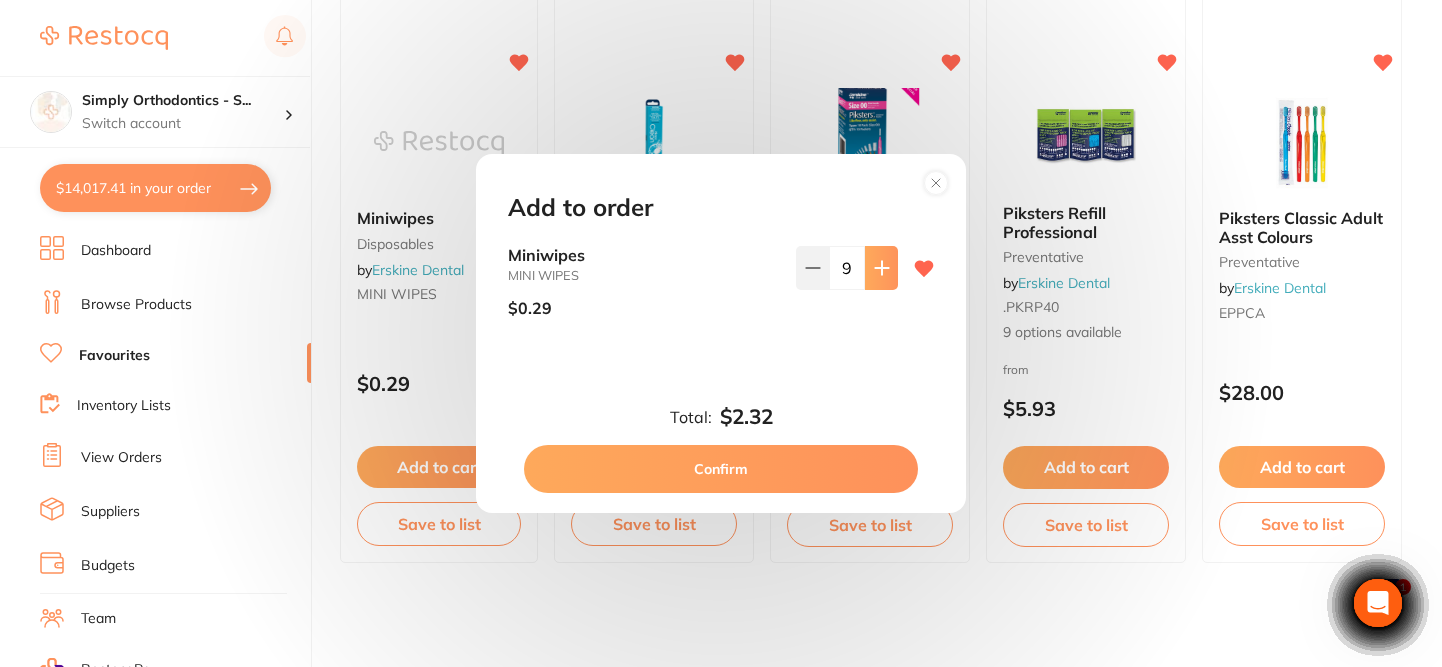 click 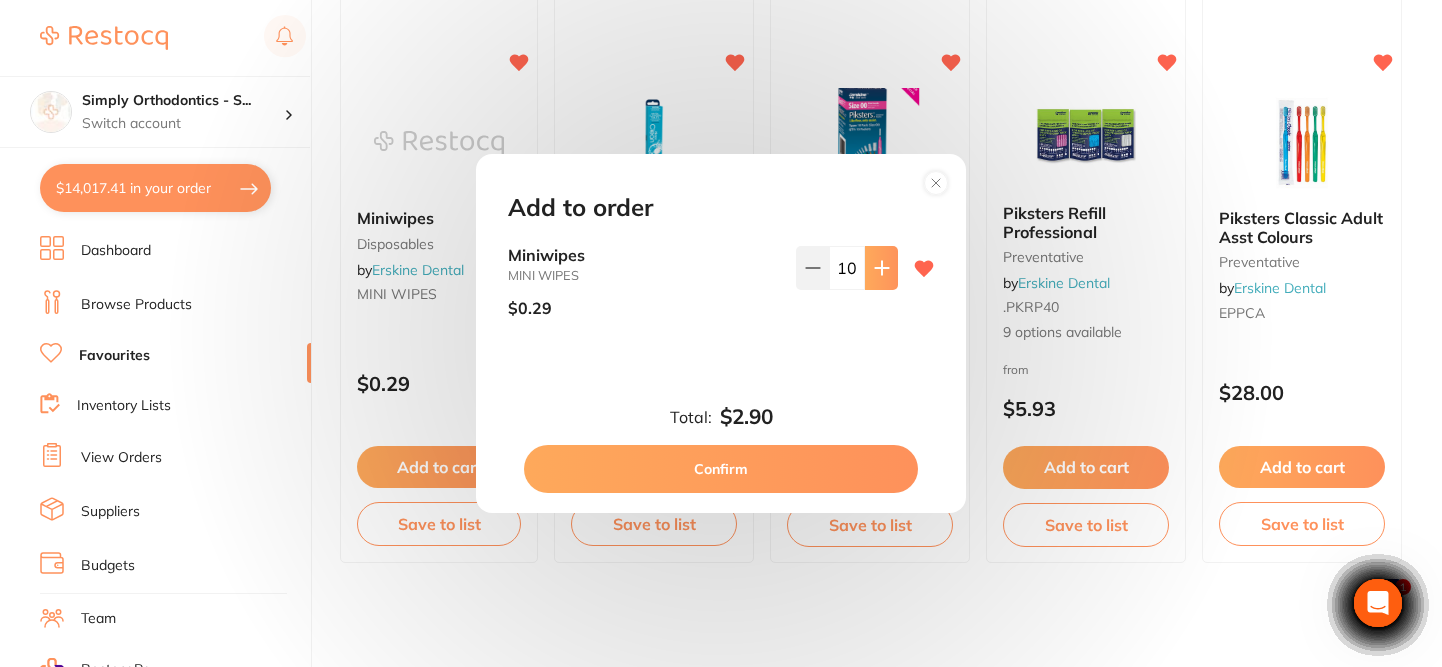 click 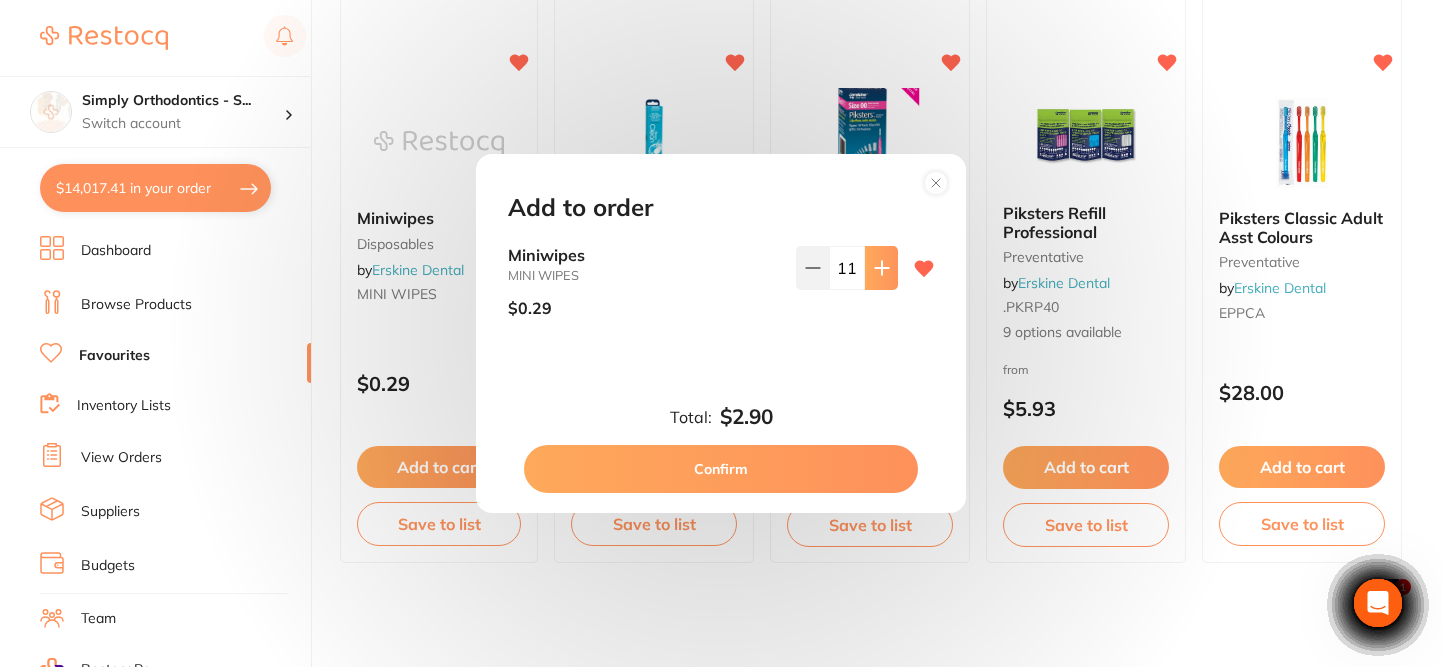 click 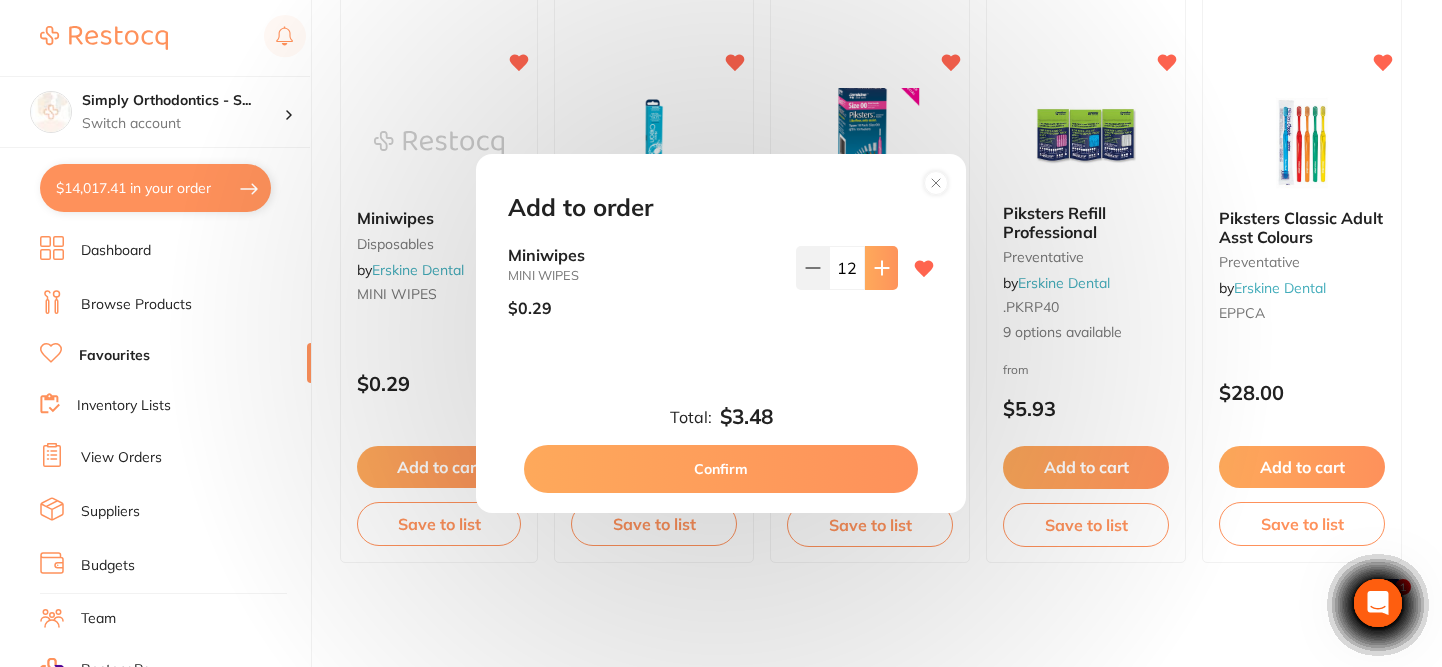 click 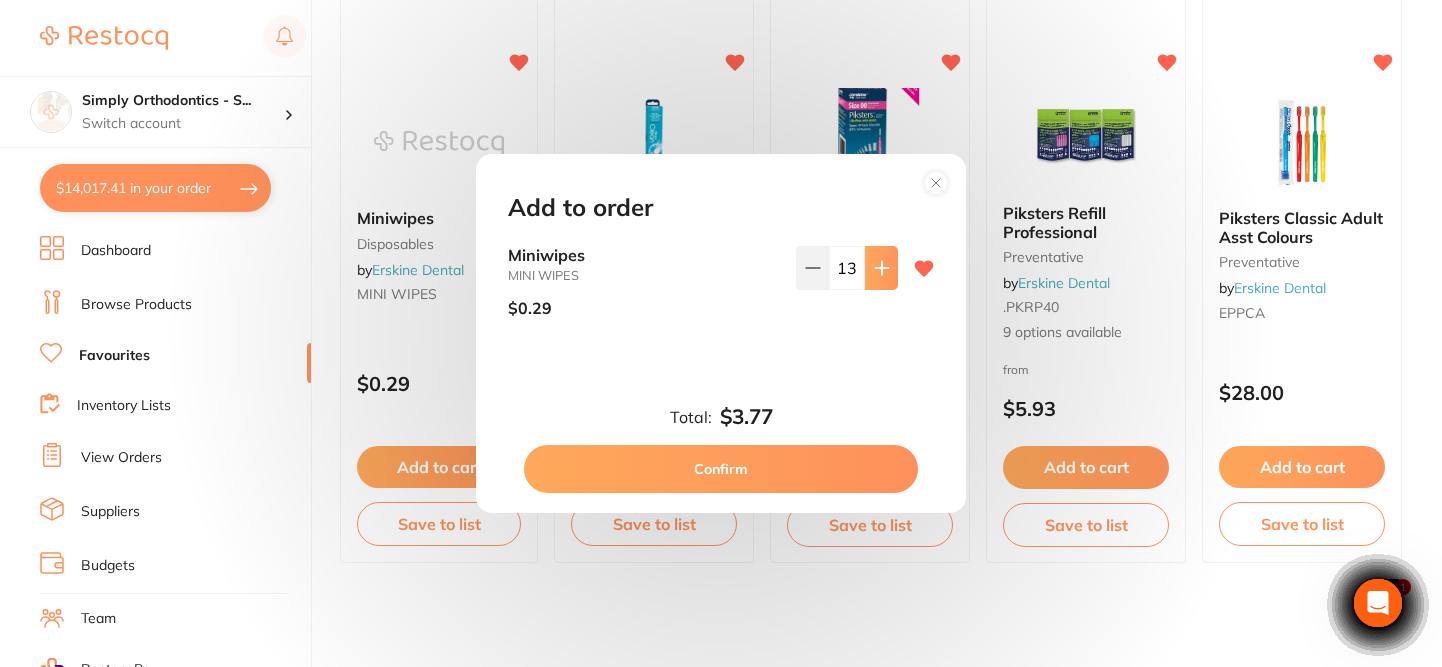 click 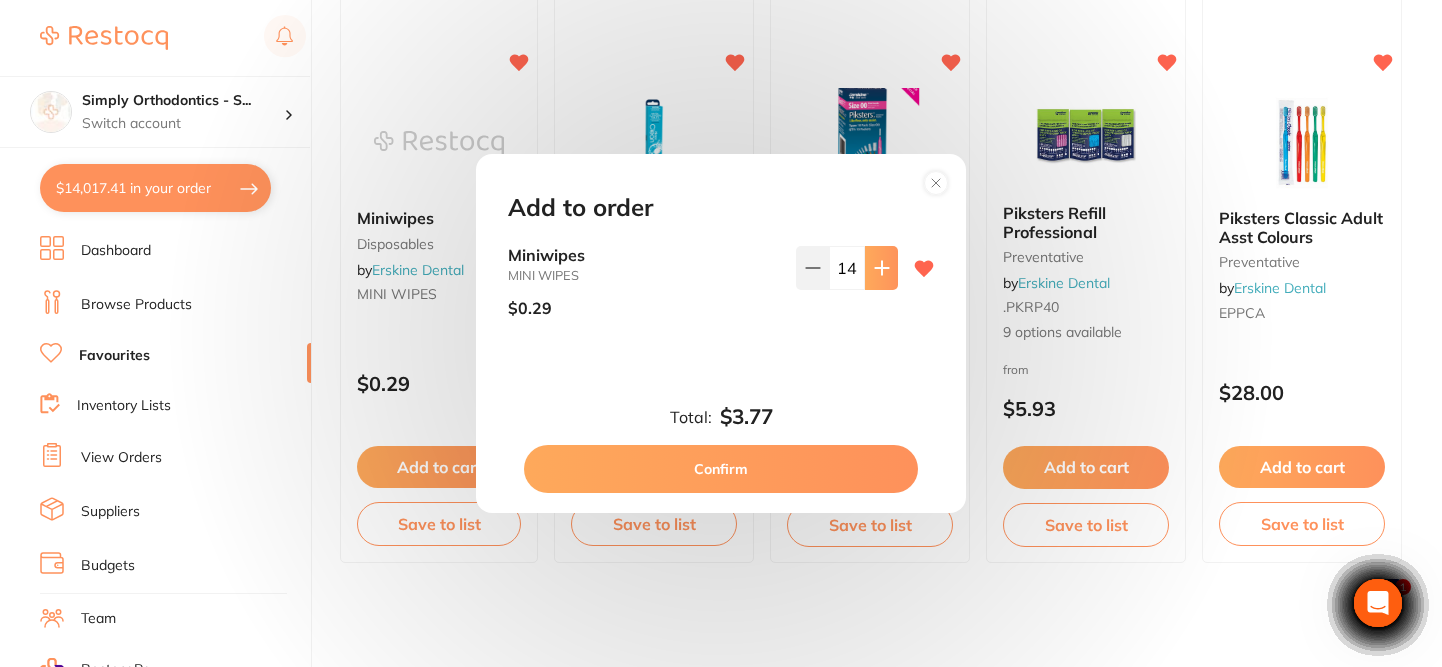 click 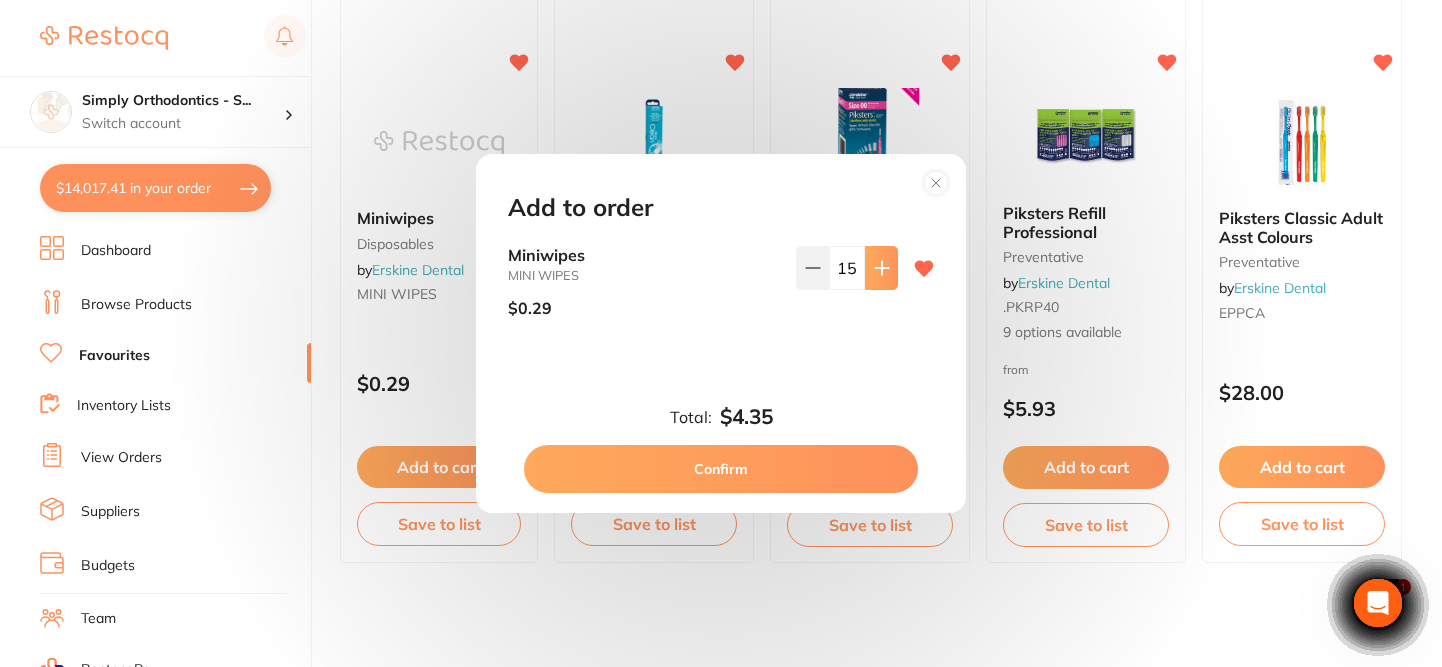 click 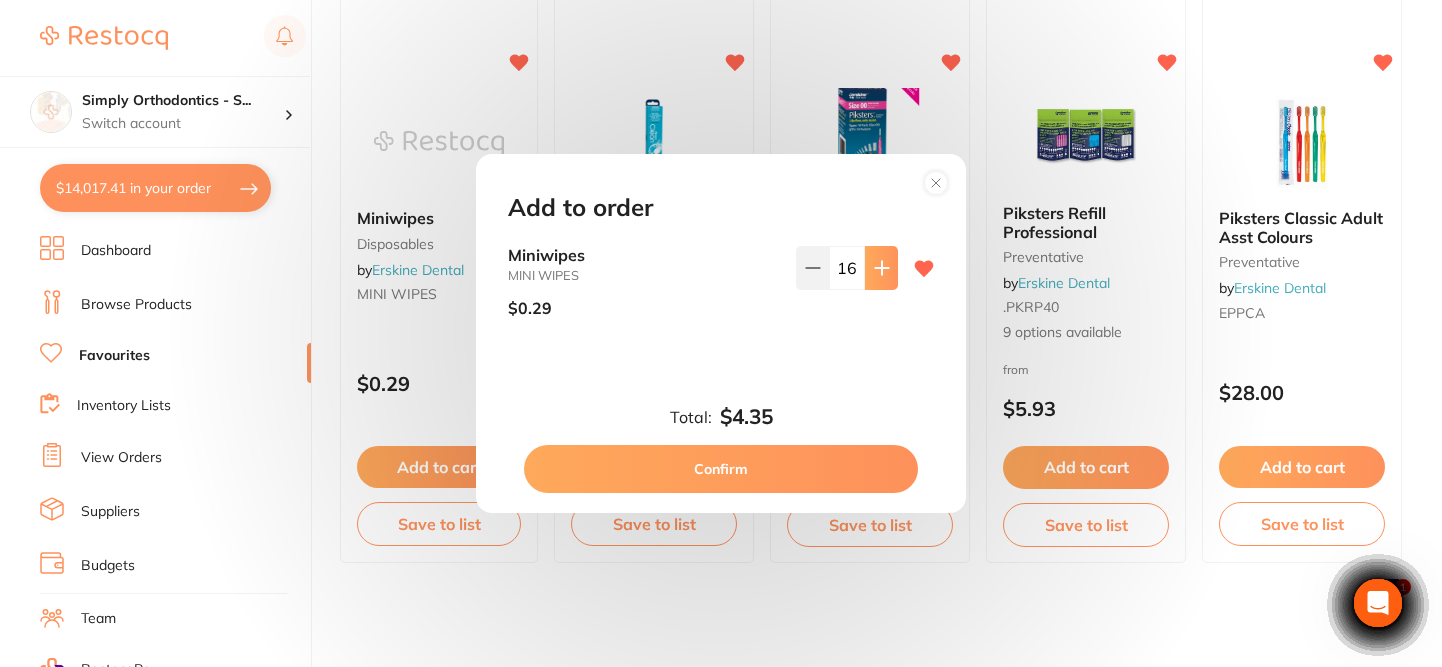 click 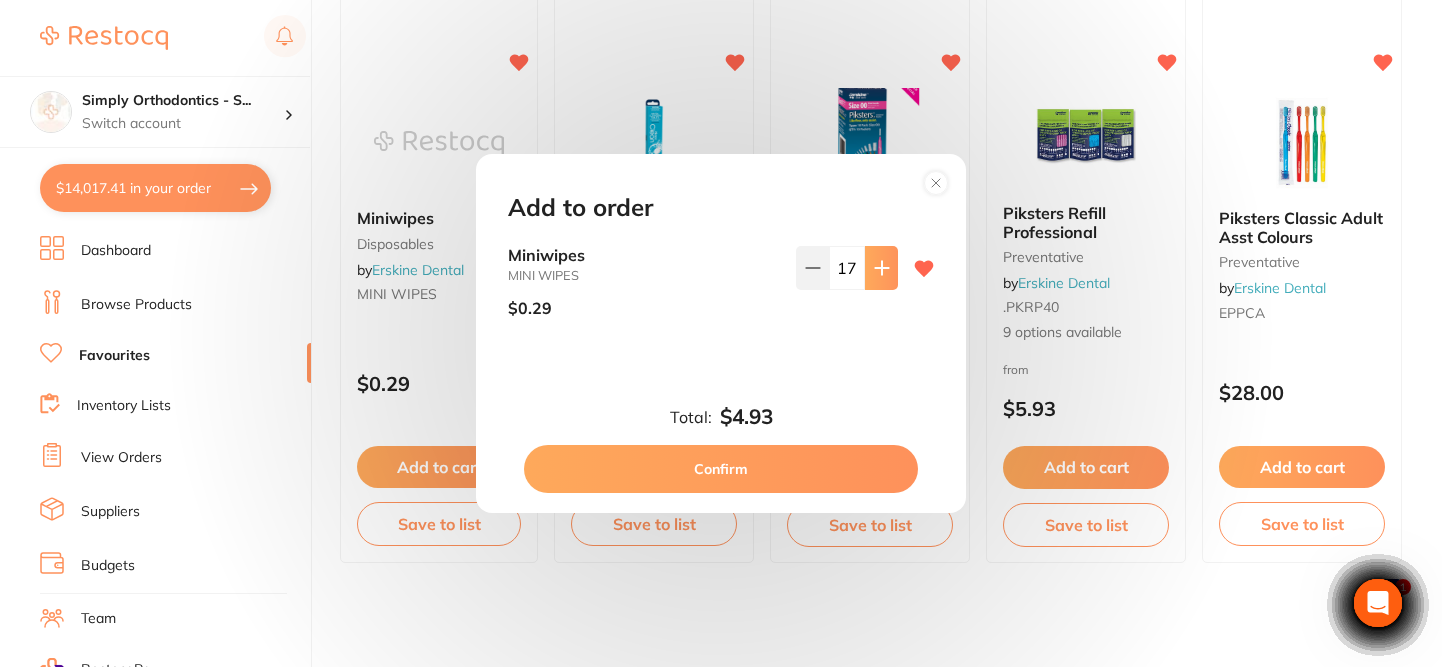 click 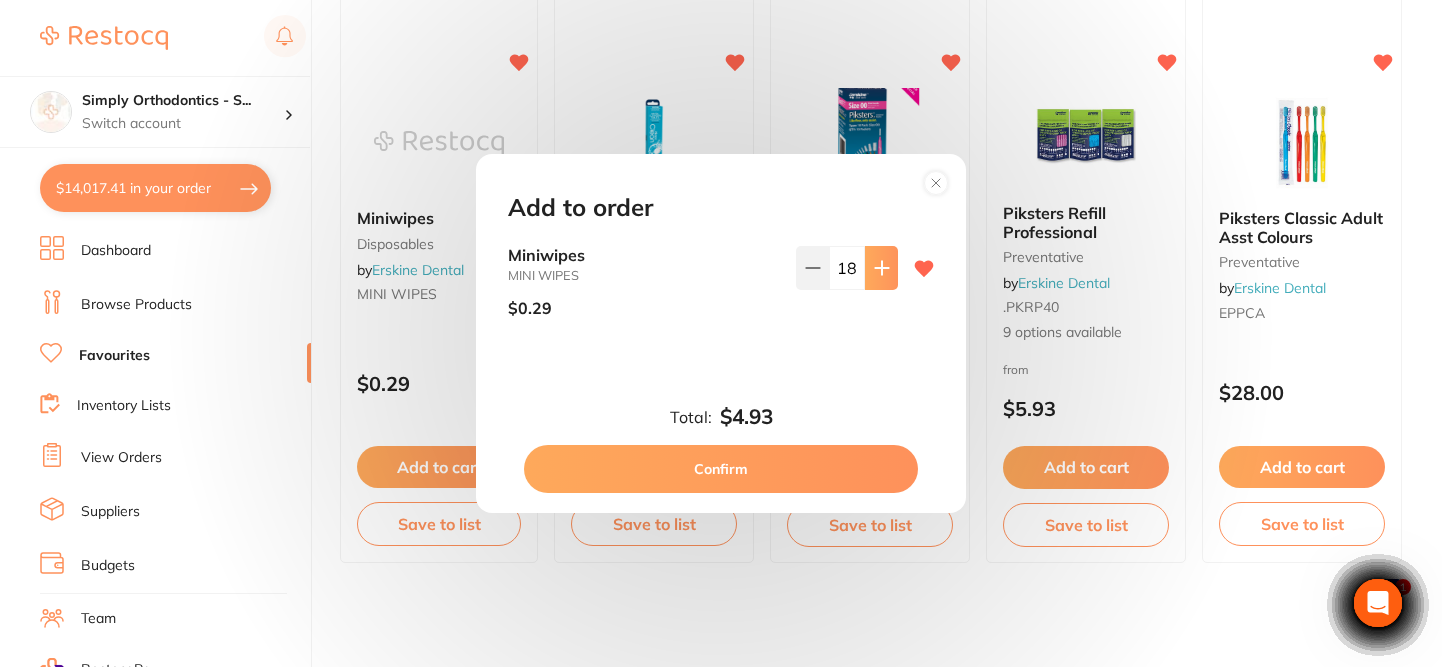 click 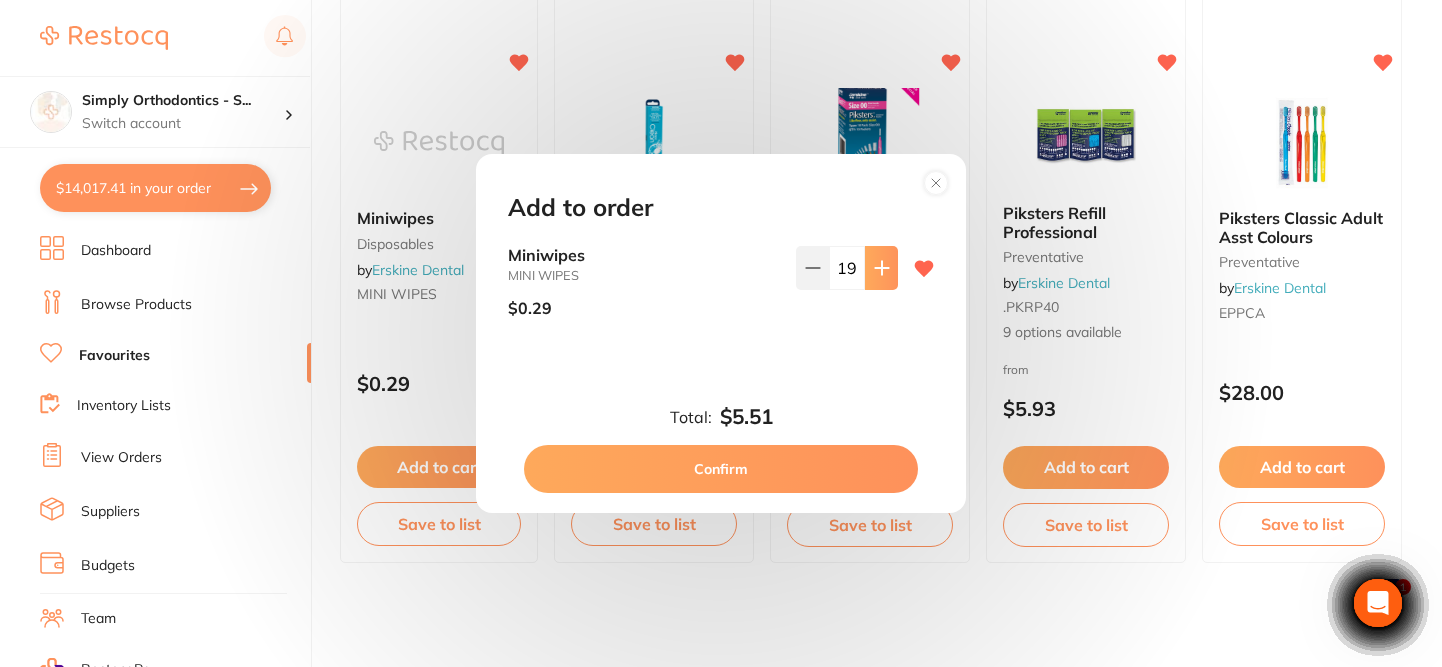 click 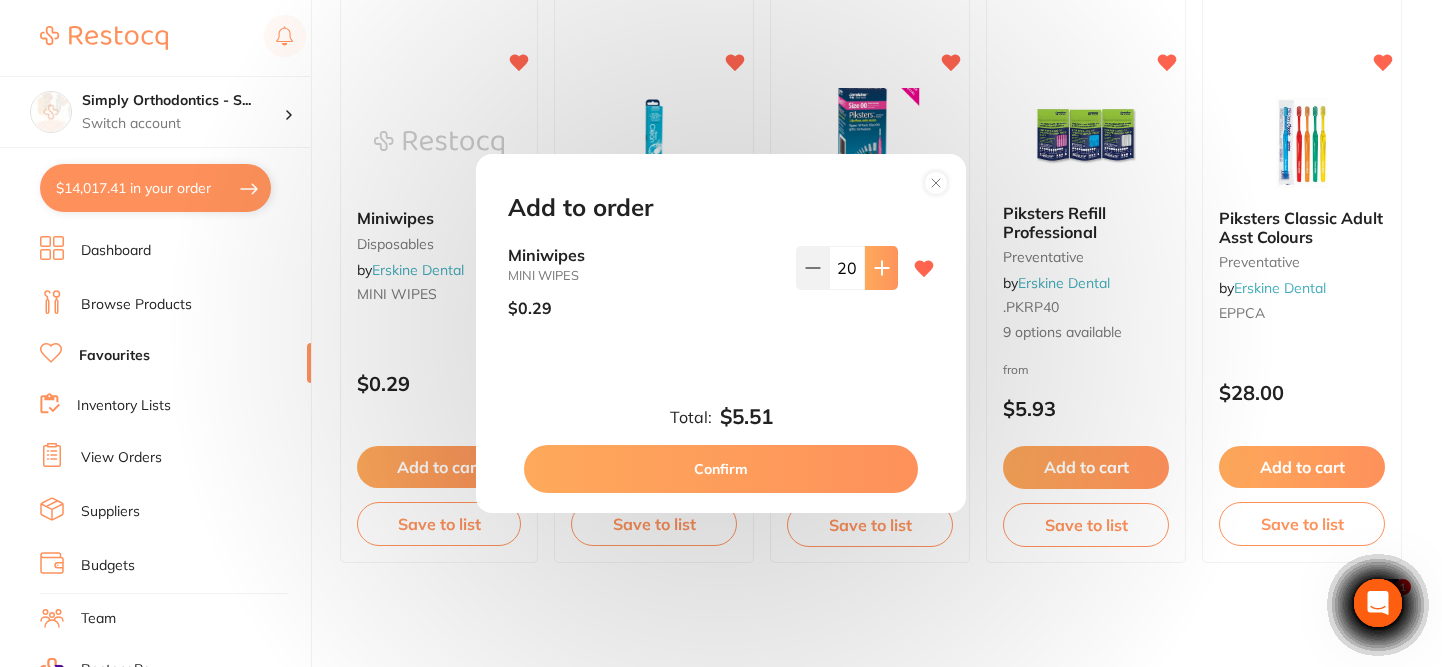 click 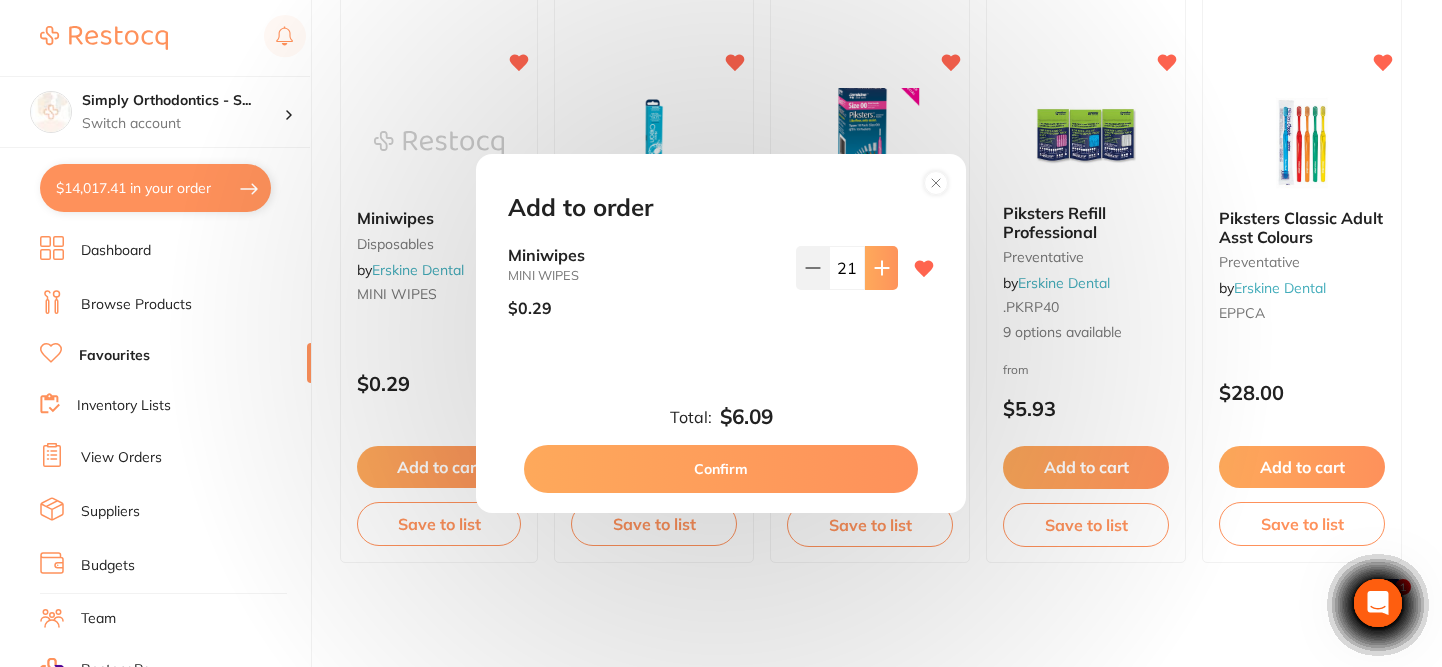 click 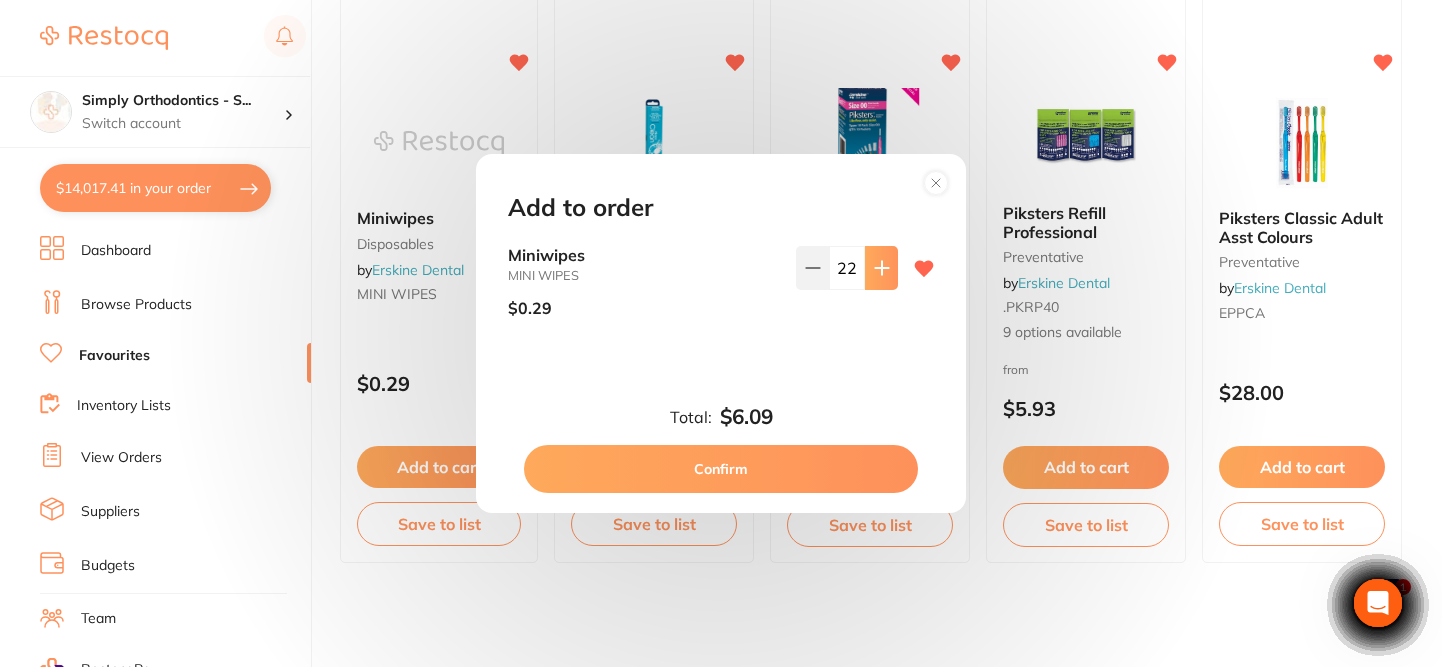 click 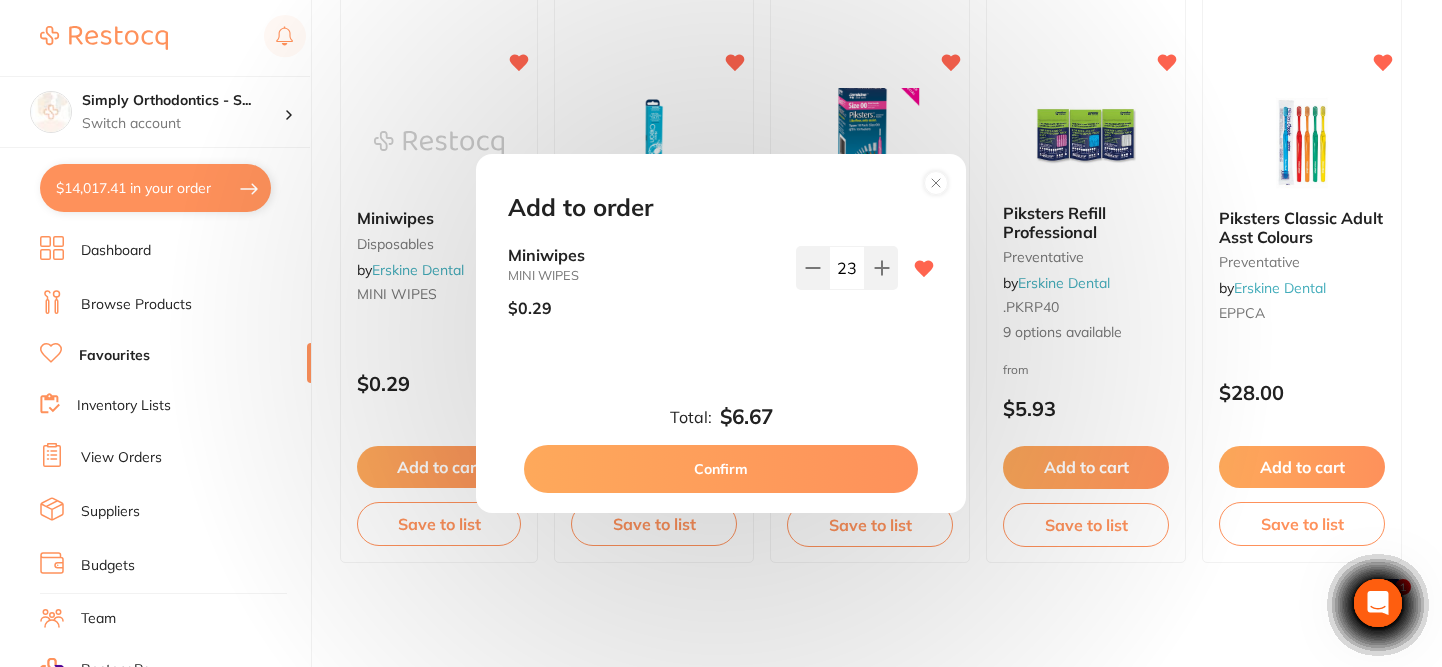 click on "23" at bounding box center [847, 268] 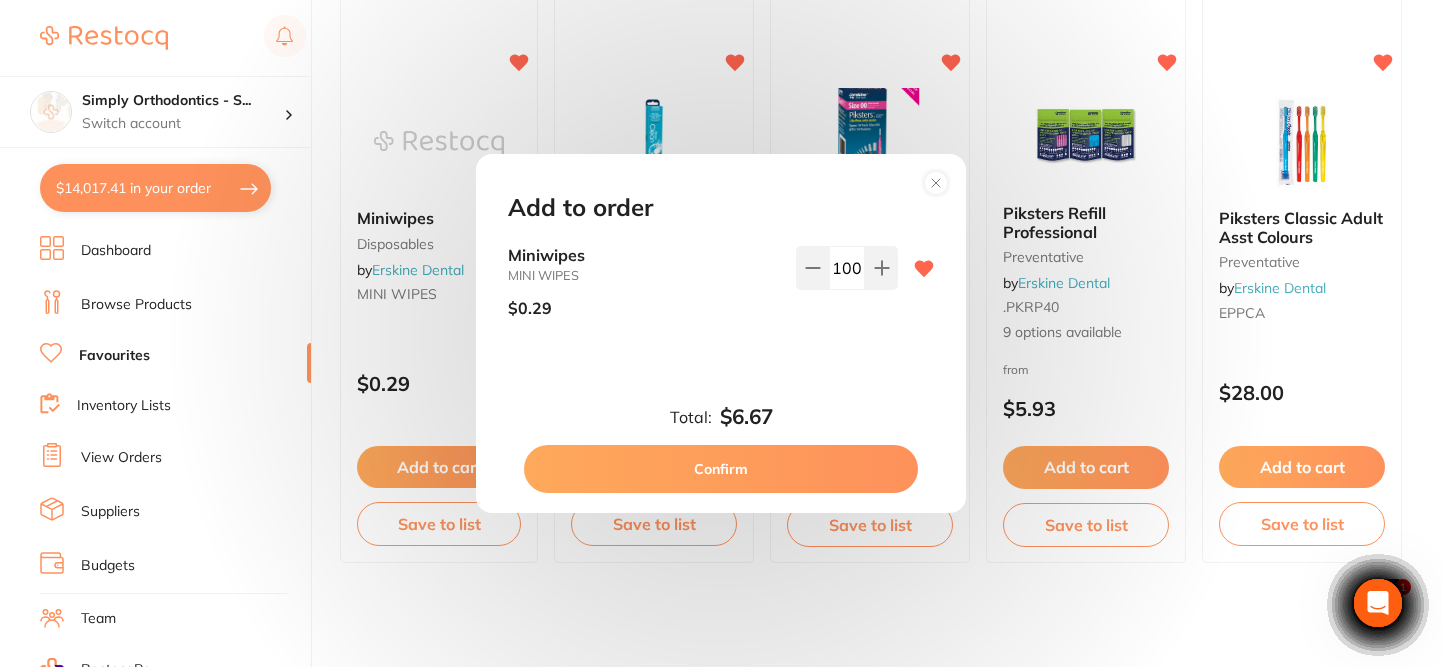 type on "100" 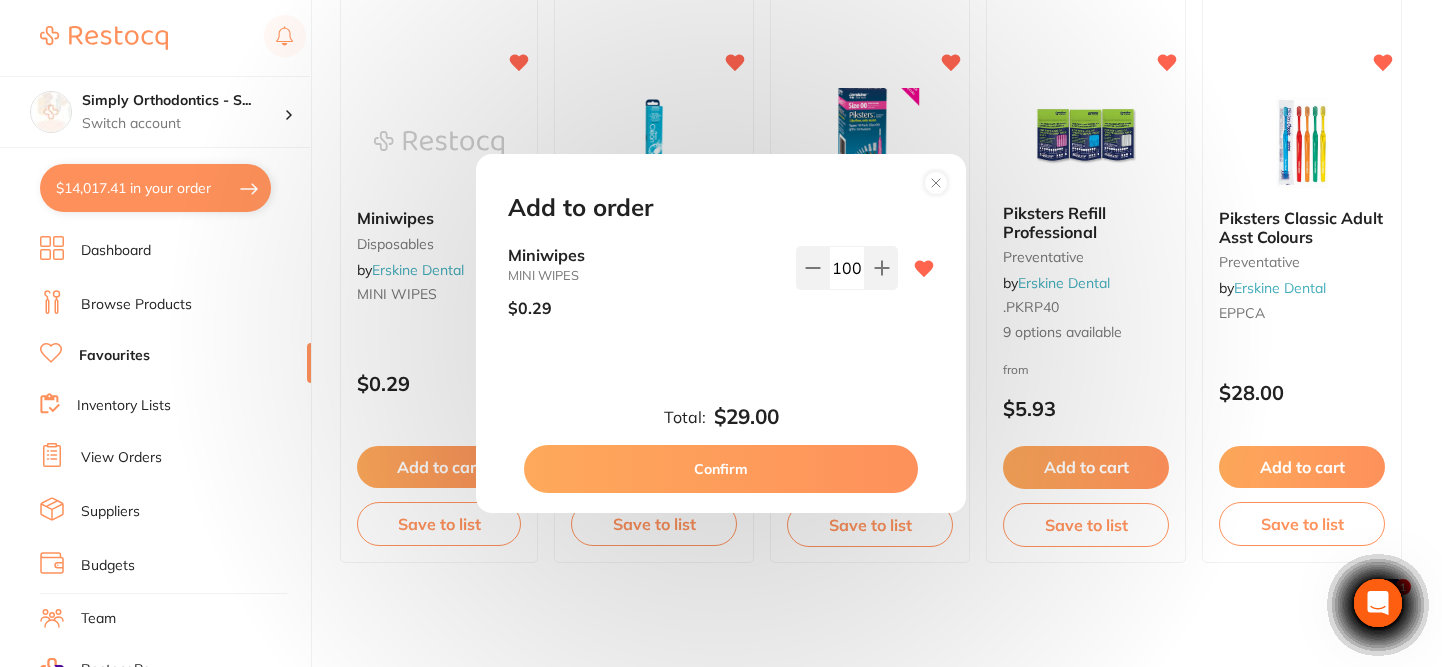click on "Confirm" at bounding box center (721, 469) 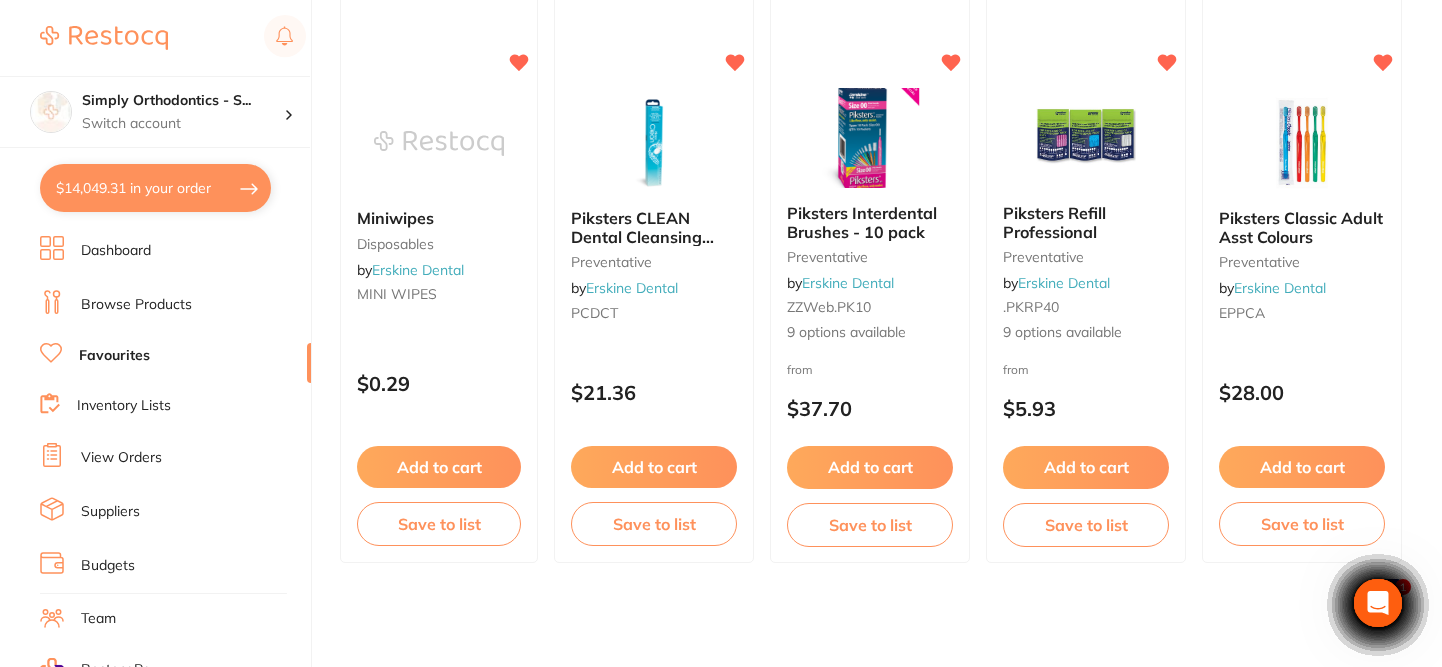 scroll, scrollTop: 0, scrollLeft: 0, axis: both 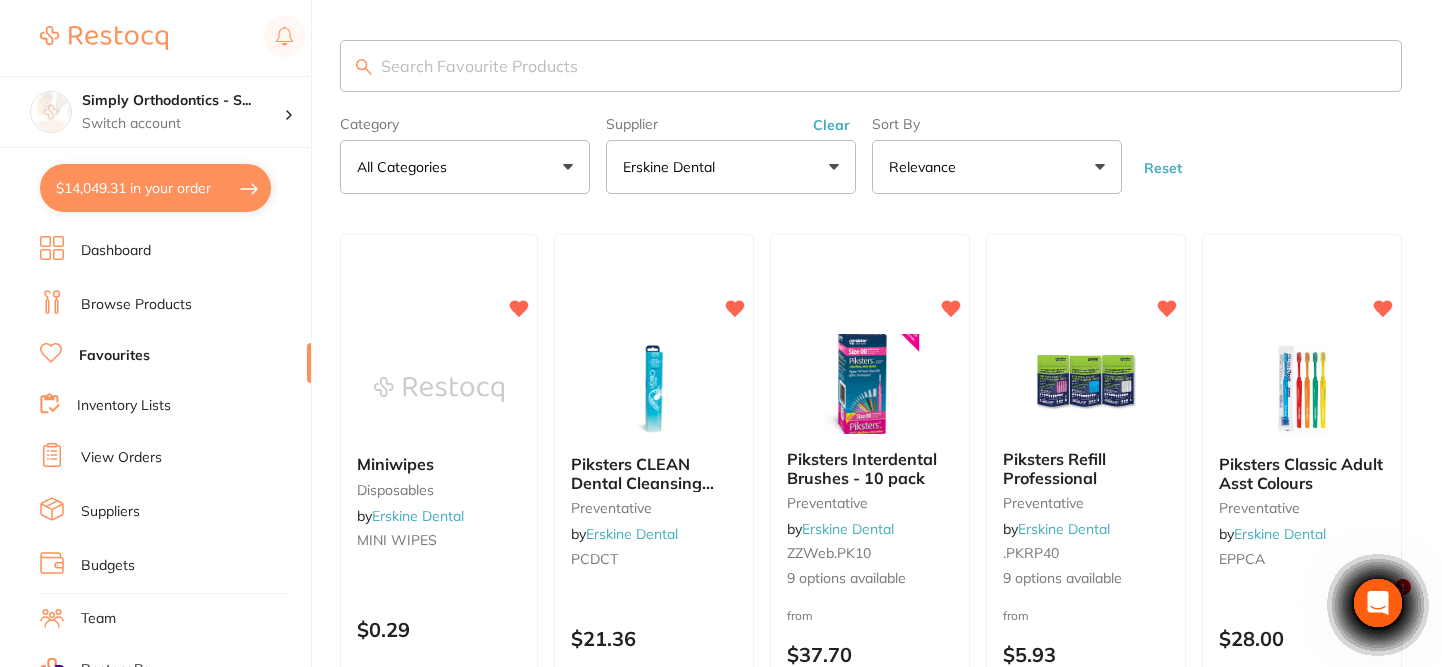 click on "Erskine Dental" at bounding box center (731, 167) 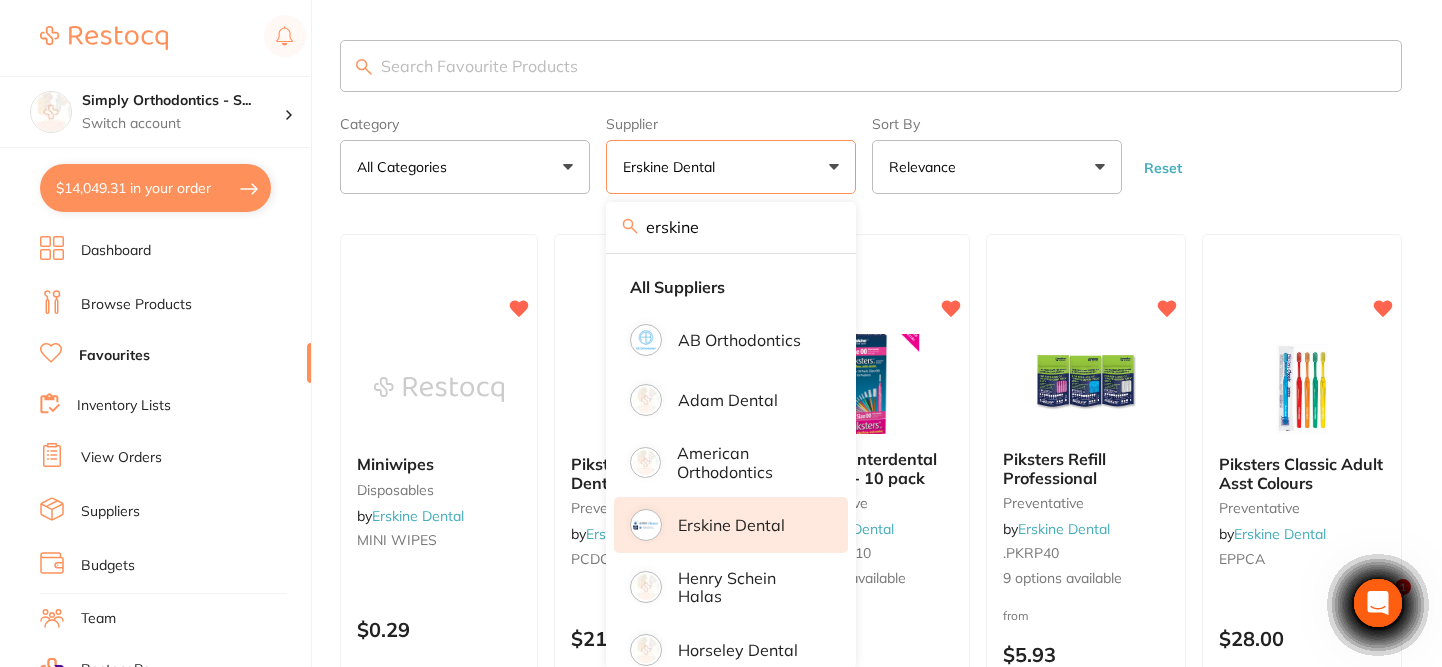 drag, startPoint x: 775, startPoint y: 181, endPoint x: 822, endPoint y: 236, distance: 72.34639 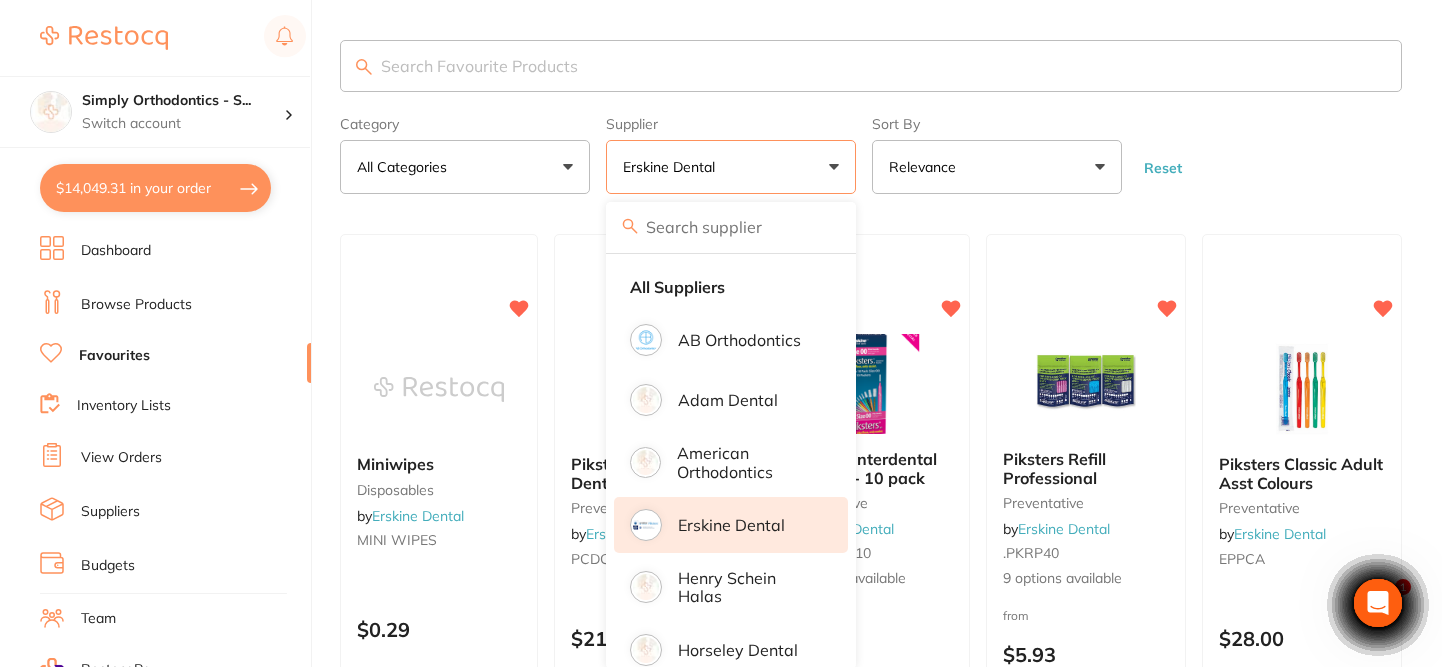 type 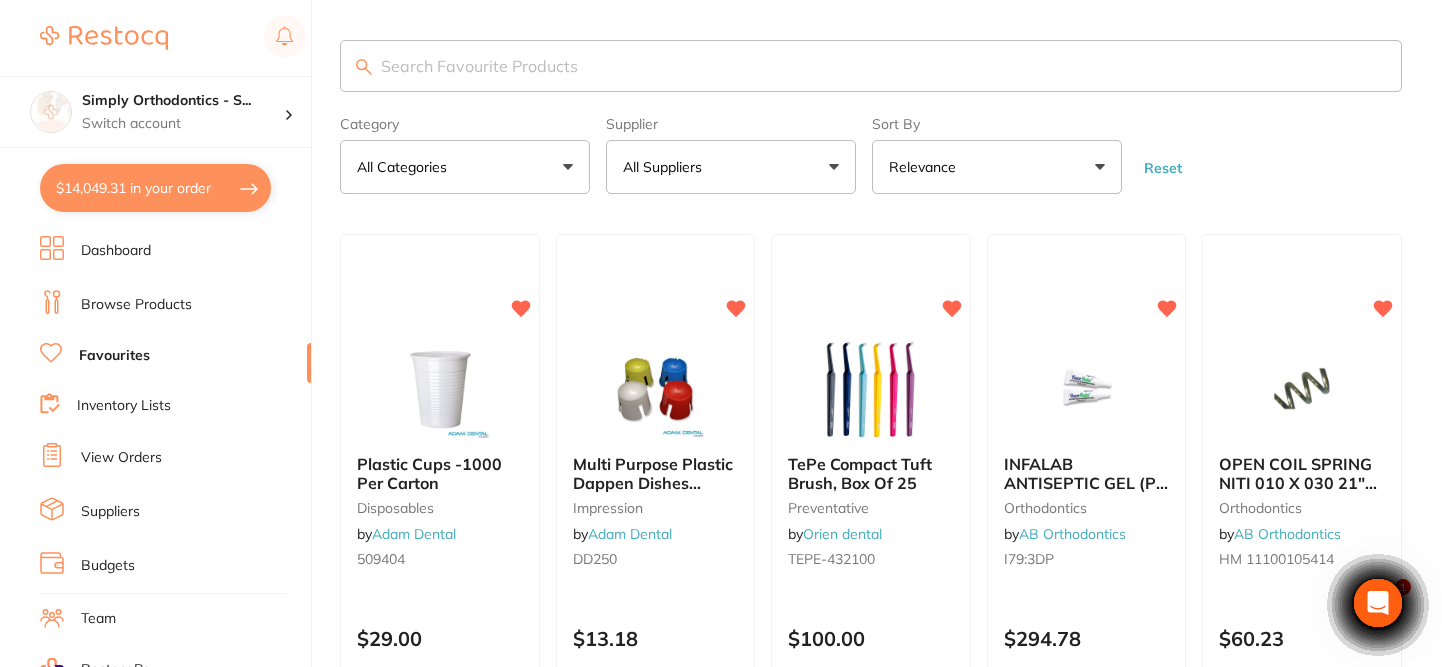 scroll, scrollTop: 0, scrollLeft: 0, axis: both 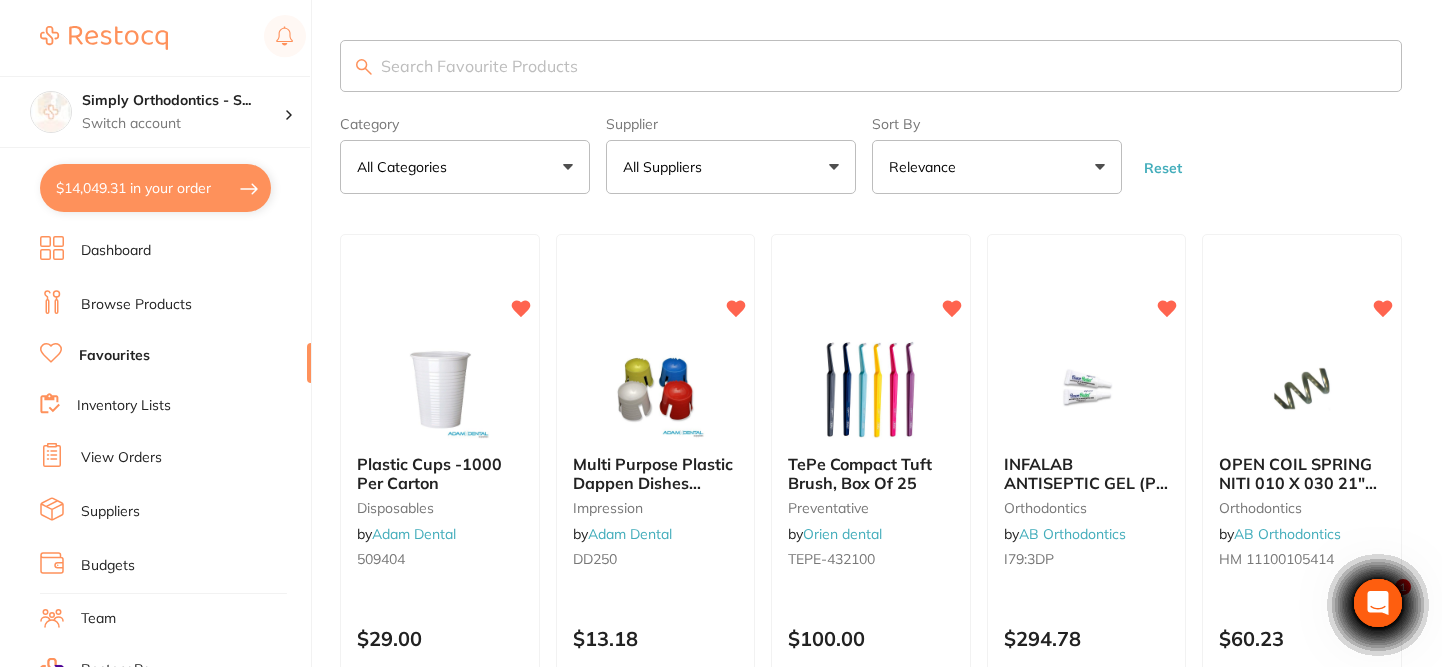 click on "All Suppliers" at bounding box center [731, 167] 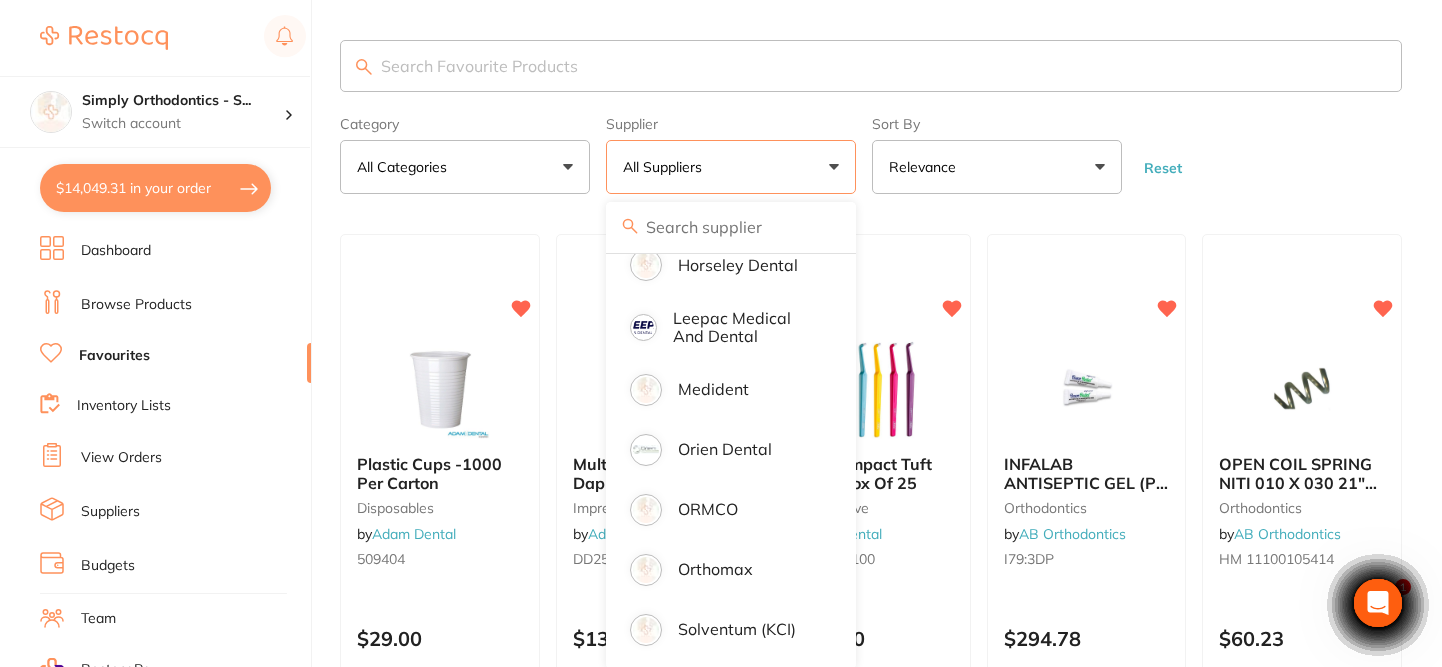 scroll, scrollTop: 391, scrollLeft: 0, axis: vertical 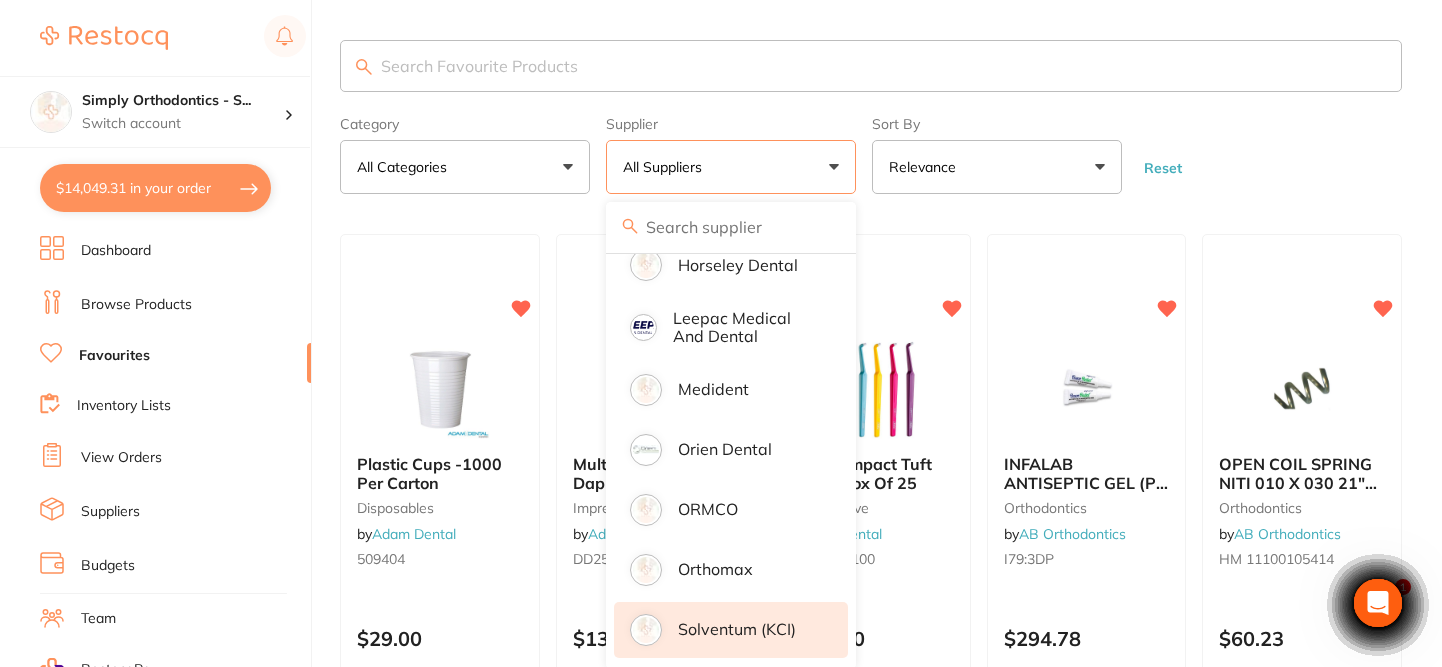 click on "Solventum (KCI)" at bounding box center (731, 630) 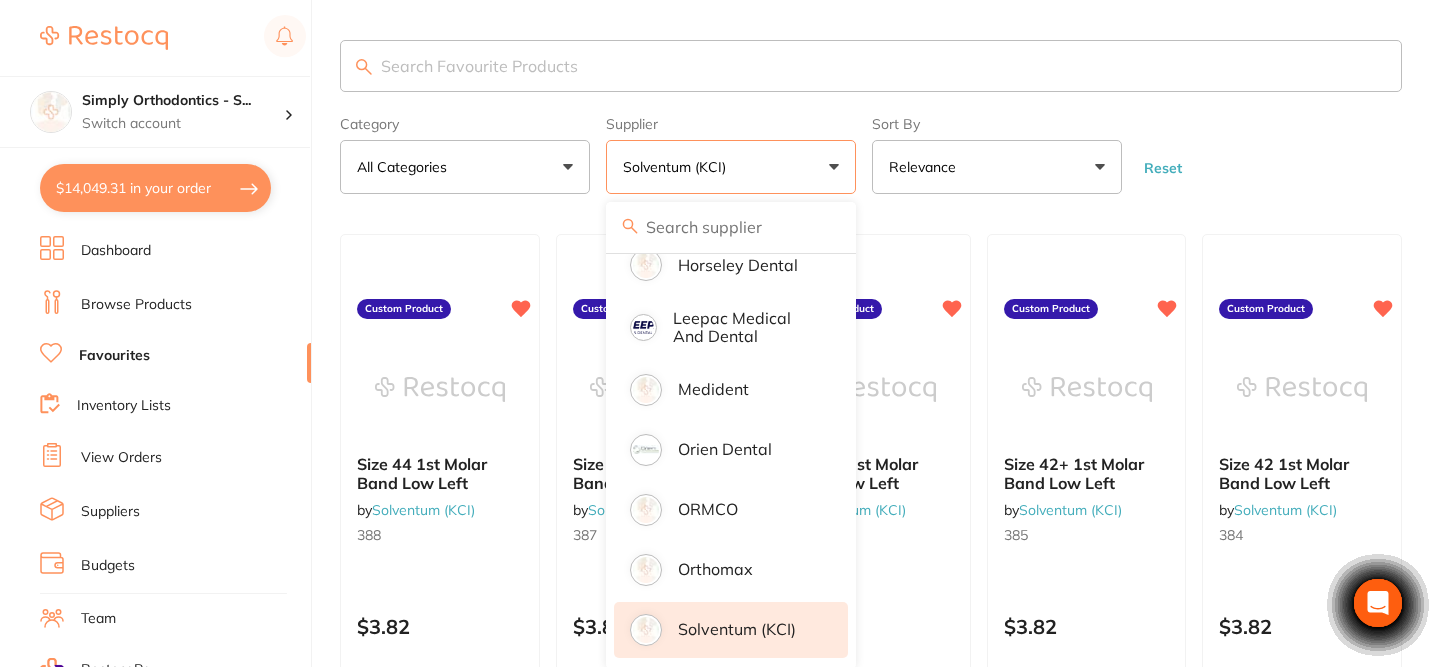 click on "Category All Categories All Categories Clear Category   false    All Categories Category All Categories Supplier Solventum (KCI) All Suppliers AB Orthodontics Adam Dental American Orthodontics Erskine Dental Henry Schein Halas Horseley Dental Leepac Medical and Dental Medident Orien dental ORMCO Orthomax Solventum (KCI) Clear Supplier   true    Solventum (KCI) Supplier All Suppliers AB Orthodontics Adam Dental American Orthodontics Erskine Dental Henry Schein Halas Horseley Dental Leepac Medical and Dental Medident Orien dental ORMCO Orthomax Solventum (KCI) Sort By Relevance Highest Price Lowest Price On Sale Relevance Clear Sort By   false    Relevance Sort By Highest Price Lowest Price On Sale Relevance Reset" at bounding box center [871, 151] 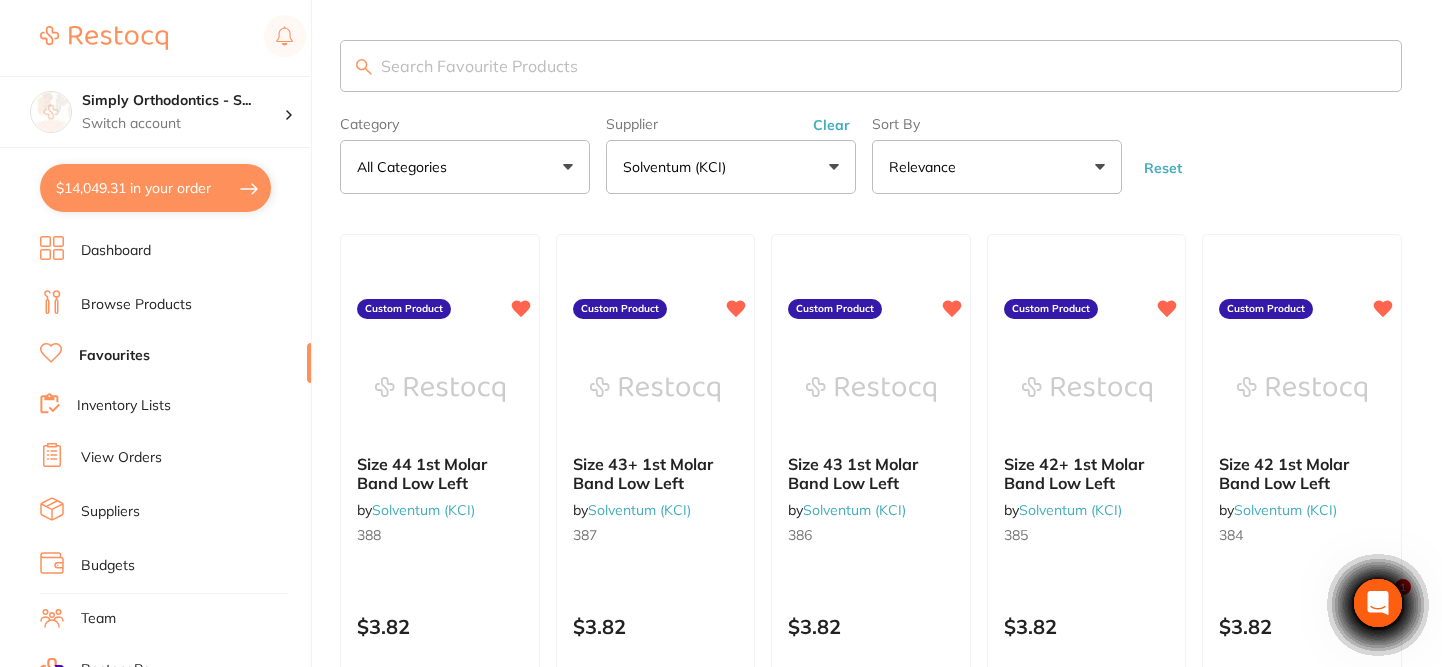 scroll, scrollTop: 0, scrollLeft: 0, axis: both 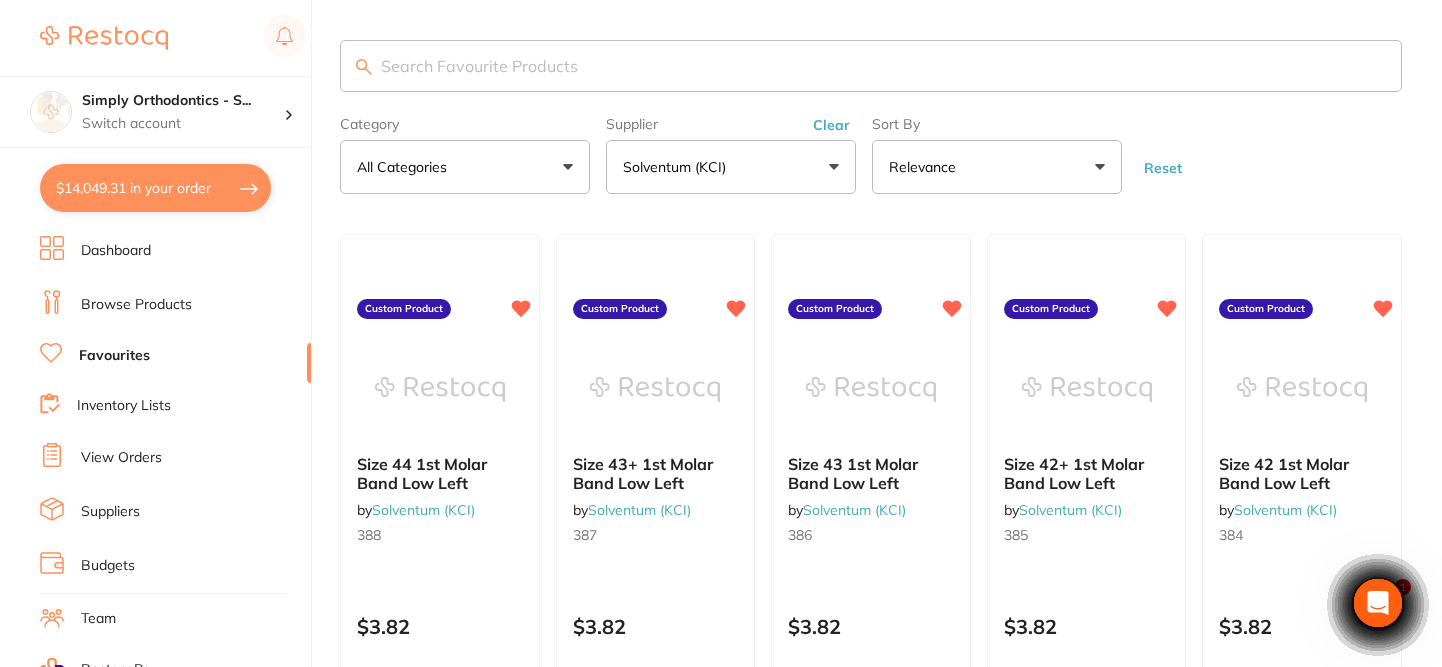click at bounding box center [871, 66] 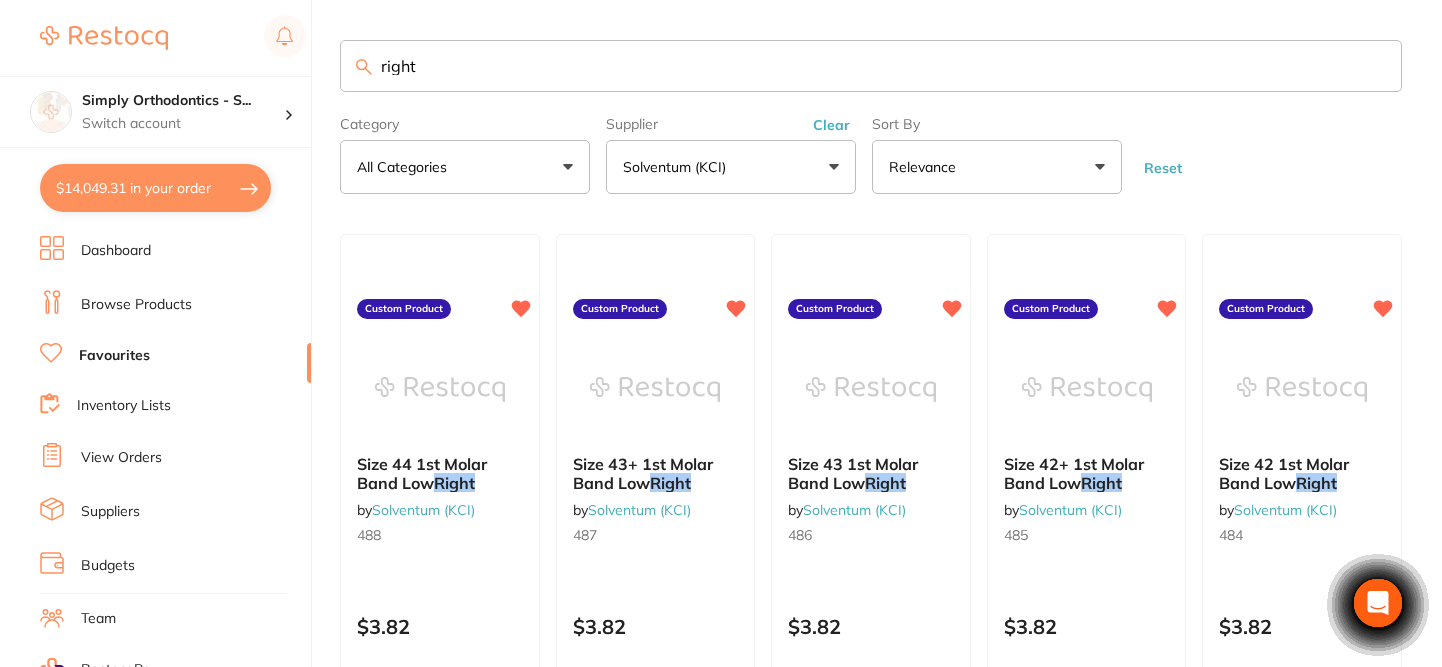 click on "right" at bounding box center (871, 66) 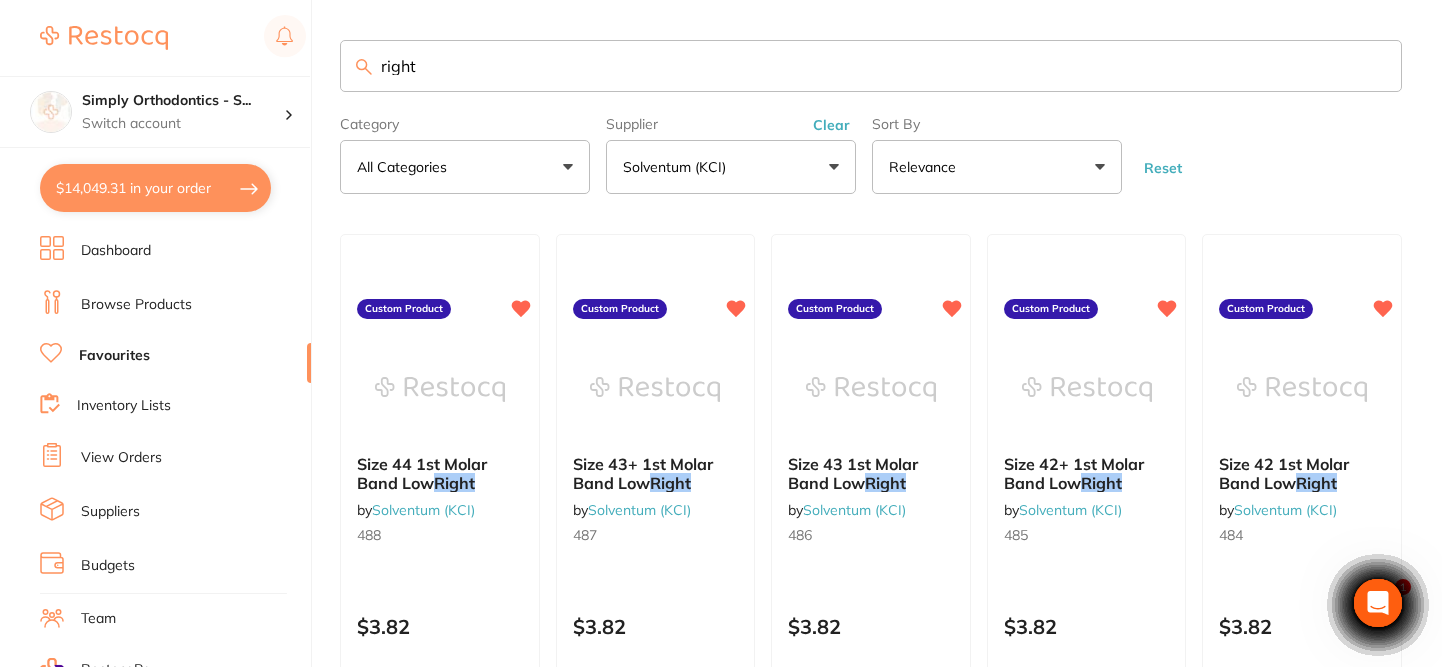 scroll, scrollTop: 0, scrollLeft: 0, axis: both 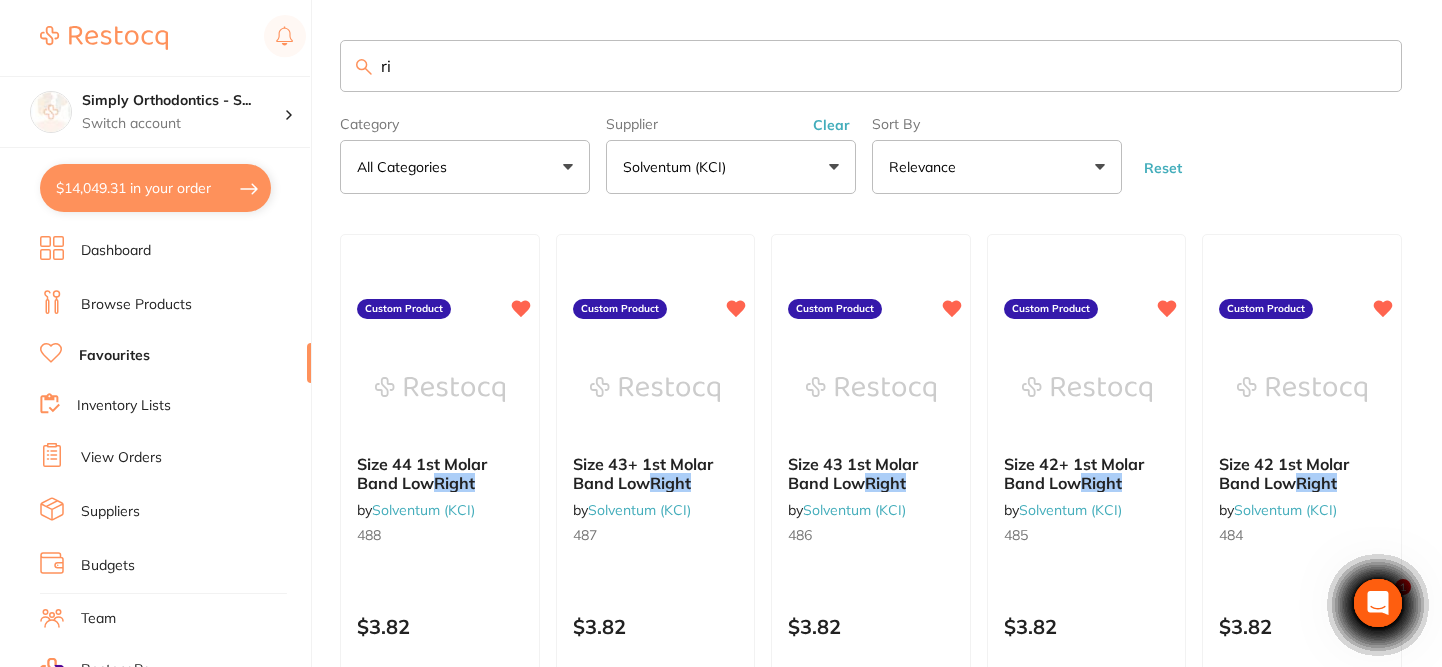 type on "r" 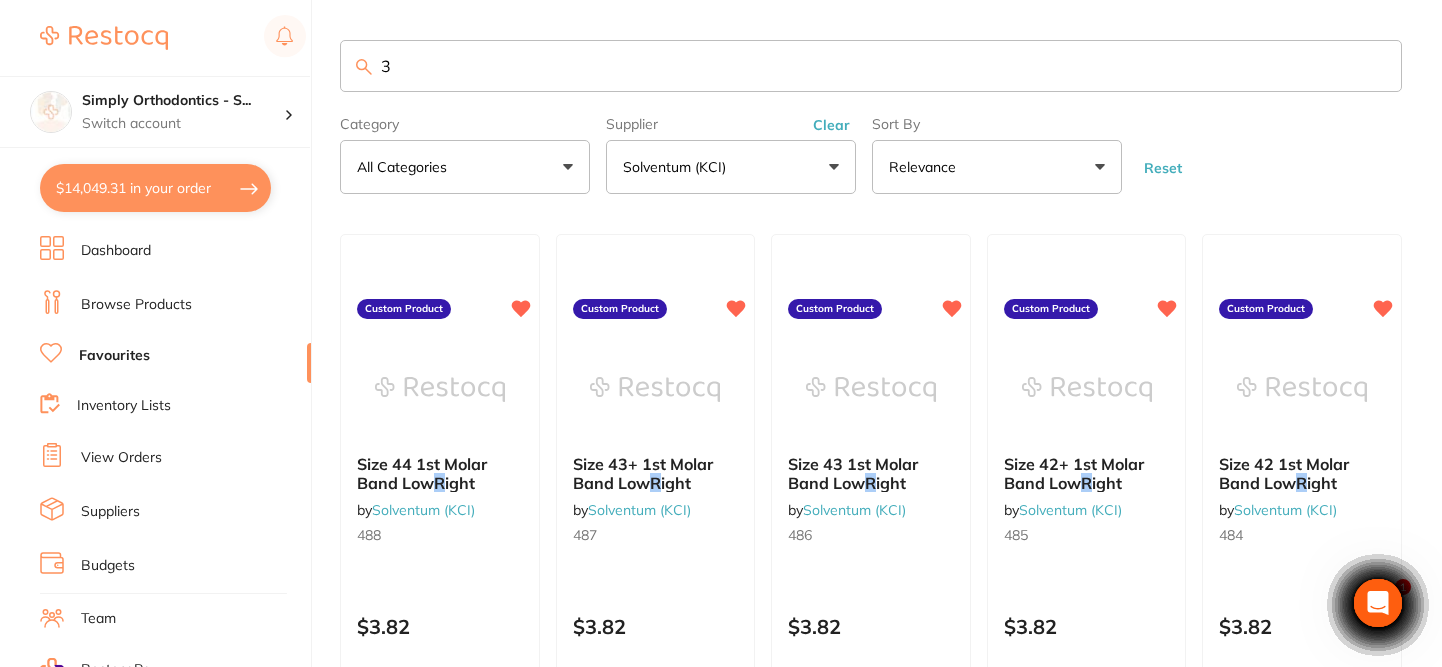 scroll, scrollTop: 0, scrollLeft: 0, axis: both 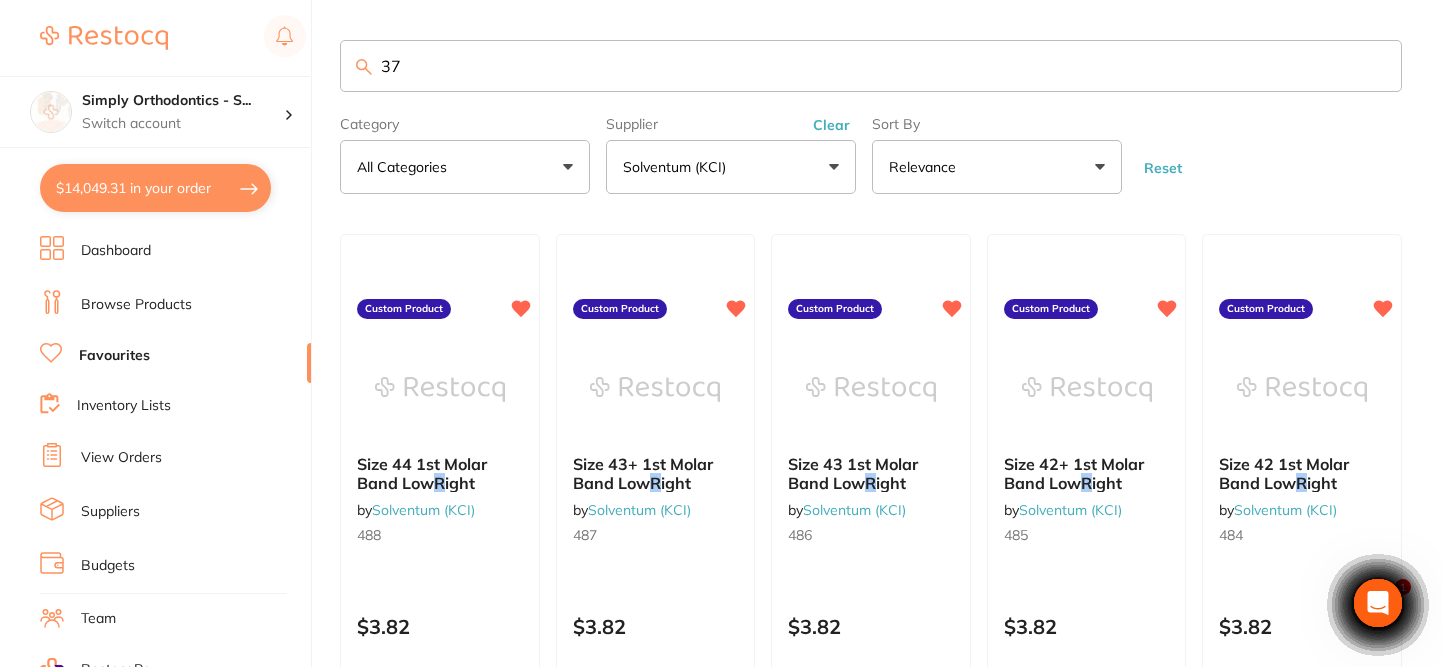 type on "37" 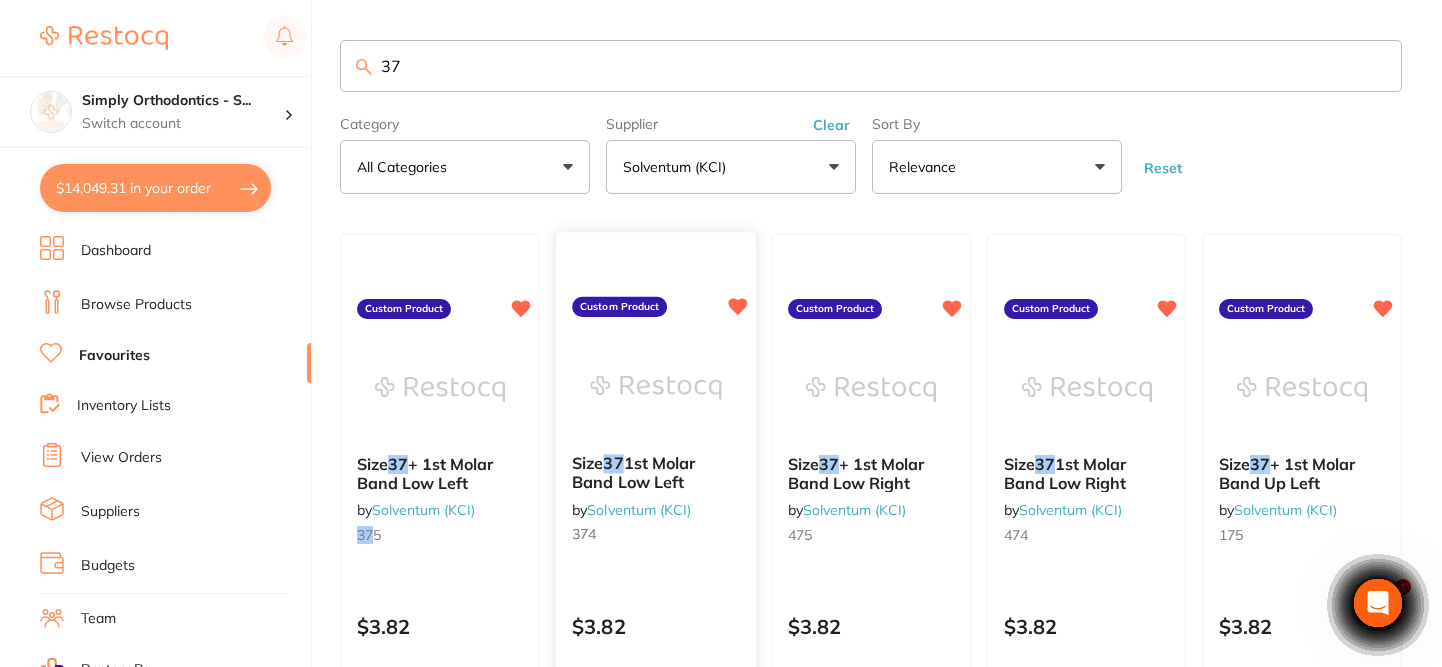 scroll, scrollTop: 0, scrollLeft: 0, axis: both 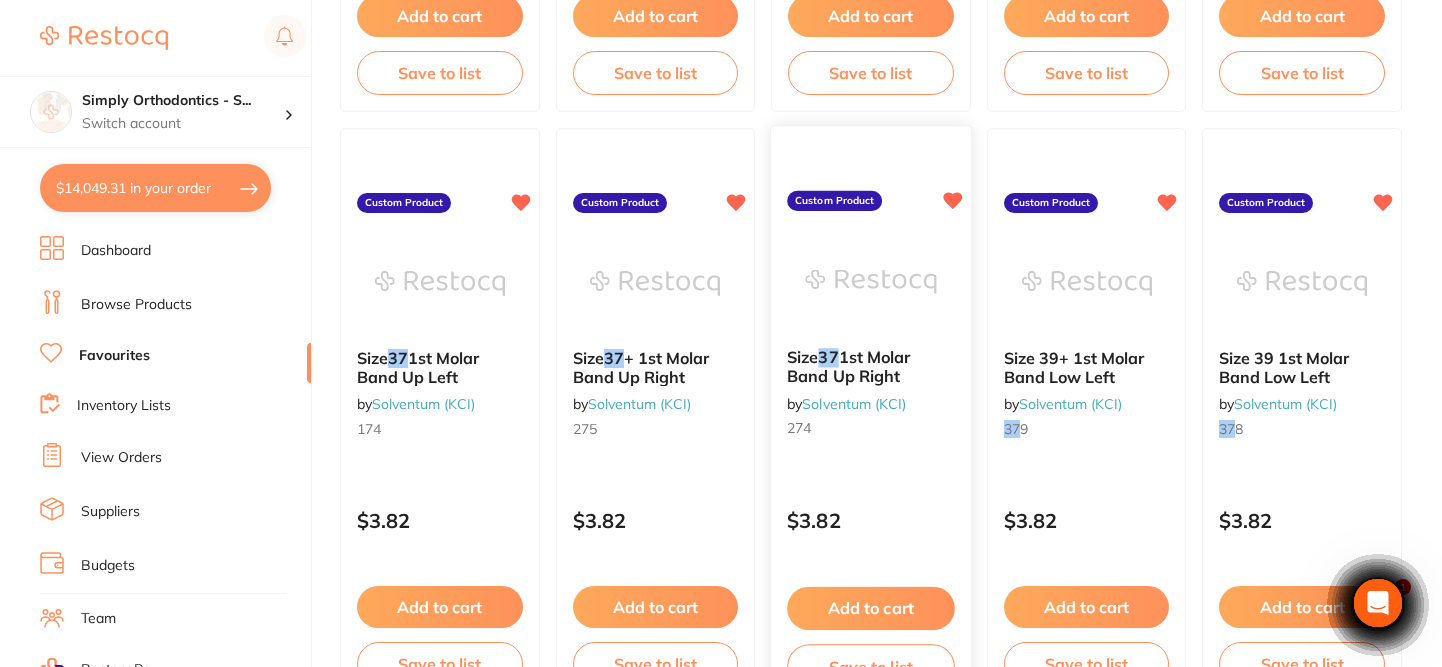 click on "Add to cart" at bounding box center (870, 608) 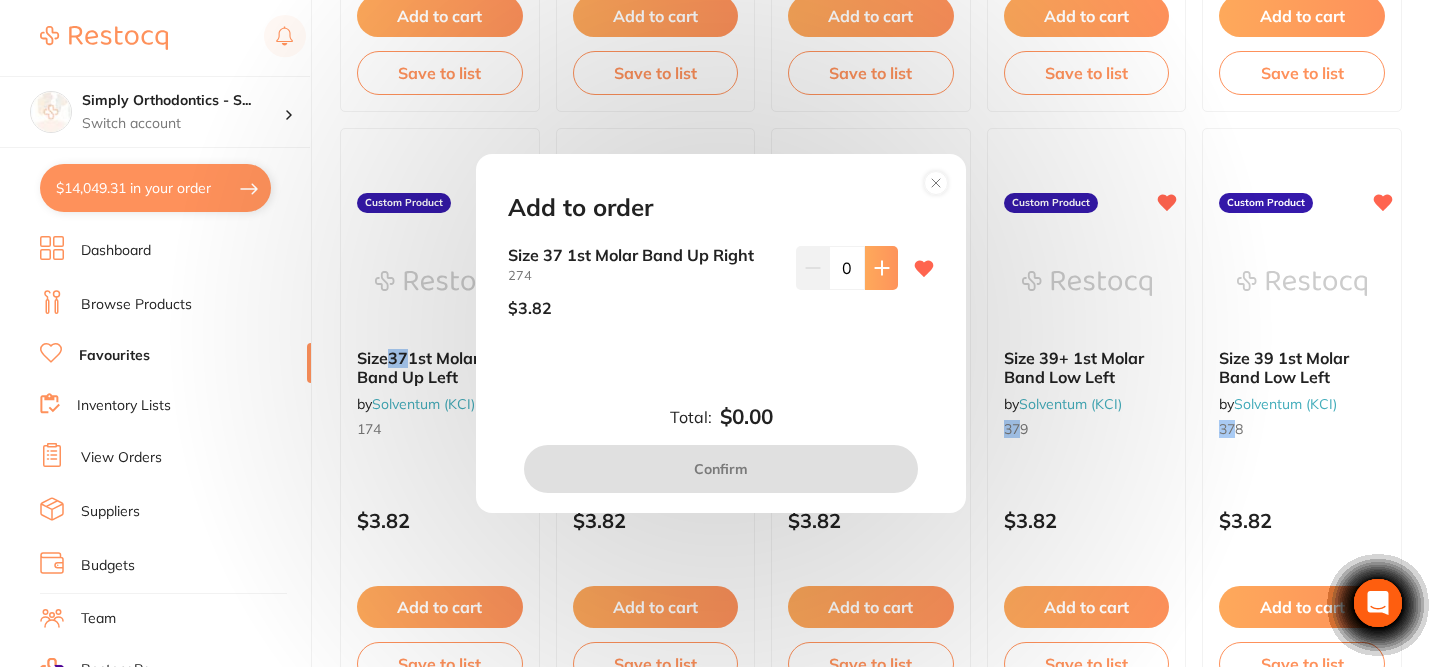 click 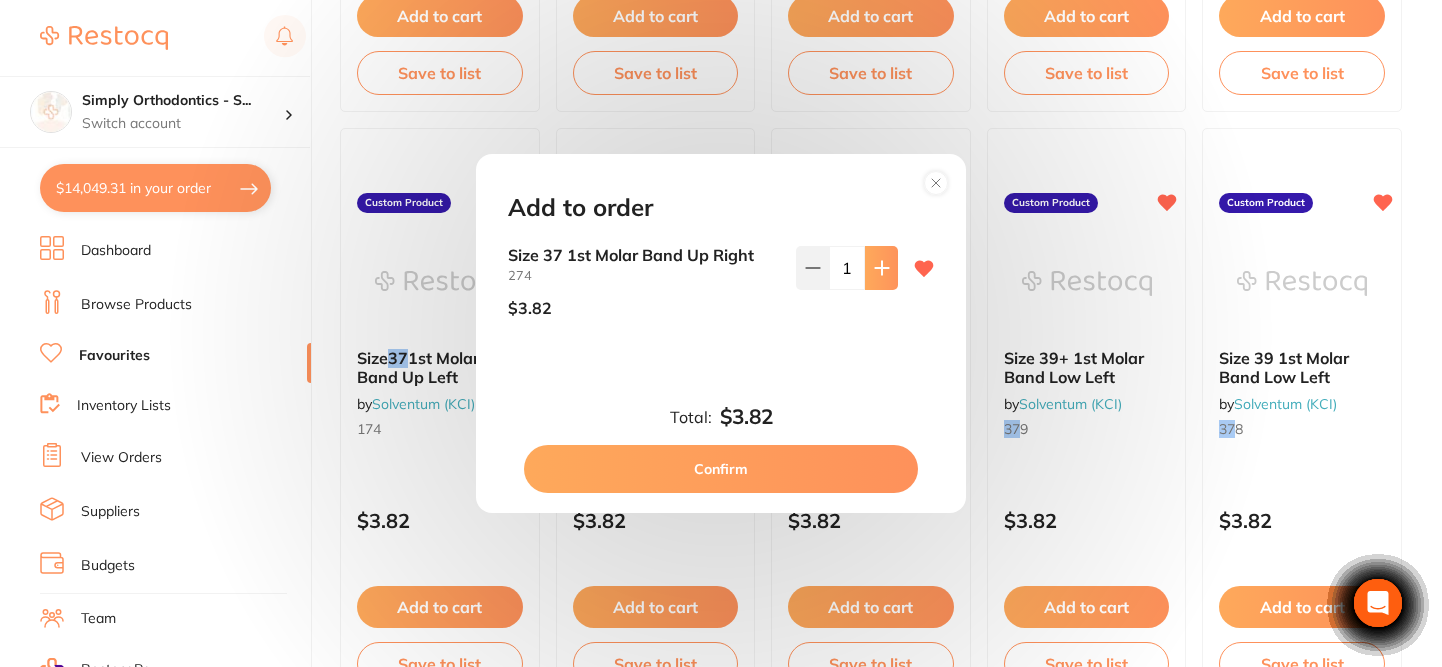 click at bounding box center (881, 268) 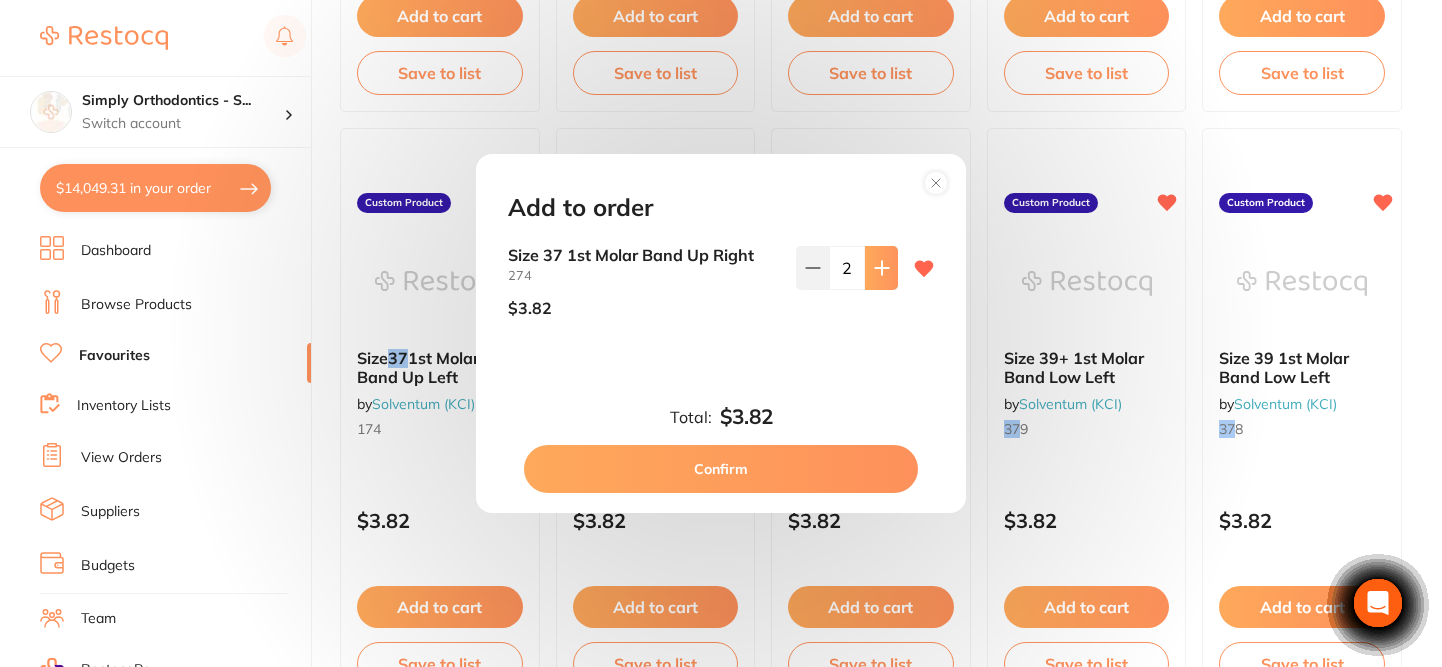 click at bounding box center [881, 268] 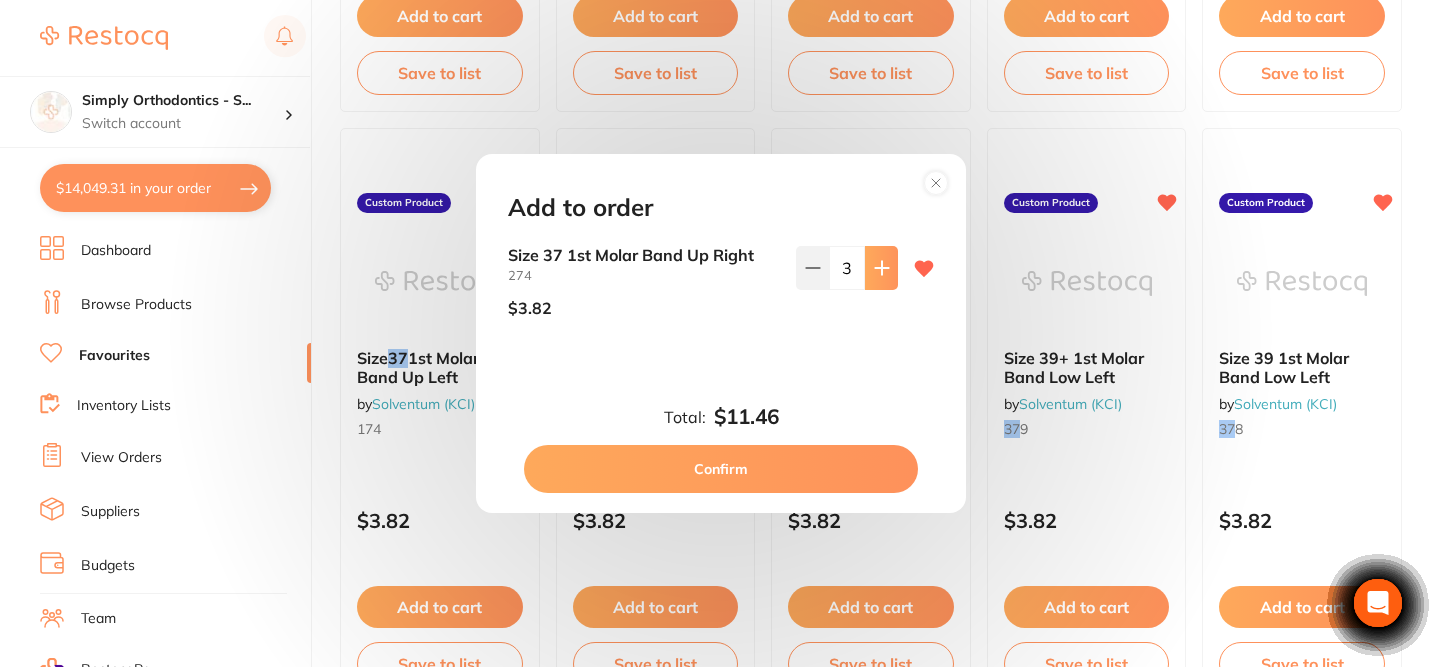 click at bounding box center (881, 268) 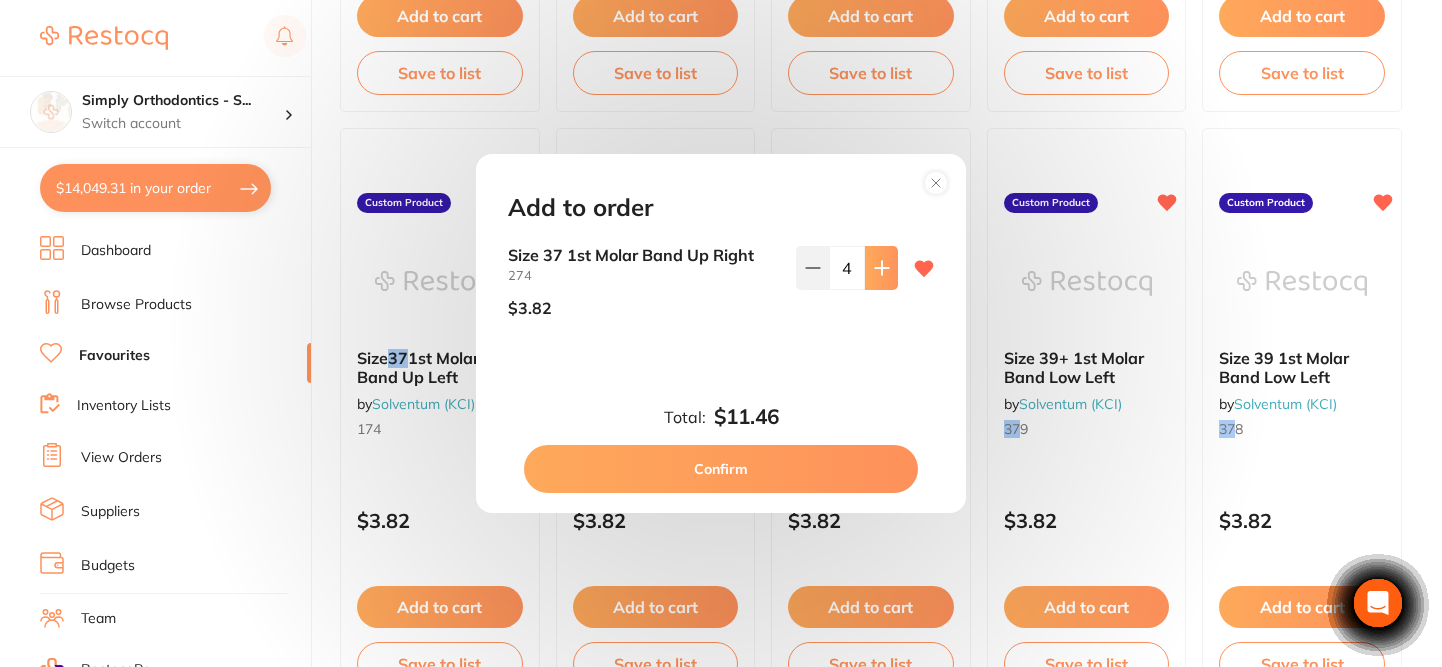 click at bounding box center [881, 268] 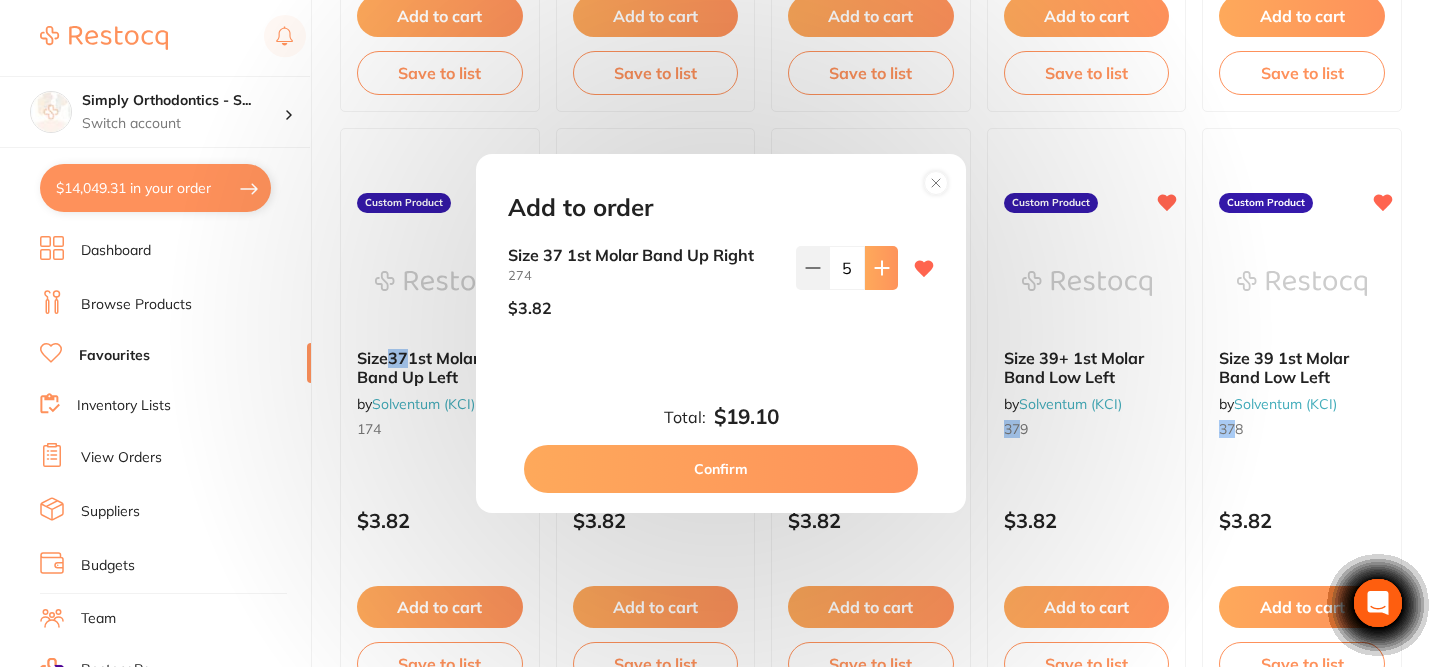 click at bounding box center (881, 268) 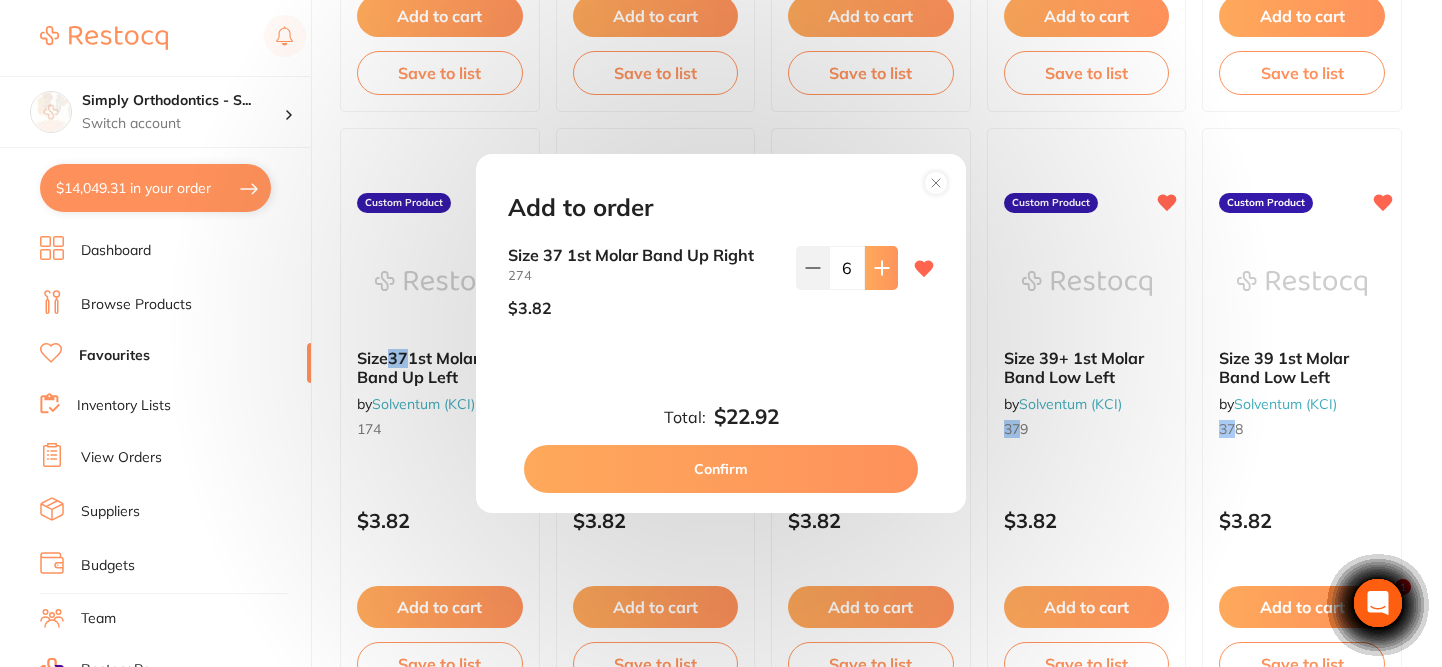 click at bounding box center [881, 268] 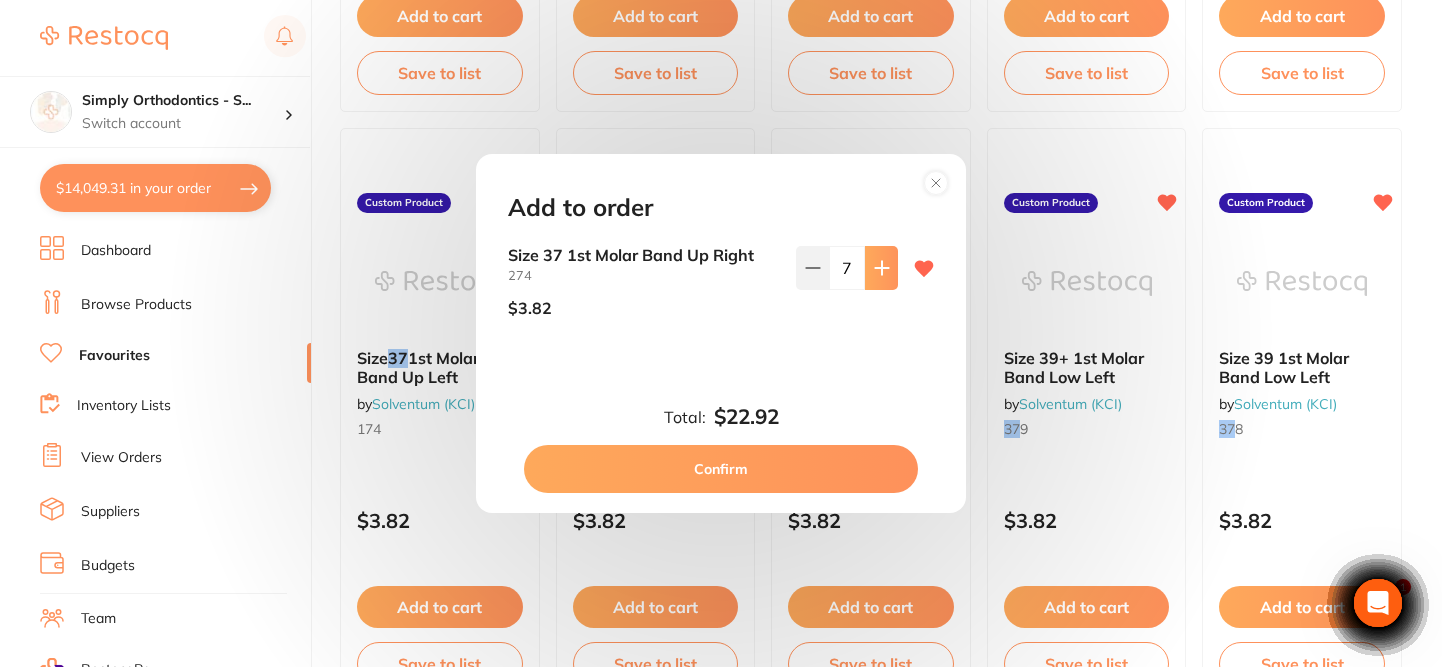 scroll, scrollTop: 0, scrollLeft: 0, axis: both 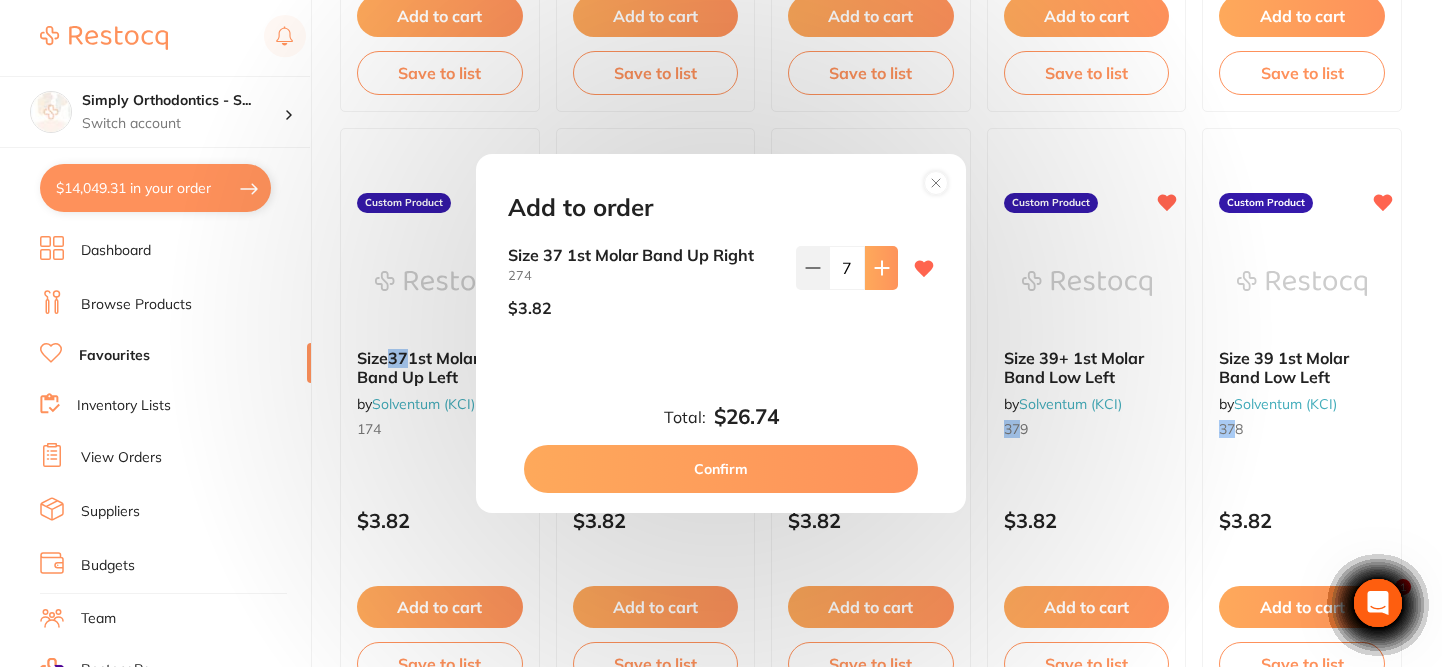 click at bounding box center (881, 268) 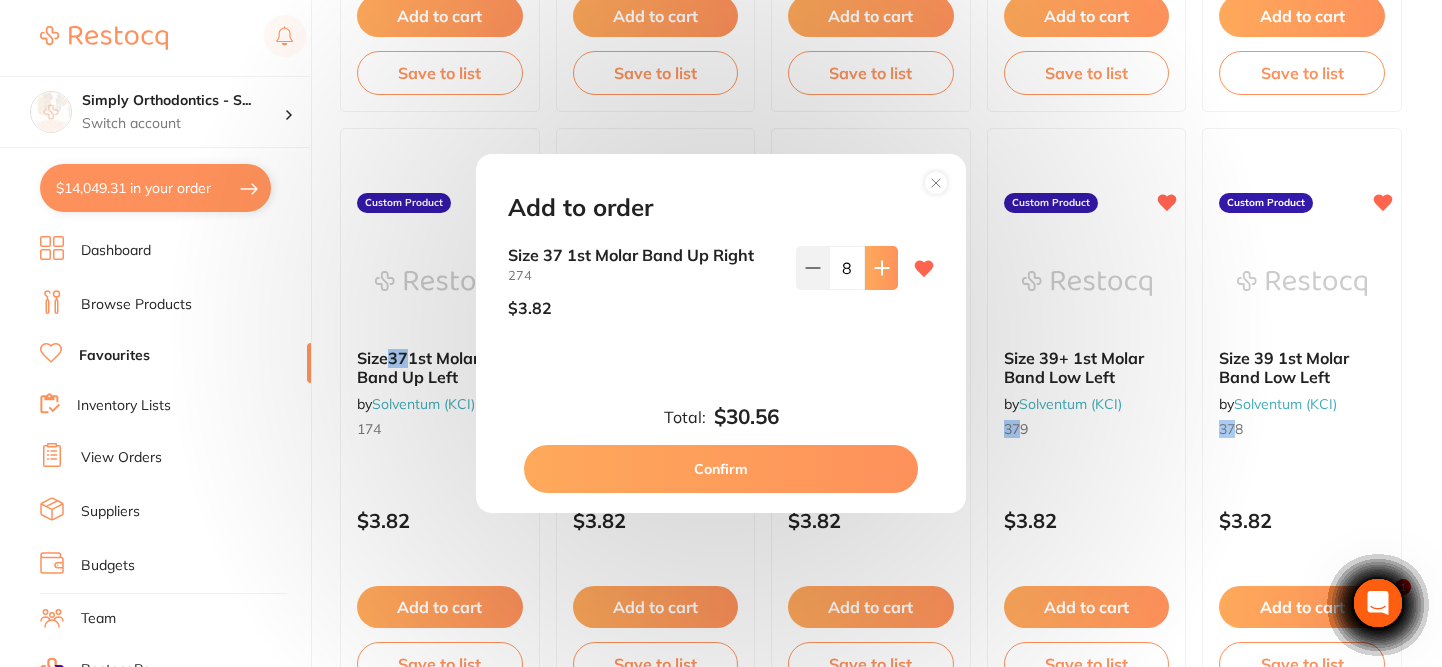 click at bounding box center (881, 268) 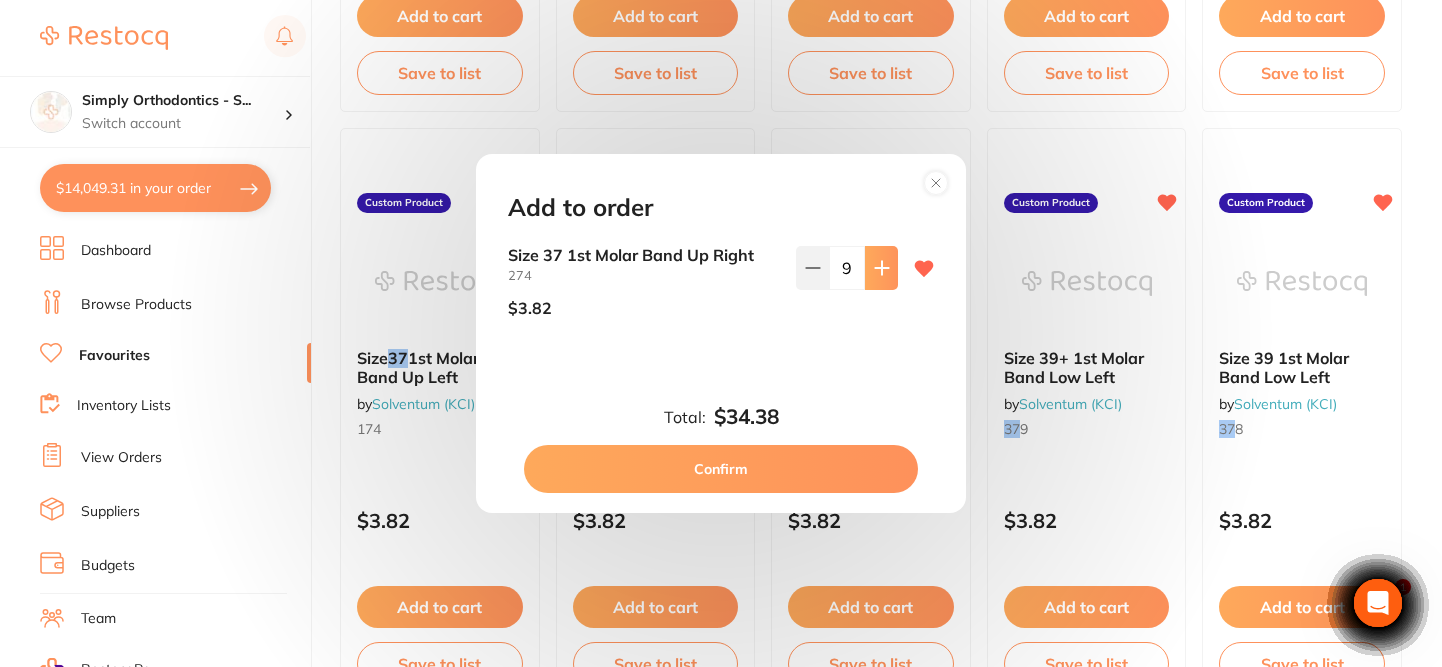click at bounding box center (881, 268) 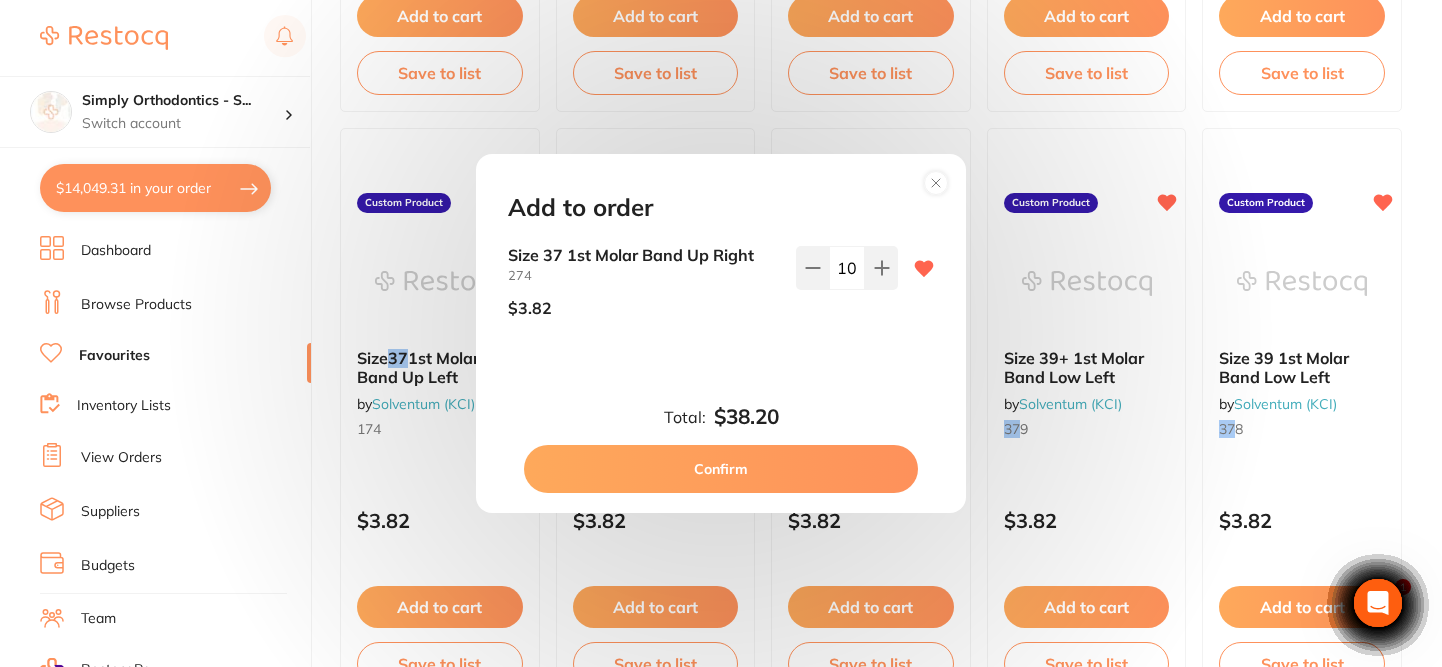 click on "Confirm" at bounding box center (721, 469) 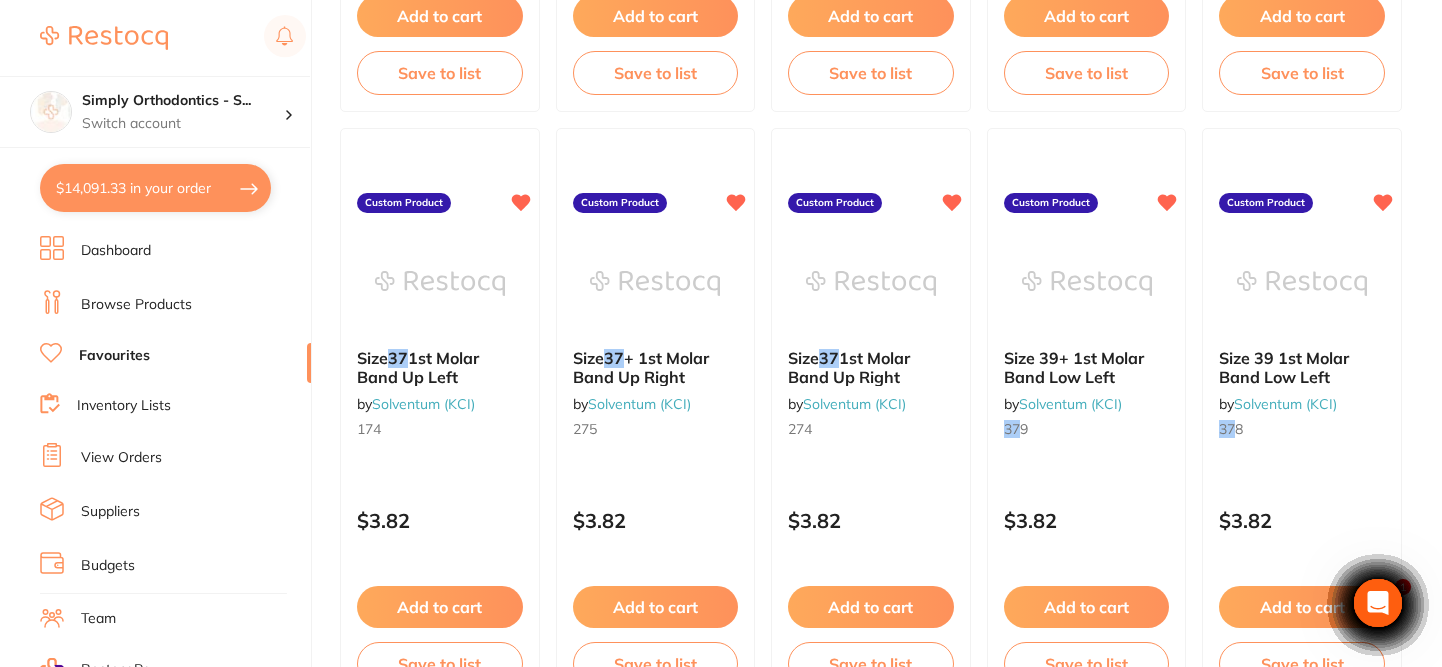scroll, scrollTop: 0, scrollLeft: 0, axis: both 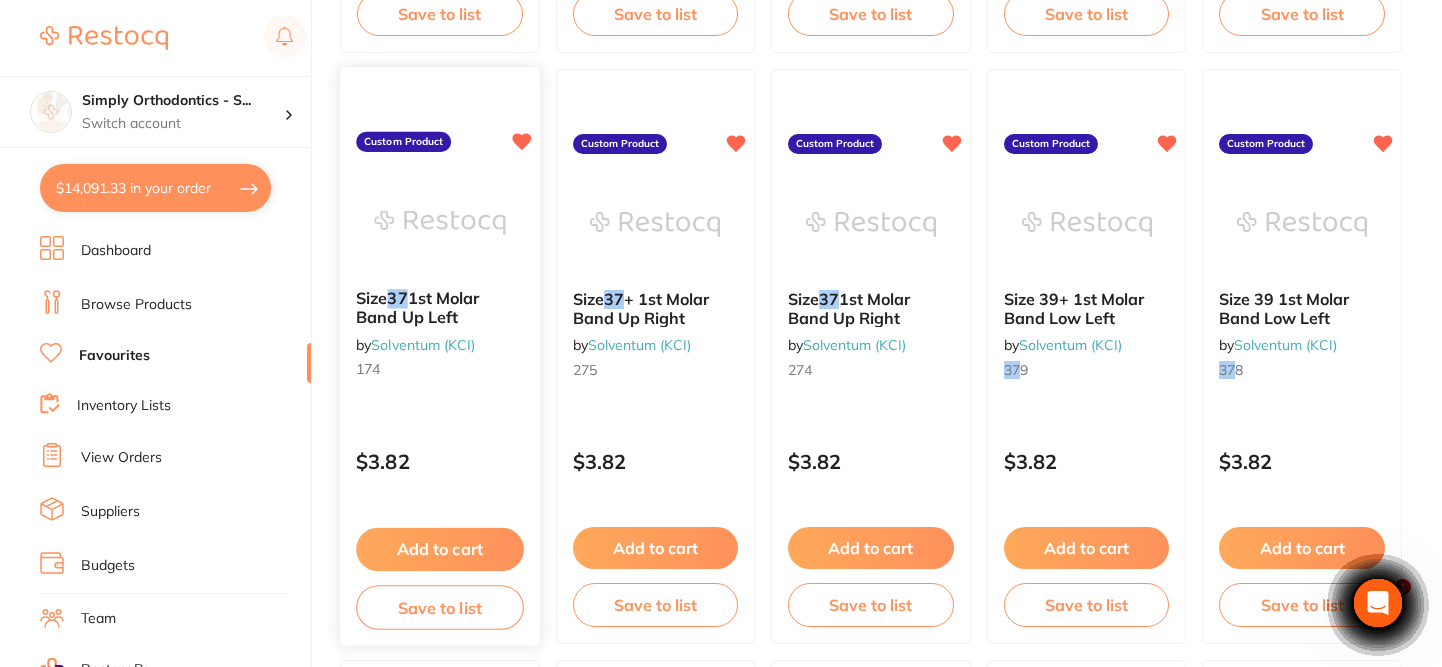 click on "Add to cart" at bounding box center (439, 549) 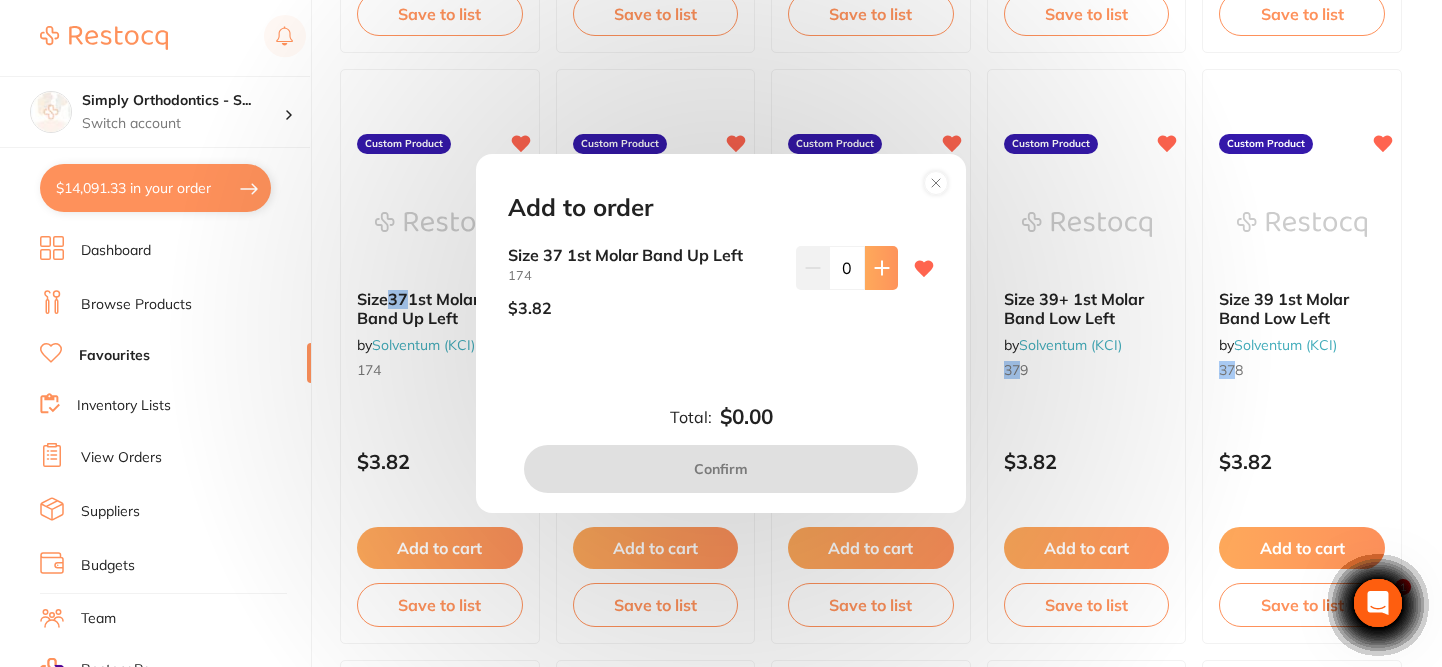 scroll, scrollTop: 0, scrollLeft: 0, axis: both 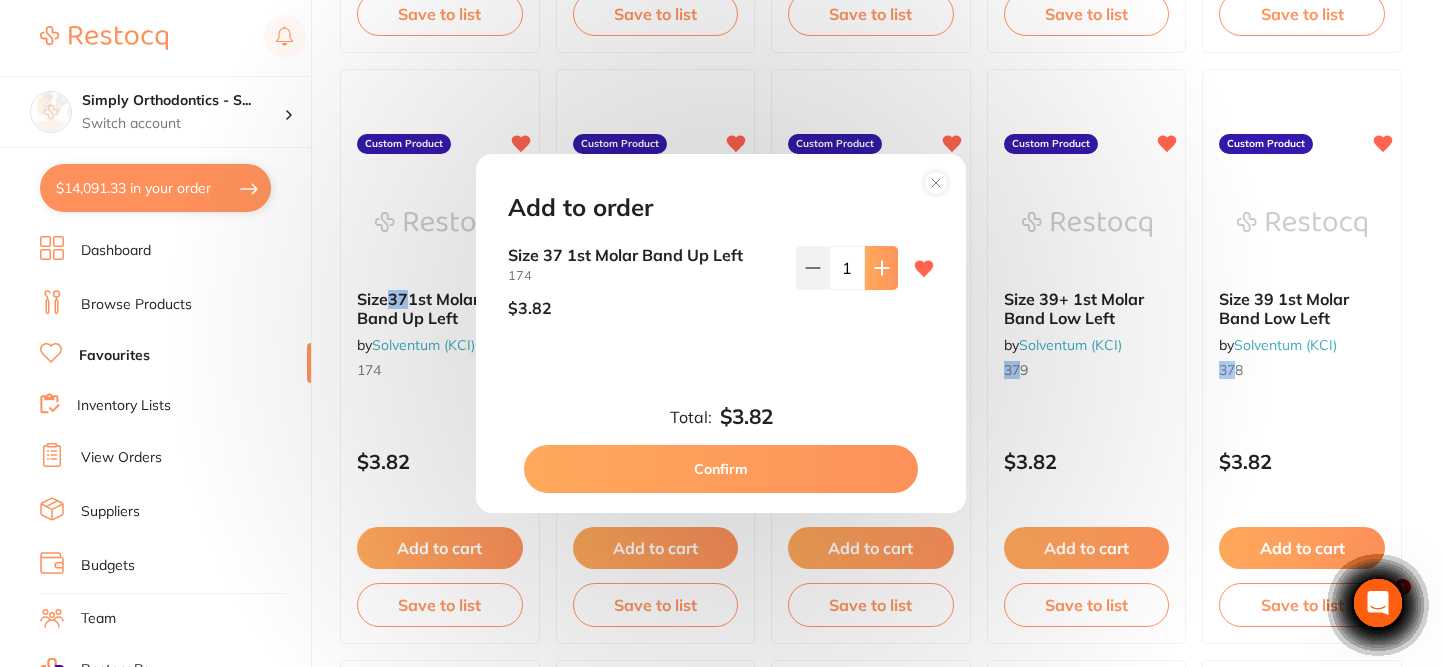 click 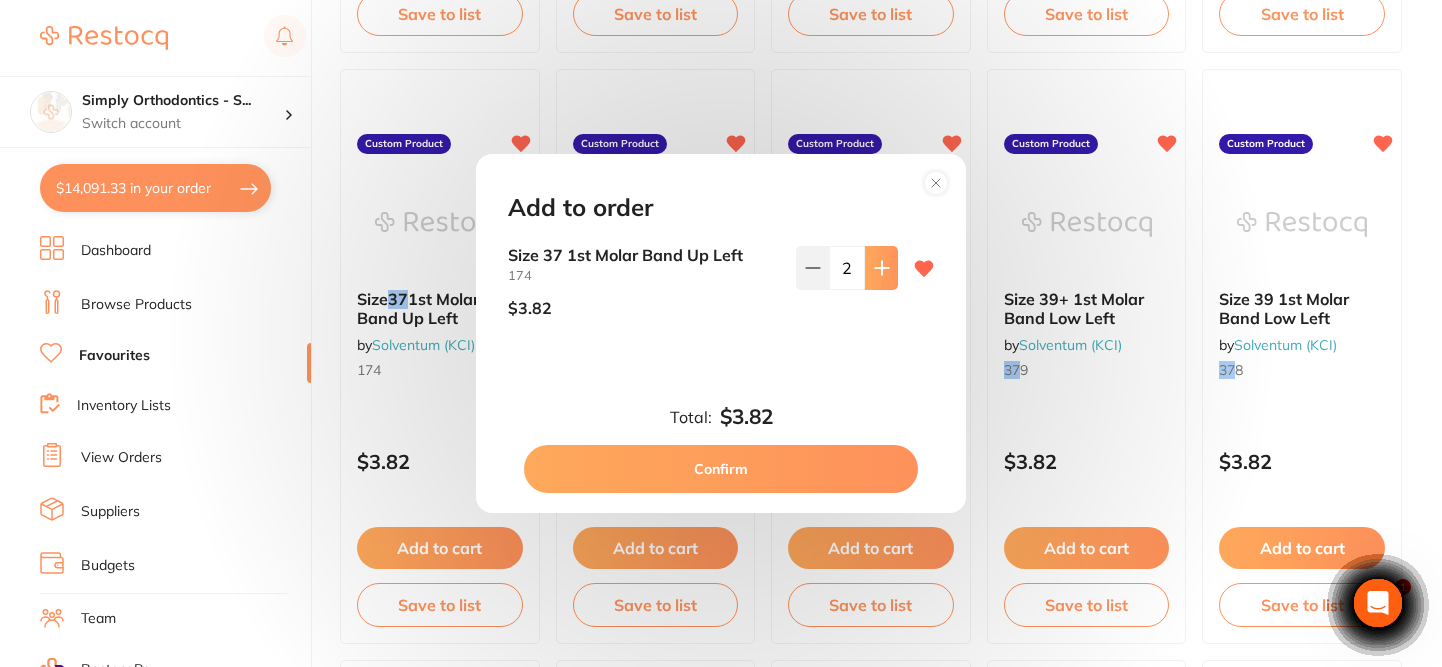 click 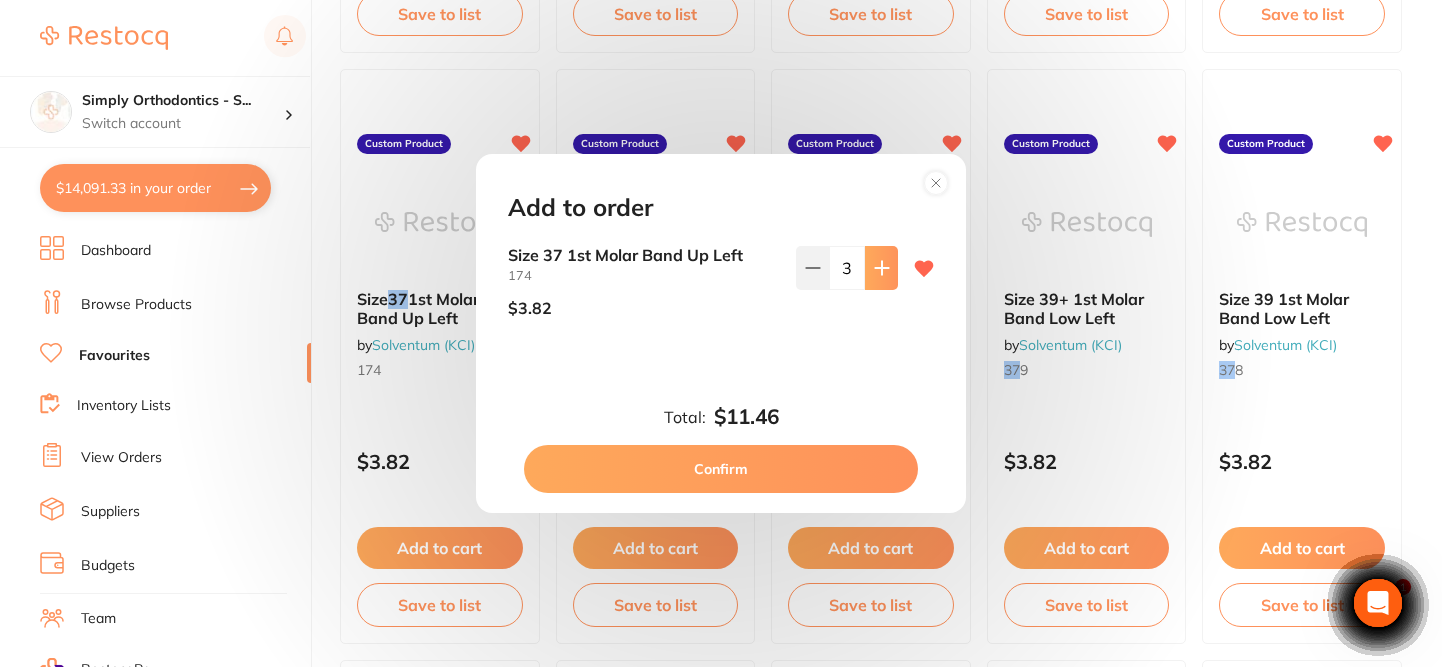 click 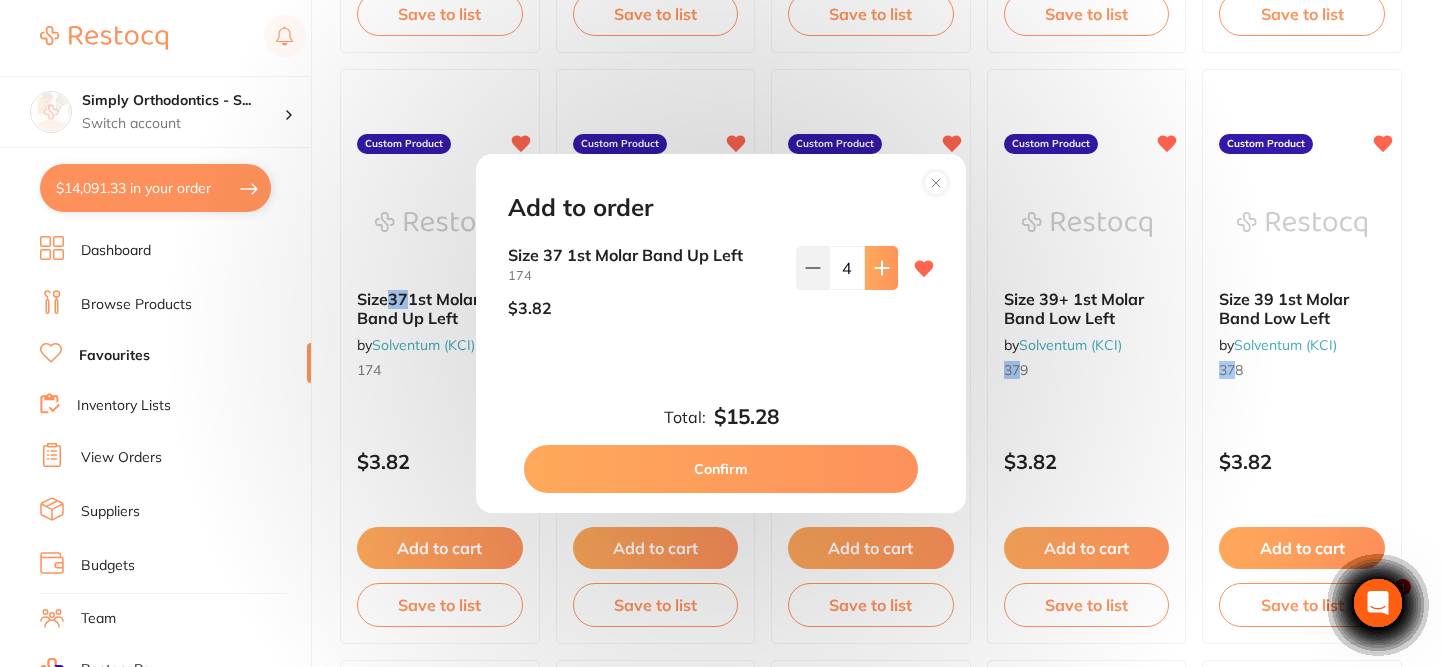 click 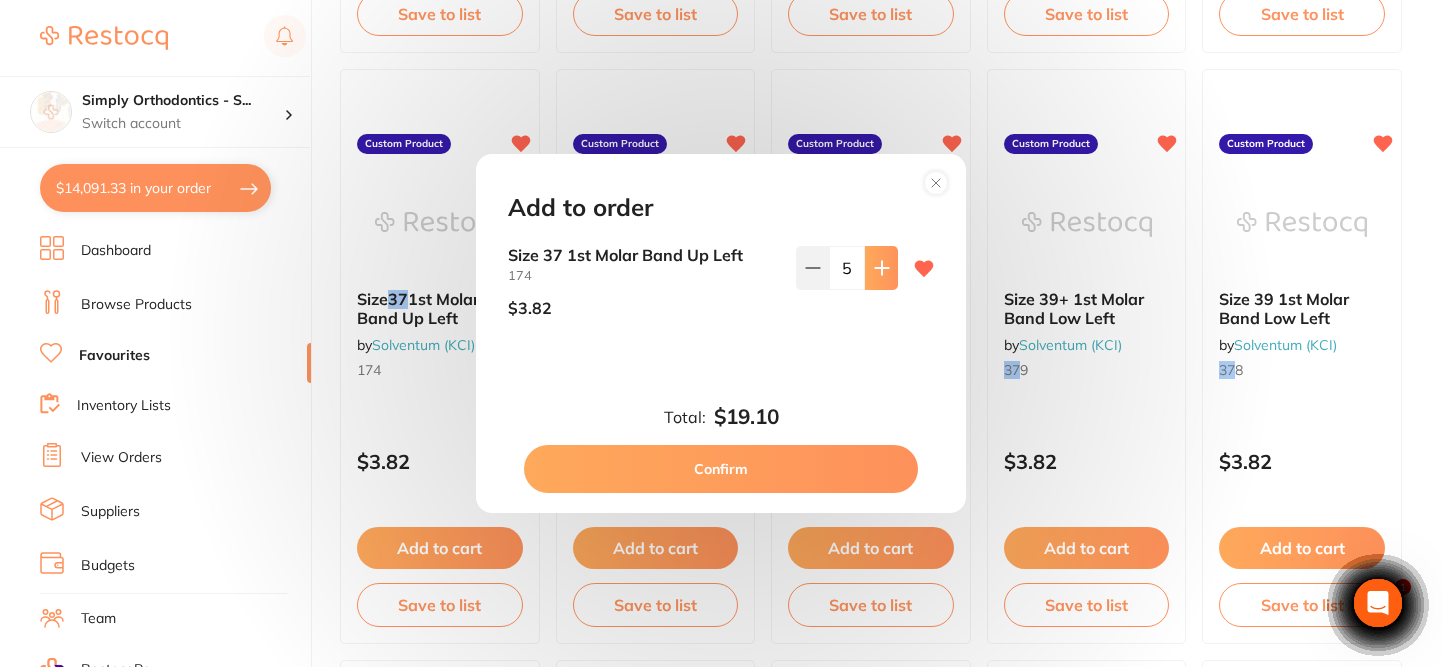 click 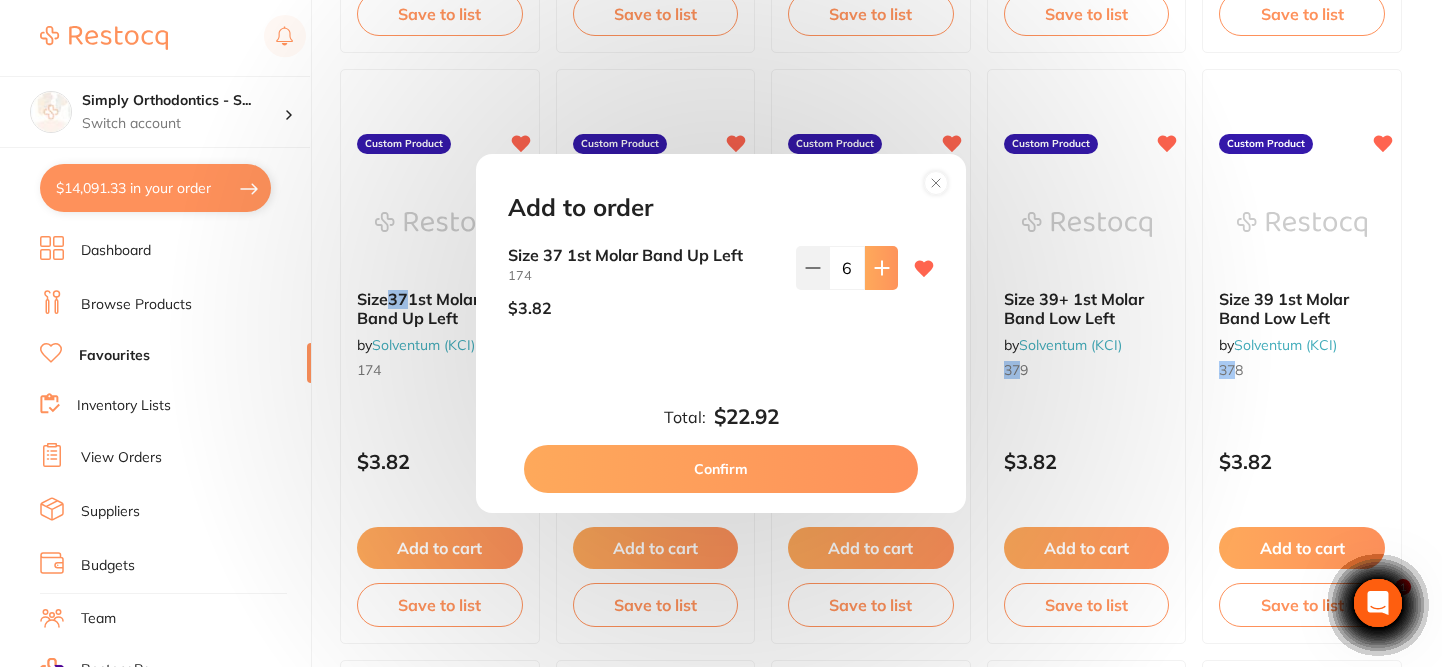click 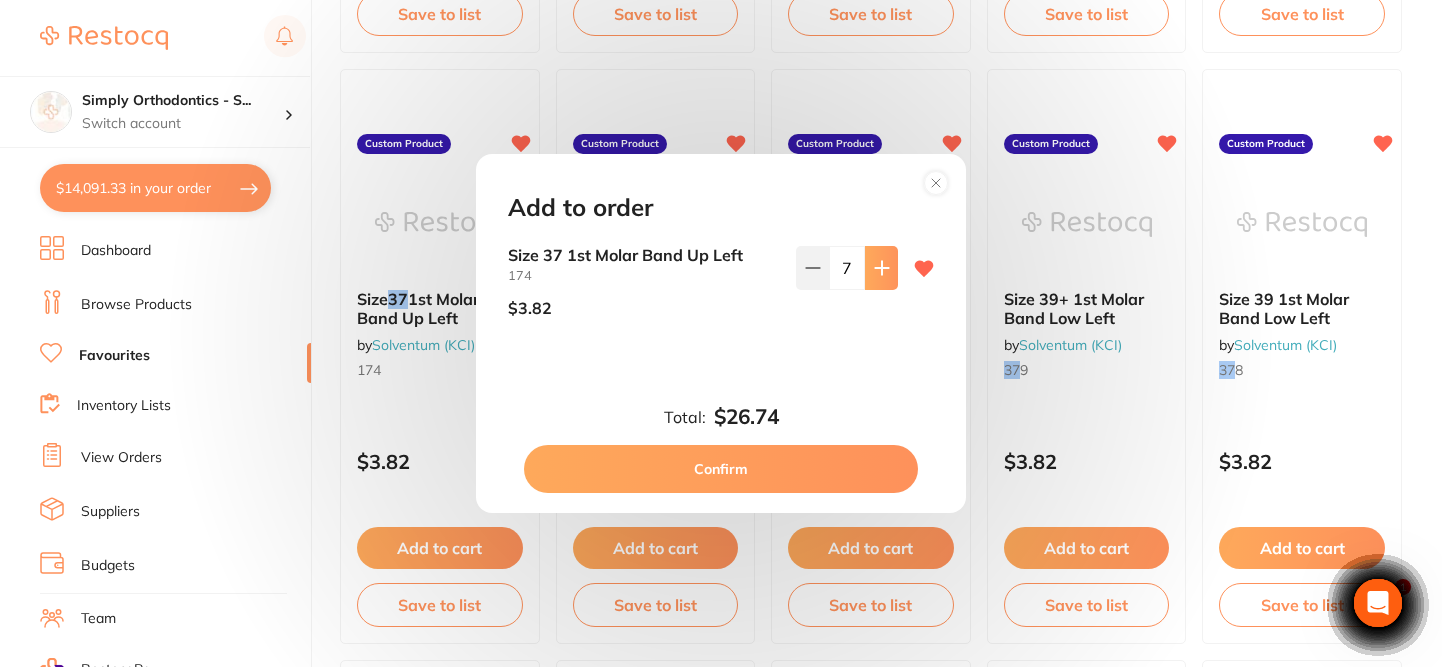 click 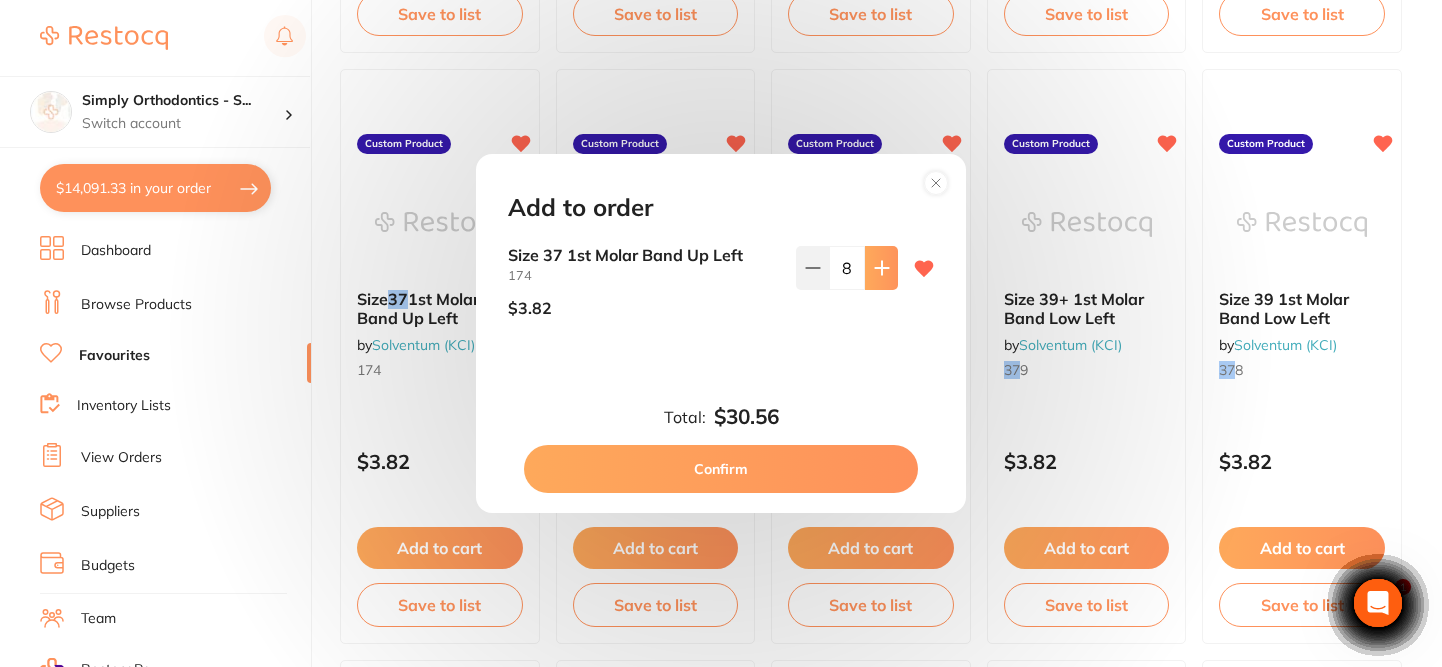 click 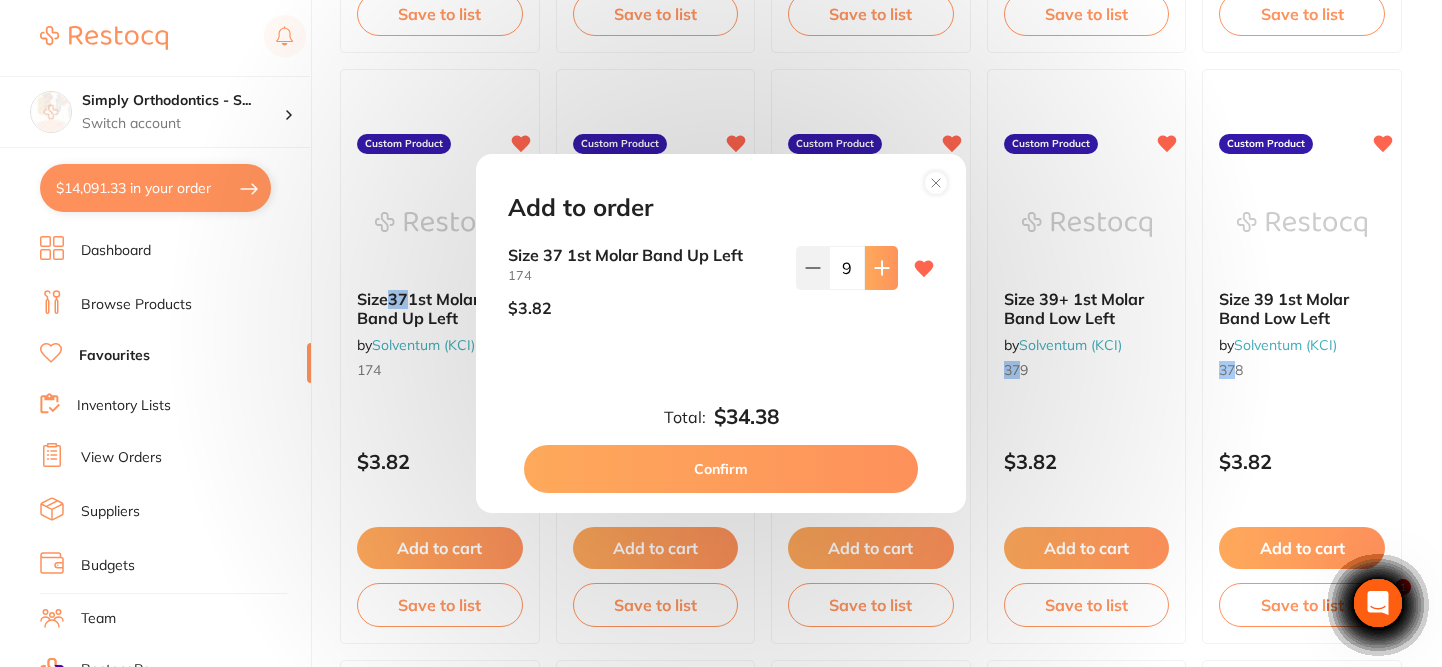 click 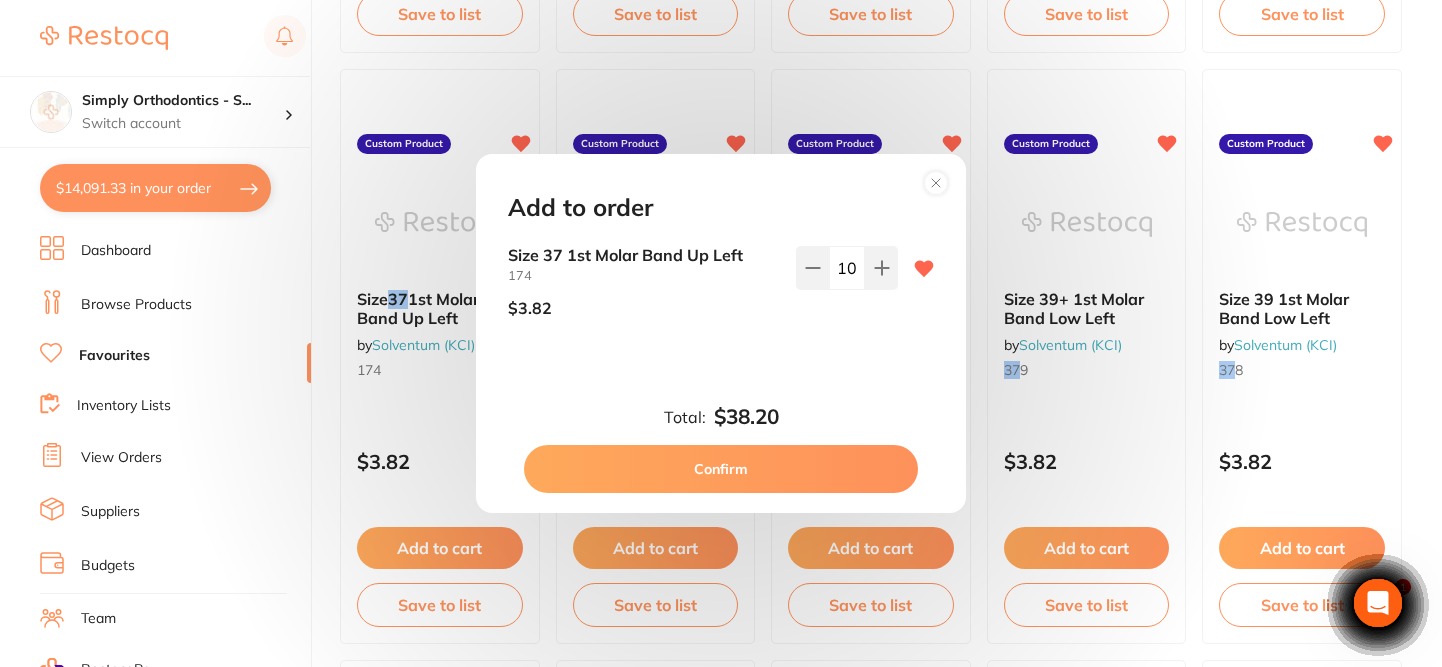 click on "Confirm" at bounding box center [721, 469] 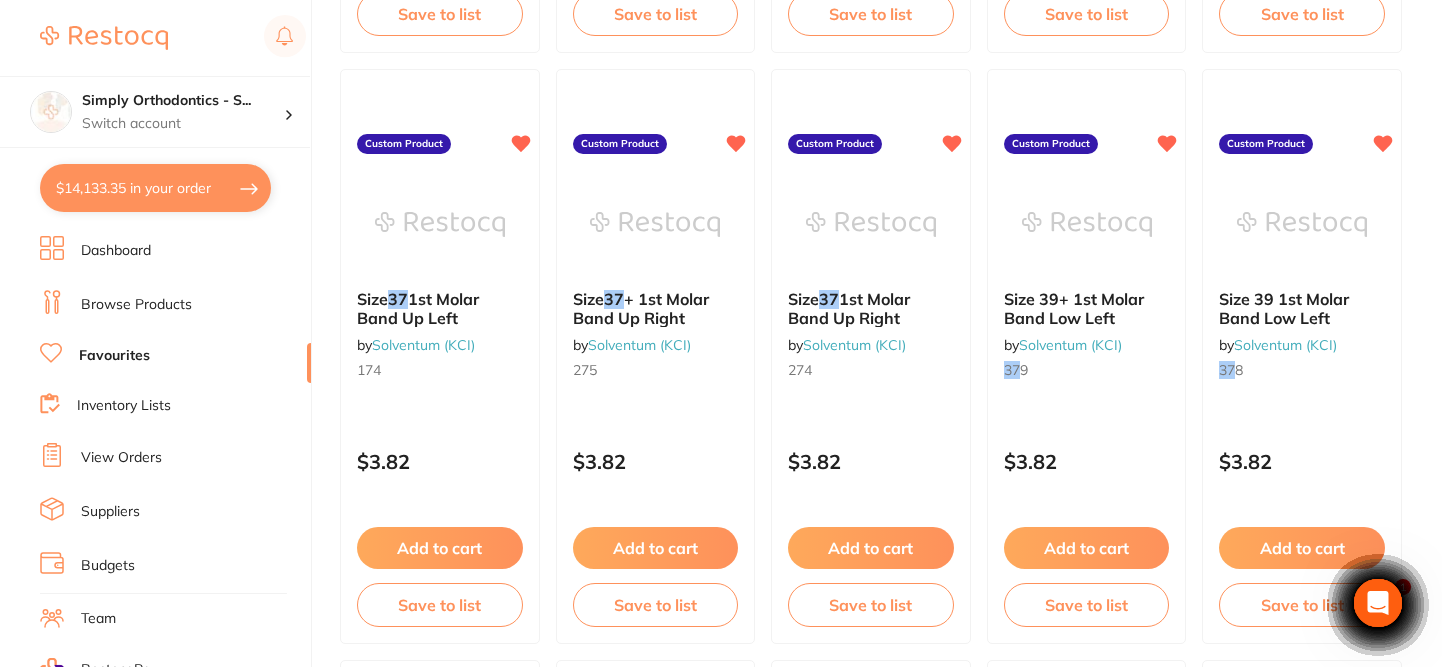 scroll, scrollTop: 0, scrollLeft: 0, axis: both 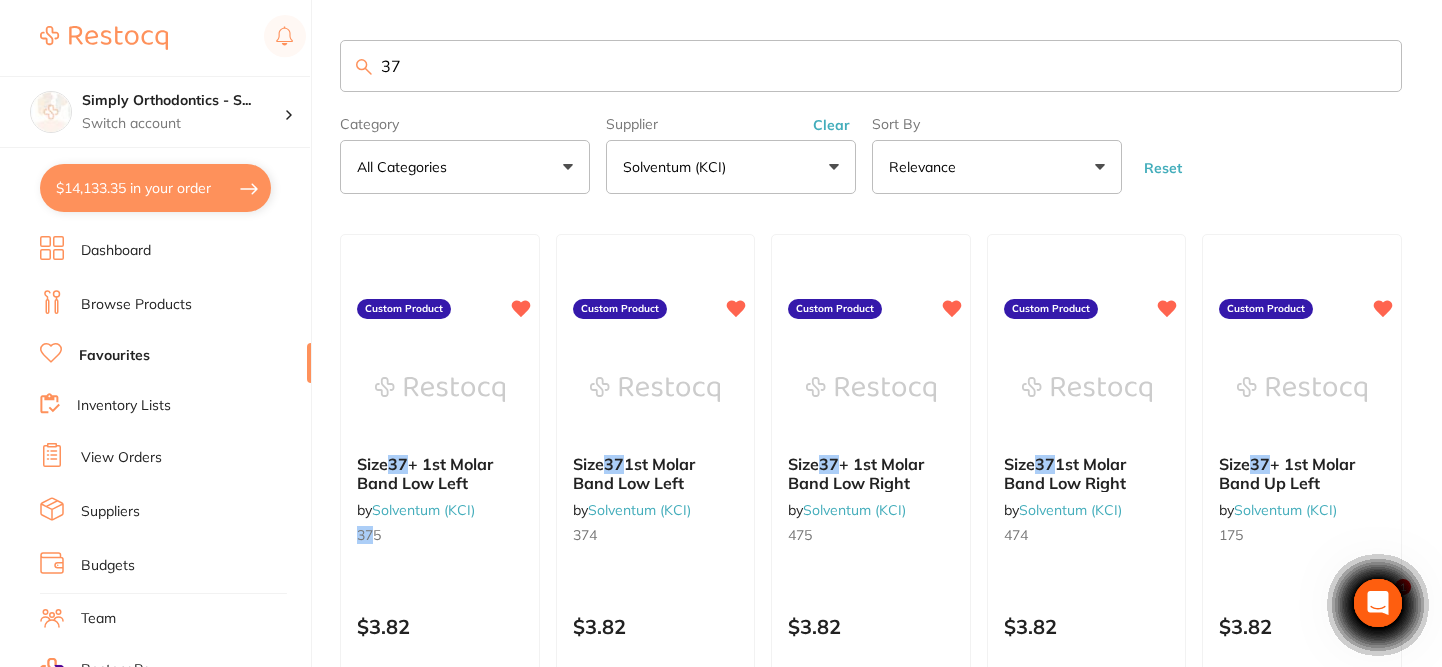 click on "37" at bounding box center [871, 66] 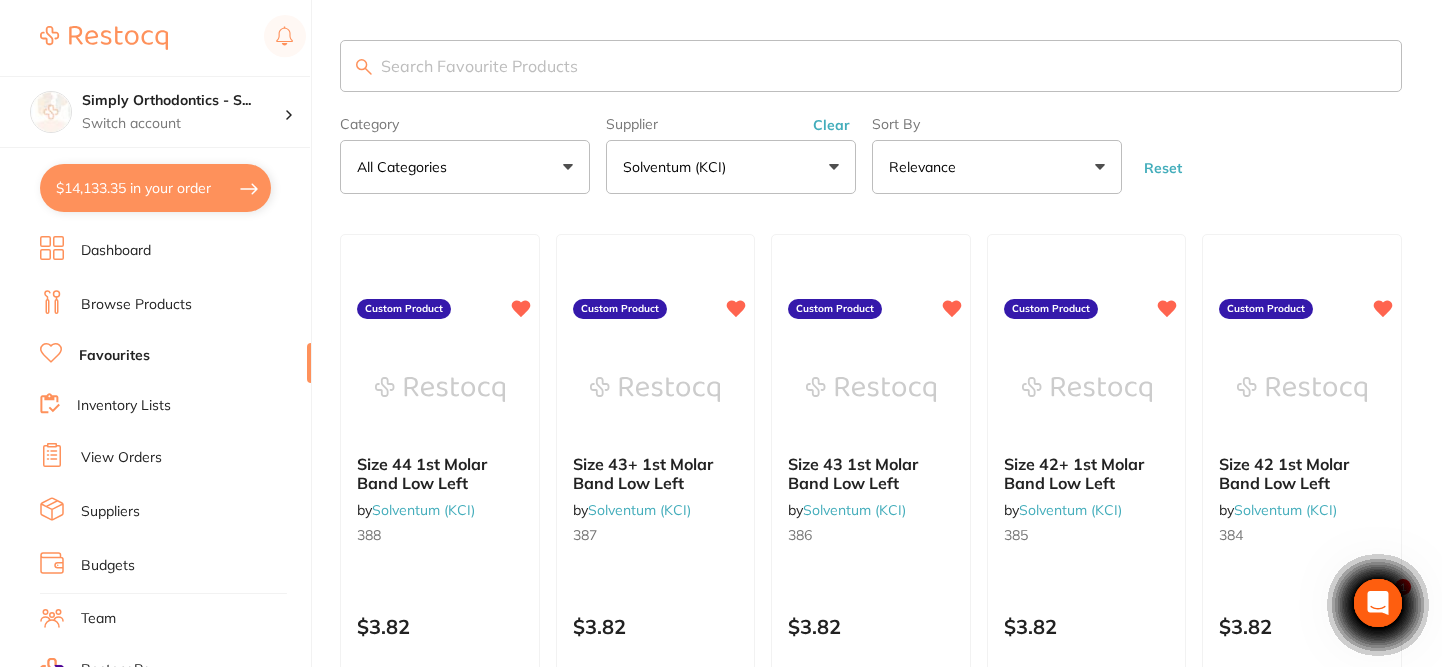 scroll, scrollTop: 0, scrollLeft: 0, axis: both 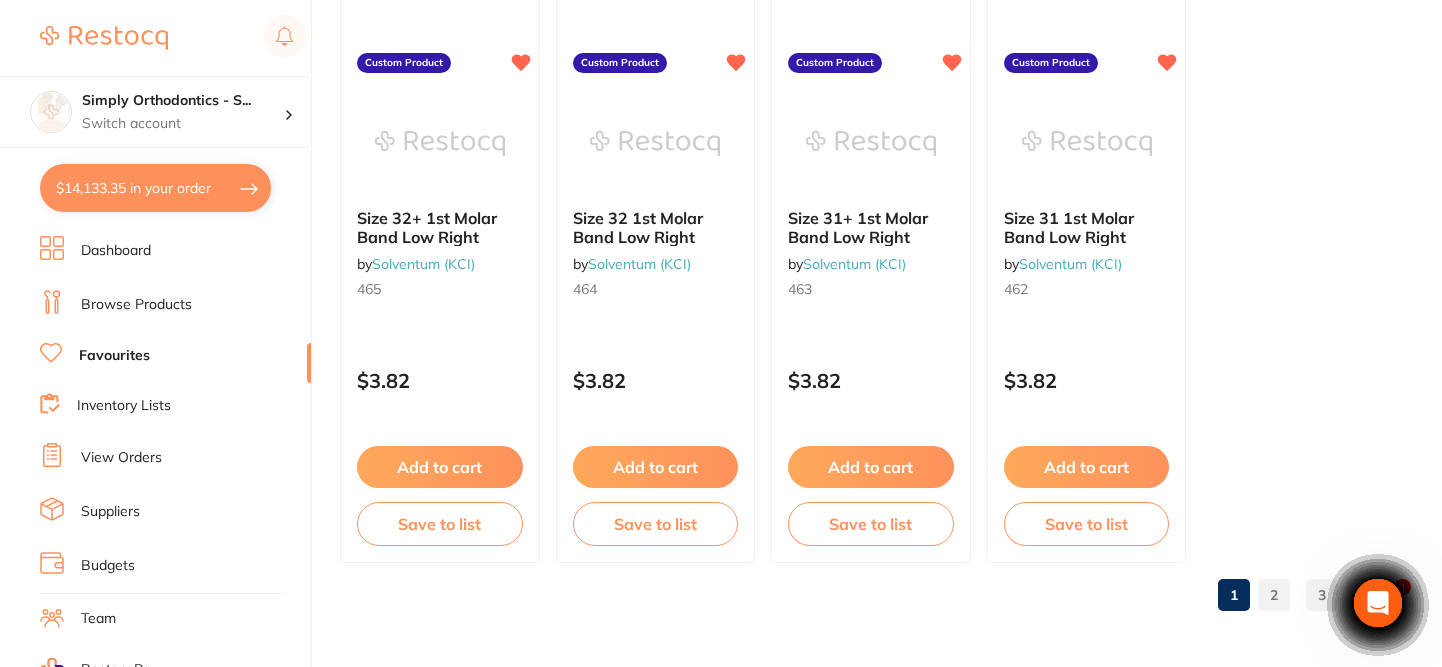 type 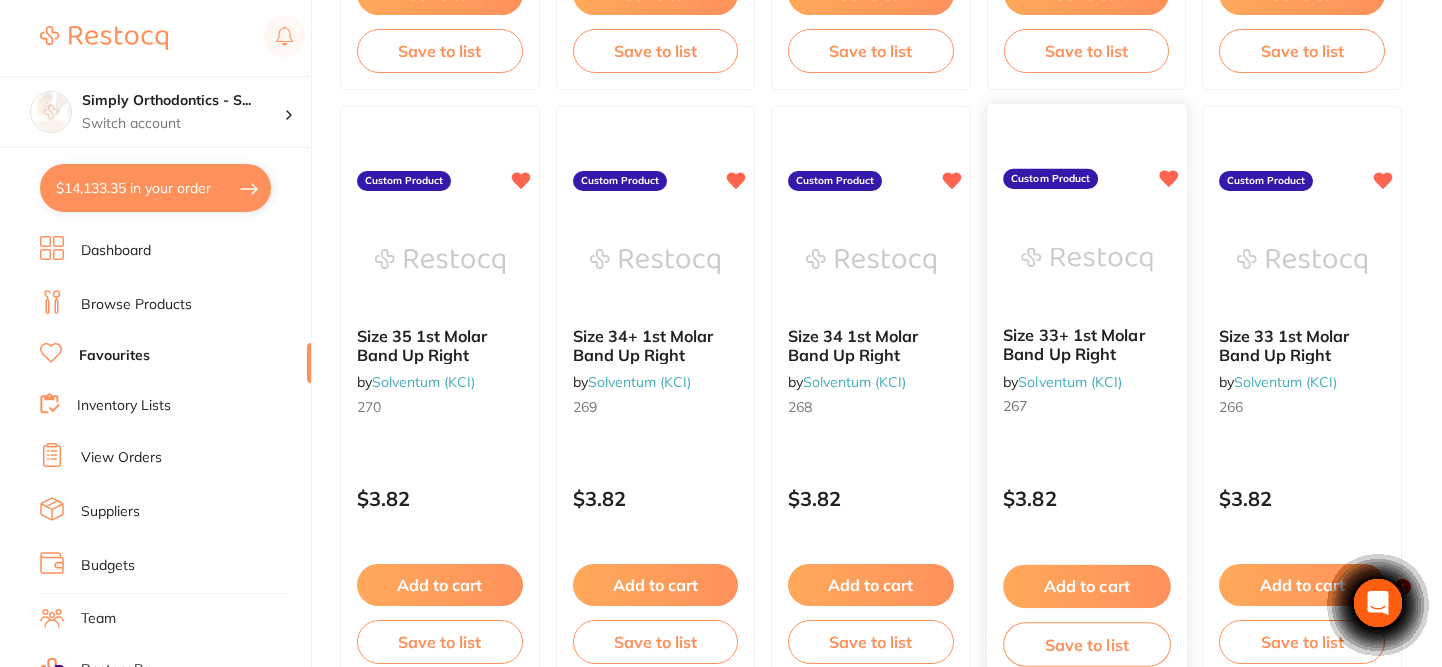 scroll, scrollTop: 5344, scrollLeft: 0, axis: vertical 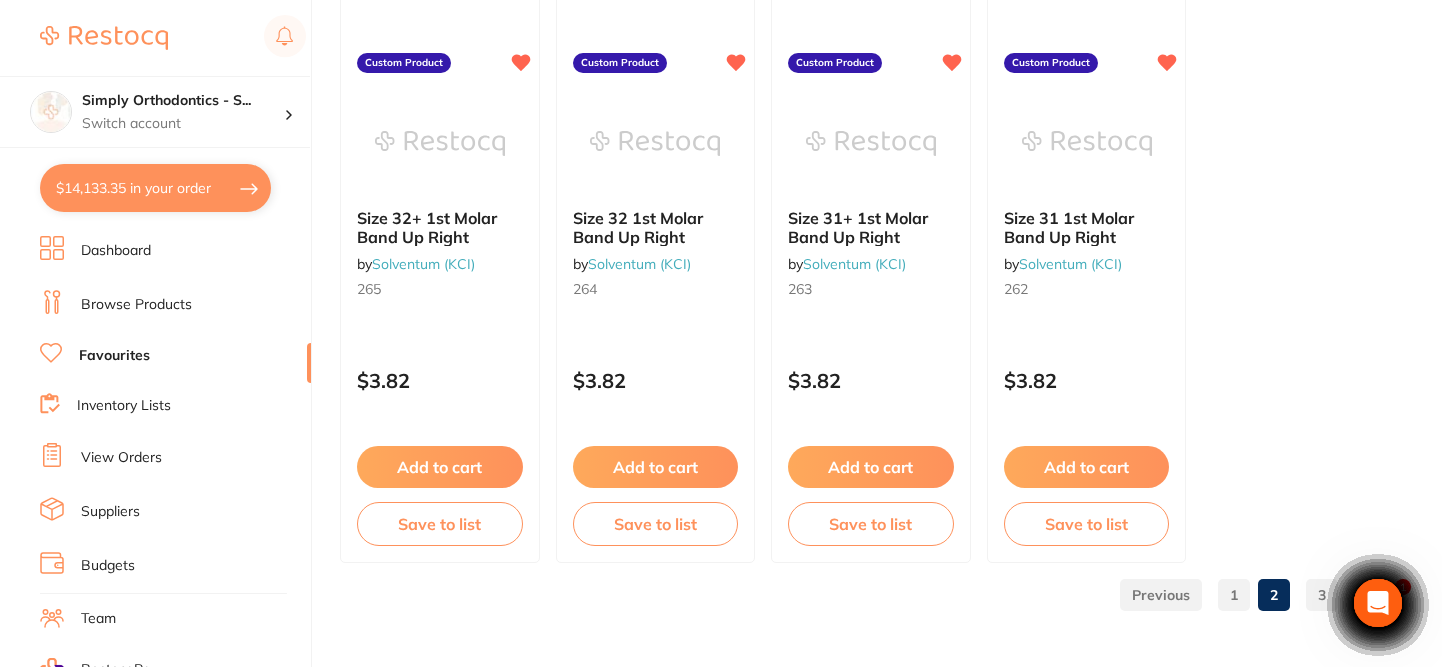 click on "3" at bounding box center (1322, 595) 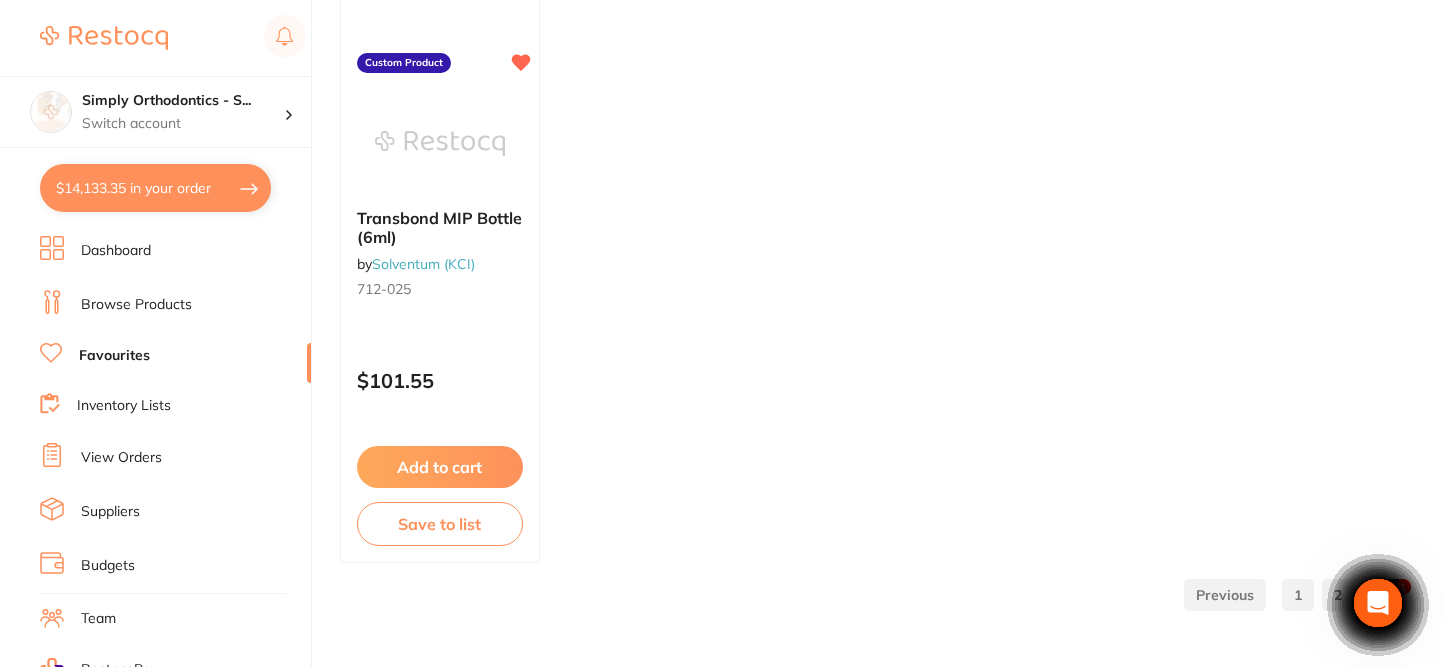scroll, scrollTop: 3205, scrollLeft: 0, axis: vertical 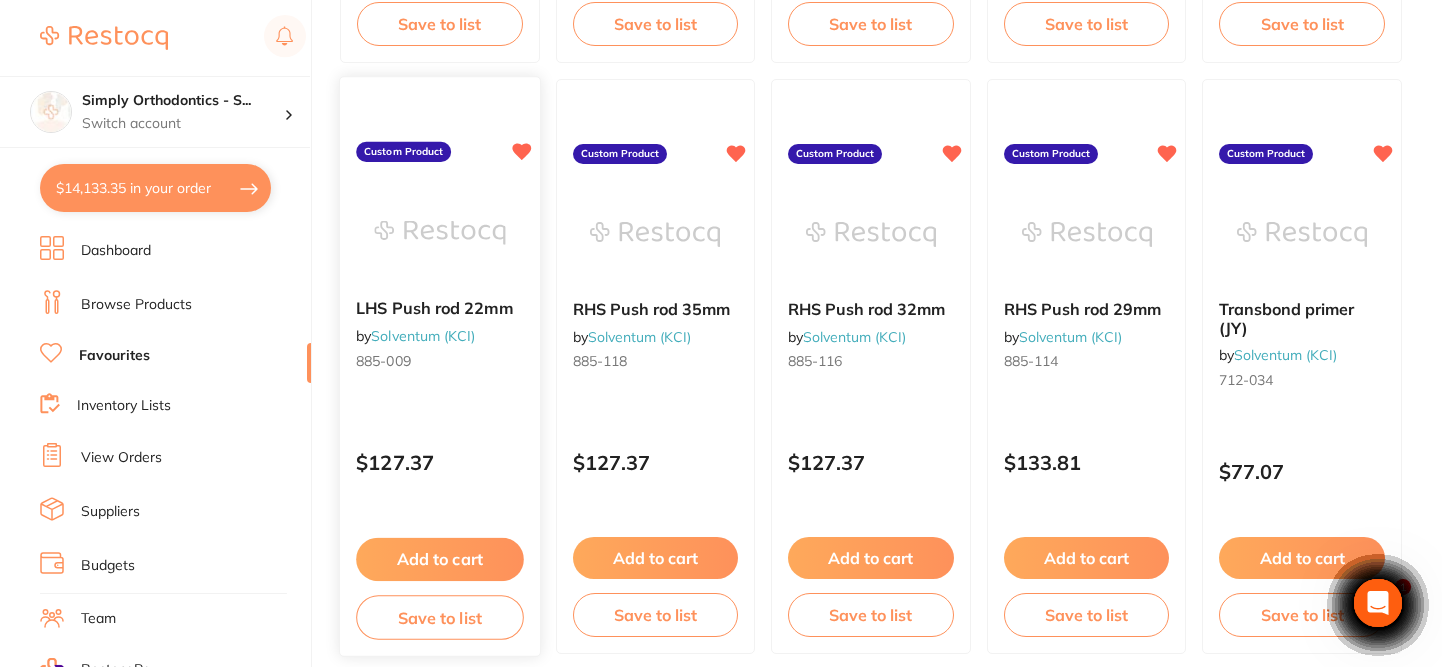 click on "Add to cart" at bounding box center [439, 559] 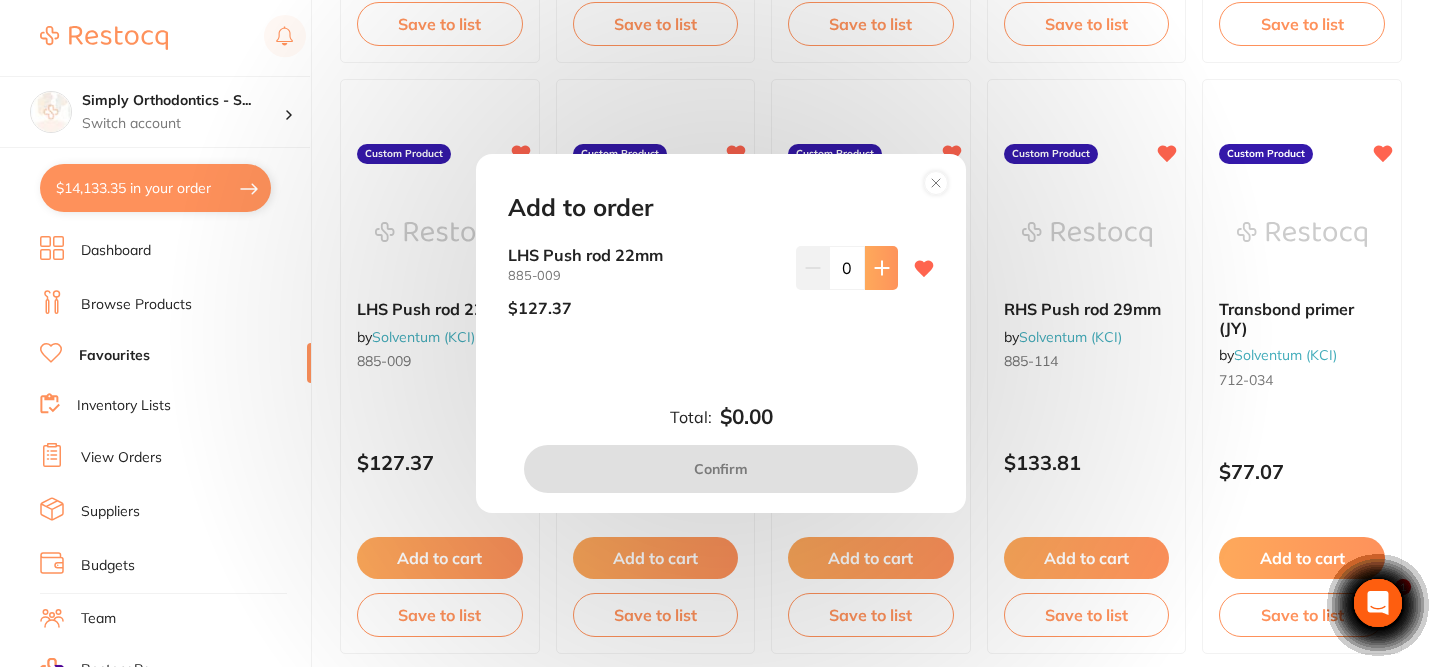 click 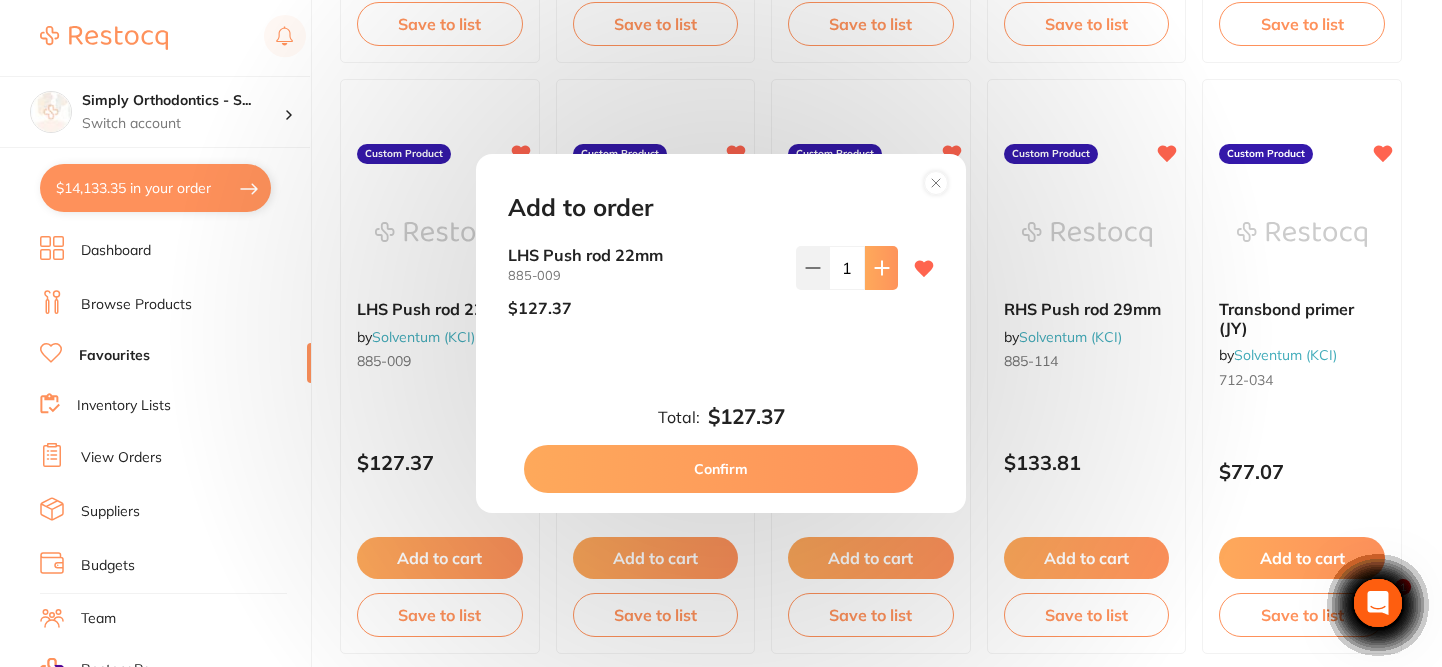 scroll, scrollTop: 0, scrollLeft: 0, axis: both 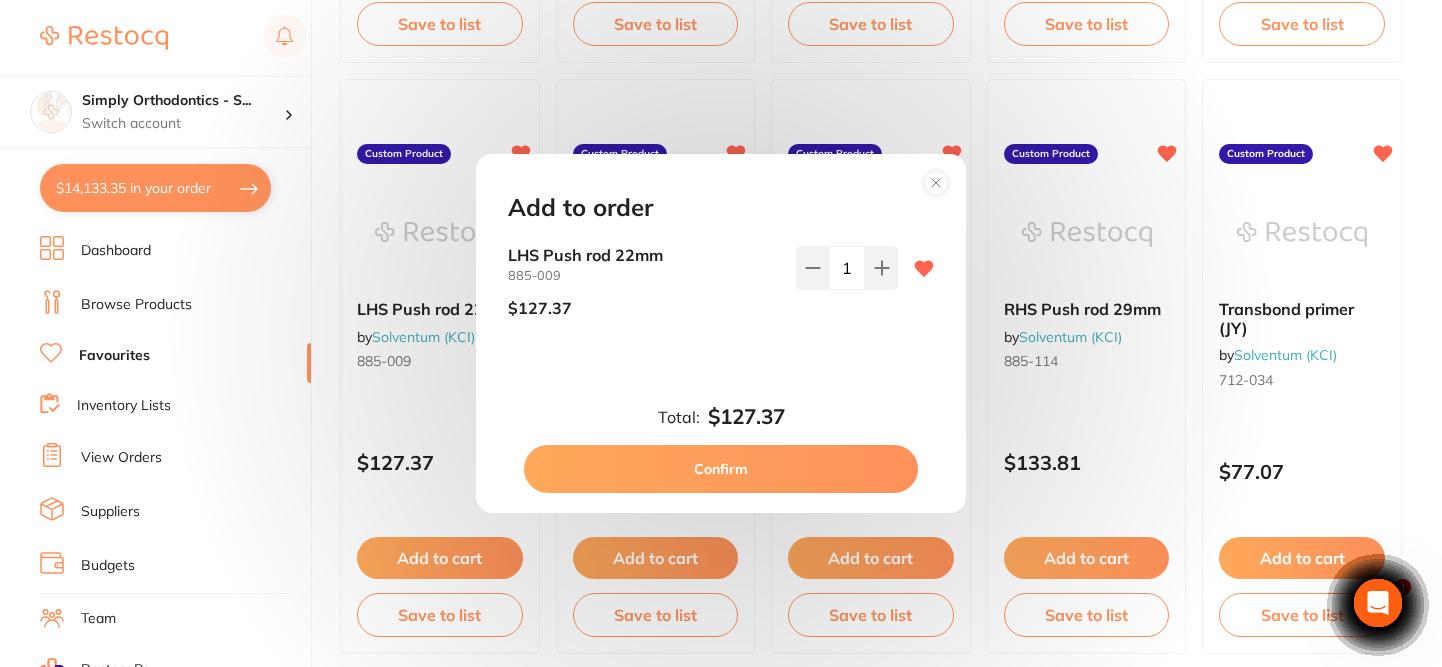 click on "Confirm" at bounding box center (721, 469) 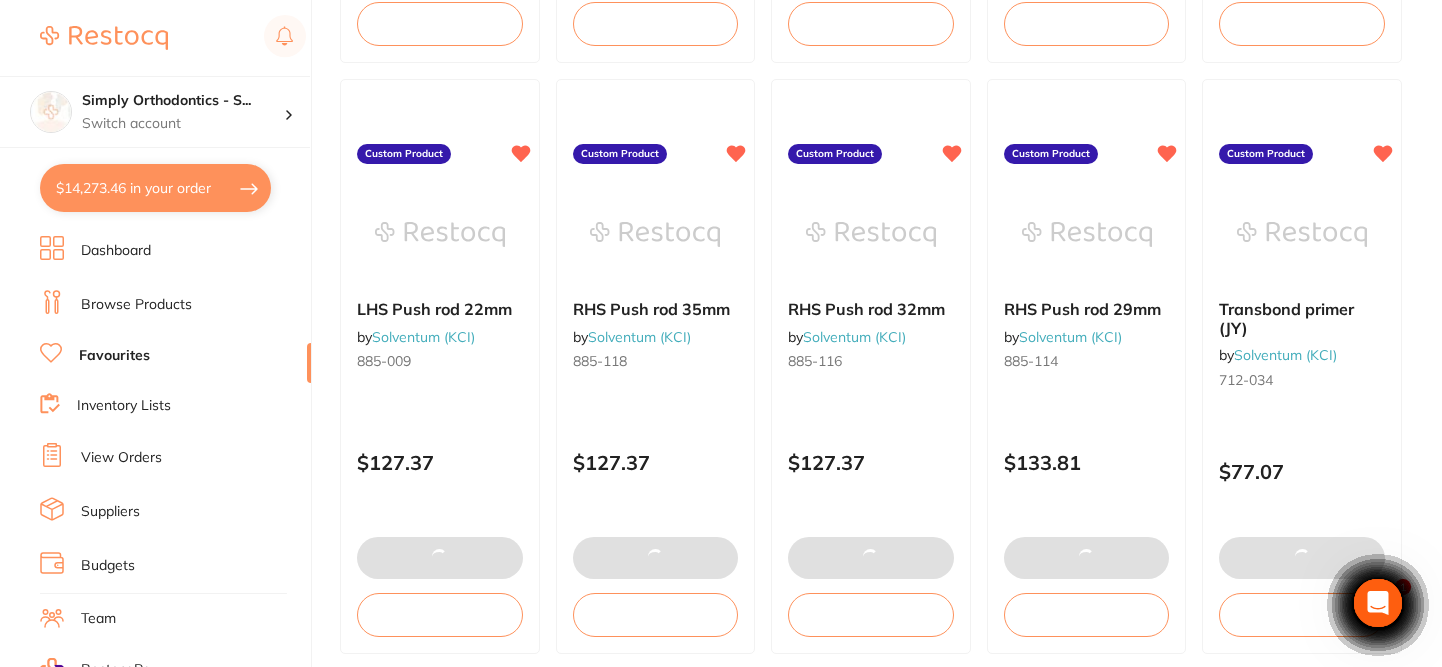scroll, scrollTop: 0, scrollLeft: 0, axis: both 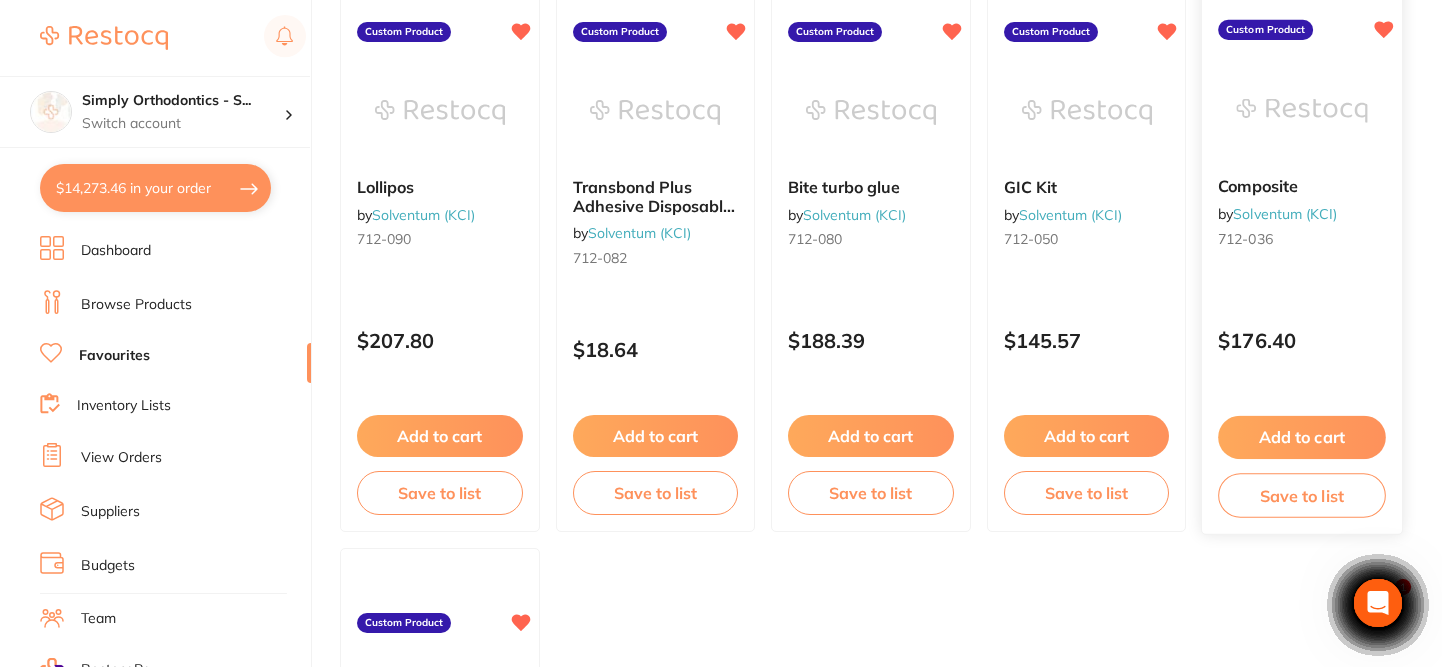 click on "Add to cart" at bounding box center [1302, 437] 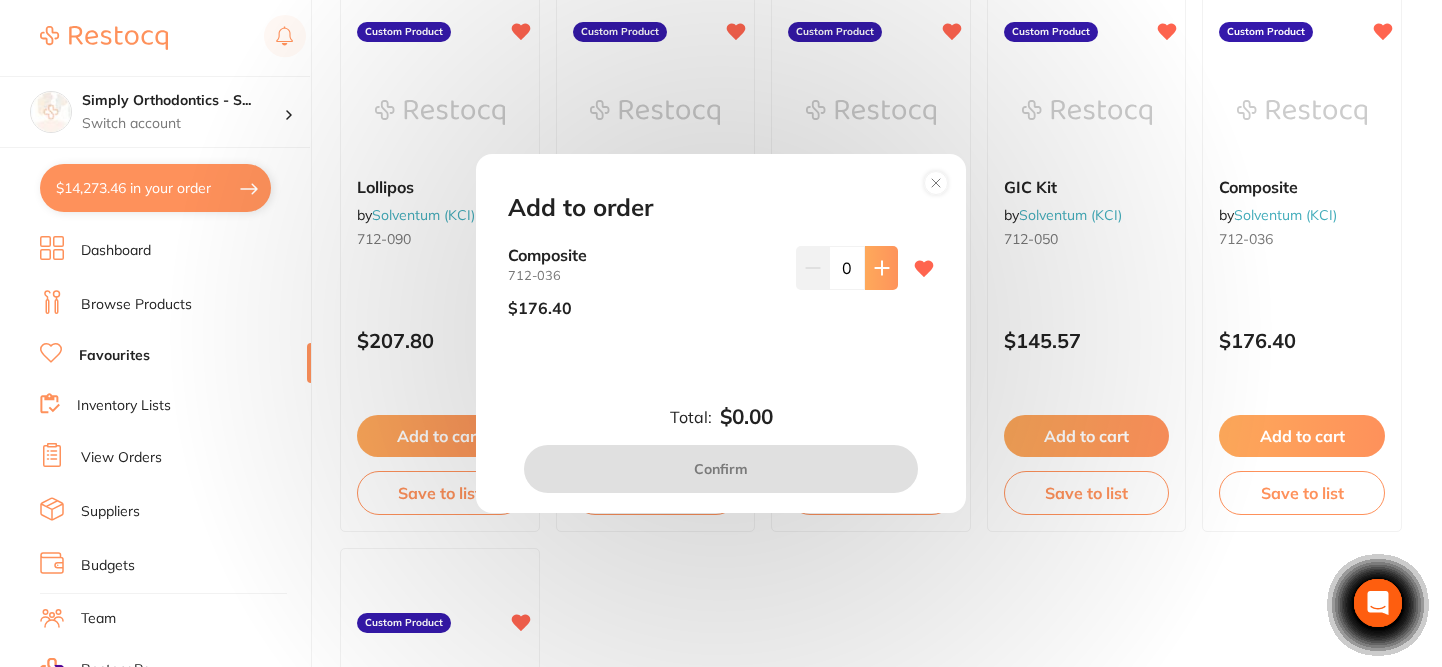 click 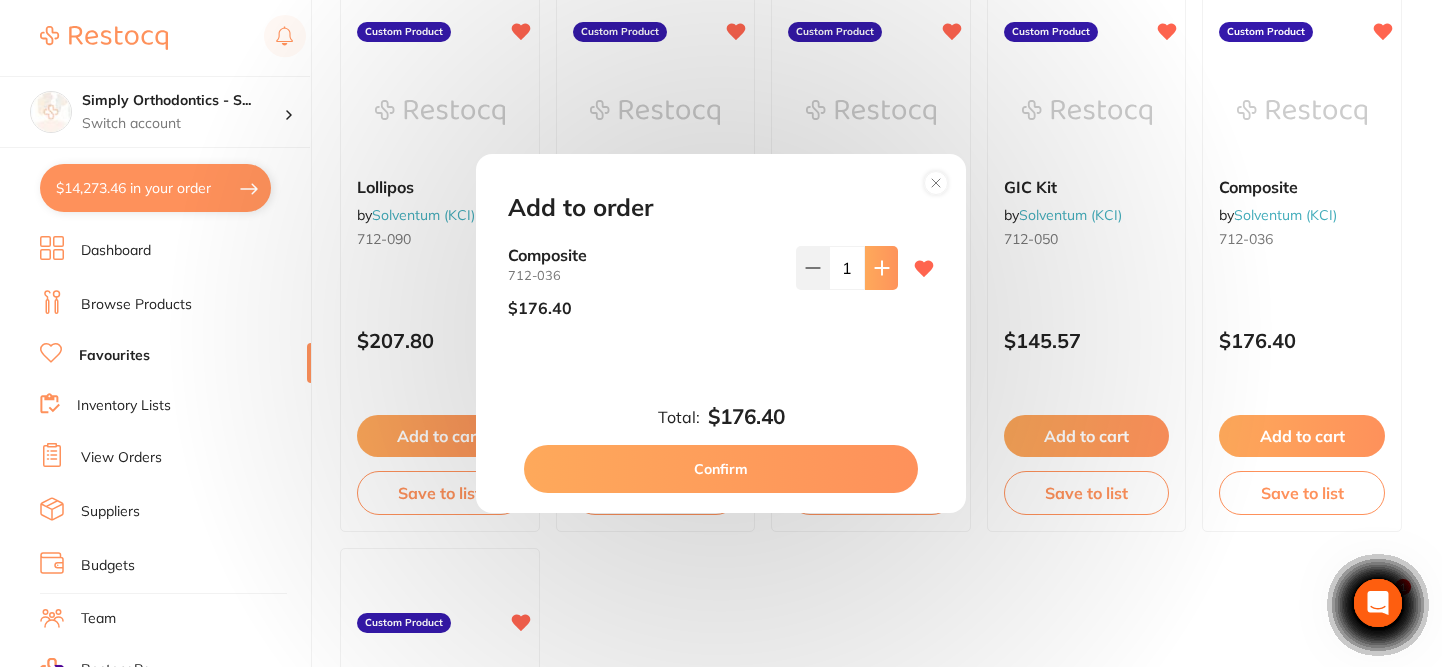 scroll, scrollTop: 0, scrollLeft: 0, axis: both 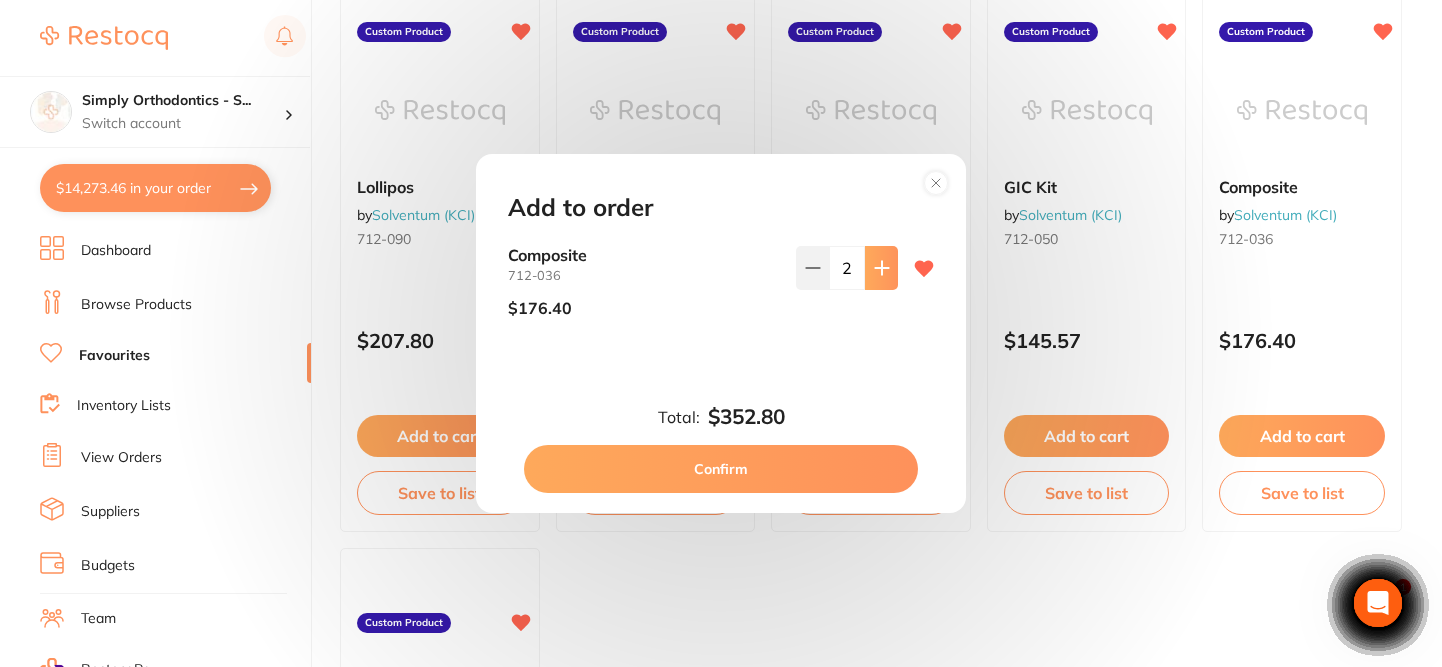 click 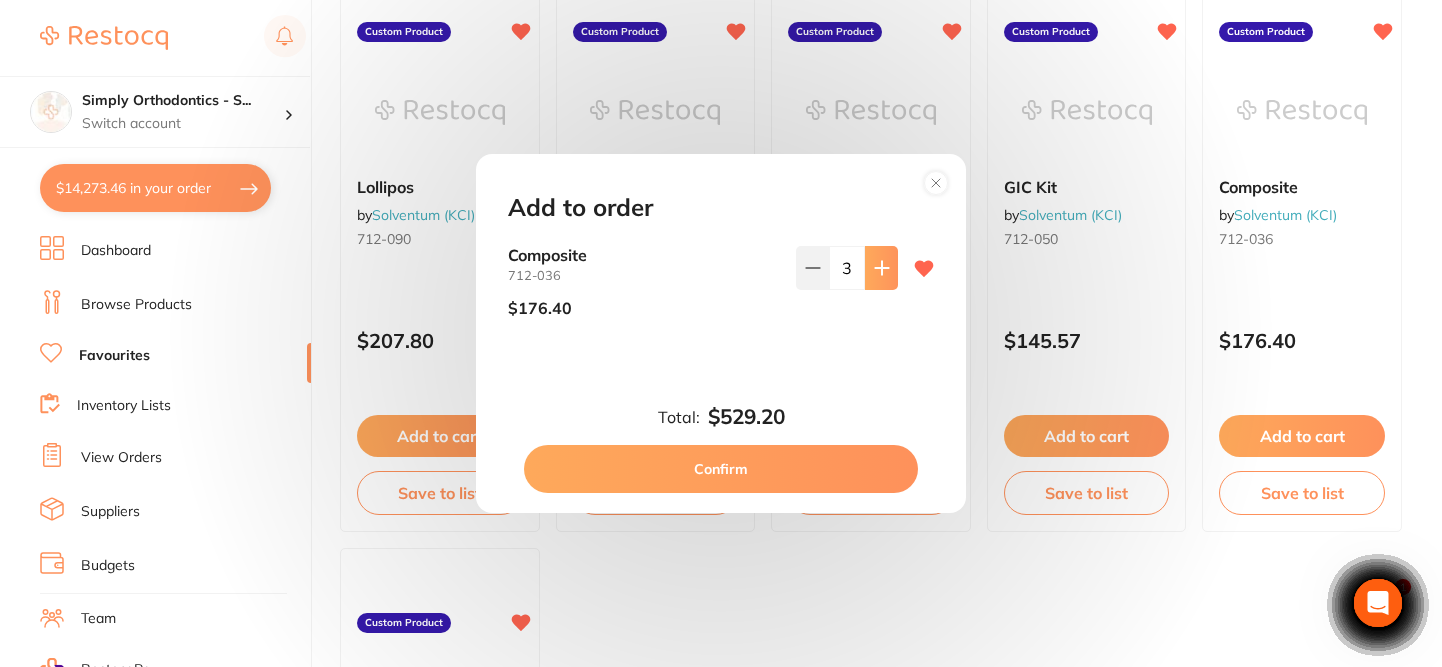 click 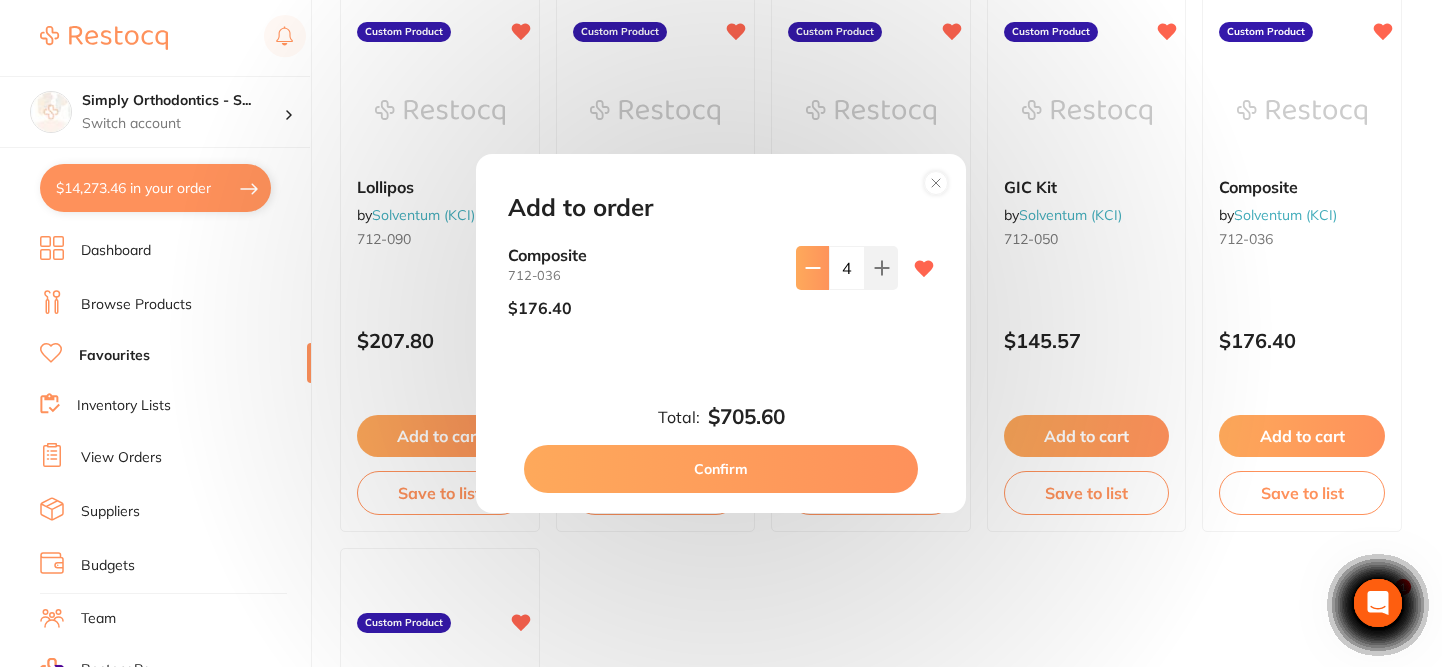 click 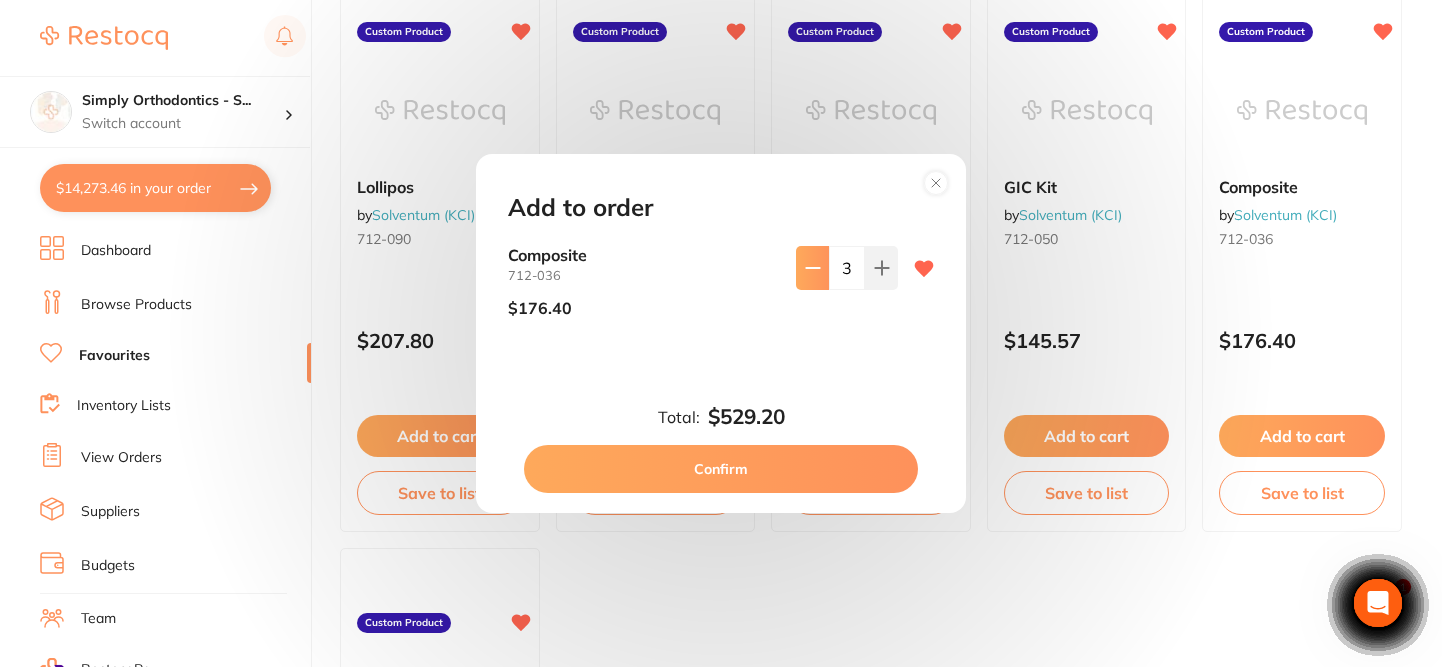 click 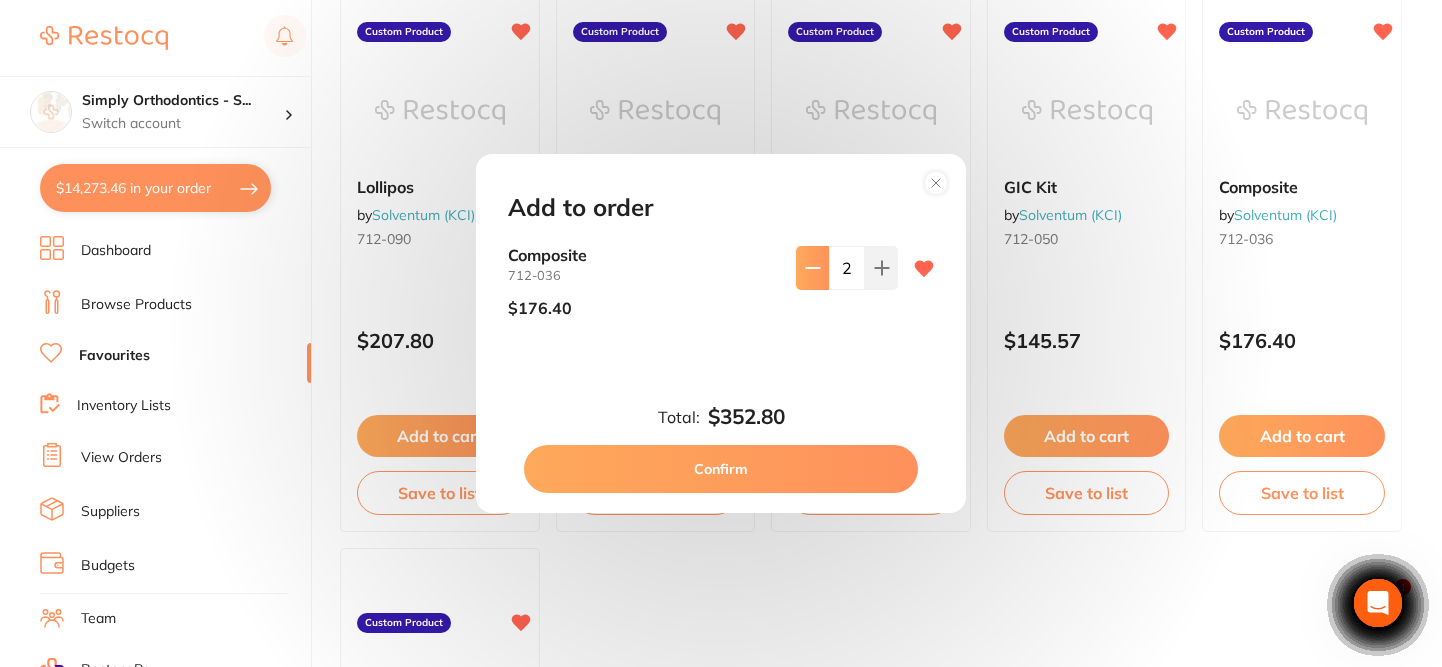 click 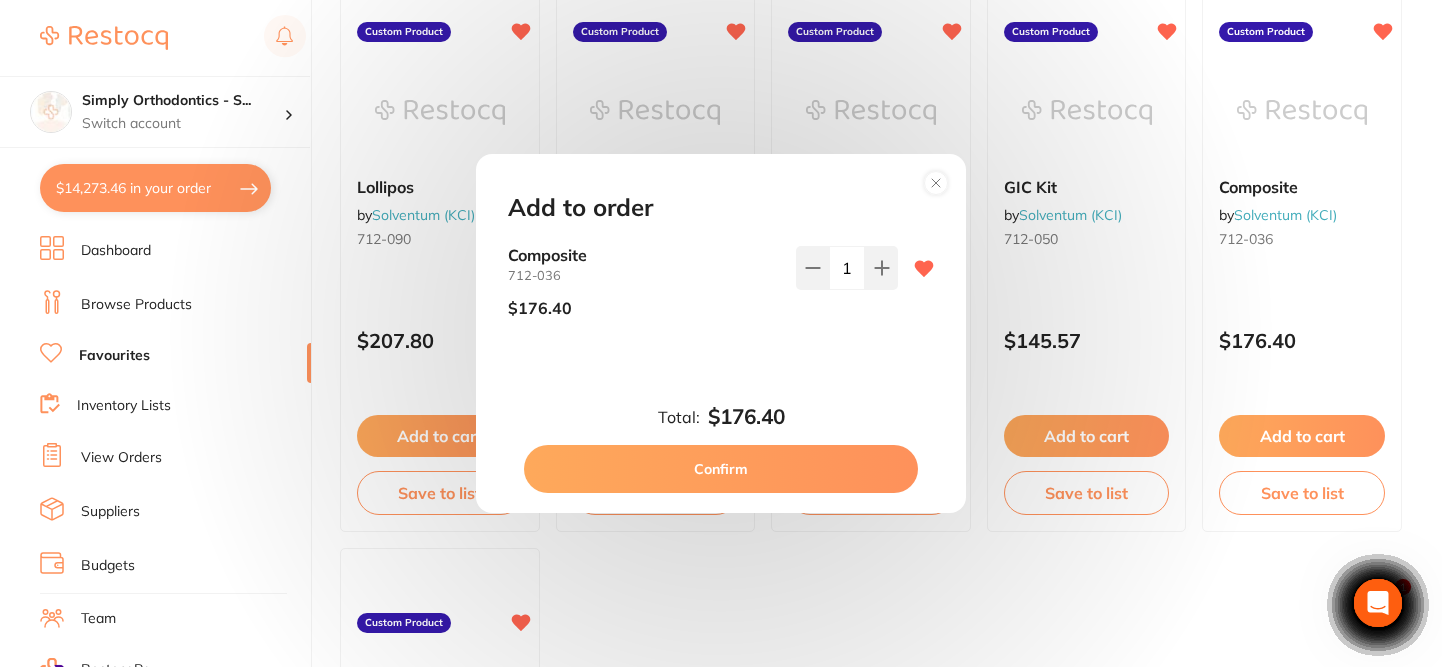 click on "Confirm" at bounding box center [721, 469] 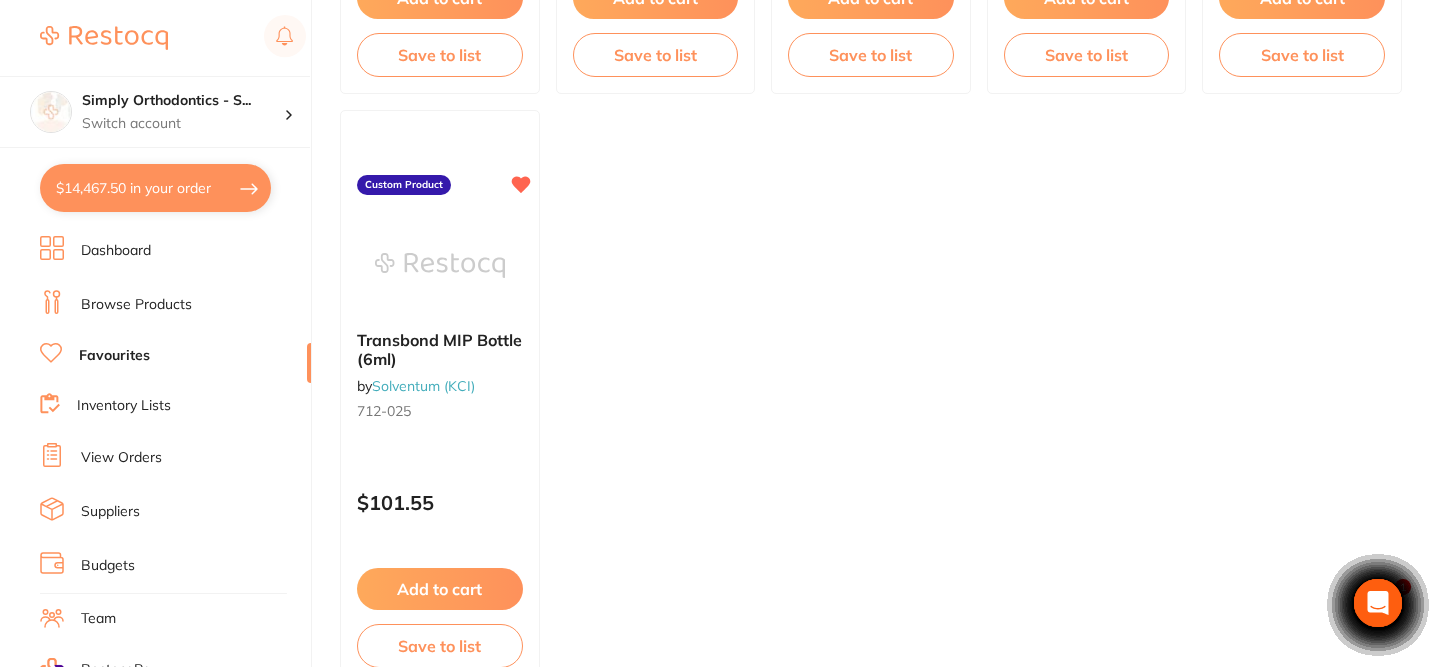 scroll, scrollTop: 3143, scrollLeft: 0, axis: vertical 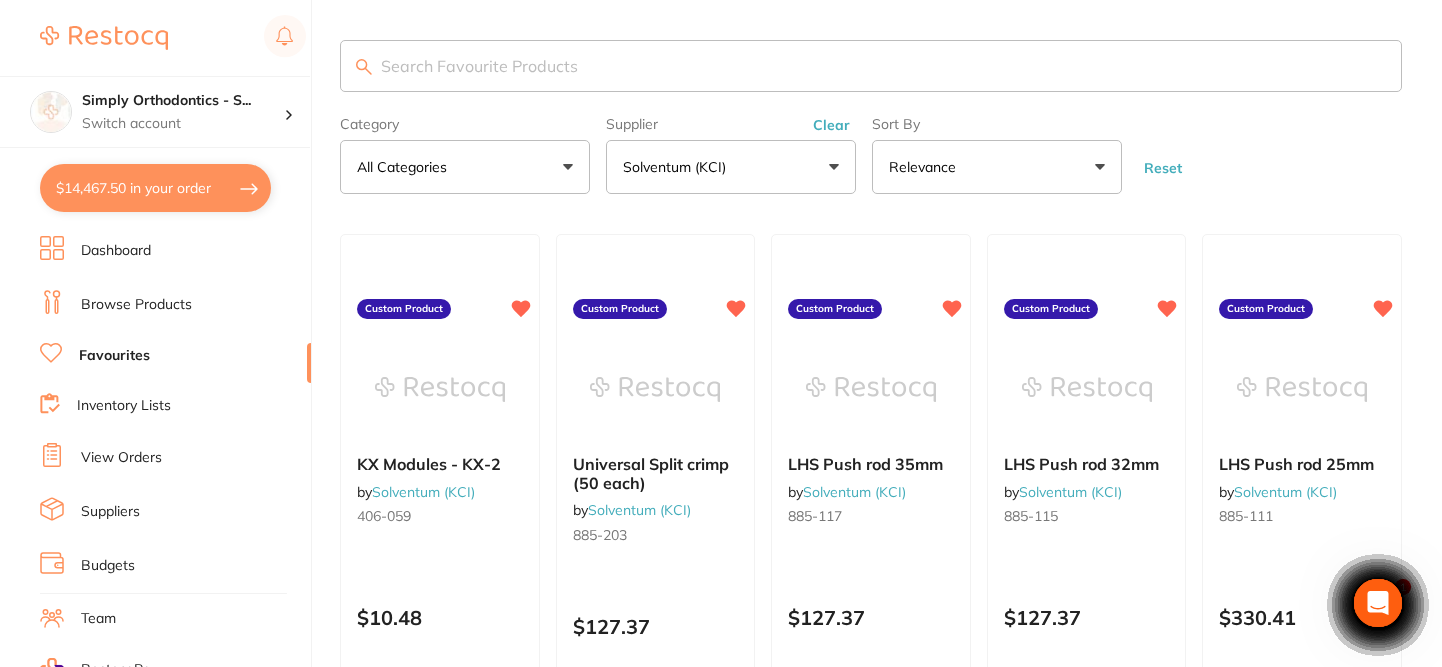 click on "Reset" at bounding box center (1163, 168) 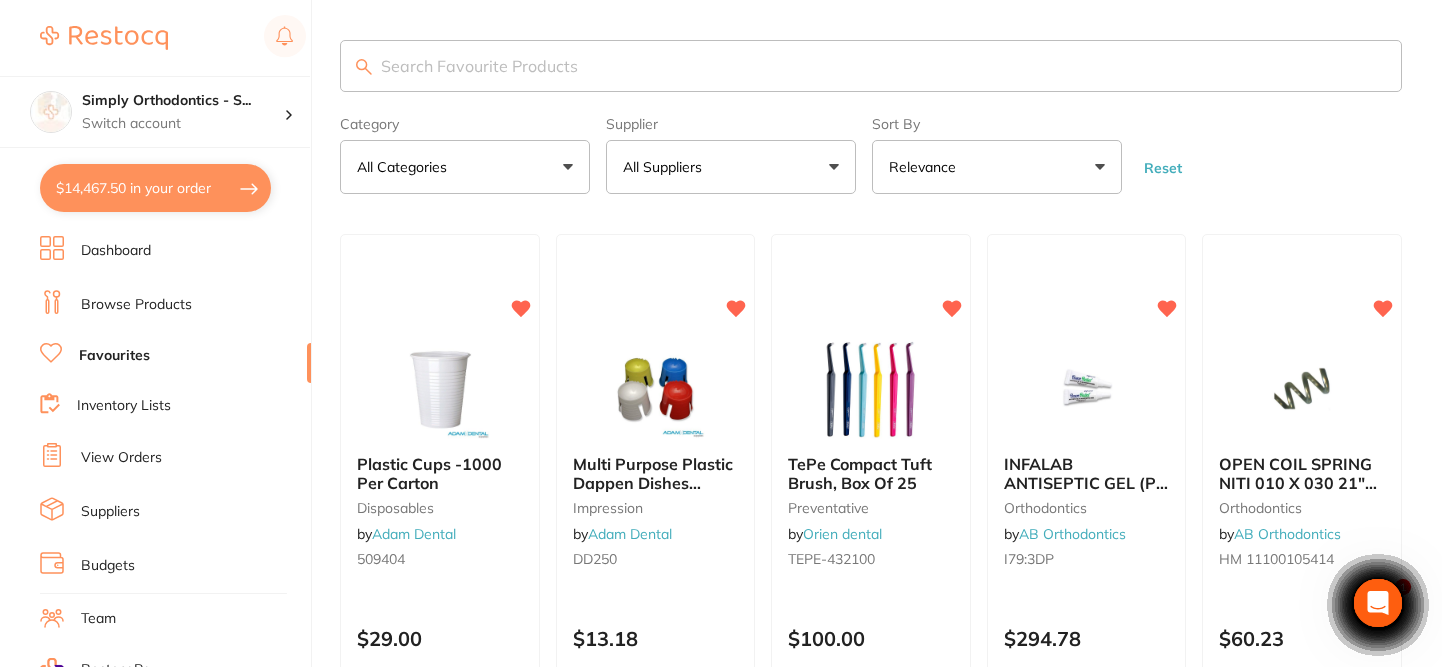 scroll, scrollTop: 0, scrollLeft: 0, axis: both 